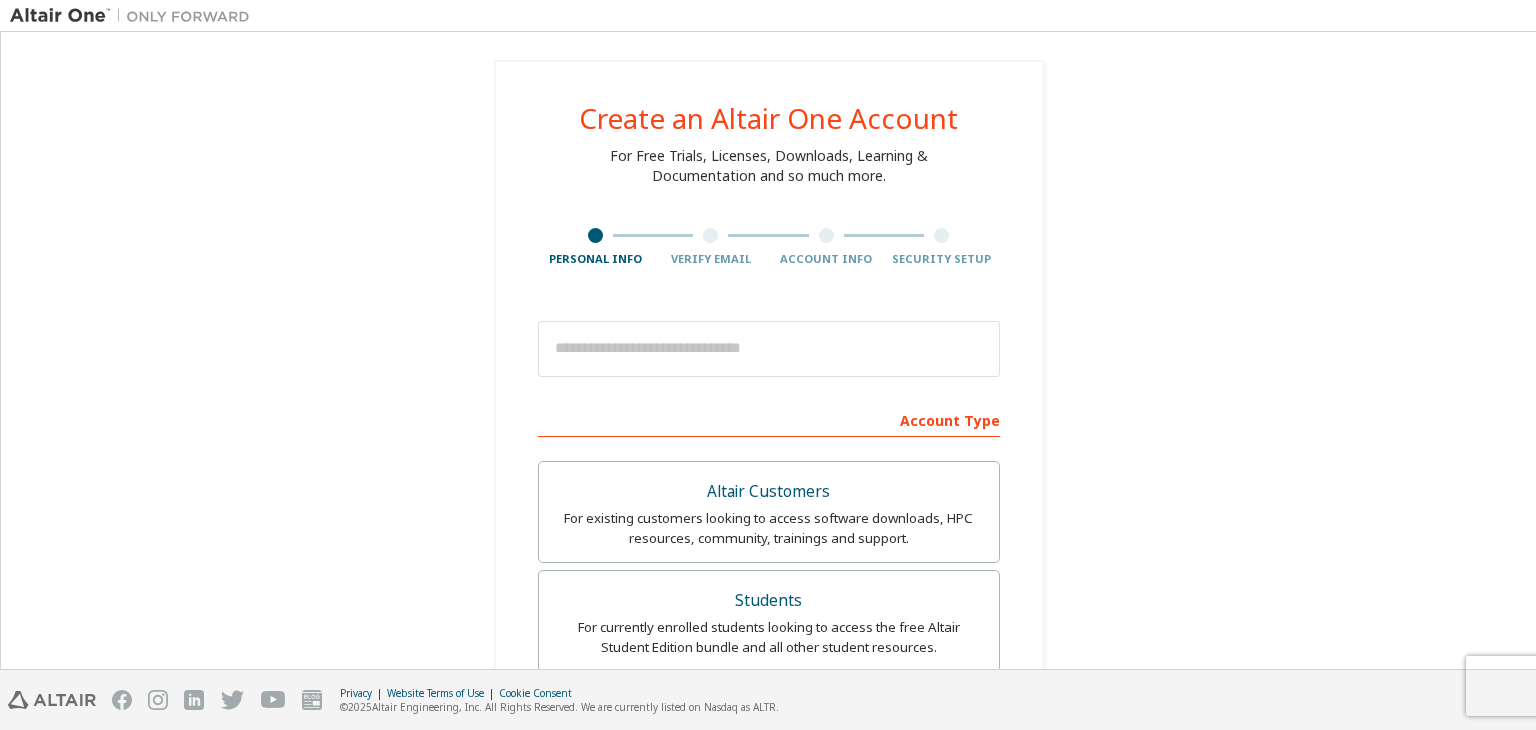 scroll, scrollTop: 0, scrollLeft: 0, axis: both 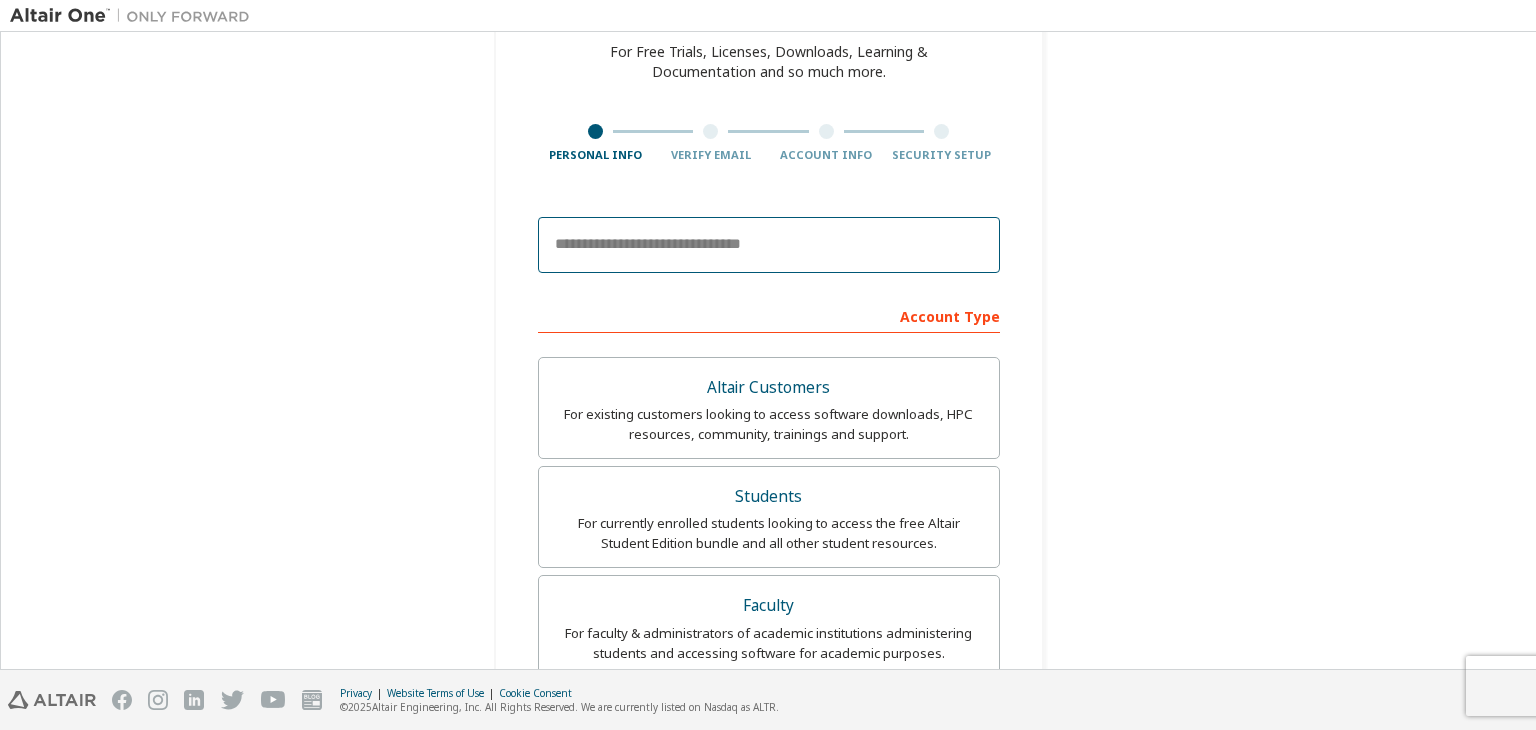 click at bounding box center [769, 245] 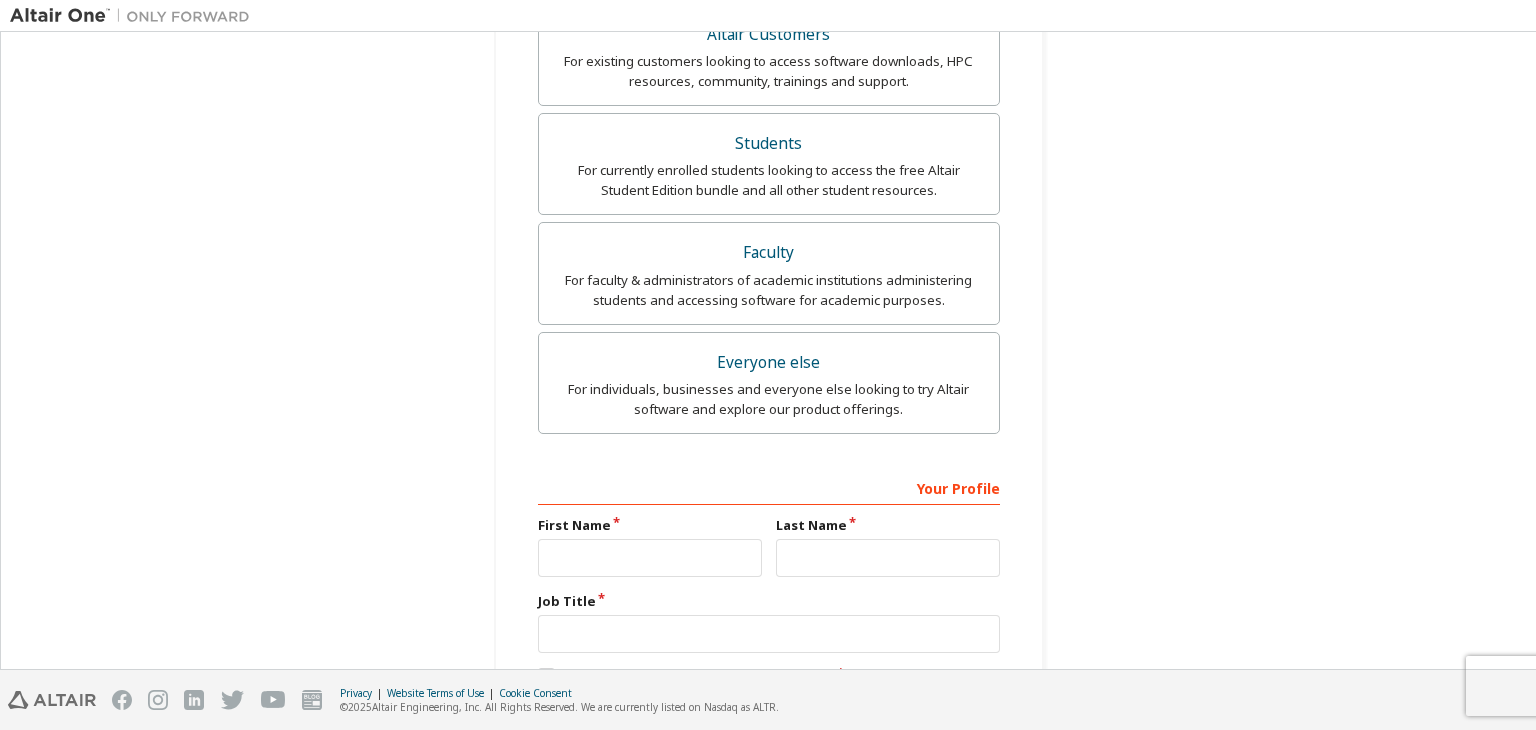 scroll, scrollTop: 592, scrollLeft: 0, axis: vertical 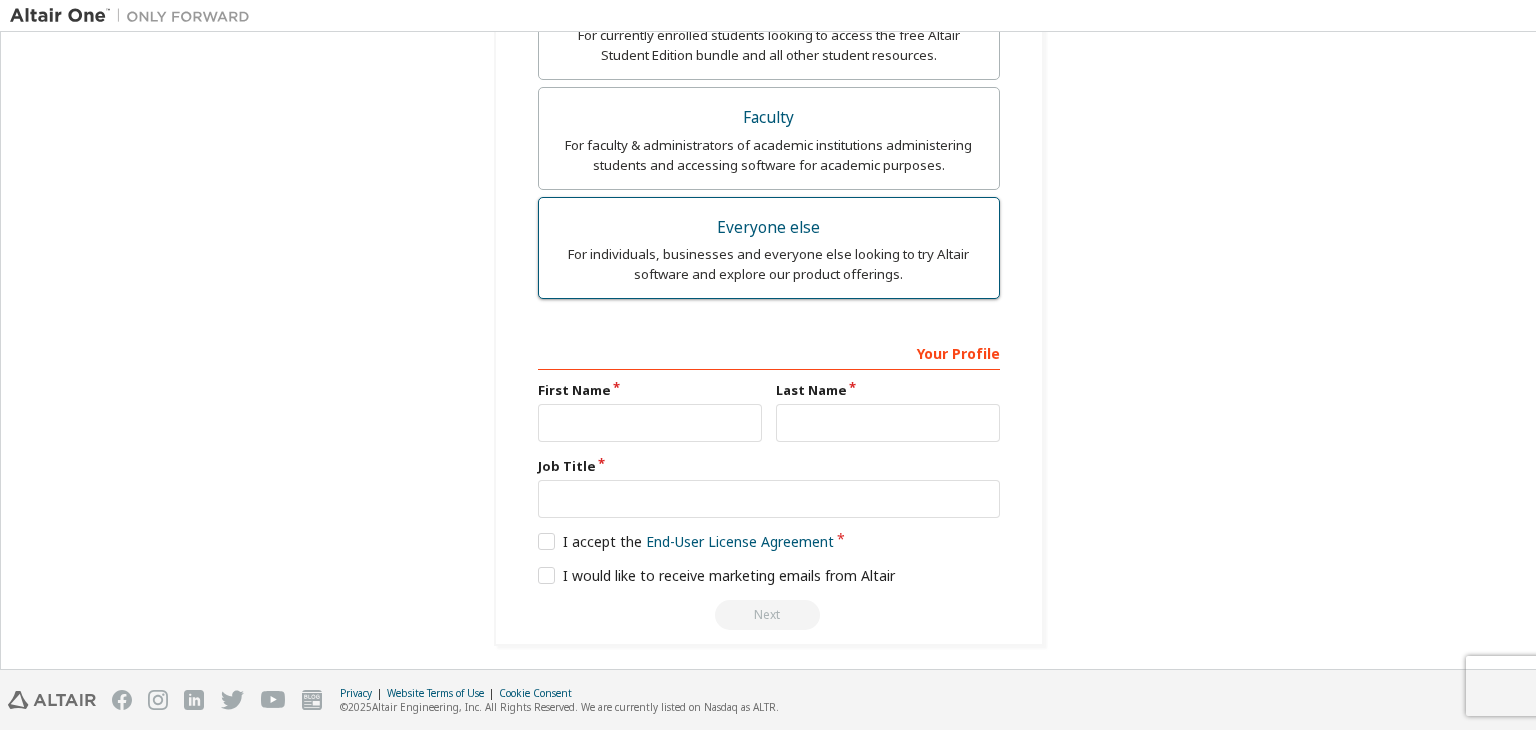 click on "For individuals, businesses and everyone else looking to try Altair software and explore our product offerings." at bounding box center [769, 264] 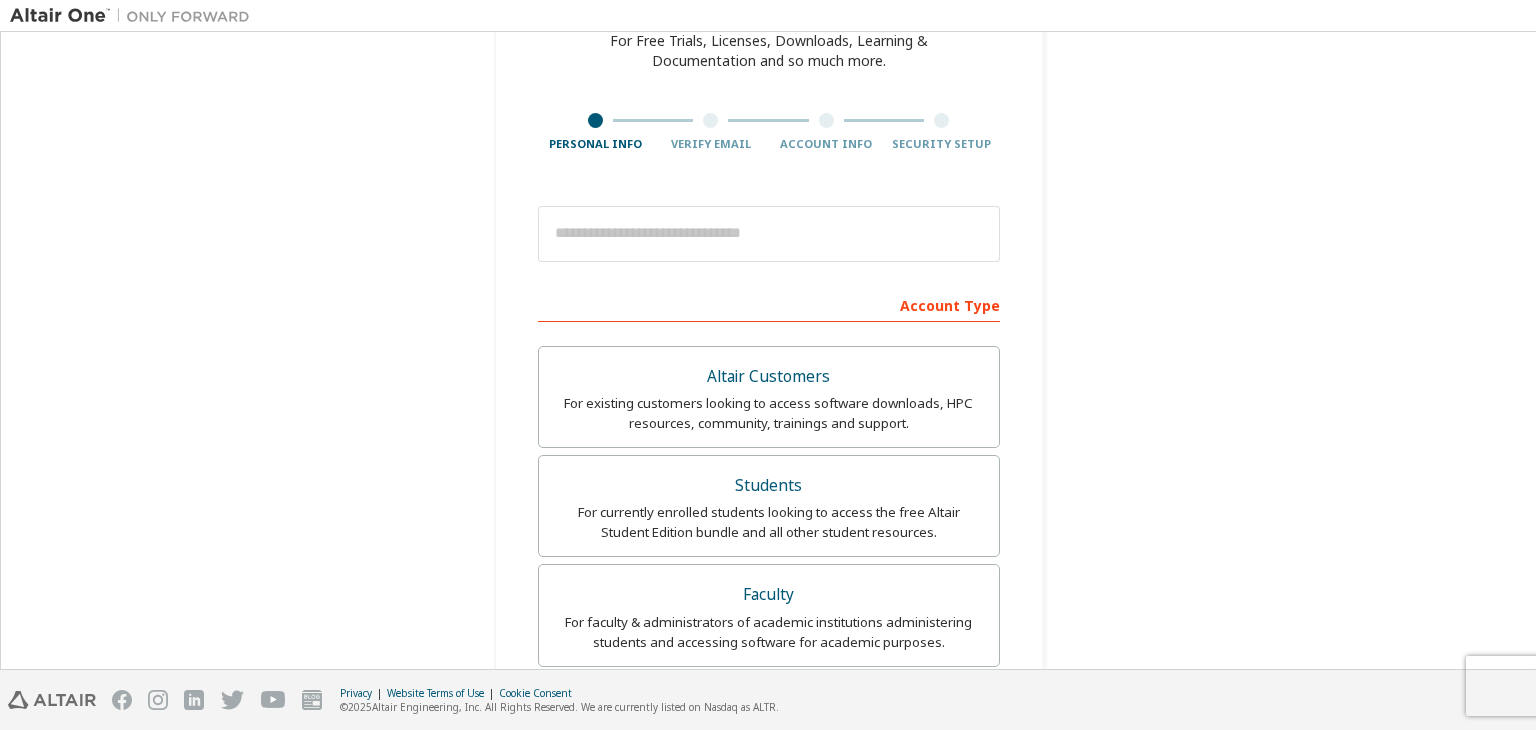 scroll, scrollTop: 20, scrollLeft: 0, axis: vertical 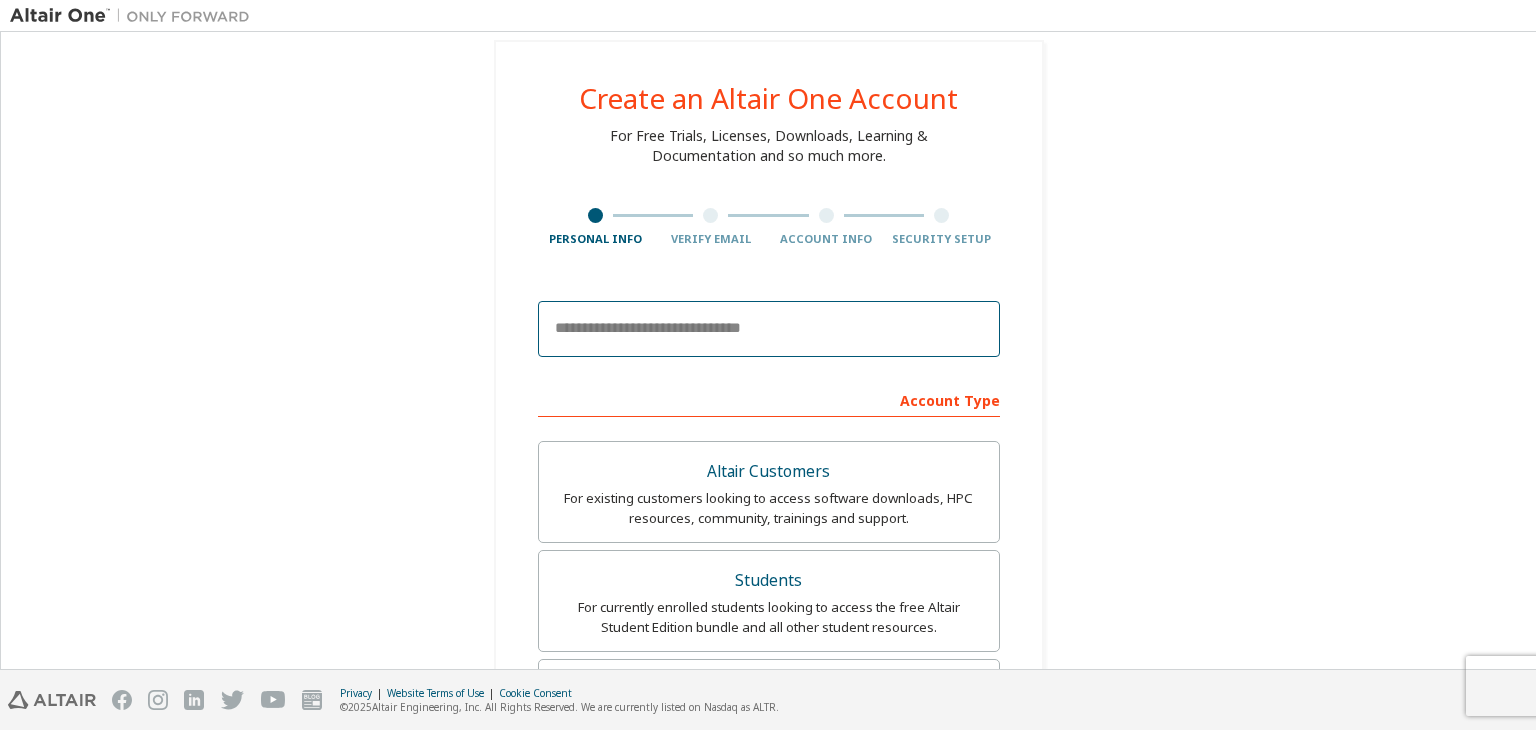click at bounding box center (769, 329) 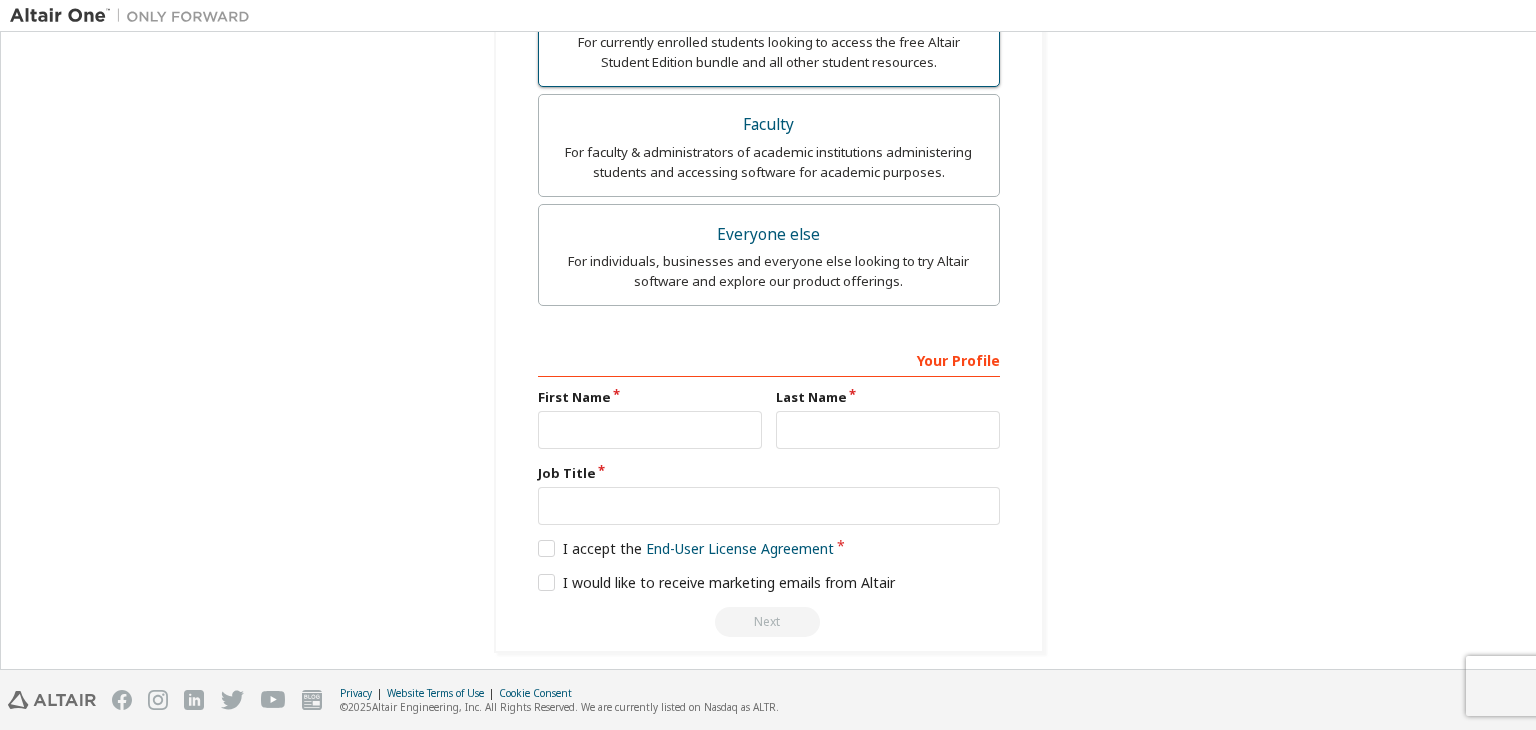 scroll, scrollTop: 592, scrollLeft: 0, axis: vertical 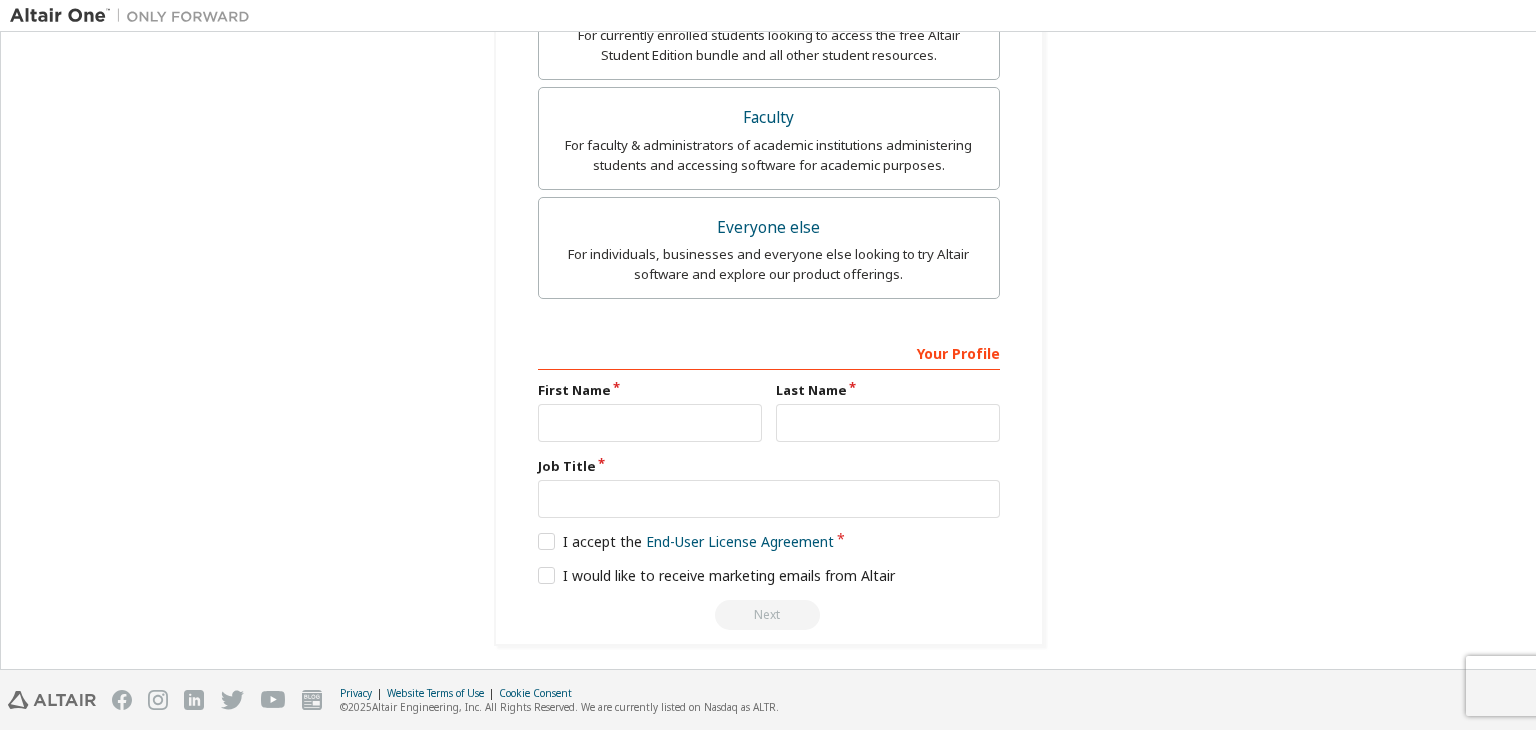 drag, startPoint x: 1220, startPoint y: 405, endPoint x: 861, endPoint y: 404, distance: 359.0014 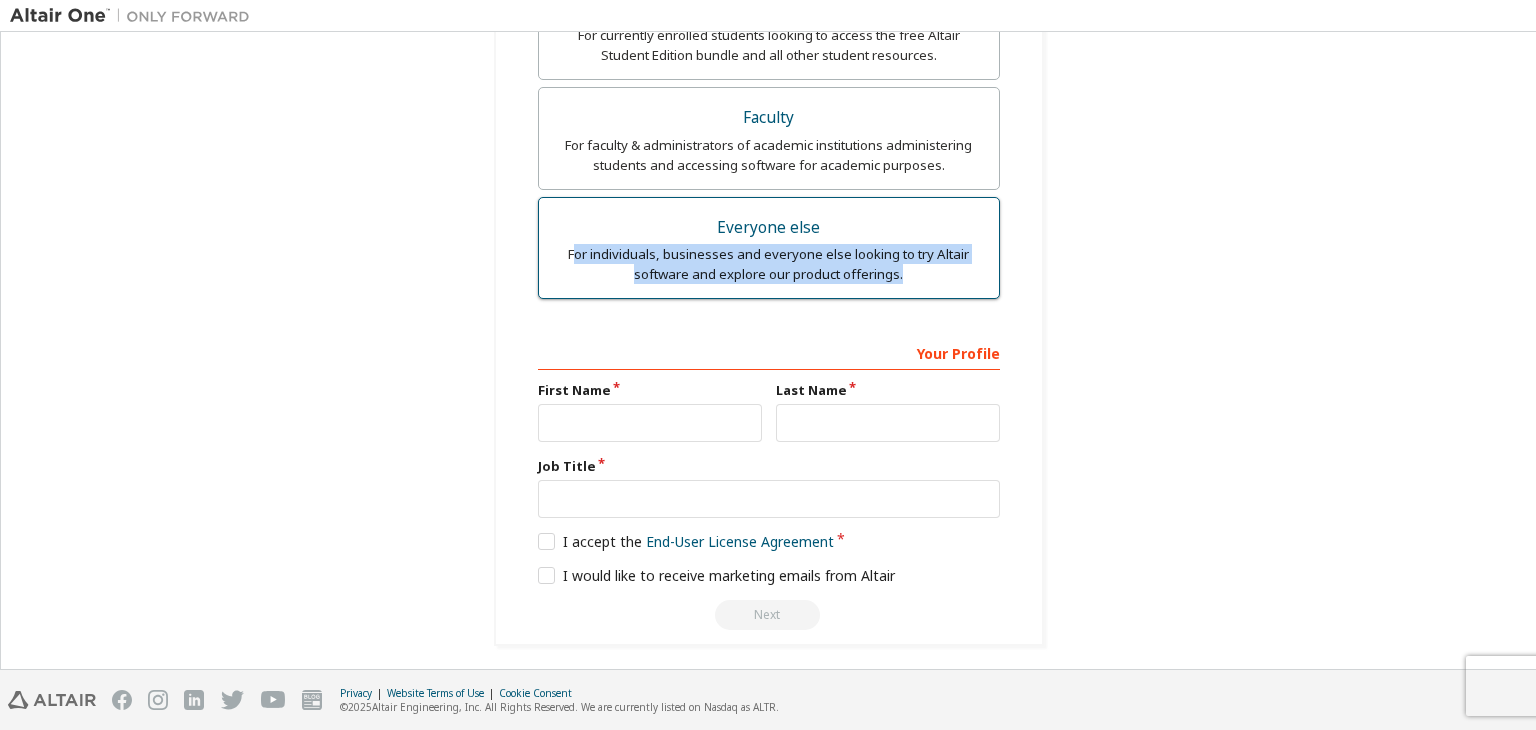 drag, startPoint x: 566, startPoint y: 249, endPoint x: 905, endPoint y: 277, distance: 340.1544 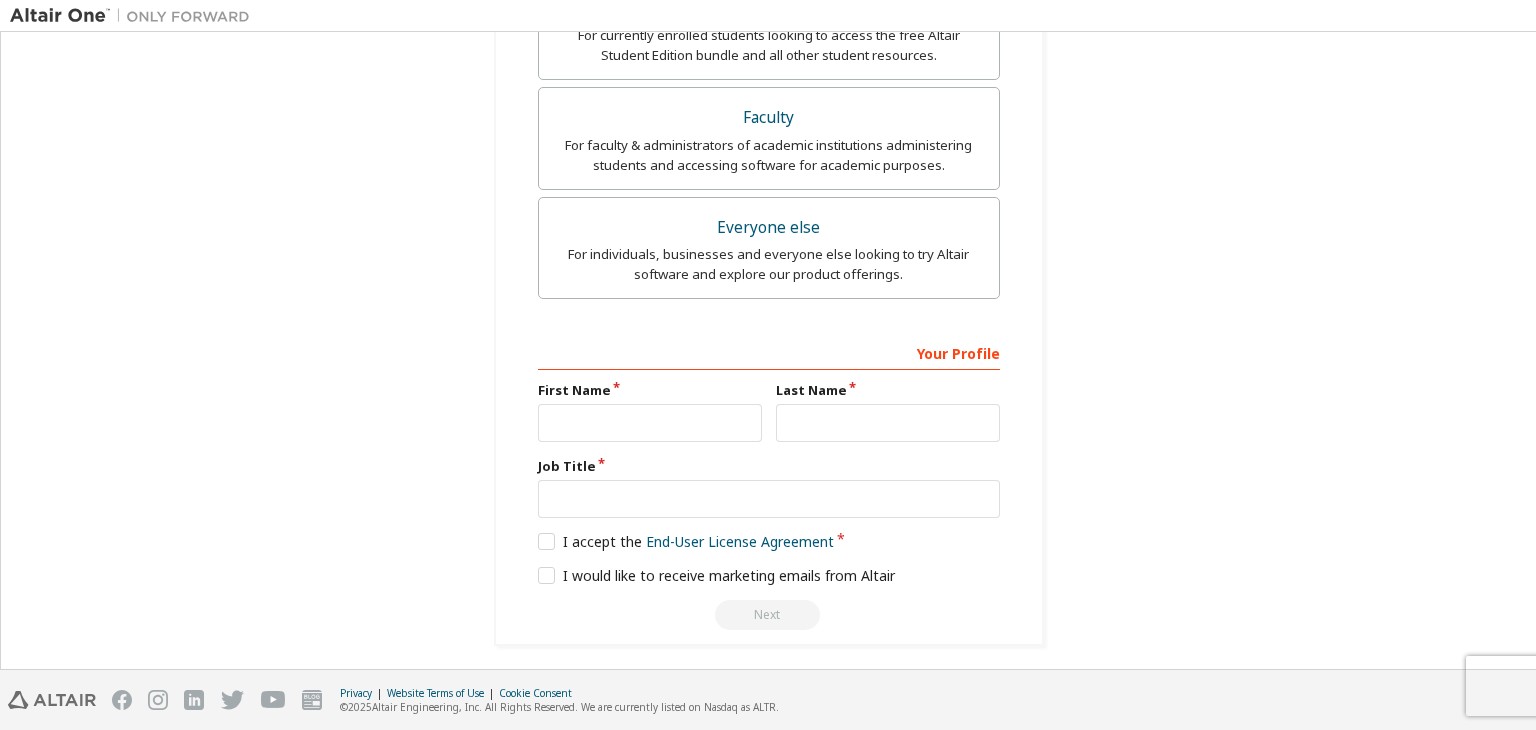 click on "Your Profile" at bounding box center (769, 352) 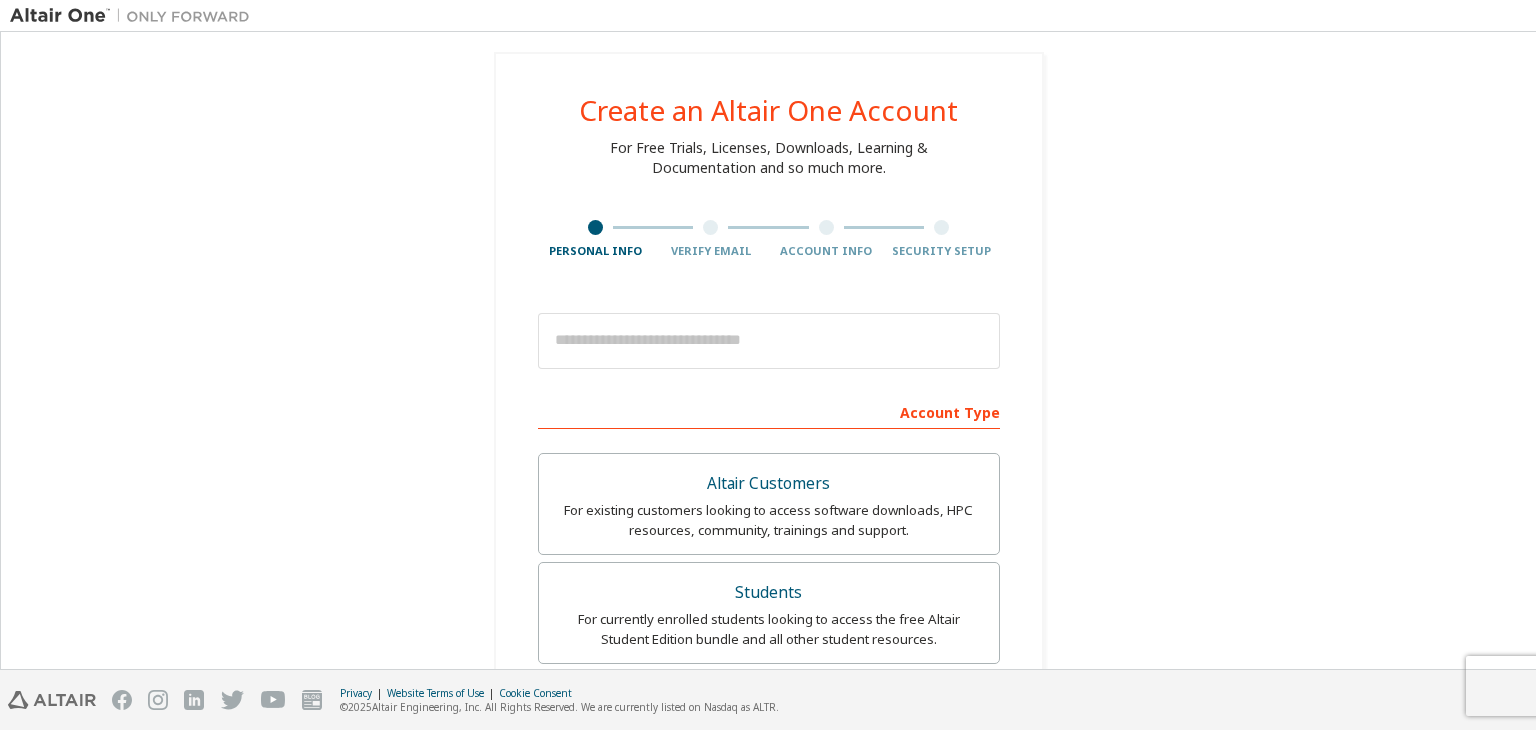 scroll, scrollTop: 0, scrollLeft: 0, axis: both 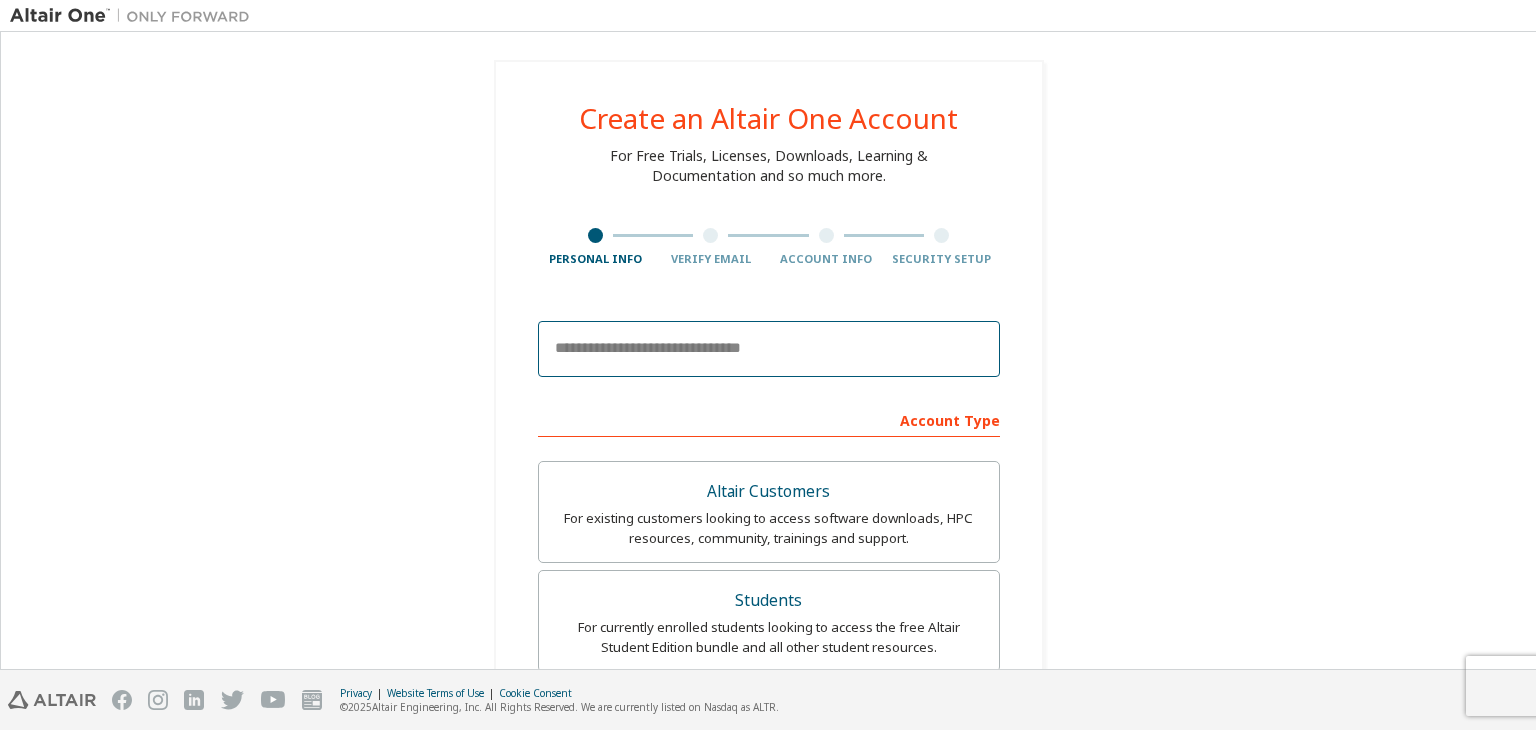 click at bounding box center (769, 349) 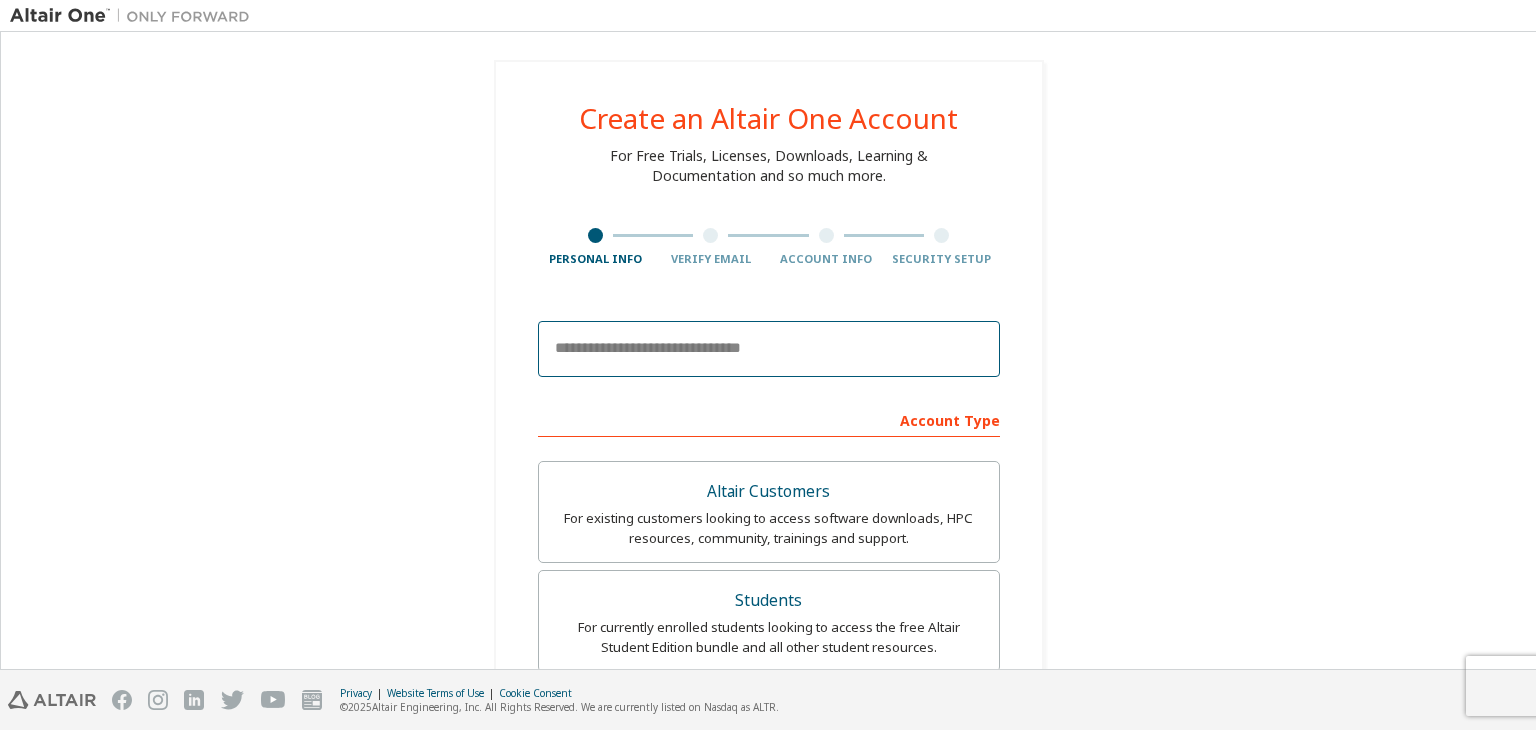 paste on "**********" 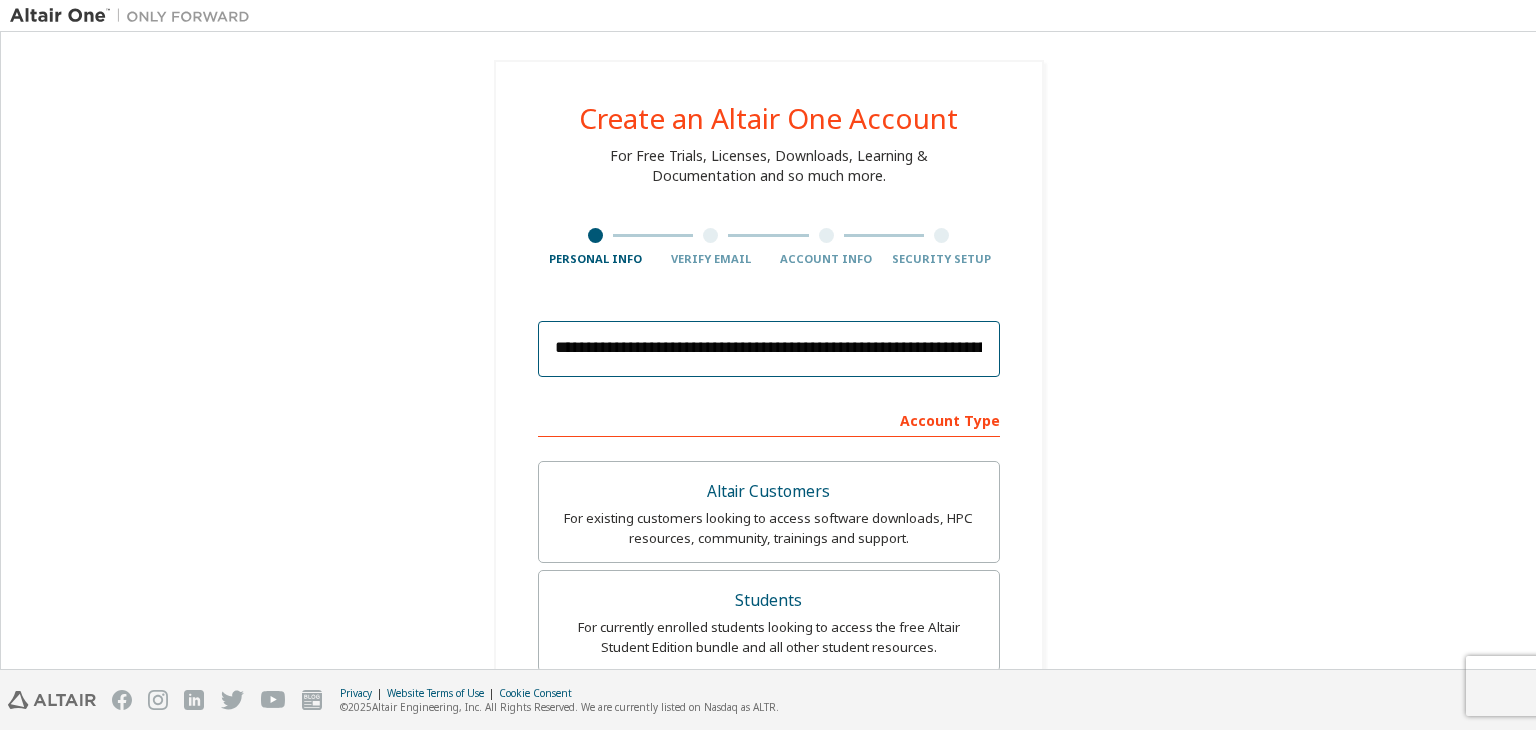 scroll, scrollTop: 0, scrollLeft: 357, axis: horizontal 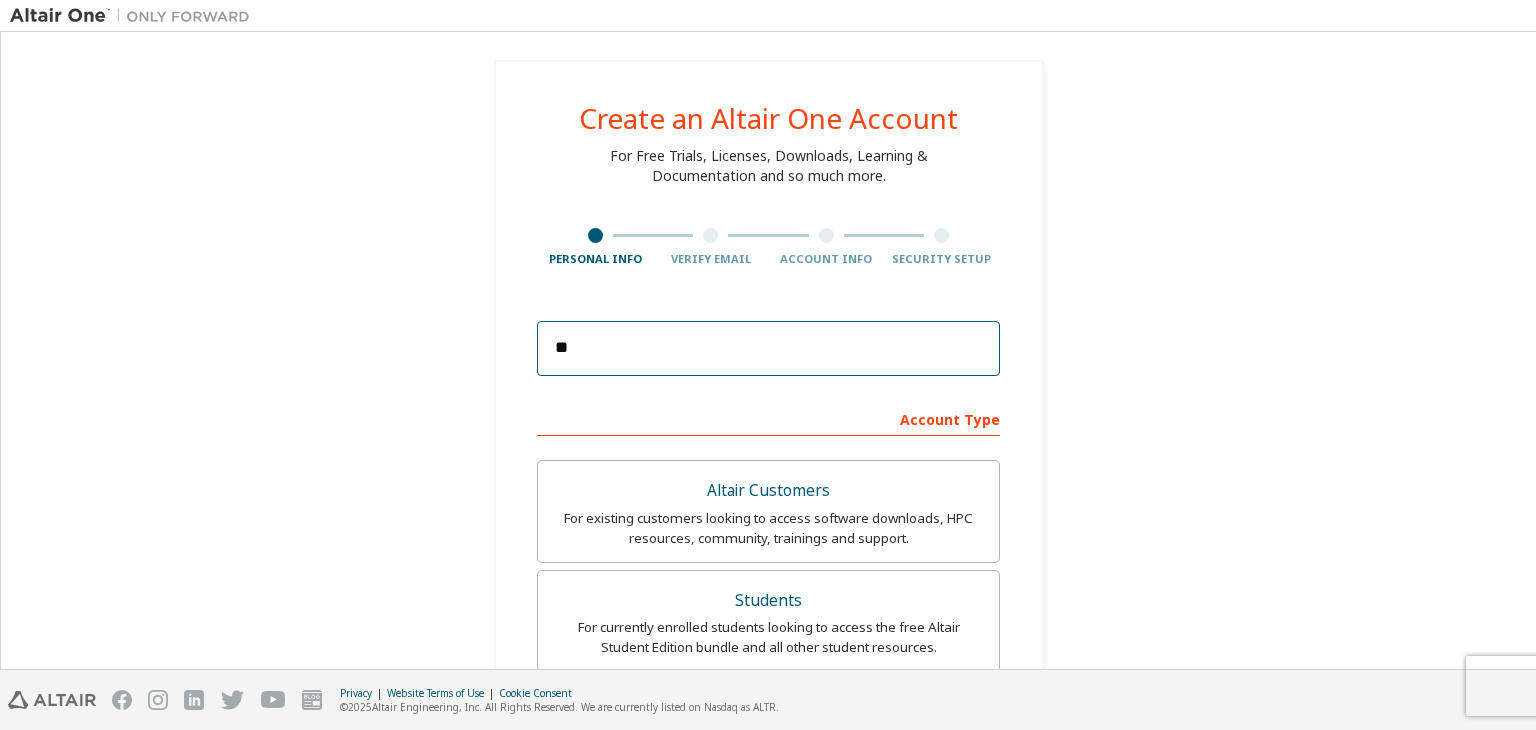 type on "*" 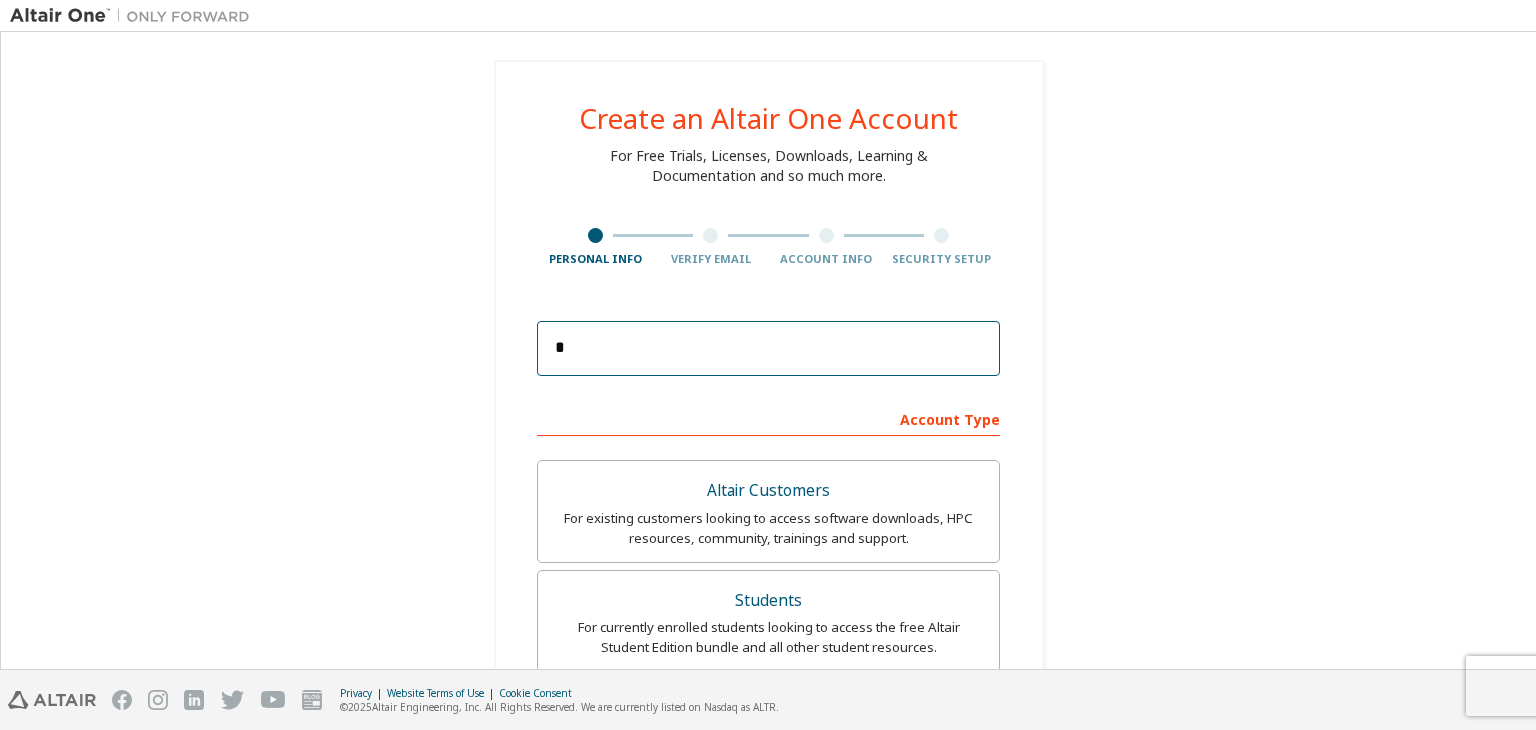 type 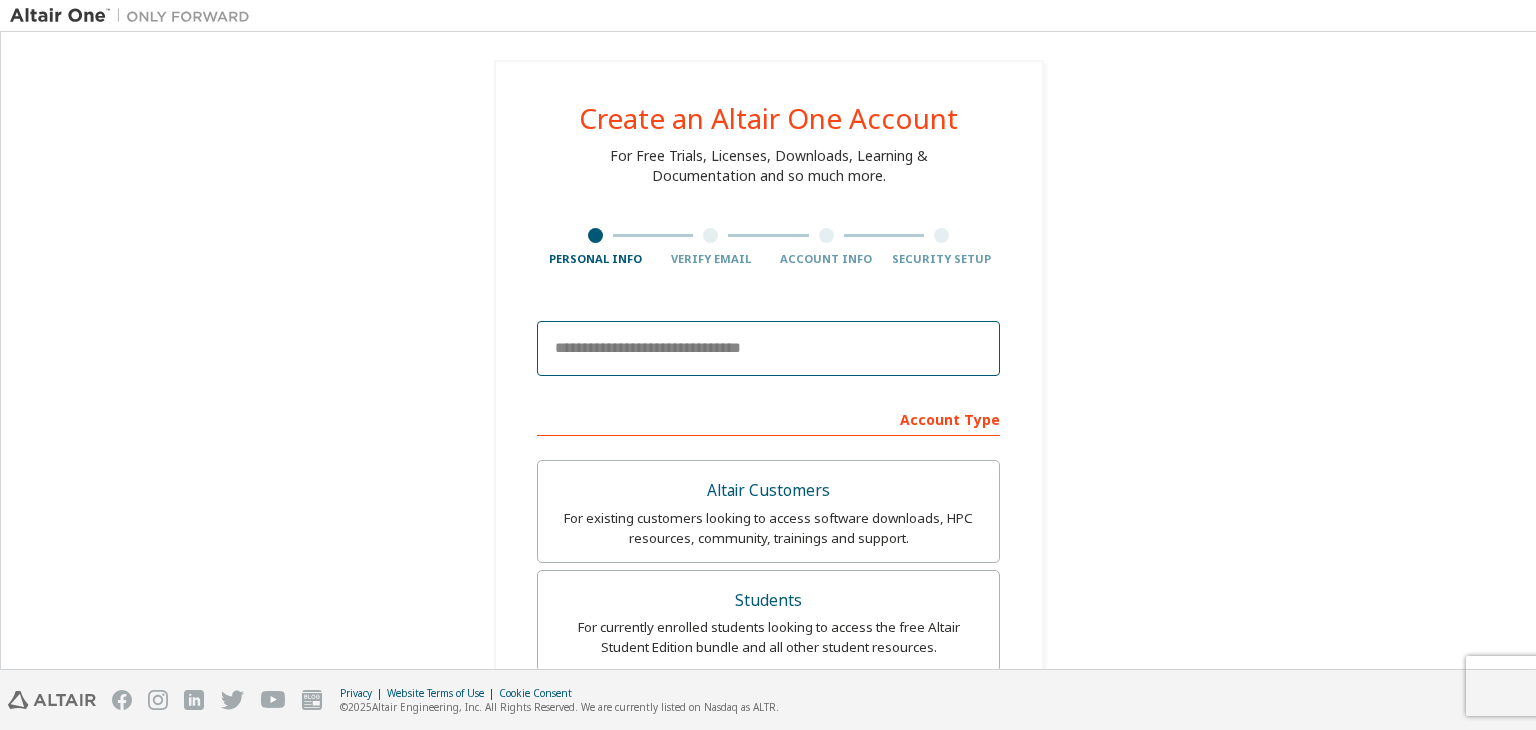 click at bounding box center (768, 349) 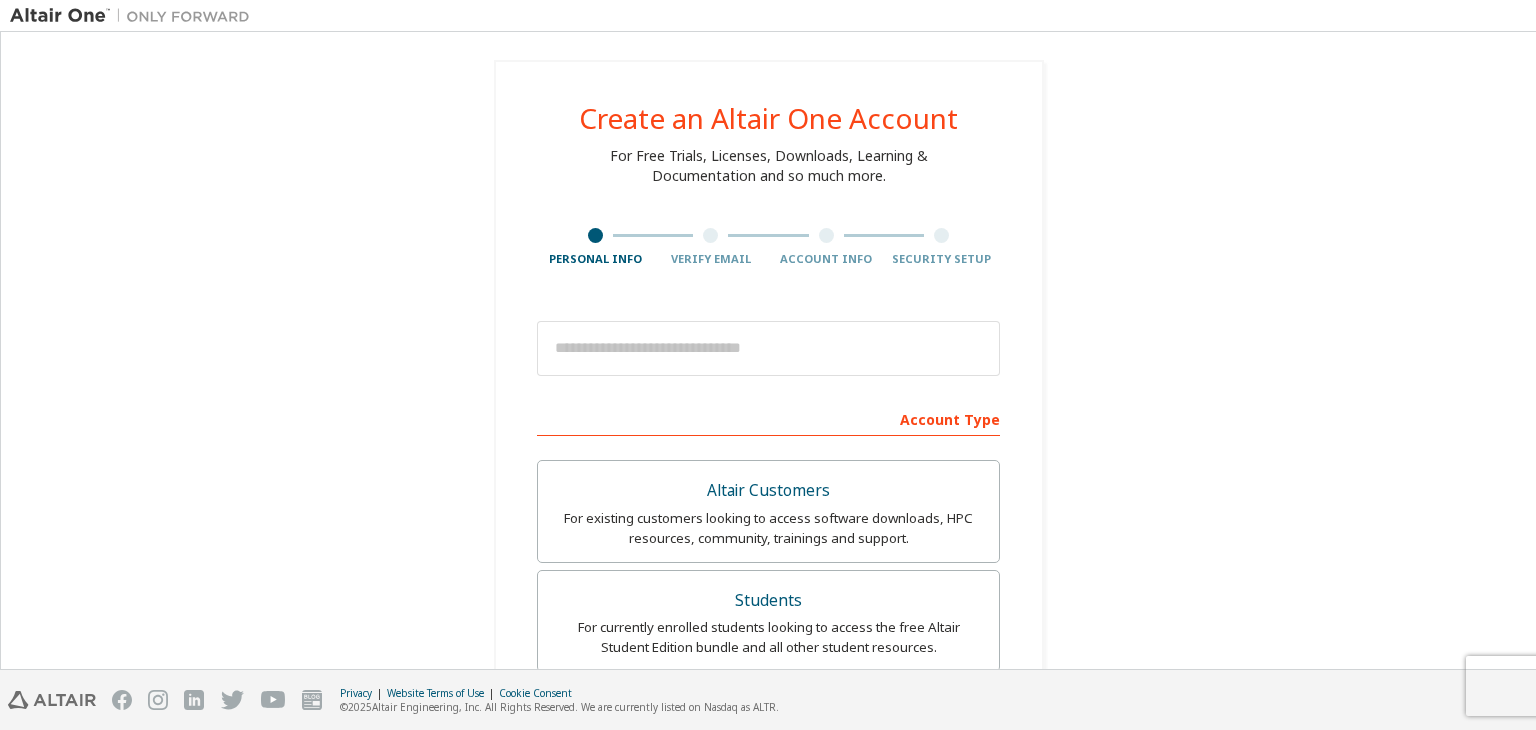 click at bounding box center (710, 235) 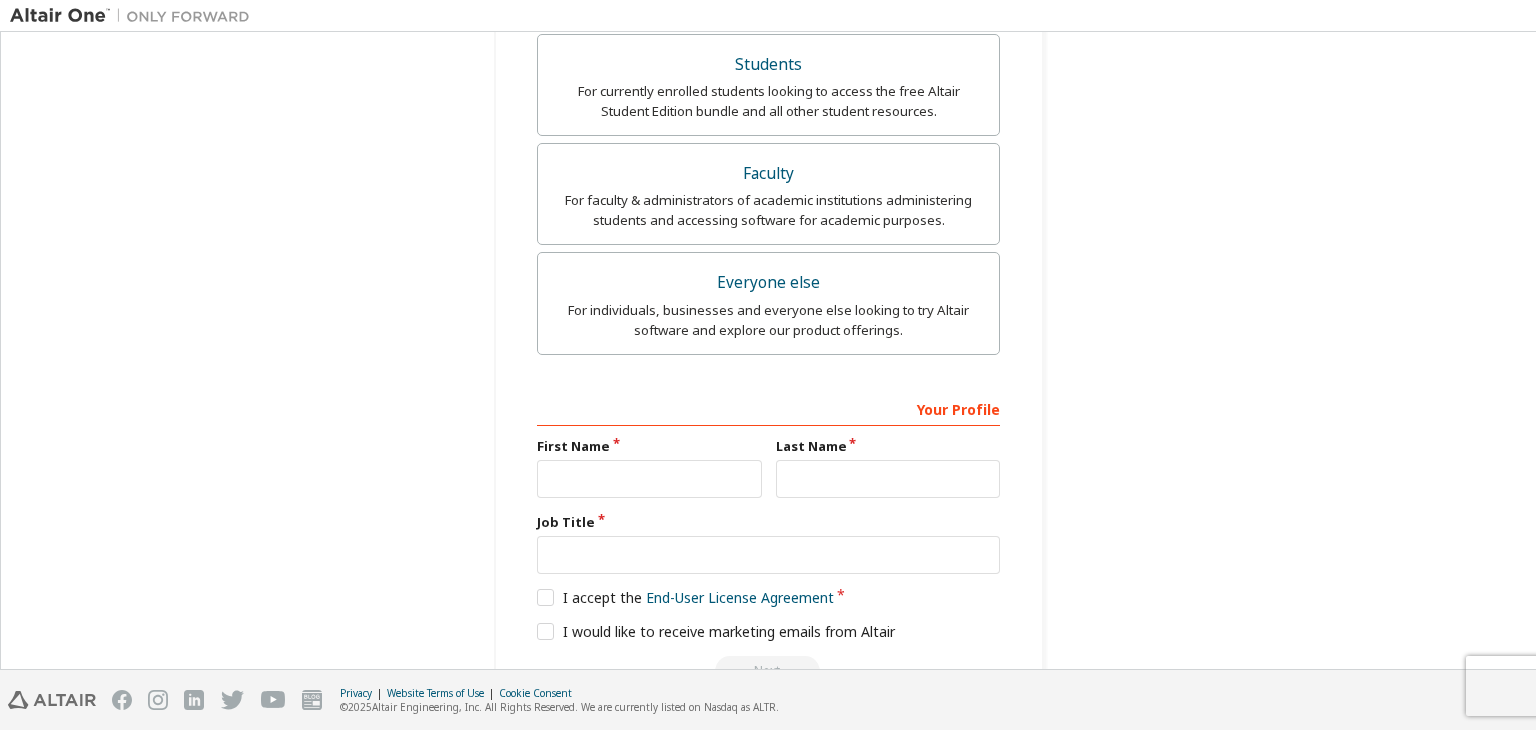 scroll, scrollTop: 592, scrollLeft: 0, axis: vertical 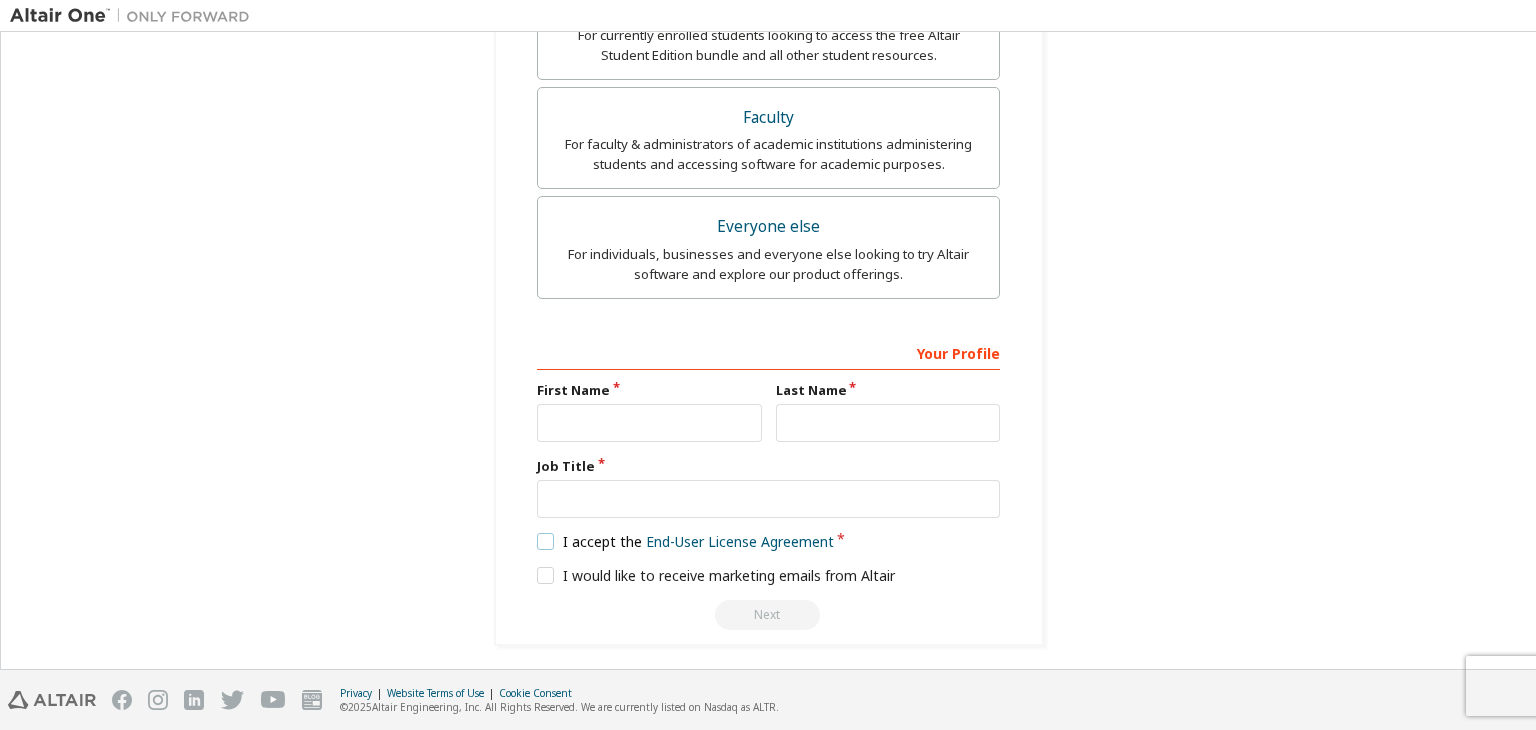 click on "I accept the    End-User License Agreement" at bounding box center (685, 541) 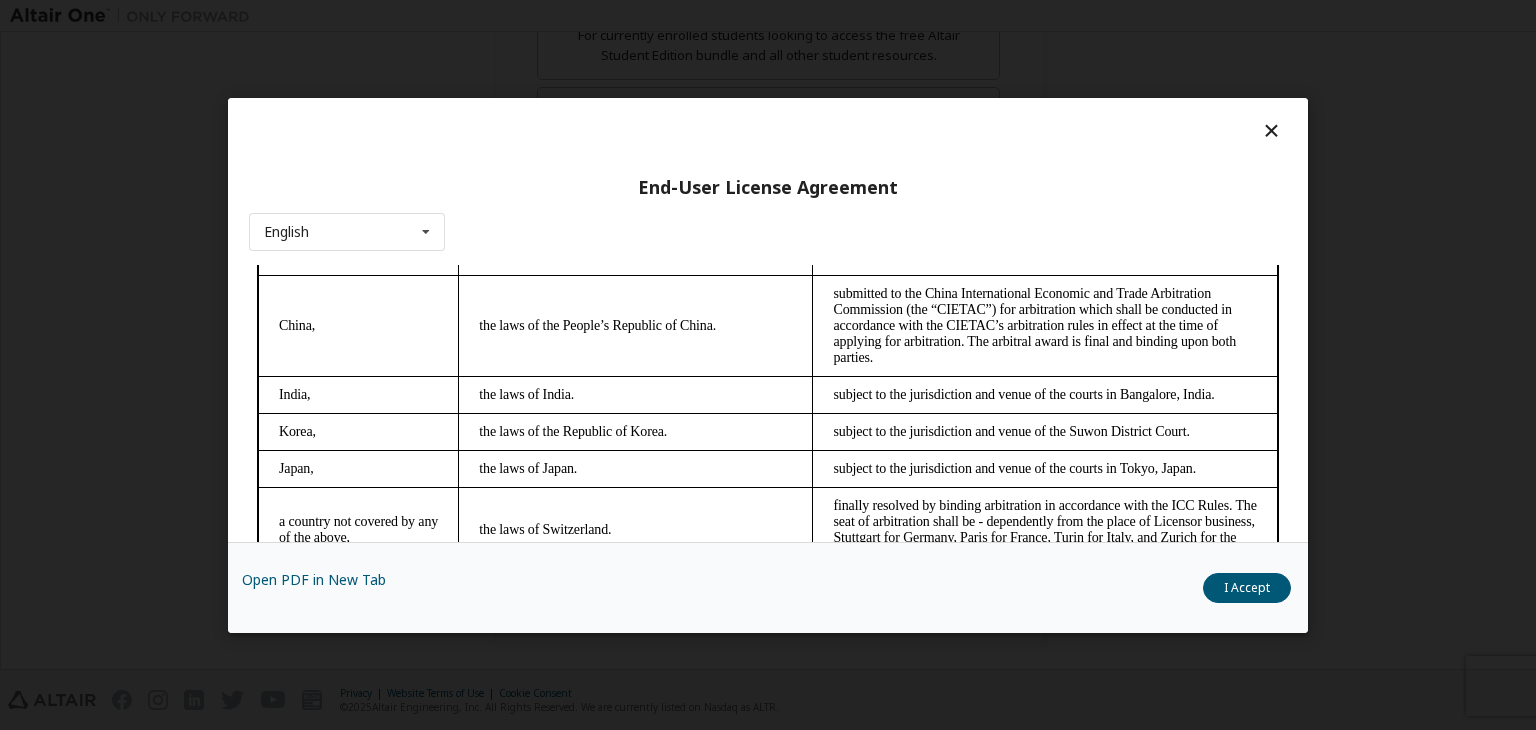 scroll, scrollTop: 5615, scrollLeft: 0, axis: vertical 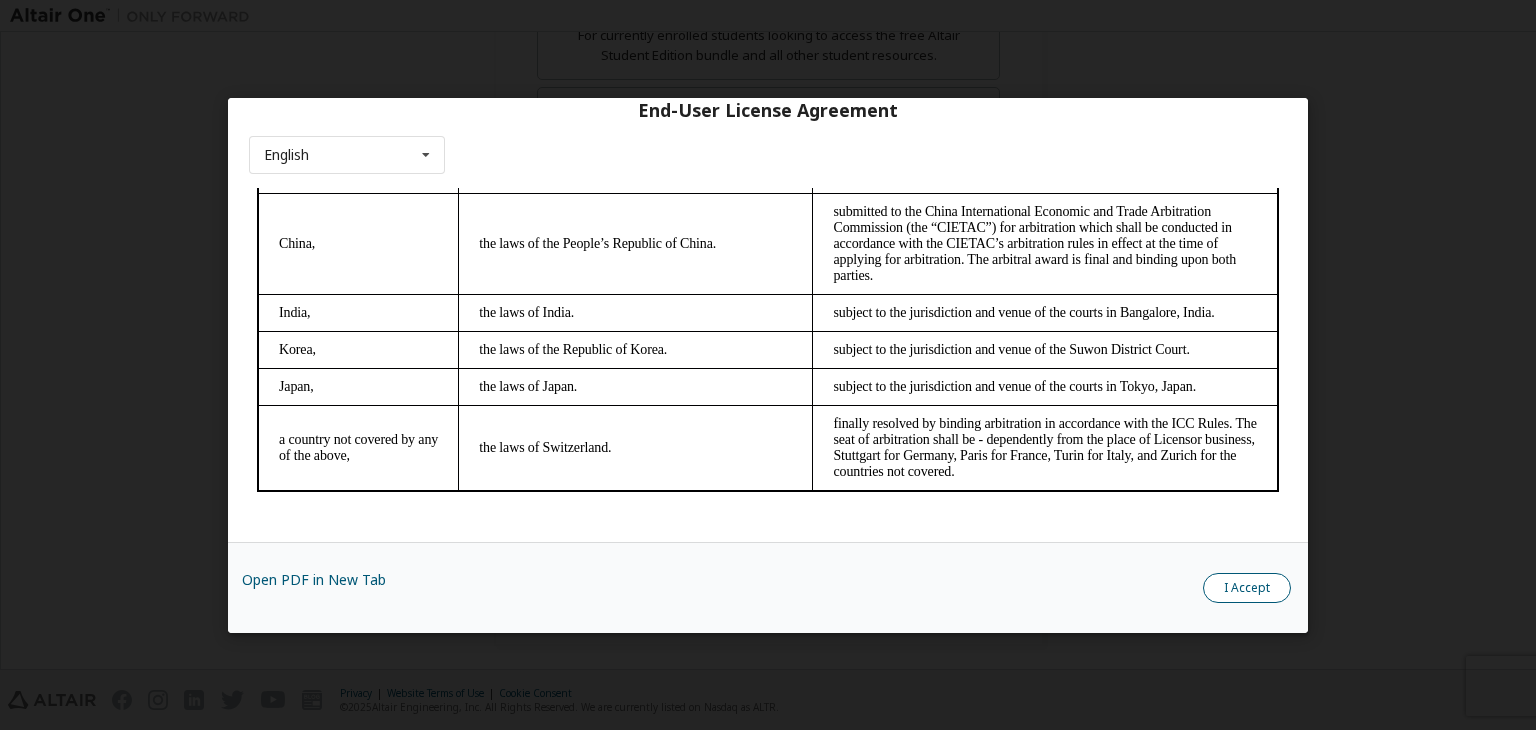click on "I Accept" at bounding box center (1247, 588) 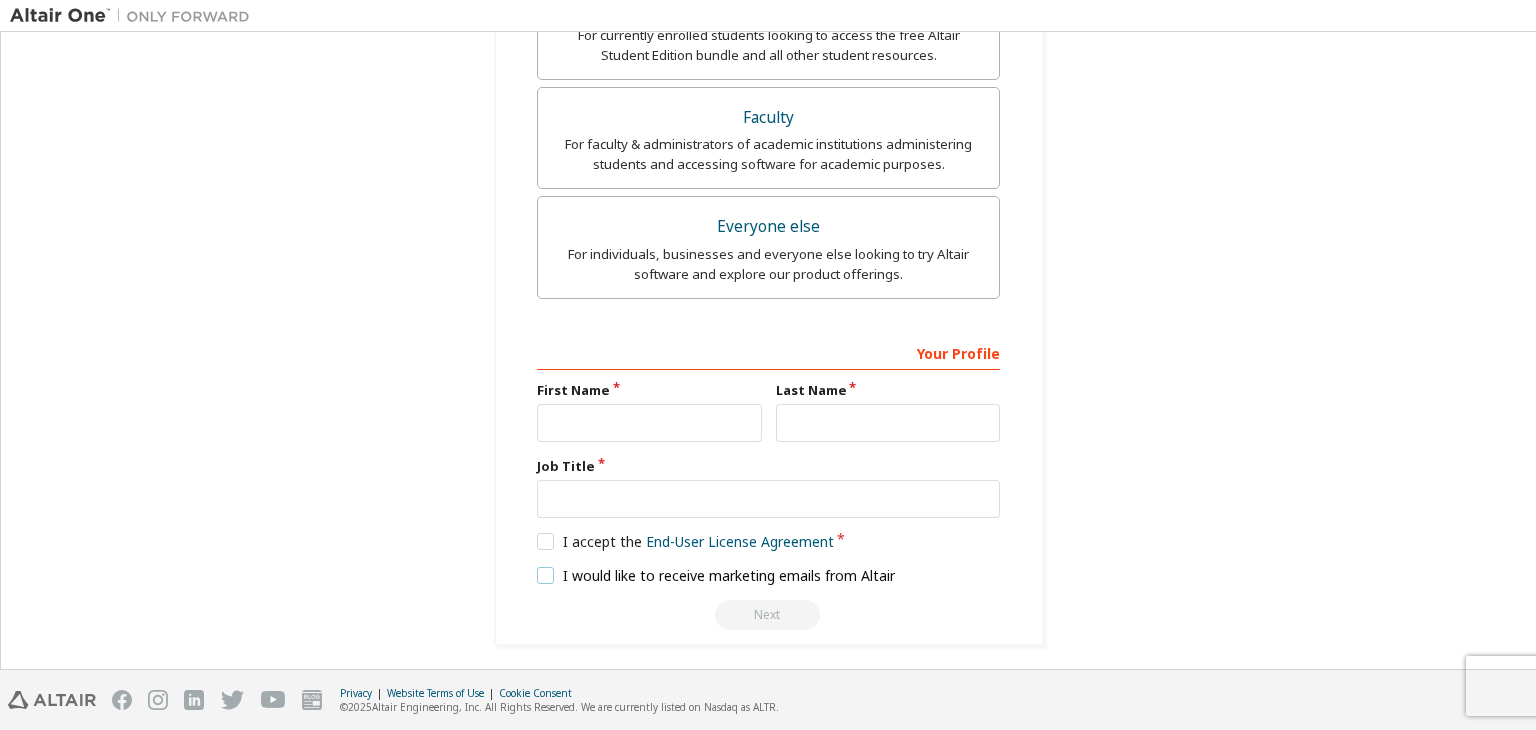 click on "I would like to receive marketing emails from Altair" at bounding box center [716, 575] 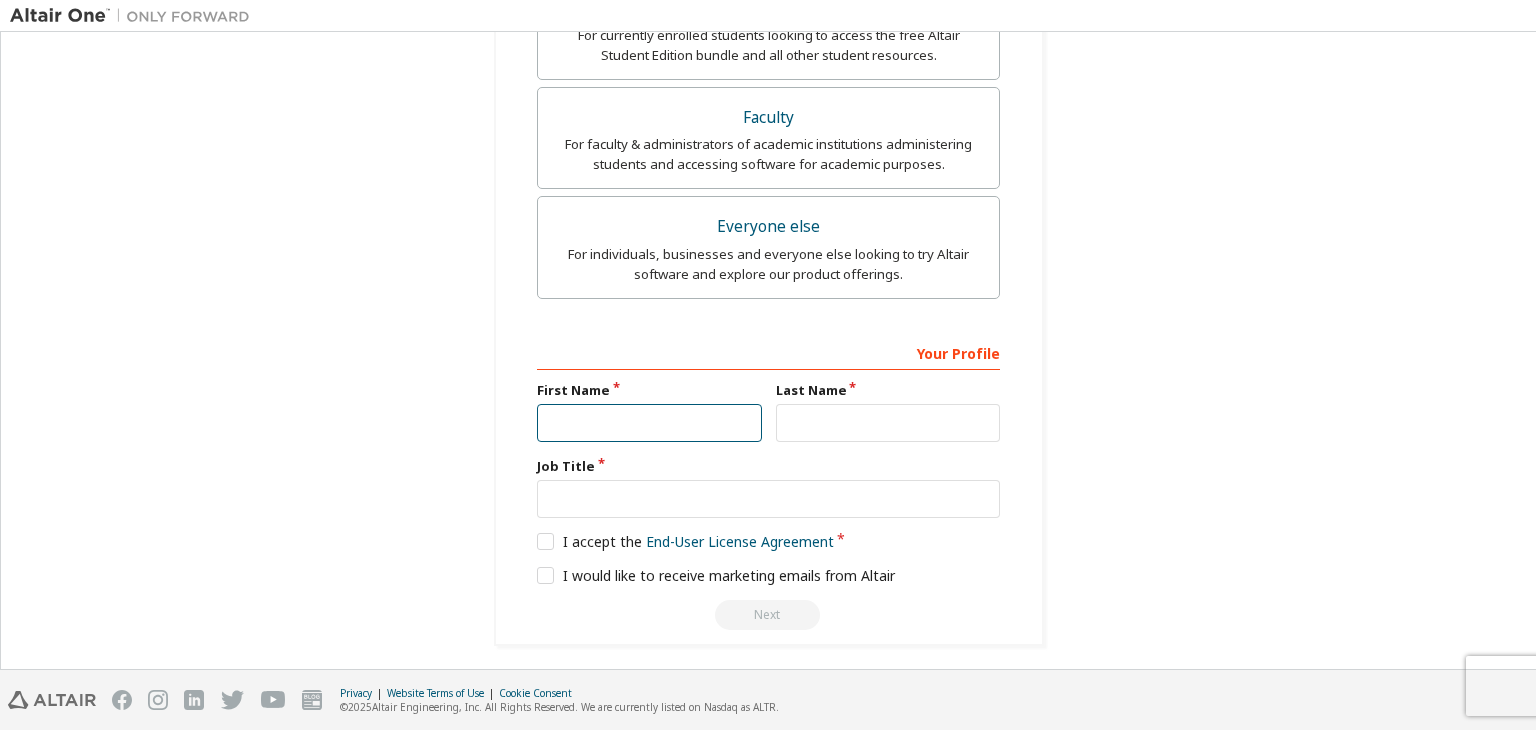click at bounding box center (649, 423) 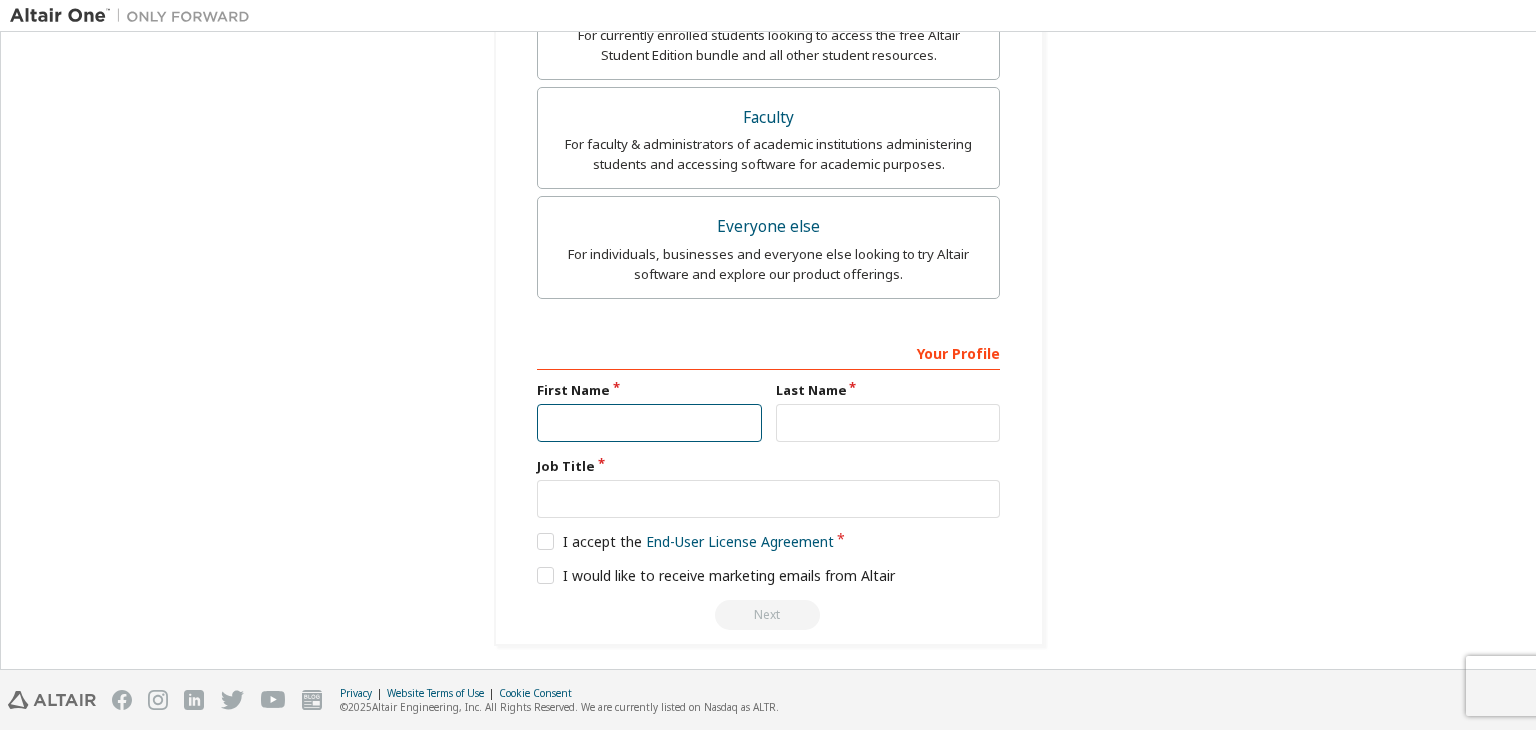 type on "****" 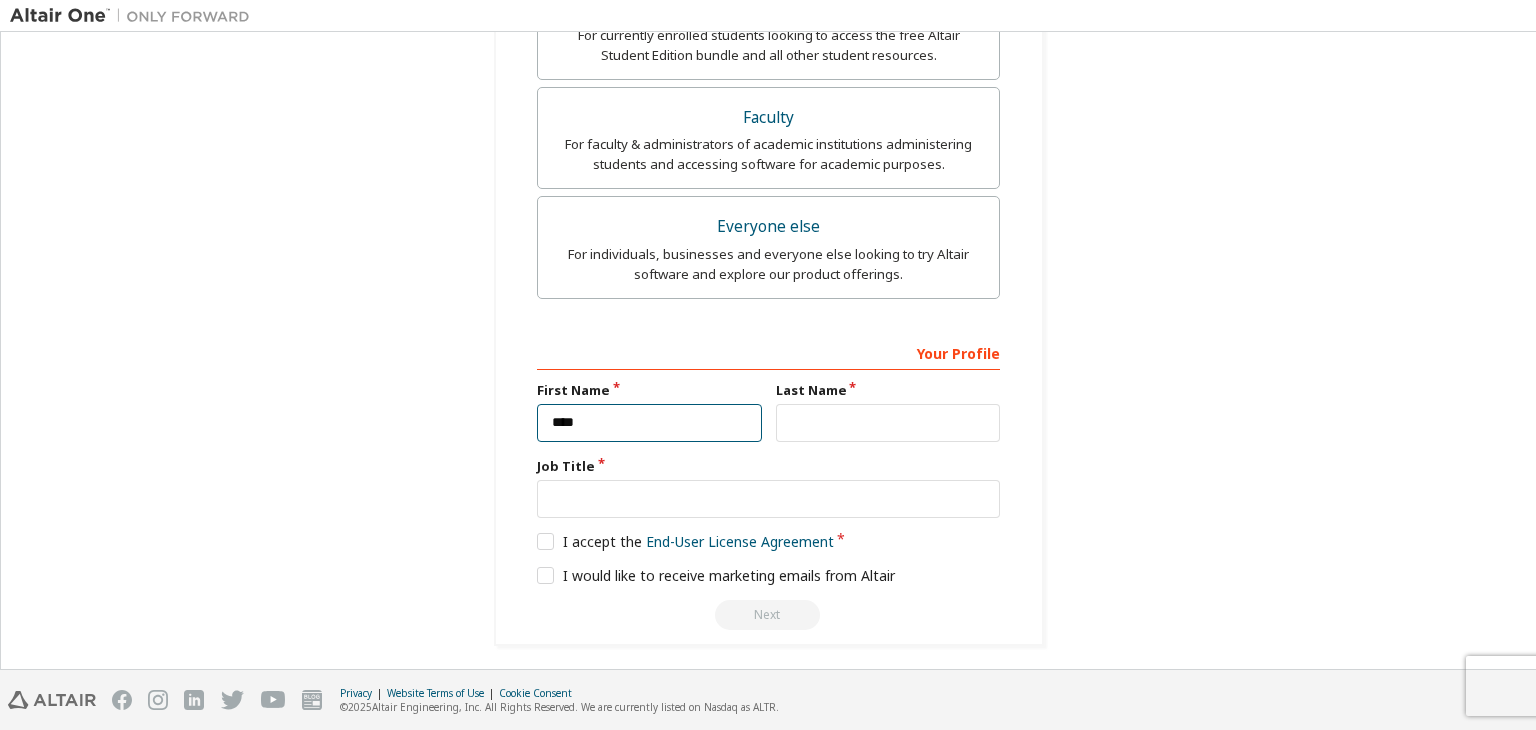 type on "**********" 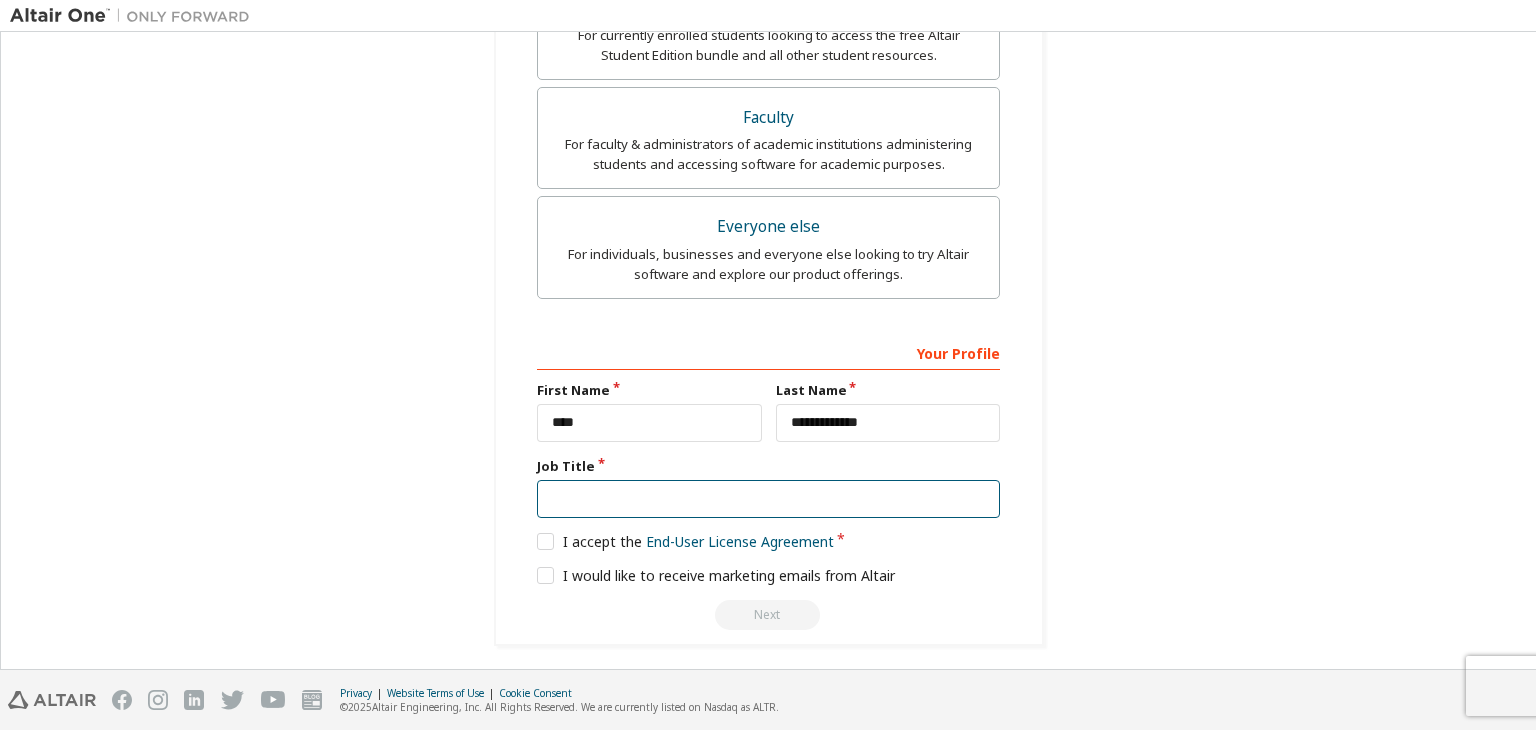click at bounding box center [768, 499] 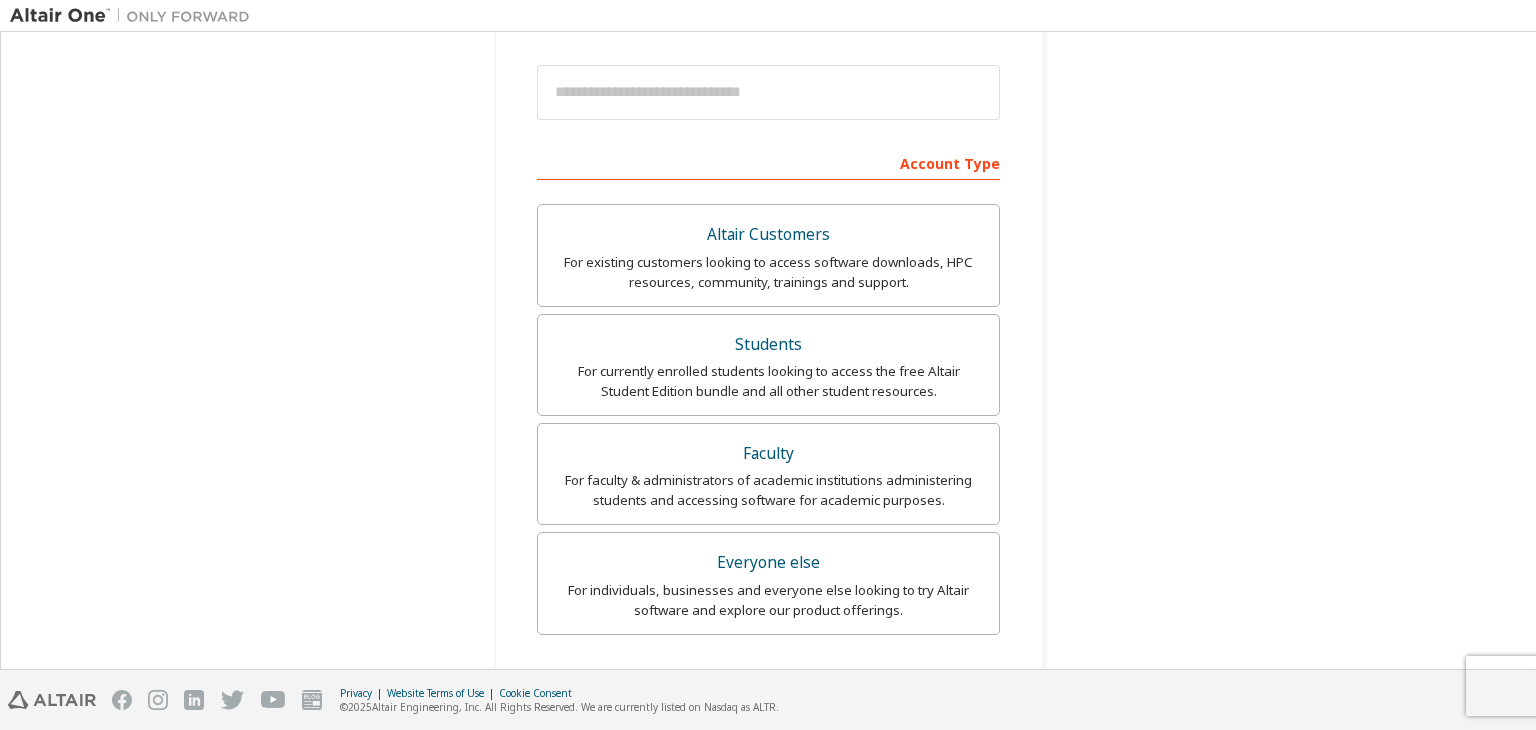 scroll, scrollTop: 223, scrollLeft: 0, axis: vertical 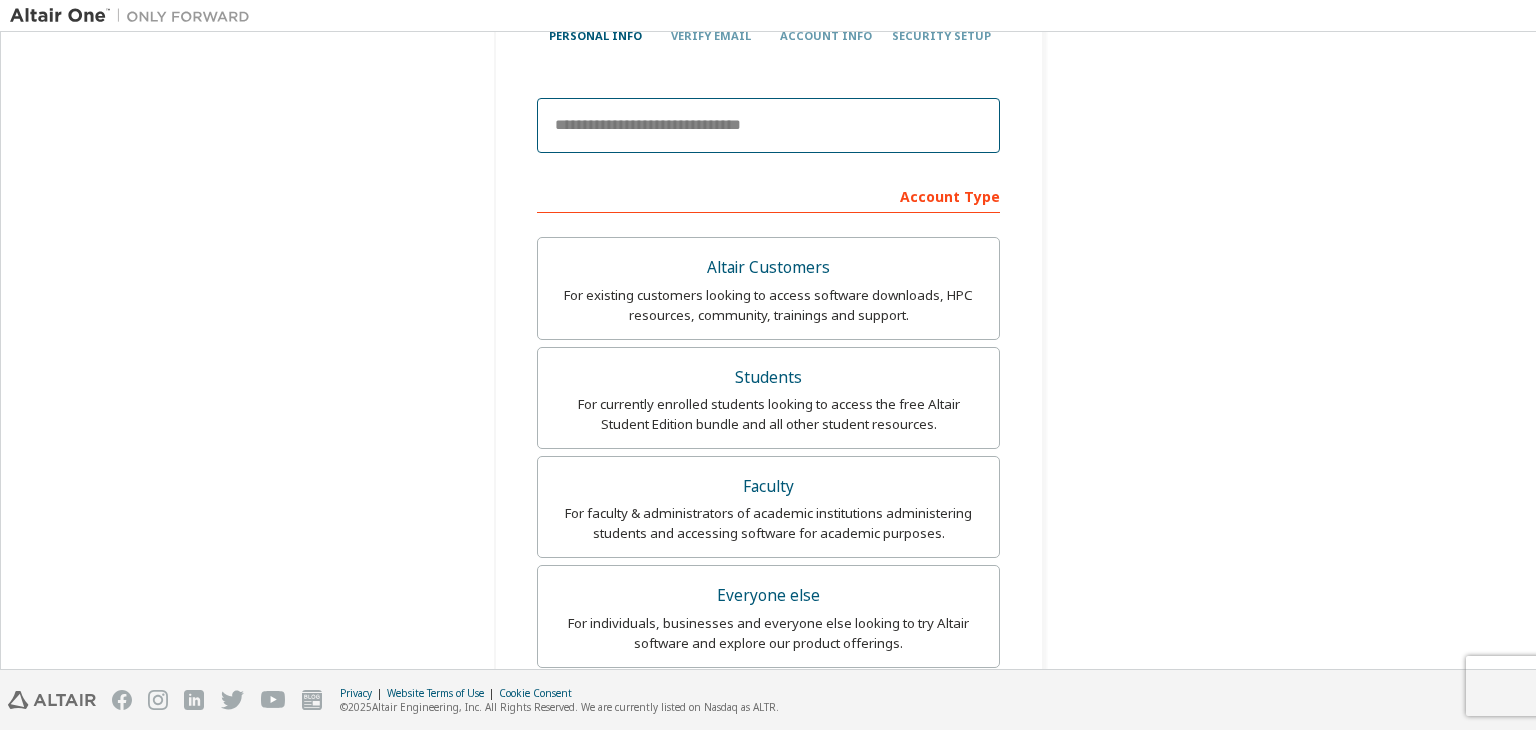 click at bounding box center [768, 126] 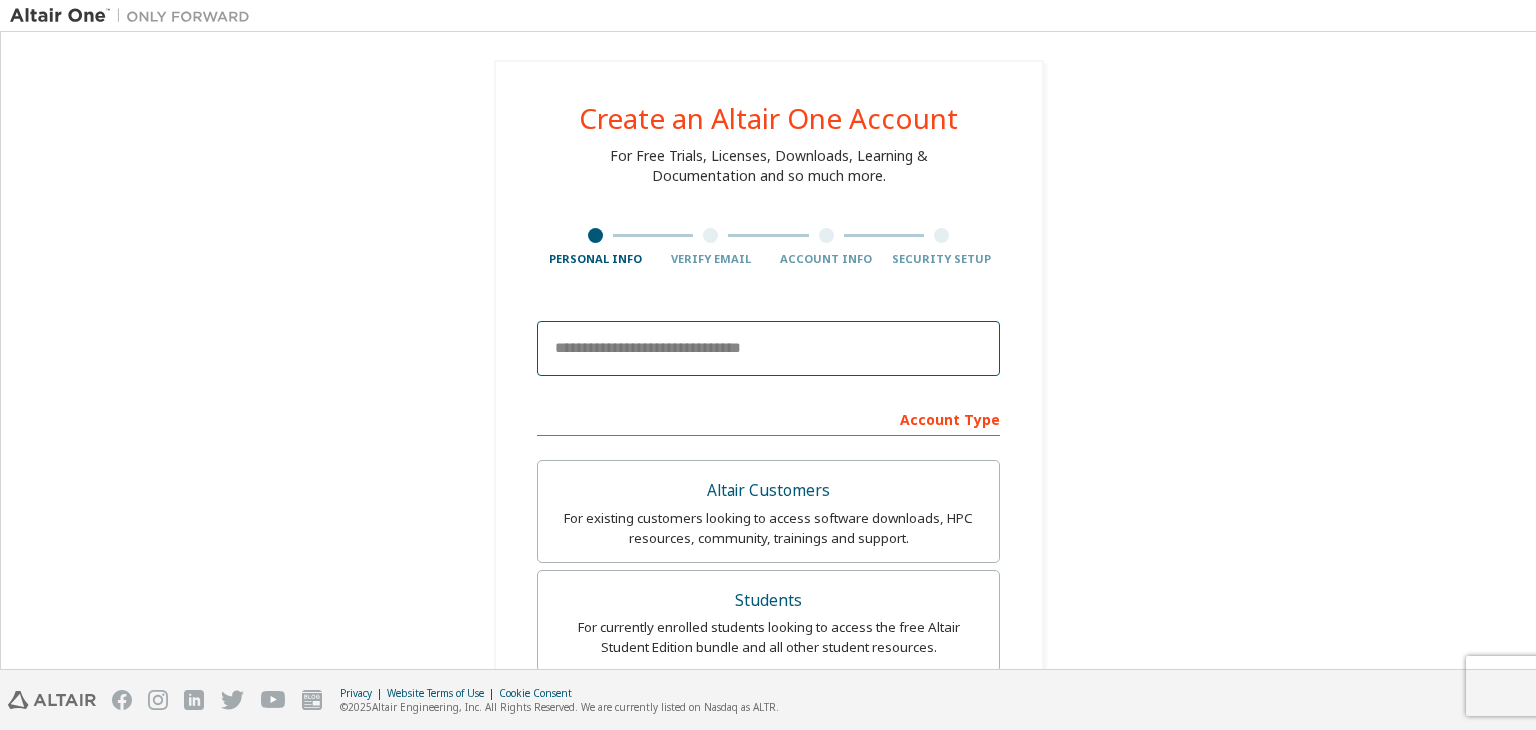 click at bounding box center (768, 349) 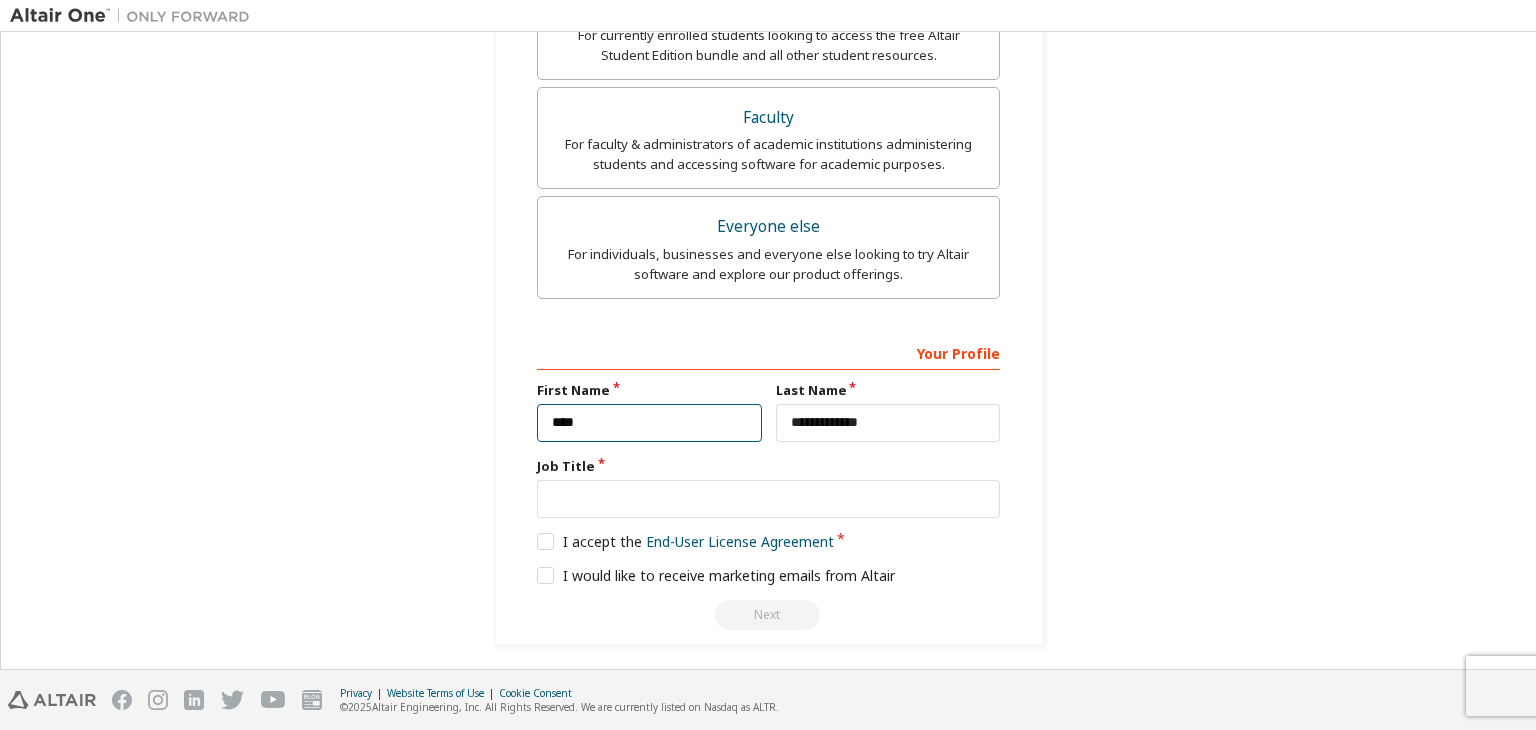 click on "****" at bounding box center [649, 423] 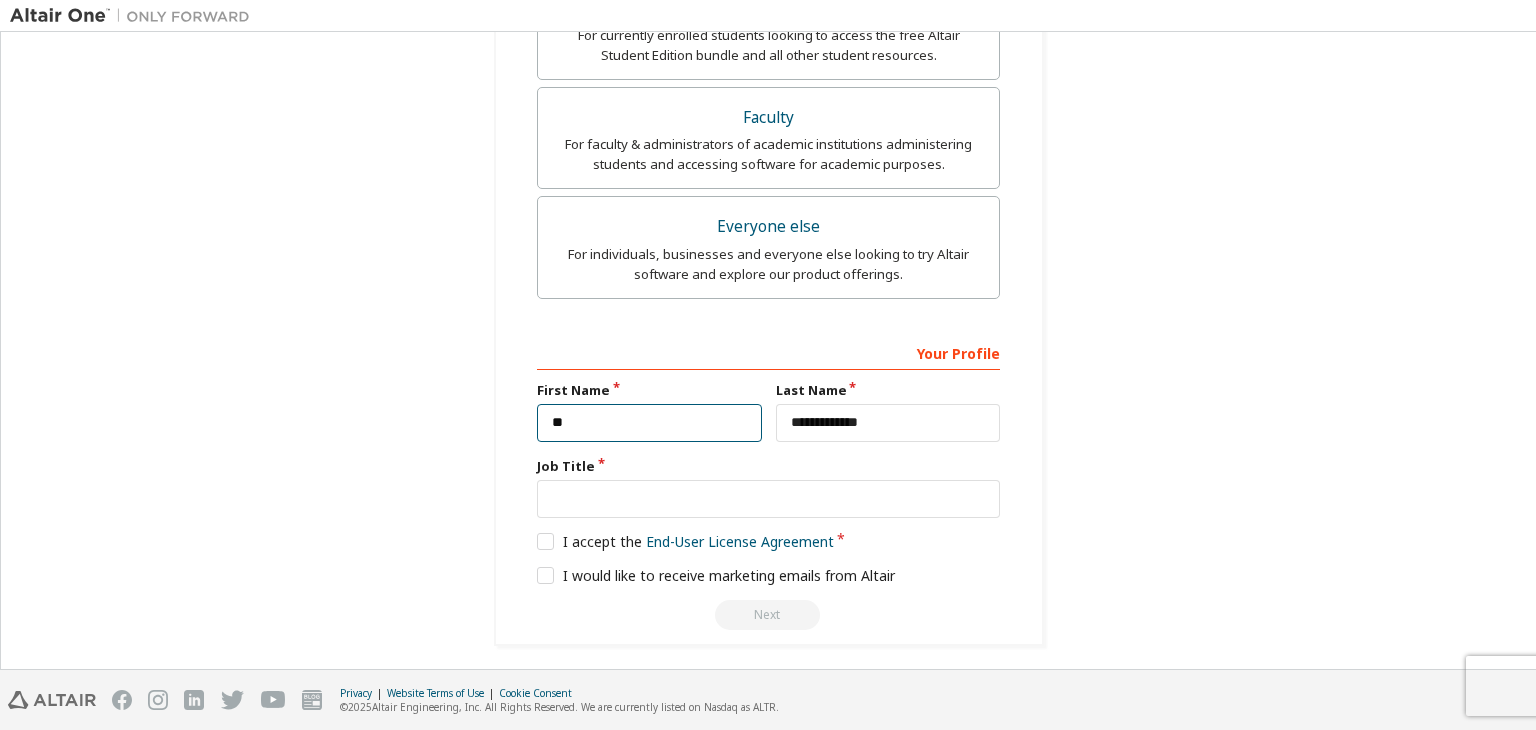 type on "*" 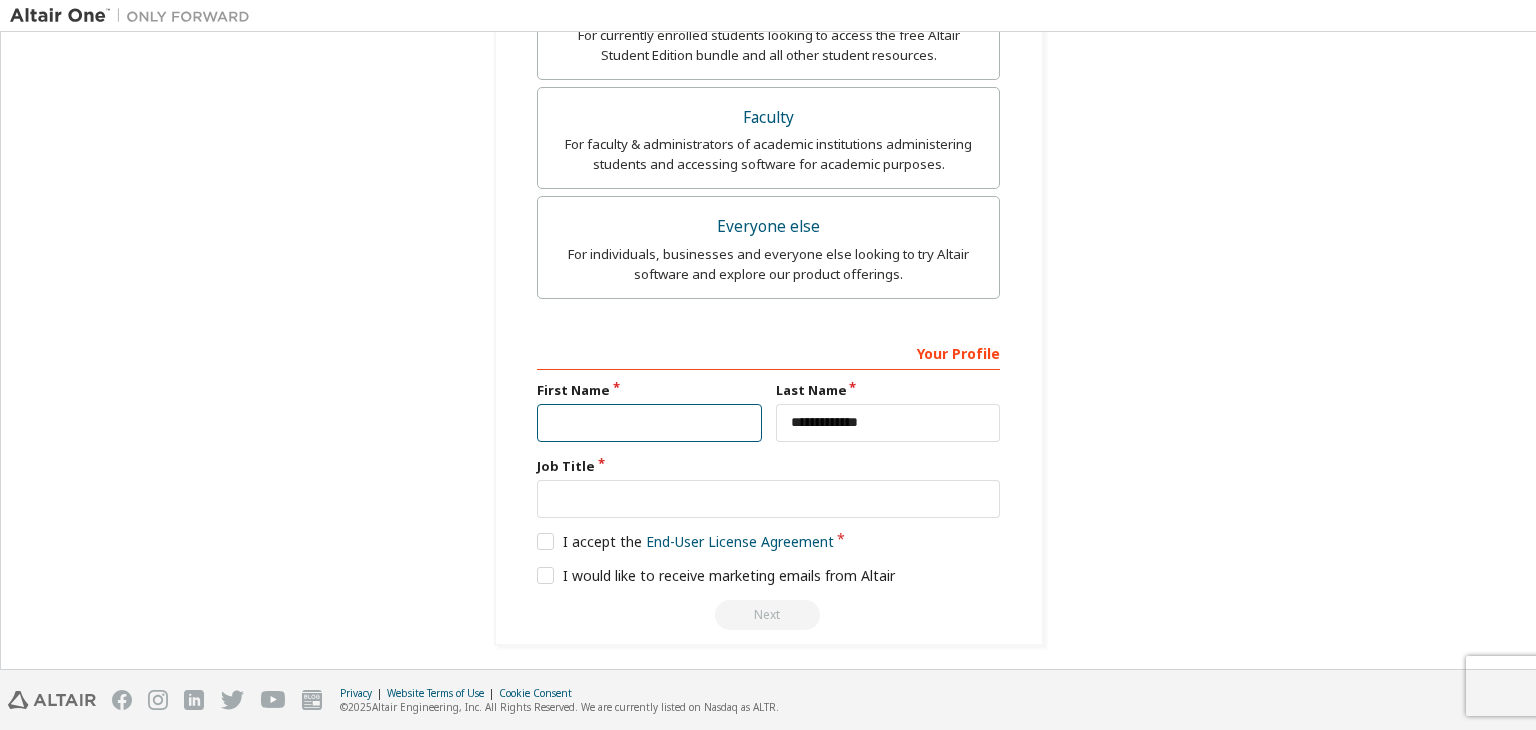 type 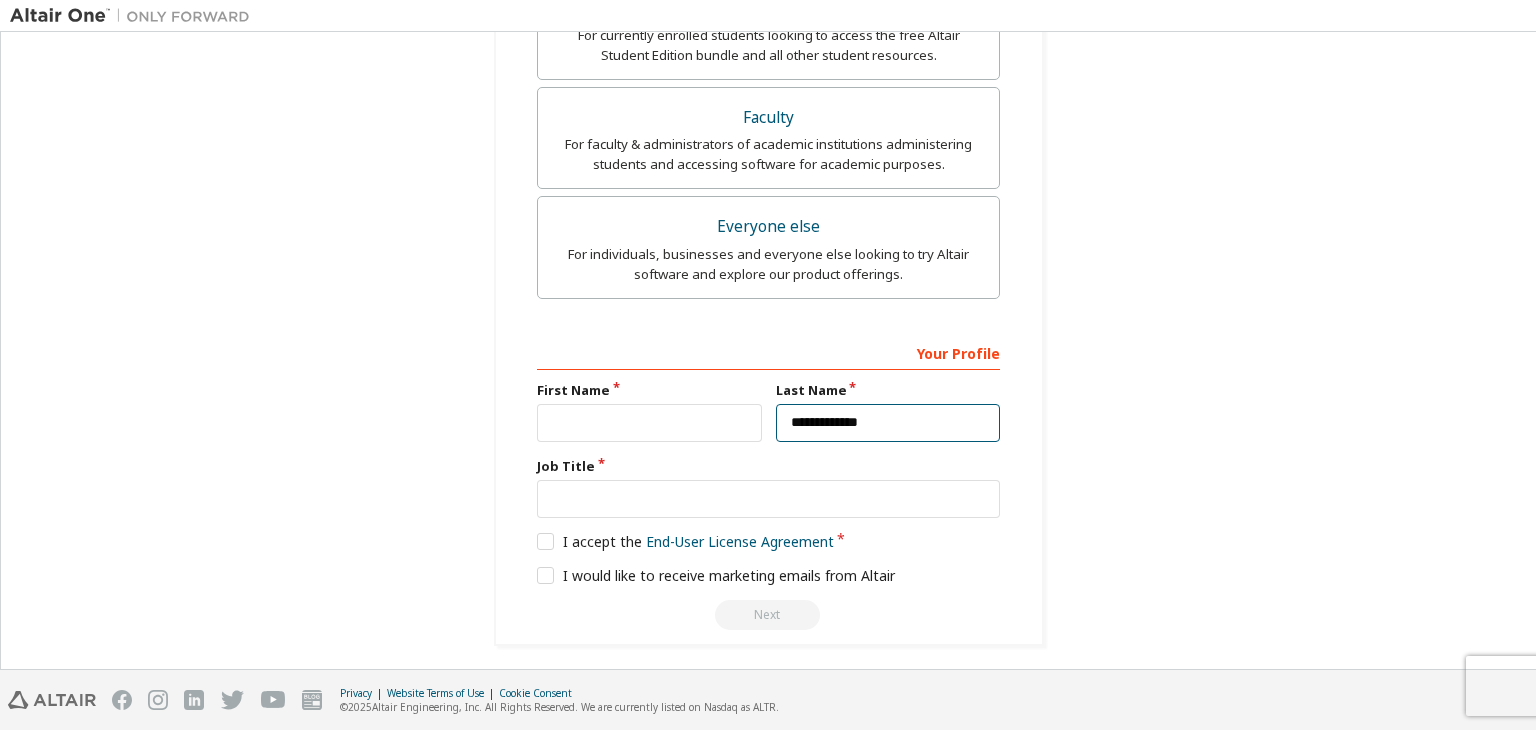click on "**********" at bounding box center (888, 423) 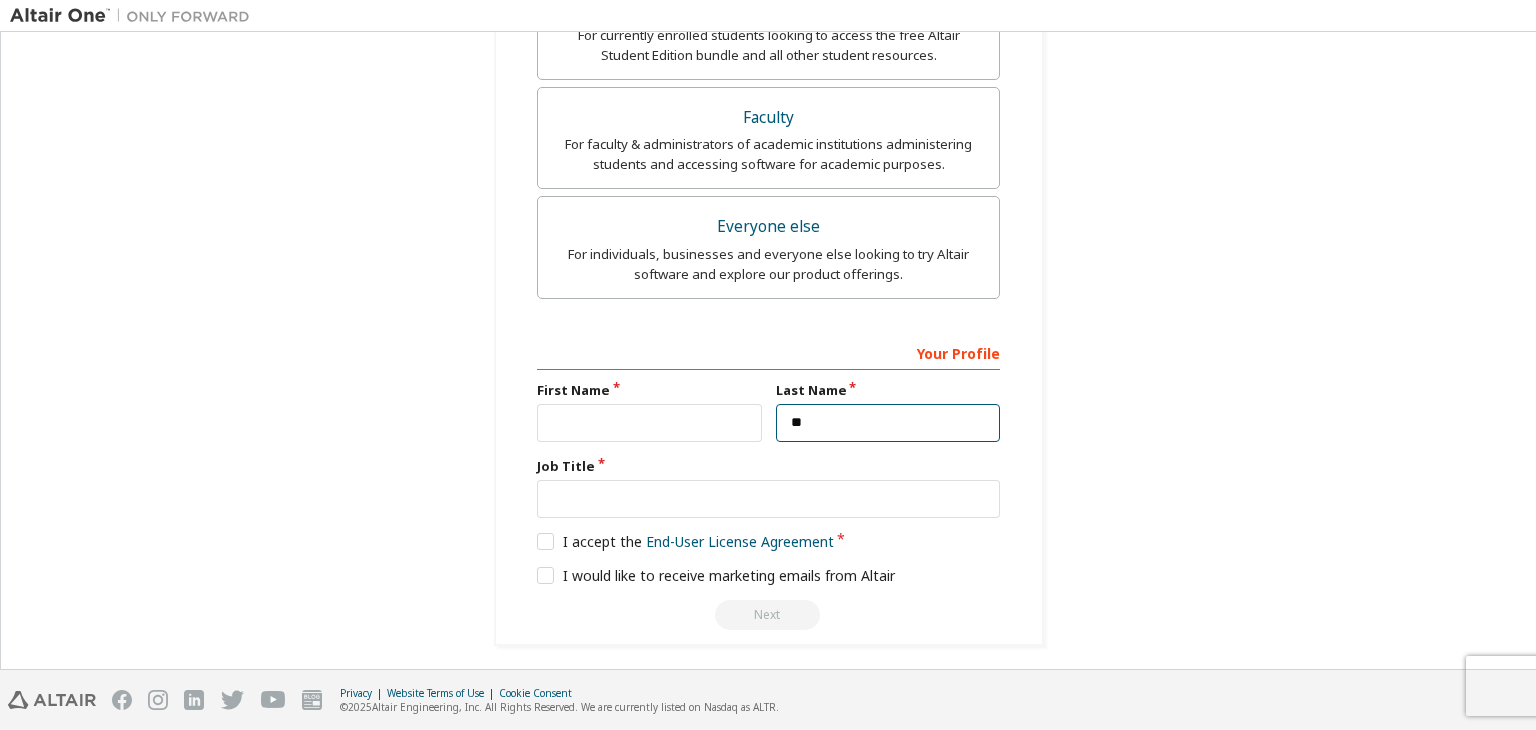type on "*" 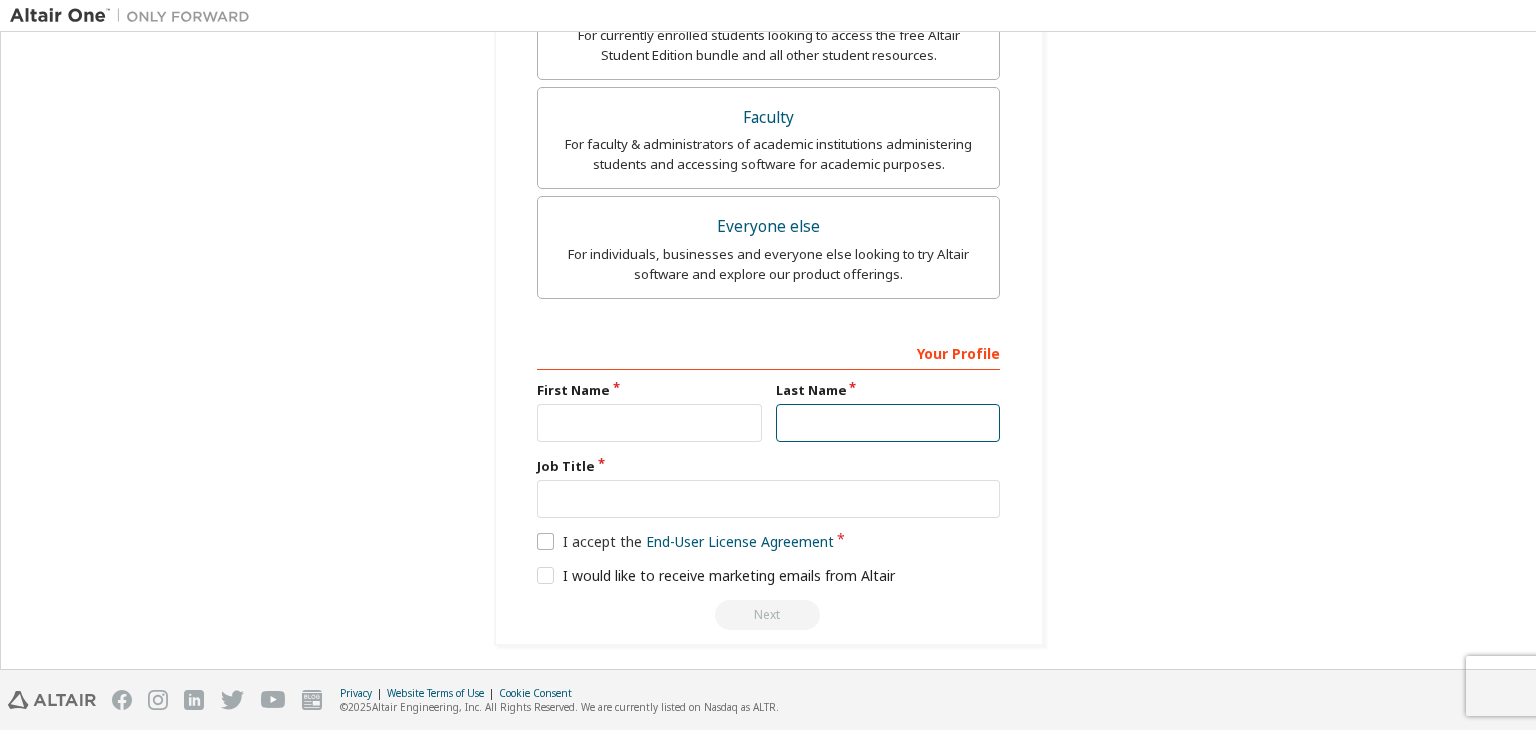 type 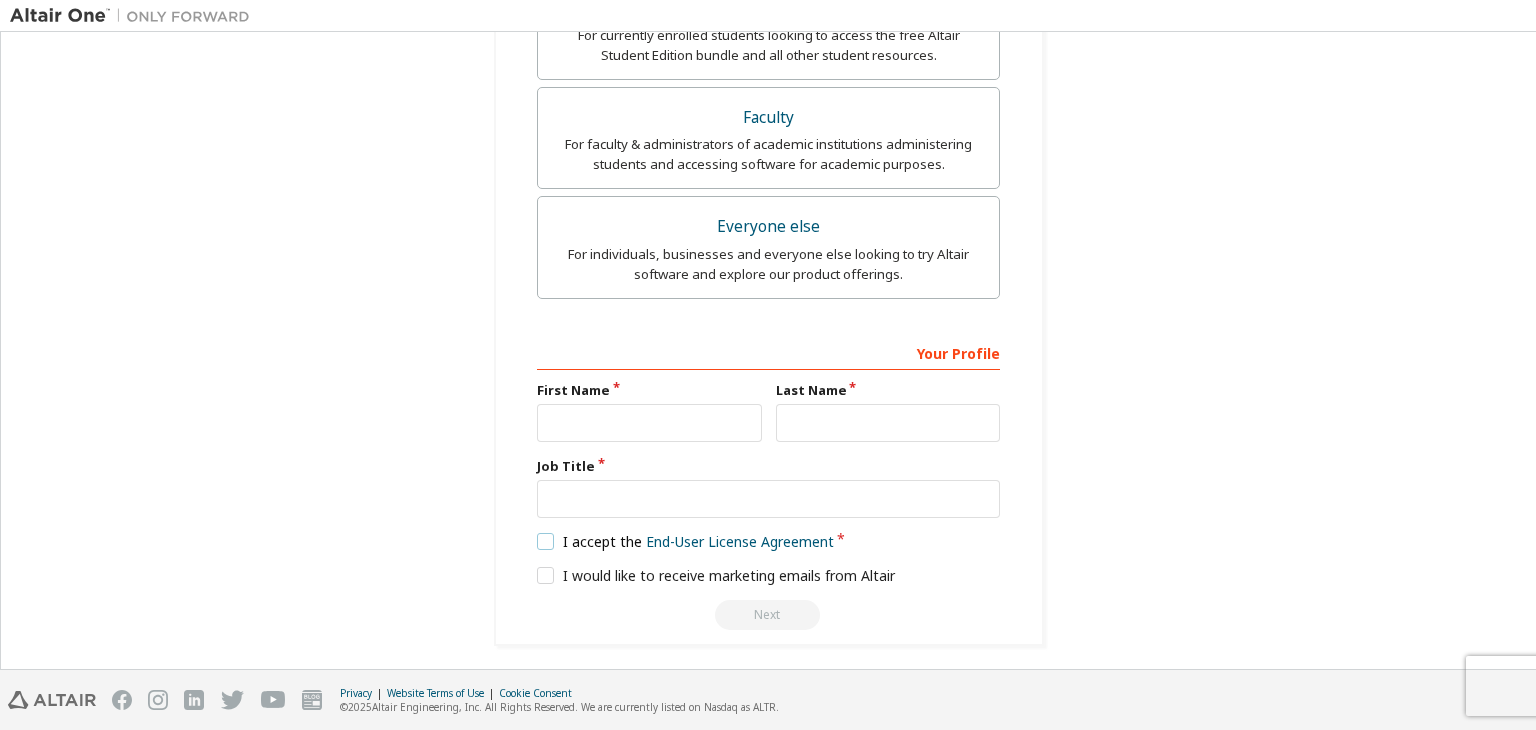 click on "I accept the    End-User License Agreement" at bounding box center [685, 541] 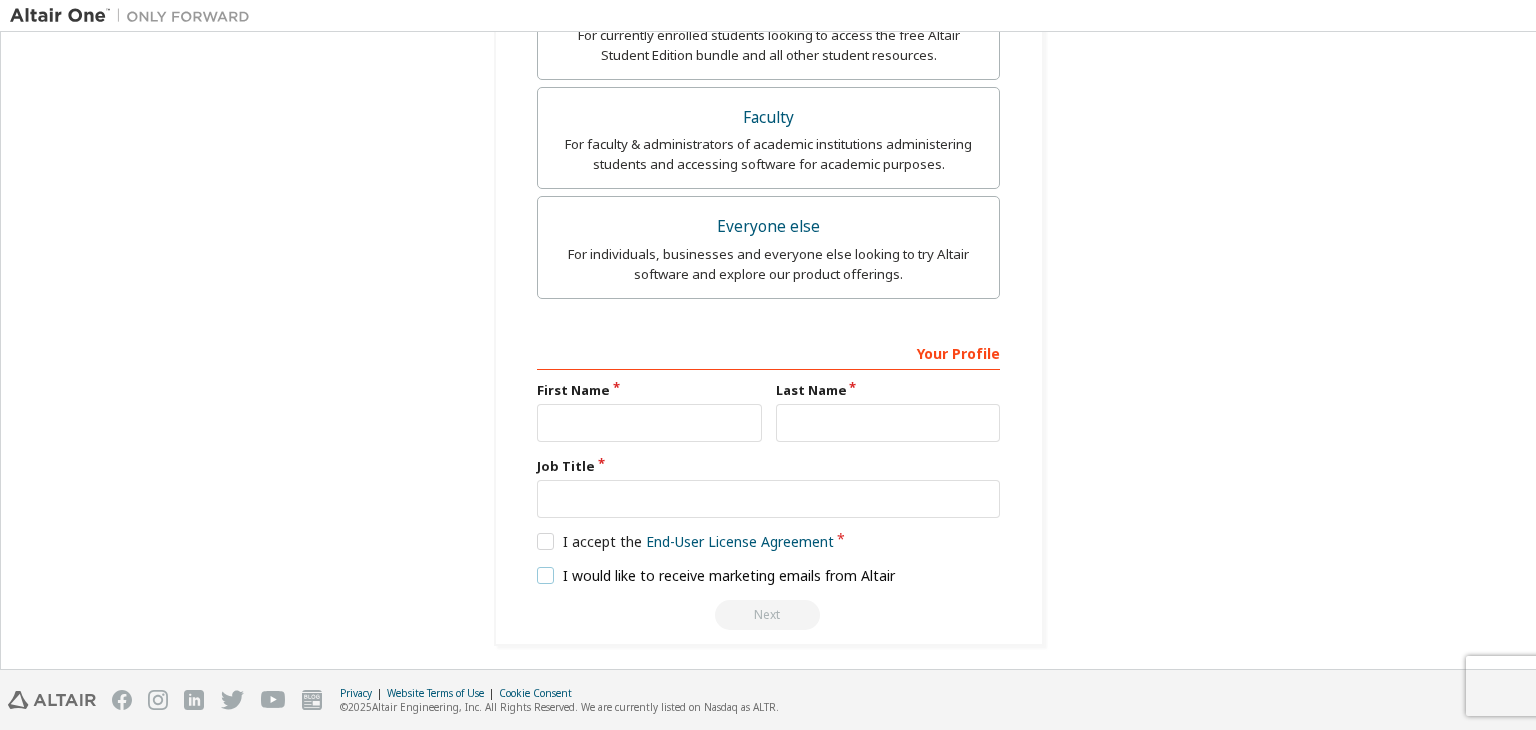 click on "I would like to receive marketing emails from Altair" at bounding box center (716, 575) 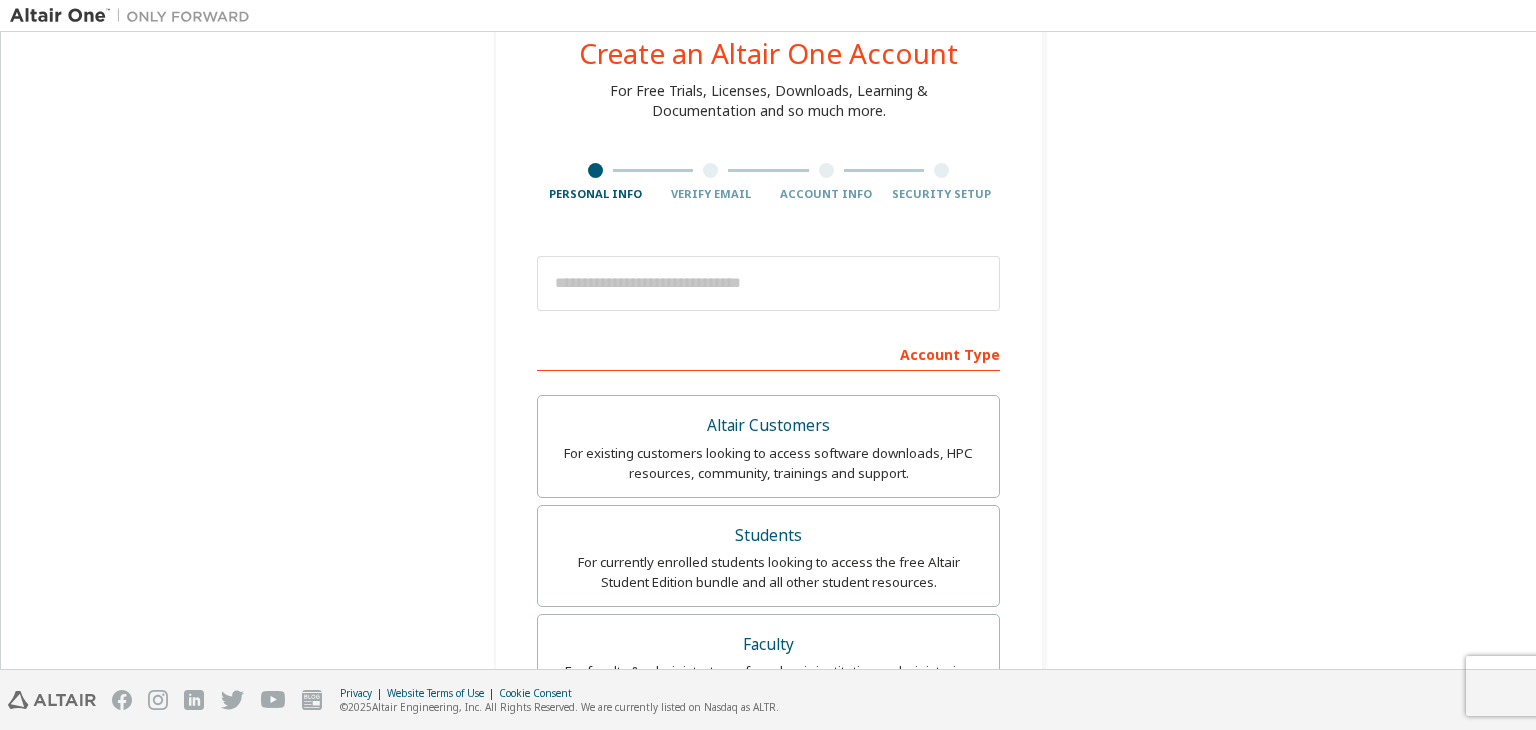 scroll, scrollTop: 89, scrollLeft: 0, axis: vertical 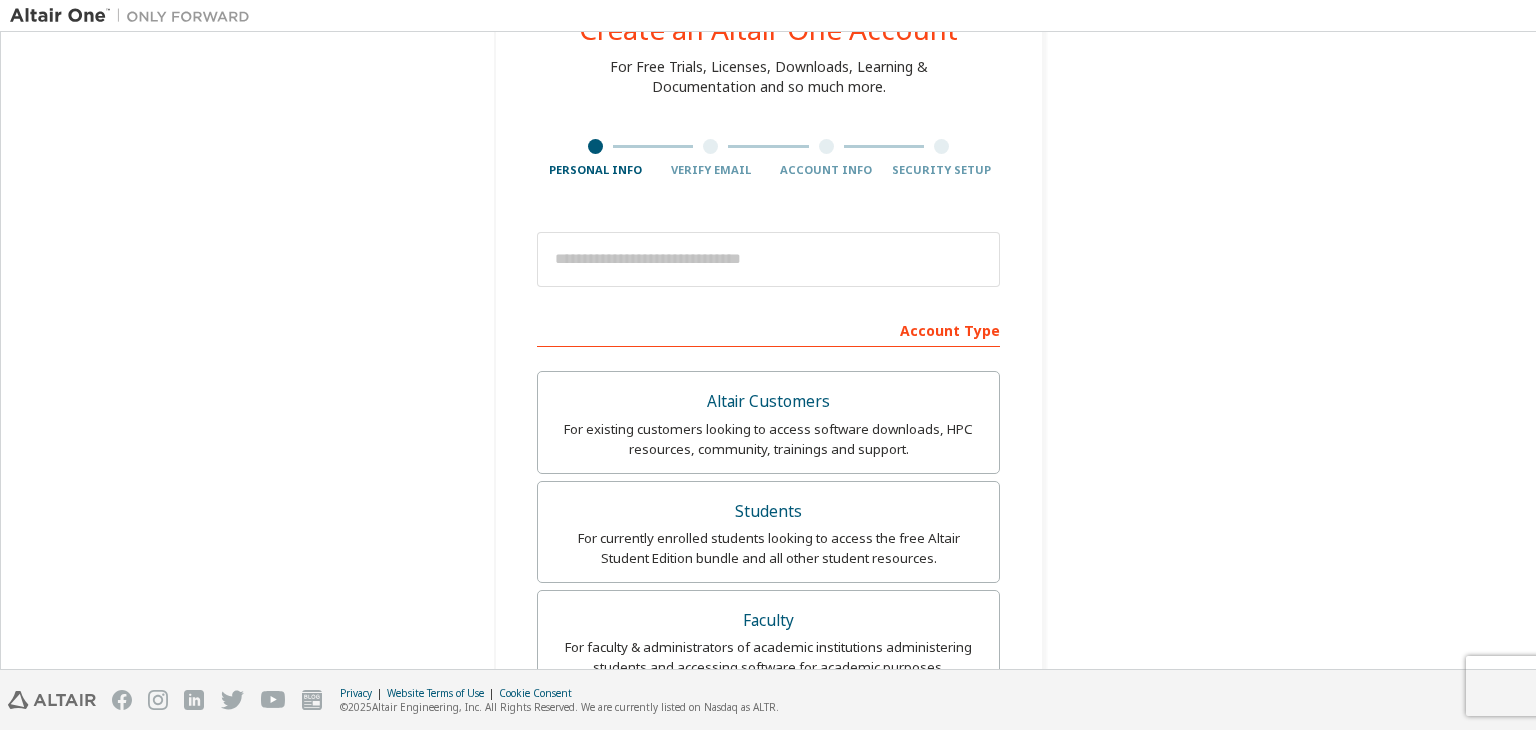 click at bounding box center (768, 260) 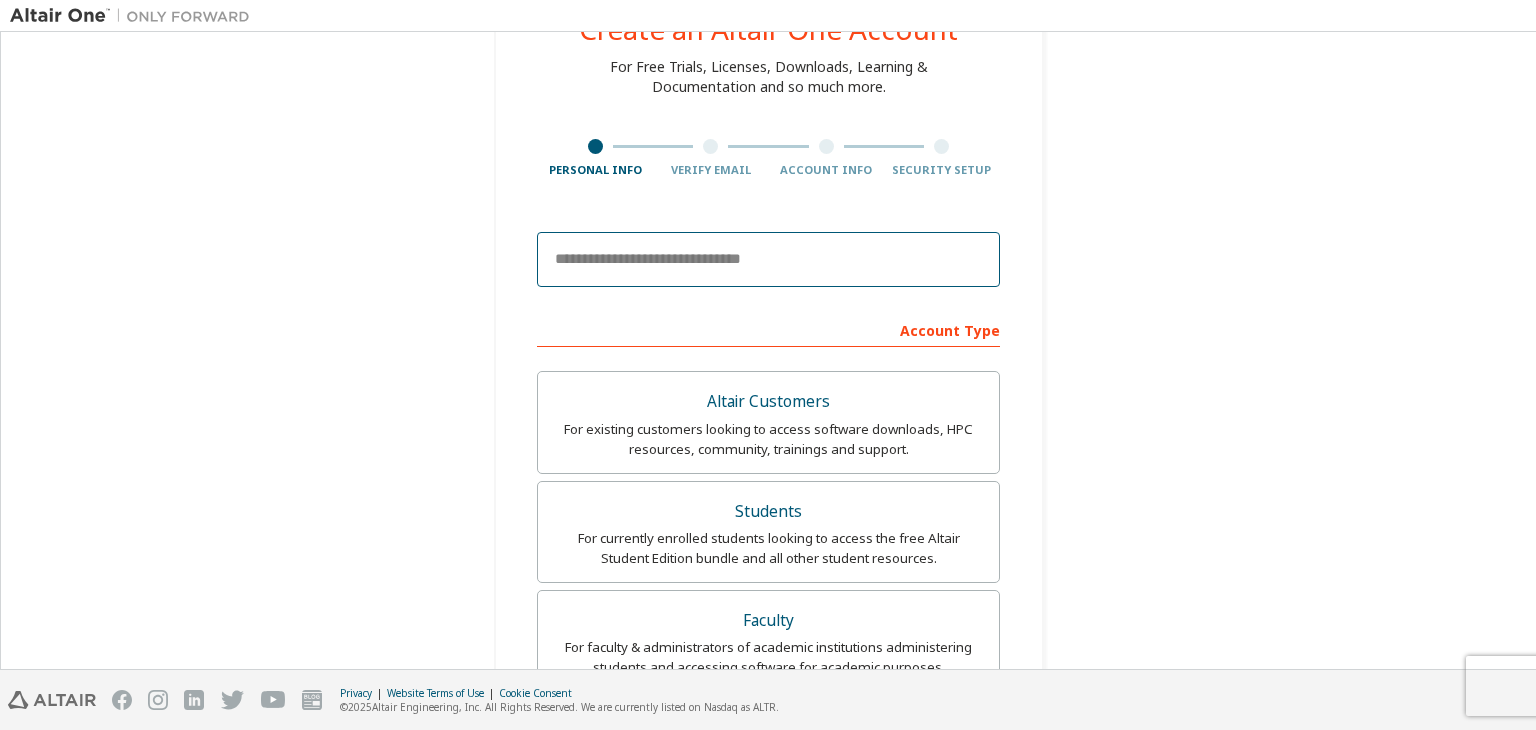 click at bounding box center (768, 260) 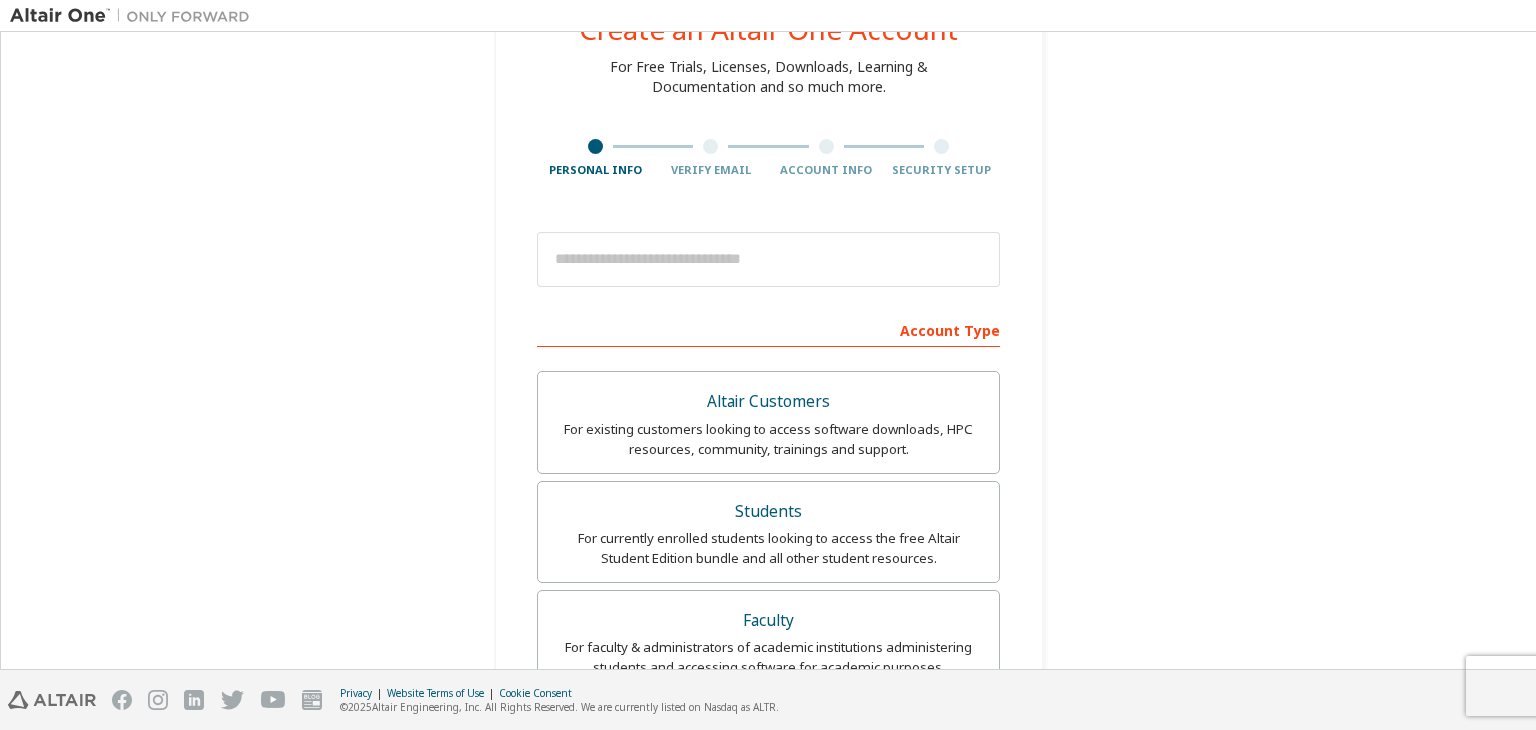 click on "Account Type" at bounding box center [768, 329] 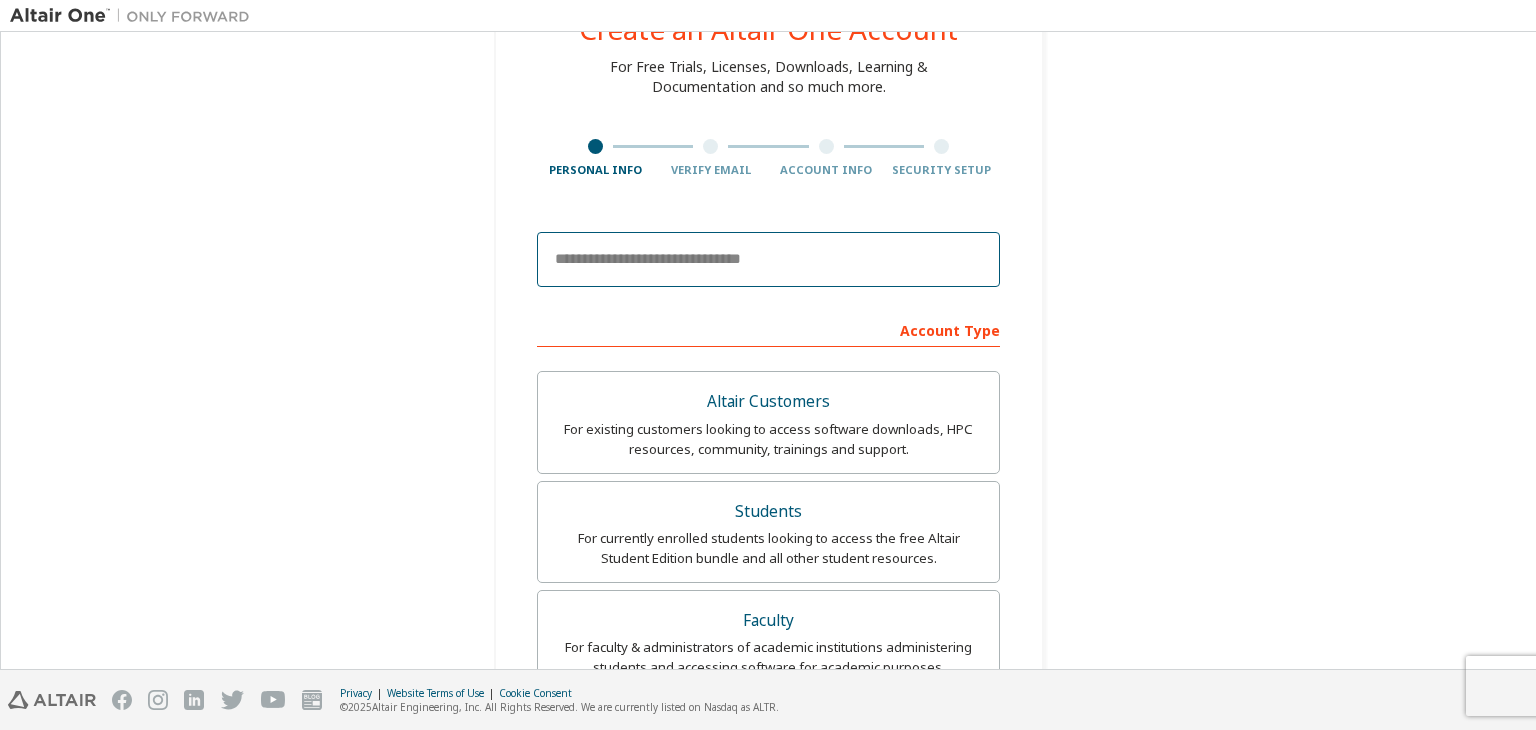 click at bounding box center (768, 260) 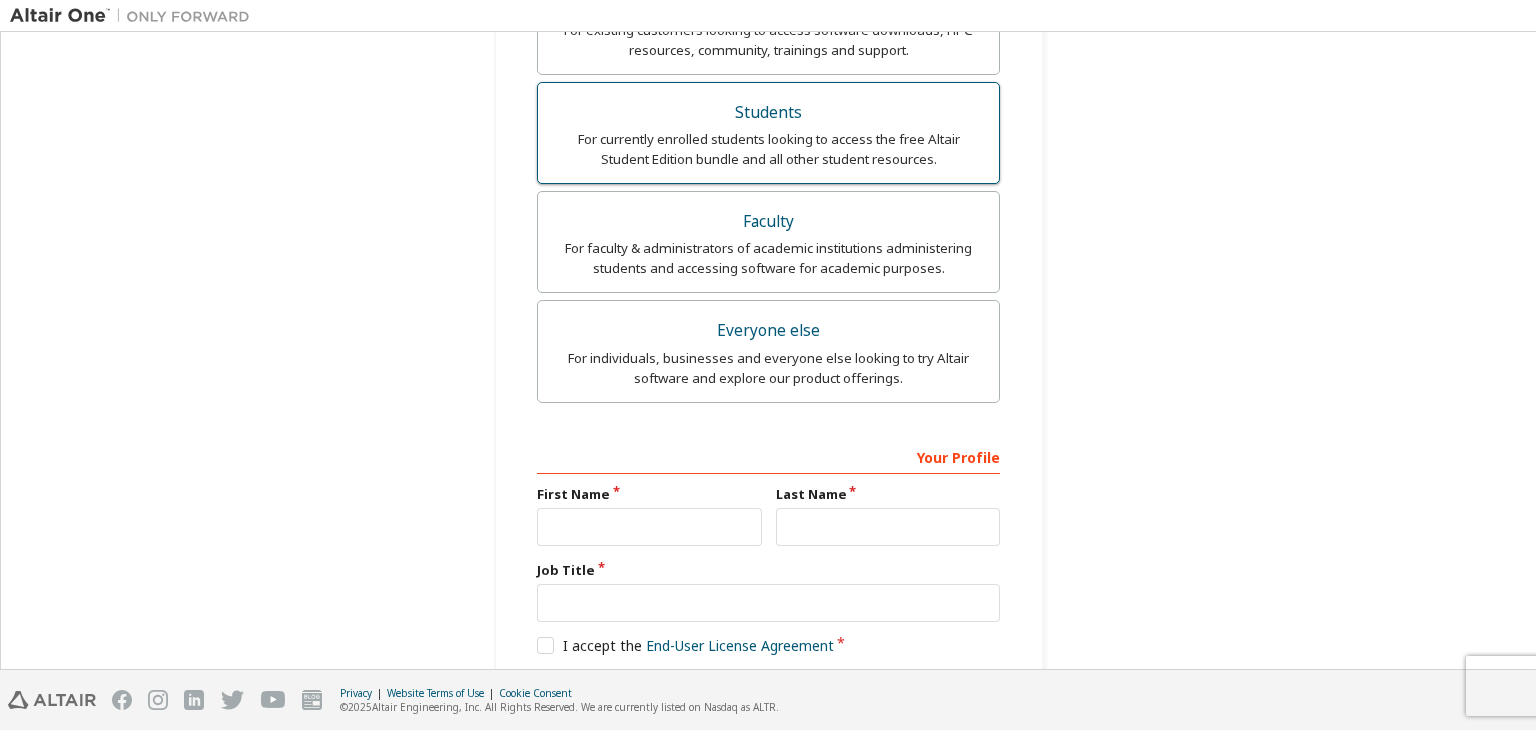 scroll, scrollTop: 592, scrollLeft: 0, axis: vertical 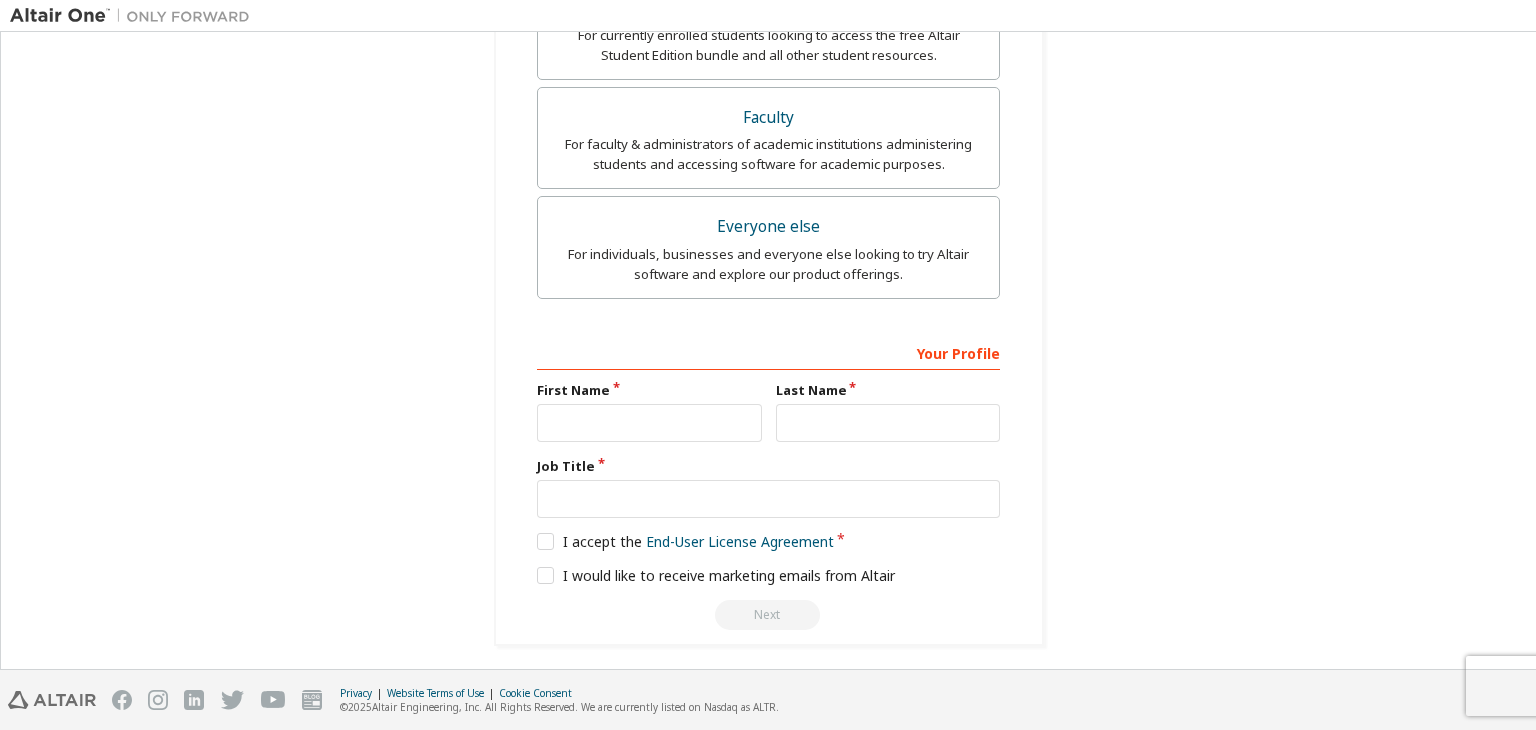 click on "Next" at bounding box center [768, 615] 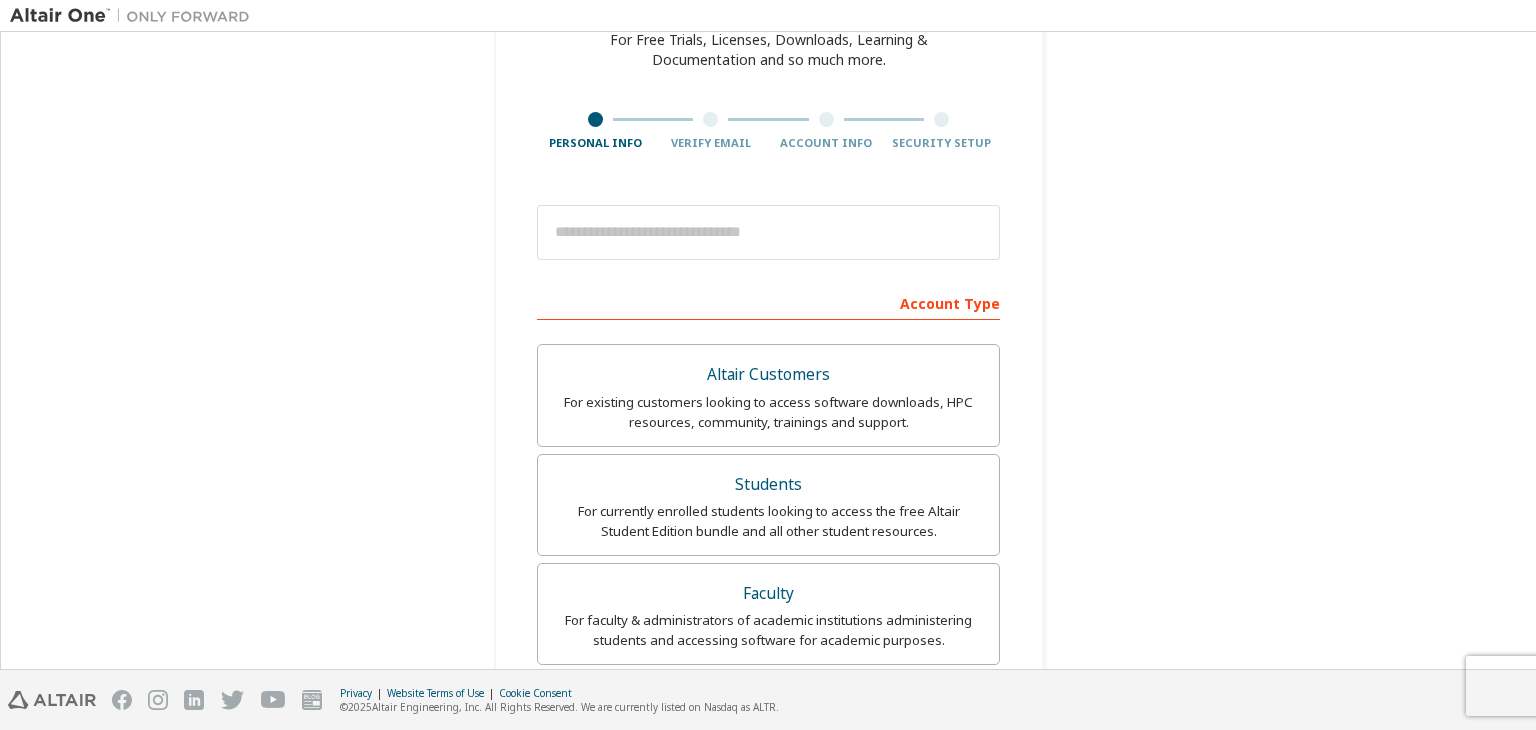 scroll, scrollTop: 0, scrollLeft: 0, axis: both 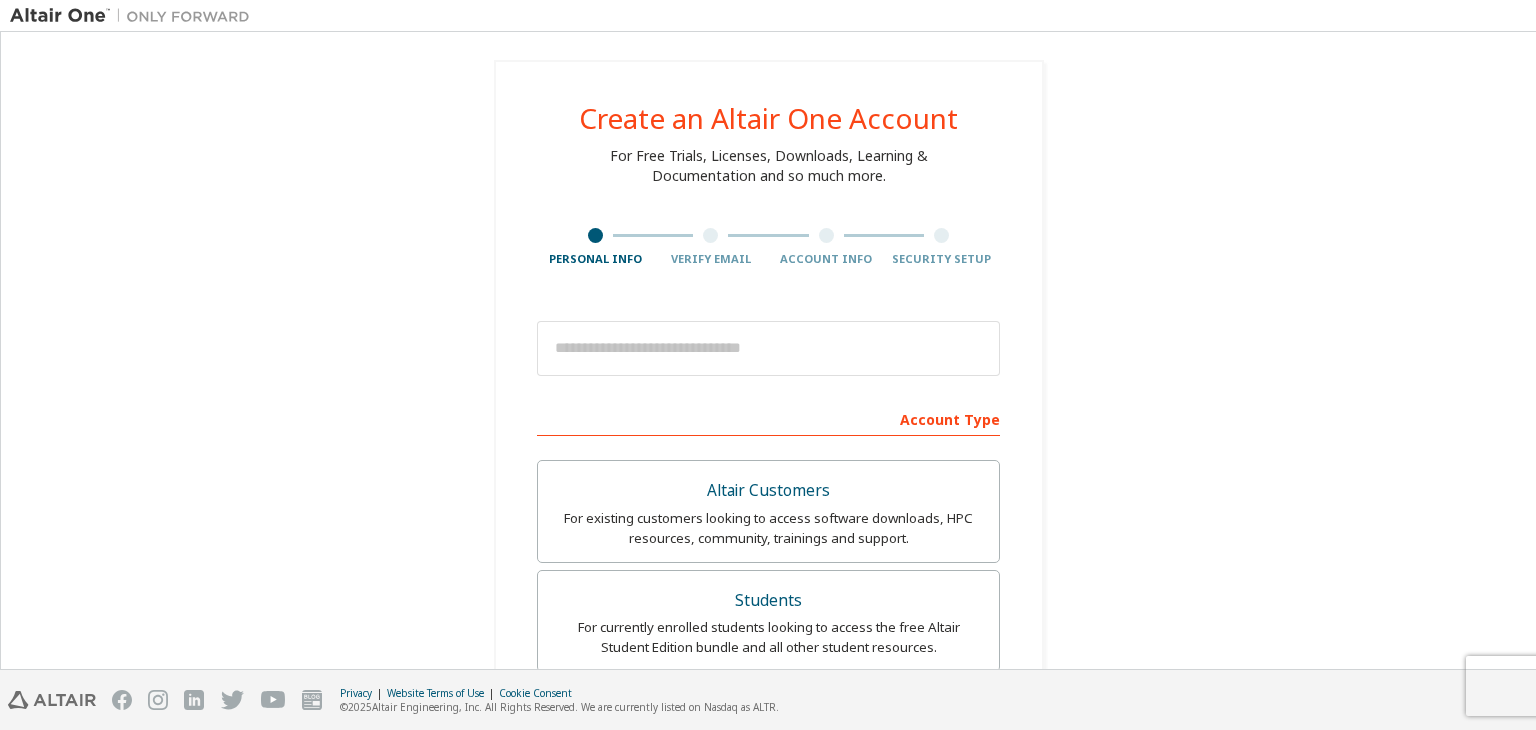click at bounding box center [711, 235] 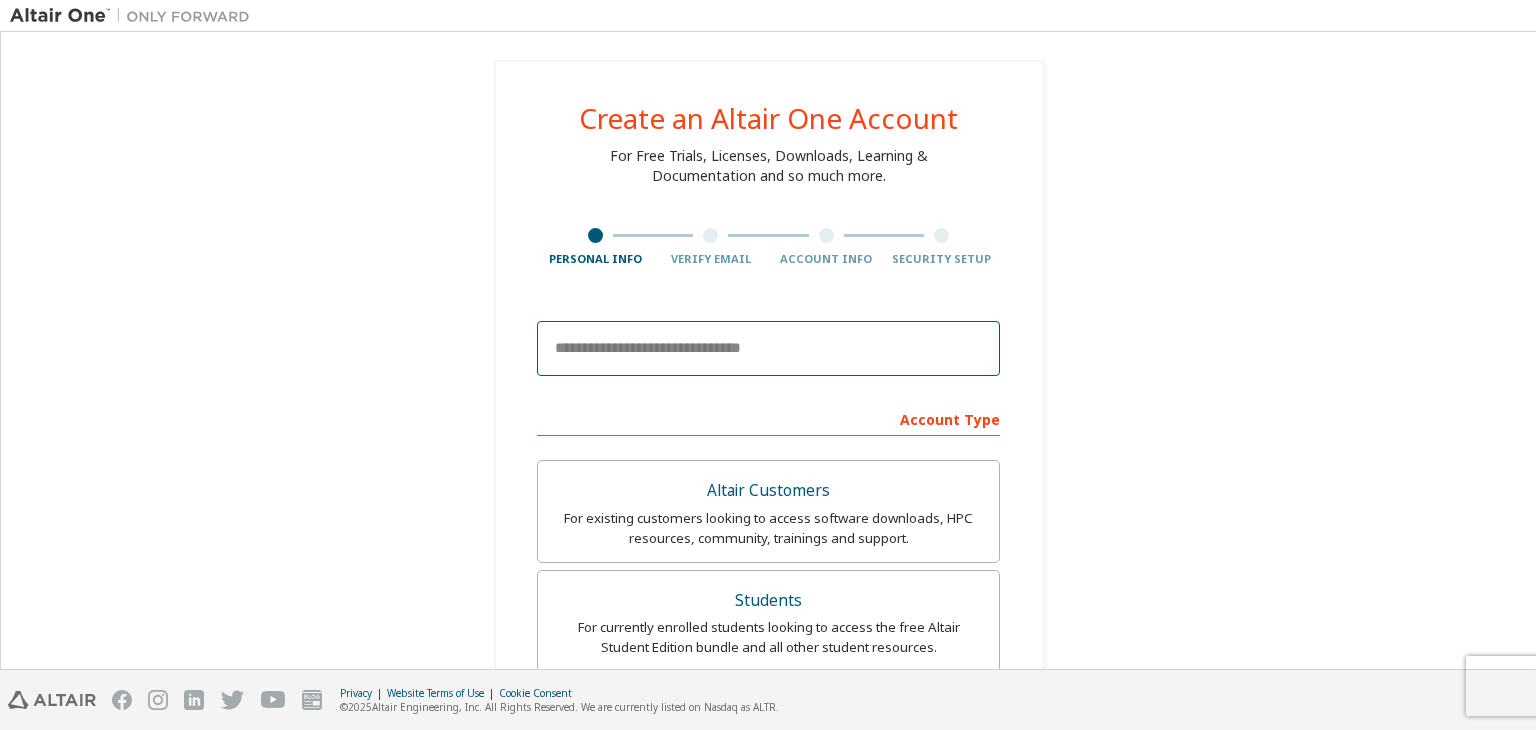 click at bounding box center (768, 349) 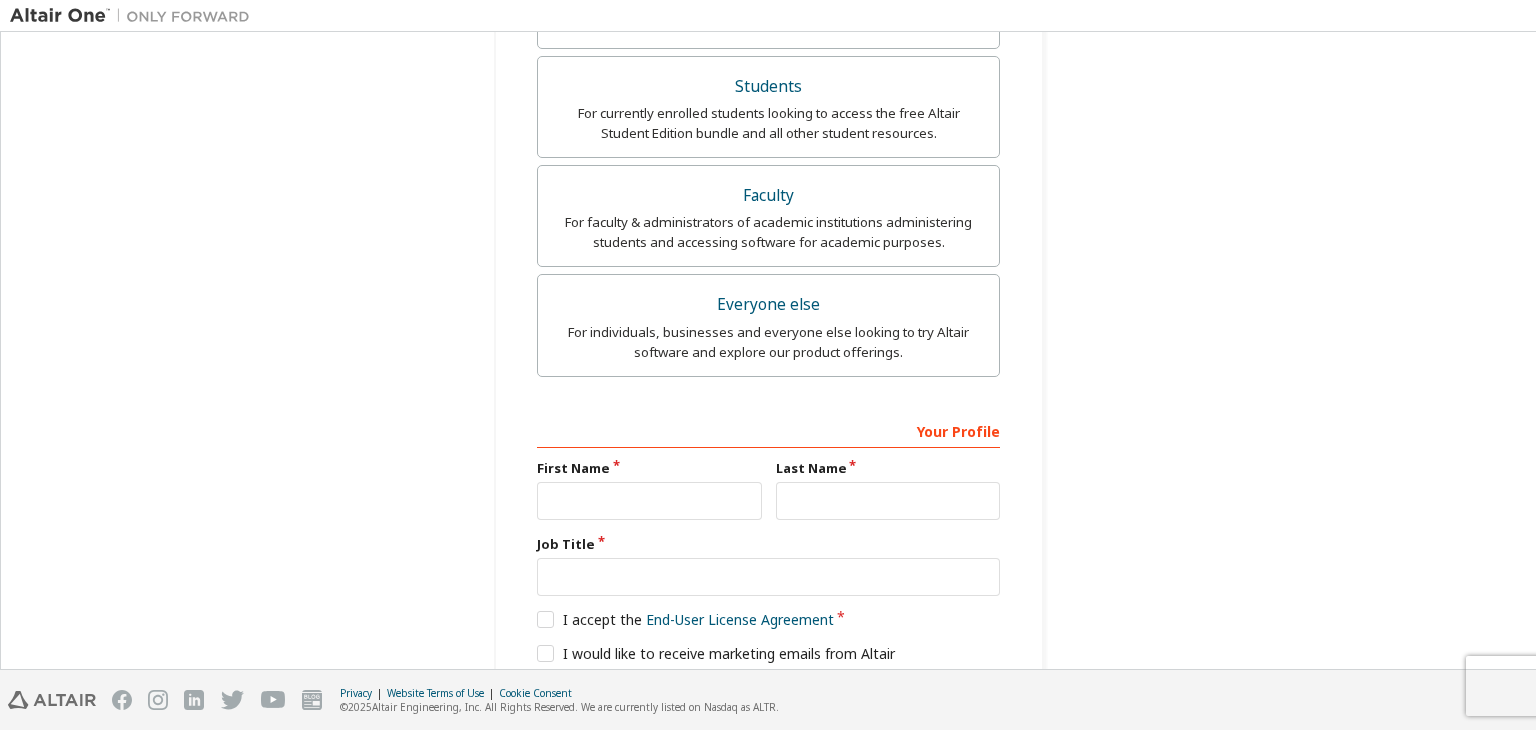 scroll, scrollTop: 592, scrollLeft: 0, axis: vertical 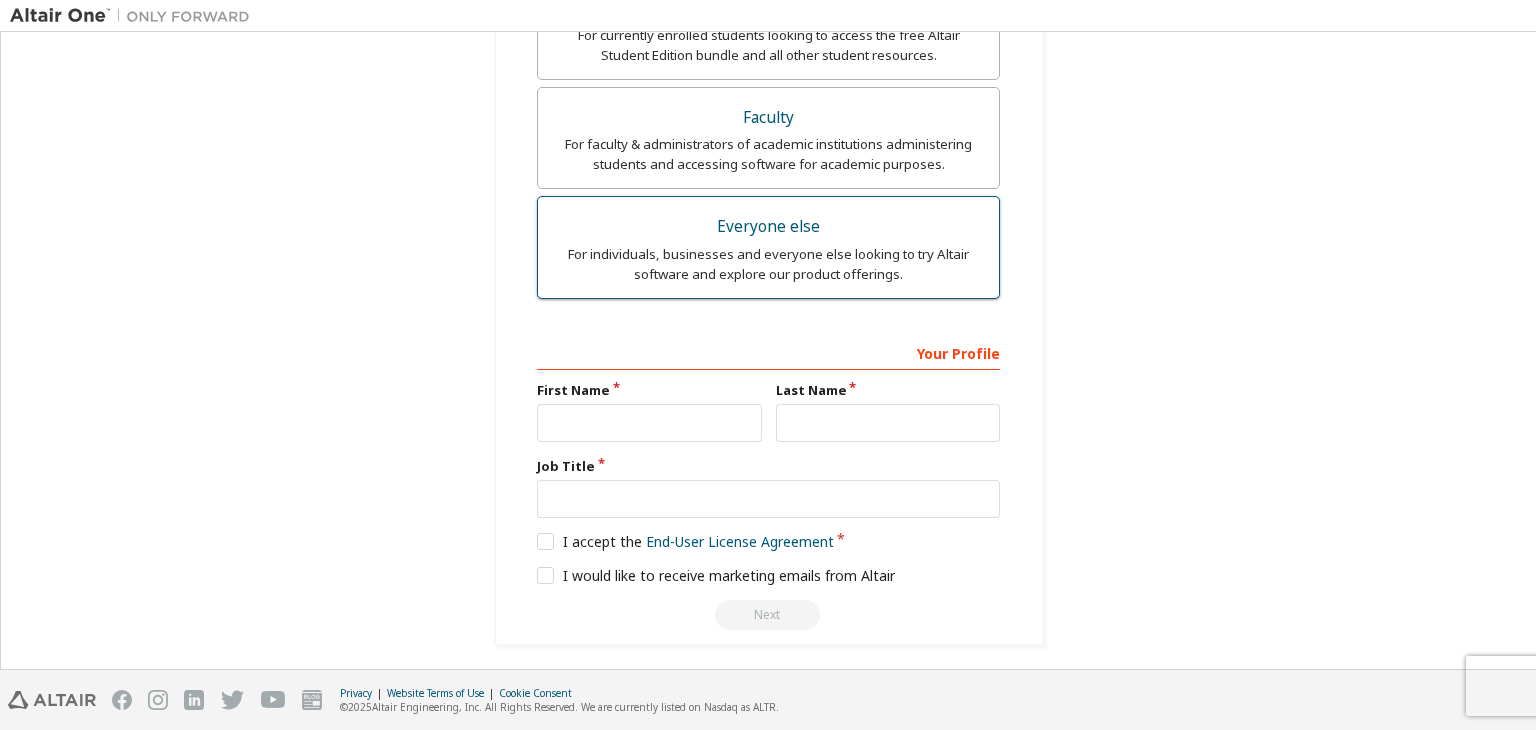 click on "For individuals, businesses and everyone else looking to try Altair software and explore our product offerings." at bounding box center (768, 264) 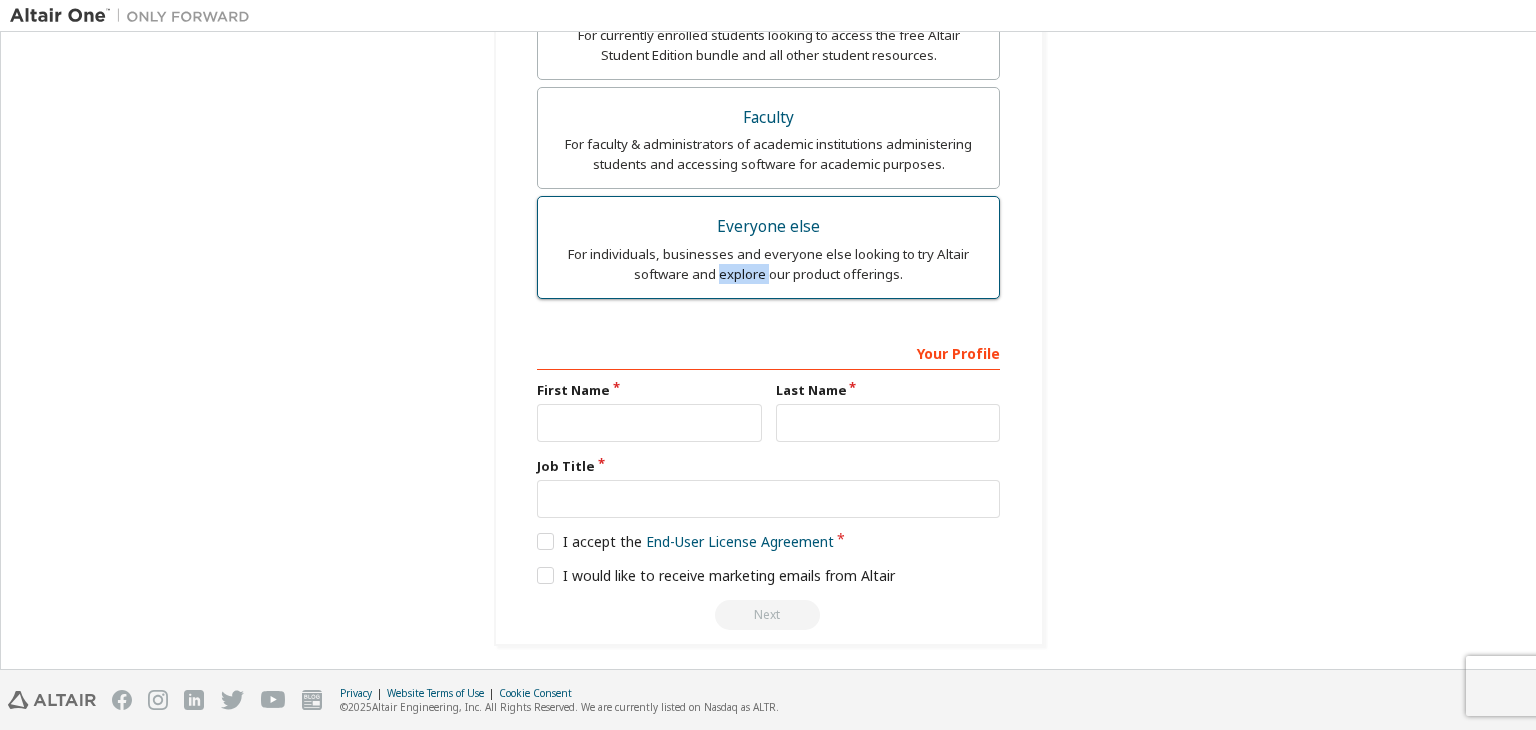 click on "For individuals, businesses and everyone else looking to try Altair software and explore our product offerings." at bounding box center [768, 264] 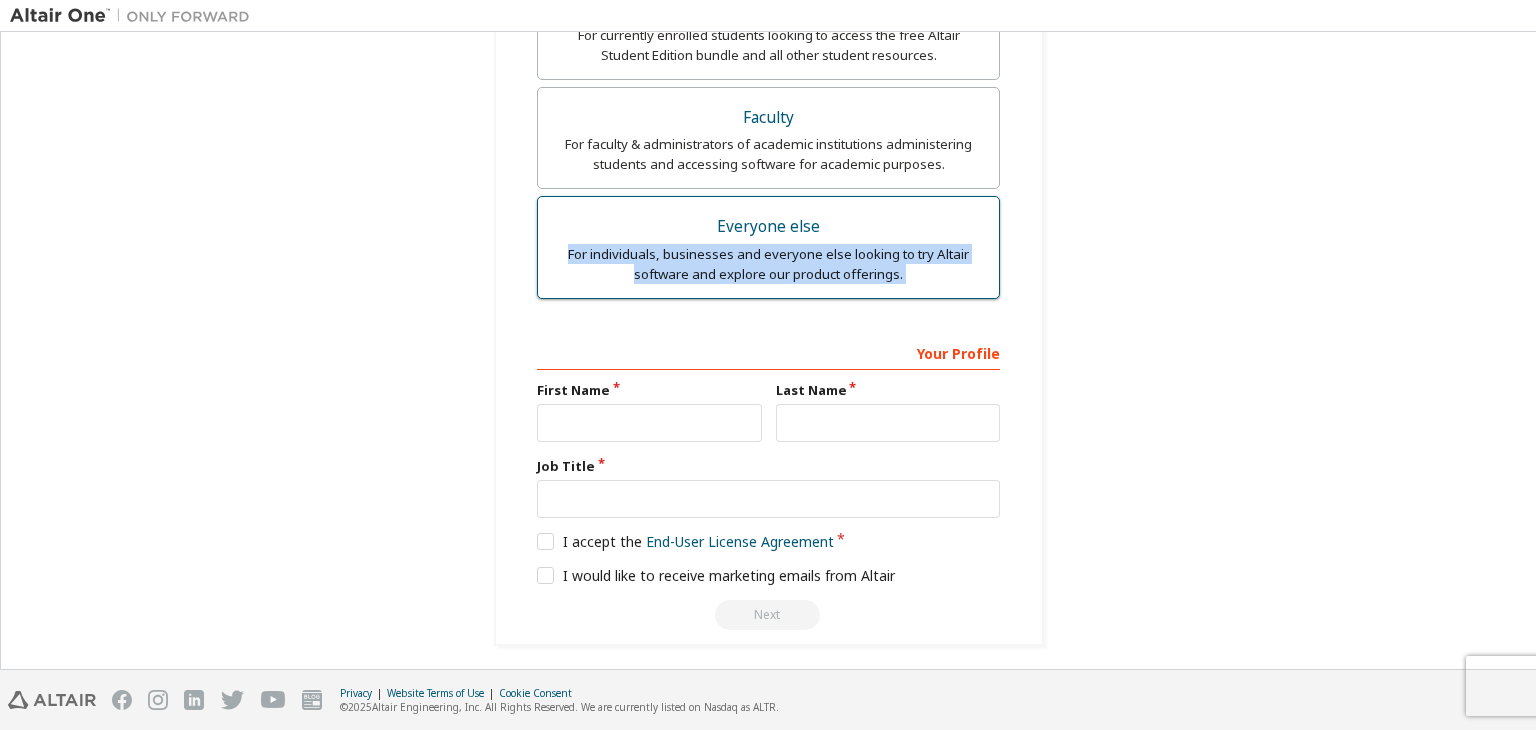 drag, startPoint x: 716, startPoint y: 265, endPoint x: 794, endPoint y: 261, distance: 78.10249 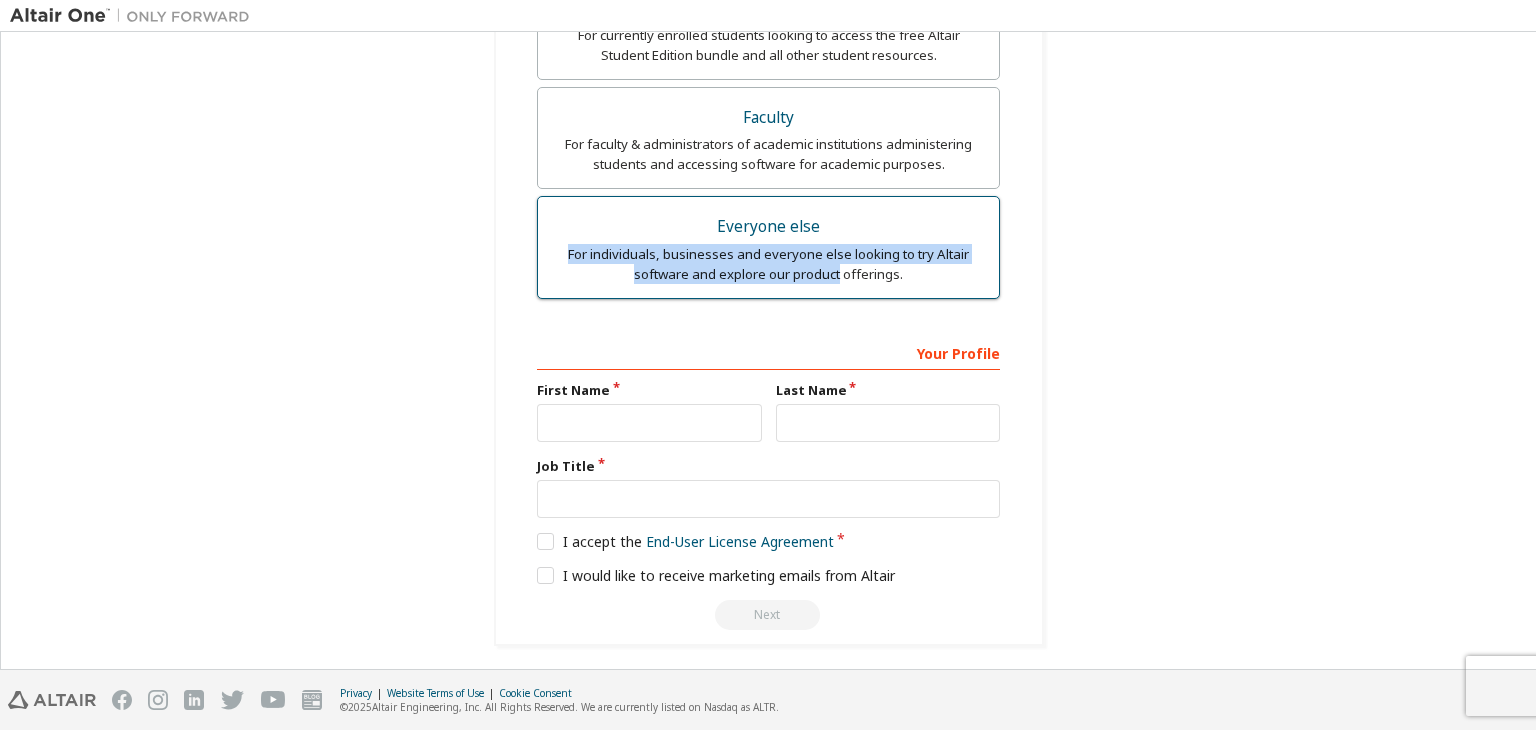 drag, startPoint x: 794, startPoint y: 261, endPoint x: 838, endPoint y: 208, distance: 68.88396 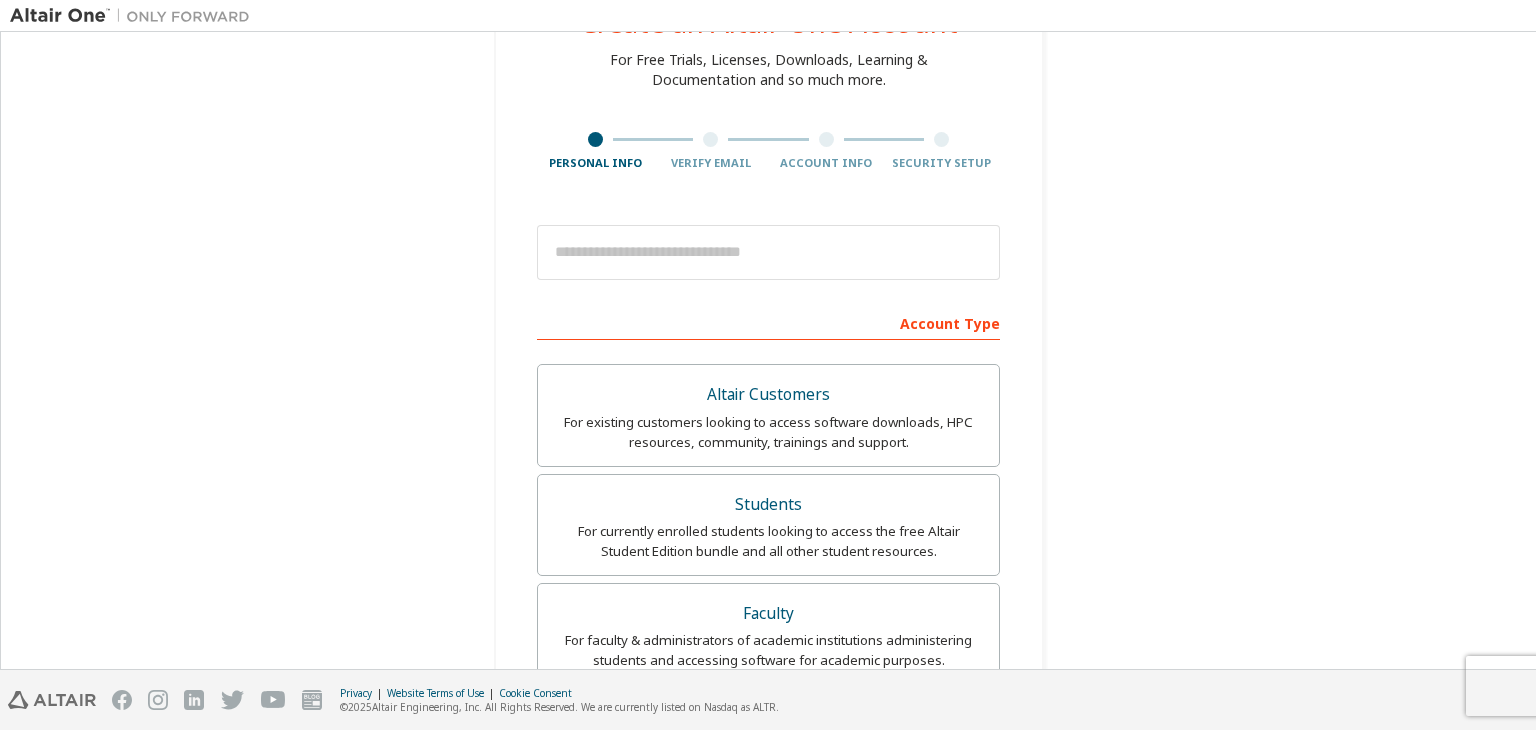 scroll, scrollTop: 95, scrollLeft: 0, axis: vertical 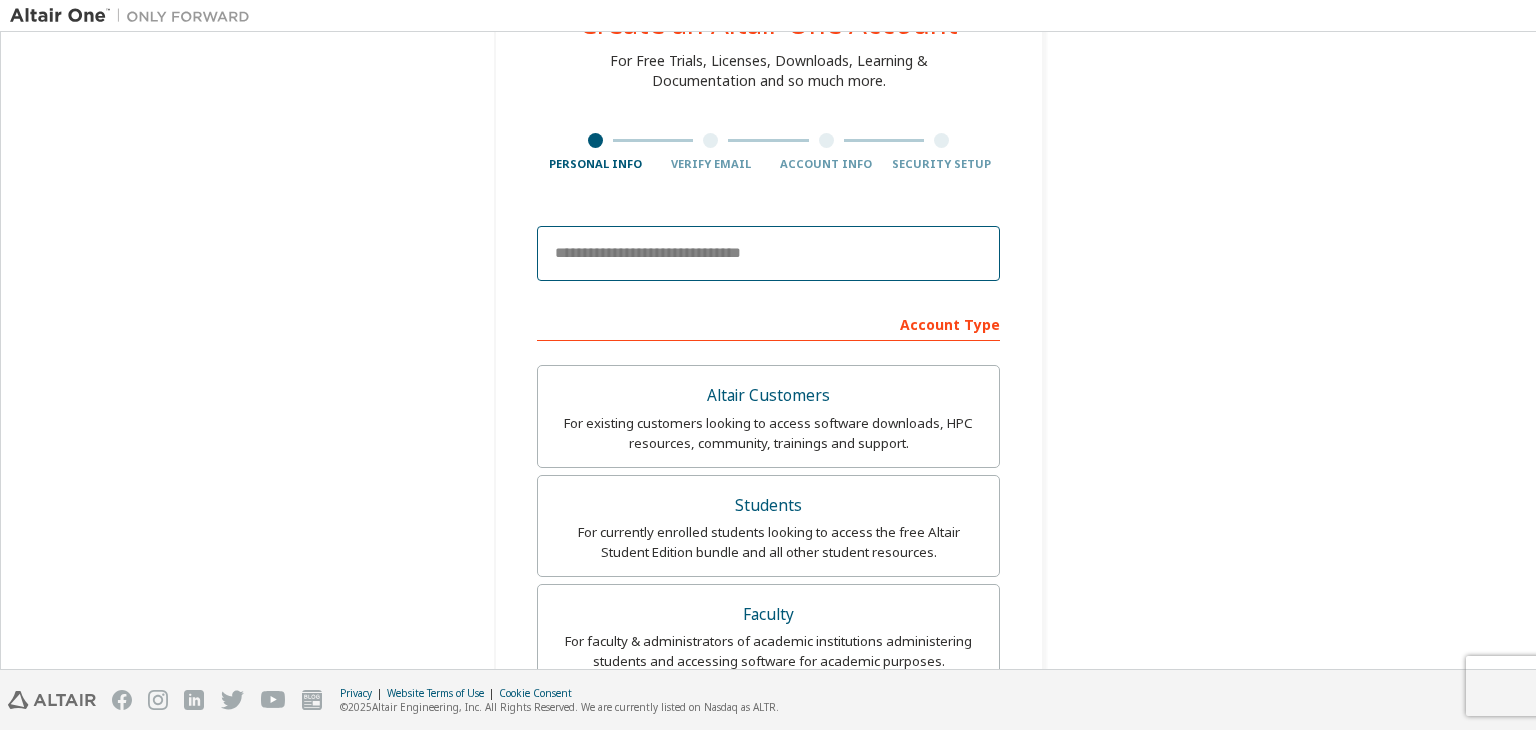 click at bounding box center [768, 254] 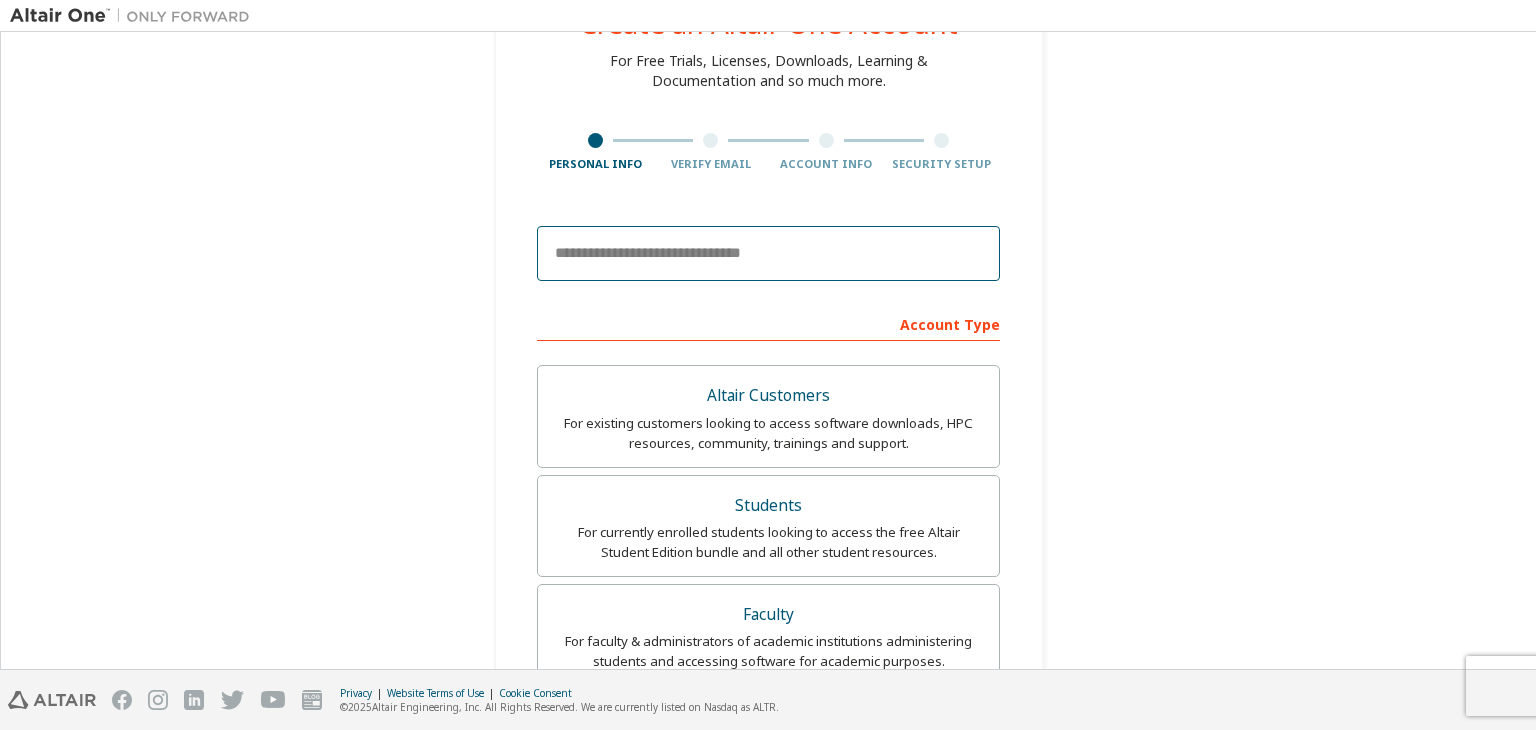 click at bounding box center [768, 254] 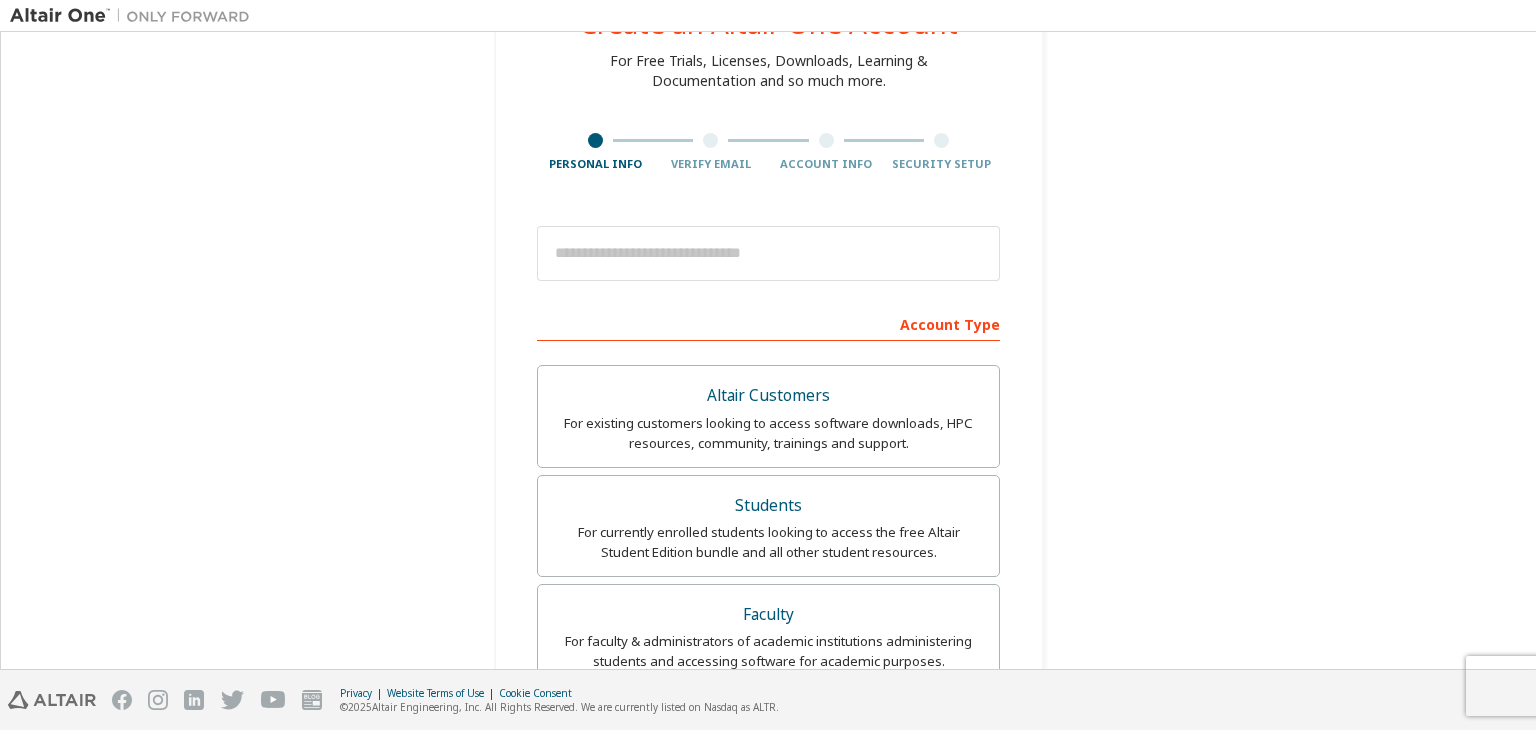 click on "Verify Email" at bounding box center [711, 153] 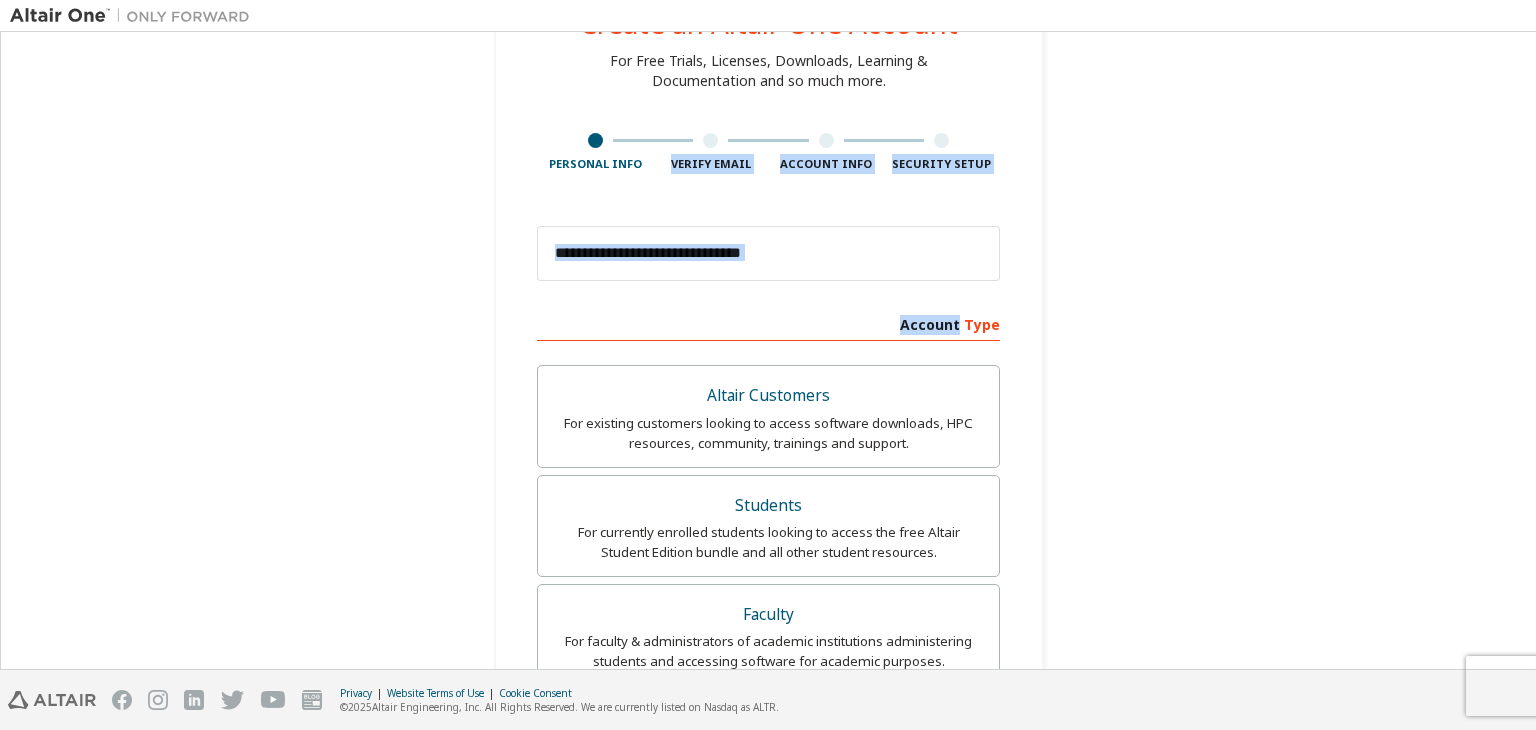 drag, startPoint x: 696, startPoint y: 149, endPoint x: 902, endPoint y: 304, distance: 257.80032 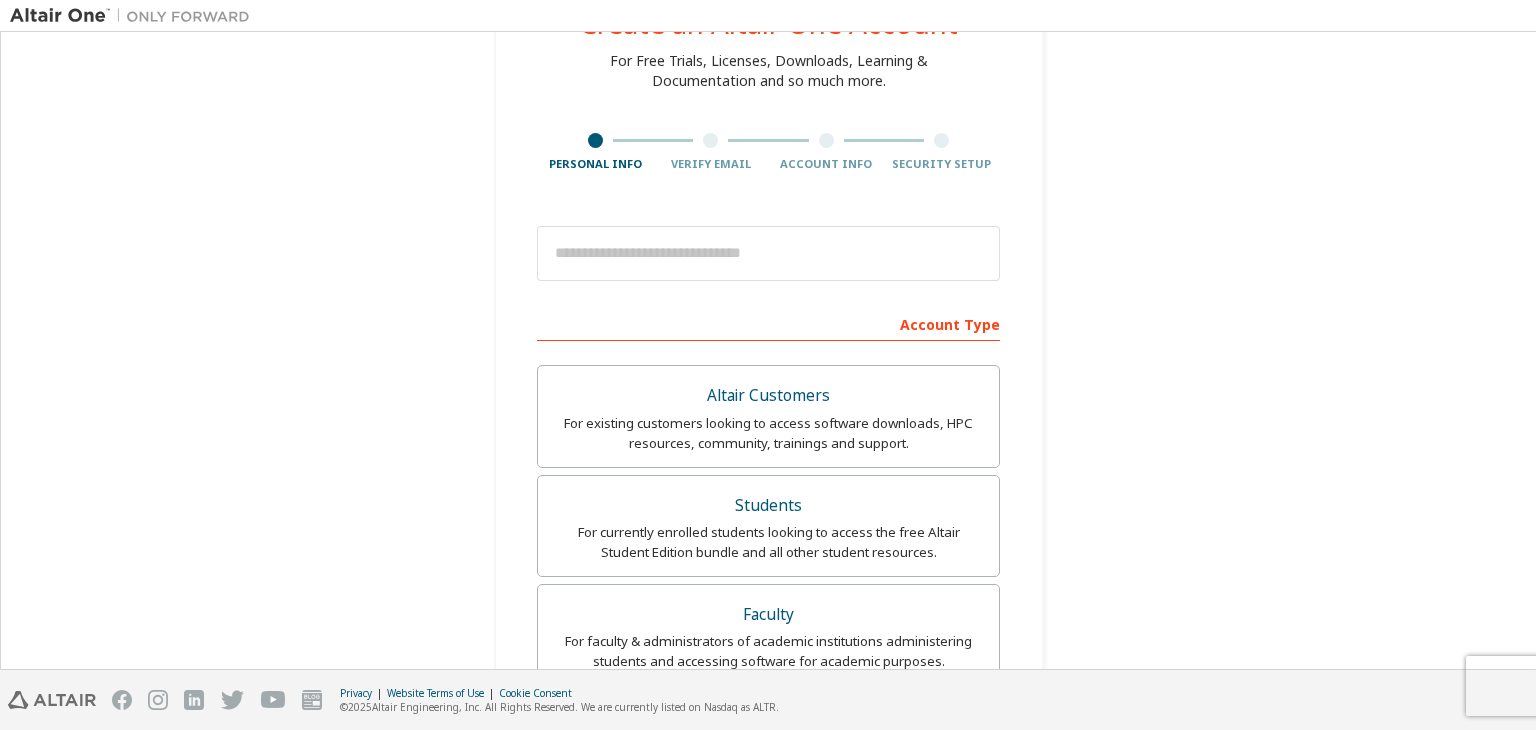 click on "Account Type" at bounding box center (768, 323) 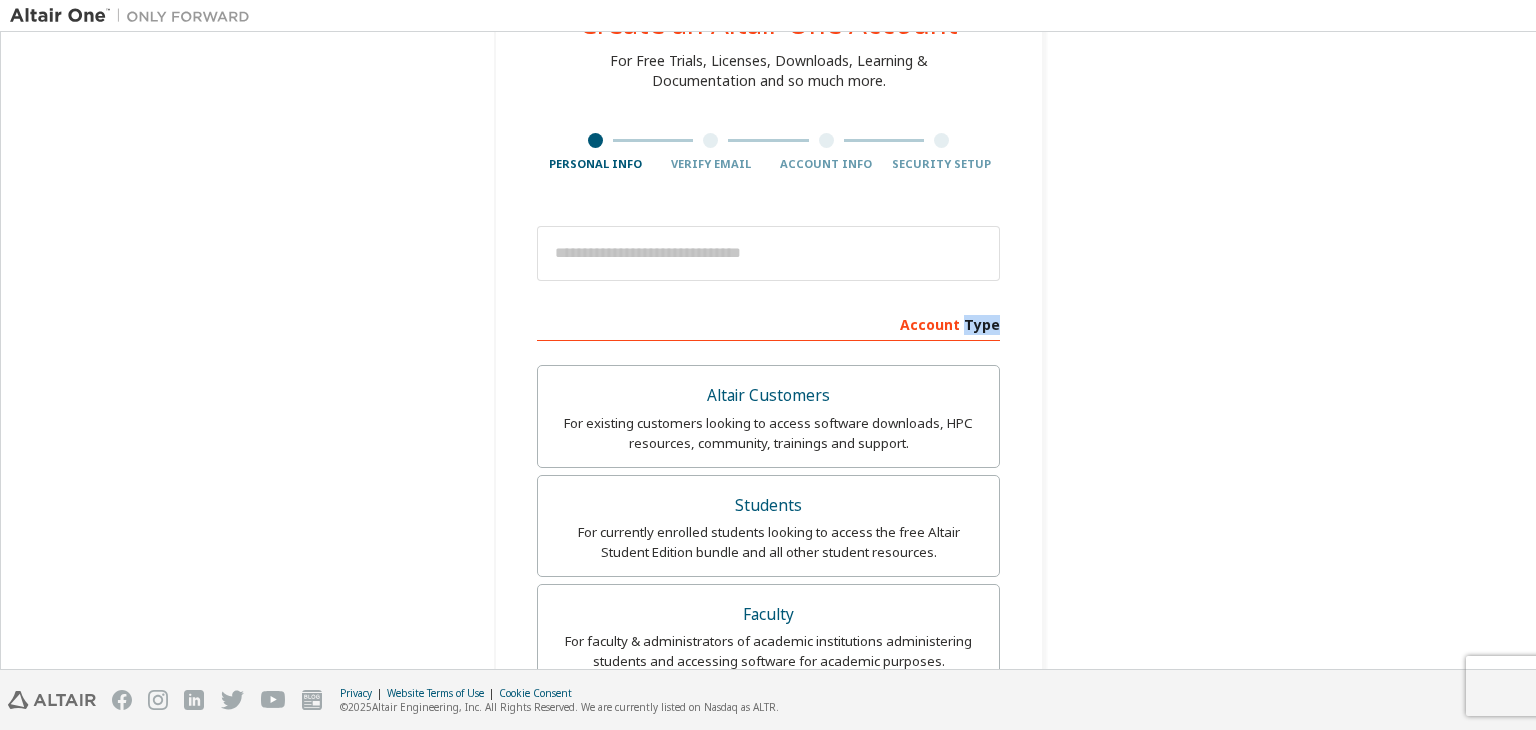 click on "Account Type" at bounding box center [768, 323] 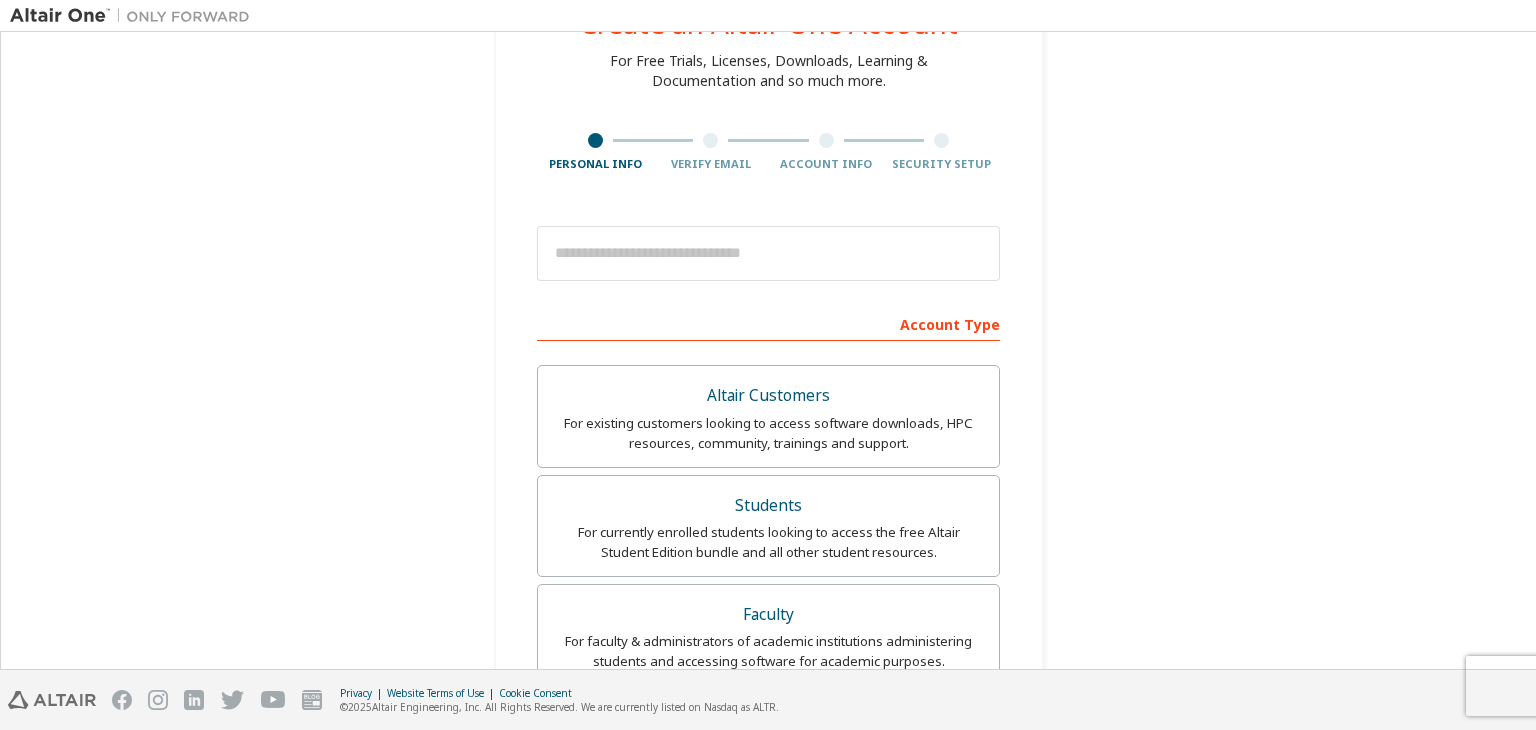 click on "Account Type" at bounding box center (768, 323) 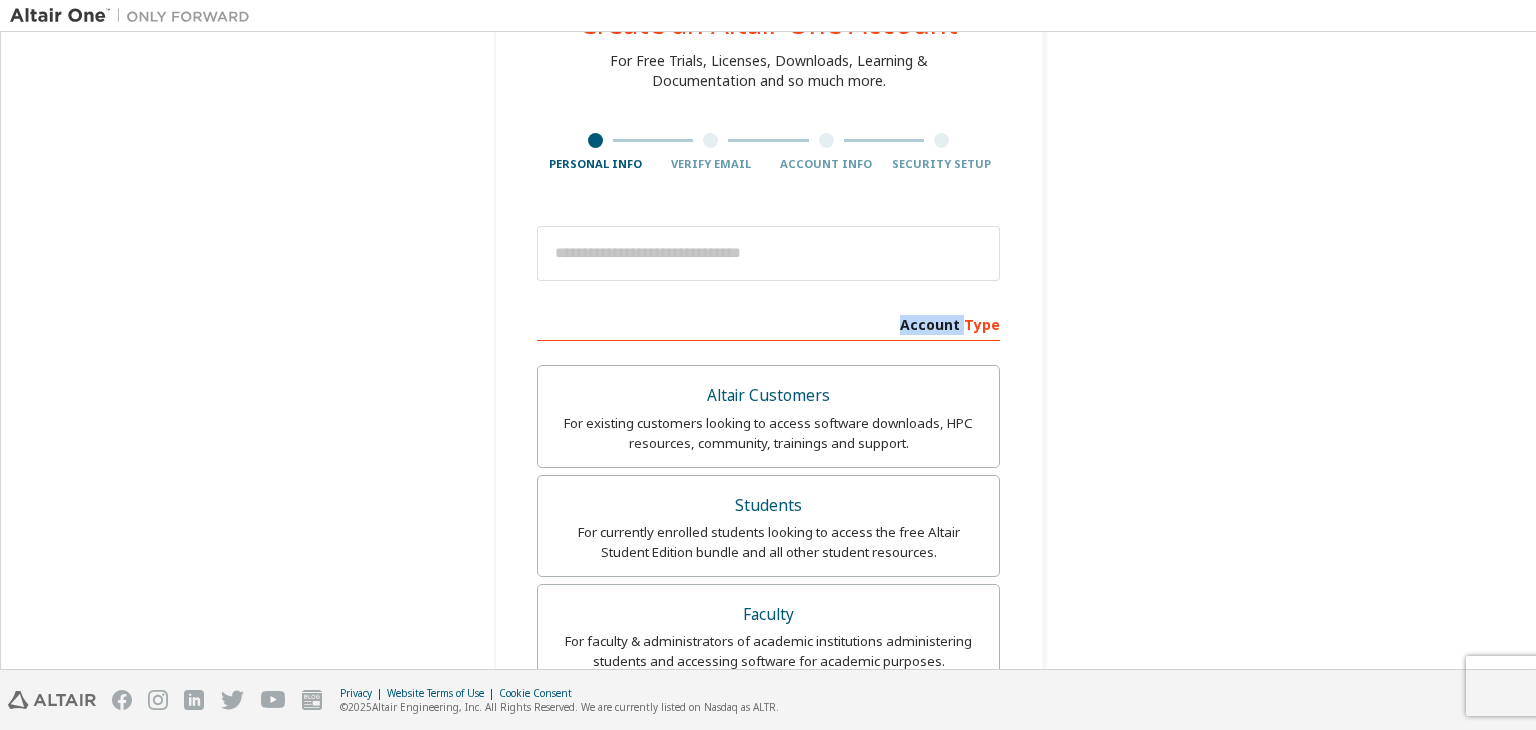 click on "Account Type" at bounding box center [768, 323] 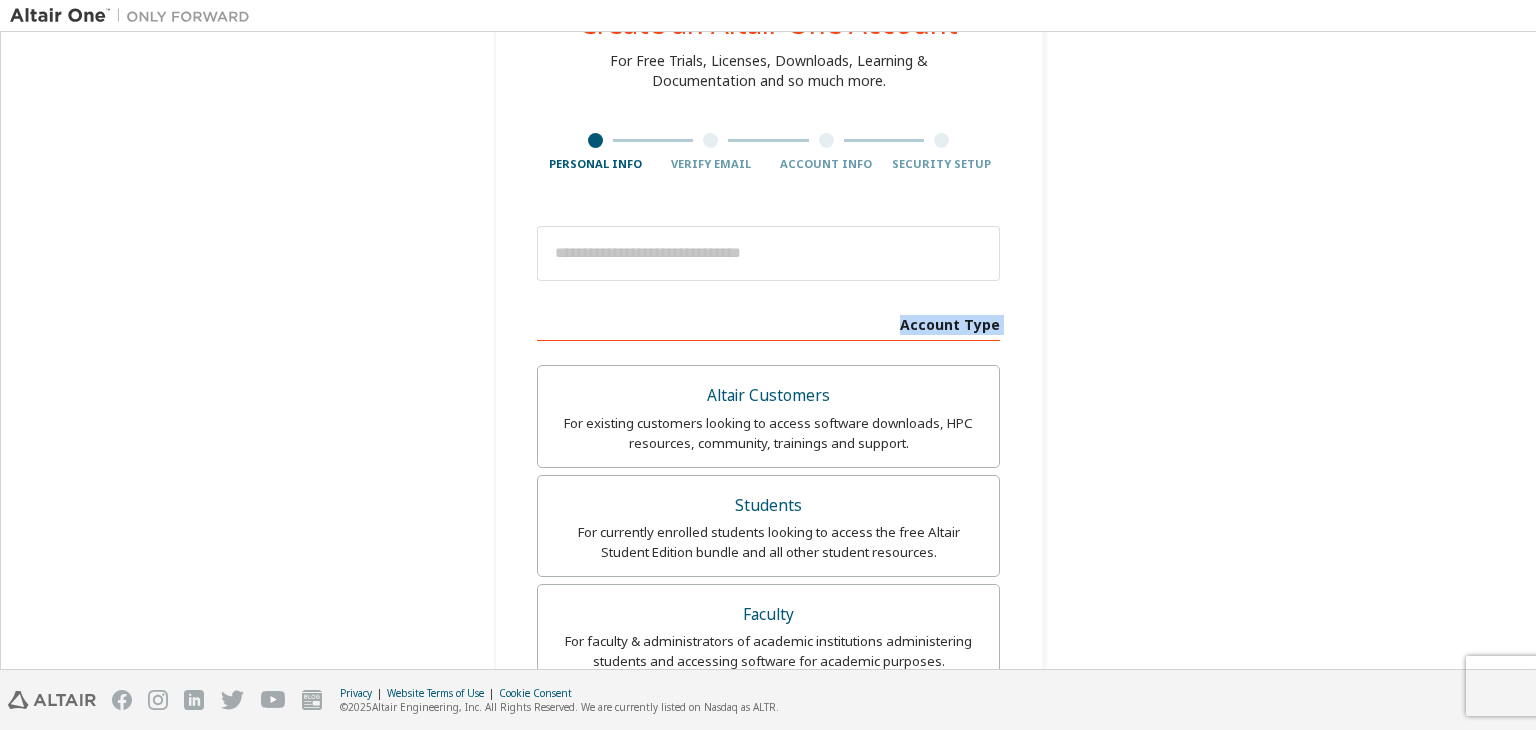 click on "Account Type" at bounding box center (768, 323) 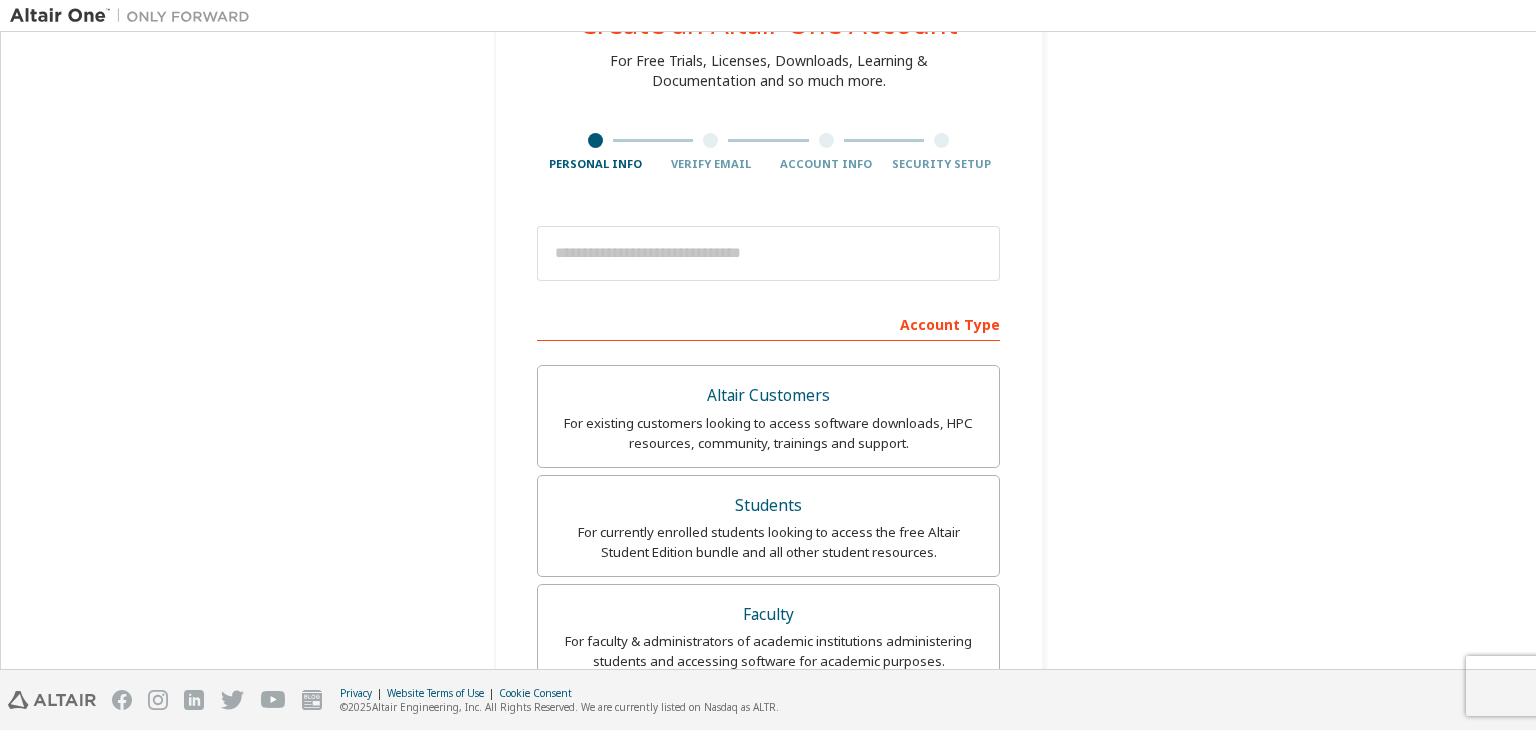 click on "Create an Altair One Account For Free Trials, Licenses, Downloads, Learning &  Documentation and so much more. Personal Info Verify Email Account Info Security Setup This is a federated email. No need to register a new account. You should be able to  login  by using your company's SSO credentials. Email already exists. Please try to  login  instead. Account Type Altair Customers For existing customers looking to access software downloads, HPC resources, community, trainings and support. Students For currently enrolled students looking to access the free Altair Student Edition bundle and all other student resources. Faculty For faculty & administrators of academic institutions administering students and accessing software for academic purposes. Everyone else For individuals, businesses and everyone else looking to try Altair software and explore our product offerings. Your Profile First Name Last Name Job Title Please provide State/Province to help us route sales and support resources to you more efficiently." at bounding box center [768, 554] 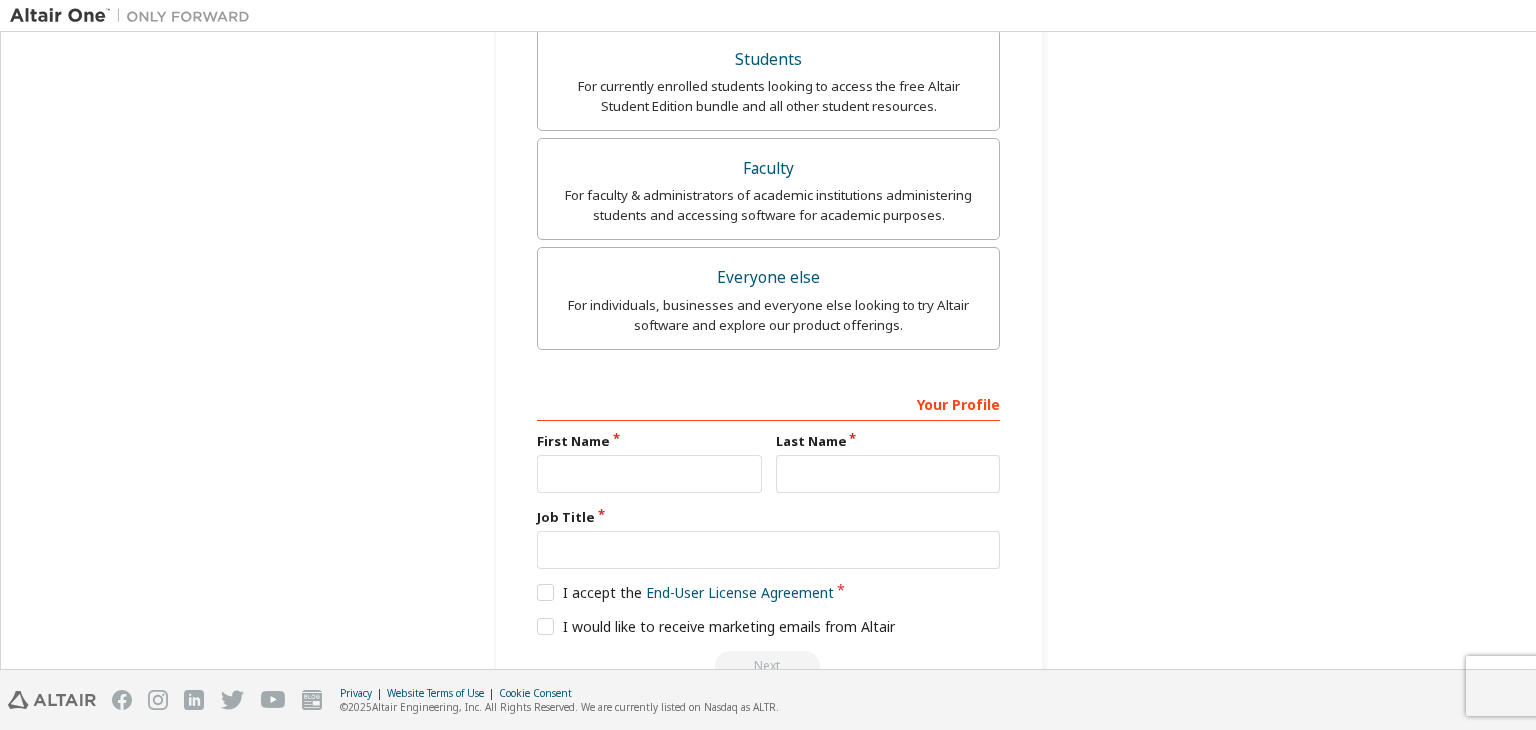 scroll, scrollTop: 592, scrollLeft: 0, axis: vertical 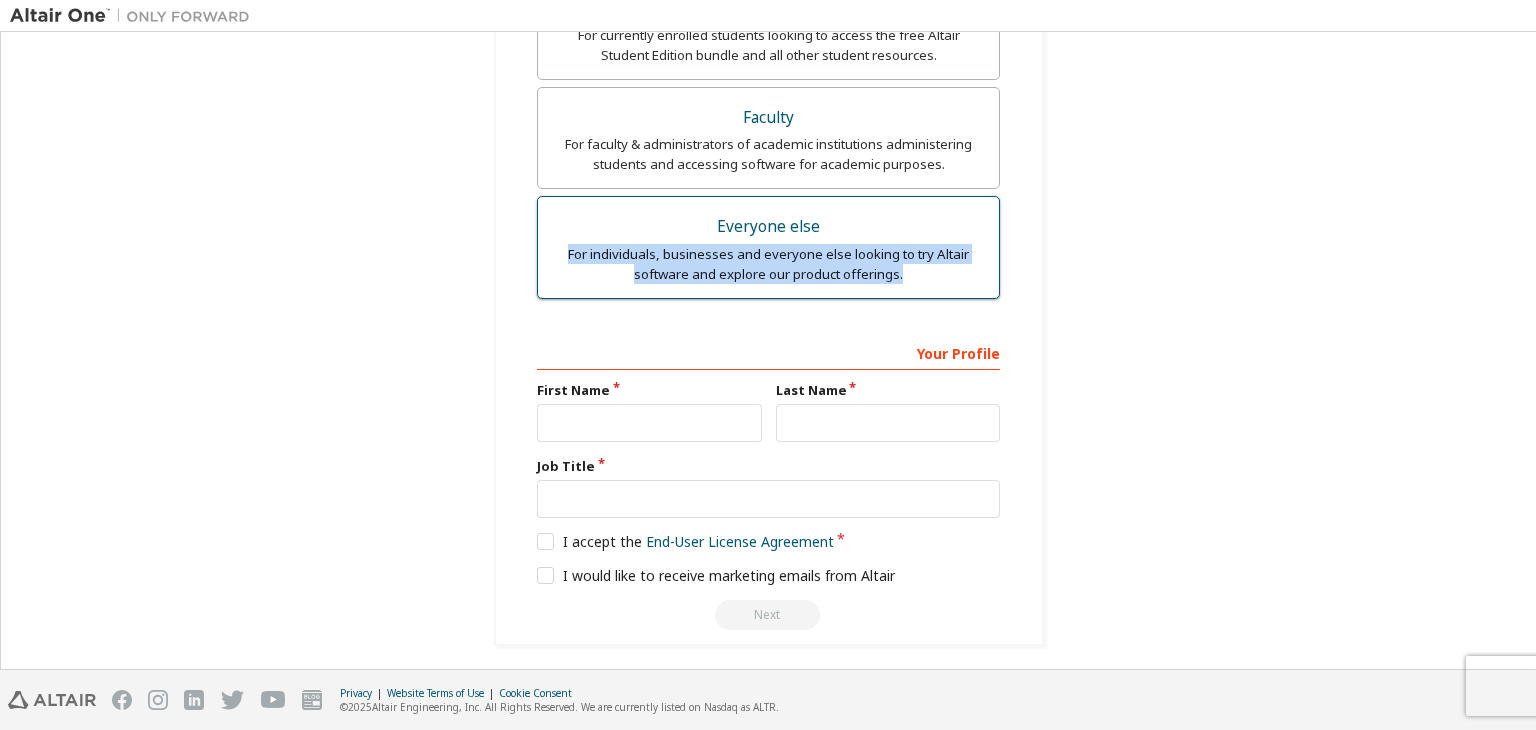 drag, startPoint x: 559, startPoint y: 249, endPoint x: 902, endPoint y: 276, distance: 344.06104 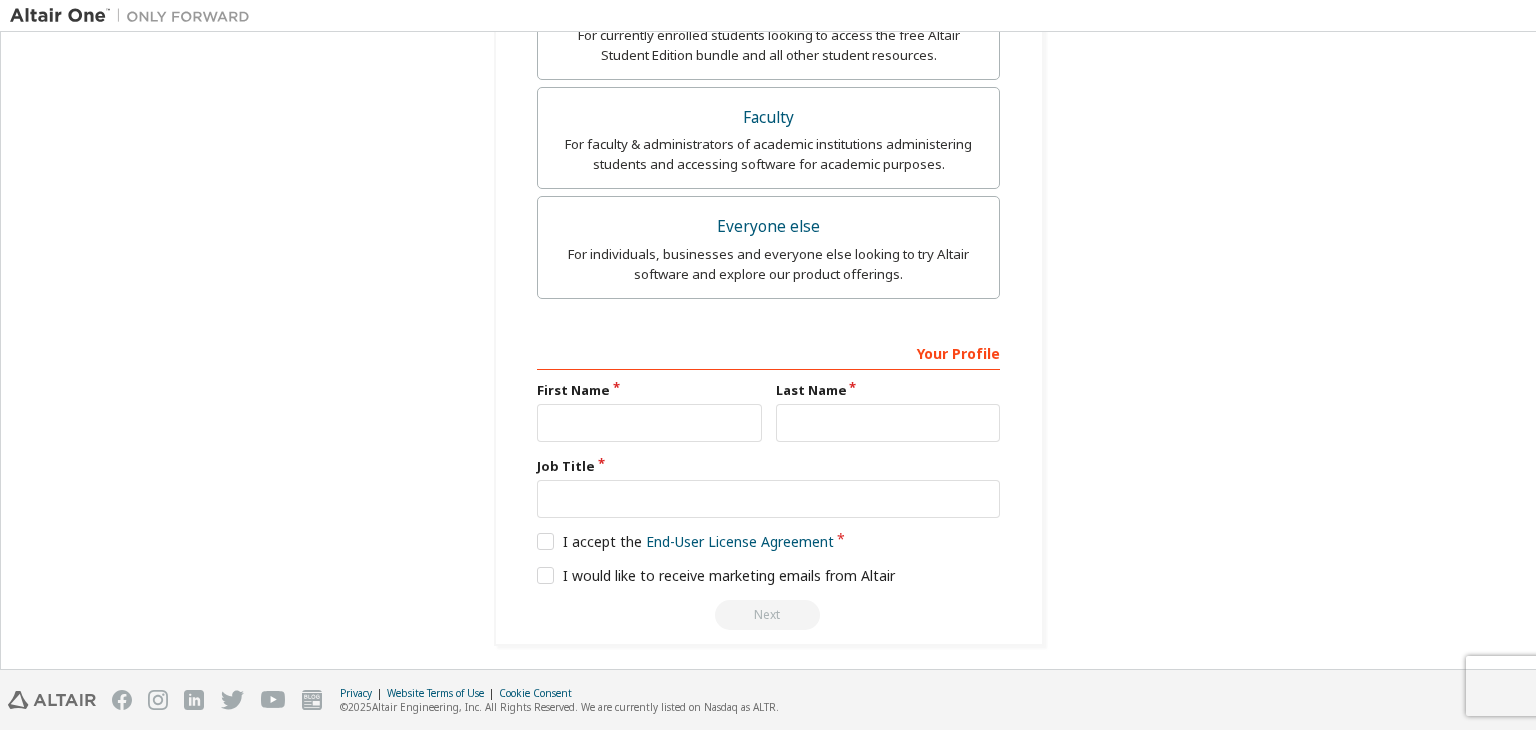 click on "Last Name" at bounding box center [888, 390] 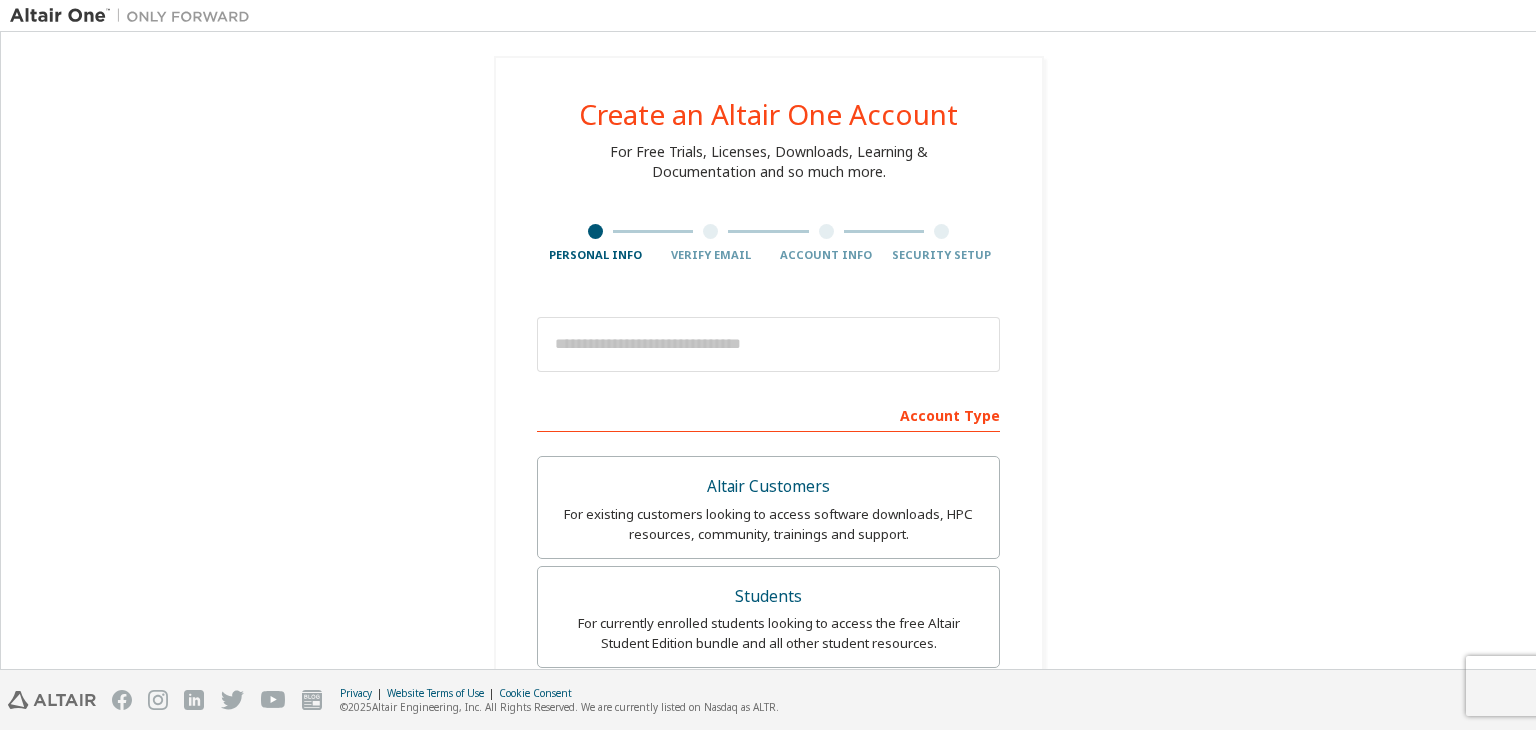 scroll, scrollTop: 0, scrollLeft: 0, axis: both 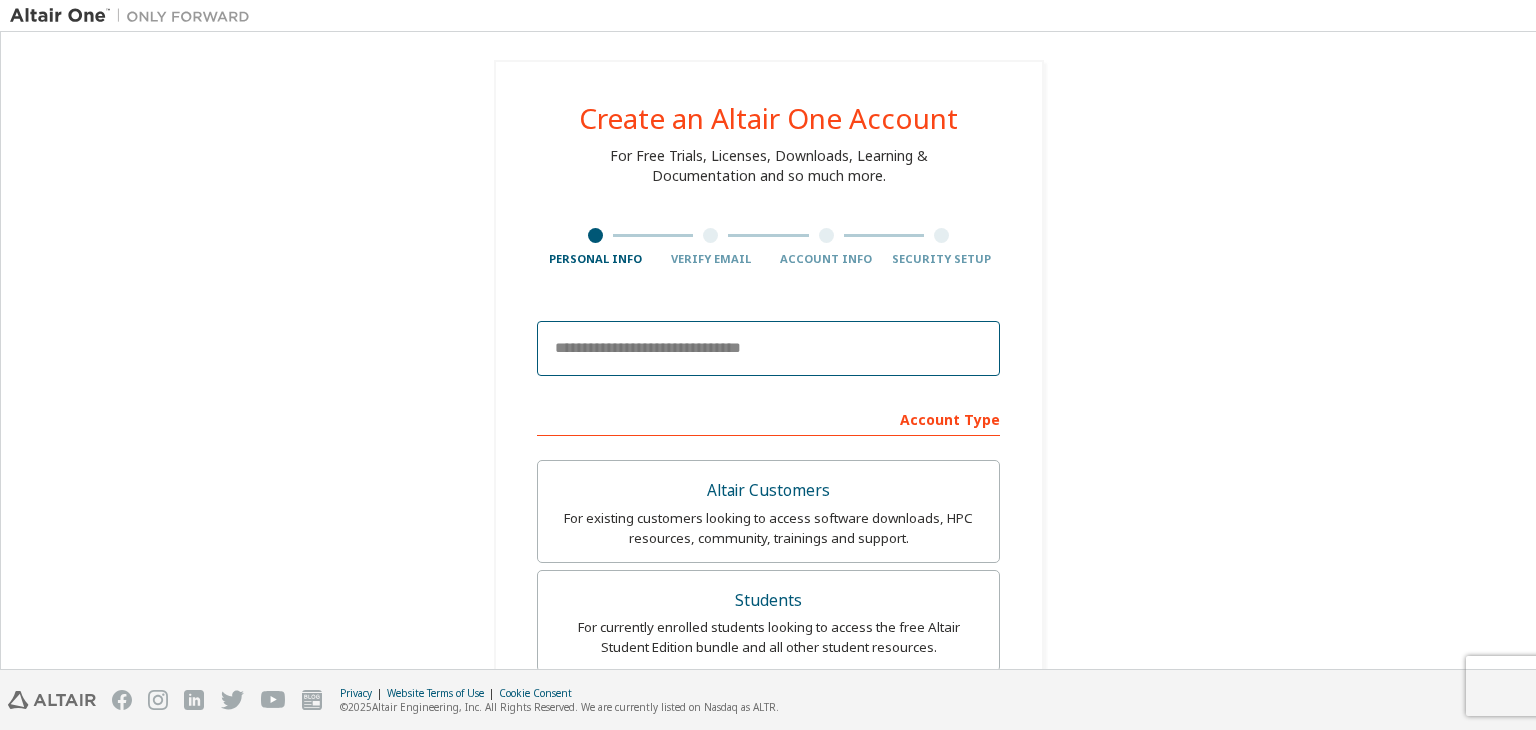 click at bounding box center [768, 349] 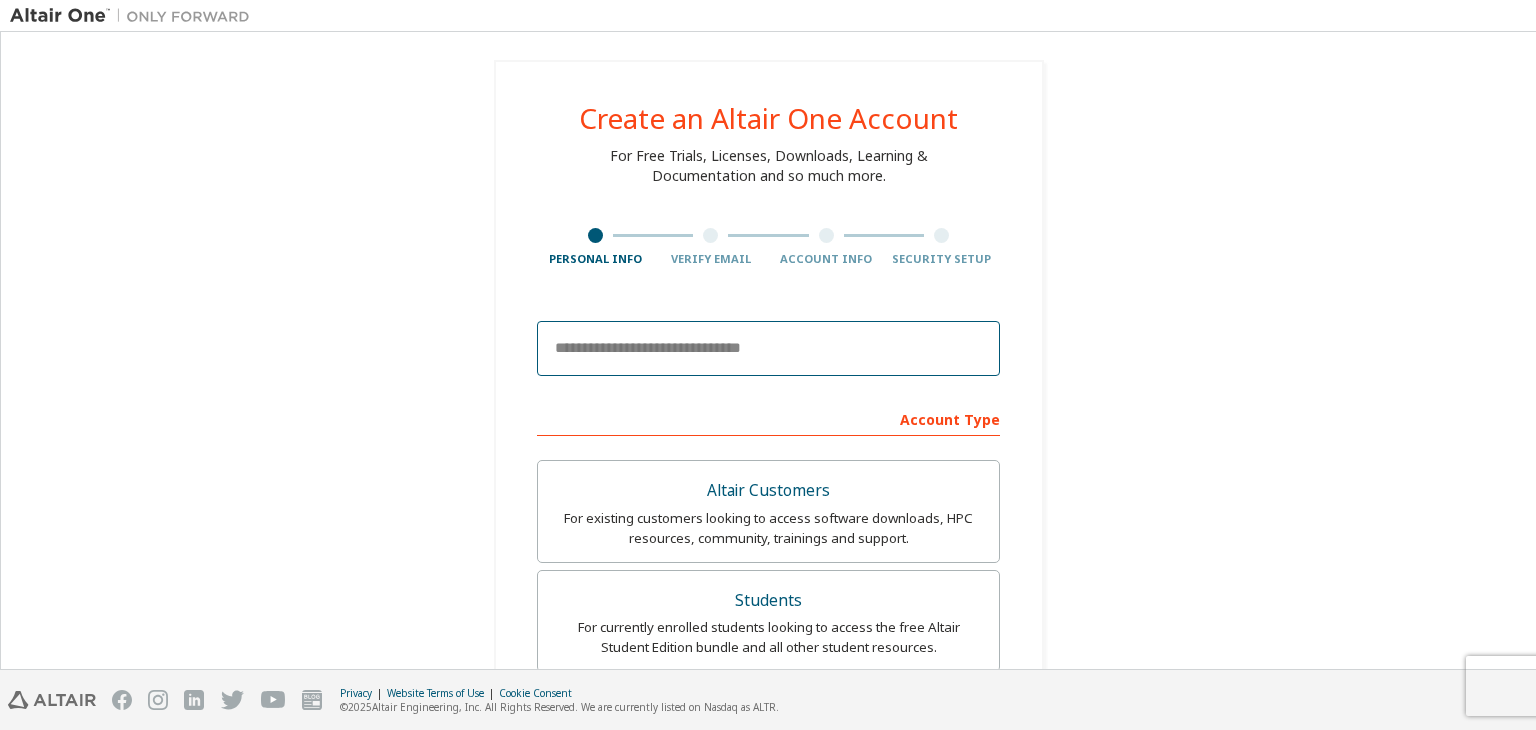 paste on "**********" 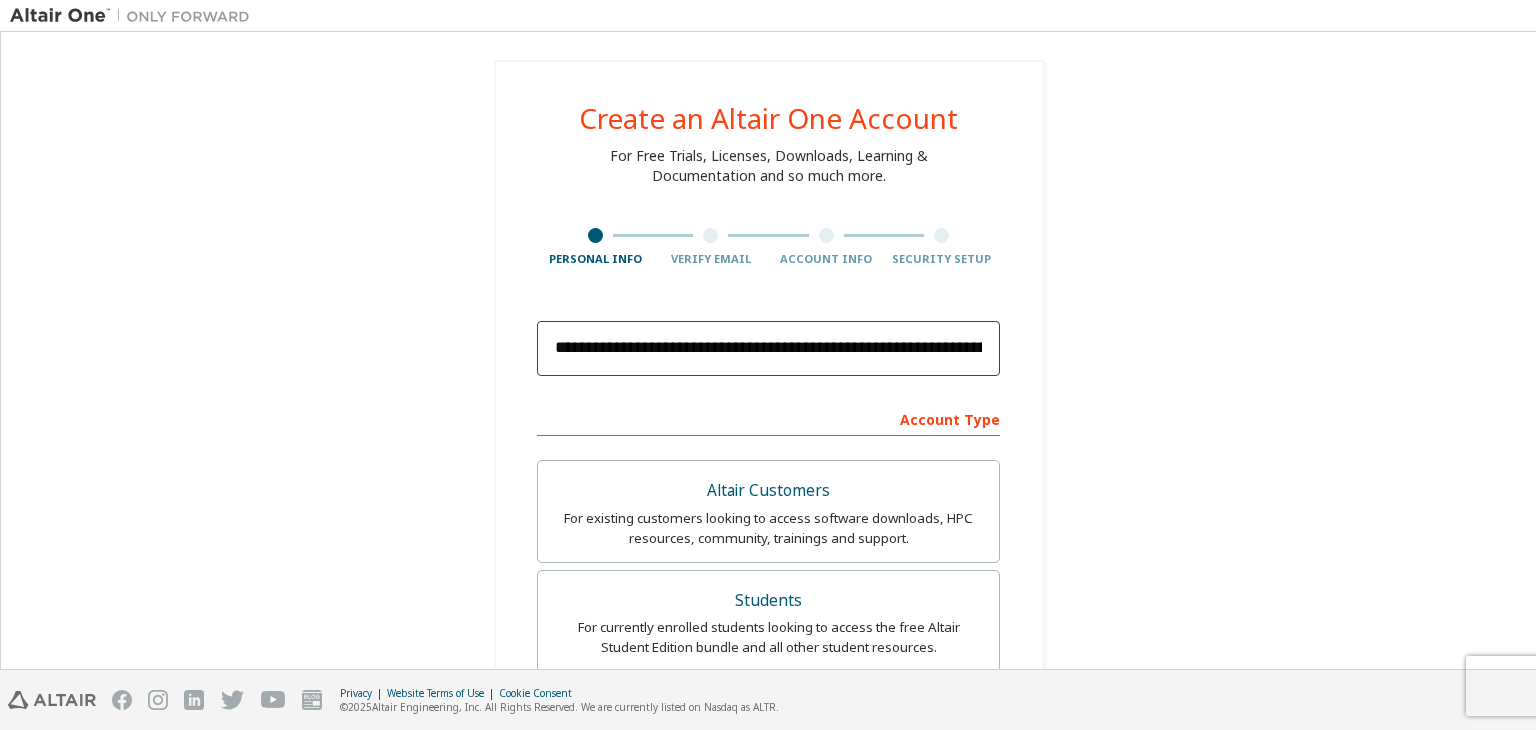 scroll, scrollTop: 0, scrollLeft: 366, axis: horizontal 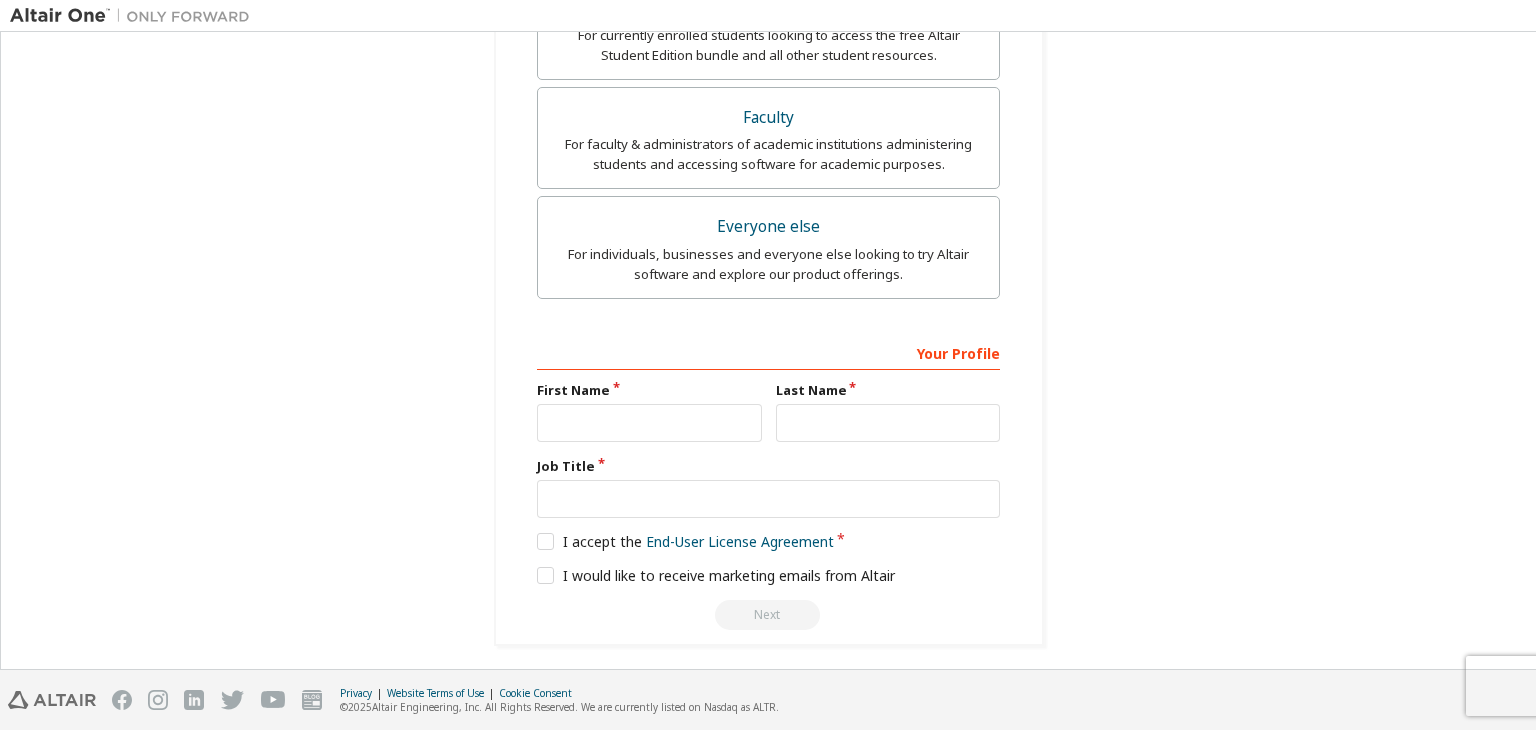 type on "**********" 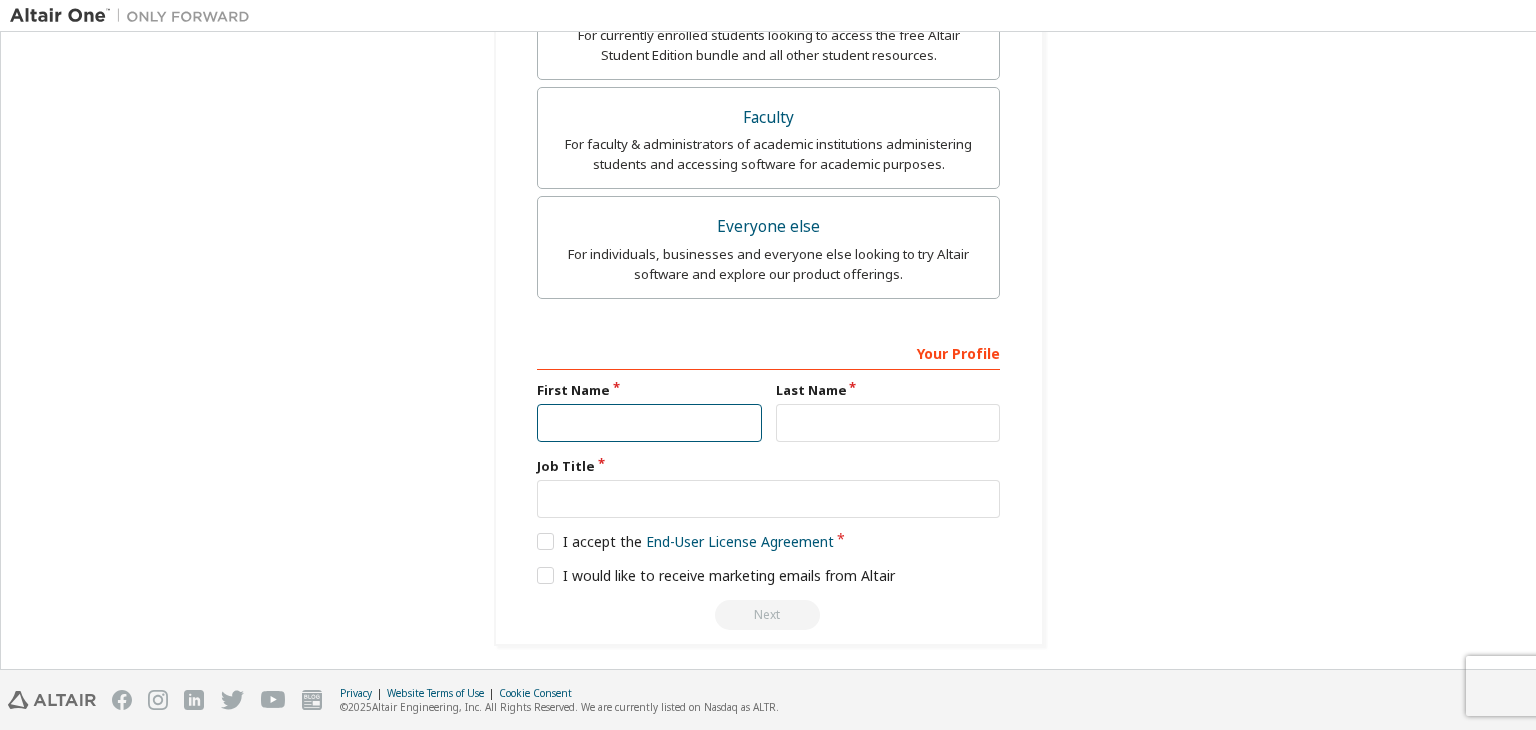 scroll, scrollTop: 0, scrollLeft: 0, axis: both 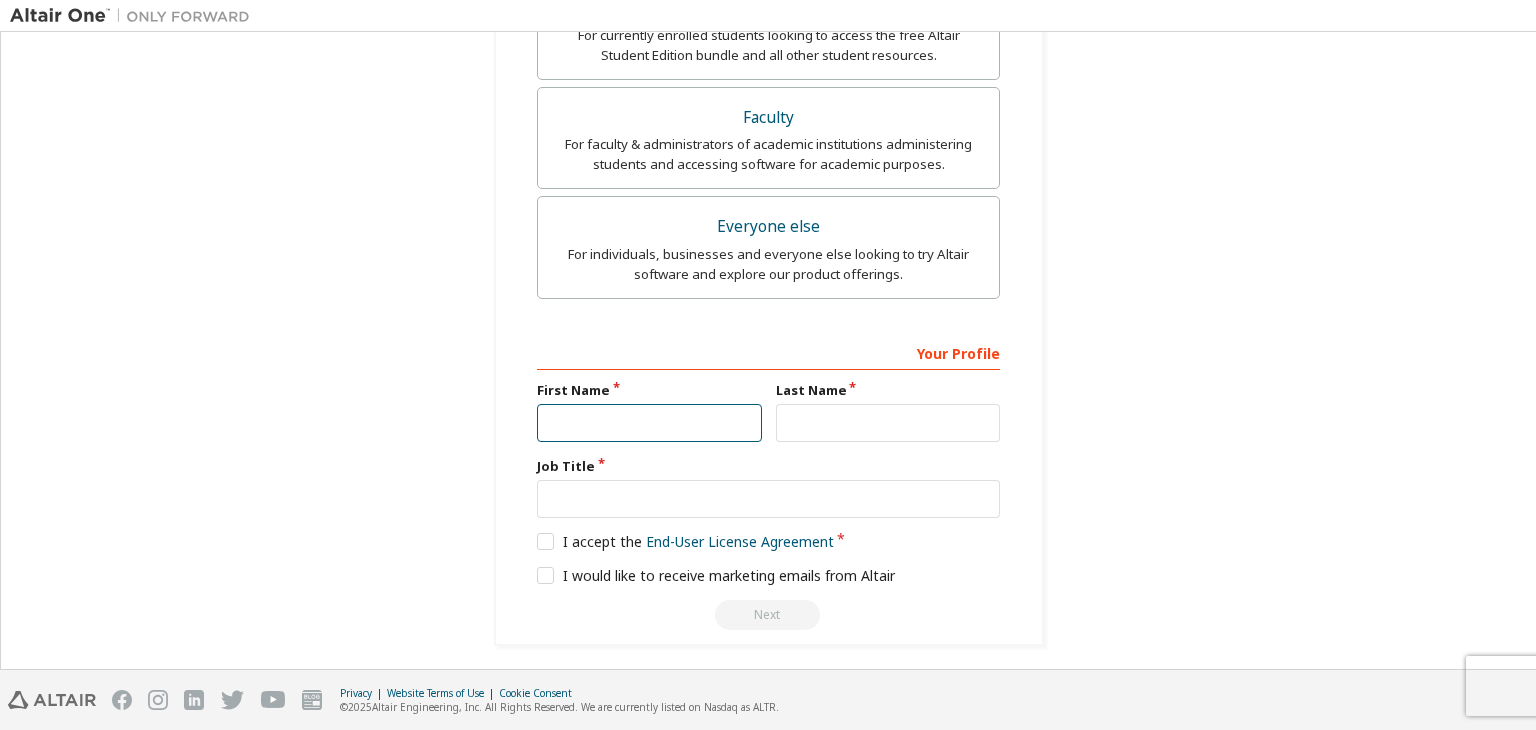 type on "****" 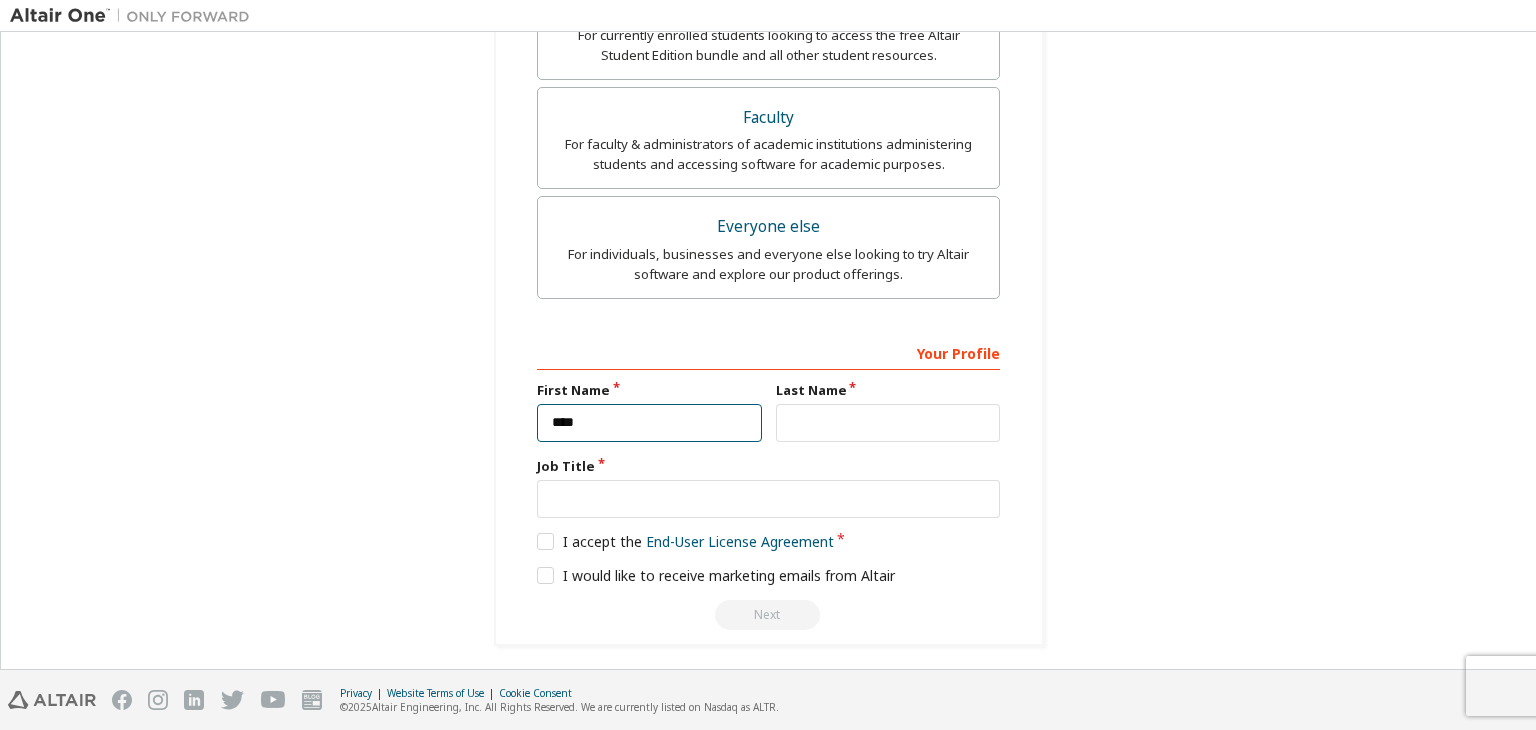 type on "**********" 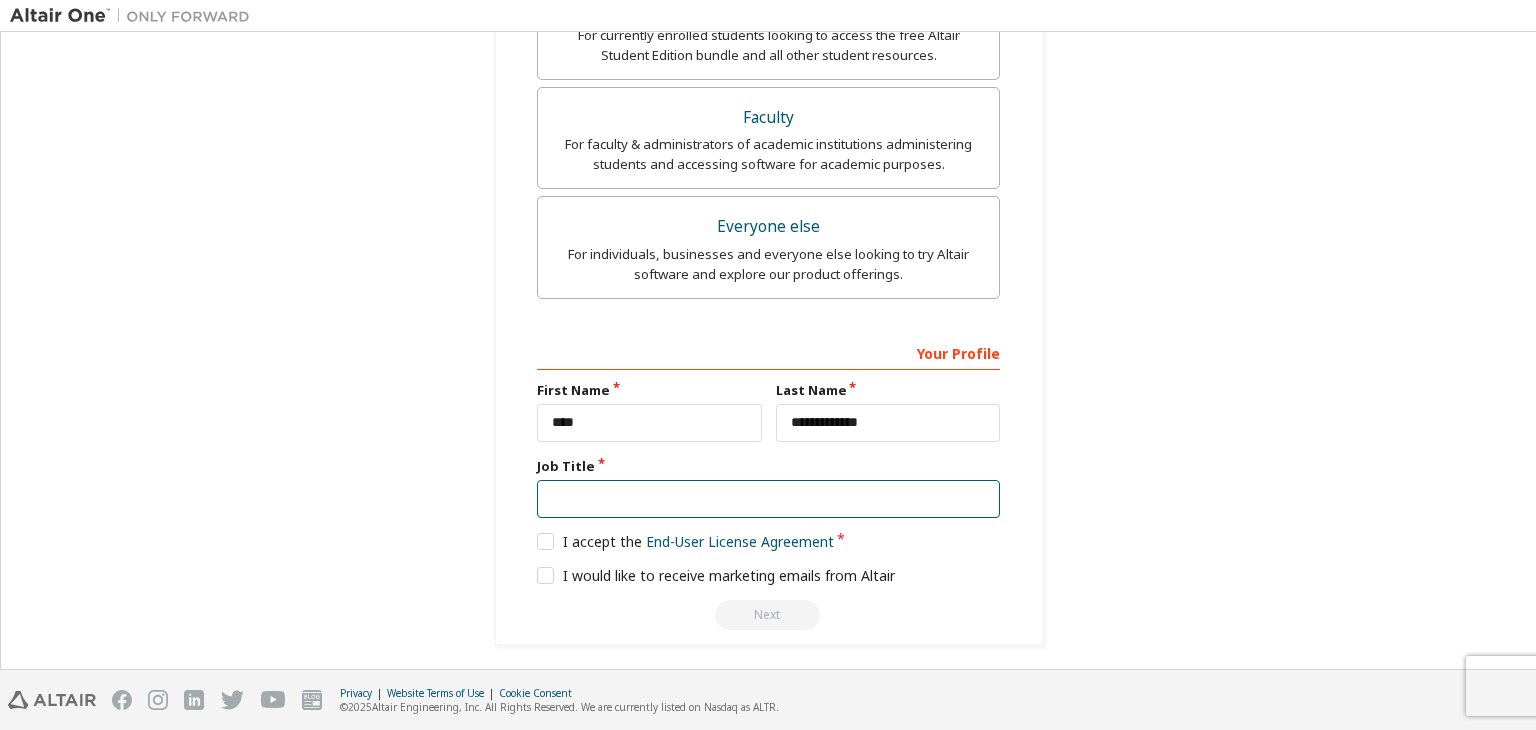 click at bounding box center (768, 499) 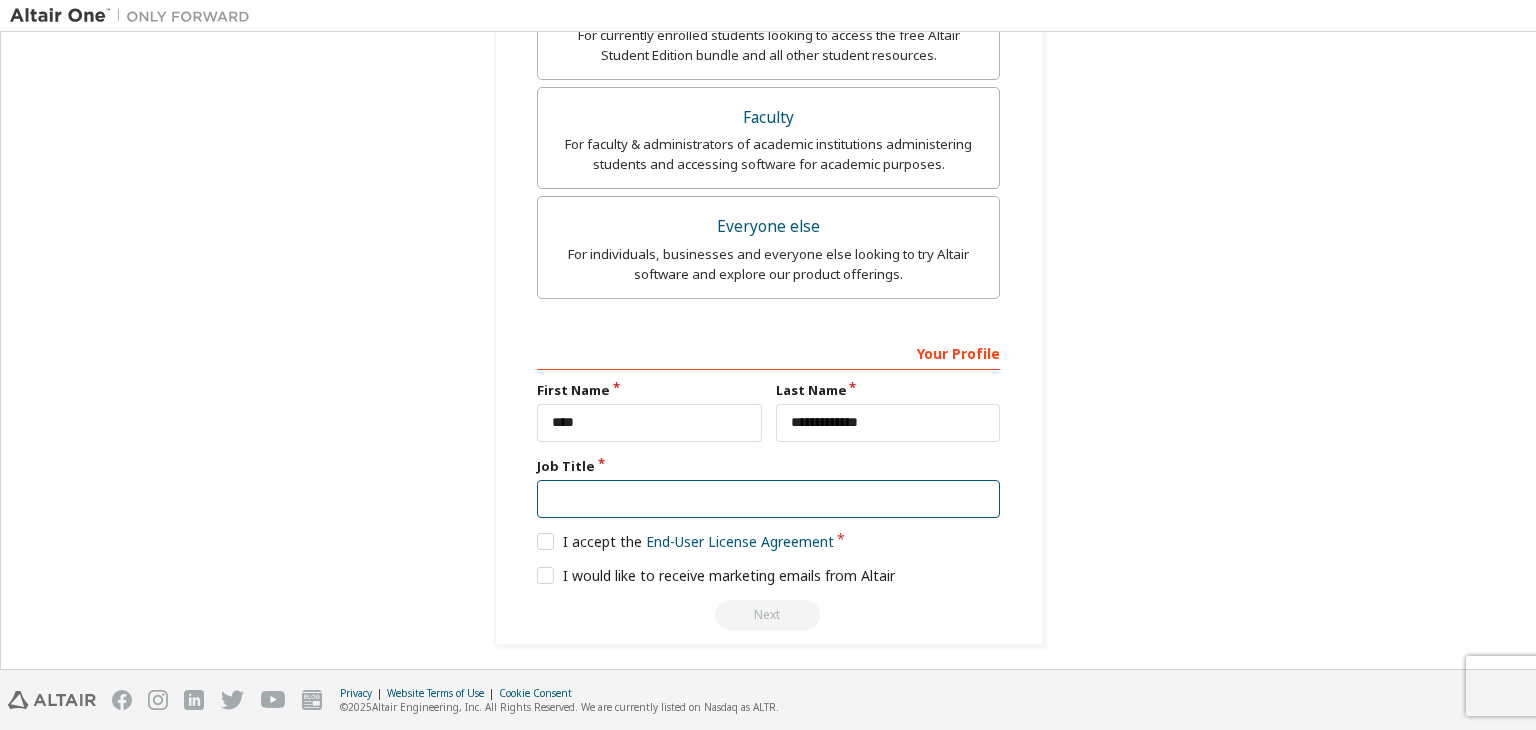 paste on "**********" 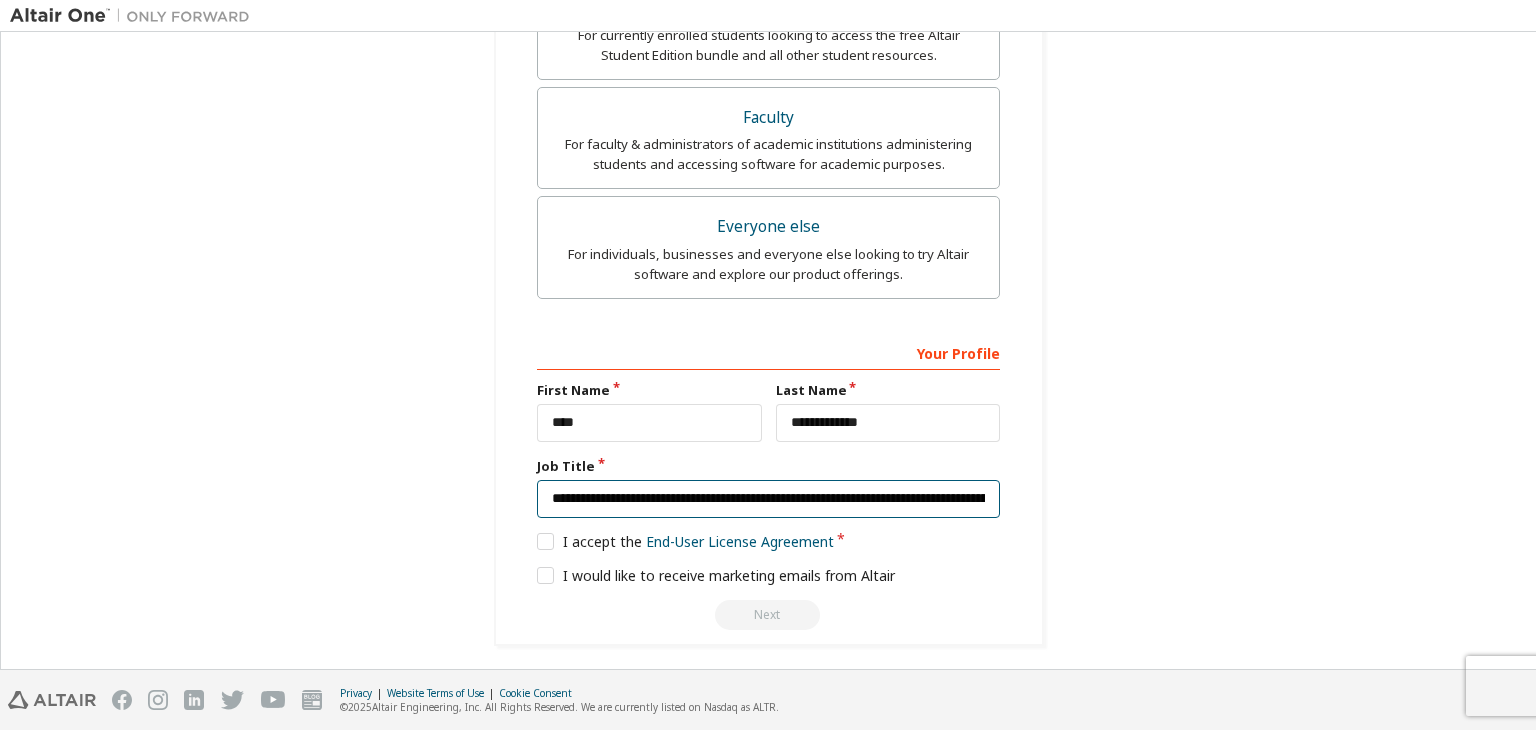 scroll, scrollTop: 0, scrollLeft: 228, axis: horizontal 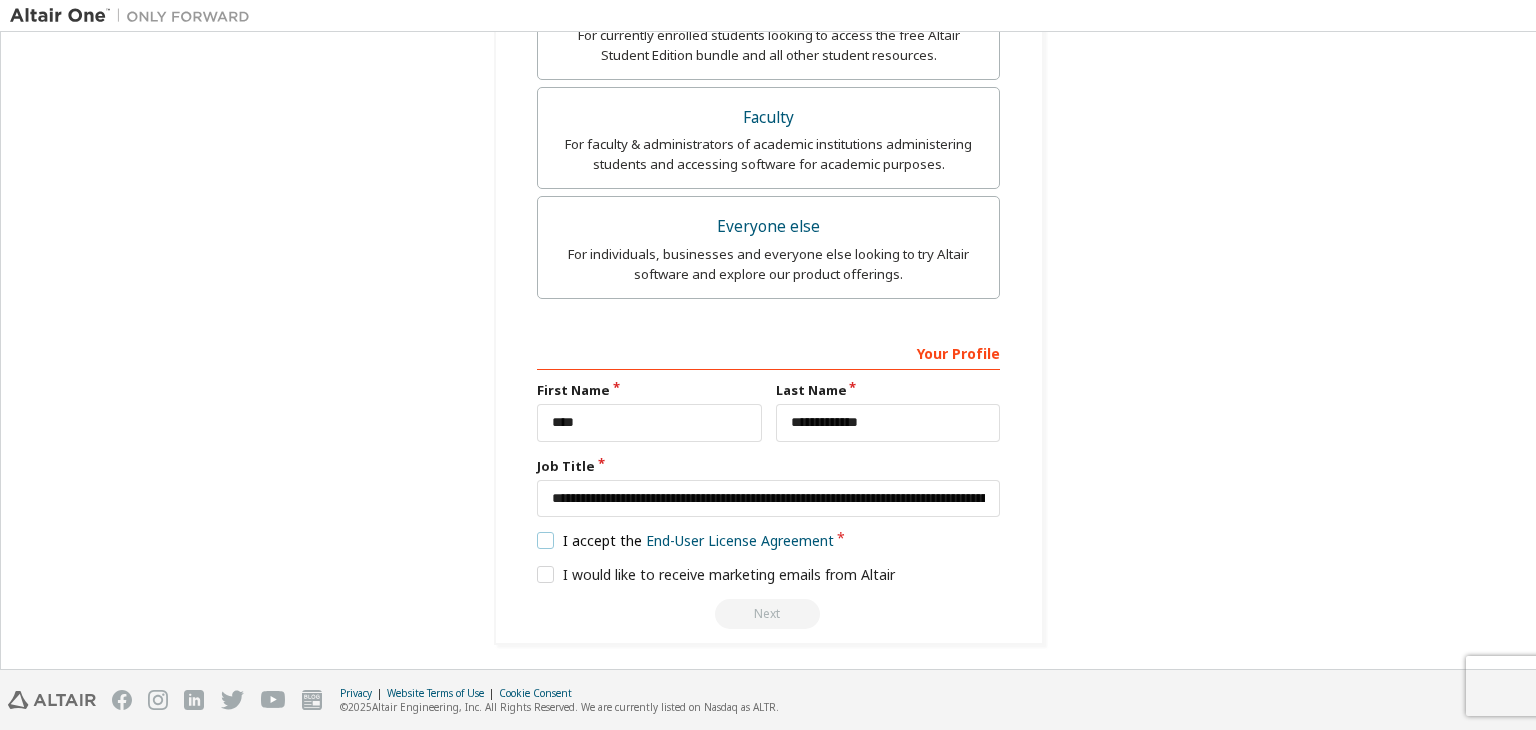 click on "I accept the    End-User License Agreement" at bounding box center (685, 540) 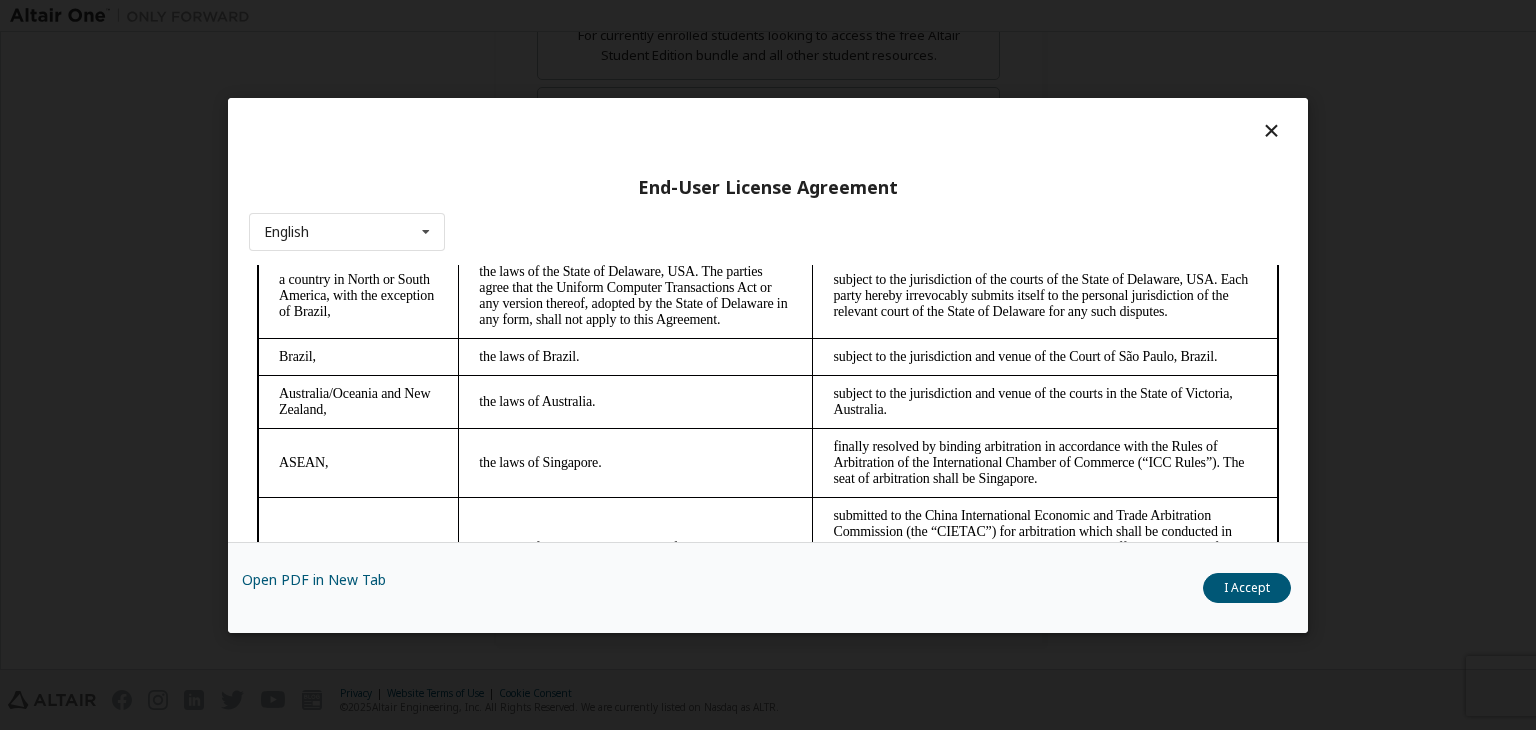 scroll, scrollTop: 5615, scrollLeft: 0, axis: vertical 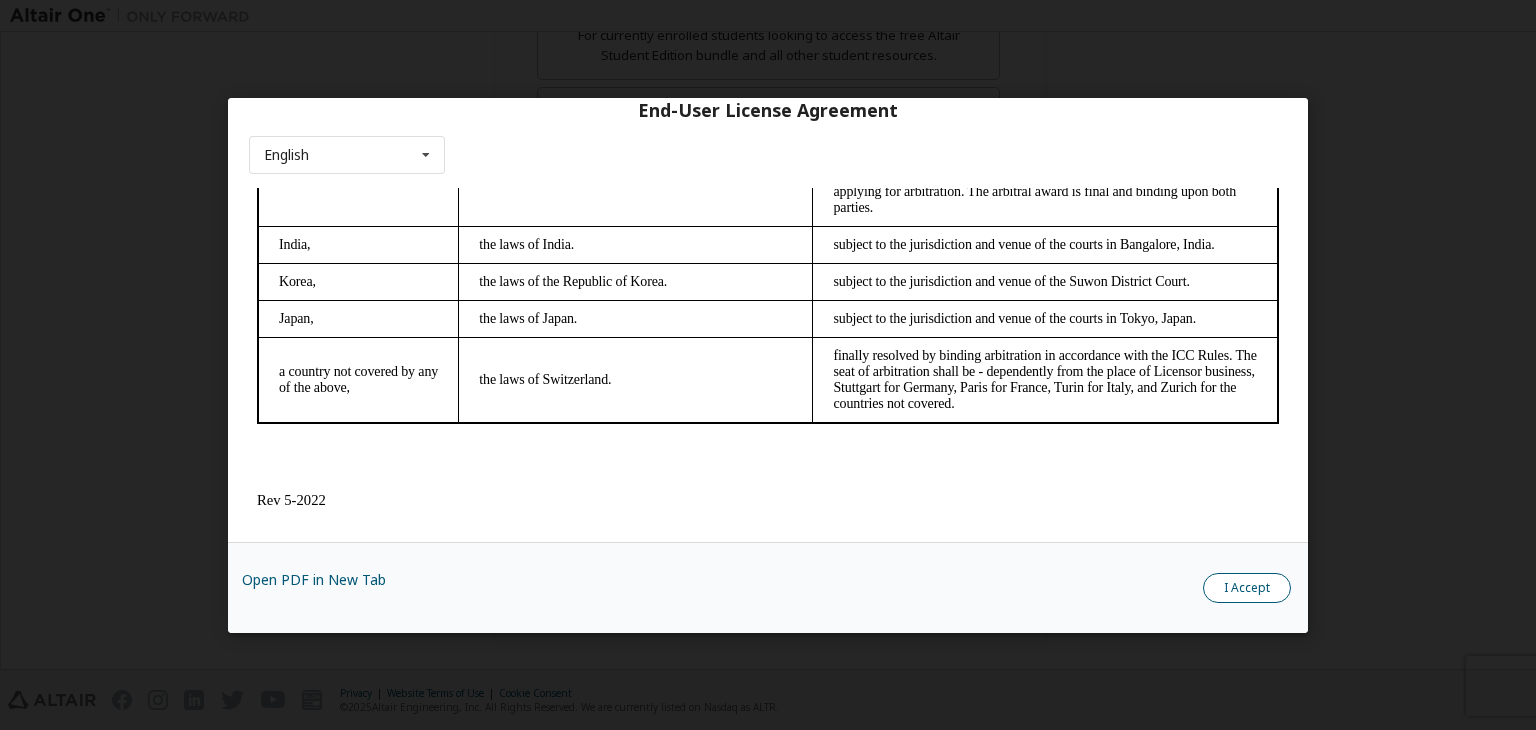 click on "I Accept" at bounding box center [1247, 588] 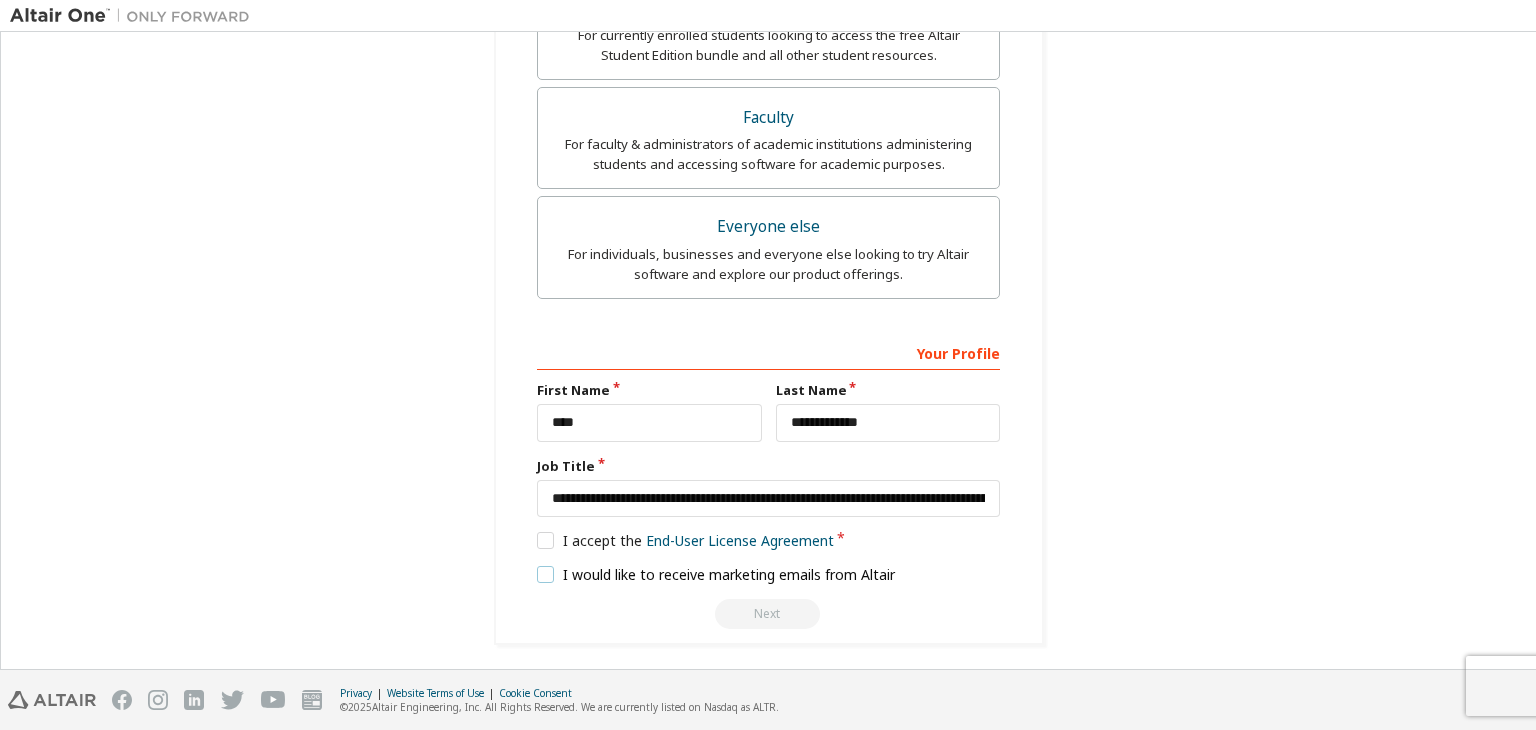 click on "I would like to receive marketing emails from Altair" at bounding box center [716, 574] 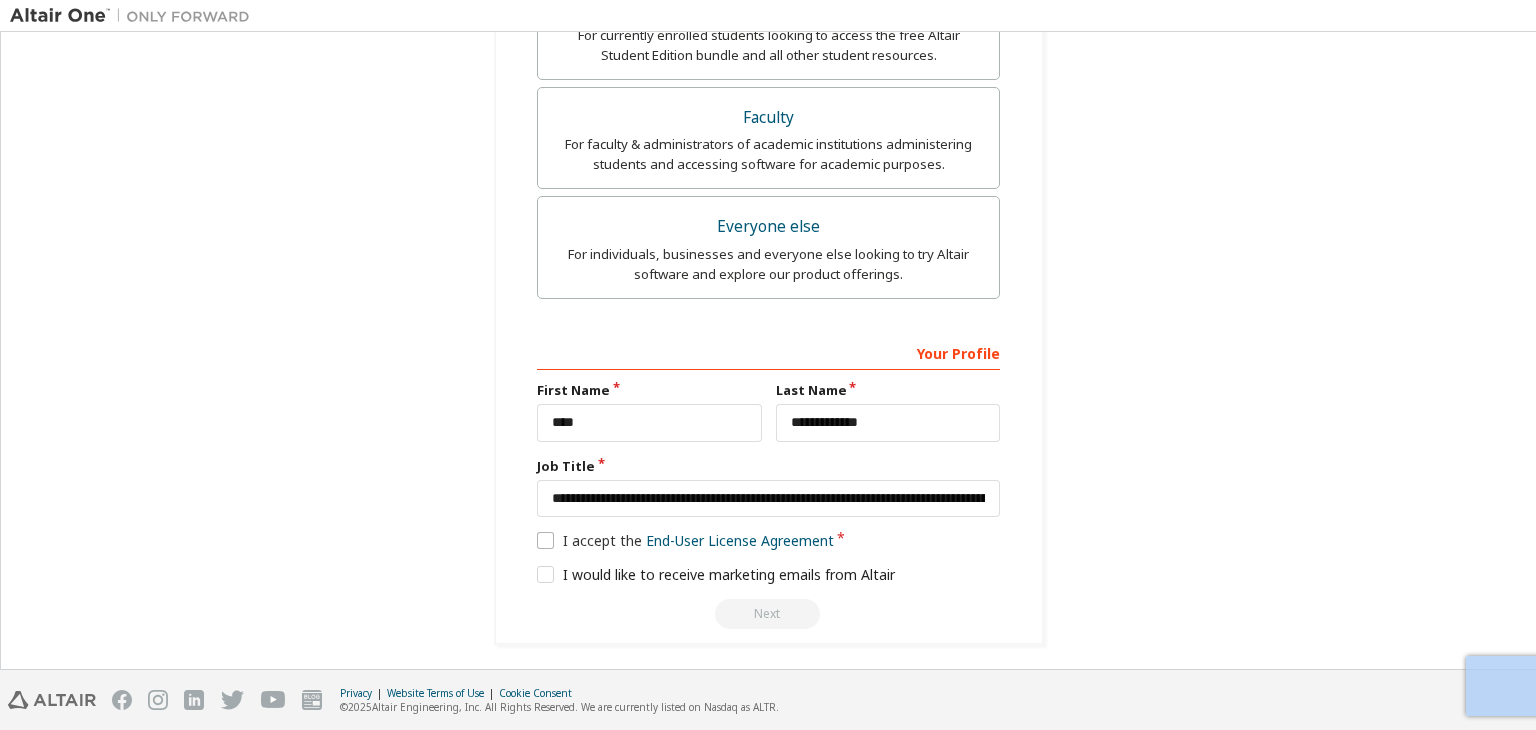 drag, startPoint x: 757, startPoint y: 600, endPoint x: 532, endPoint y: 536, distance: 233.9252 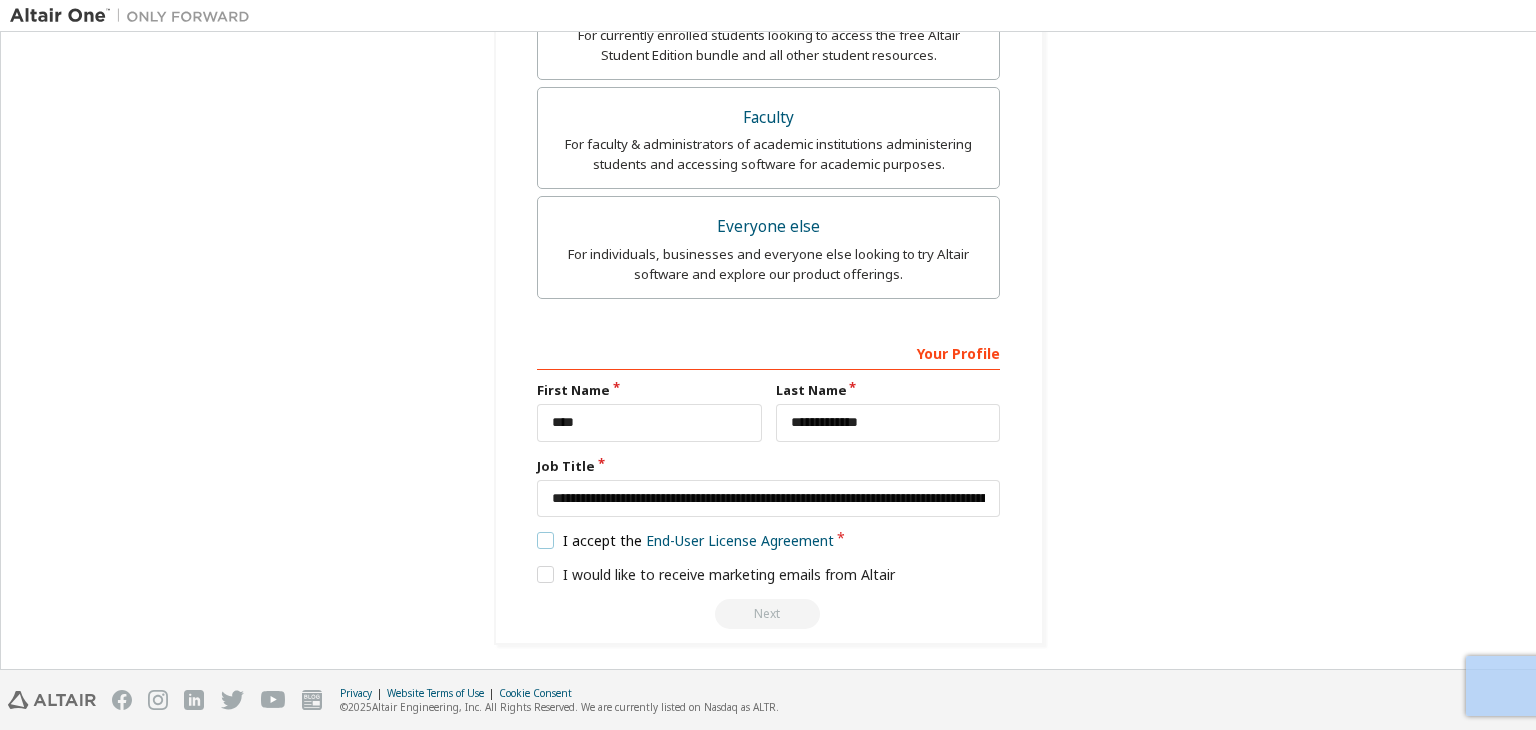 click on "I accept the    End-User License Agreement" at bounding box center (685, 540) 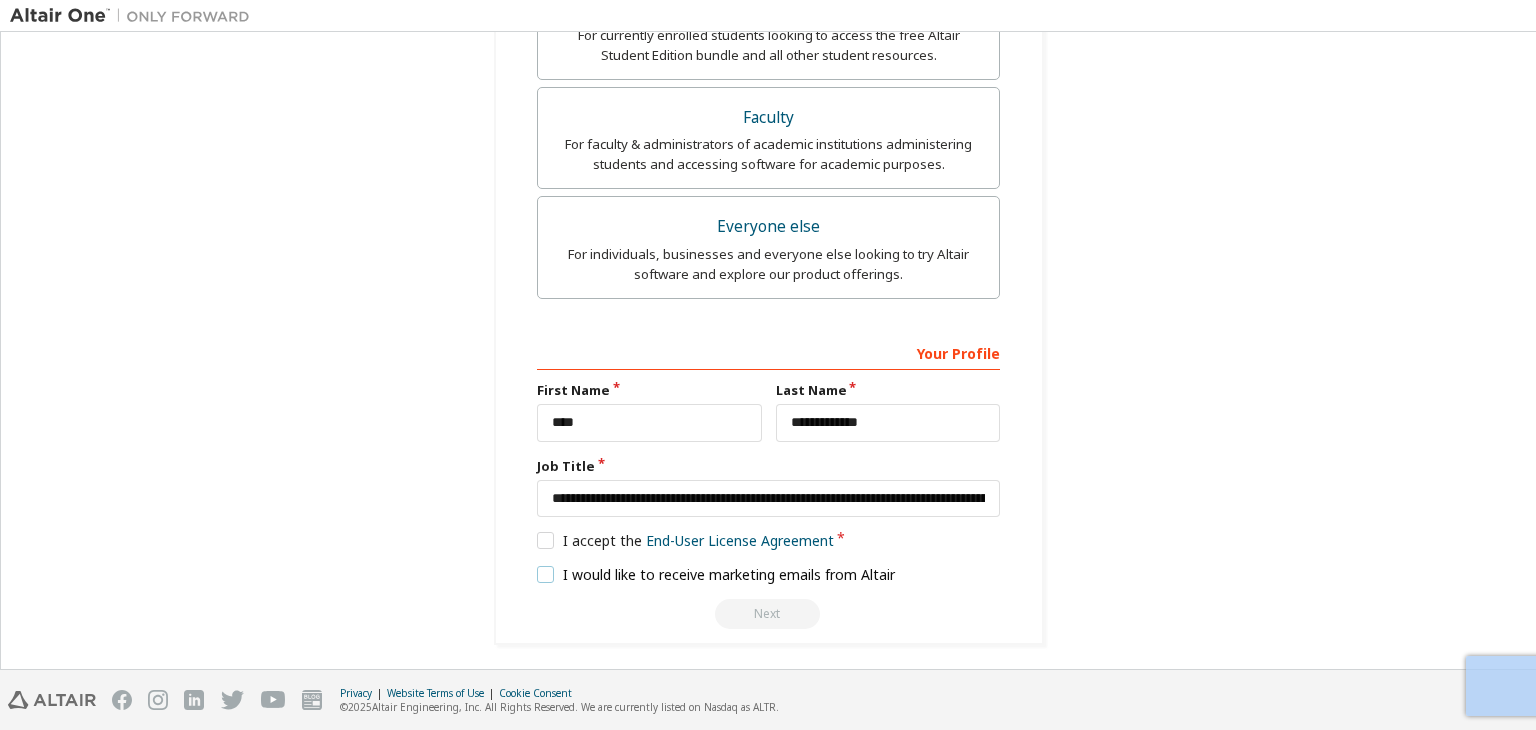 click on "I would like to receive marketing emails from Altair" at bounding box center [716, 574] 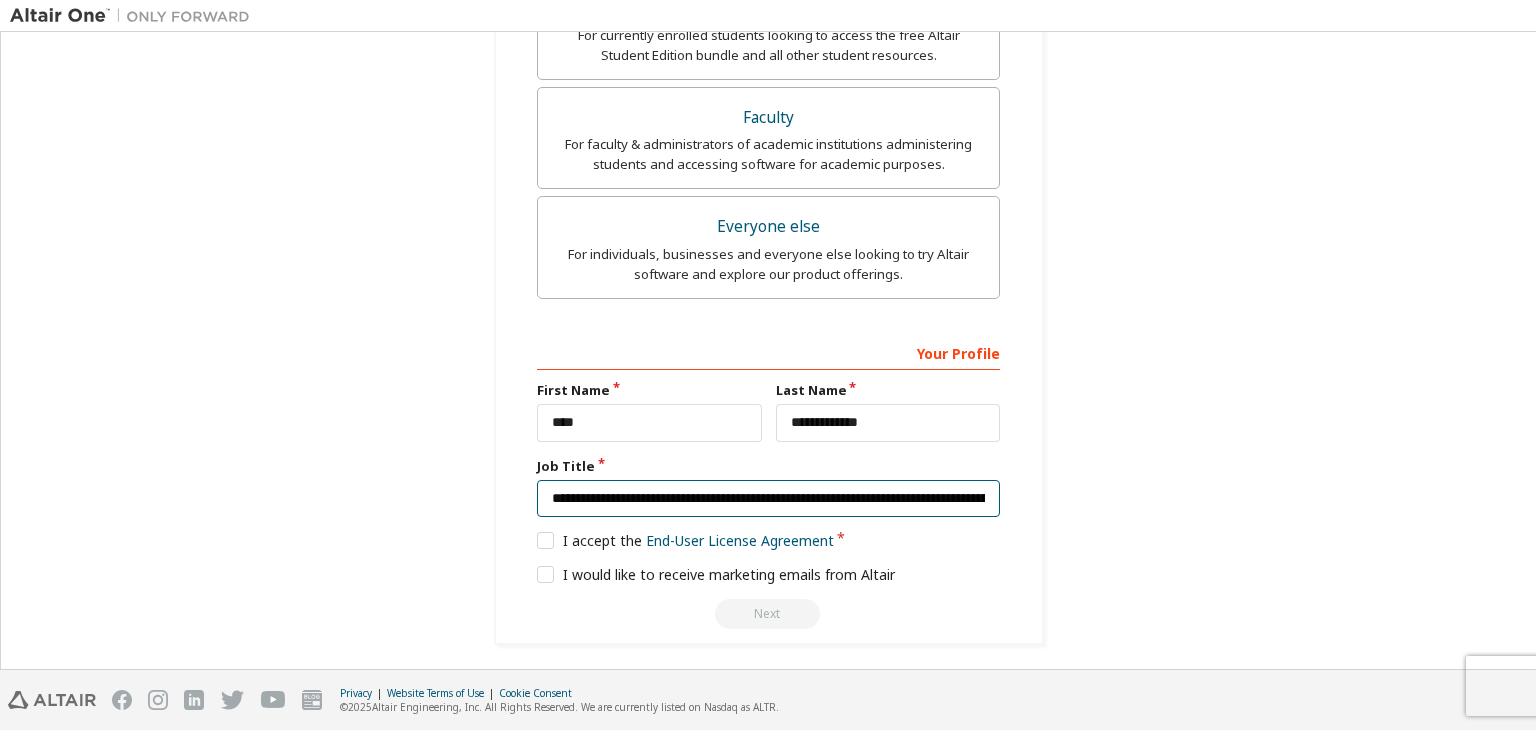 click on "**********" at bounding box center (768, 499) 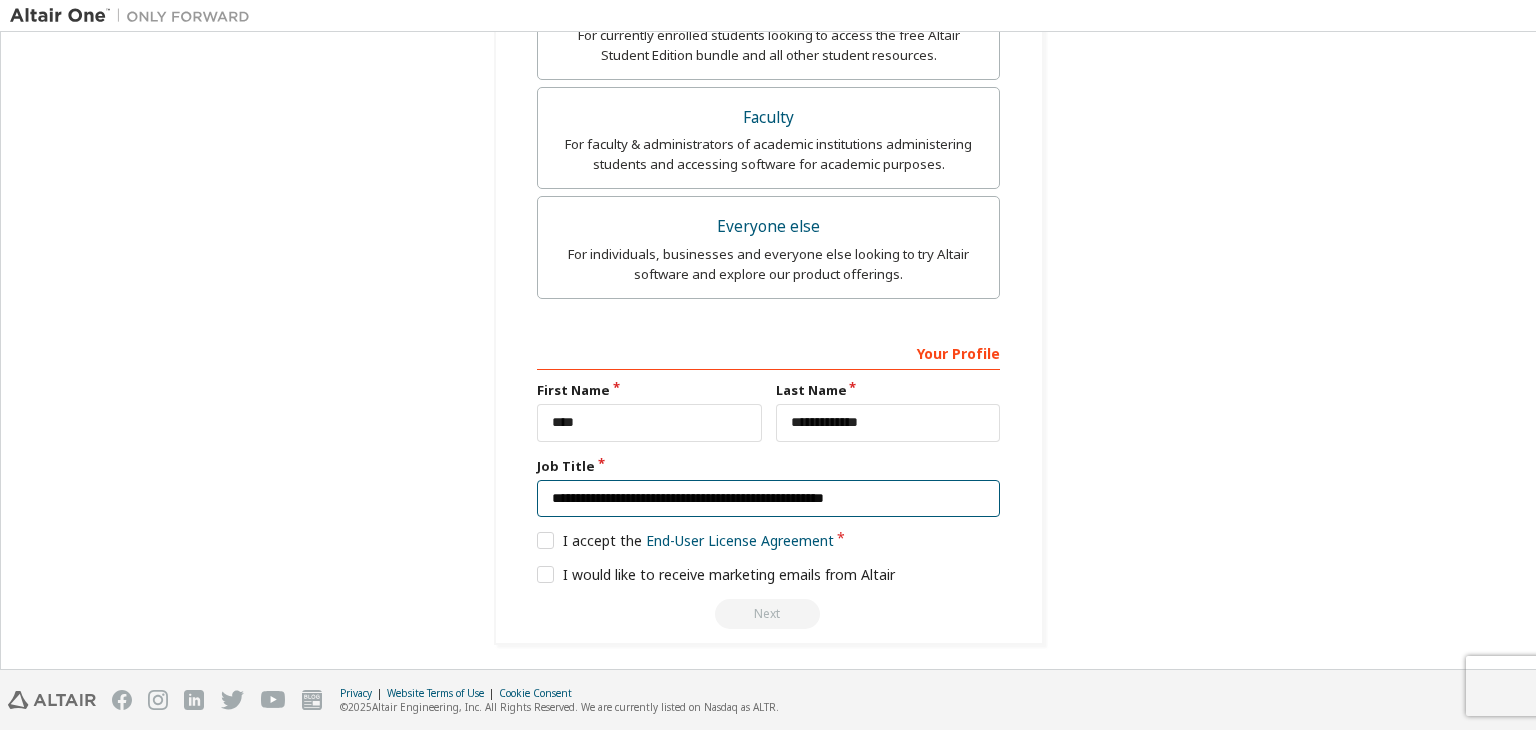click on "**********" at bounding box center [768, 499] 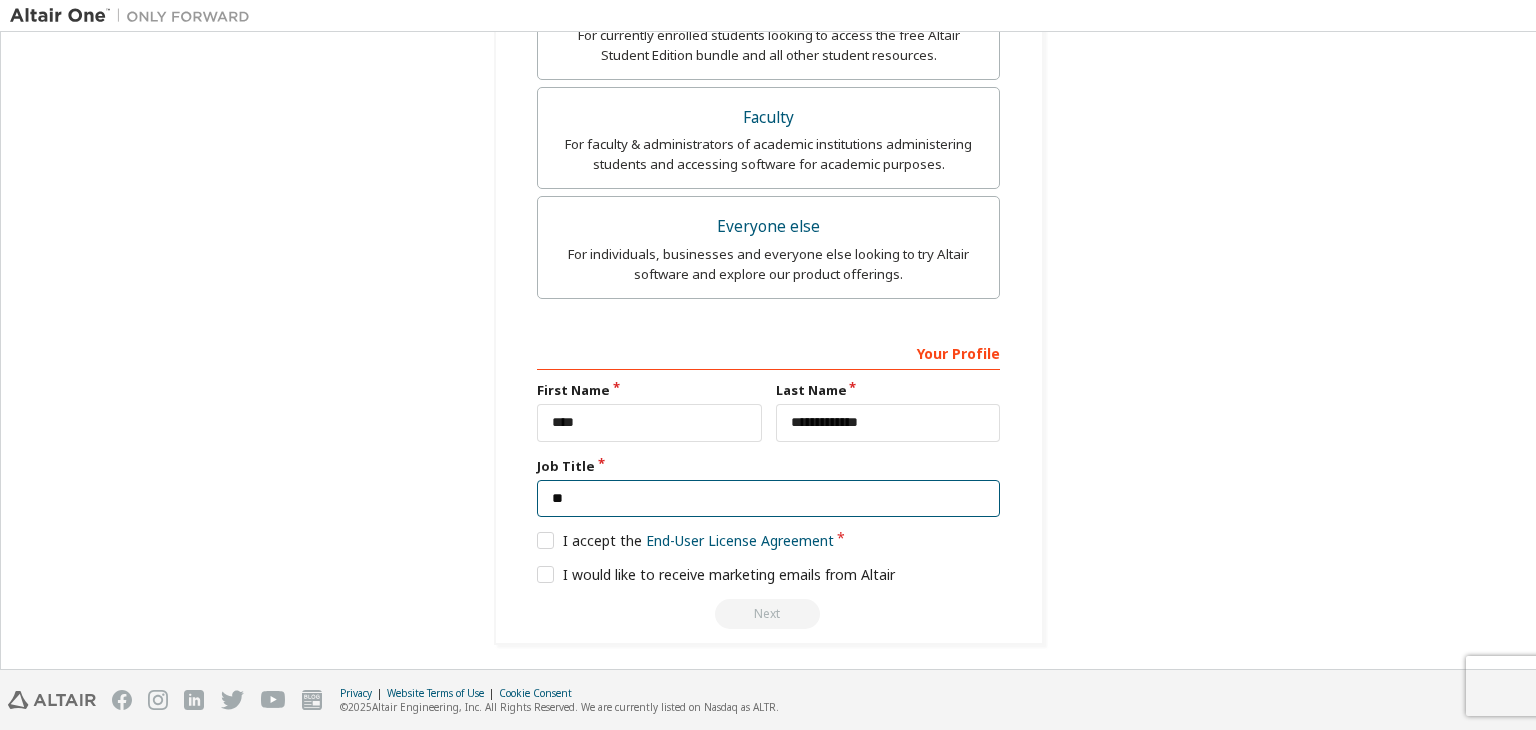 type on "*" 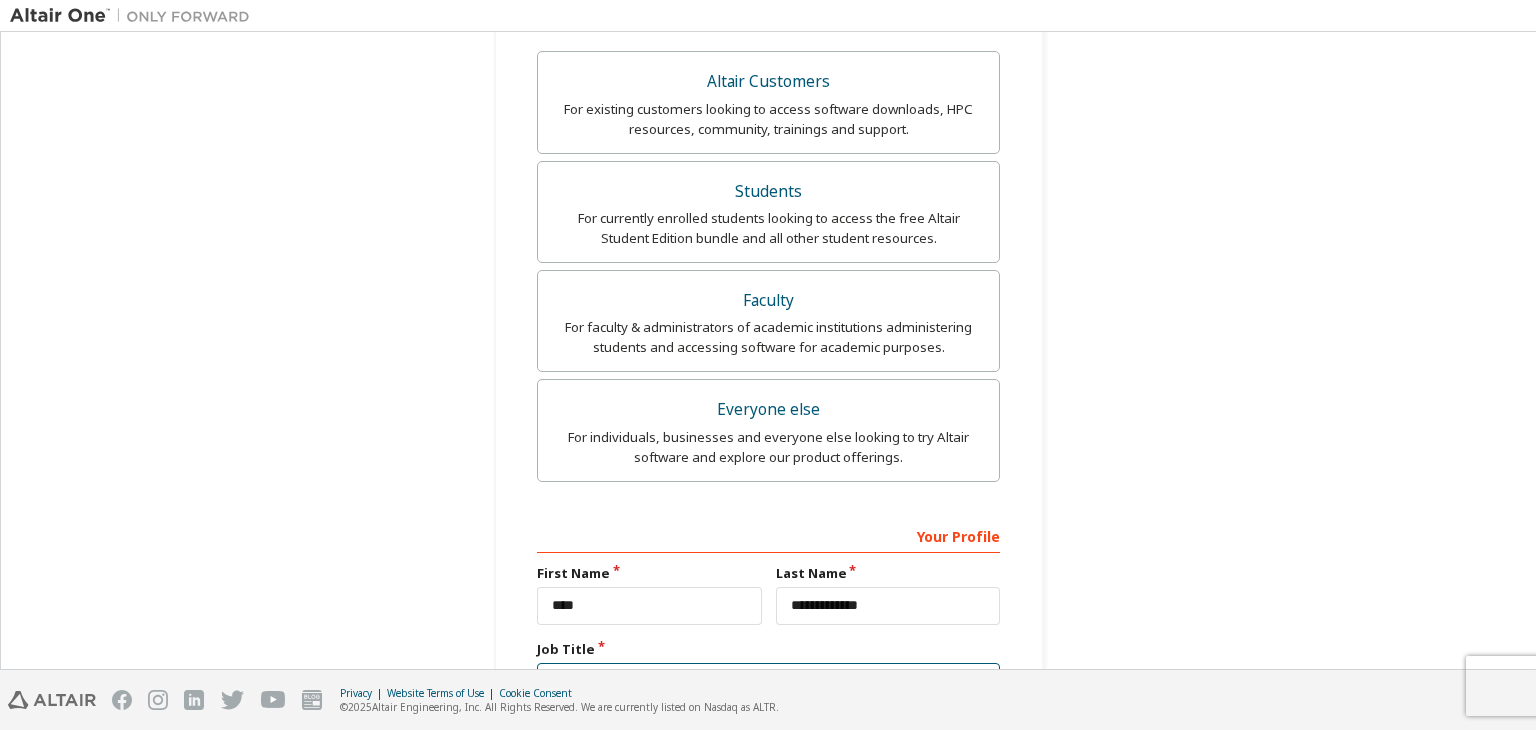 scroll, scrollTop: 404, scrollLeft: 0, axis: vertical 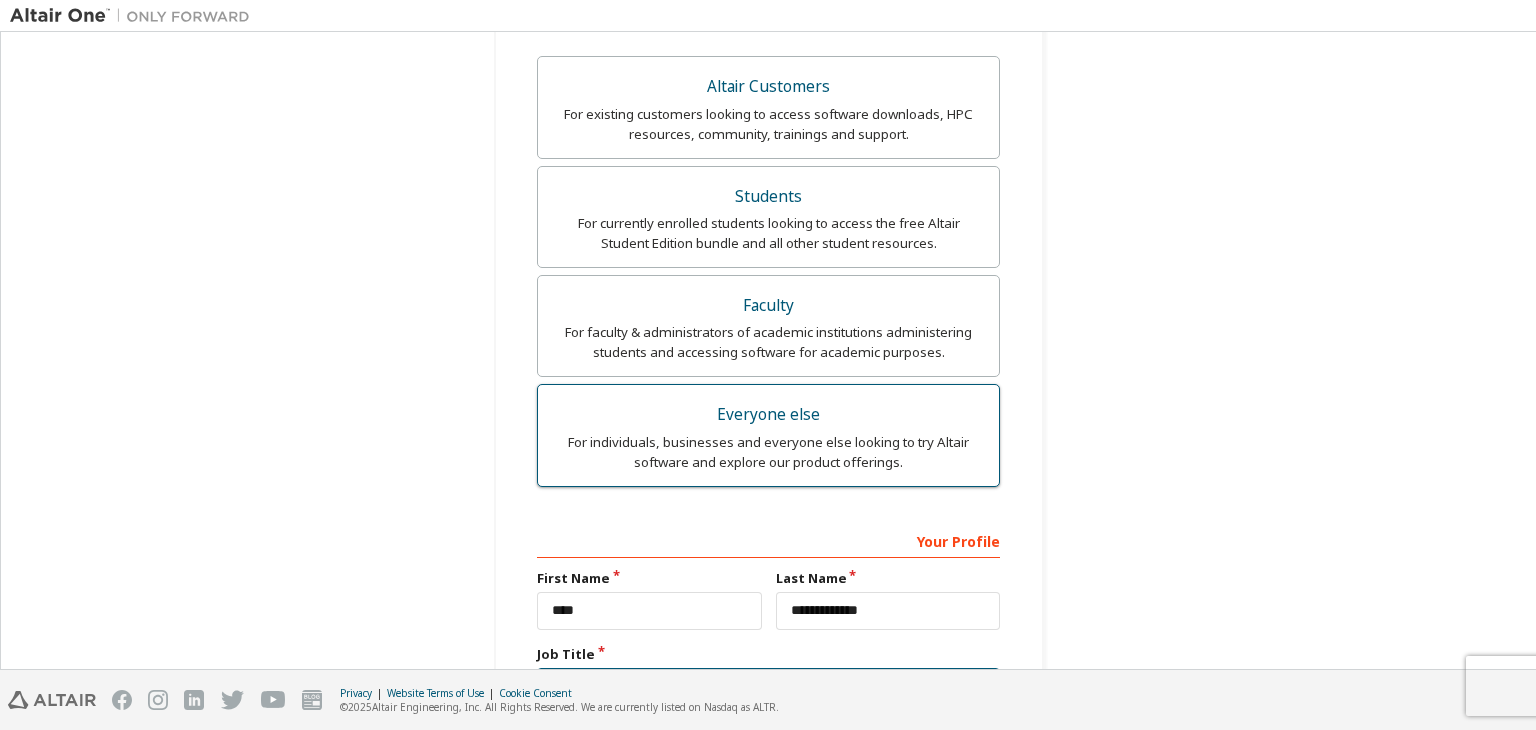 type 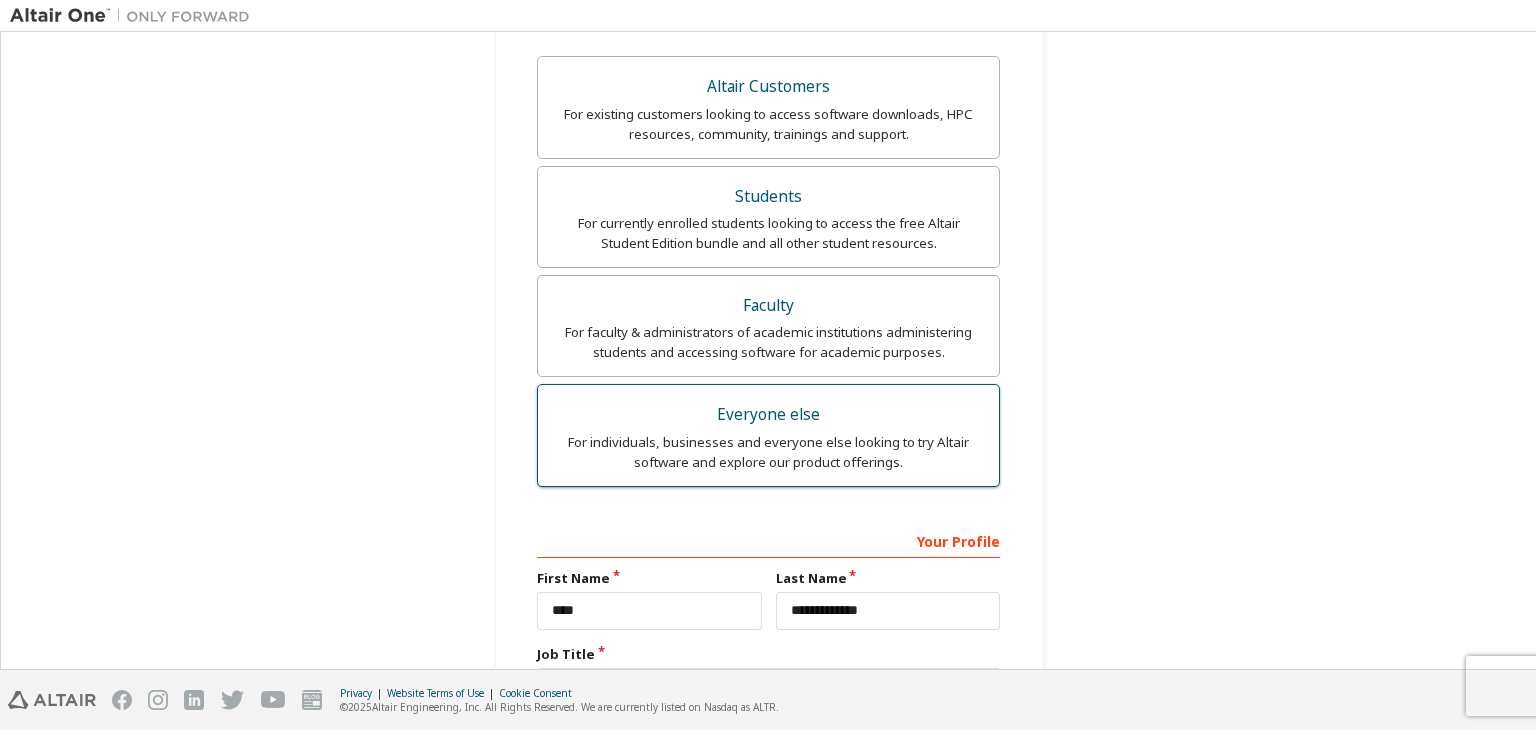 click on "For individuals, businesses and everyone else looking to try Altair software and explore our product offerings." at bounding box center (768, 452) 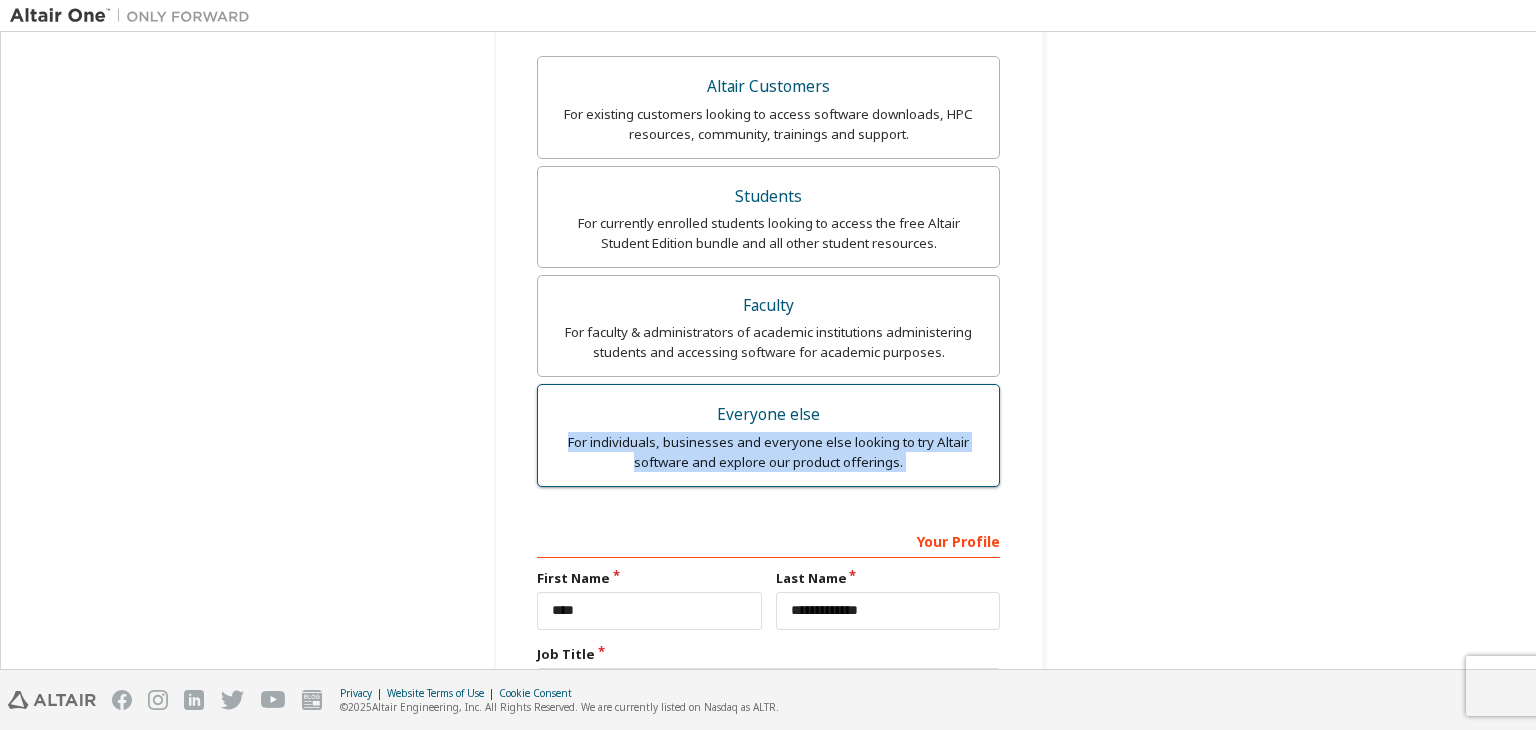 click on "For individuals, businesses and everyone else looking to try Altair software and explore our product offerings." at bounding box center (768, 452) 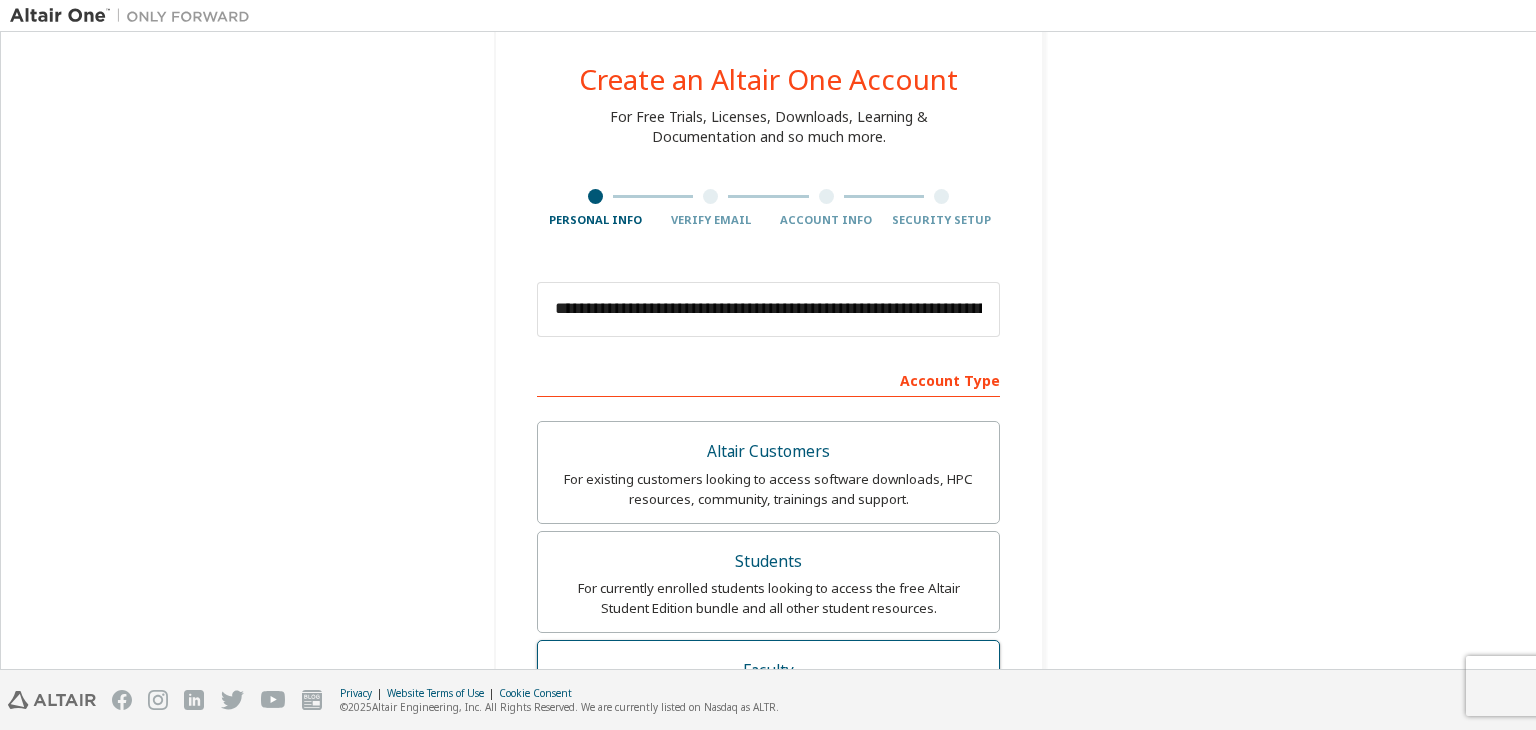 scroll, scrollTop: 36, scrollLeft: 0, axis: vertical 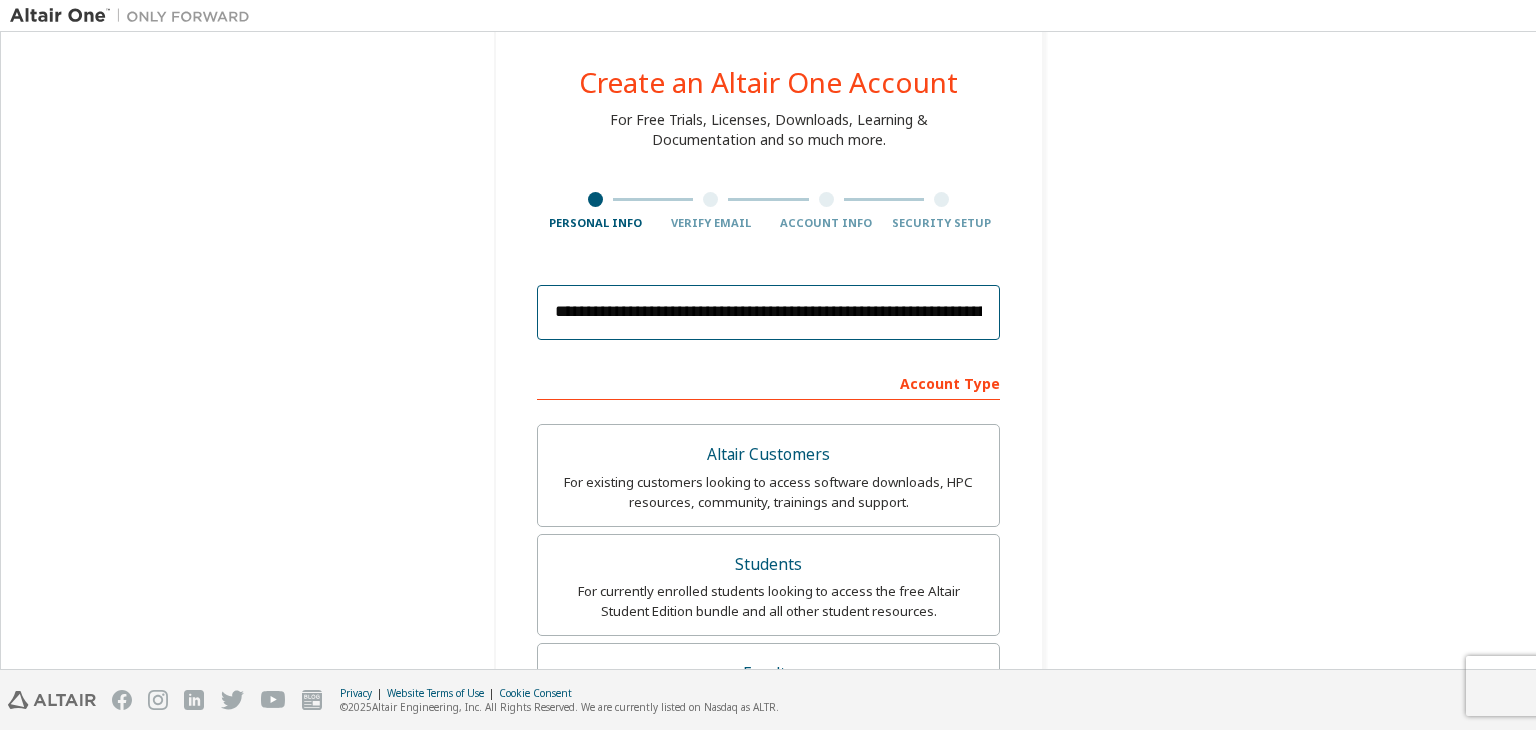 click on "**********" at bounding box center [768, 313] 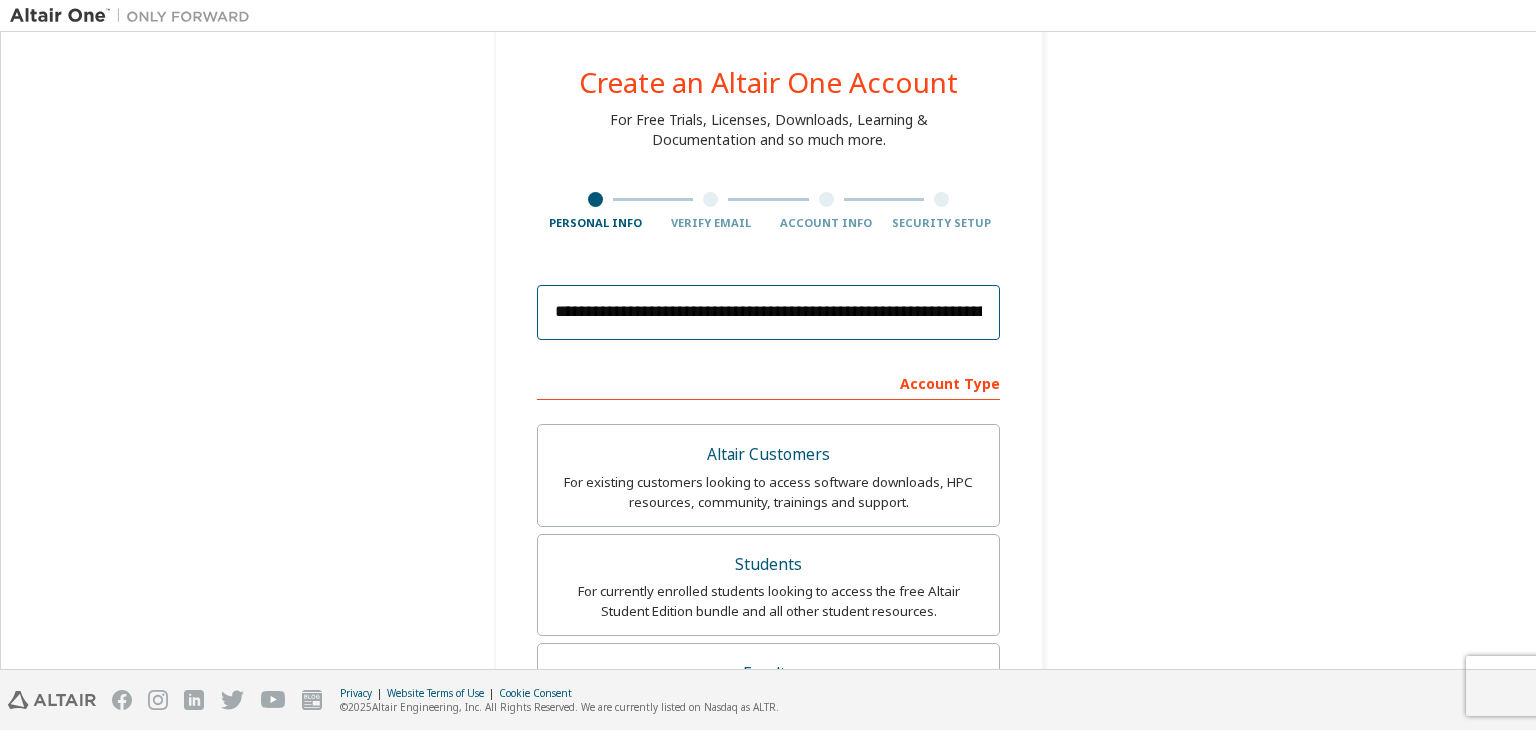 click on "**********" at bounding box center (768, 313) 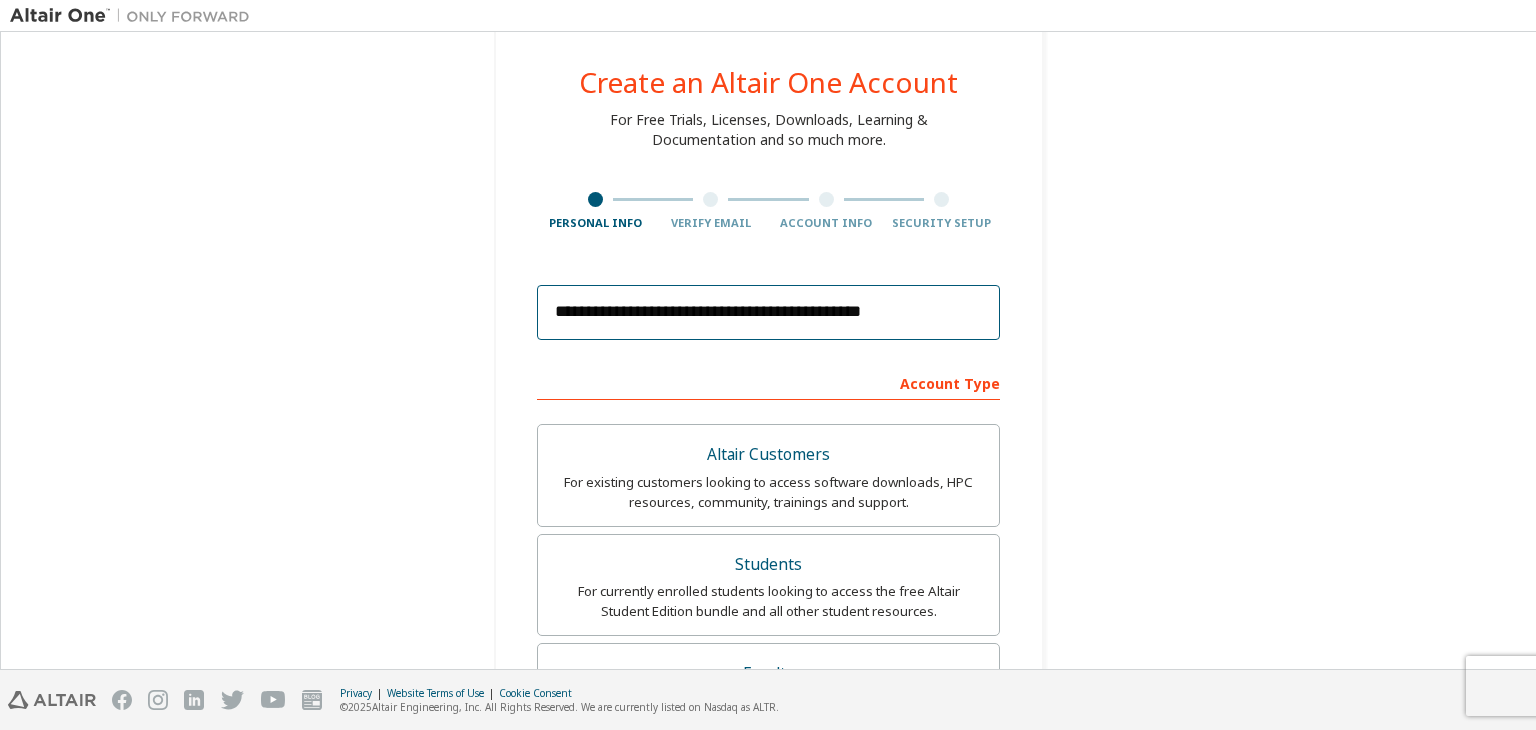 click on "**********" at bounding box center [768, 313] 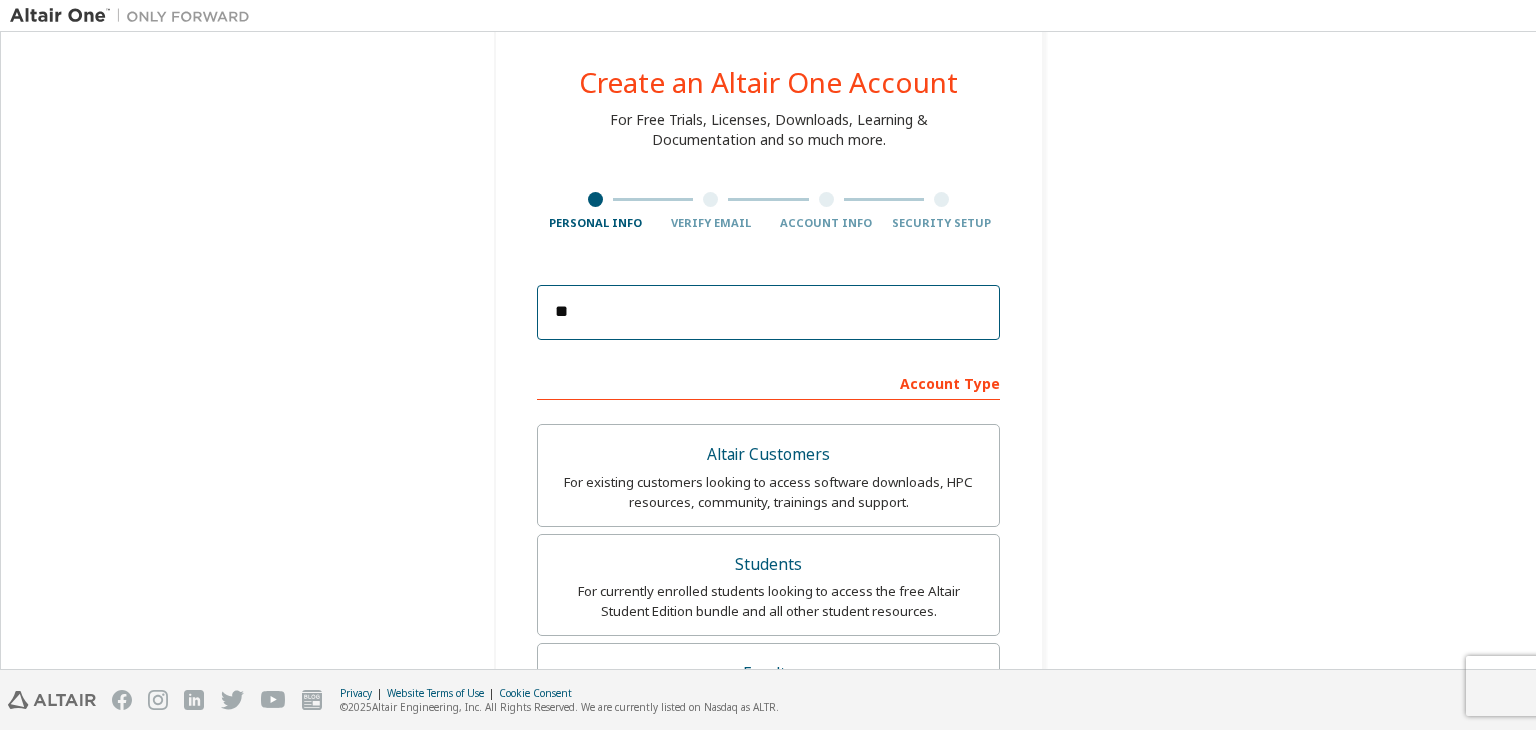 type on "*" 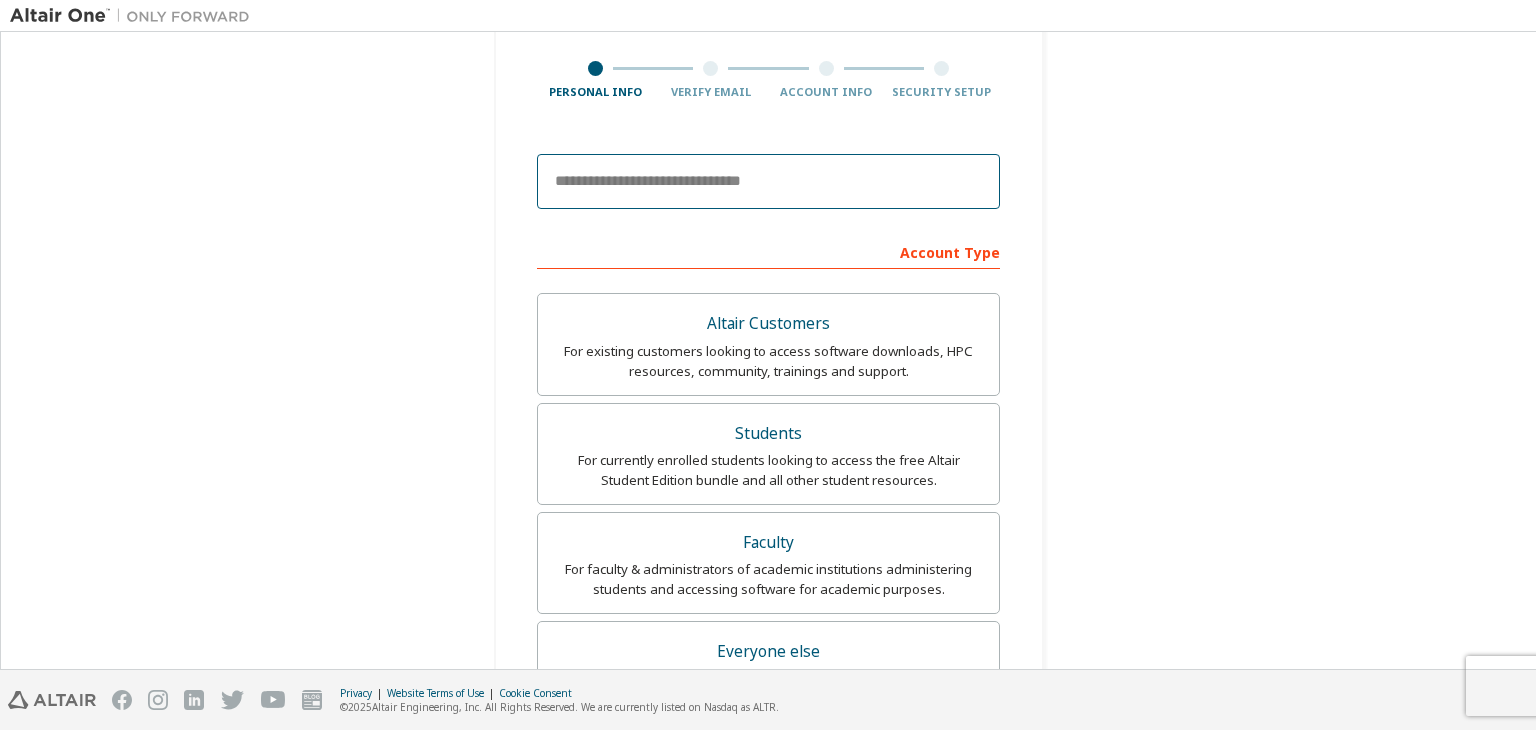 scroll, scrollTop: 168, scrollLeft: 0, axis: vertical 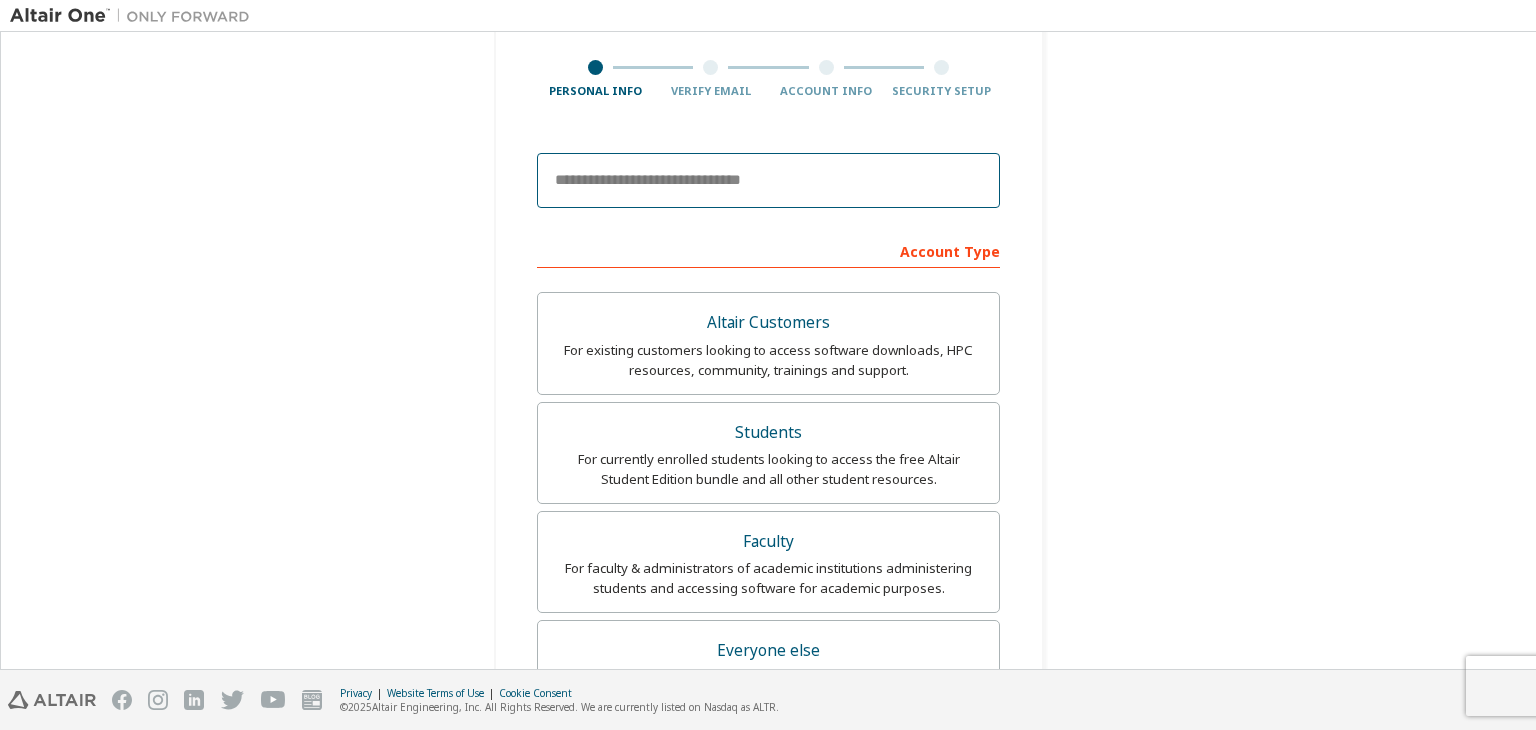 click at bounding box center (768, 181) 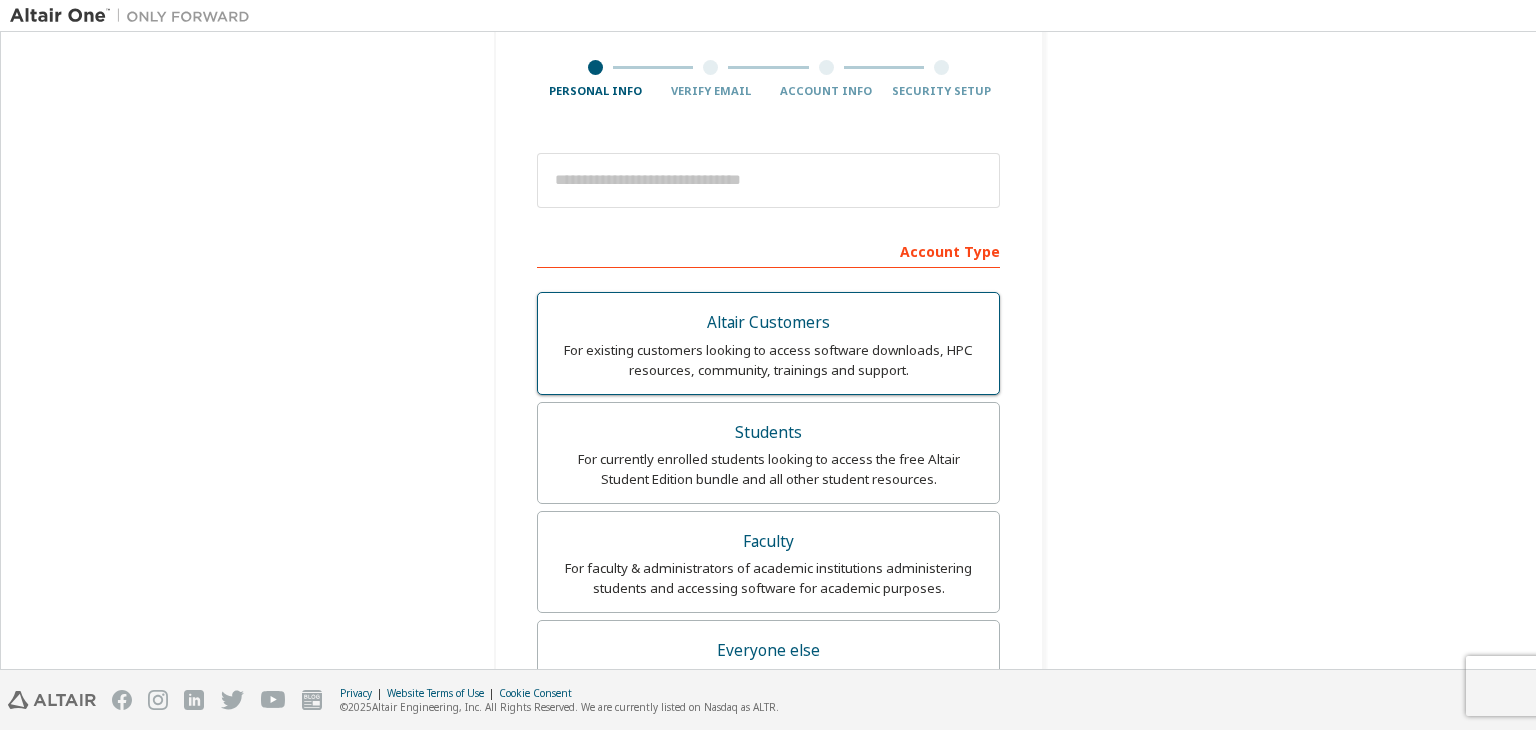 click on "Altair Customers For existing customers looking to access software downloads, HPC resources, community, trainings and support." at bounding box center (768, 343) 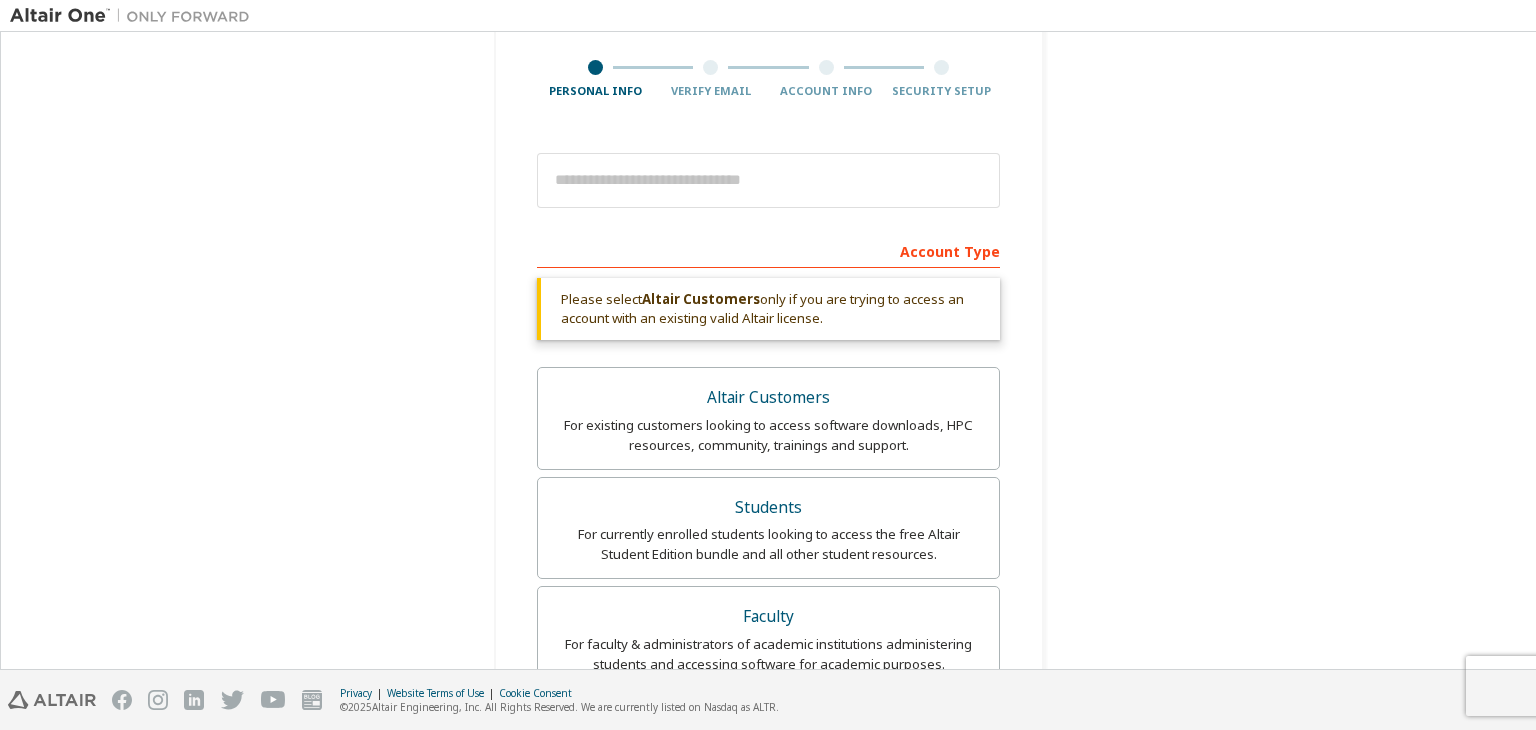 scroll, scrollTop: 215, scrollLeft: 0, axis: vertical 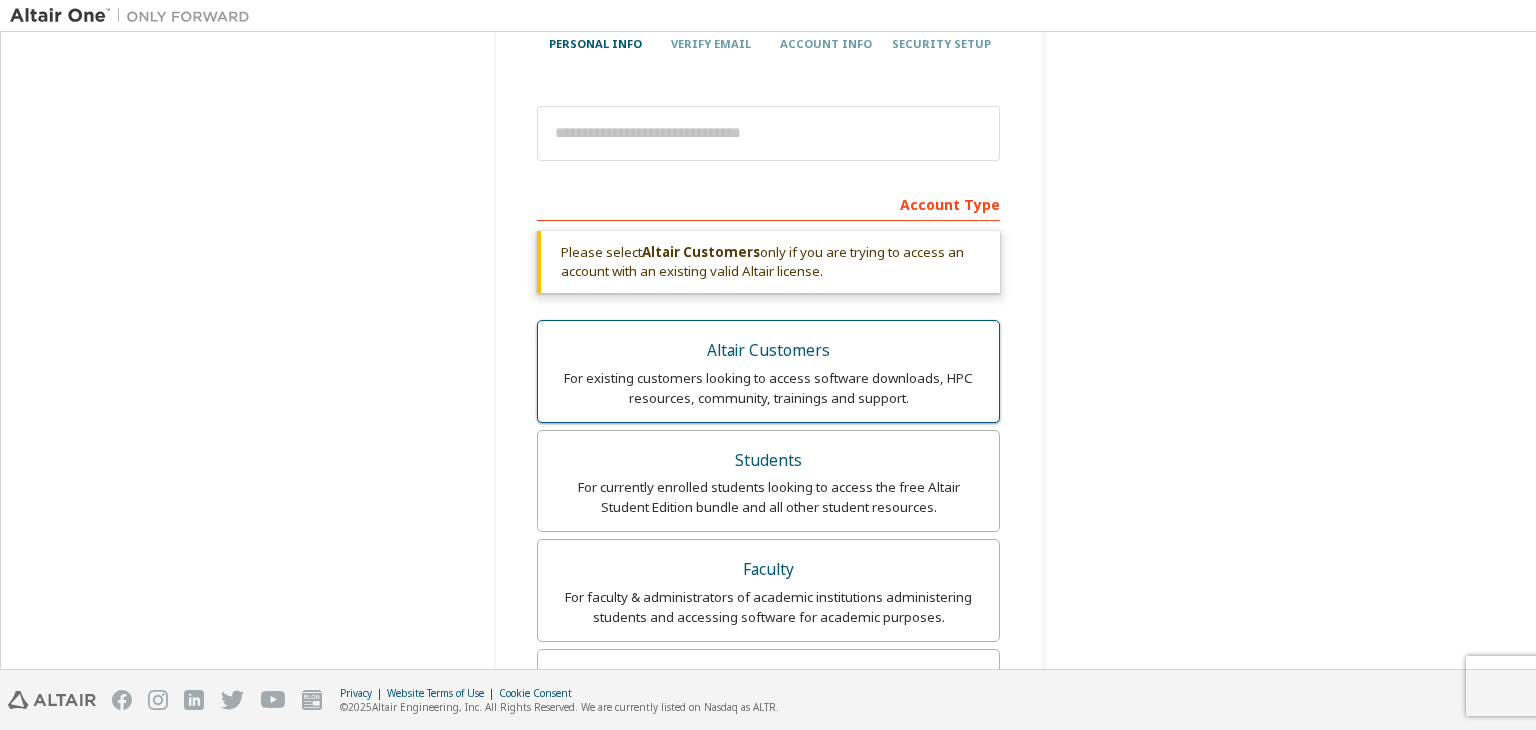 drag, startPoint x: 796, startPoint y: 391, endPoint x: 676, endPoint y: 363, distance: 123.22337 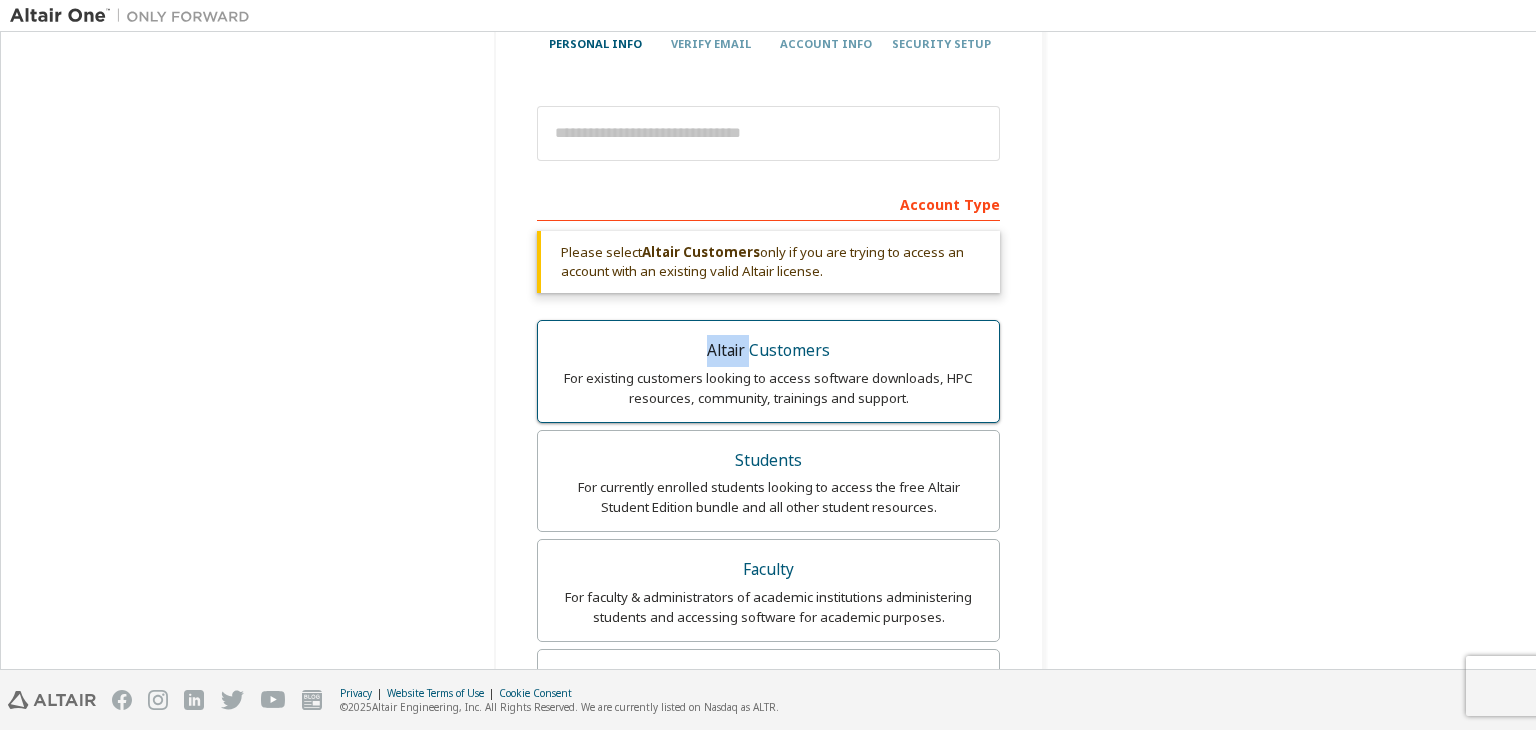 click on "Altair Customers" at bounding box center (768, 351) 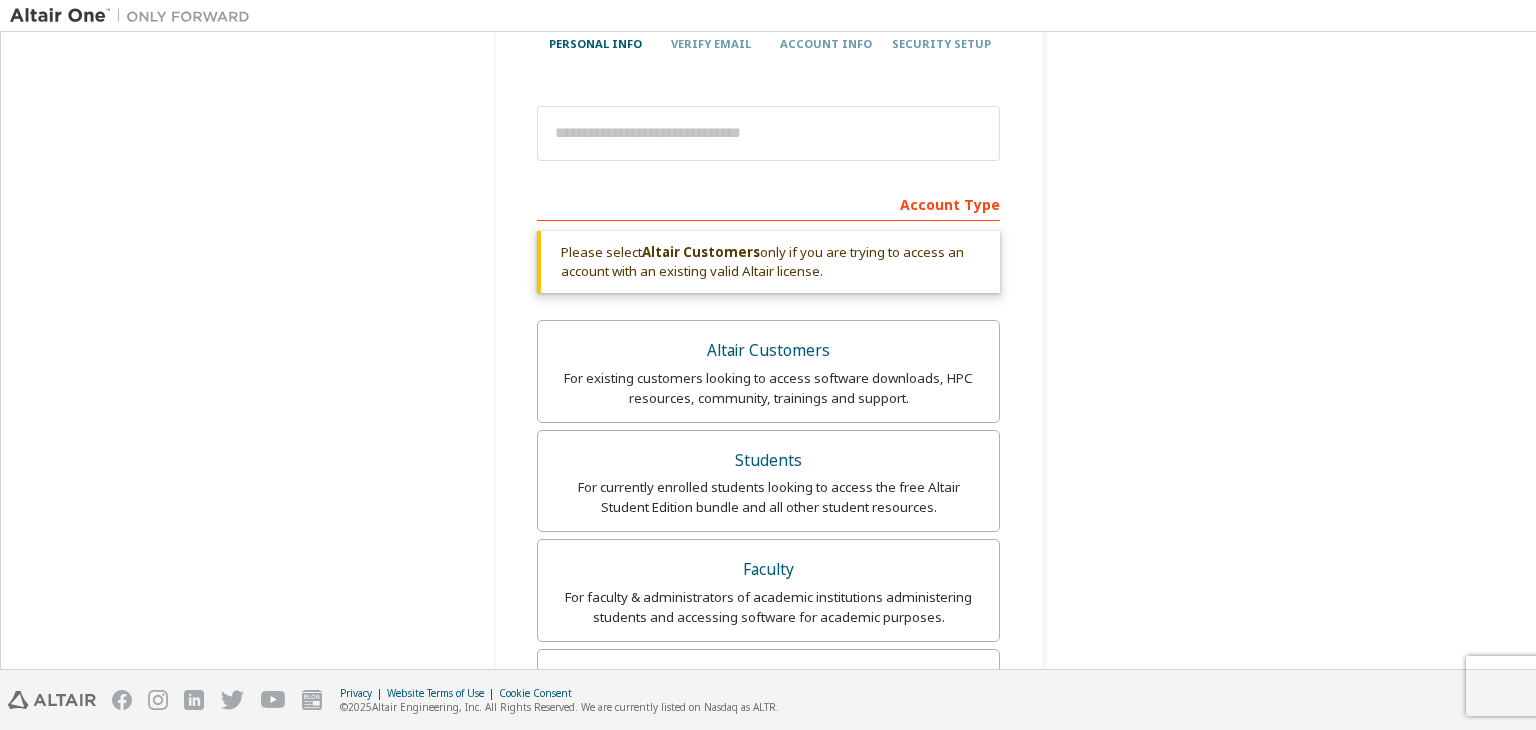 click on "Please select  Altair Customers  only if you are trying to access an account with an existing valid Altair license." at bounding box center (768, 262) 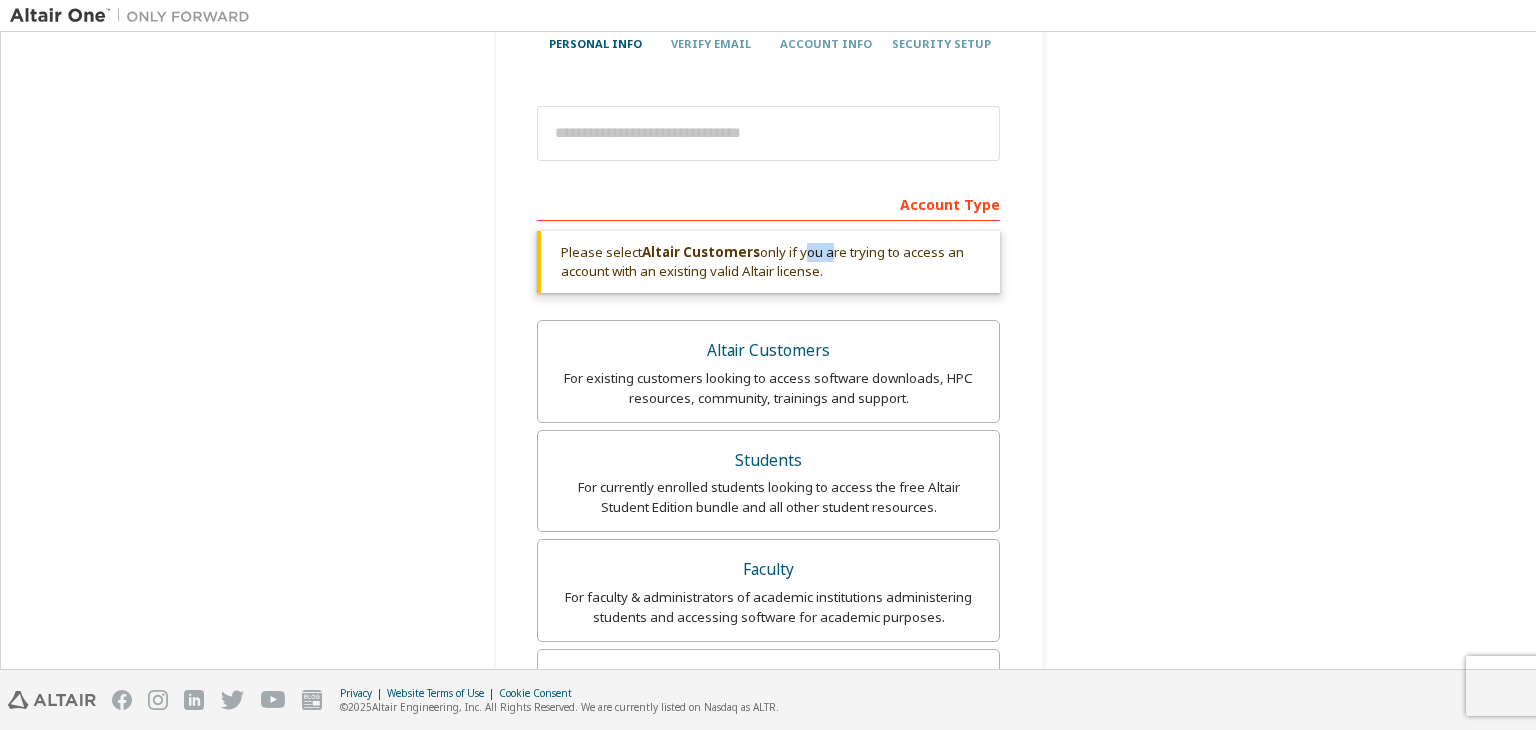 click on "Please select  Altair Customers  only if you are trying to access an account with an existing valid Altair license." at bounding box center [768, 262] 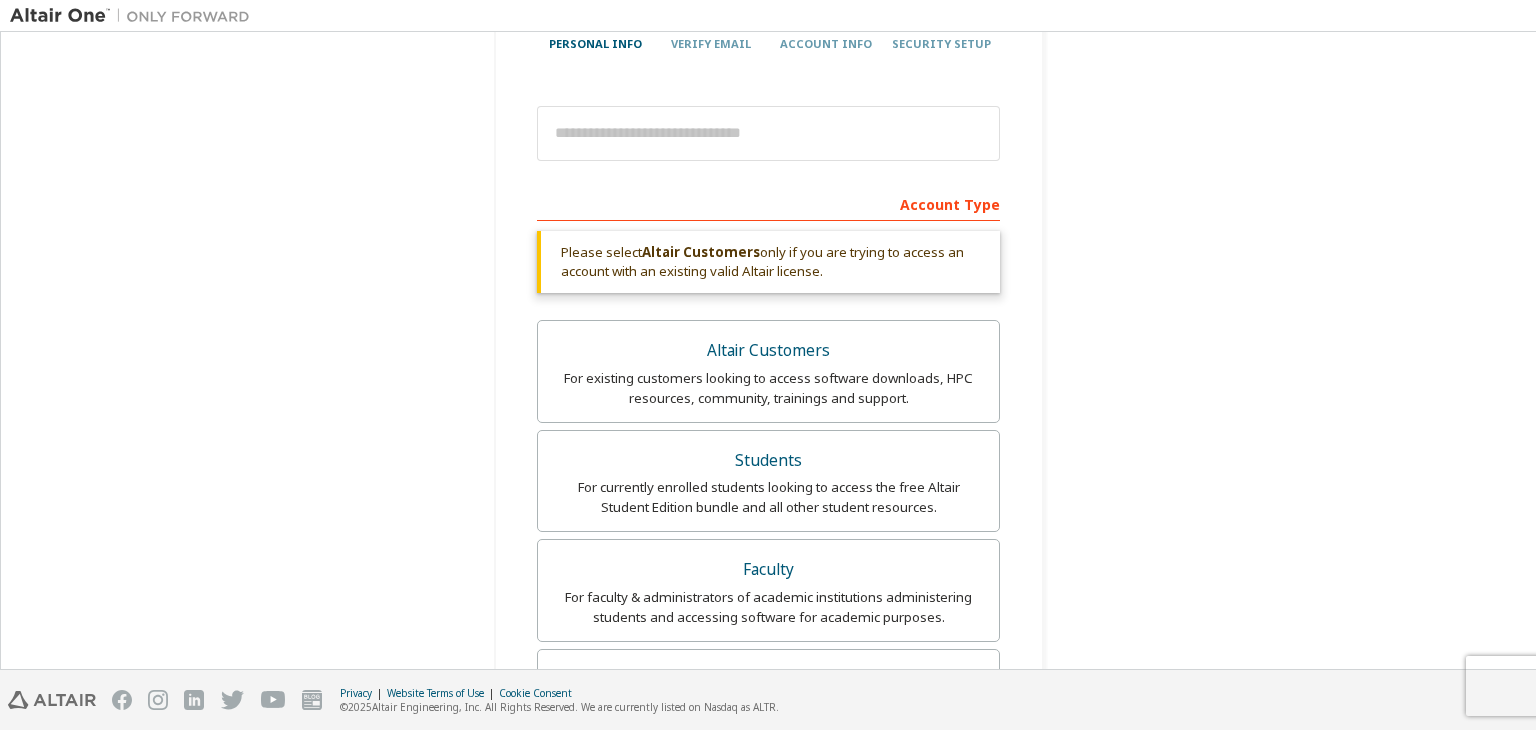 click on "Please select  Altair Customers  only if you are trying to access an account with an existing valid Altair license." at bounding box center [768, 262] 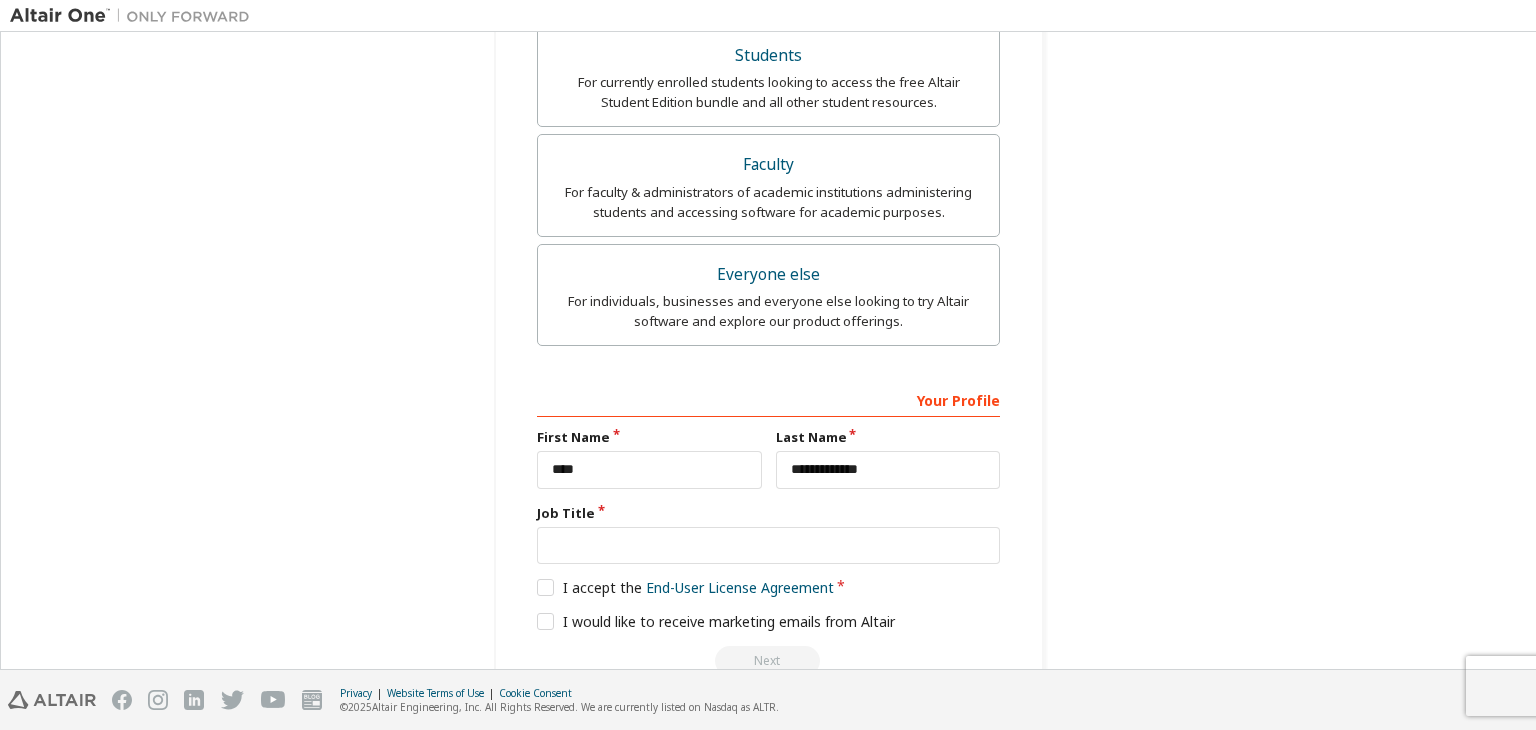 scroll, scrollTop: 668, scrollLeft: 0, axis: vertical 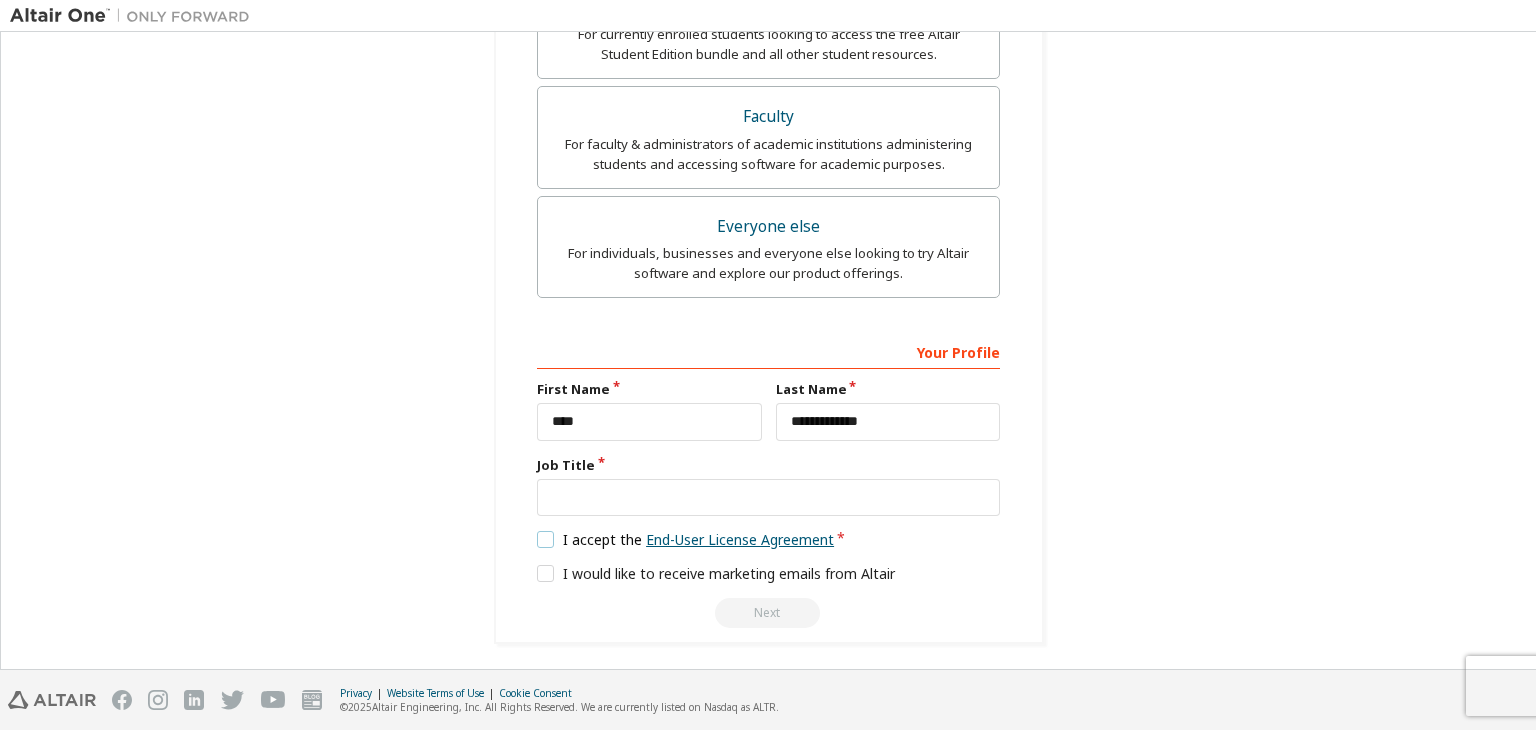 click on "End-User License Agreement" at bounding box center [740, 539] 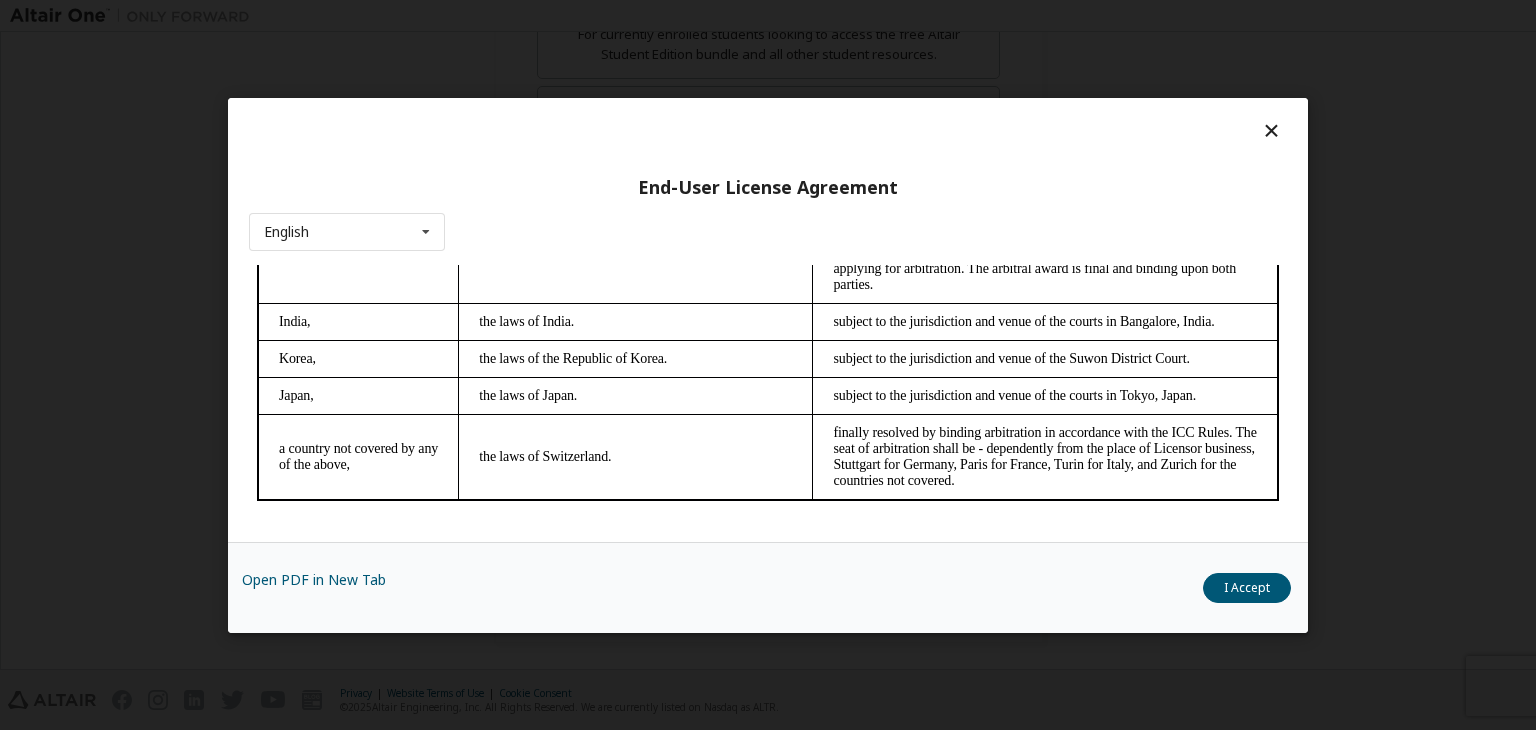 scroll, scrollTop: 5615, scrollLeft: 0, axis: vertical 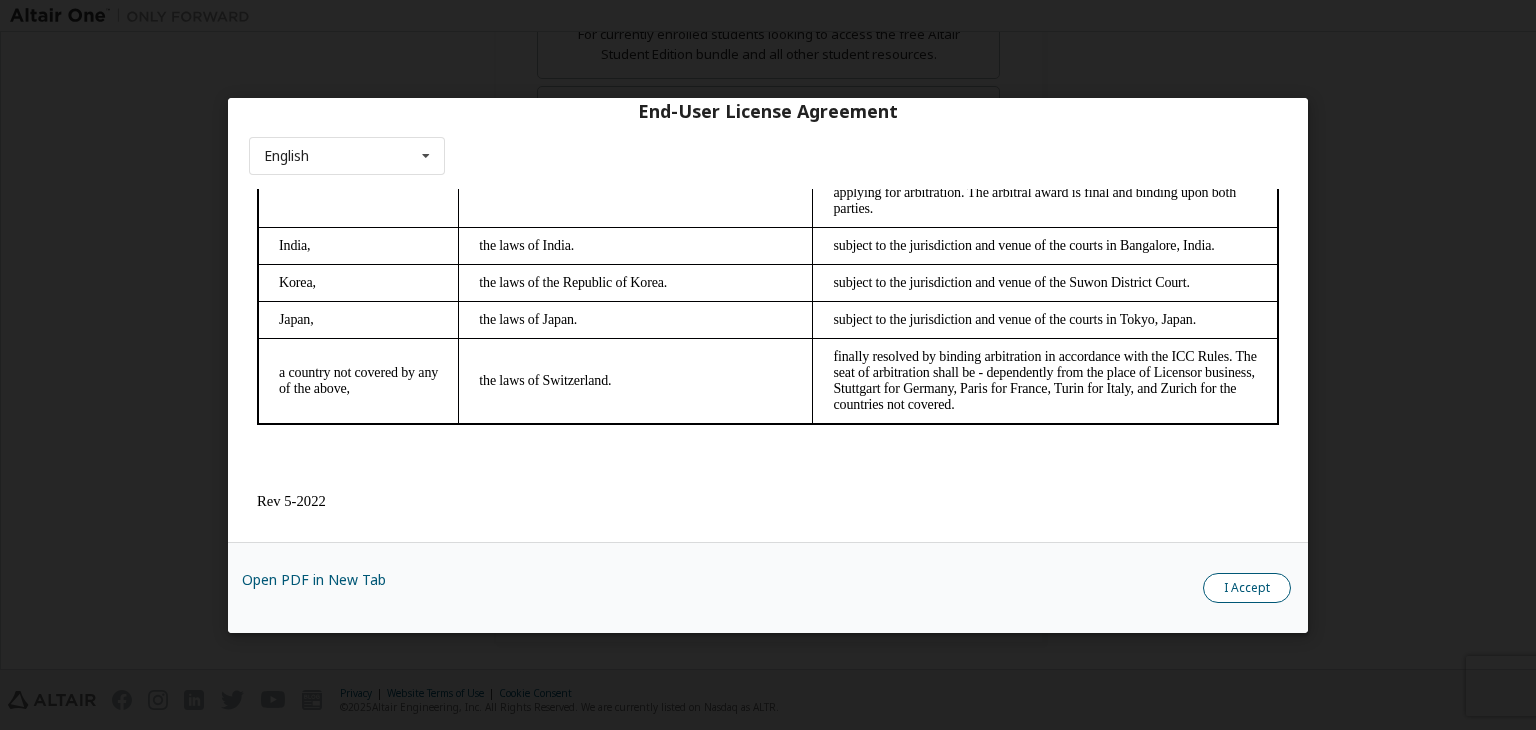click on "I Accept" at bounding box center (1247, 588) 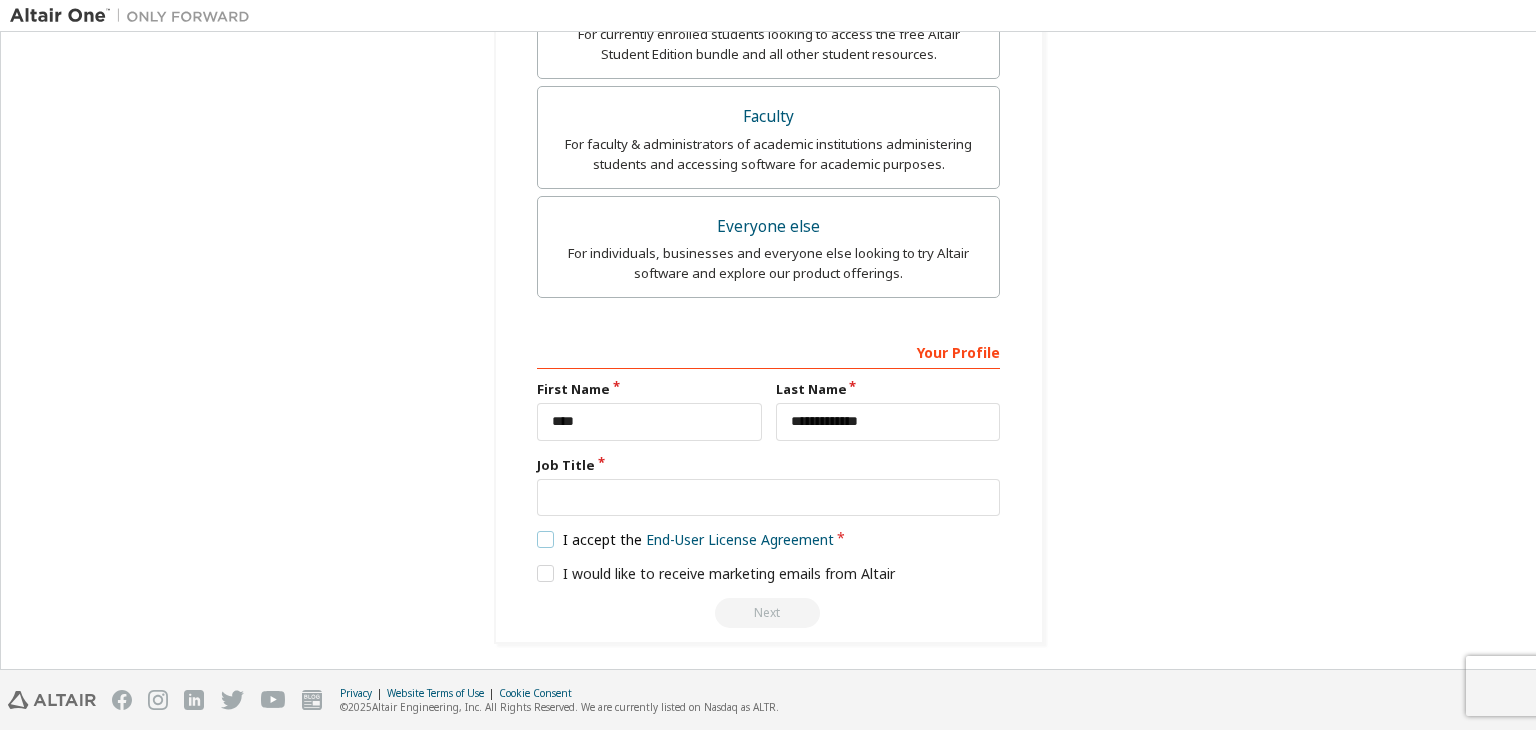 click on "I accept the    End-User License Agreement" at bounding box center (685, 539) 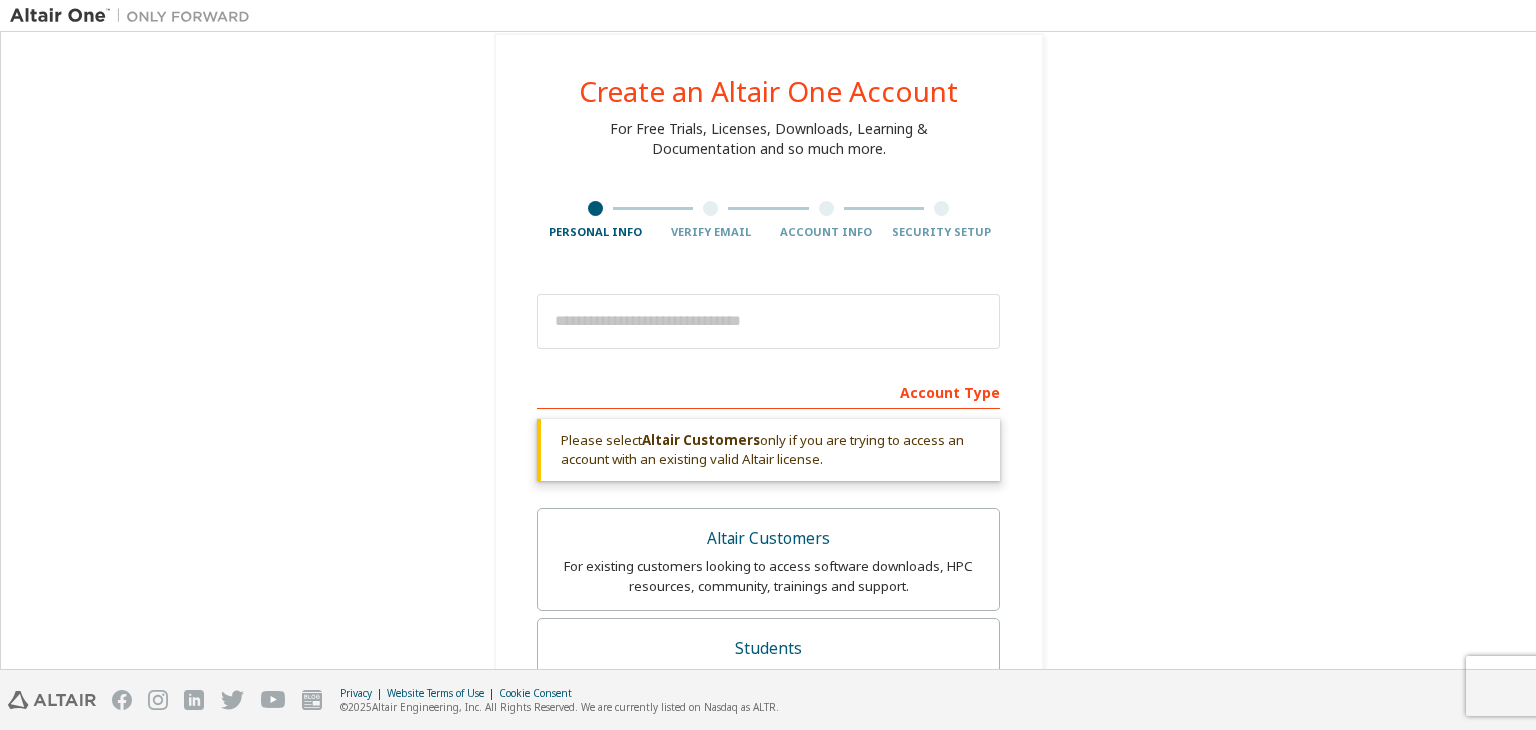 scroll, scrollTop: 0, scrollLeft: 0, axis: both 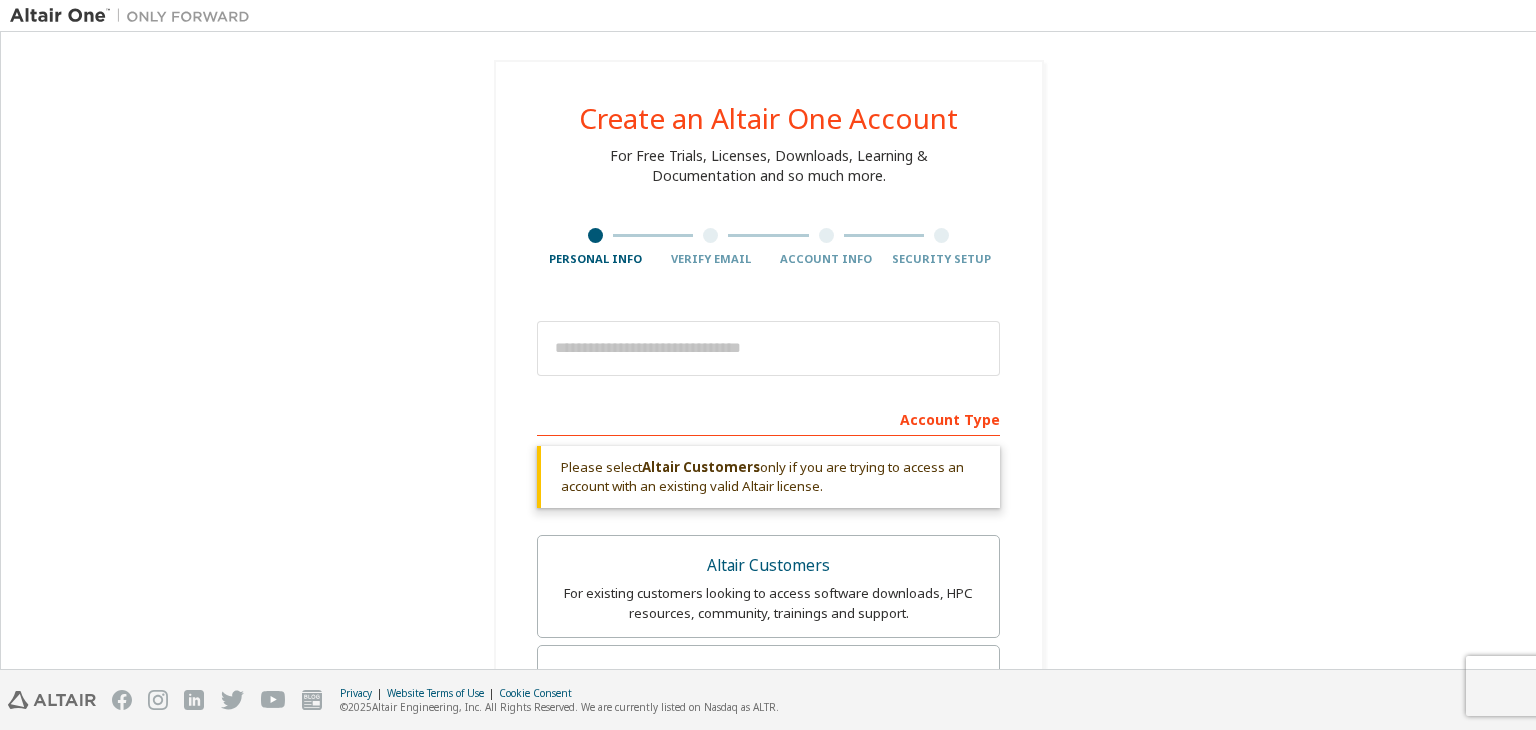 click on "Verify Email" at bounding box center (711, 248) 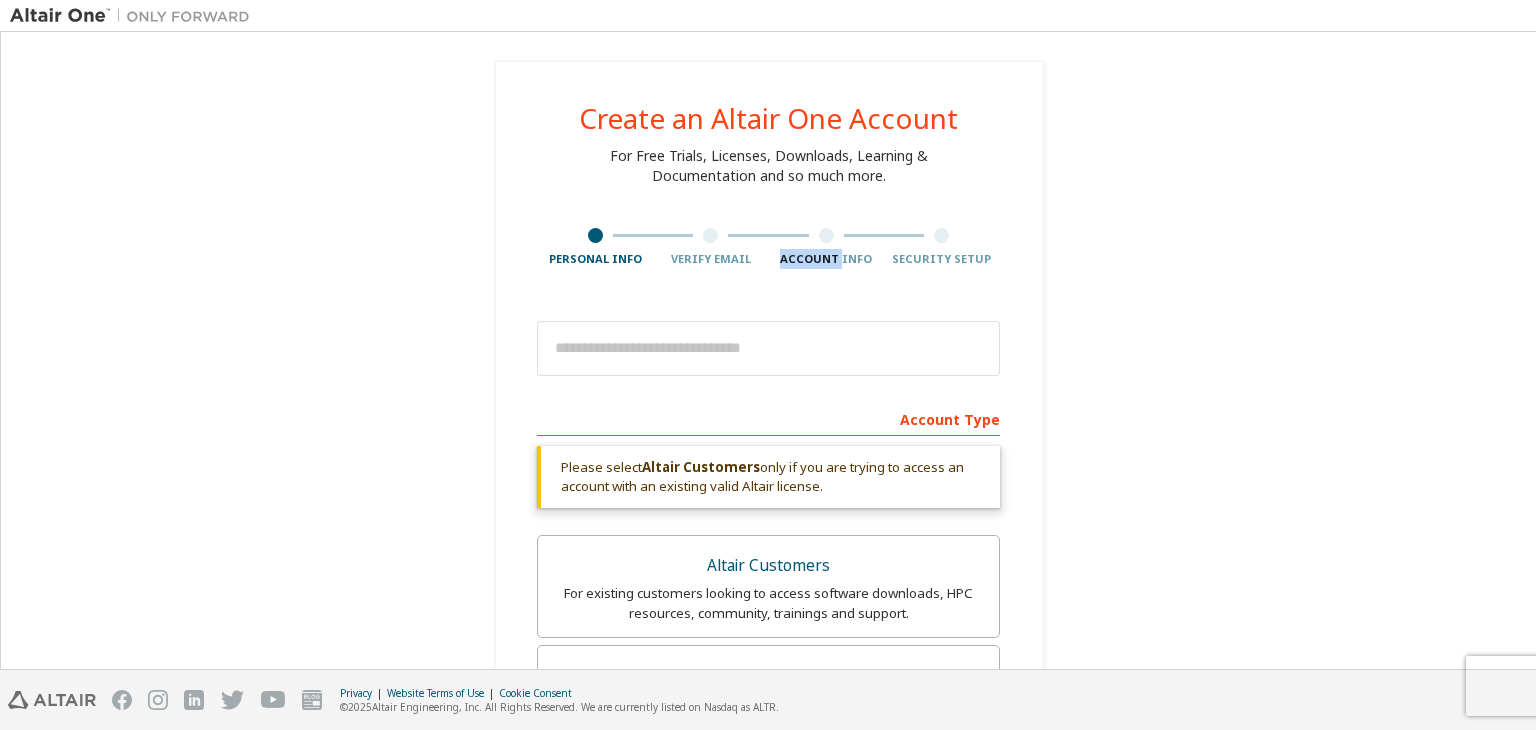 click on "Account Info" at bounding box center (827, 259) 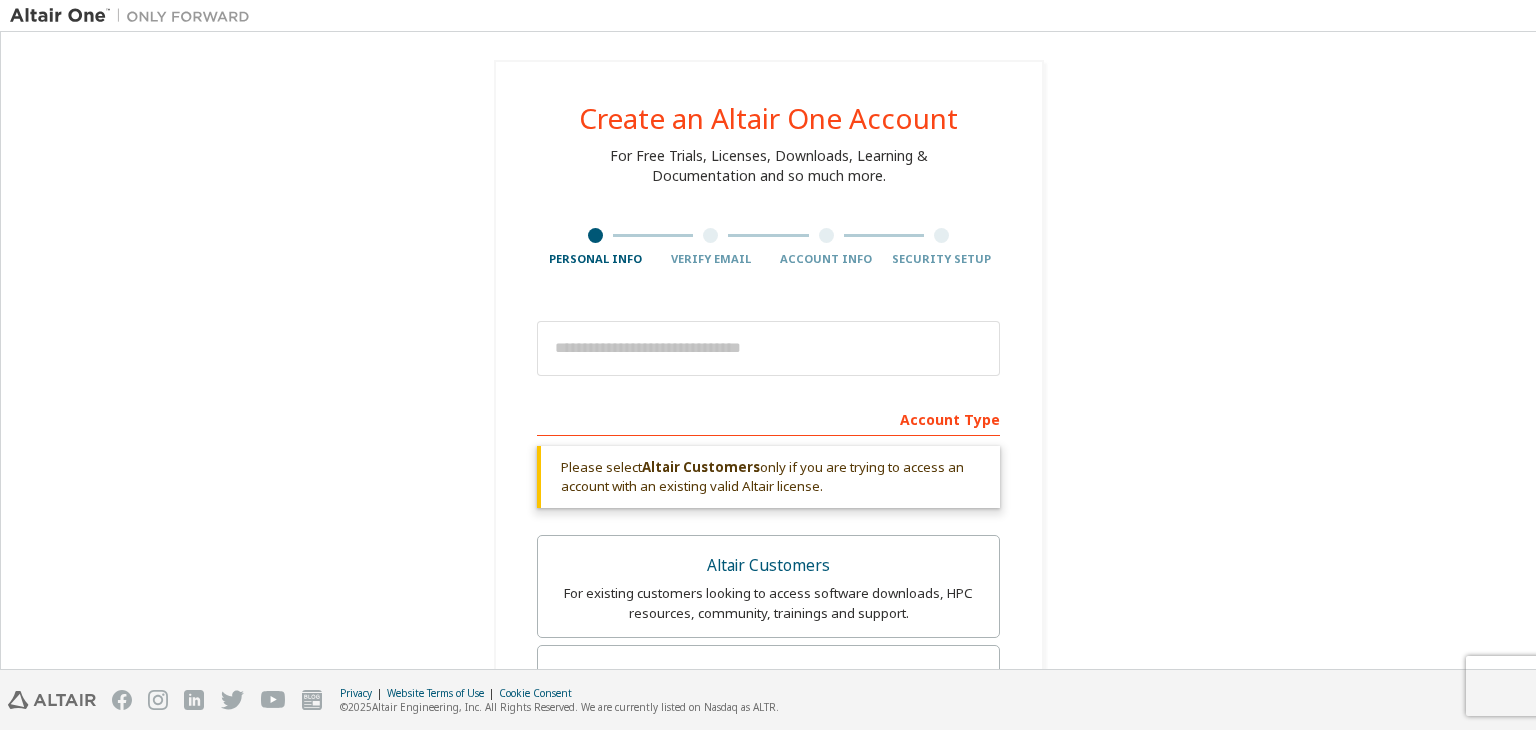 click on "Security Setup" at bounding box center [942, 259] 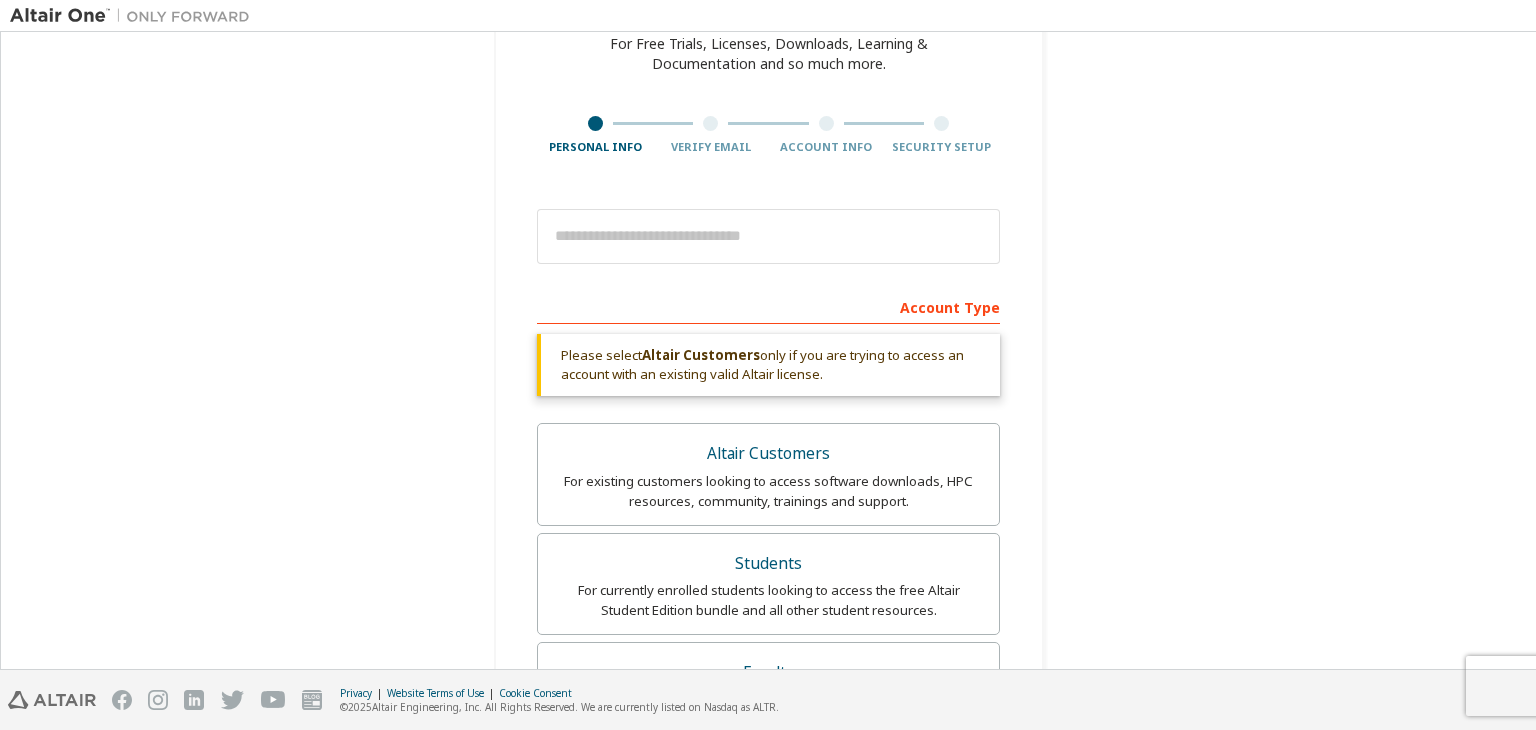 scroll, scrollTop: 42, scrollLeft: 0, axis: vertical 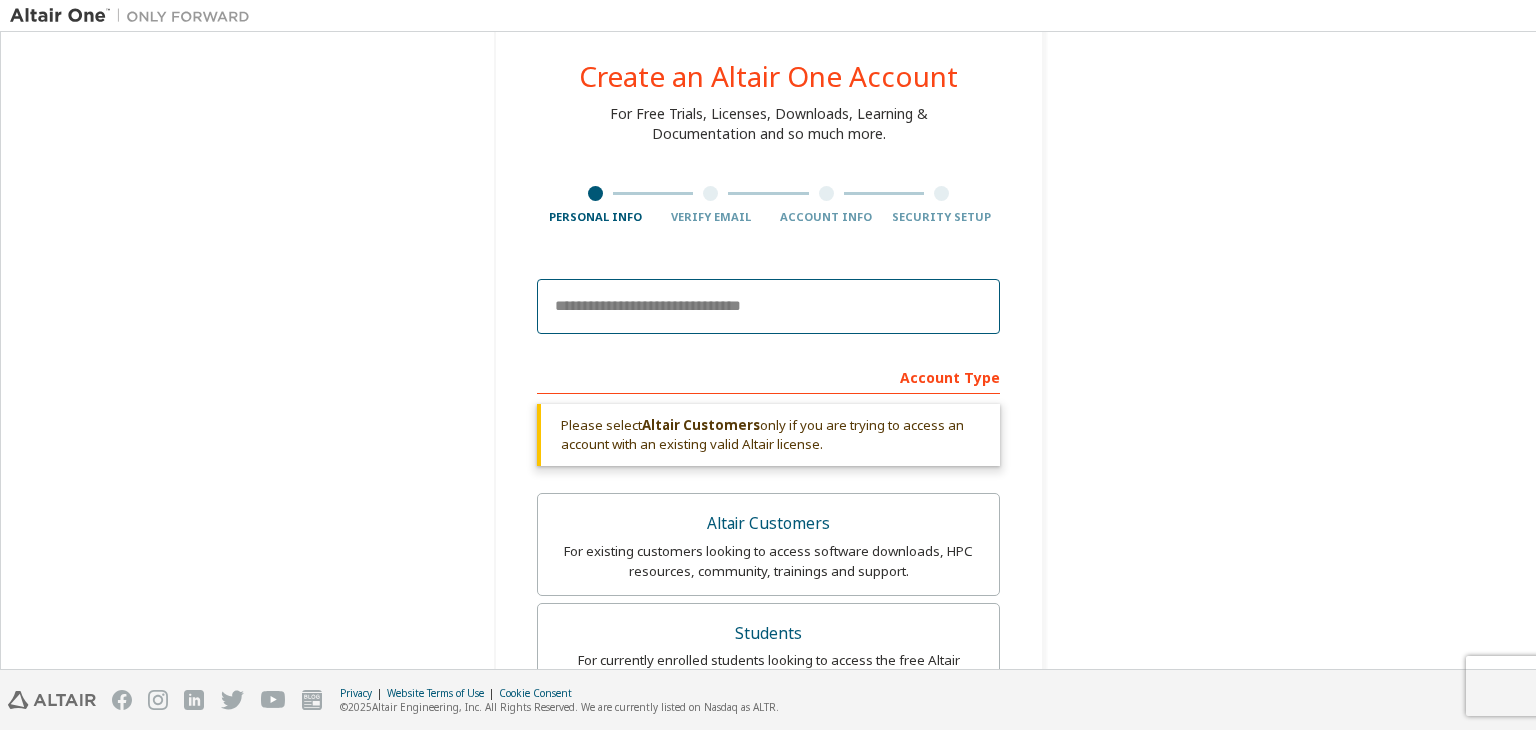 click at bounding box center (768, 307) 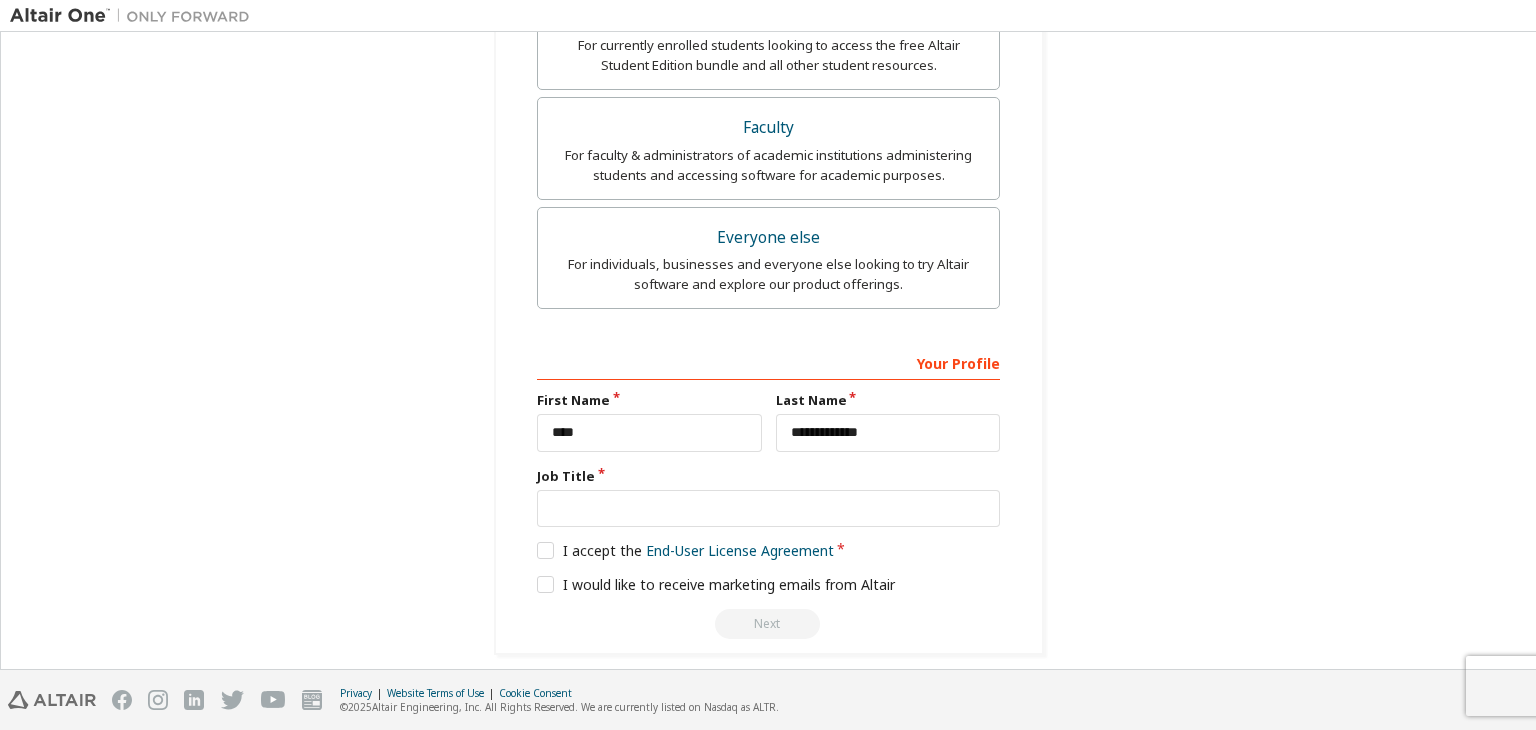 scroll, scrollTop: 763, scrollLeft: 0, axis: vertical 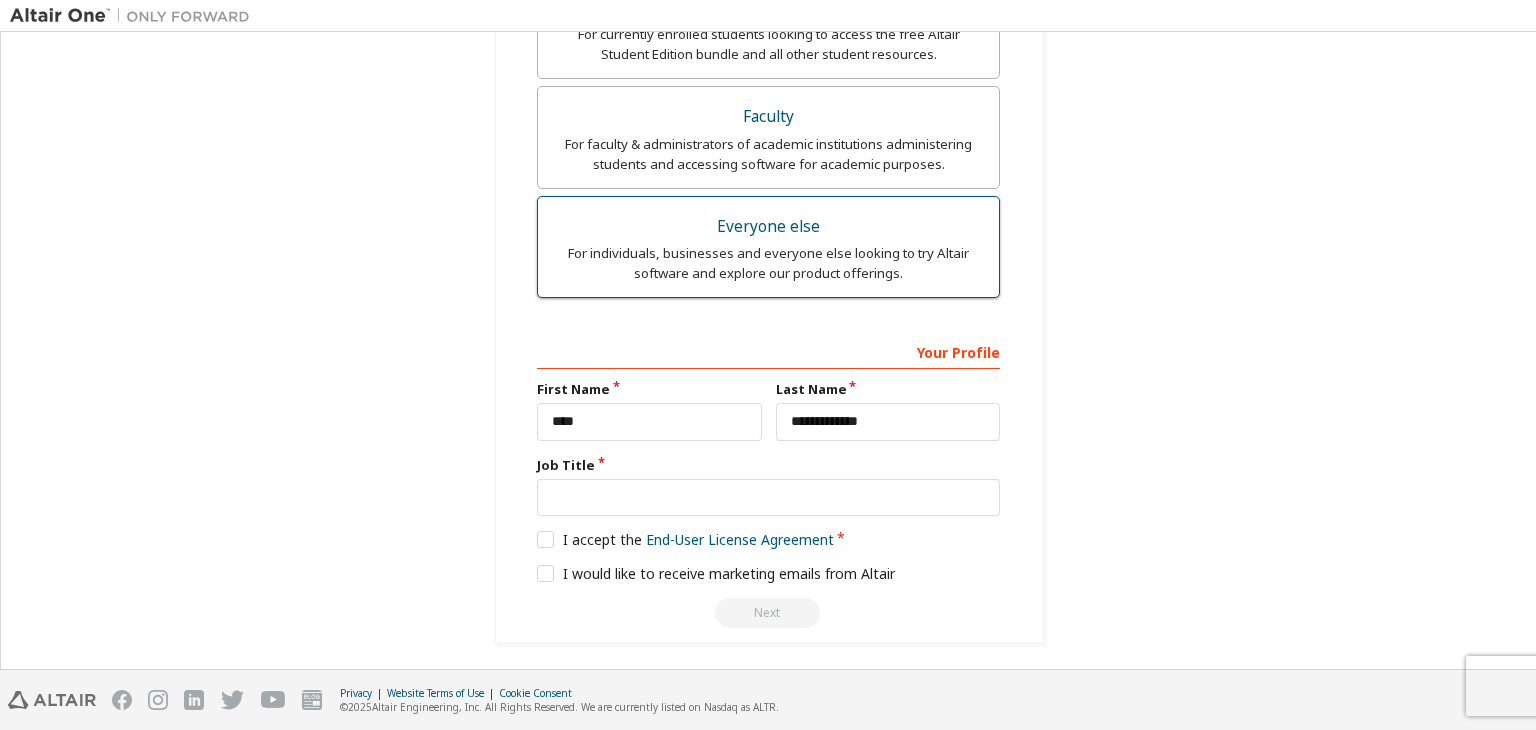 type on "**********" 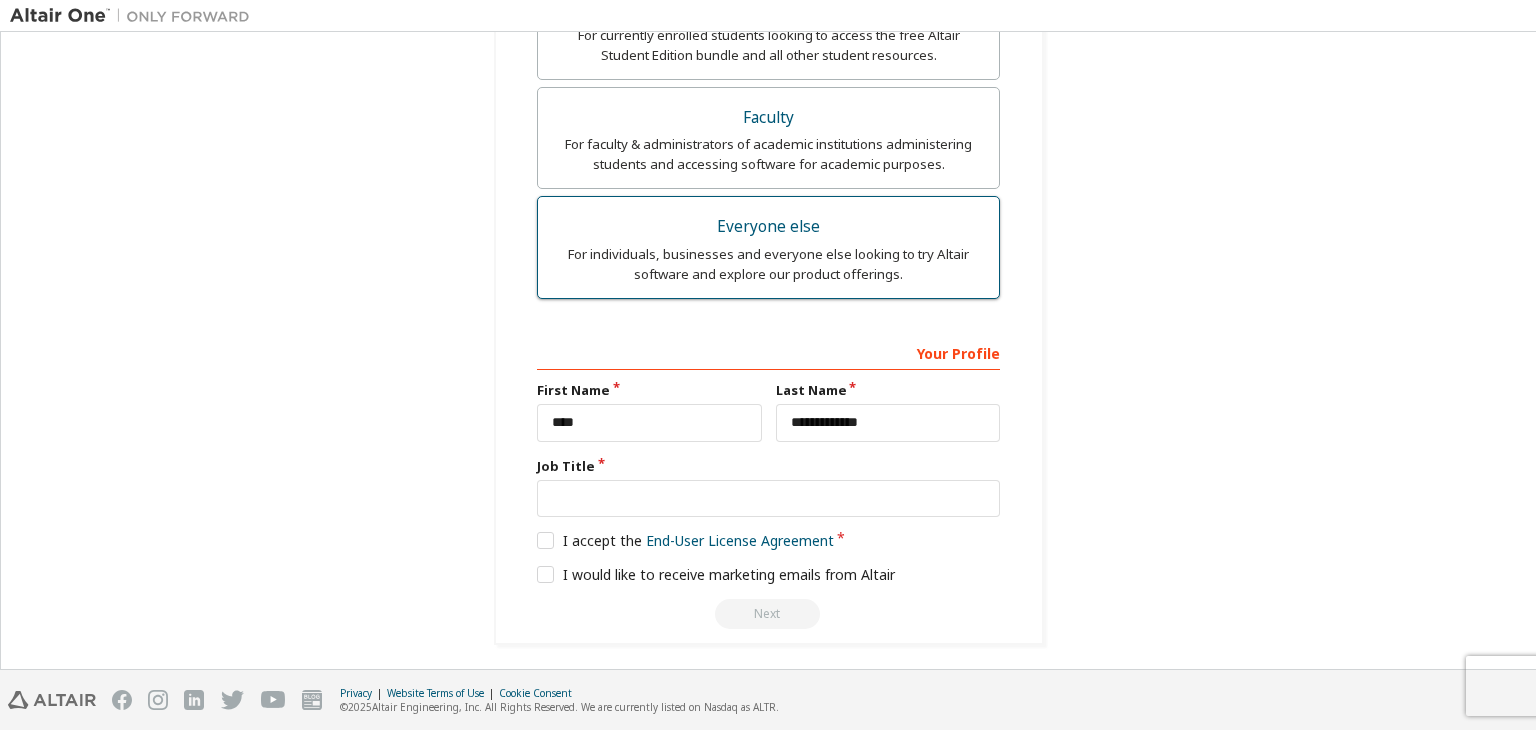 click on "Everyone else" at bounding box center [768, 227] 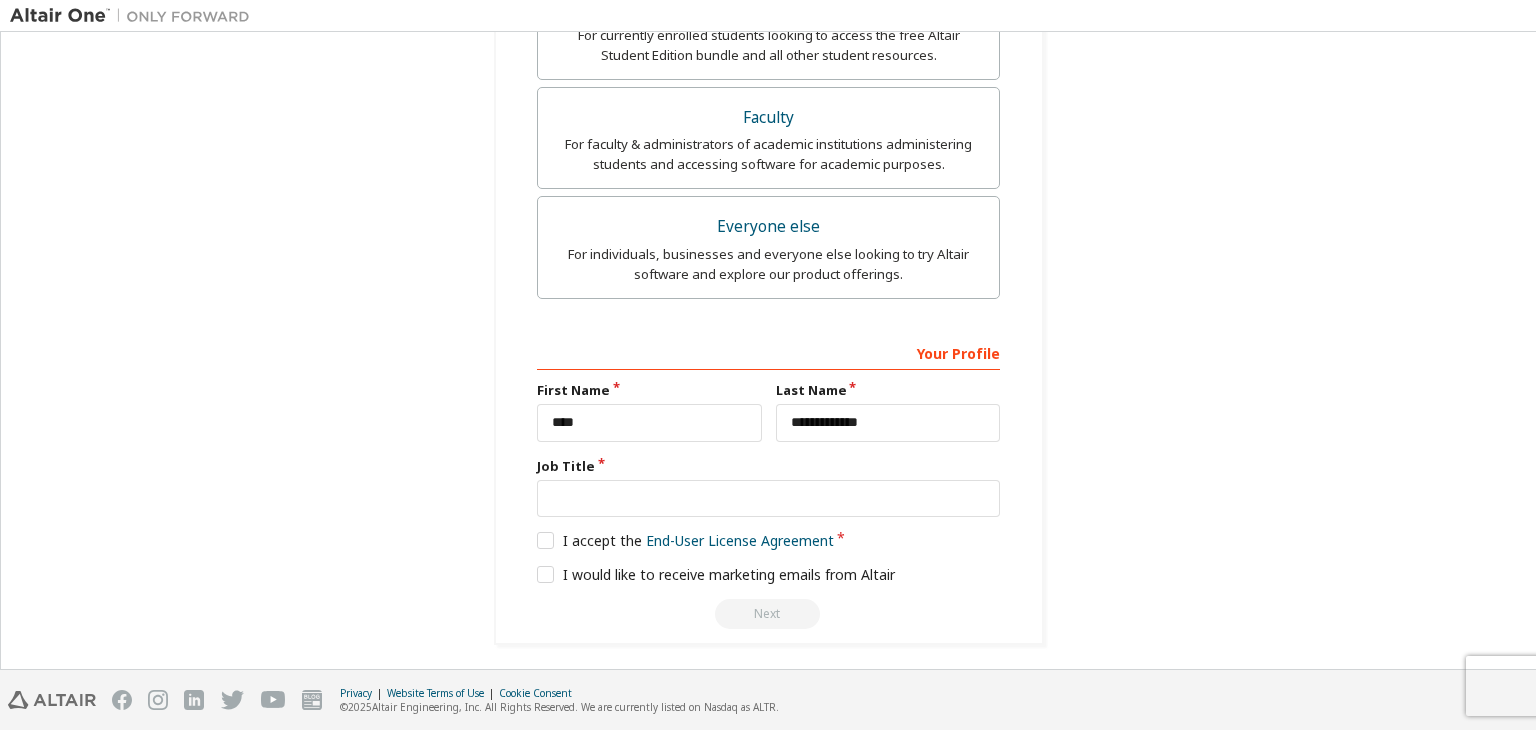 click on "Your Profile" at bounding box center [768, 352] 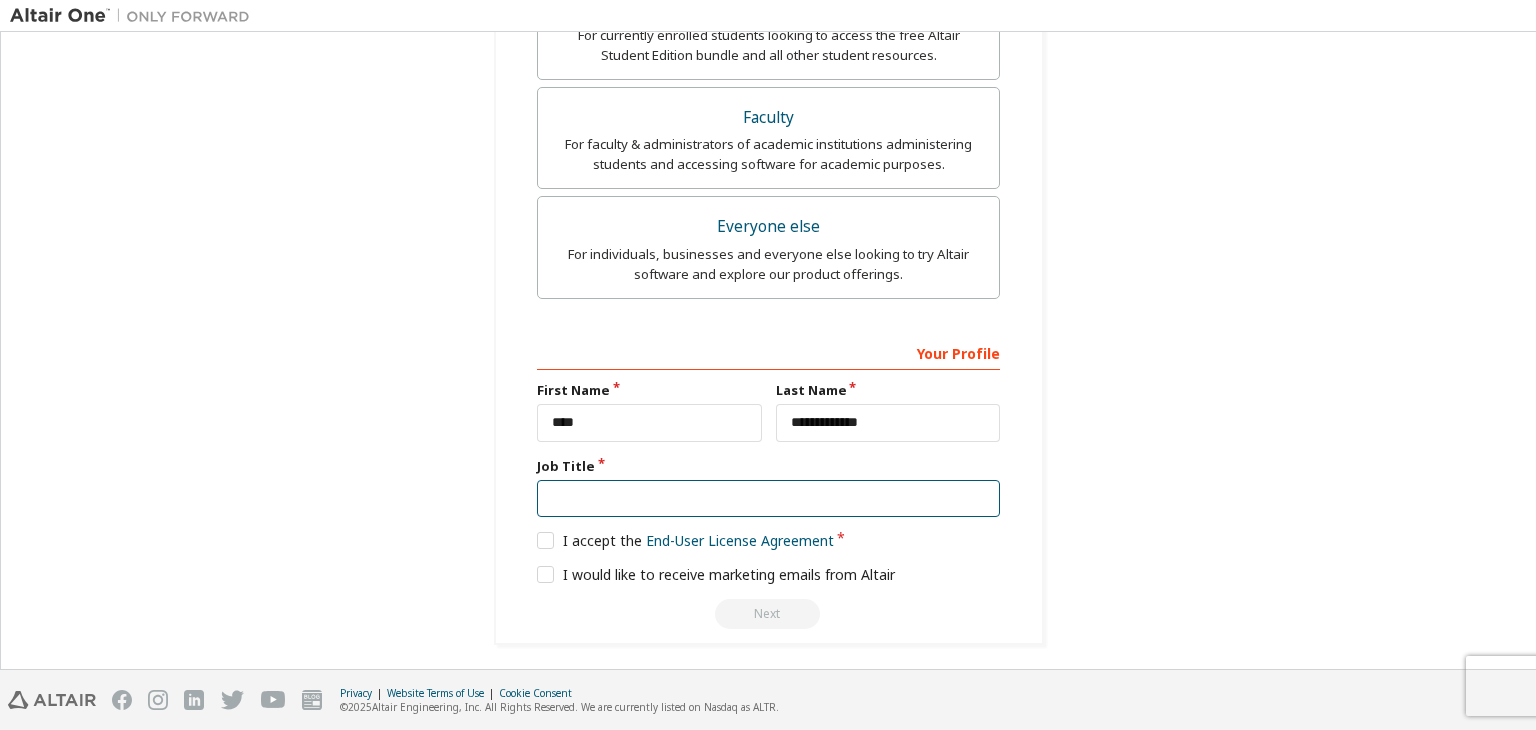 click at bounding box center (768, 499) 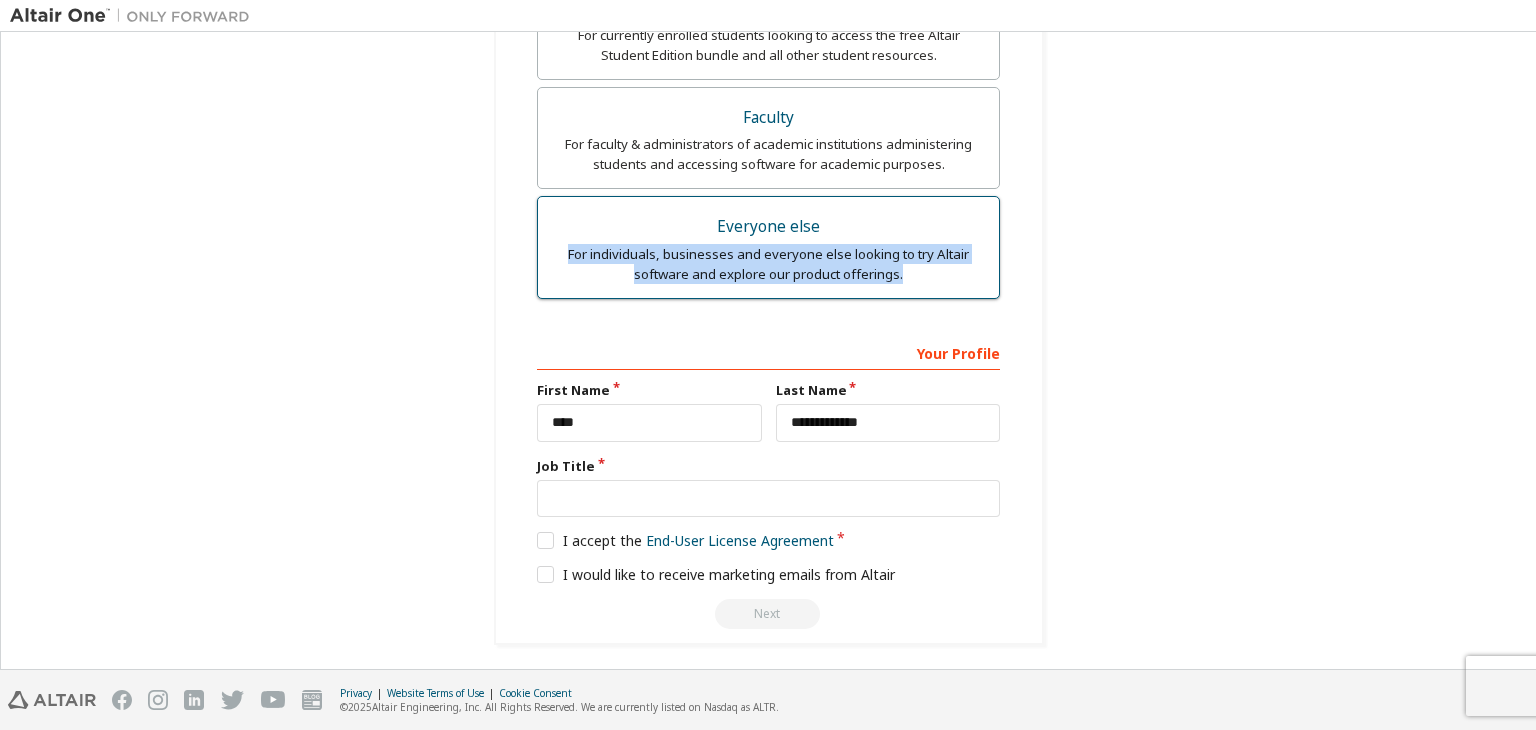 drag, startPoint x: 560, startPoint y: 250, endPoint x: 904, endPoint y: 277, distance: 345.05795 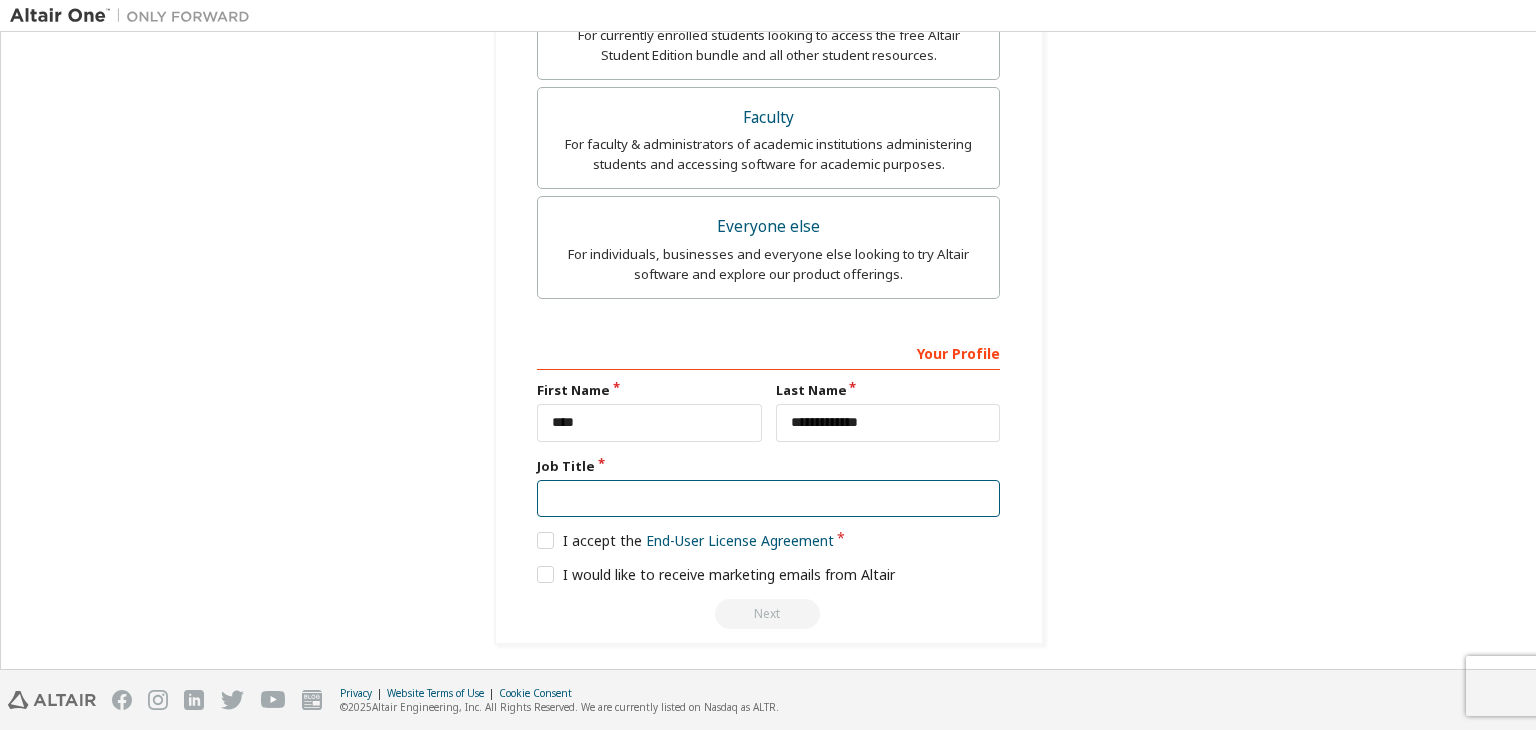 click at bounding box center [768, 499] 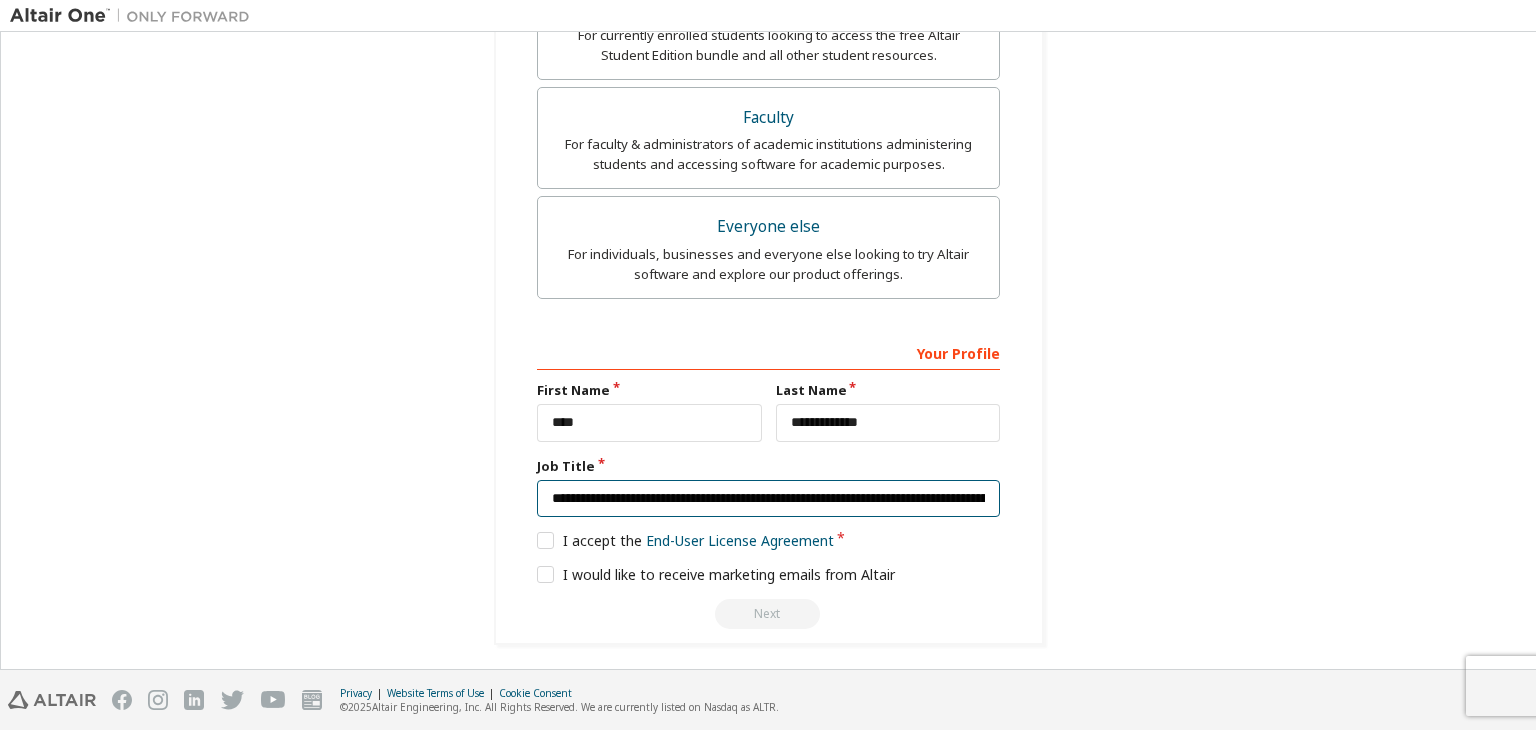 scroll, scrollTop: 0, scrollLeft: 228, axis: horizontal 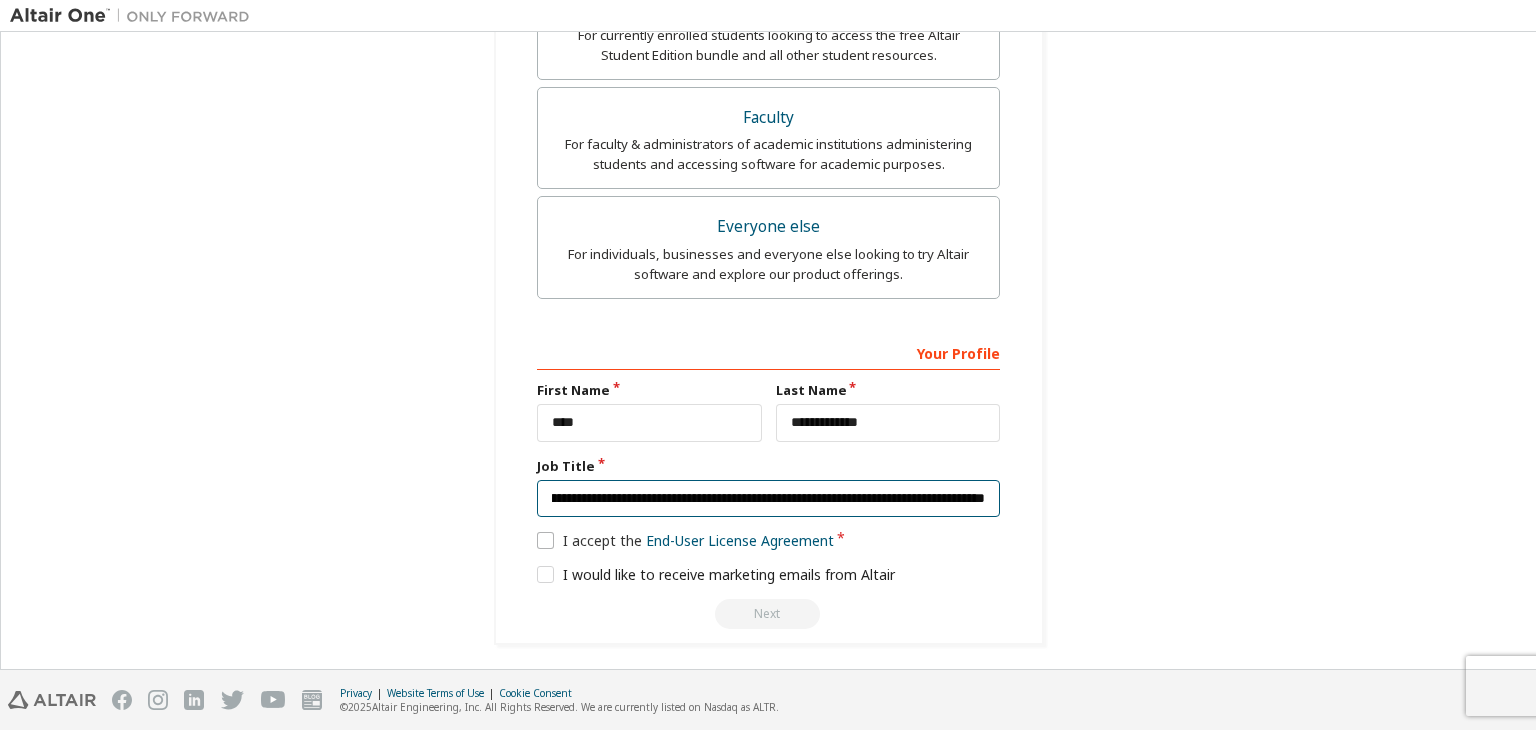 type on "**********" 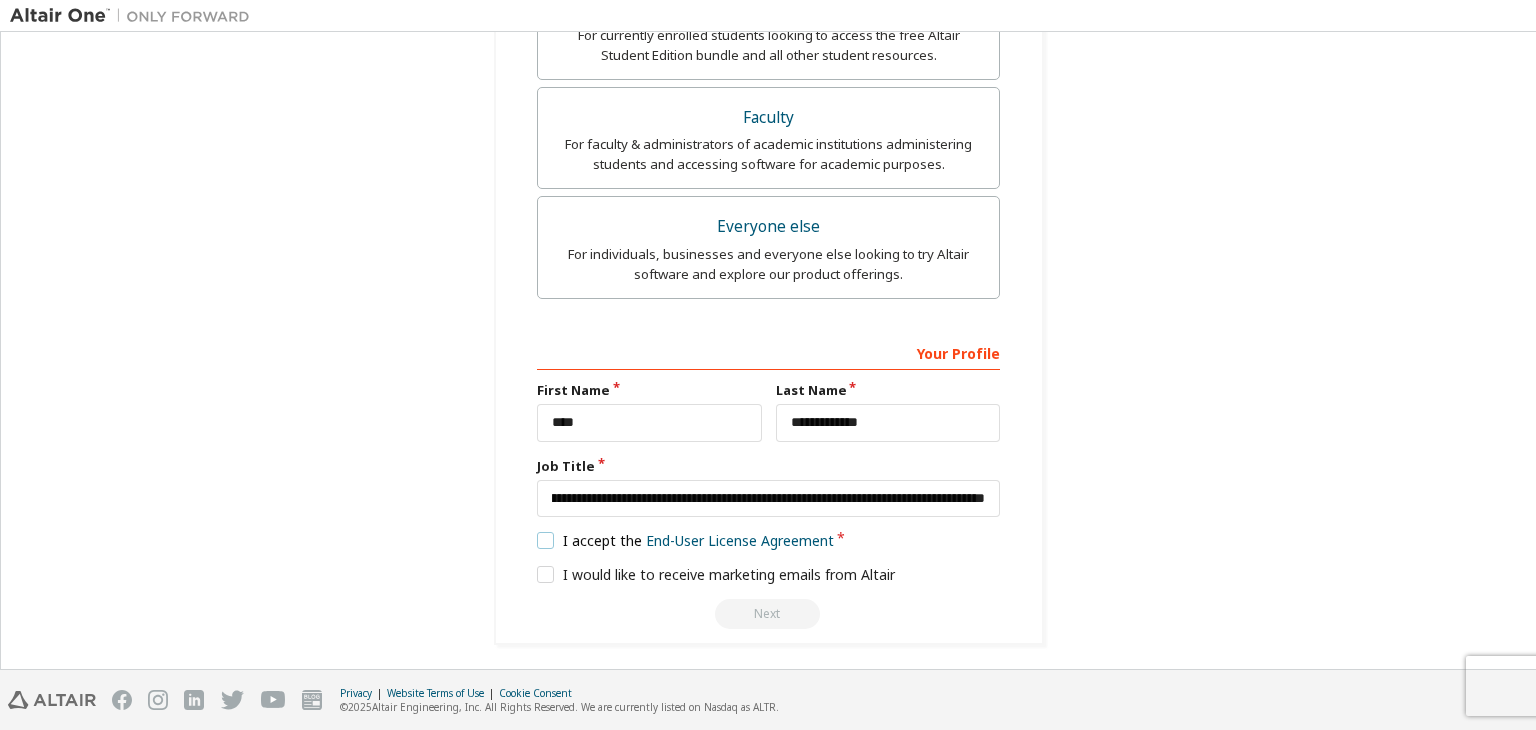 scroll, scrollTop: 0, scrollLeft: 0, axis: both 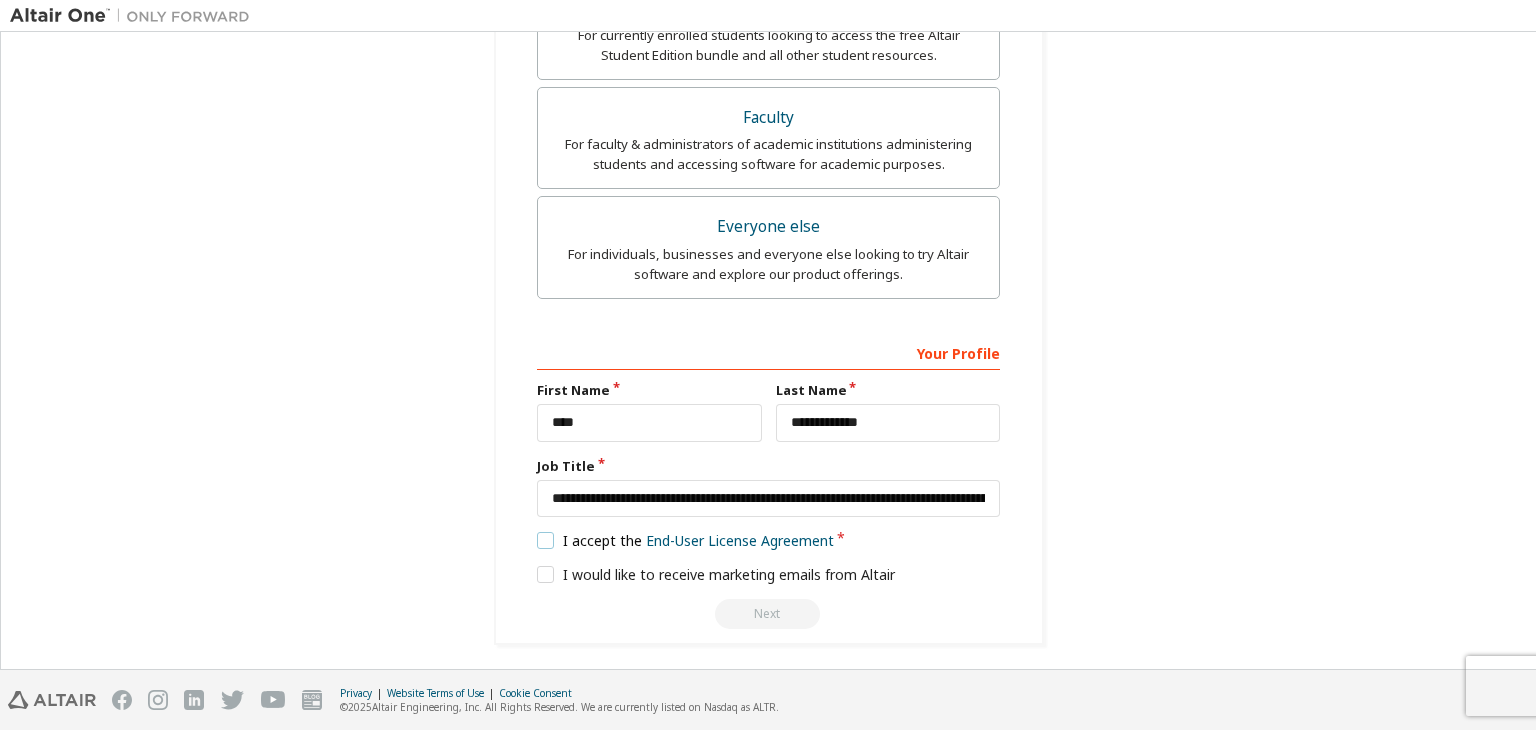 click on "I accept the    End-User License Agreement" at bounding box center (685, 540) 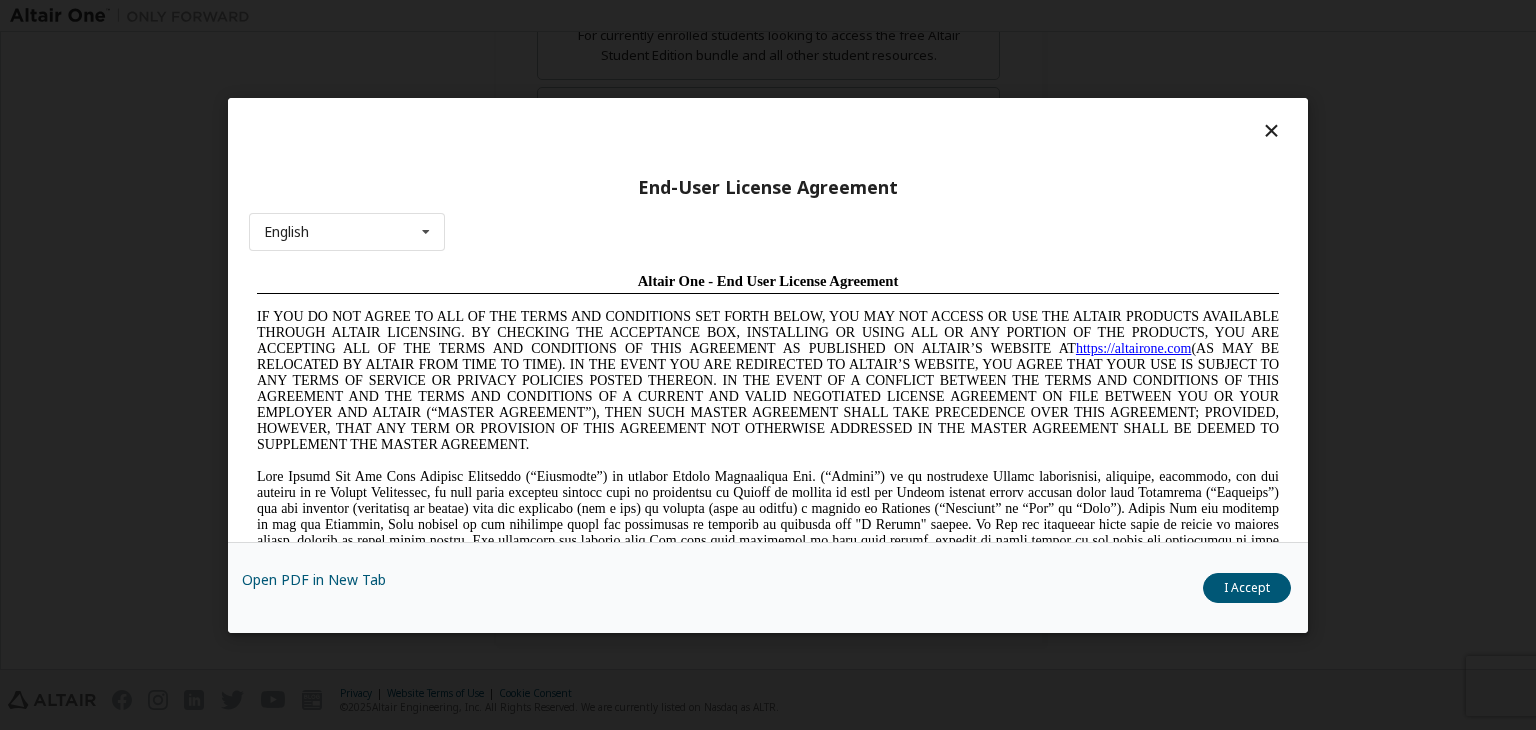 scroll, scrollTop: 0, scrollLeft: 0, axis: both 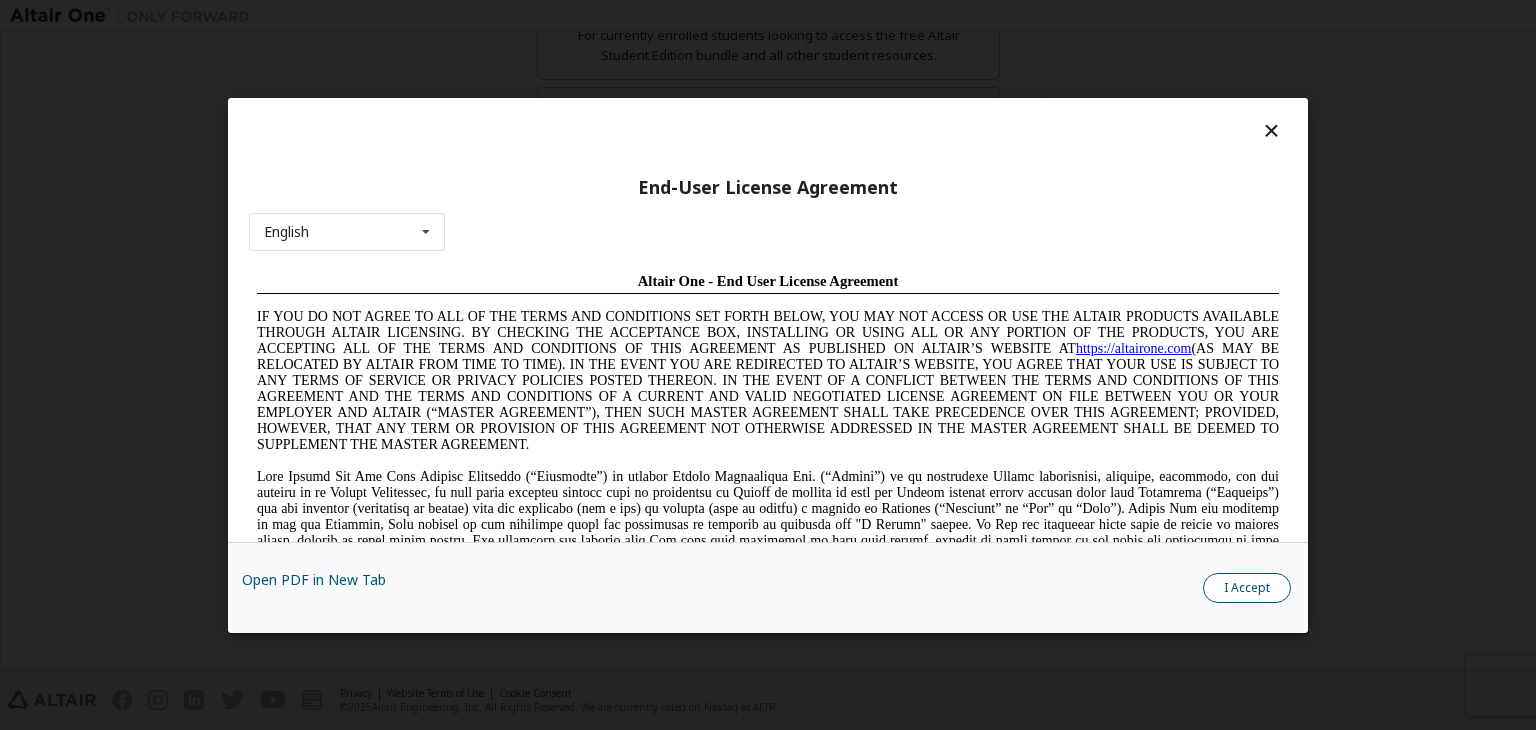 click on "I Accept" at bounding box center (1247, 588) 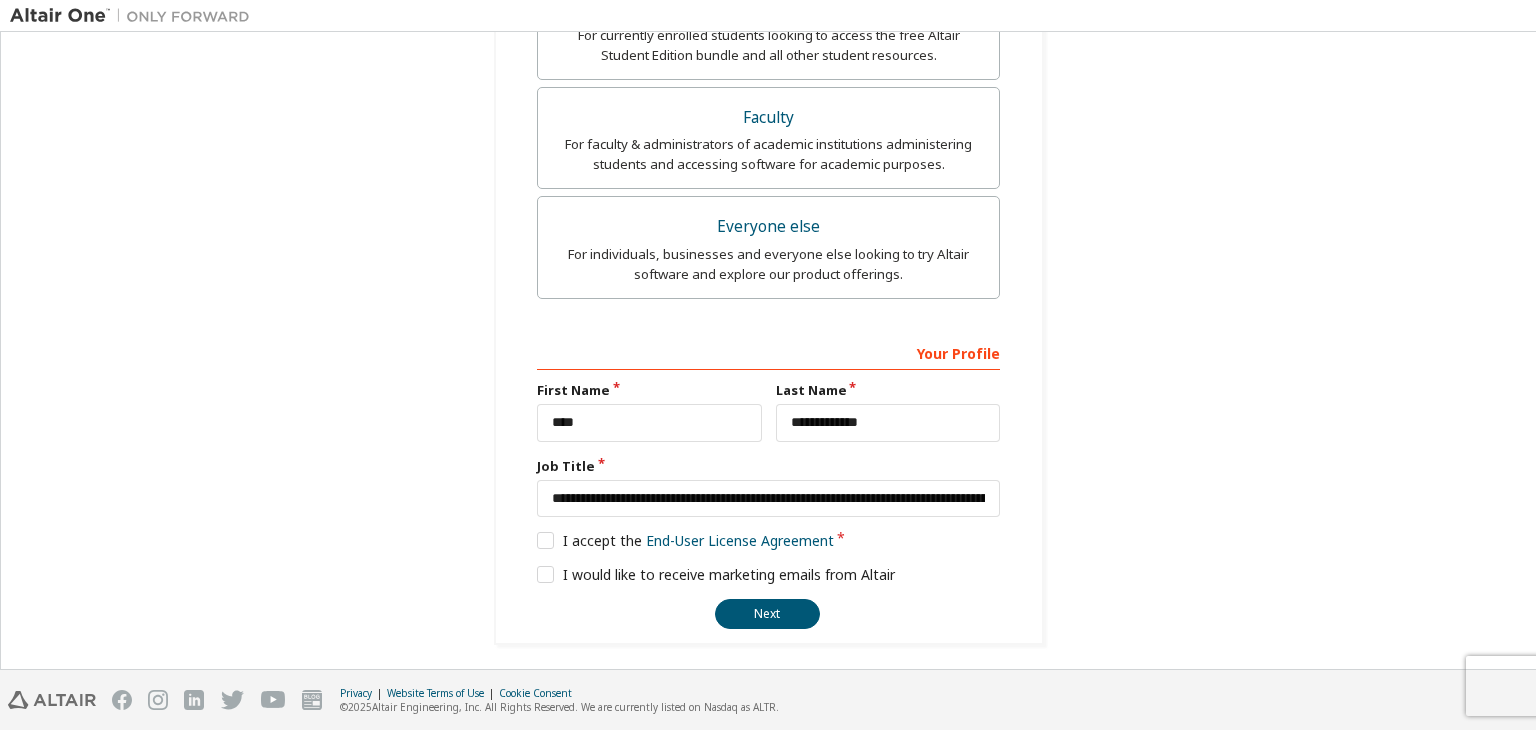 click on "I would like to receive marketing emails from Altair" at bounding box center (768, 575) 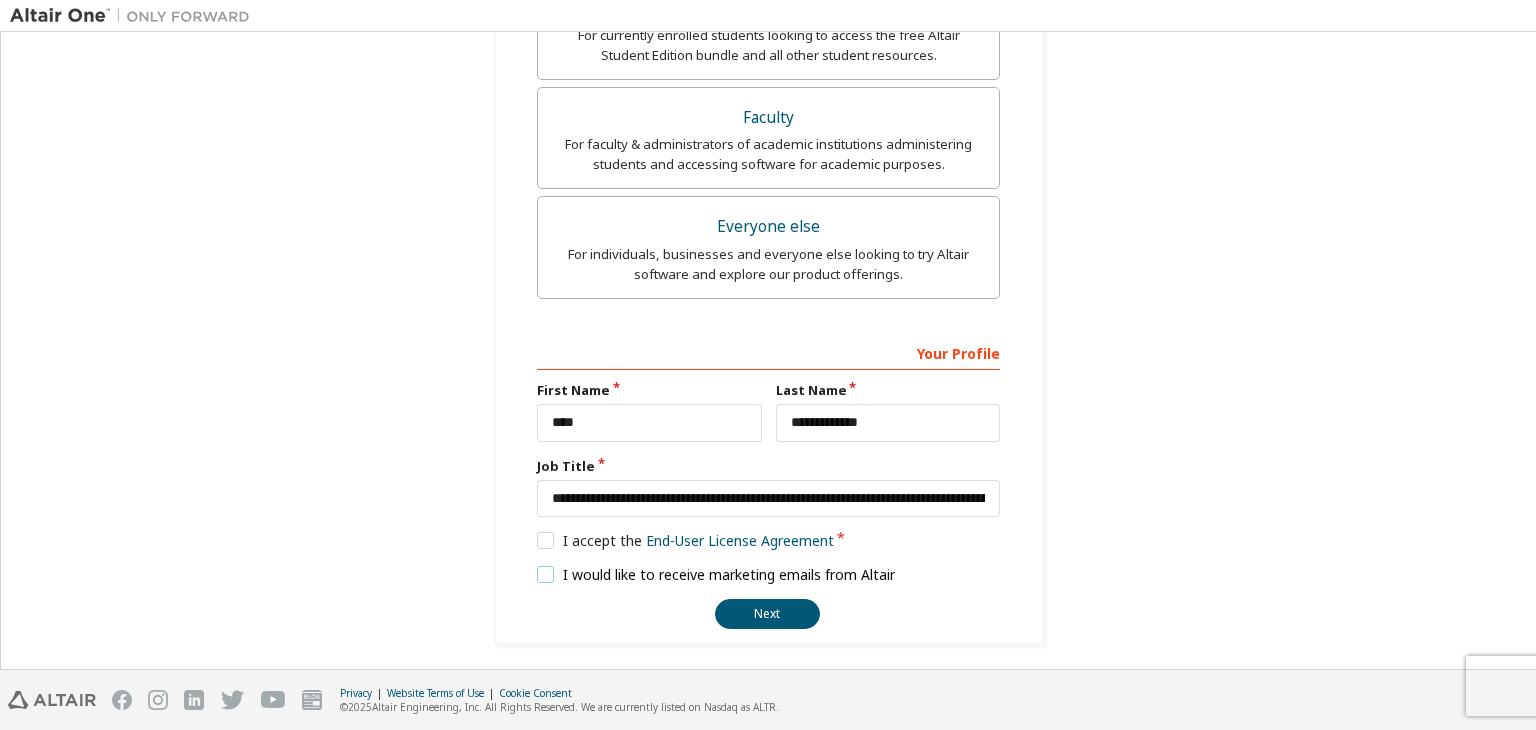 click on "I would like to receive marketing emails from Altair" at bounding box center [716, 574] 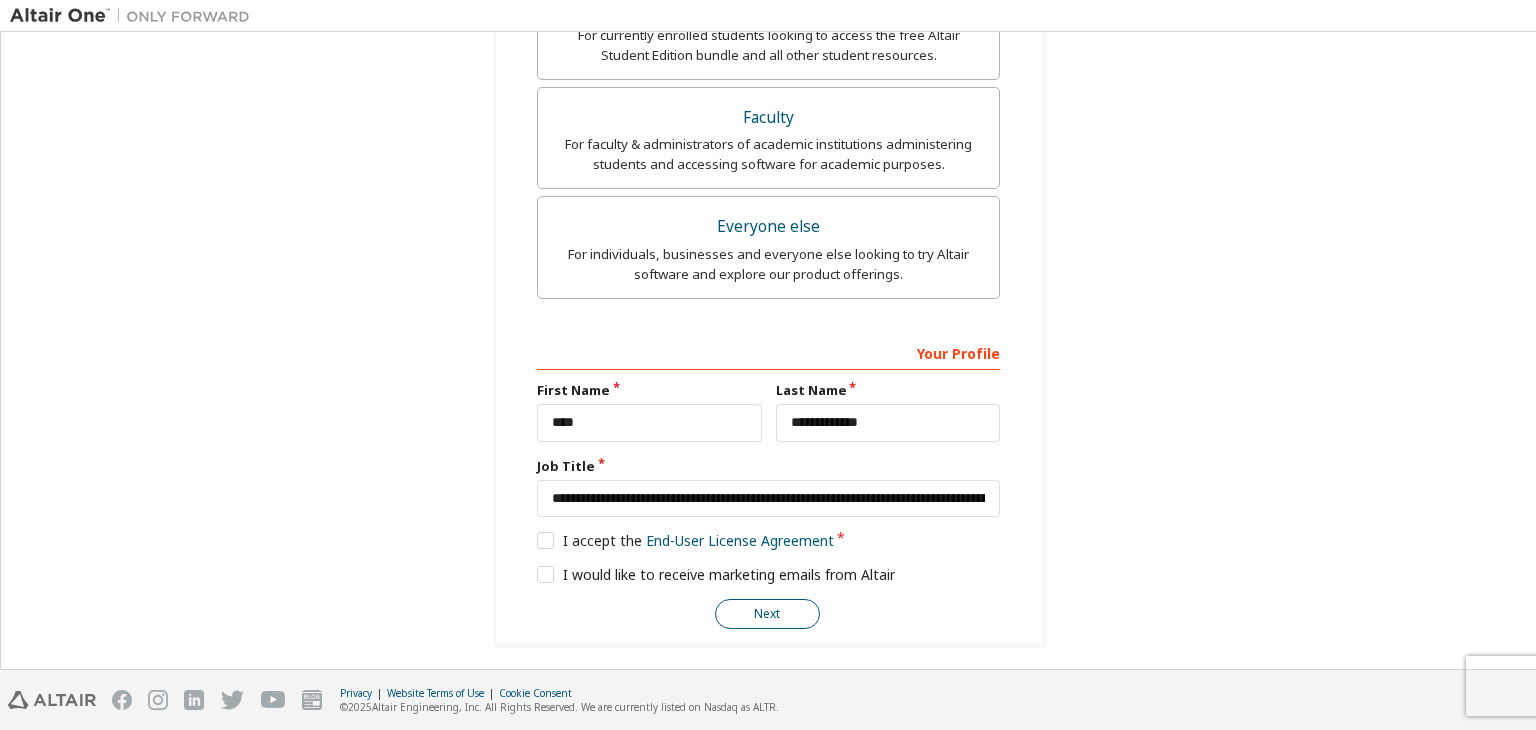 click on "Next" at bounding box center [767, 614] 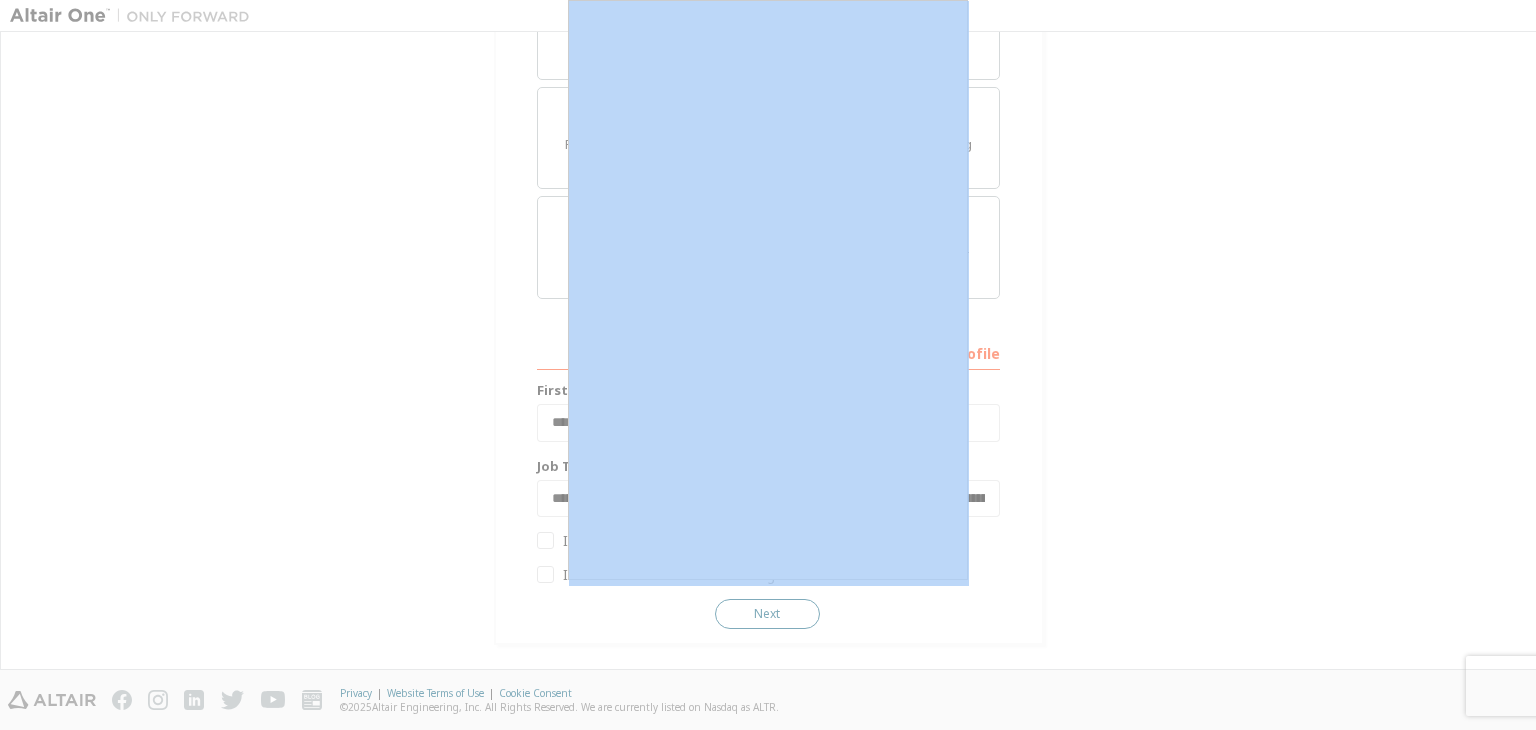 click at bounding box center (768, 365) 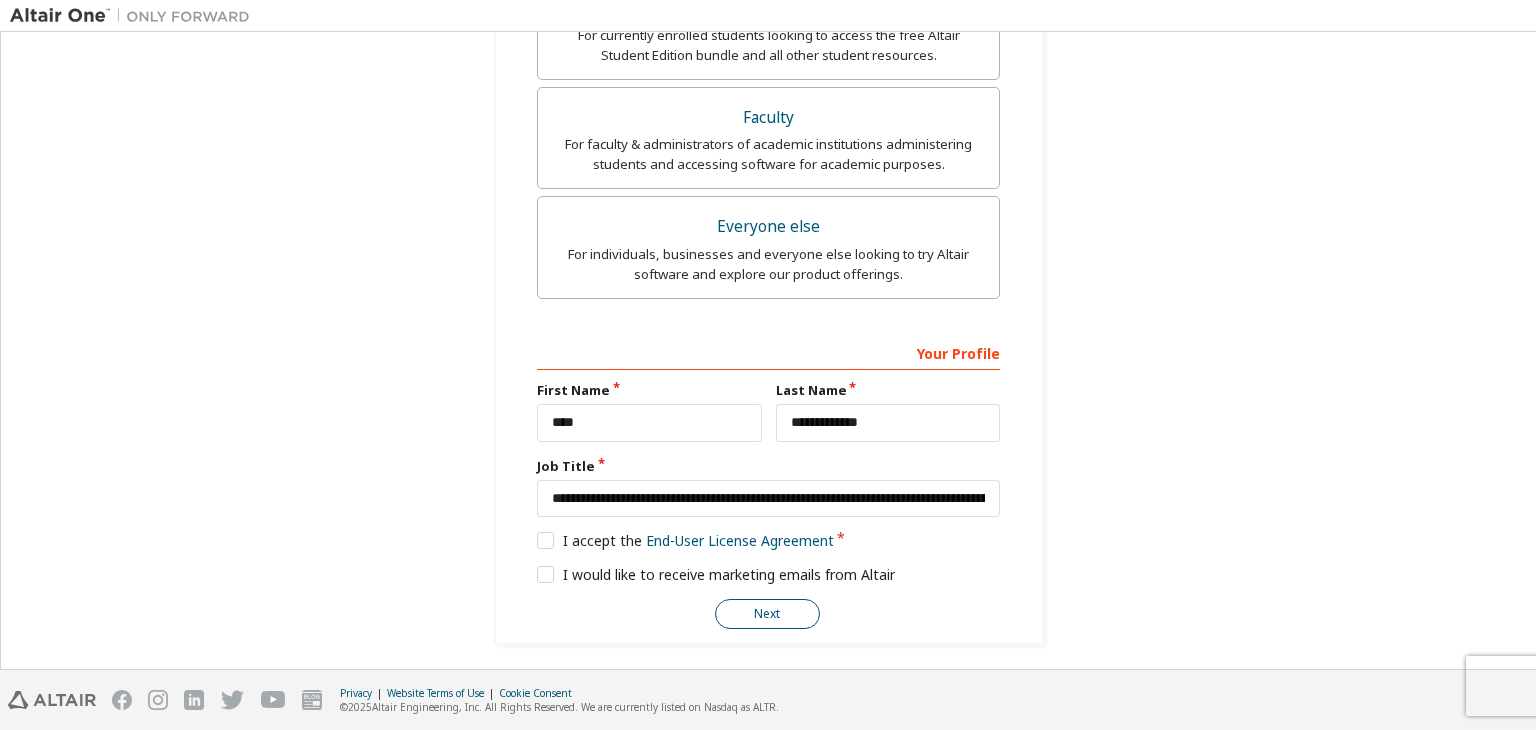 click on "Next" at bounding box center [767, 614] 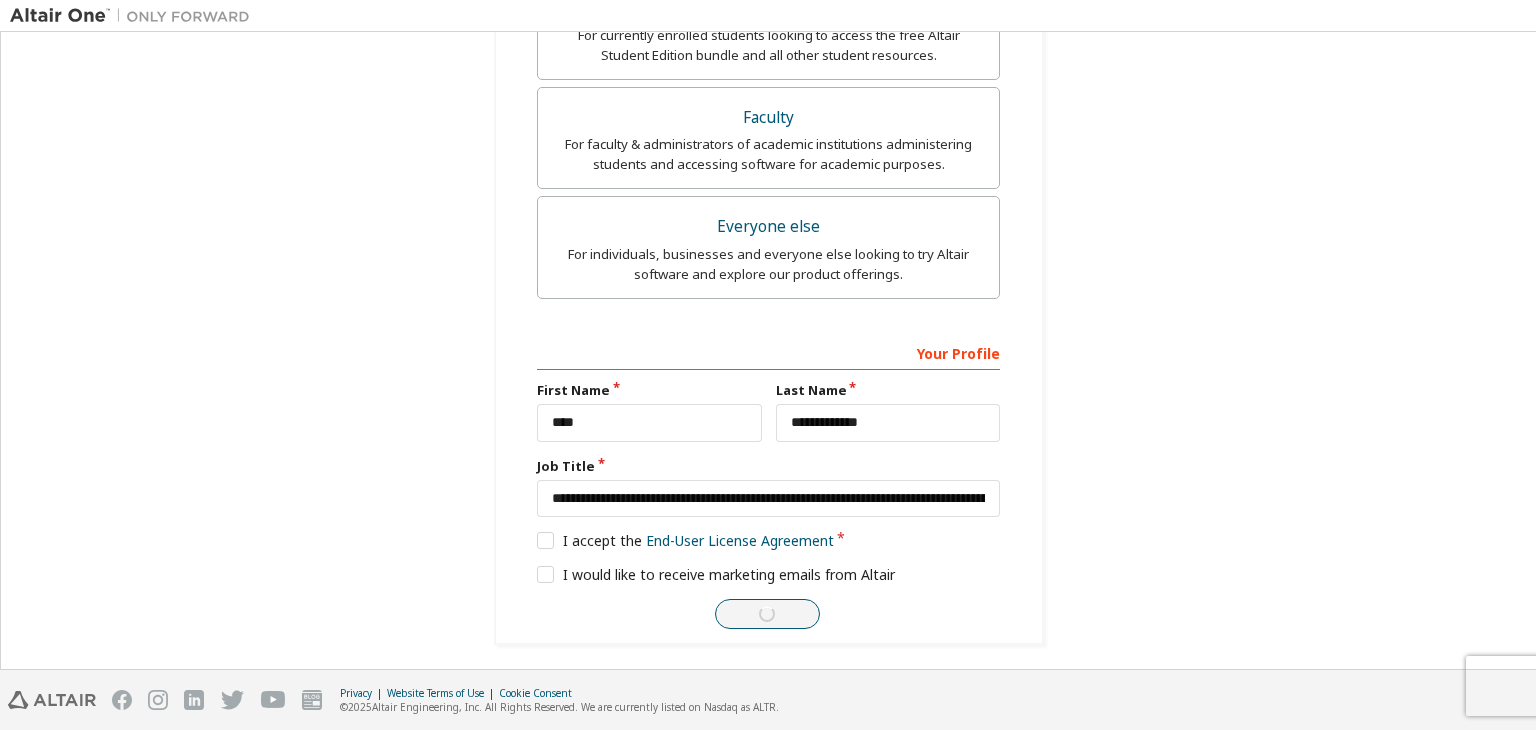 scroll, scrollTop: 0, scrollLeft: 0, axis: both 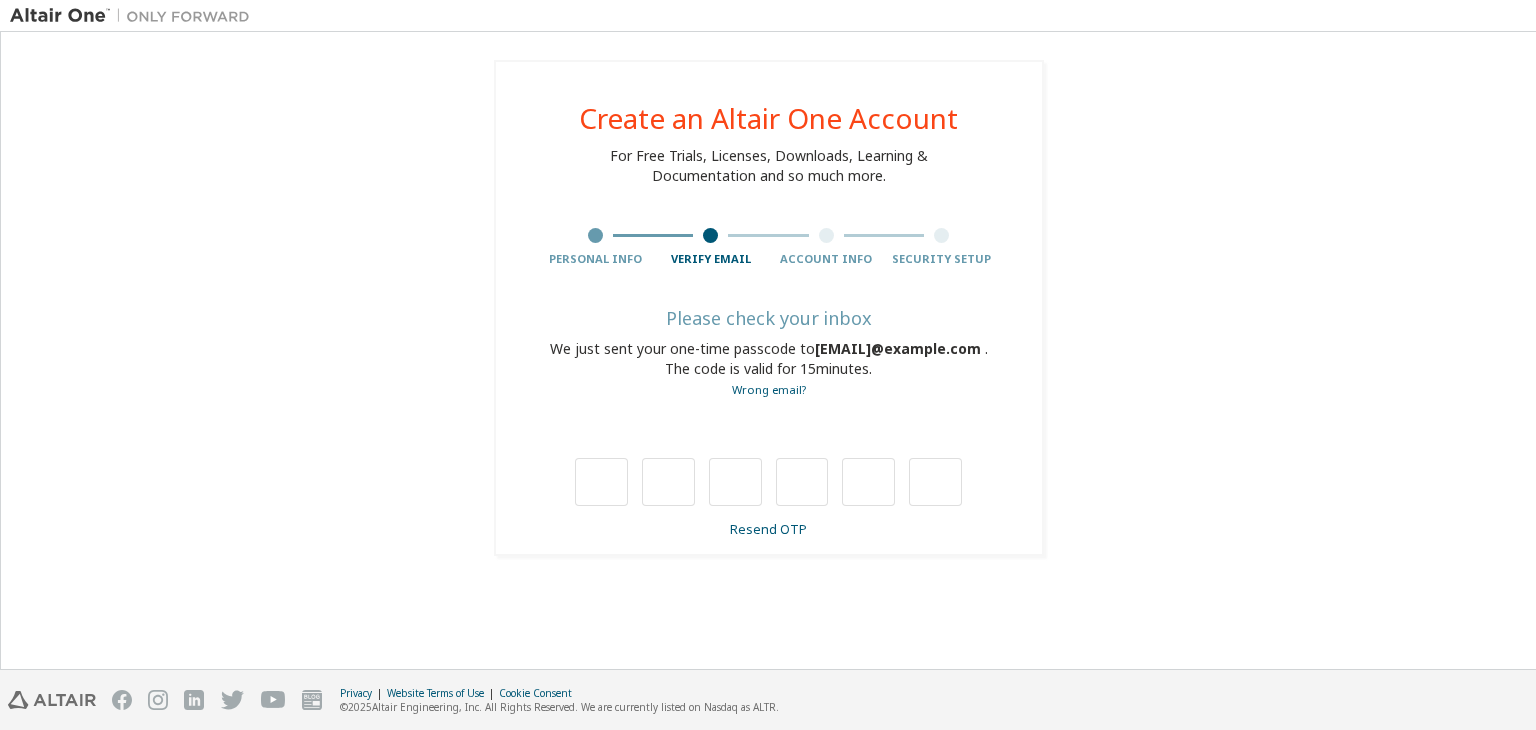 type on "*" 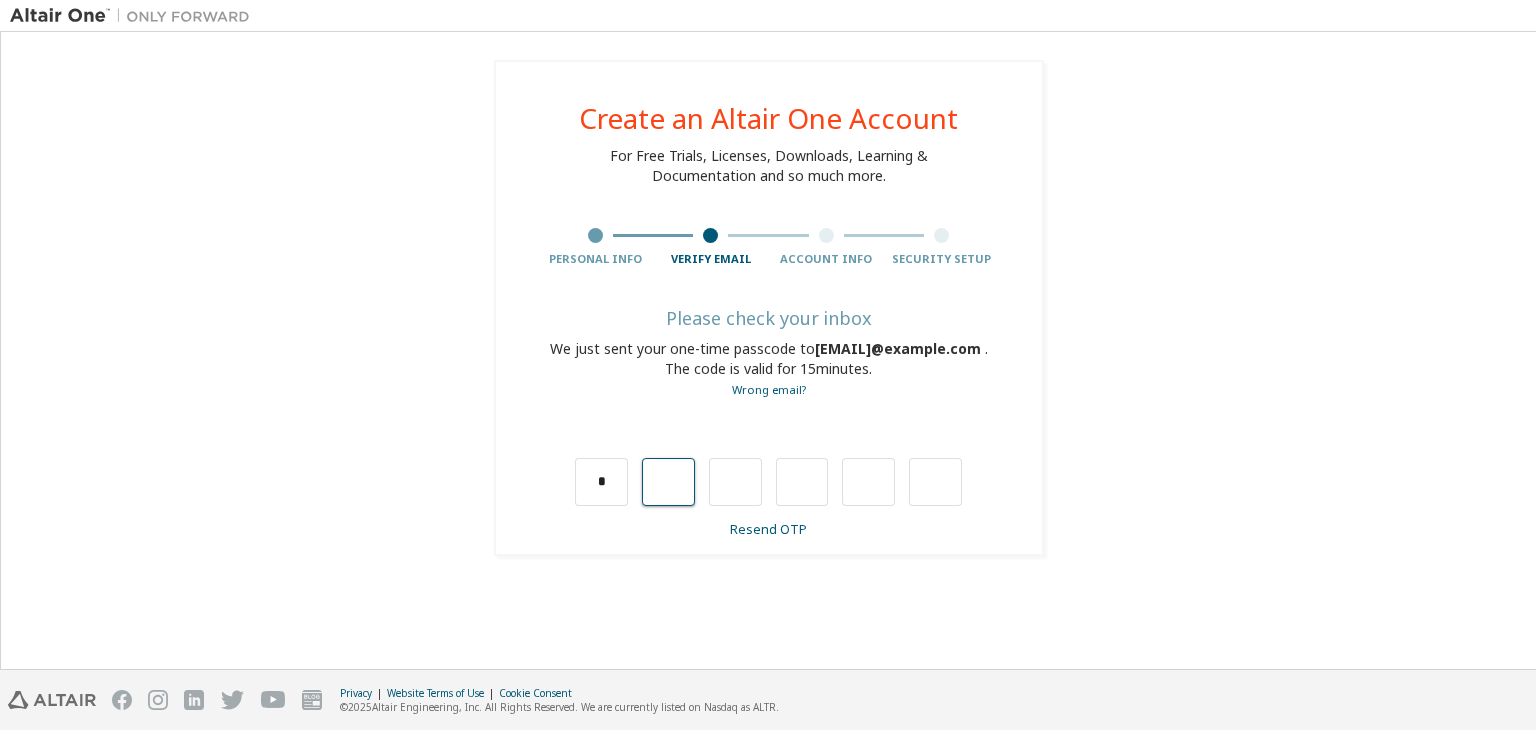 type on "*" 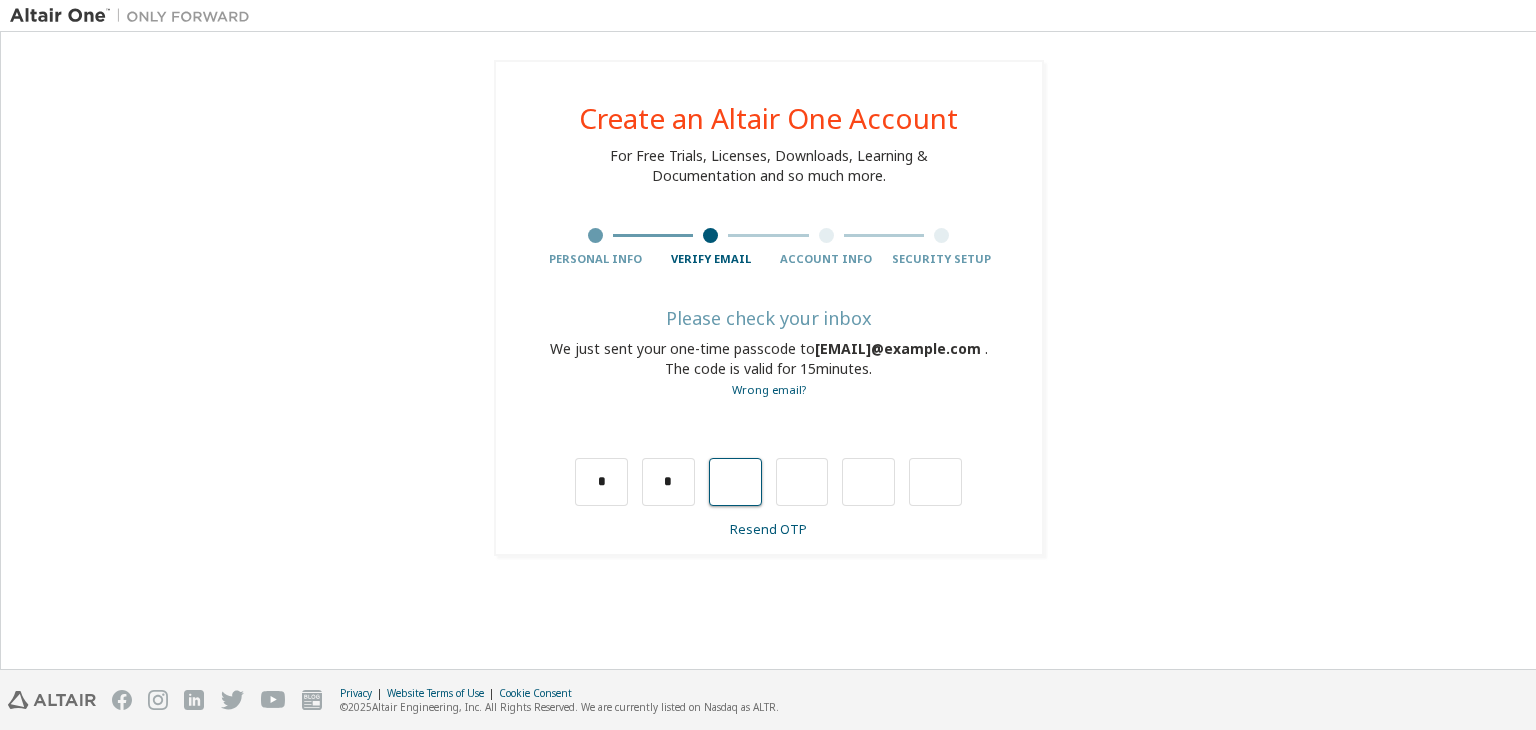 type on "*" 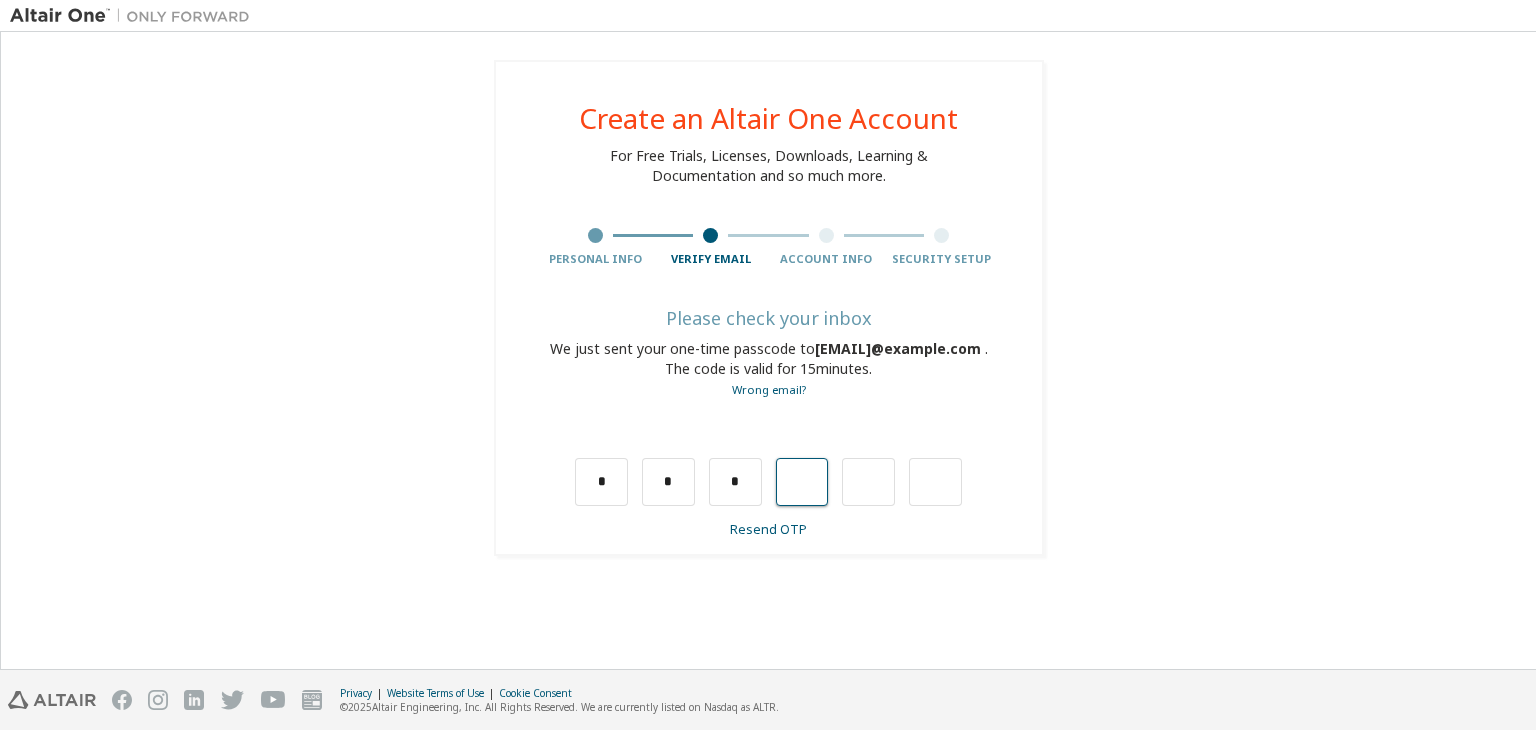 type on "*" 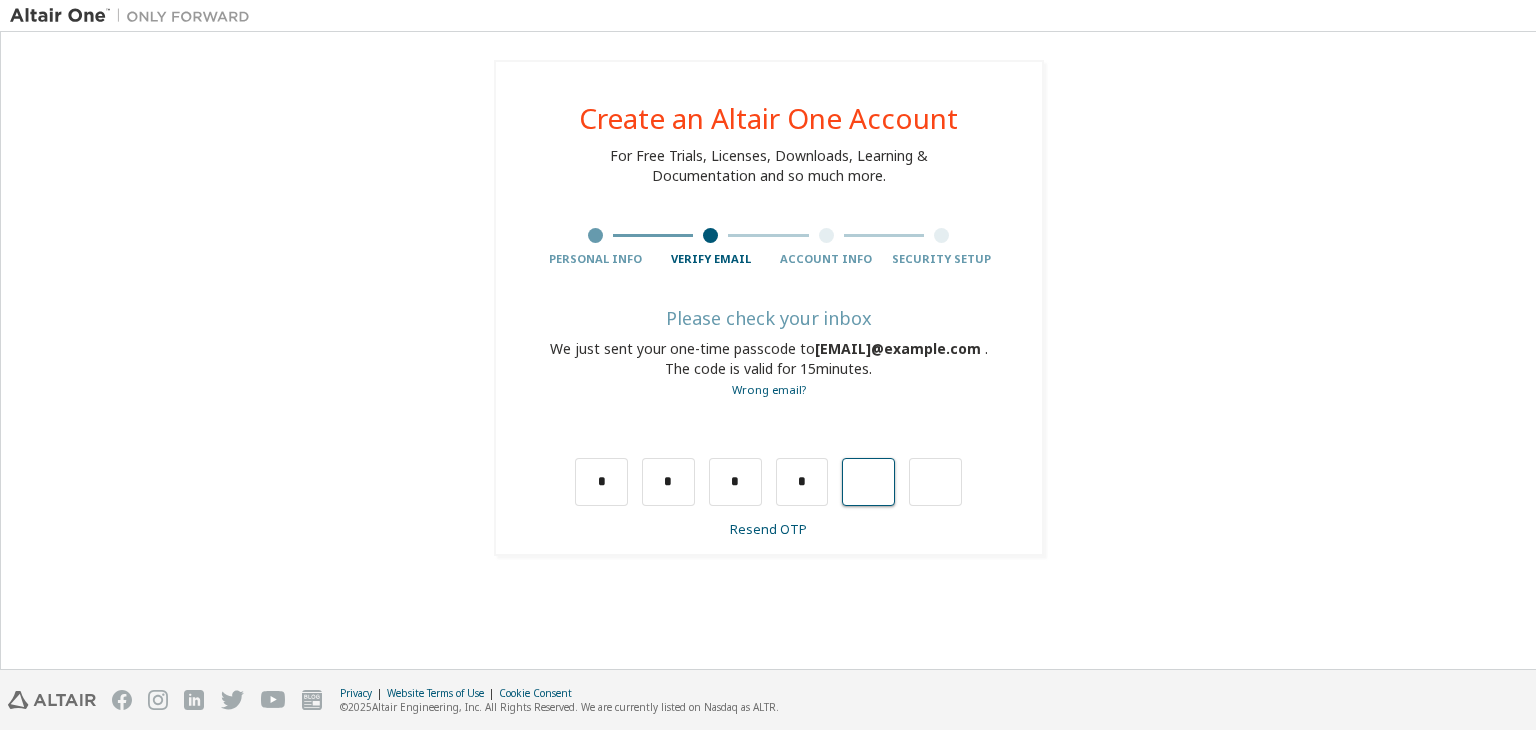 type on "*" 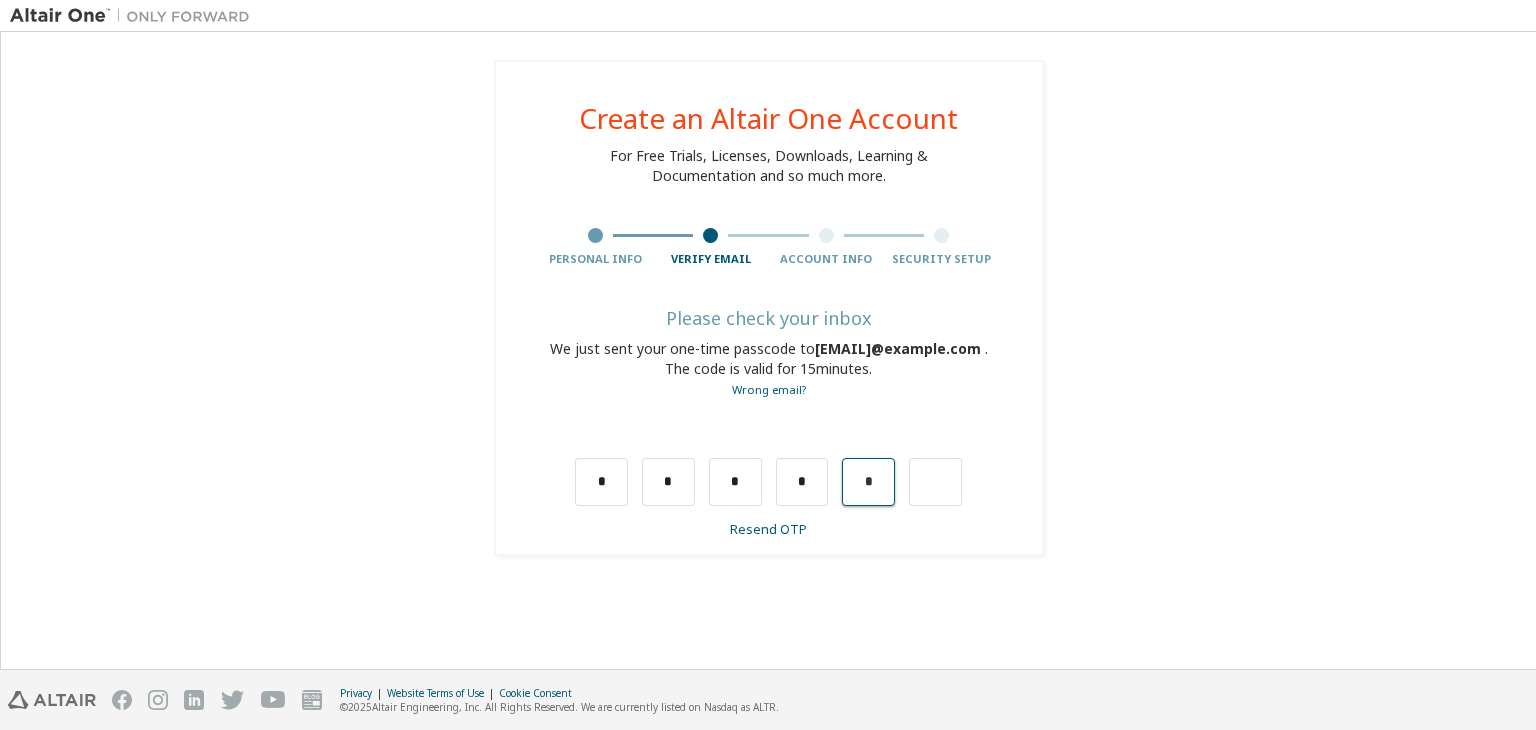 click on "*" at bounding box center (868, 482) 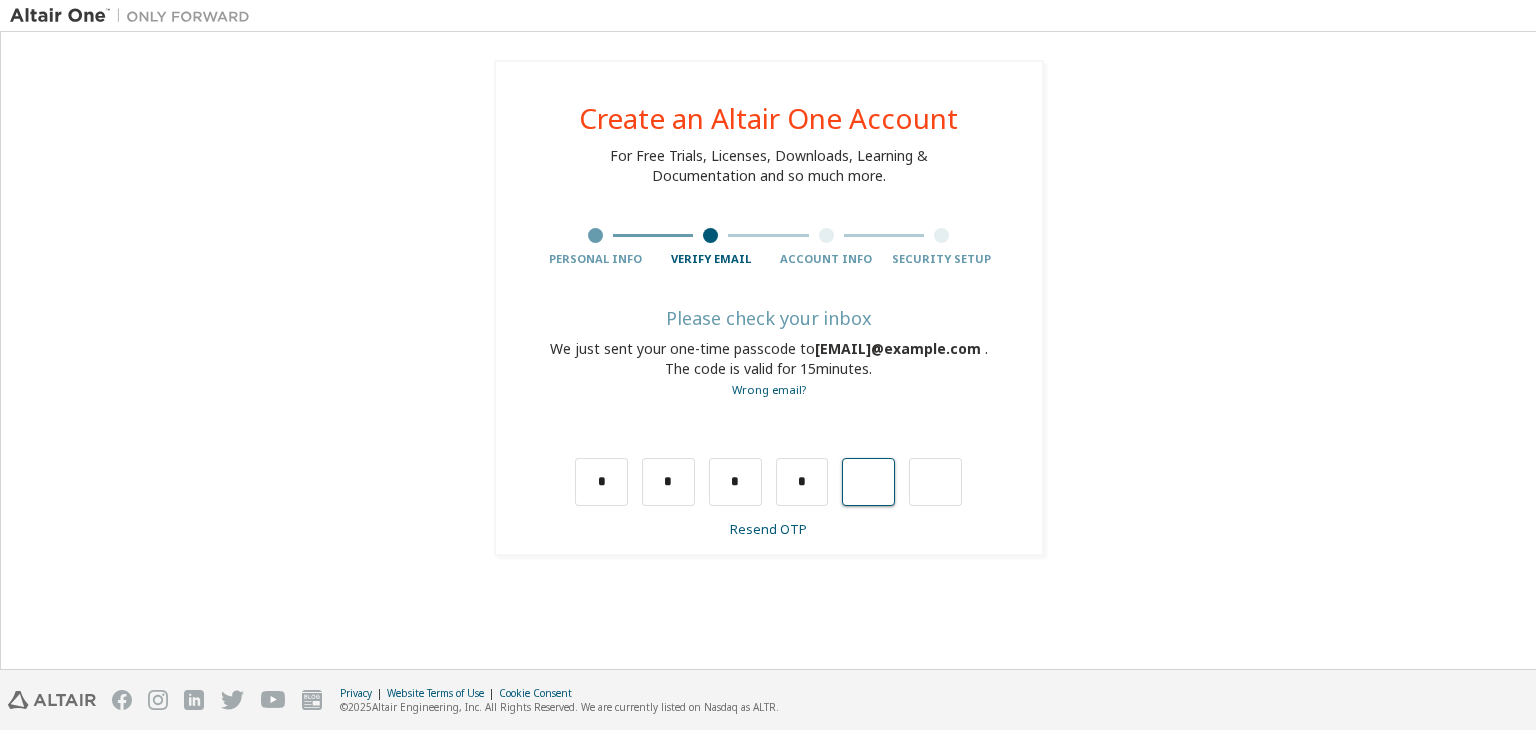 click at bounding box center [868, 482] 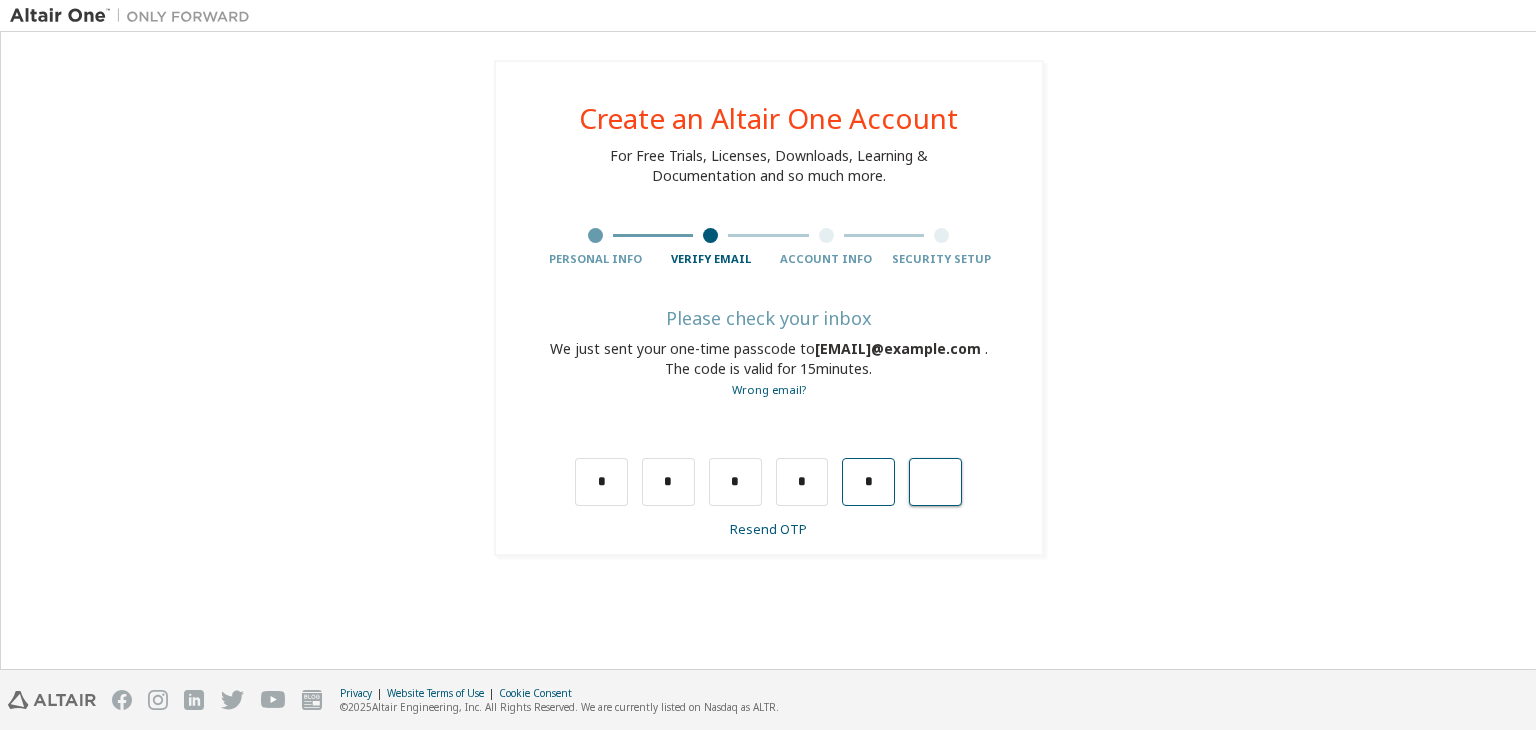 type on "*" 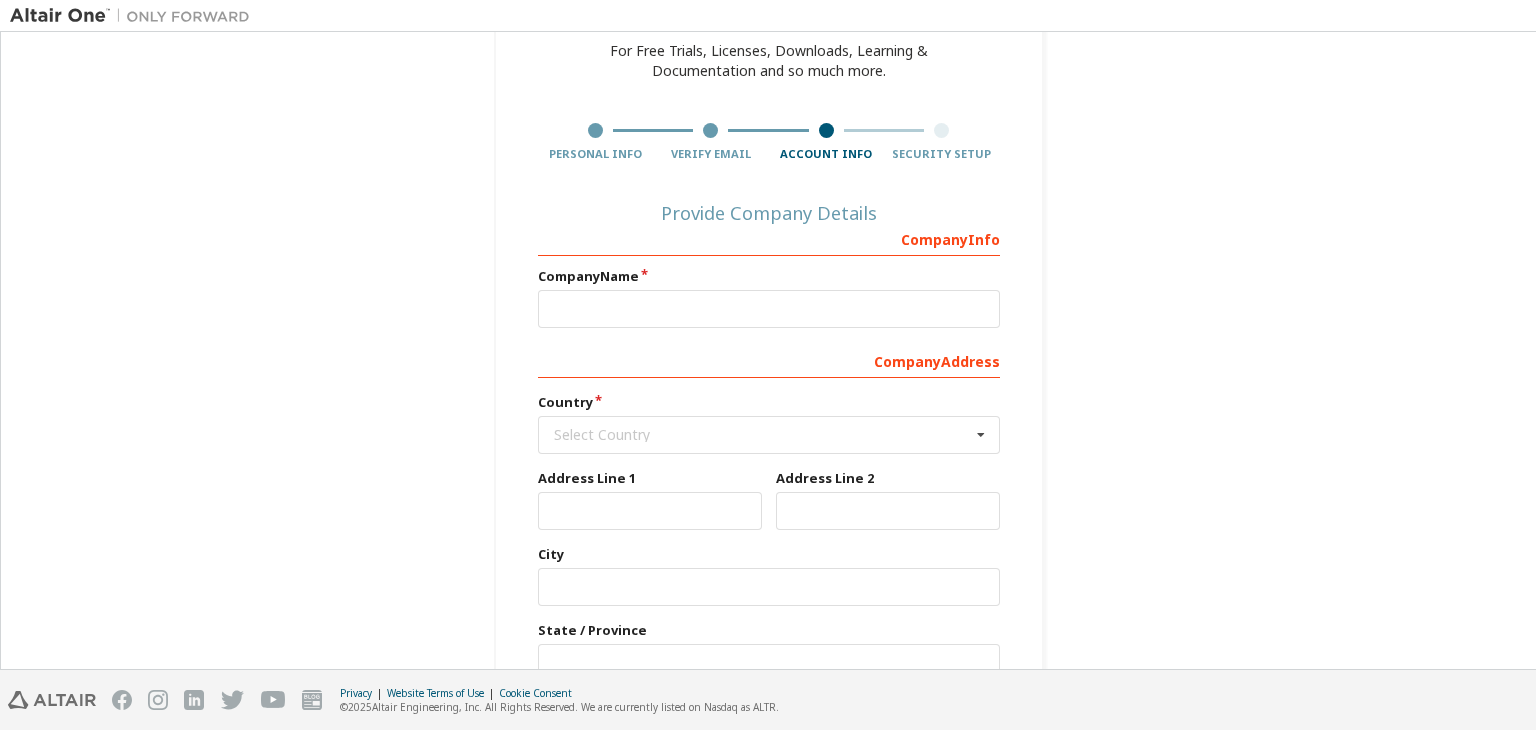 scroll, scrollTop: 201, scrollLeft: 0, axis: vertical 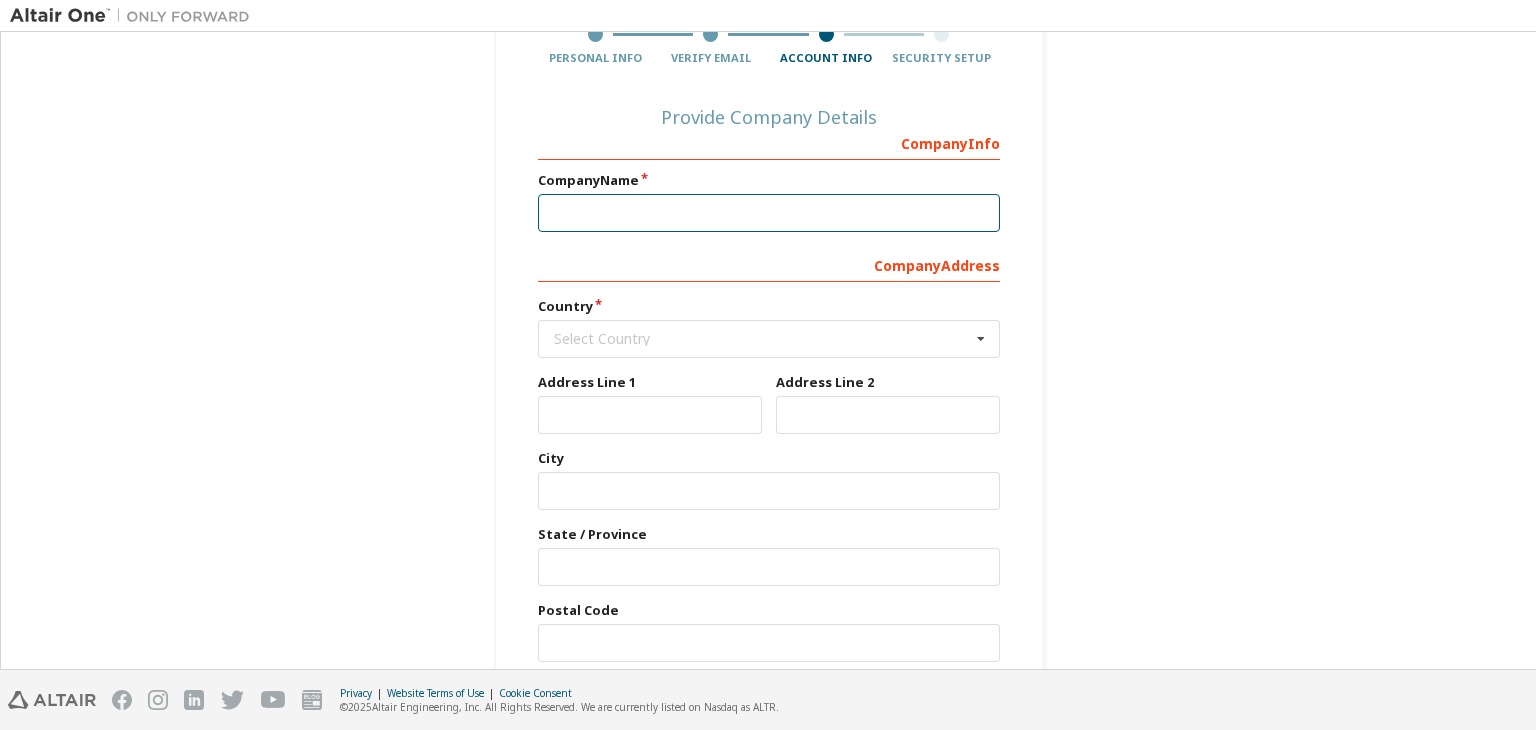 click at bounding box center [769, 213] 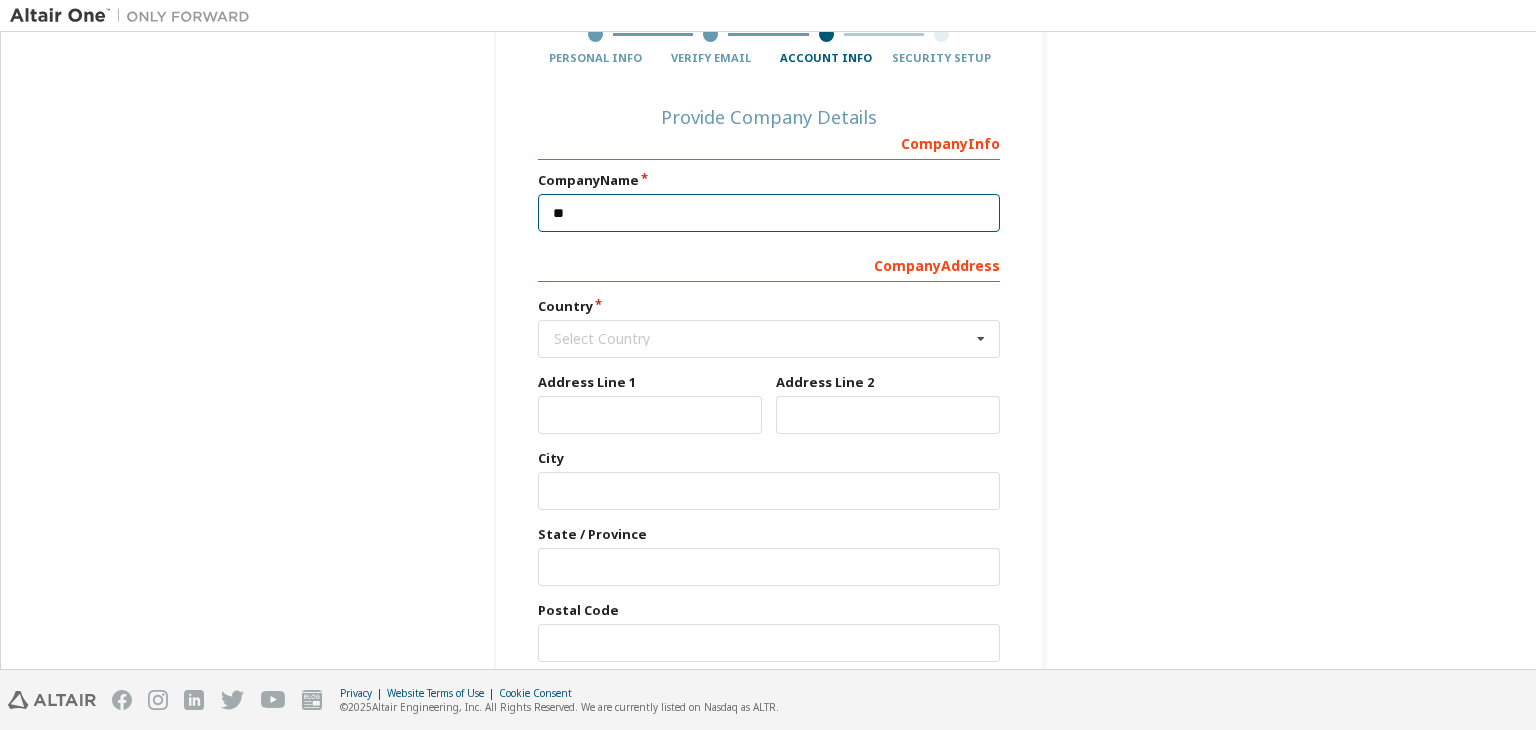 type on "*" 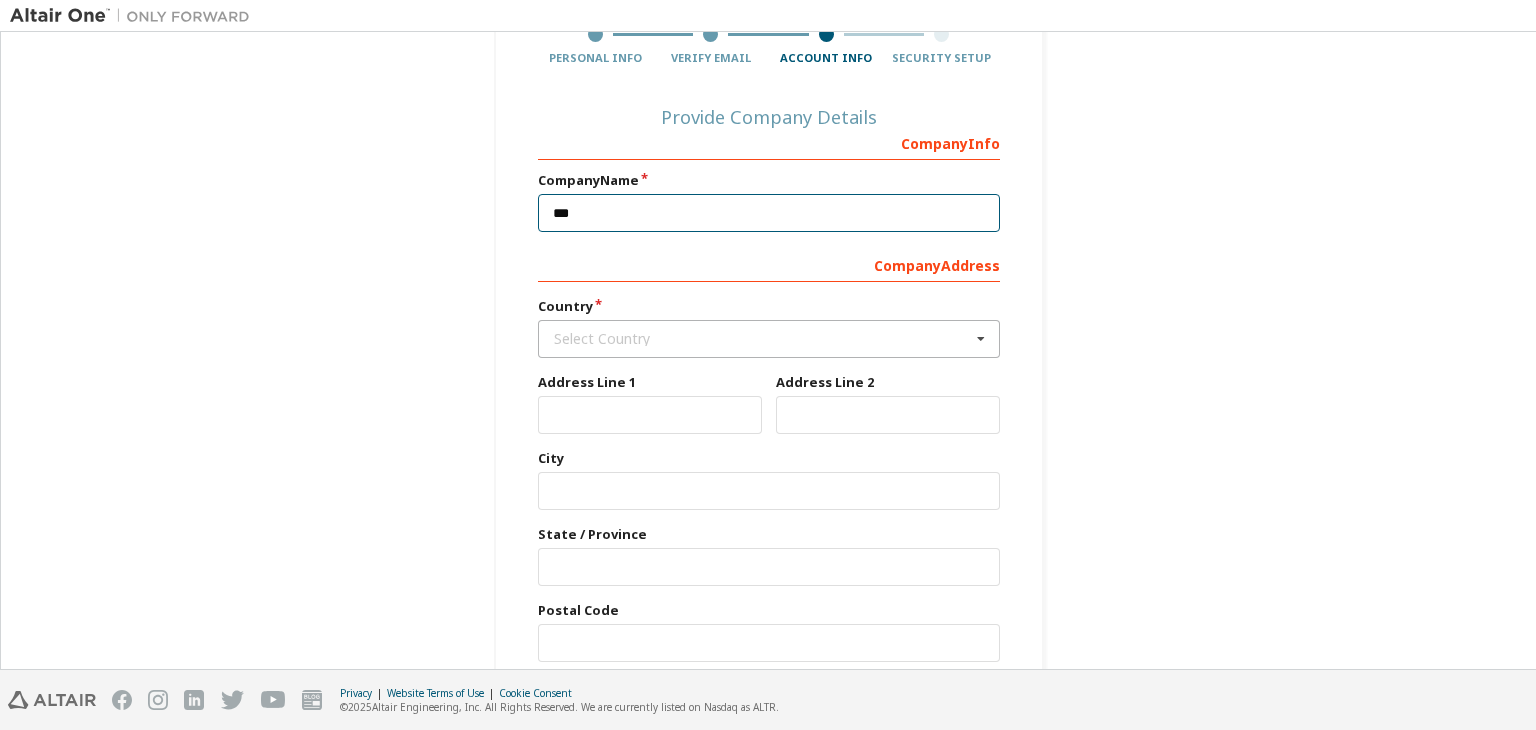 type on "***" 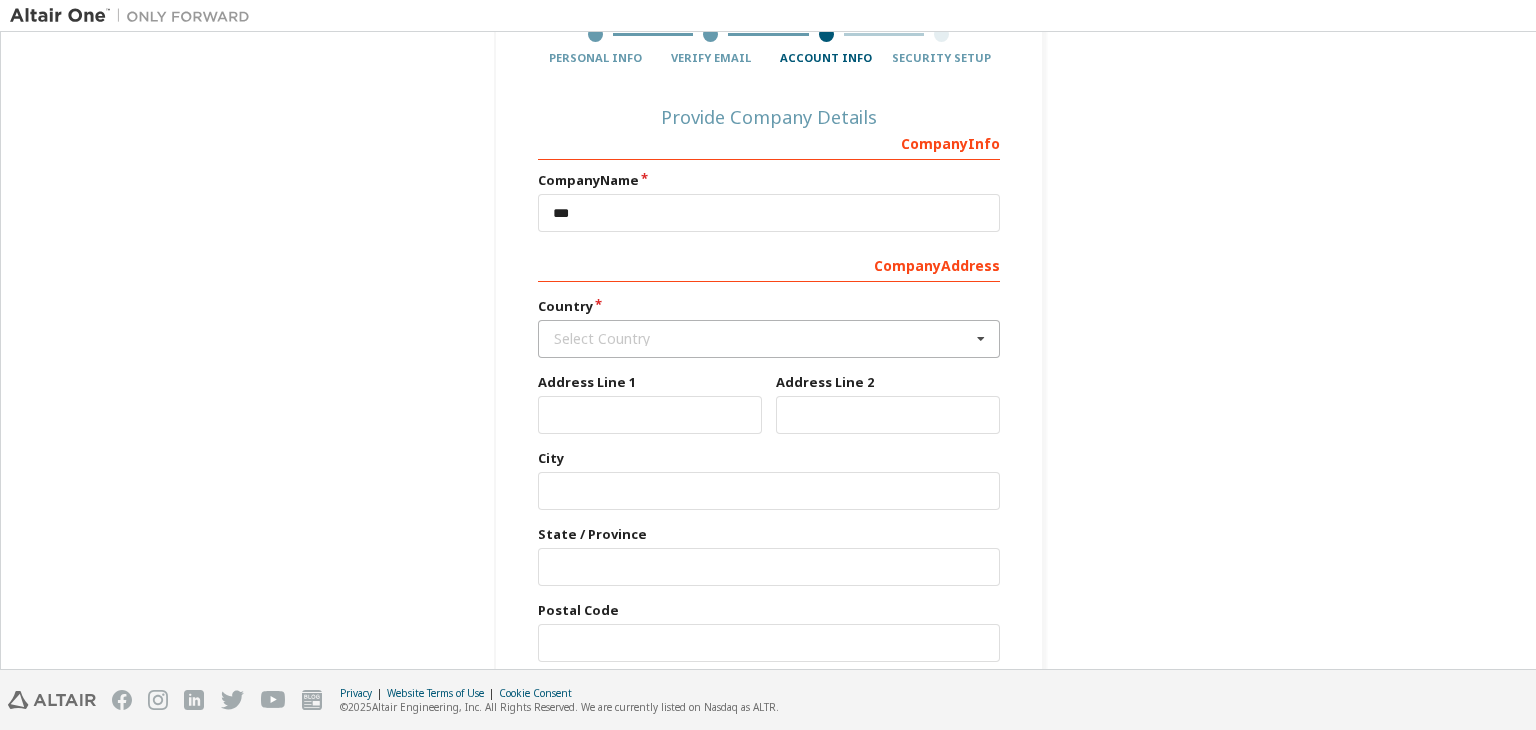 click at bounding box center (981, 339) 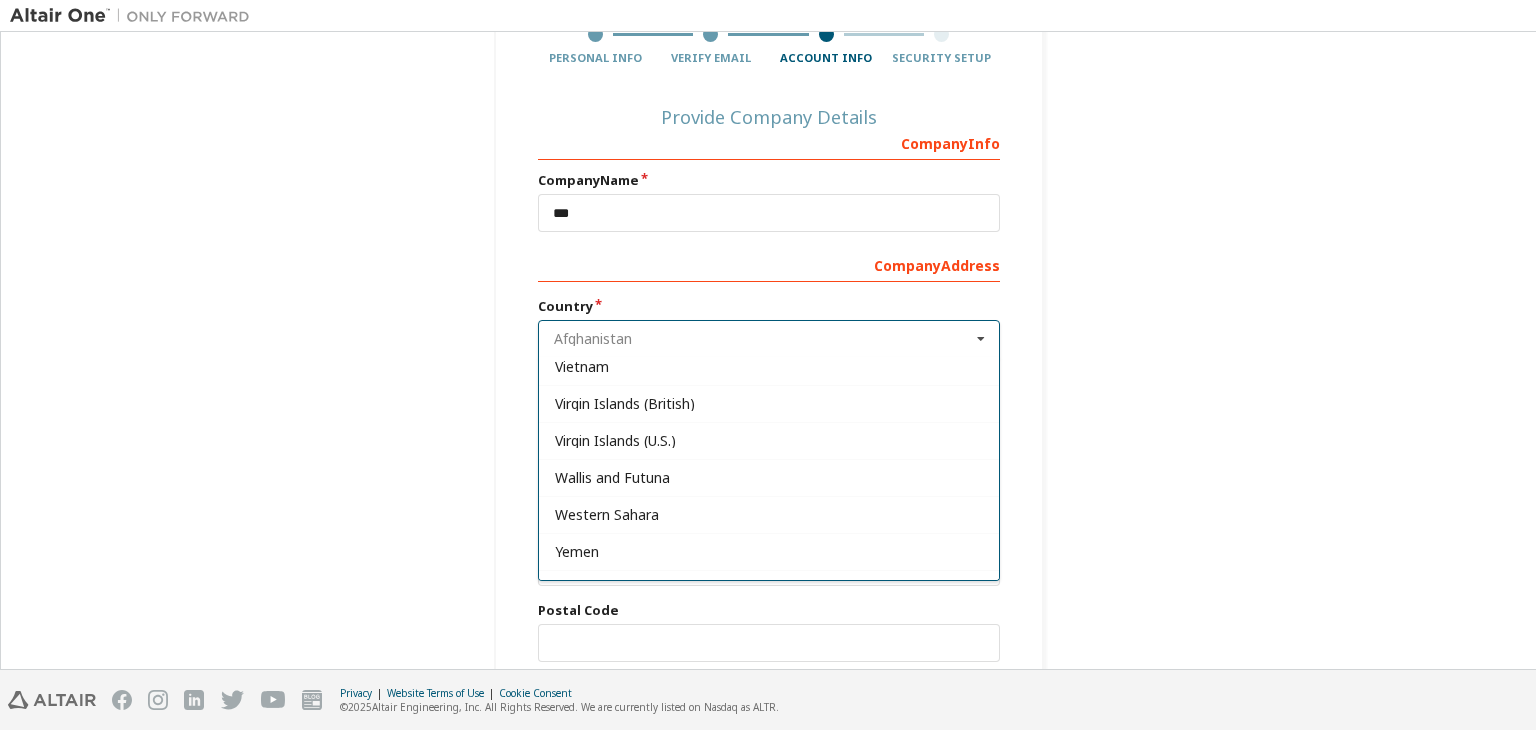 scroll, scrollTop: 8571, scrollLeft: 0, axis: vertical 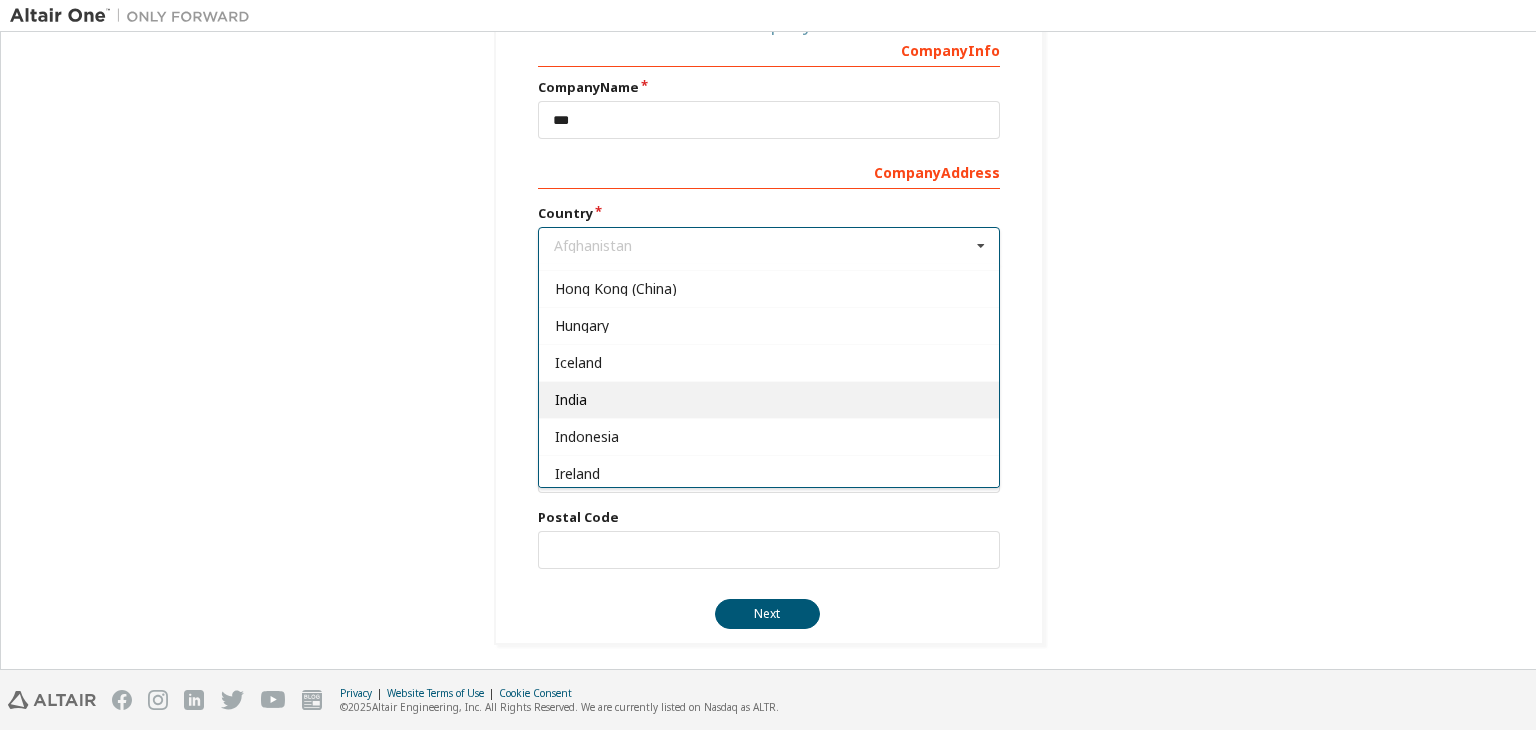 click on "India" at bounding box center [769, 400] 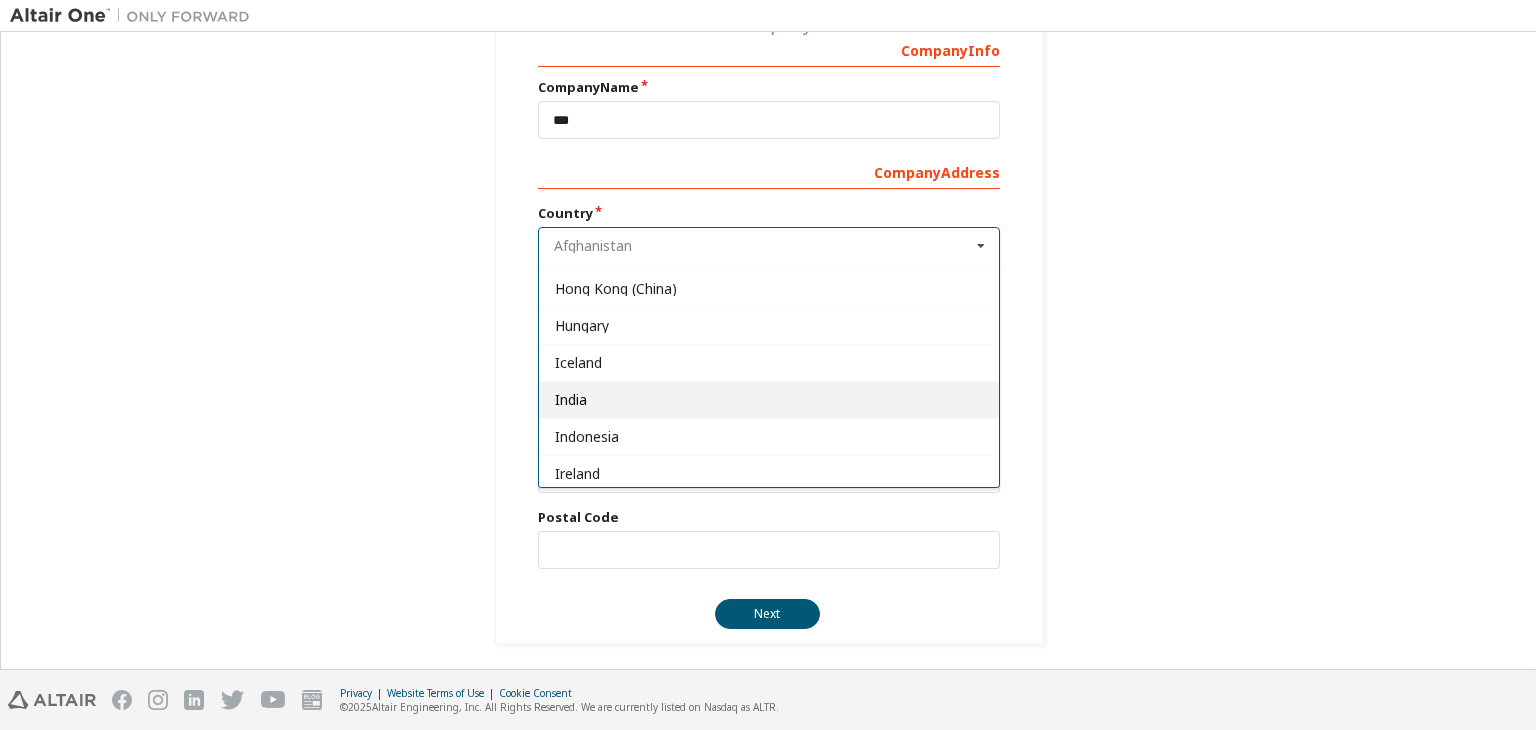 type on "***" 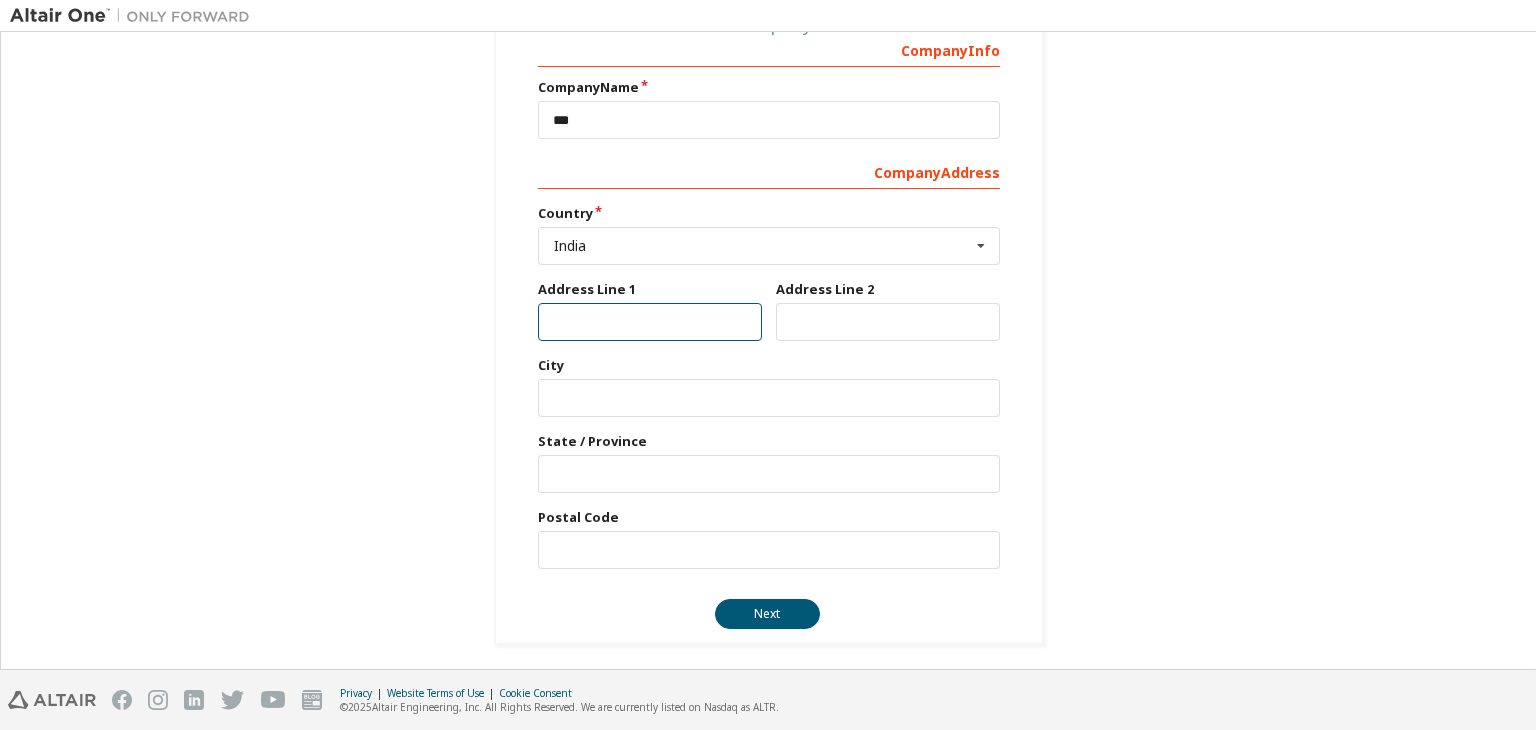 click at bounding box center (650, 322) 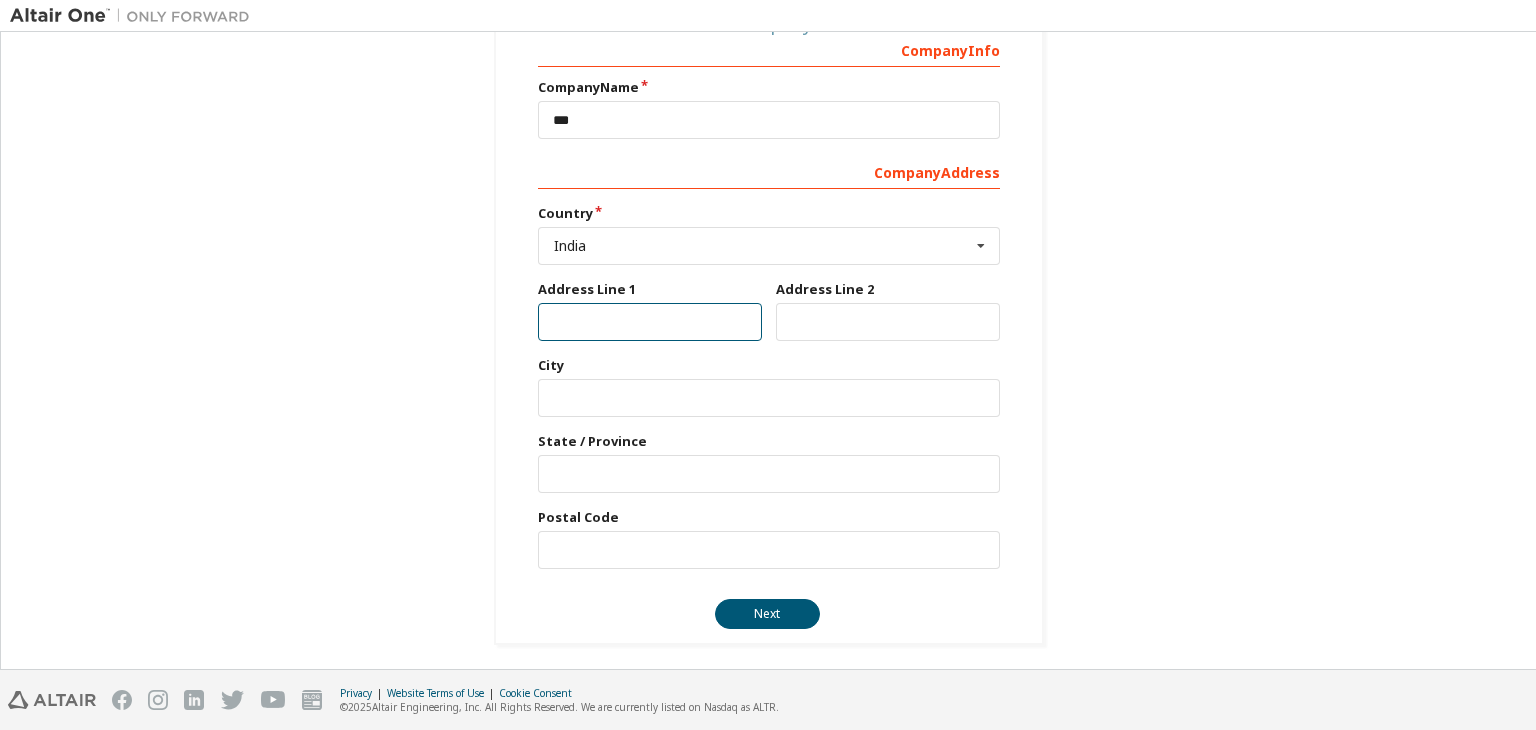 click at bounding box center [650, 322] 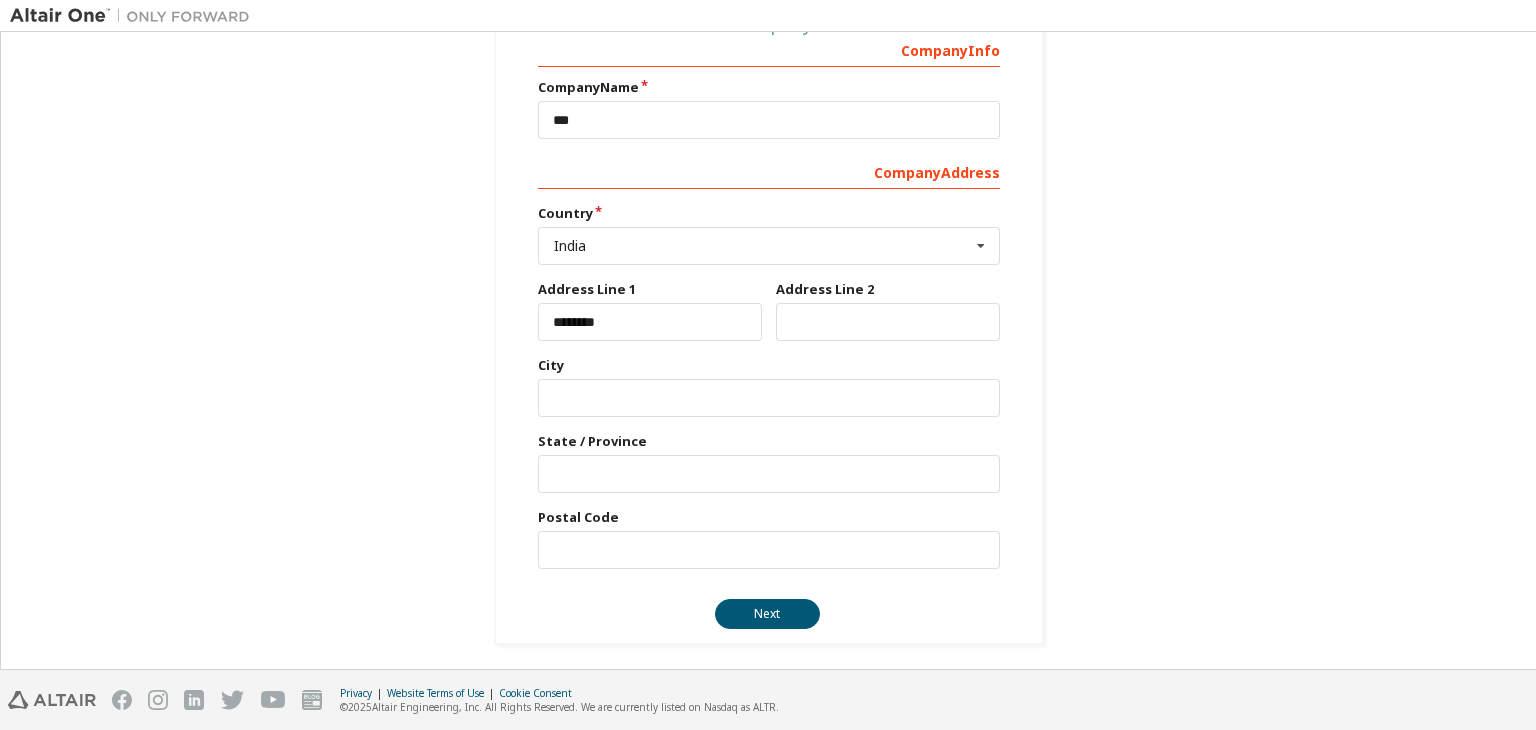 type on "***" 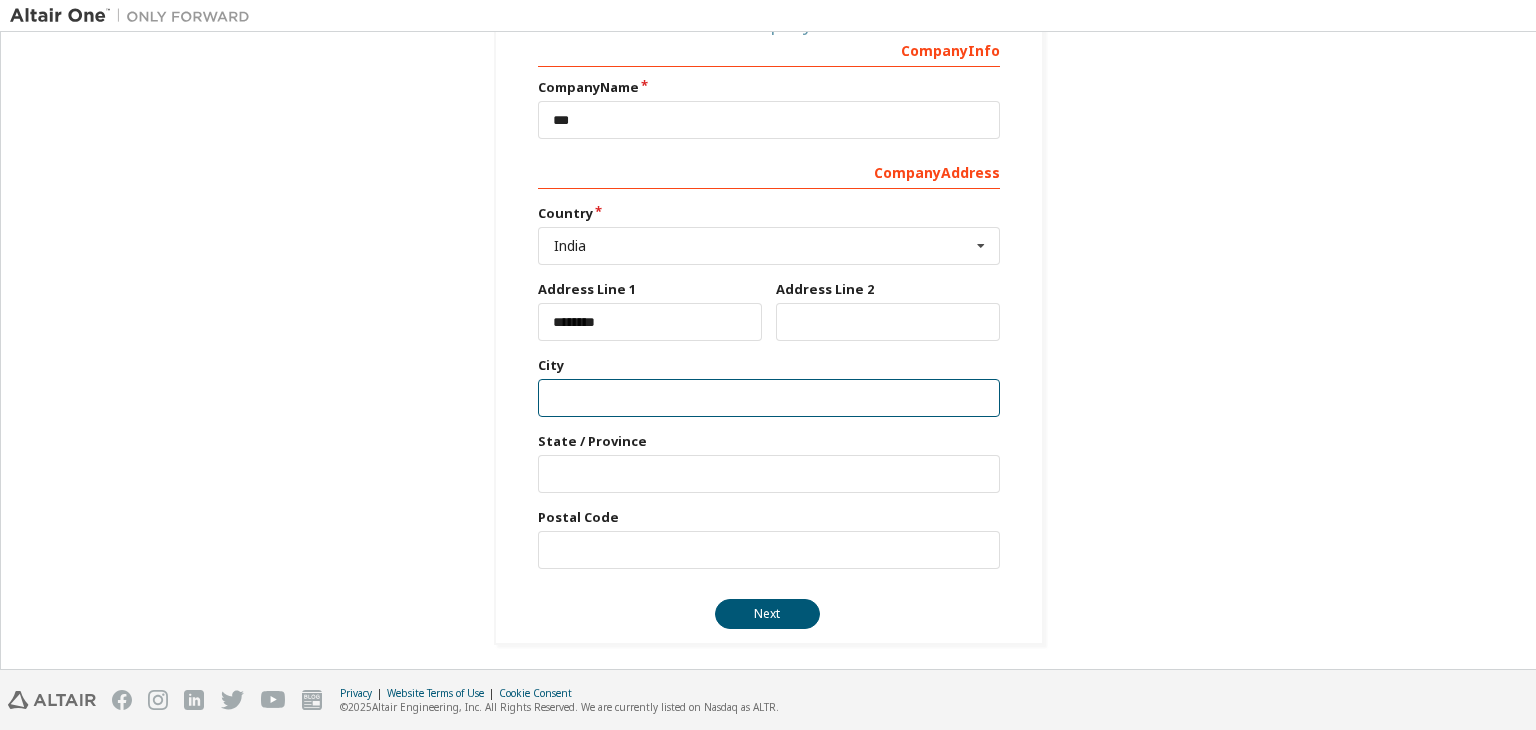 type on "*******" 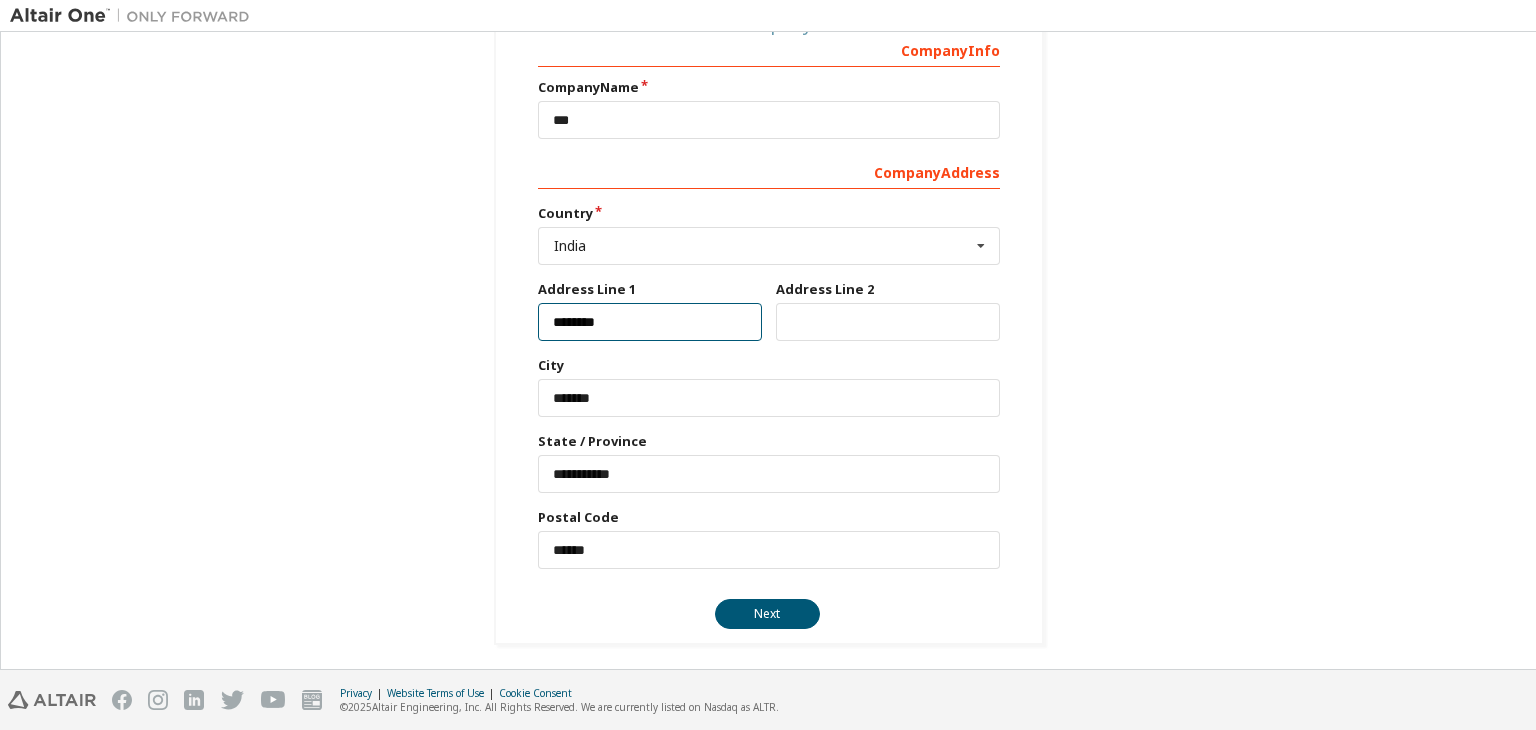 type on "***" 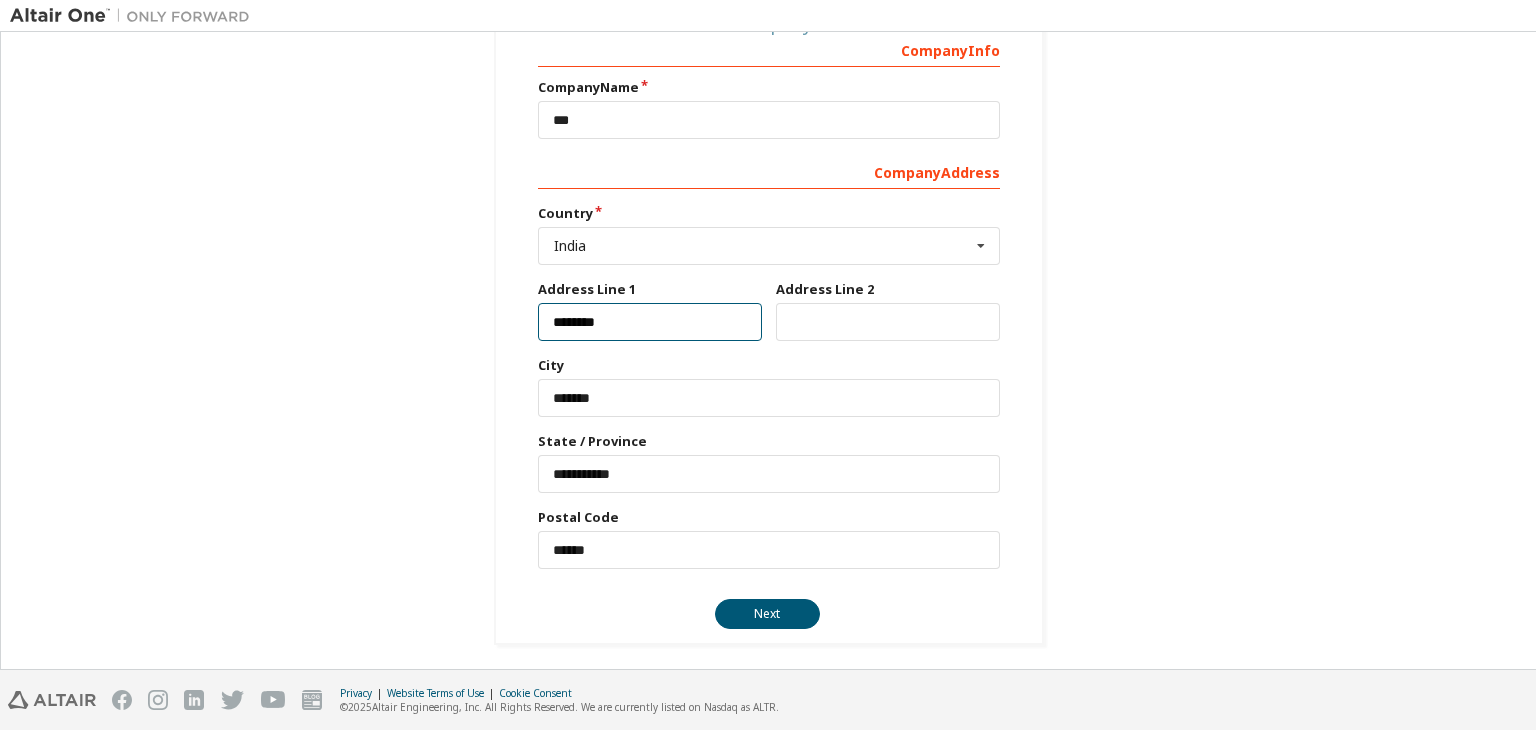 click on "********" at bounding box center [650, 322] 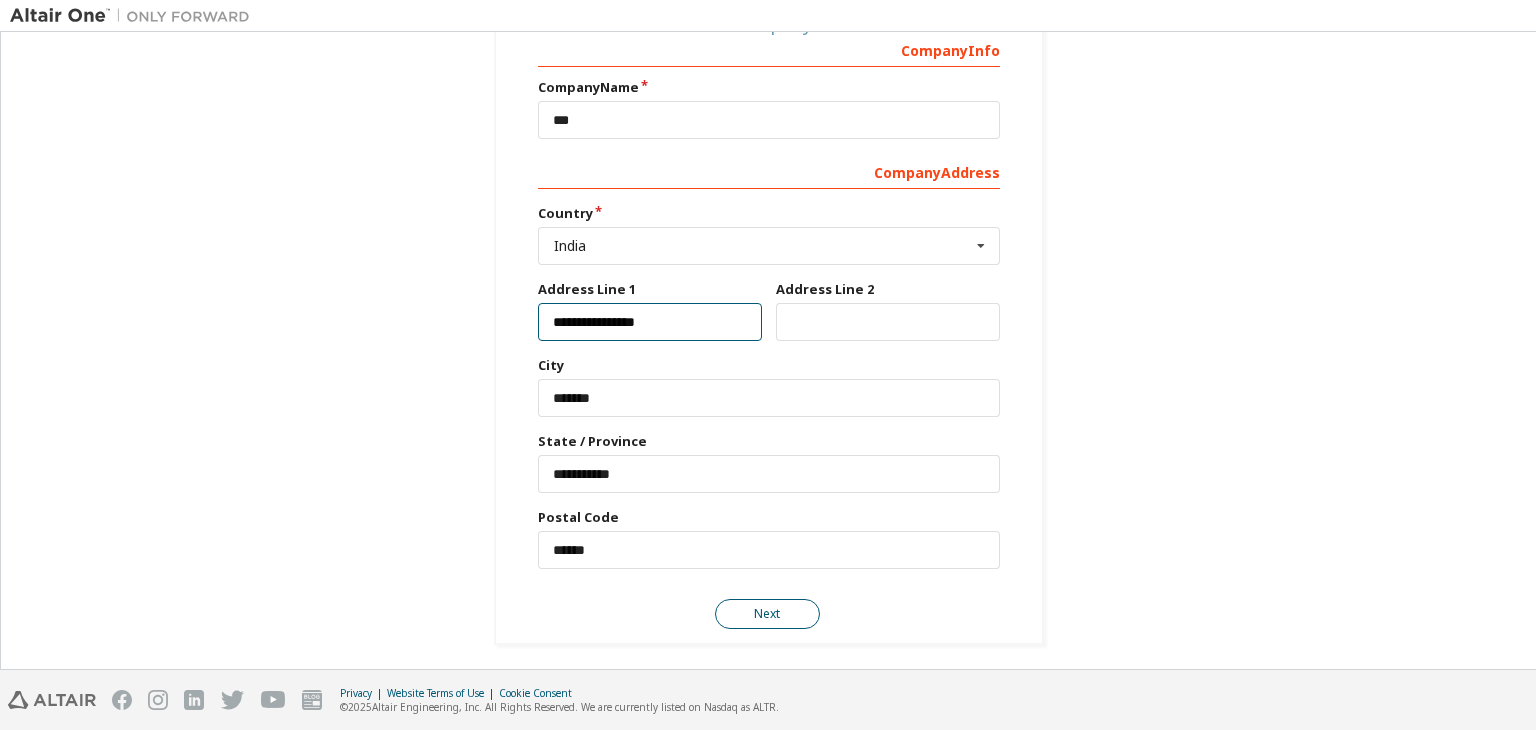 type on "**********" 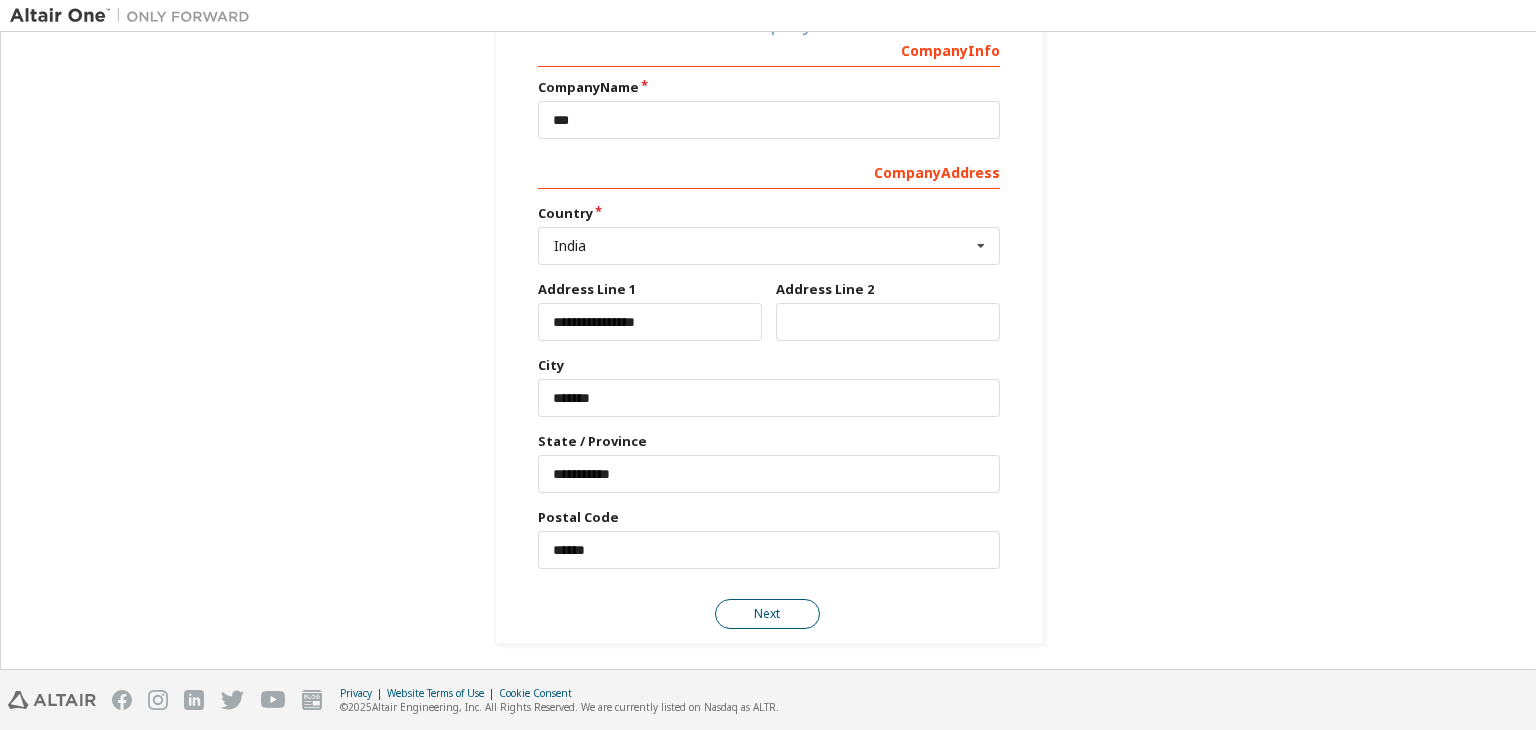 click on "Next" at bounding box center [767, 614] 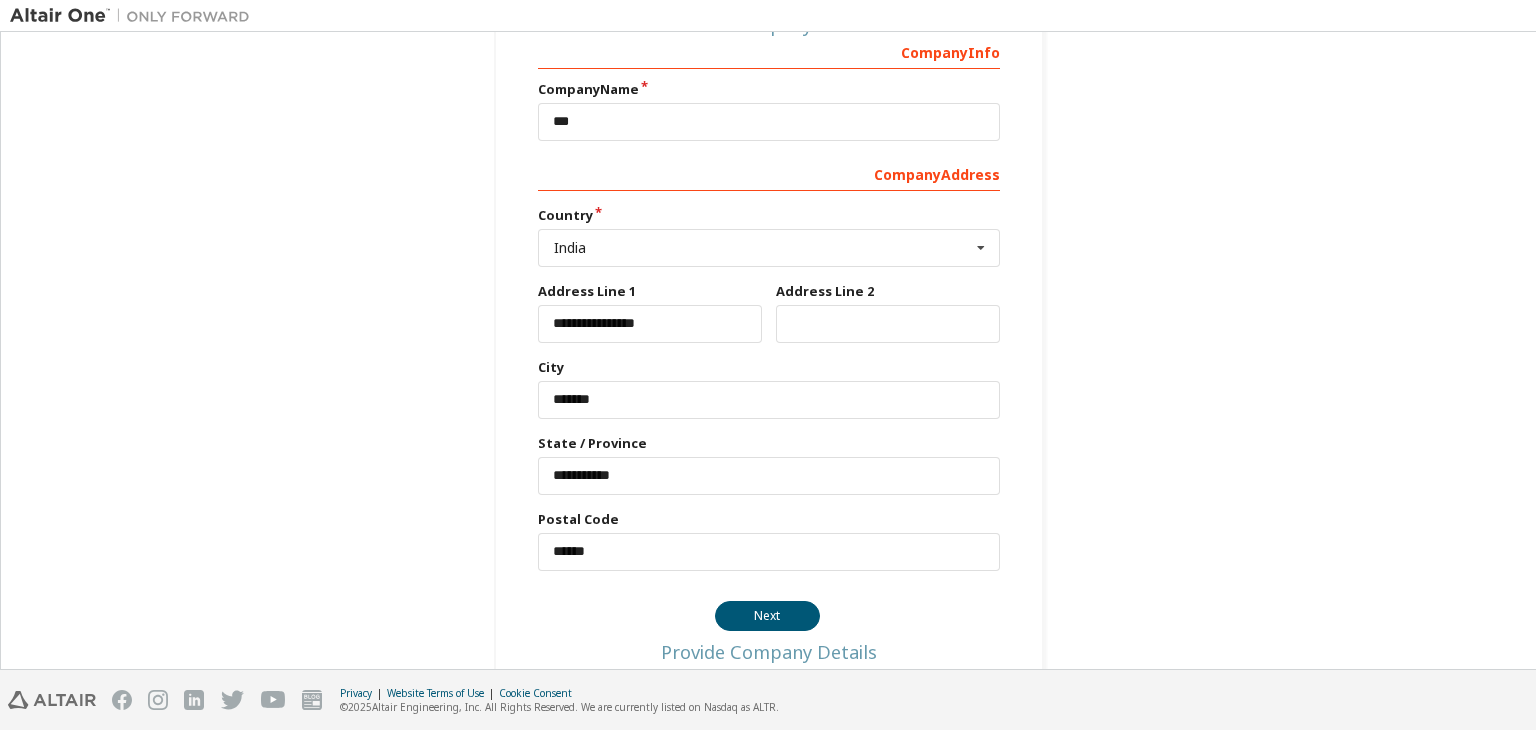 scroll, scrollTop: 0, scrollLeft: 0, axis: both 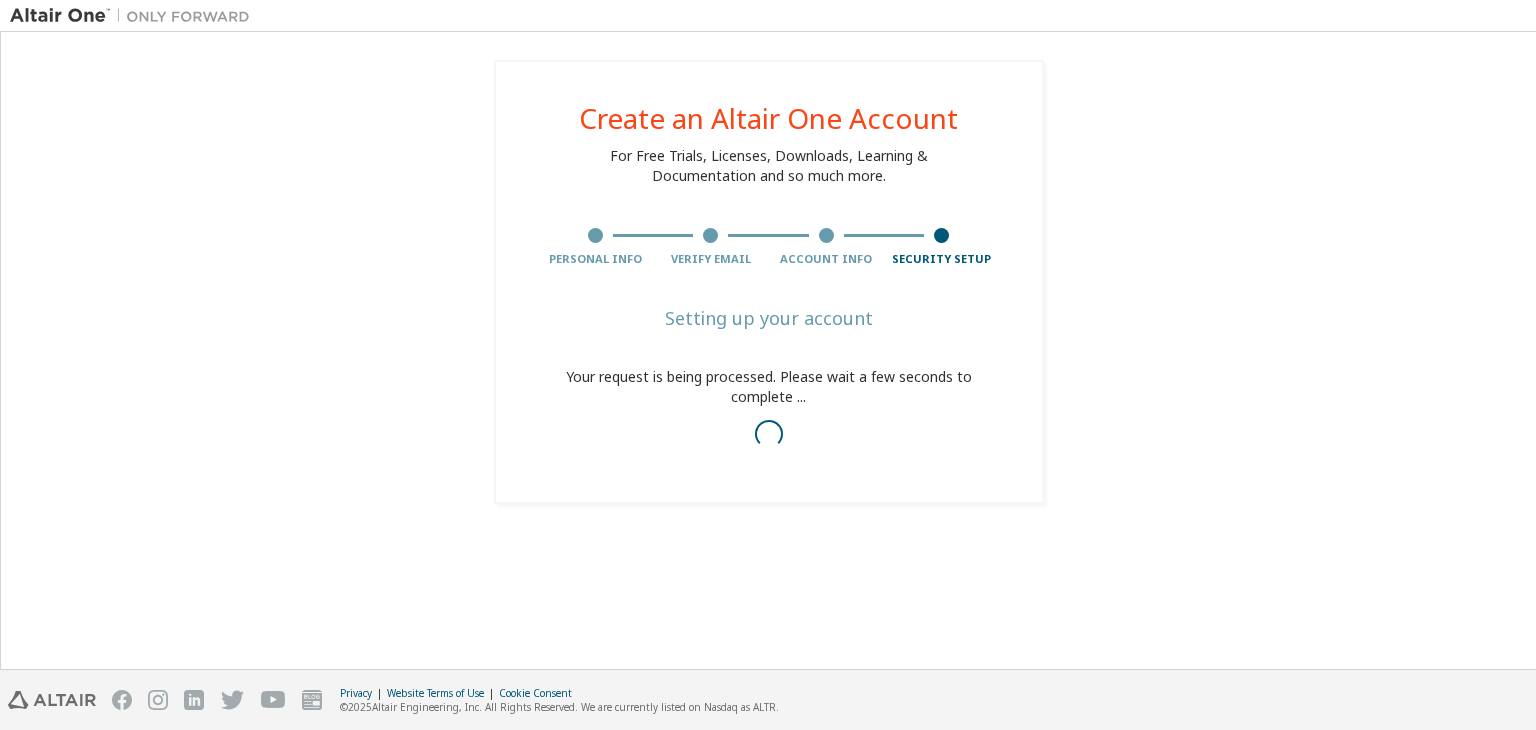 click on "Create an Altair One Account For Free Trials, Licenses, Downloads, Learning &  Documentation and so much more. Personal Info Verify Email Account Info Security Setup Setting up your account Your request is being processed. Please wait a few seconds to complete ..." at bounding box center (768, 350) 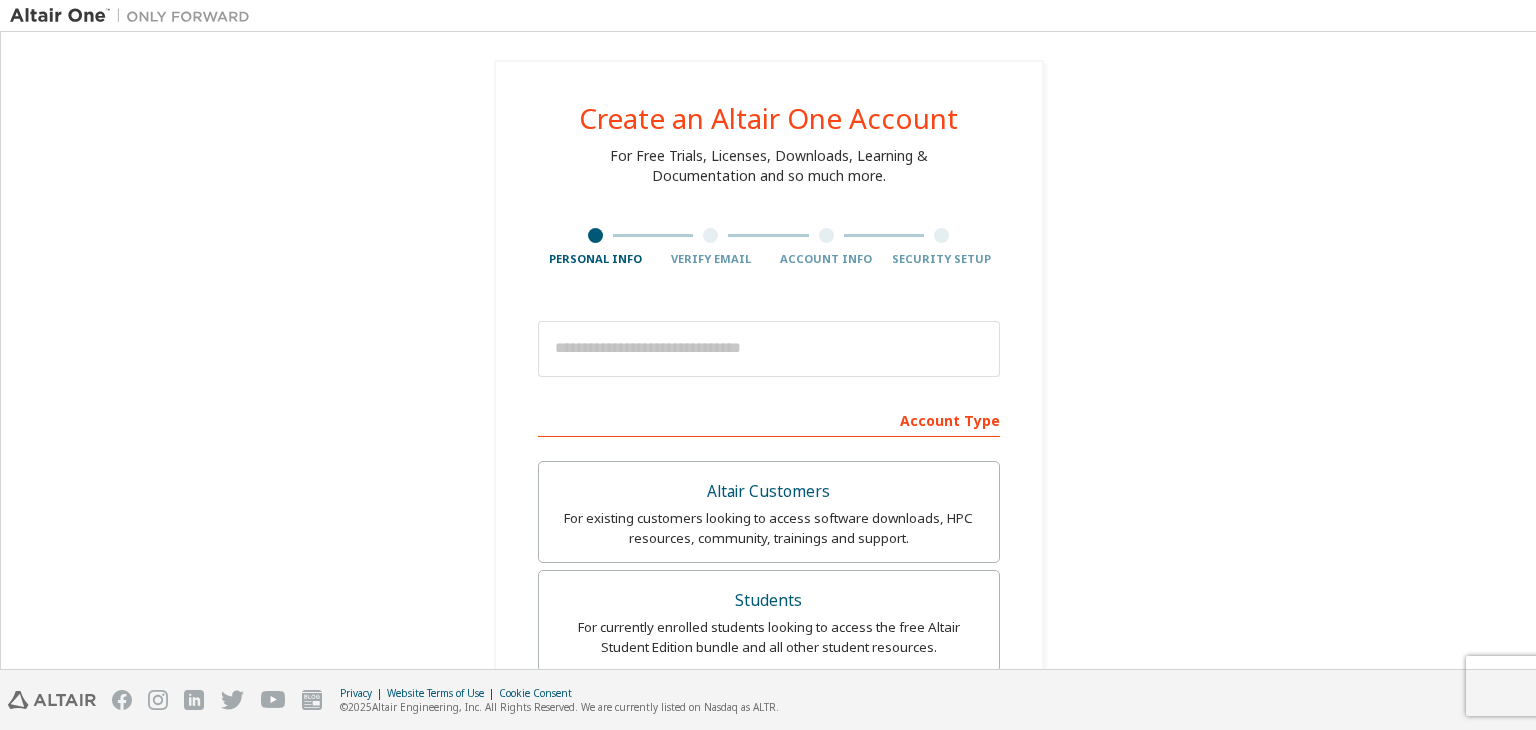 scroll, scrollTop: 0, scrollLeft: 0, axis: both 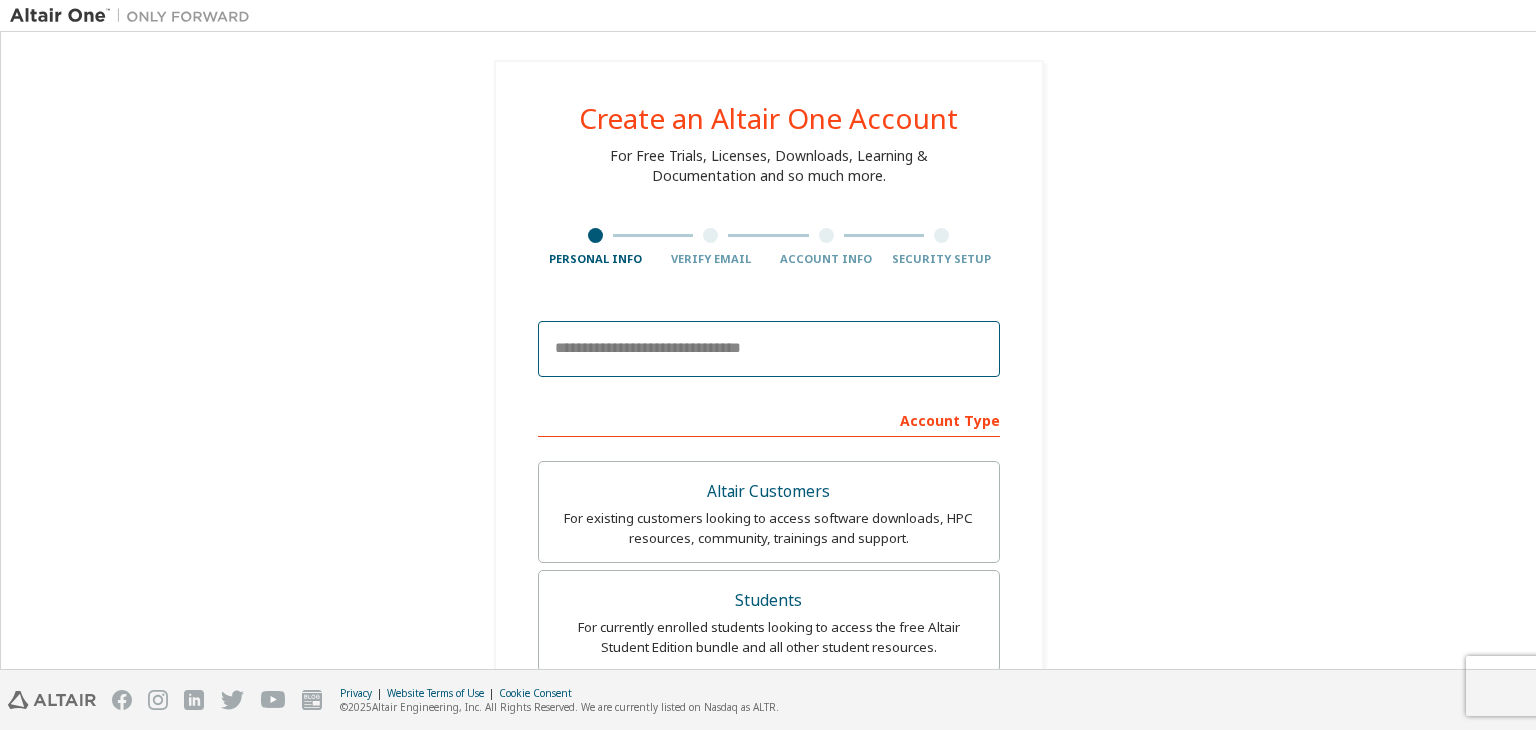 click at bounding box center [769, 349] 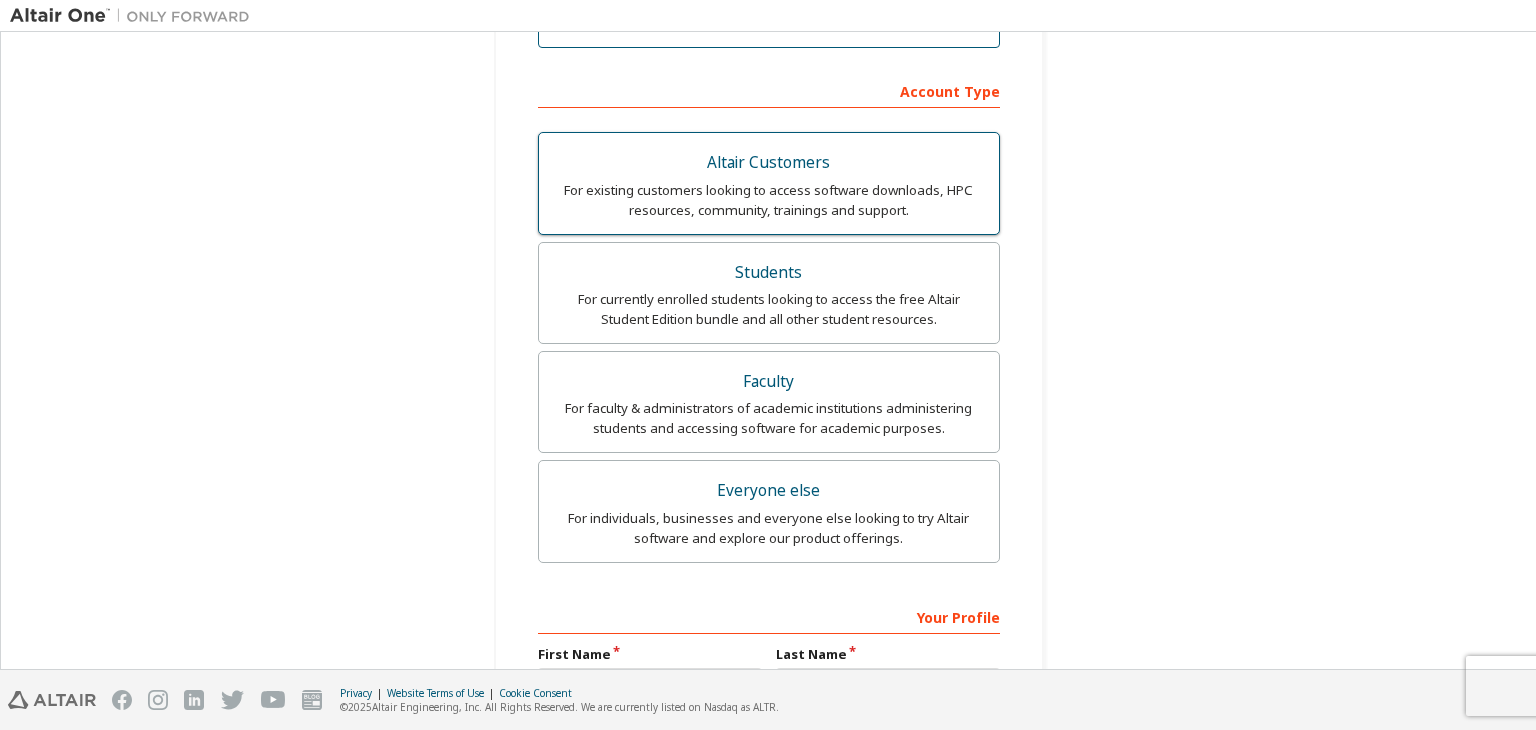 scroll, scrollTop: 662, scrollLeft: 0, axis: vertical 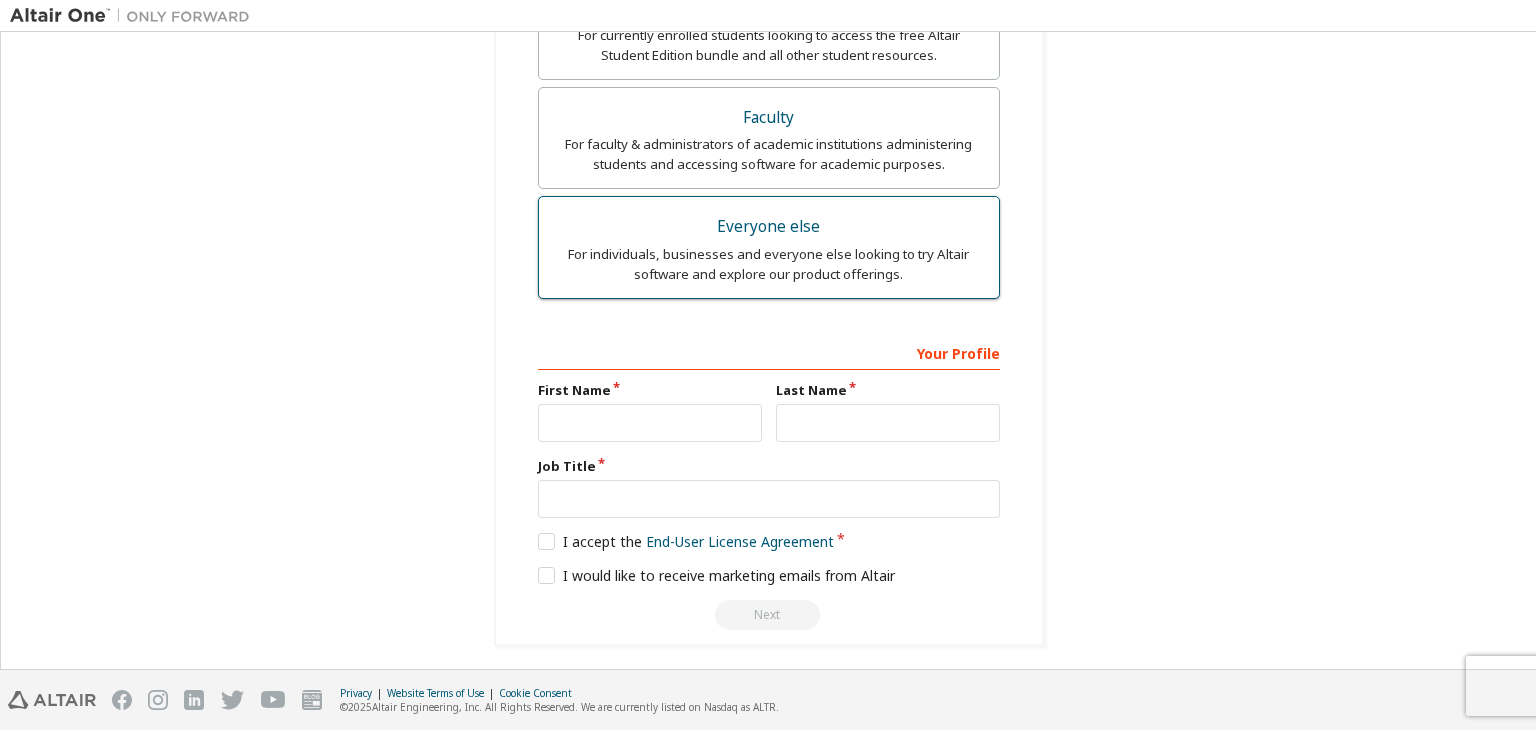 type on "**********" 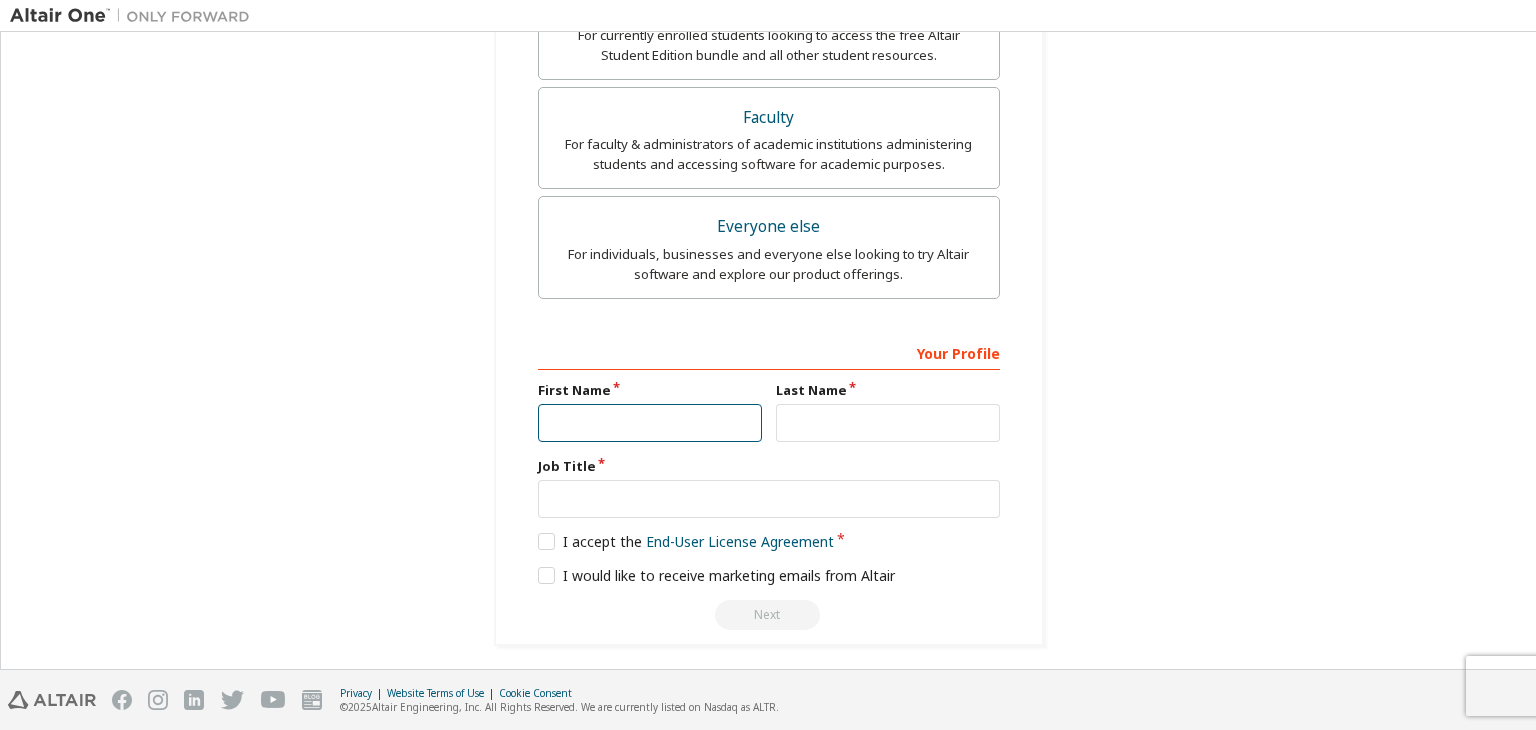 click at bounding box center (650, 423) 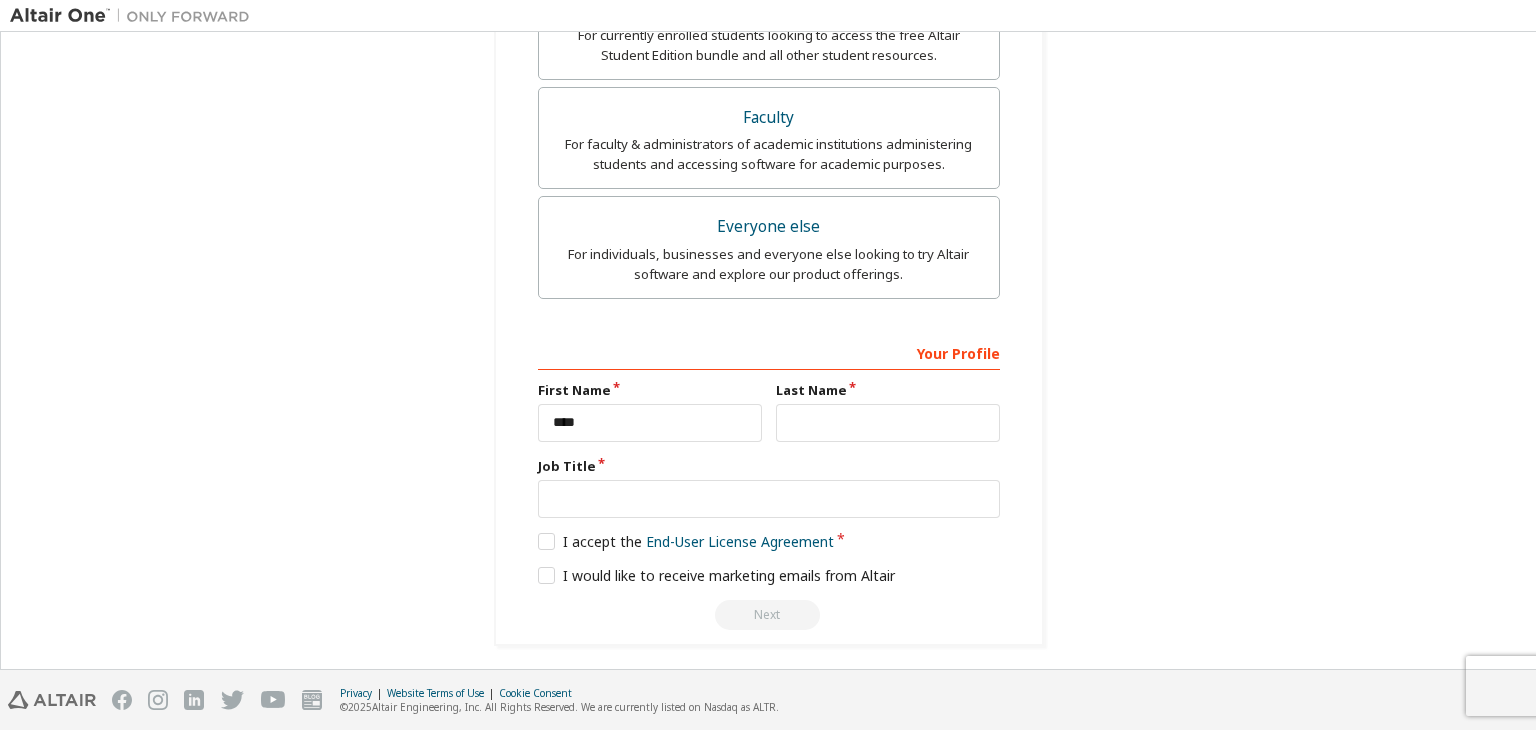 type on "**********" 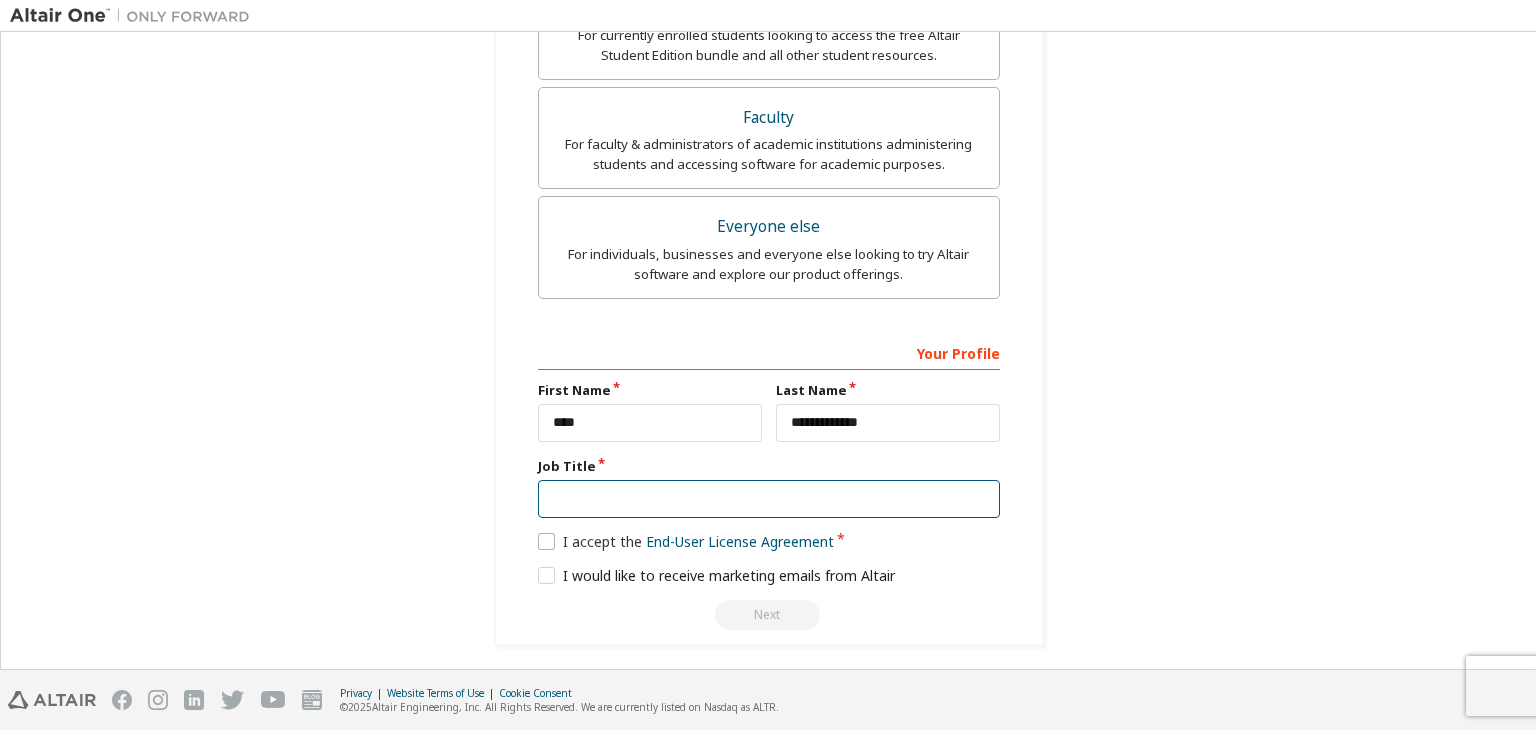 drag, startPoint x: 666, startPoint y: 493, endPoint x: 552, endPoint y: 529, distance: 119.54916 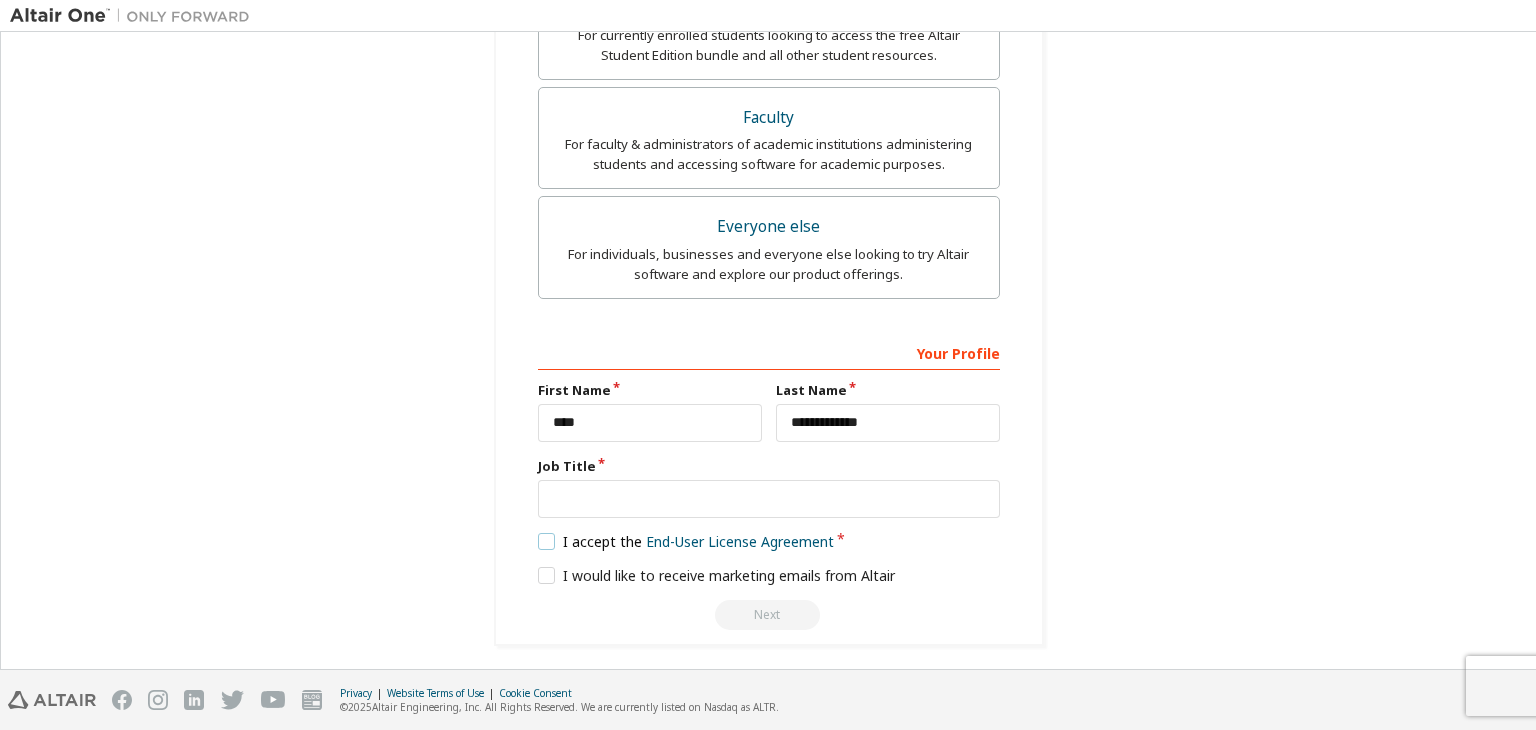 click on "I accept the    End-User License Agreement" at bounding box center [686, 541] 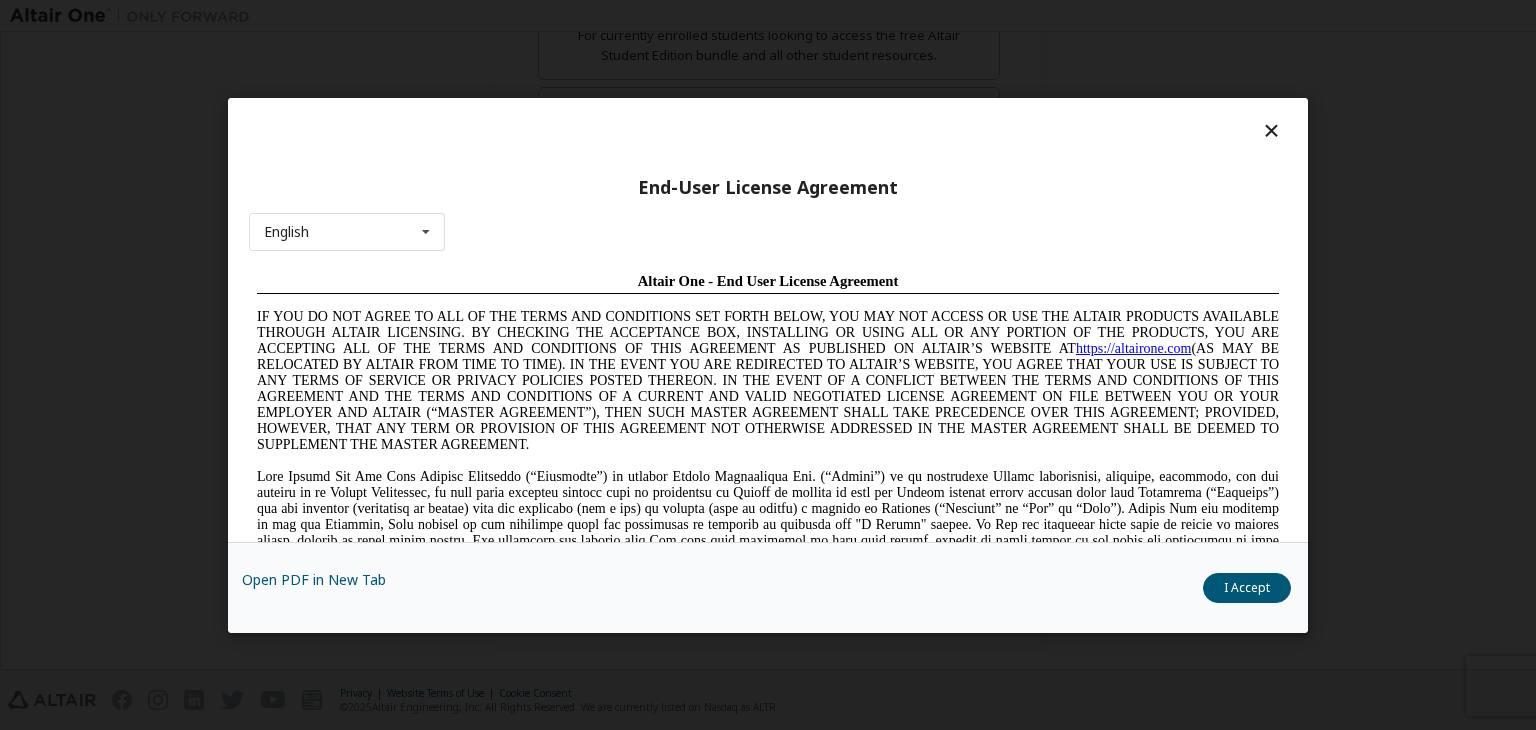 scroll, scrollTop: 0, scrollLeft: 0, axis: both 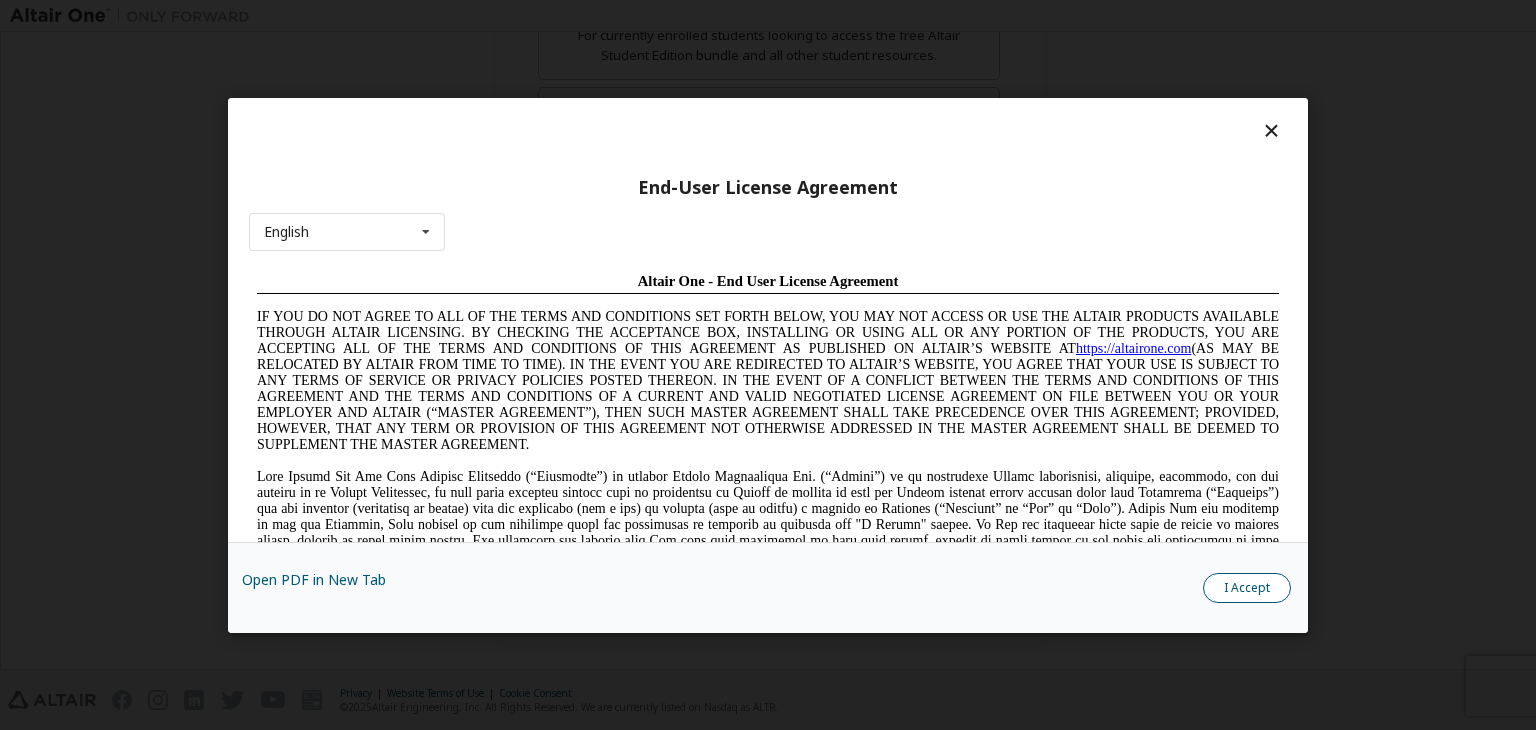 click on "I Accept" at bounding box center (1247, 588) 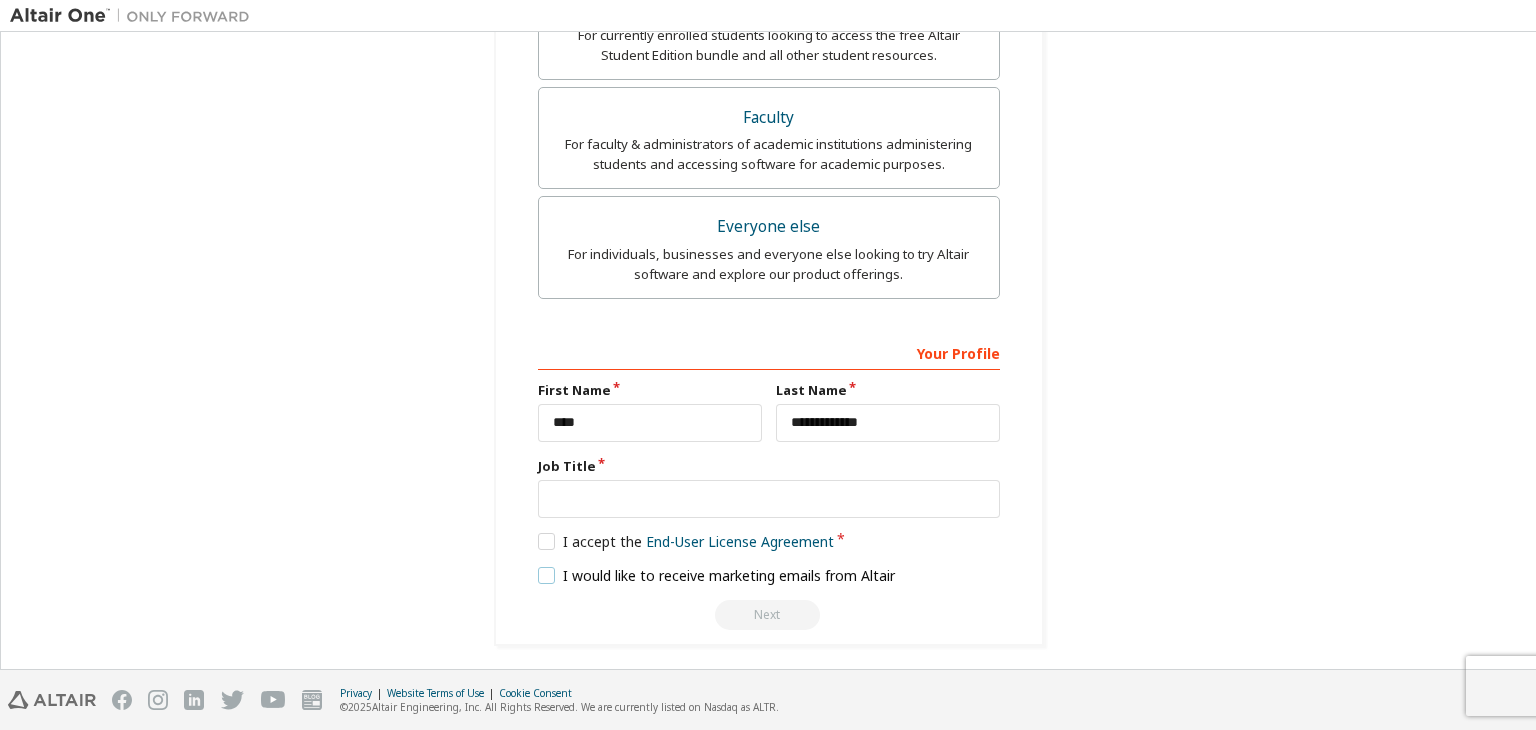 click on "I would like to receive marketing emails from Altair" at bounding box center [717, 575] 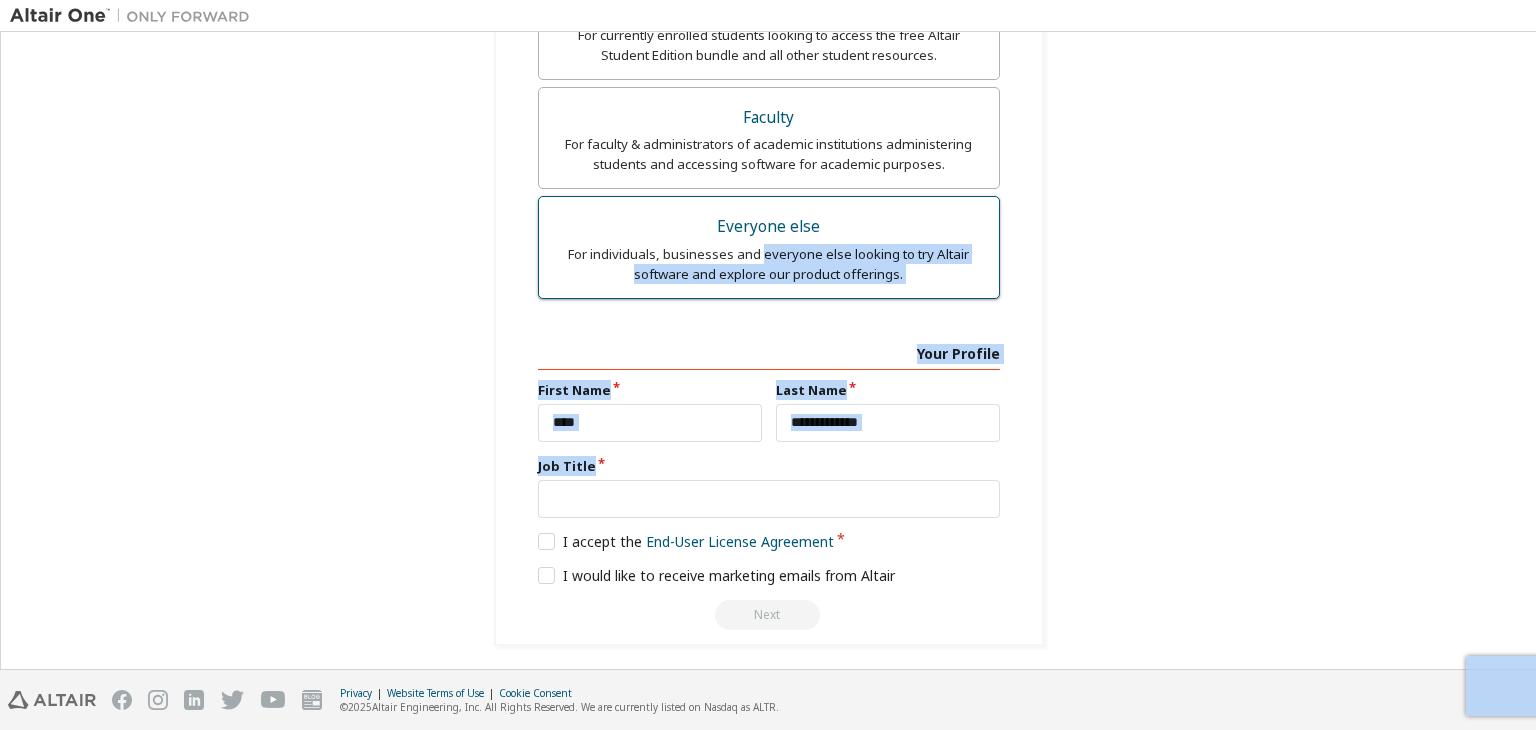 drag, startPoint x: 757, startPoint y: 617, endPoint x: 759, endPoint y: 250, distance: 367.00546 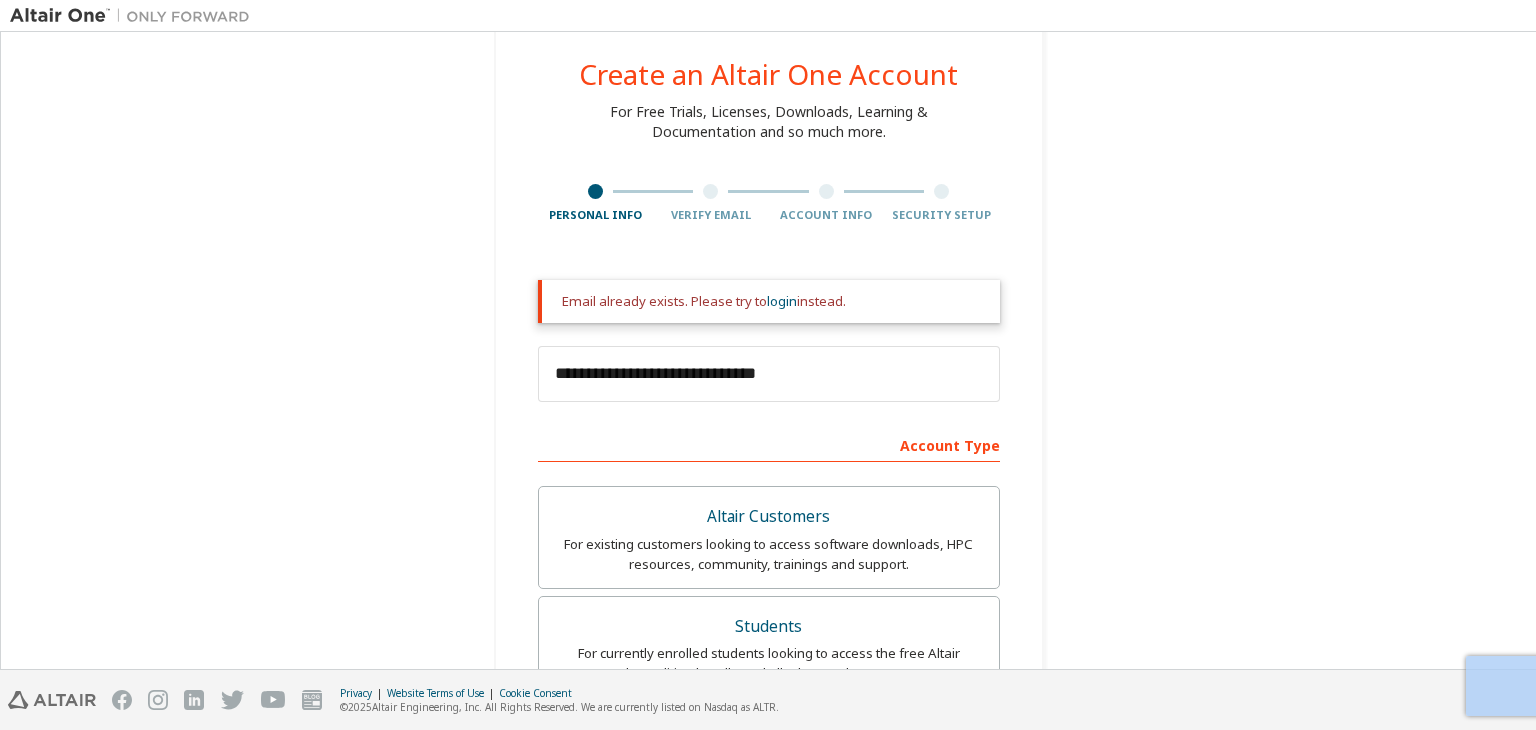 scroll, scrollTop: 38, scrollLeft: 0, axis: vertical 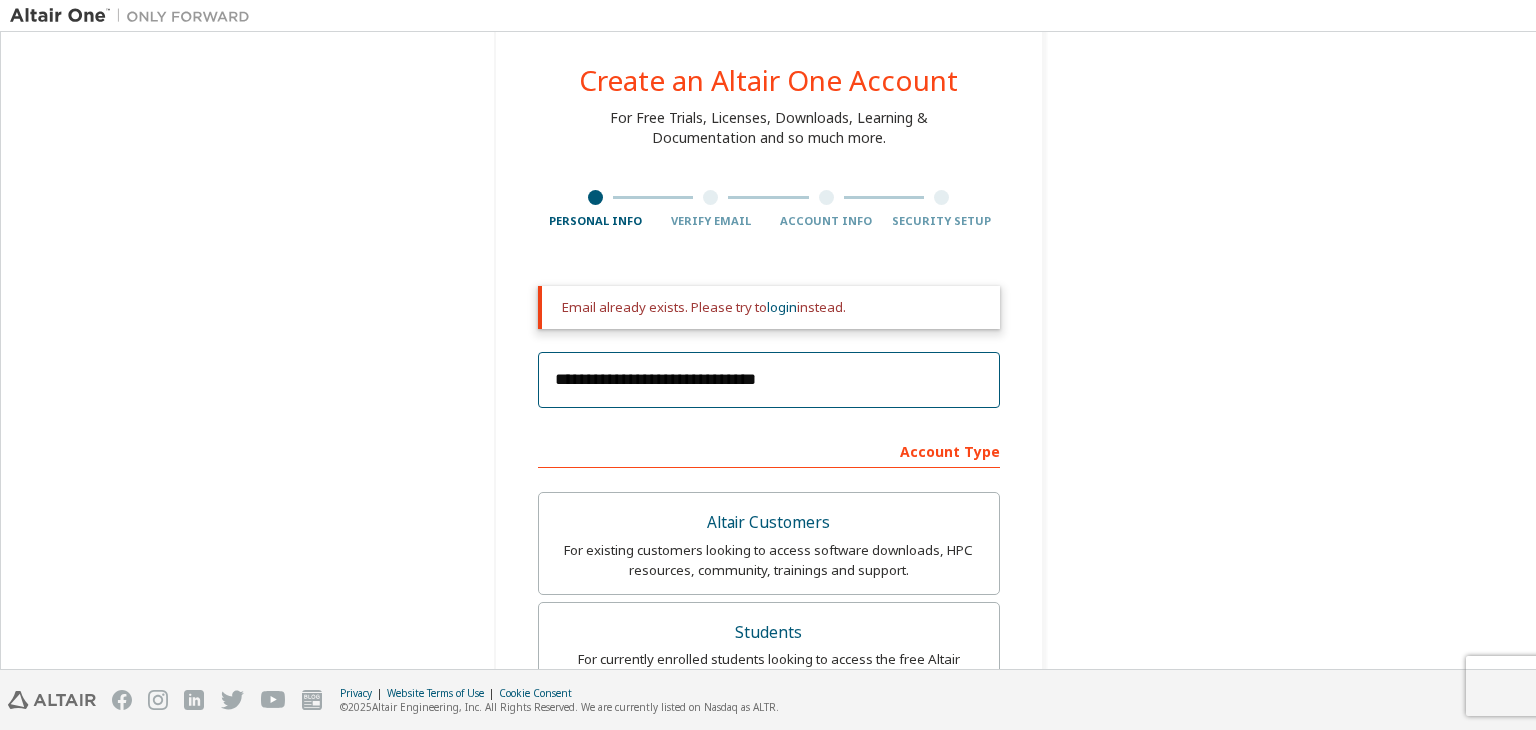 click on "**********" at bounding box center (769, 380) 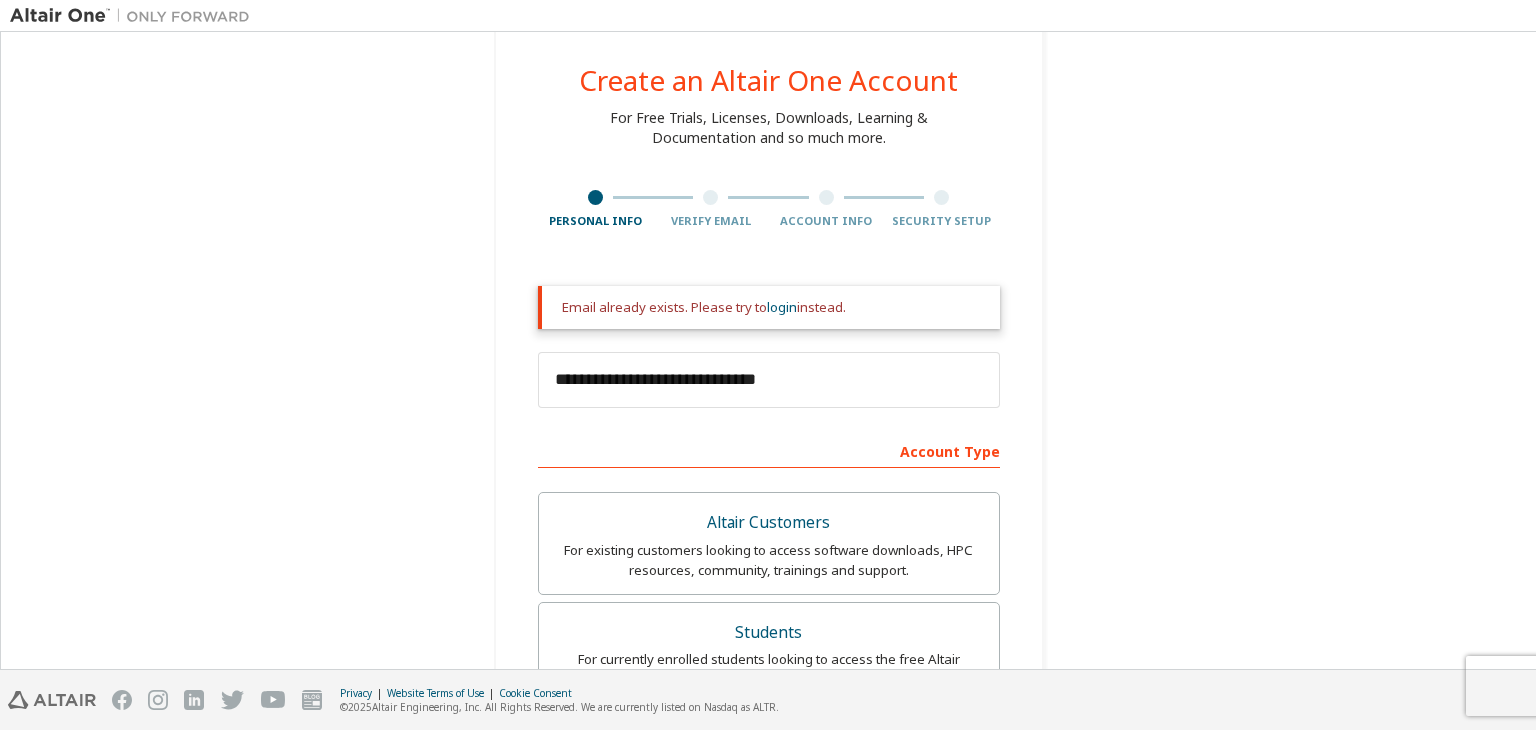 click on "Verify Email" at bounding box center (711, 221) 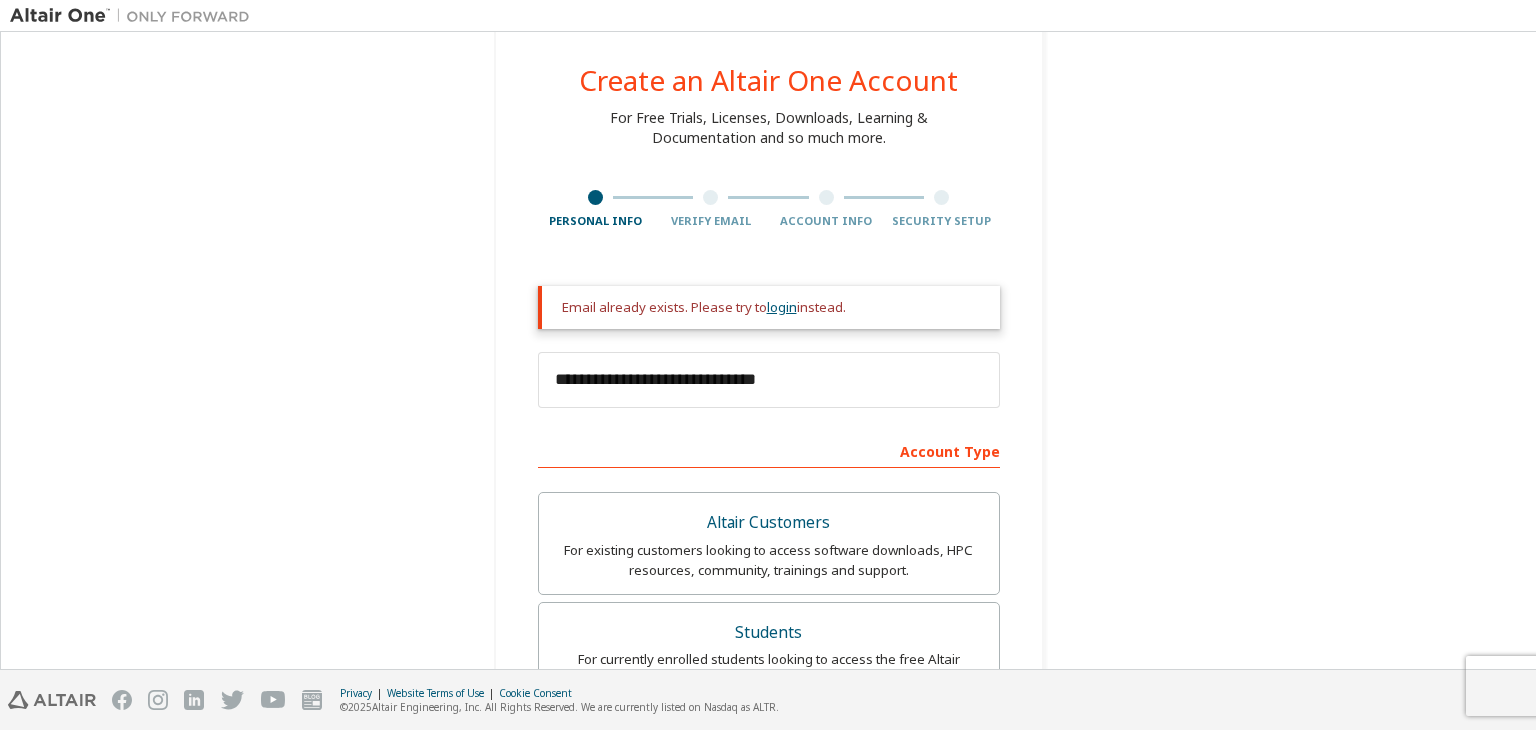 click on "login" at bounding box center [782, 307] 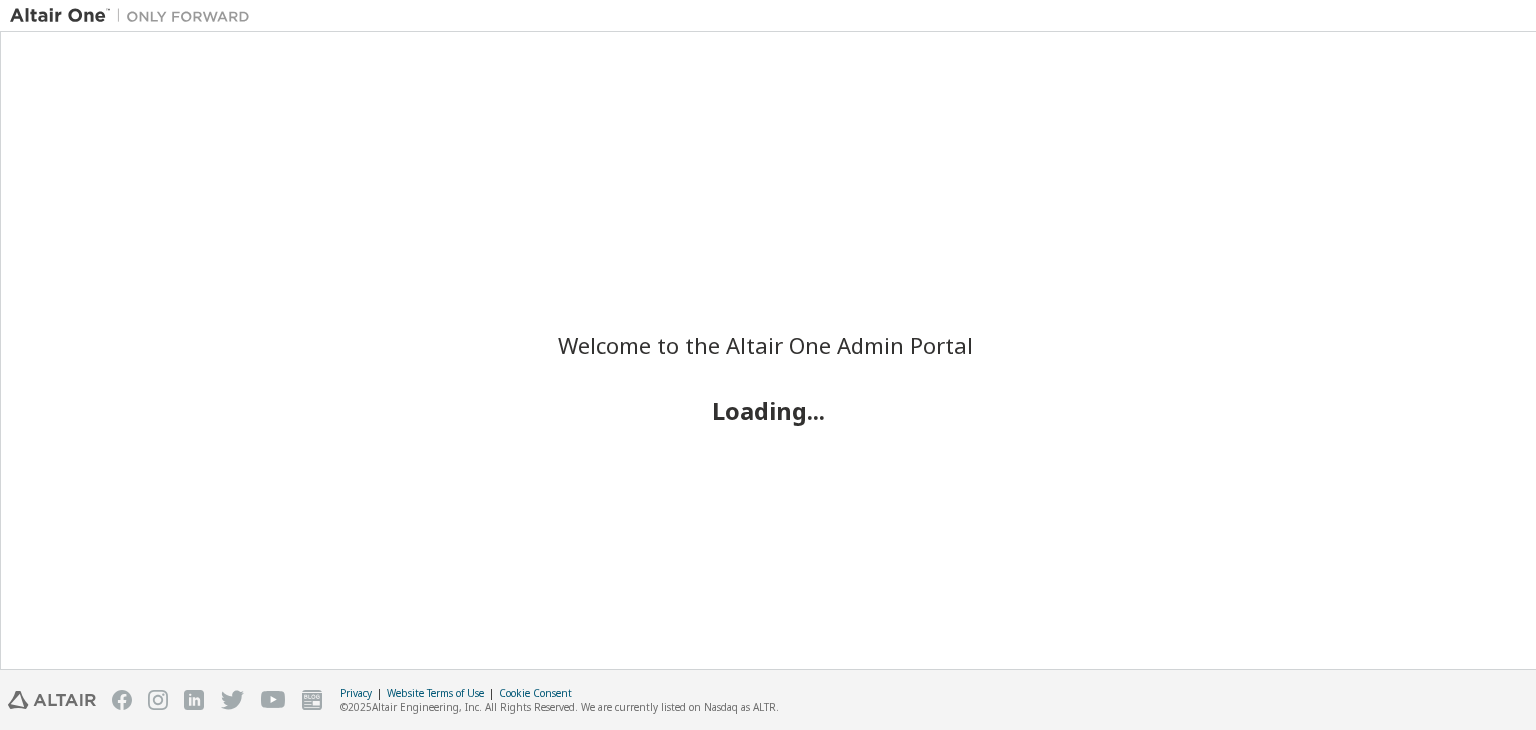 scroll, scrollTop: 0, scrollLeft: 0, axis: both 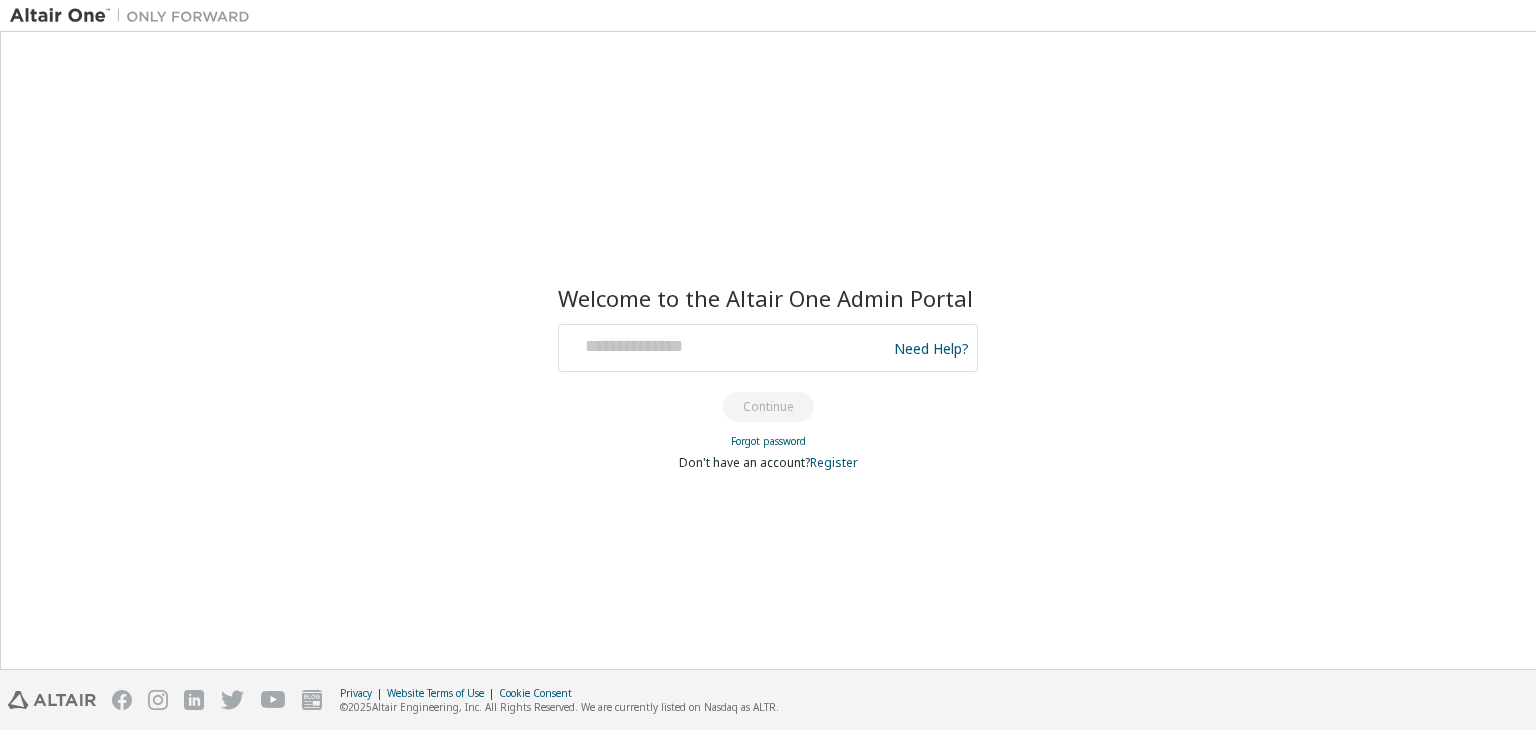 click on "Need Help? Please make sure that you provide your Global Login as
email (e.g. @example.com, @example.com) Please enter a valid e-mail address. Continue Forgot password Don't have an account?  Register" at bounding box center (768, 398) 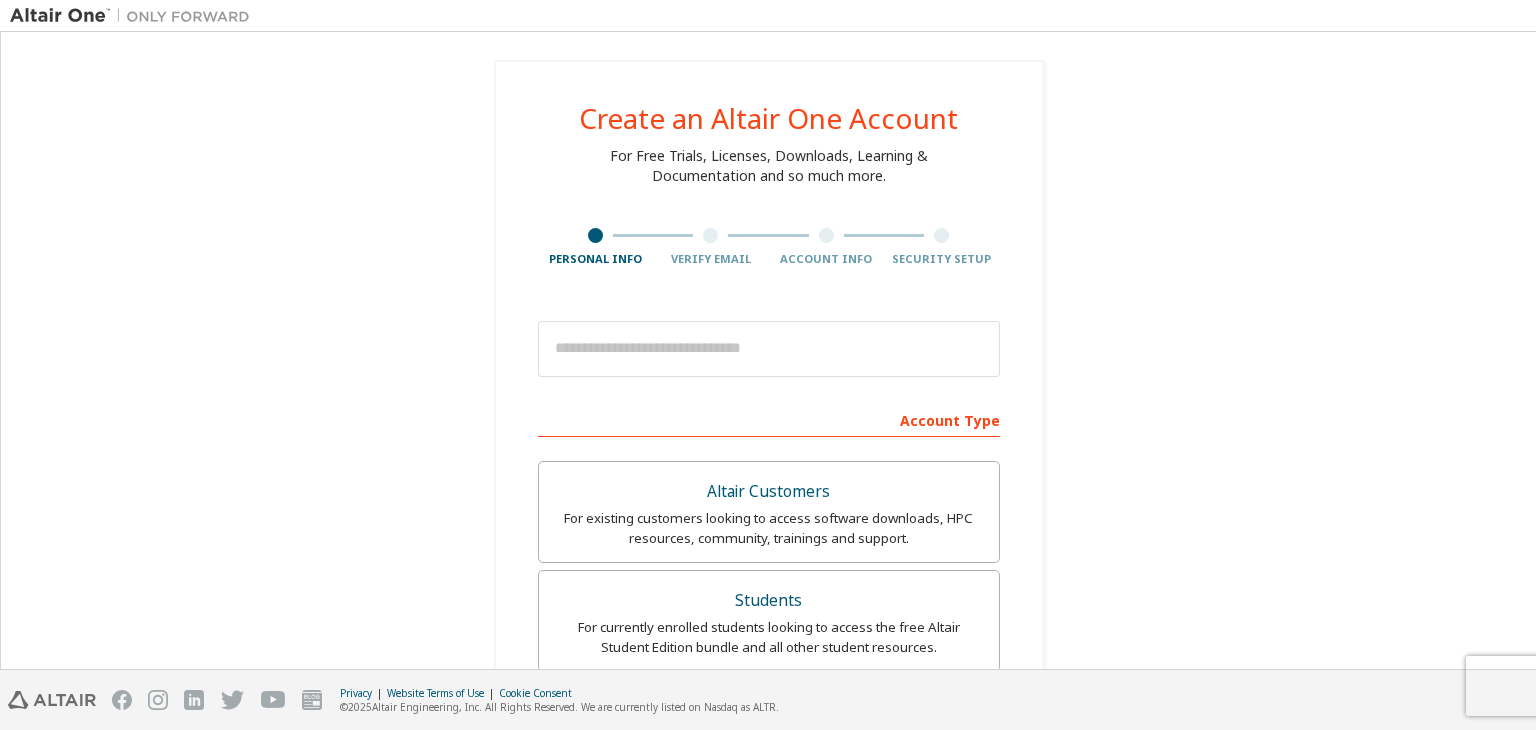 scroll, scrollTop: 0, scrollLeft: 0, axis: both 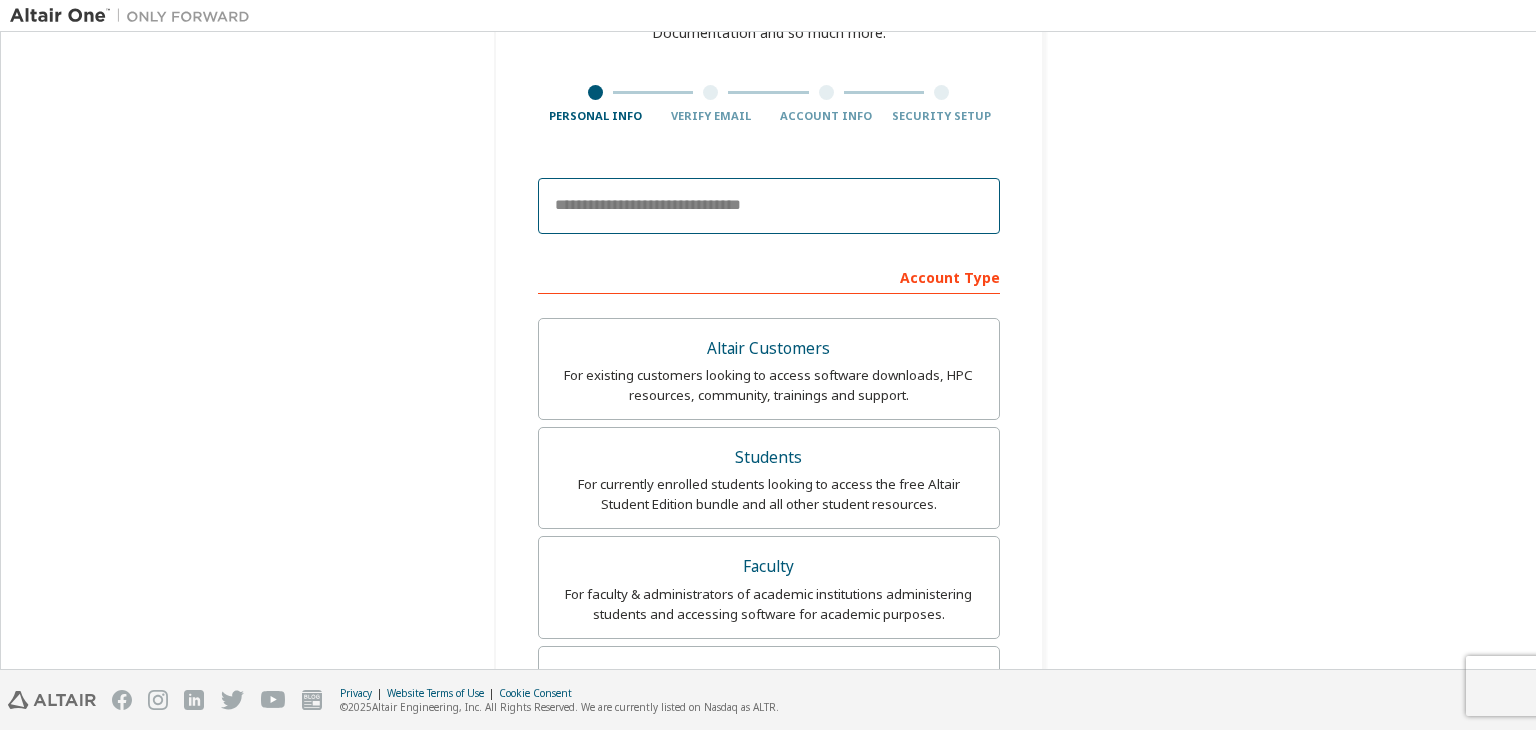 click at bounding box center (769, 206) 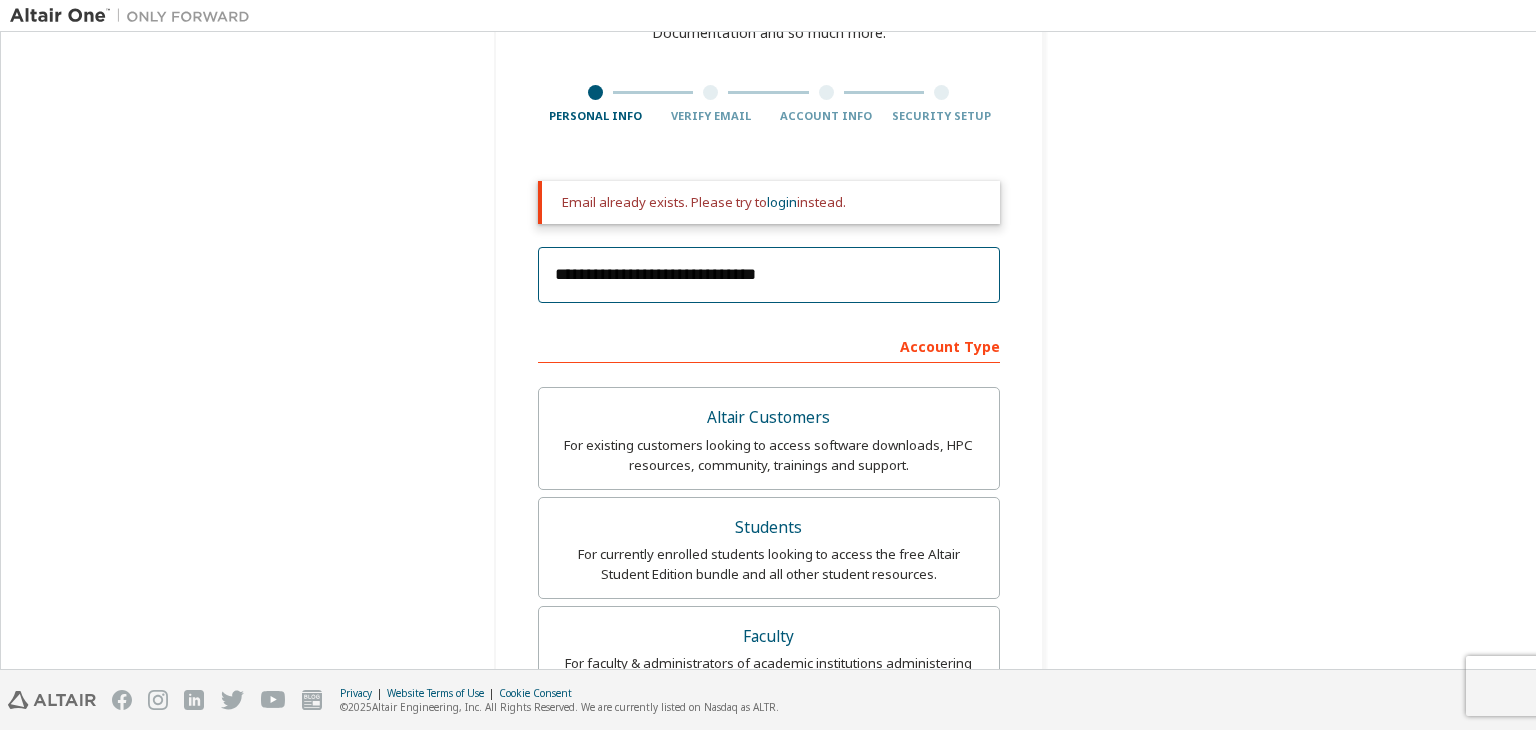 drag, startPoint x: 552, startPoint y: 281, endPoint x: 722, endPoint y: 278, distance: 170.02647 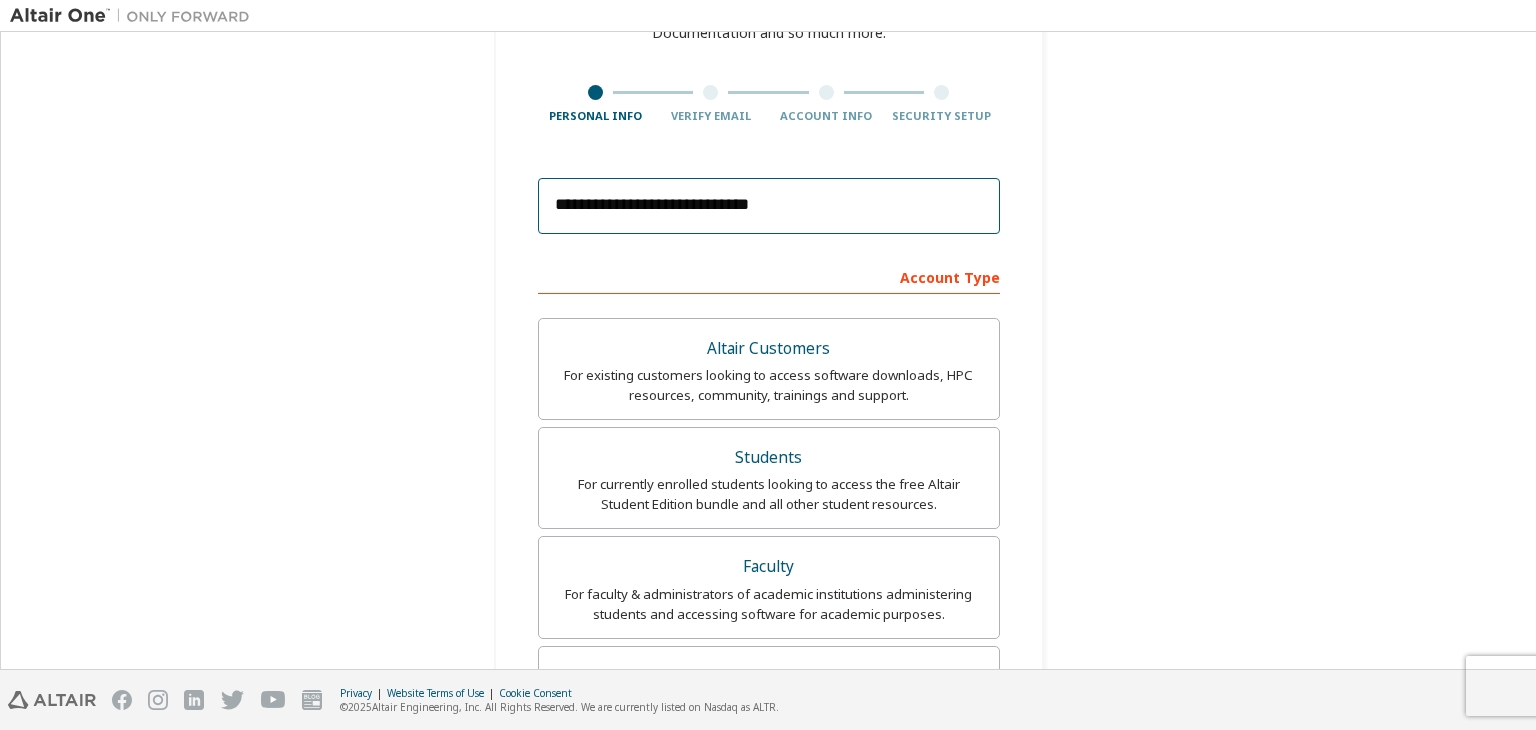 type on "**********" 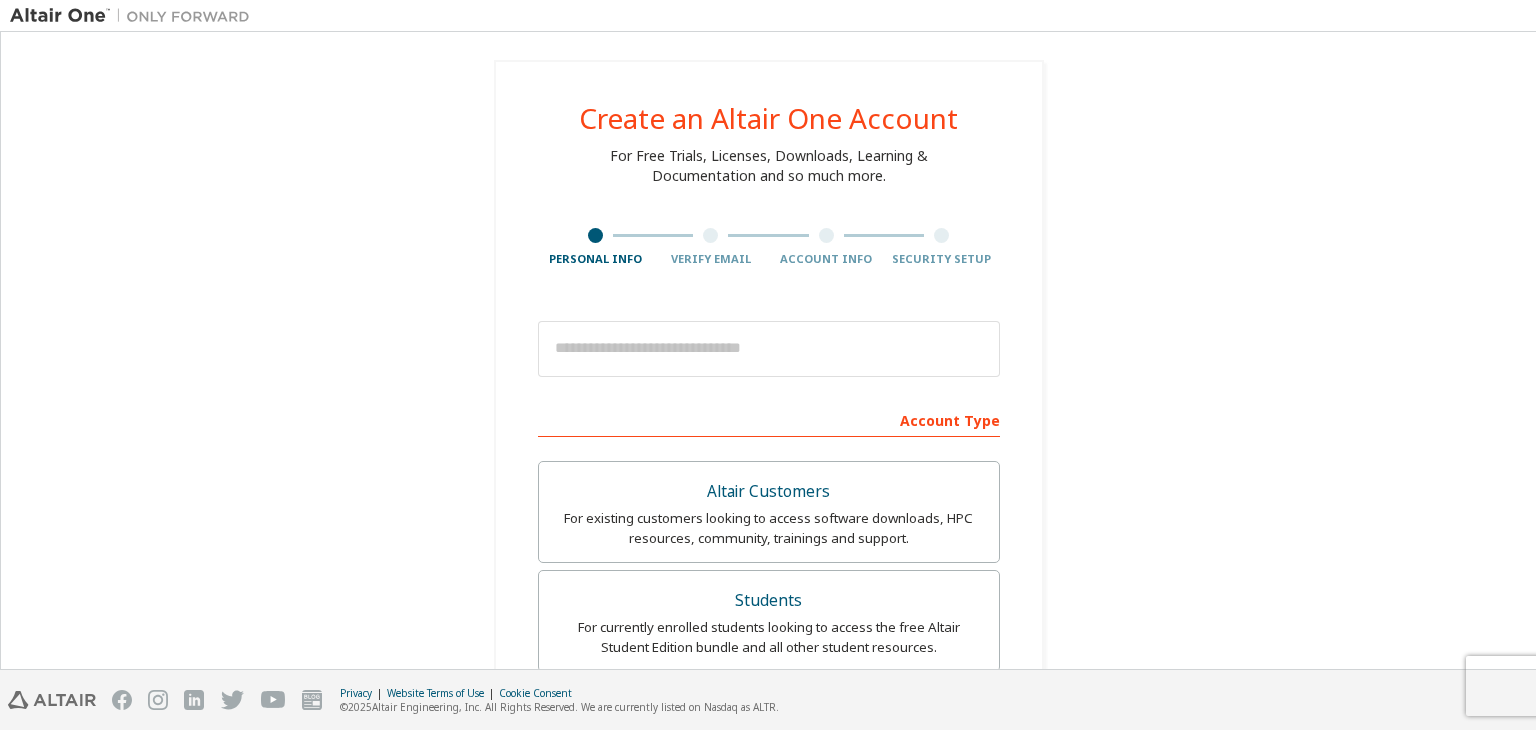 scroll, scrollTop: 0, scrollLeft: 0, axis: both 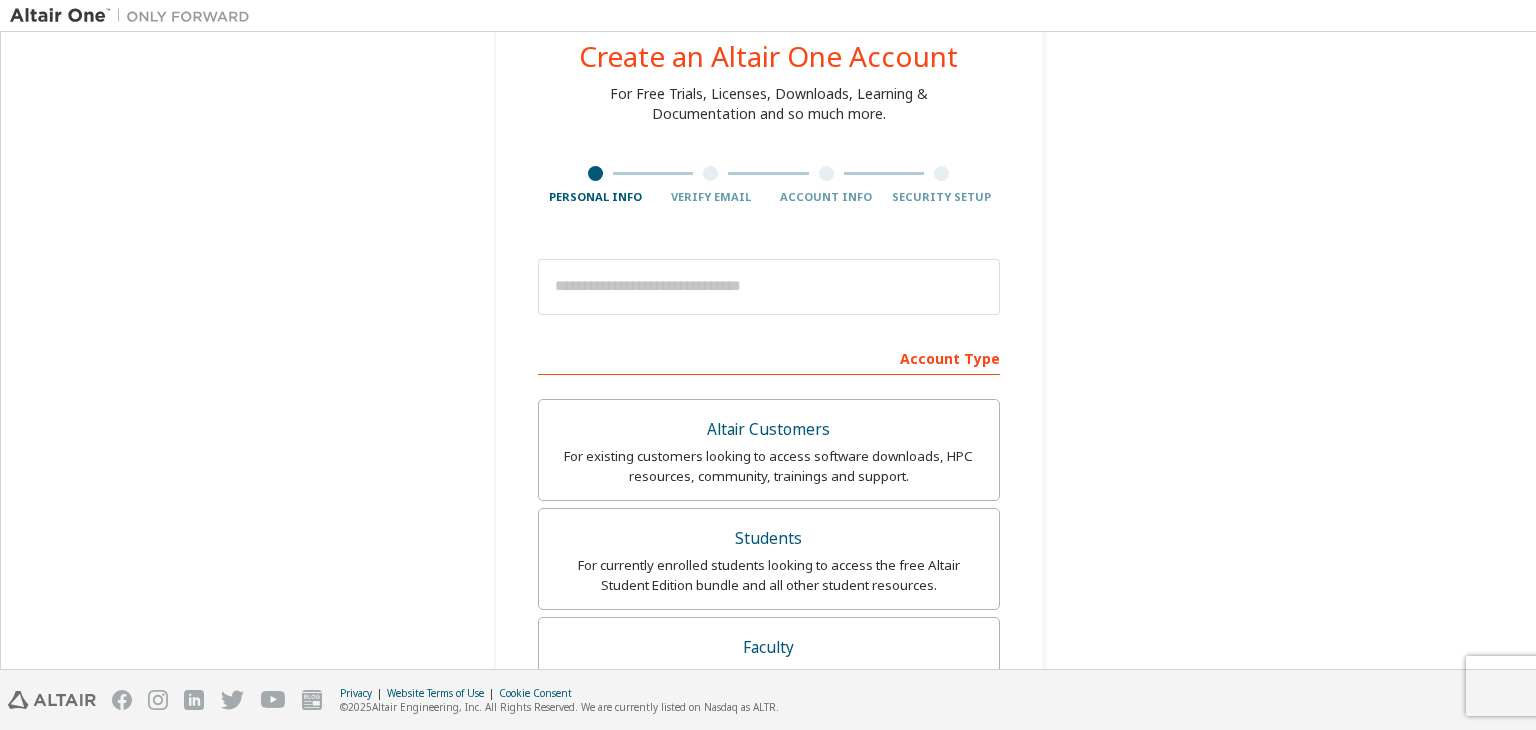 click on "Create an Altair One Account For Free Trials, Licenses, Downloads, Learning &  Documentation and so much more. Personal Info Verify Email Account Info Security Setup This is a federated email. No need to register a new account. You should be able to  login  by using your company's SSO credentials. Email already exists. Please try to  login  instead. Account Type Altair Customers For existing customers looking to access software downloads, HPC resources, community, trainings and support. Students For currently enrolled students looking to access the free Altair Student Edition bundle and all other student resources. Faculty For faculty & administrators of academic institutions administering students and accessing software for academic purposes. Everyone else For individuals, businesses and everyone else looking to try Altair software and explore our product offerings. Your Profile First Name Last Name Job Title Please provide State/Province to help us route sales and support resources to you more efficiently." at bounding box center [769, 587] 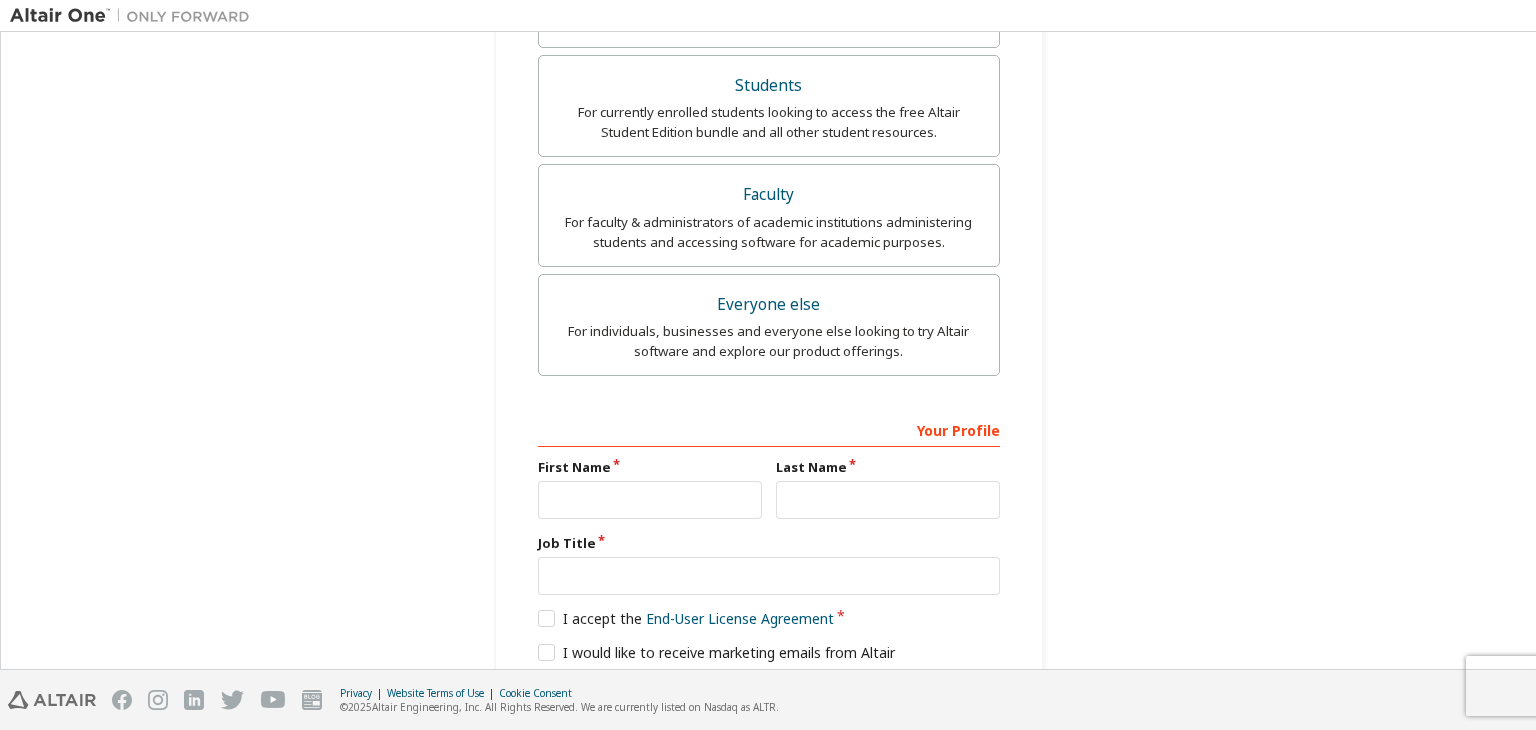 scroll, scrollTop: 592, scrollLeft: 0, axis: vertical 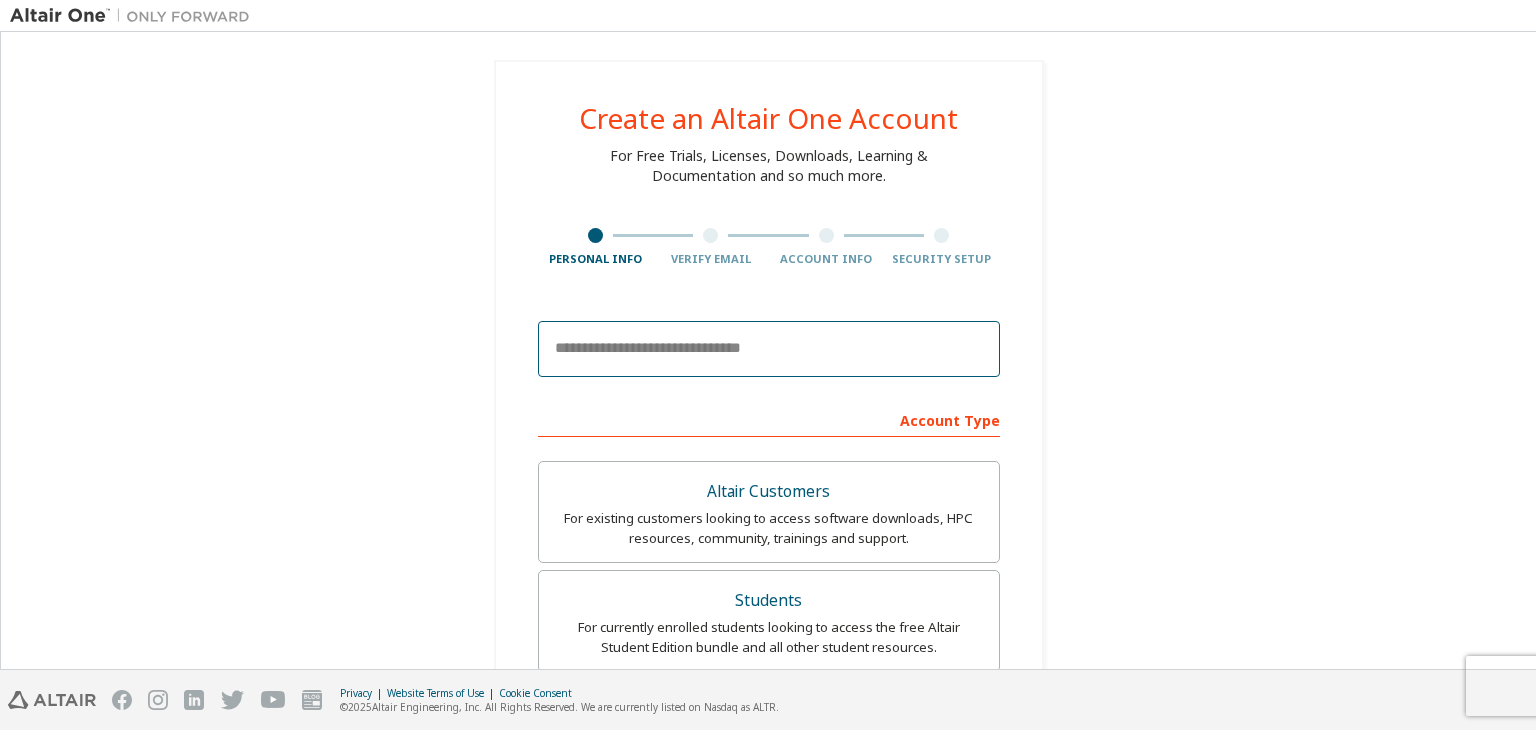click at bounding box center [769, 349] 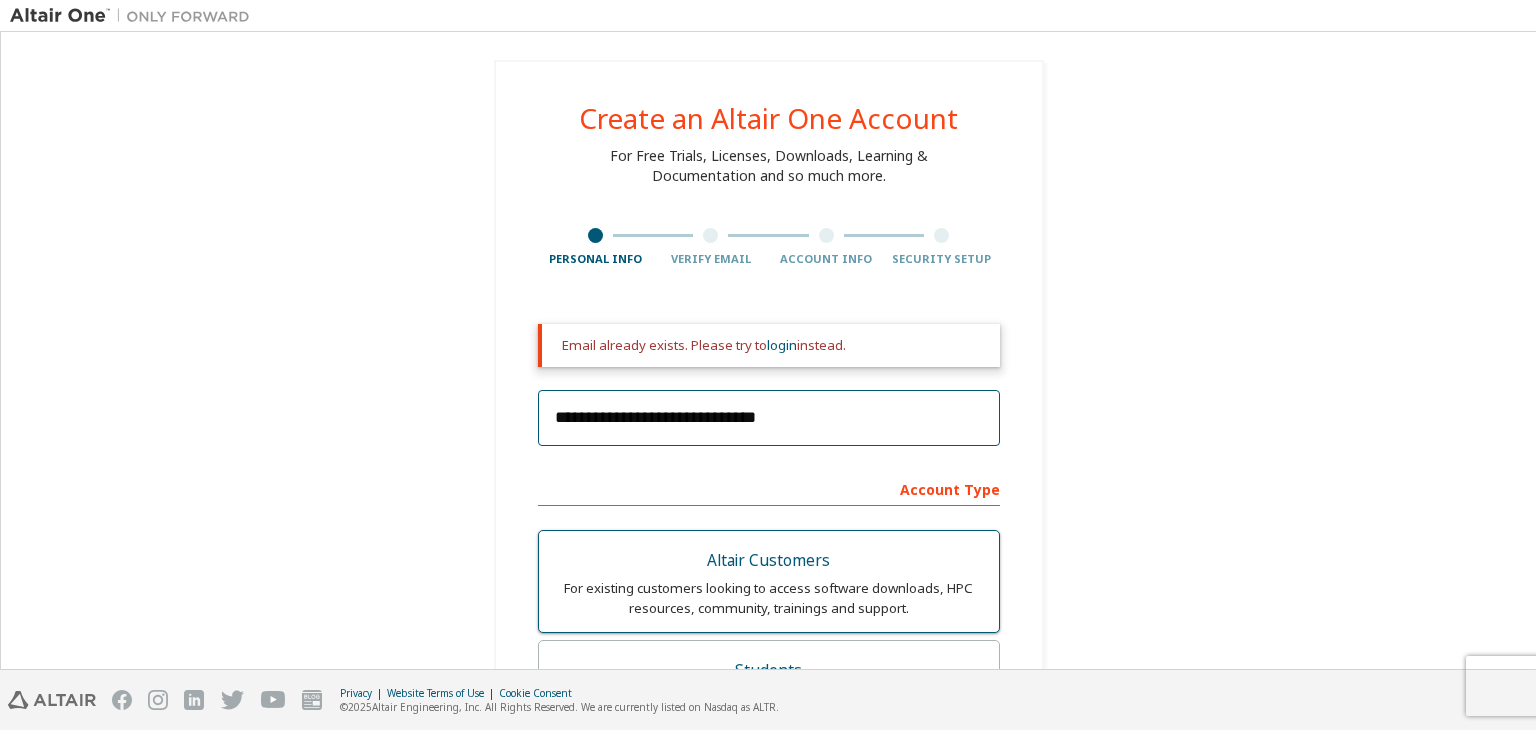 type on "**********" 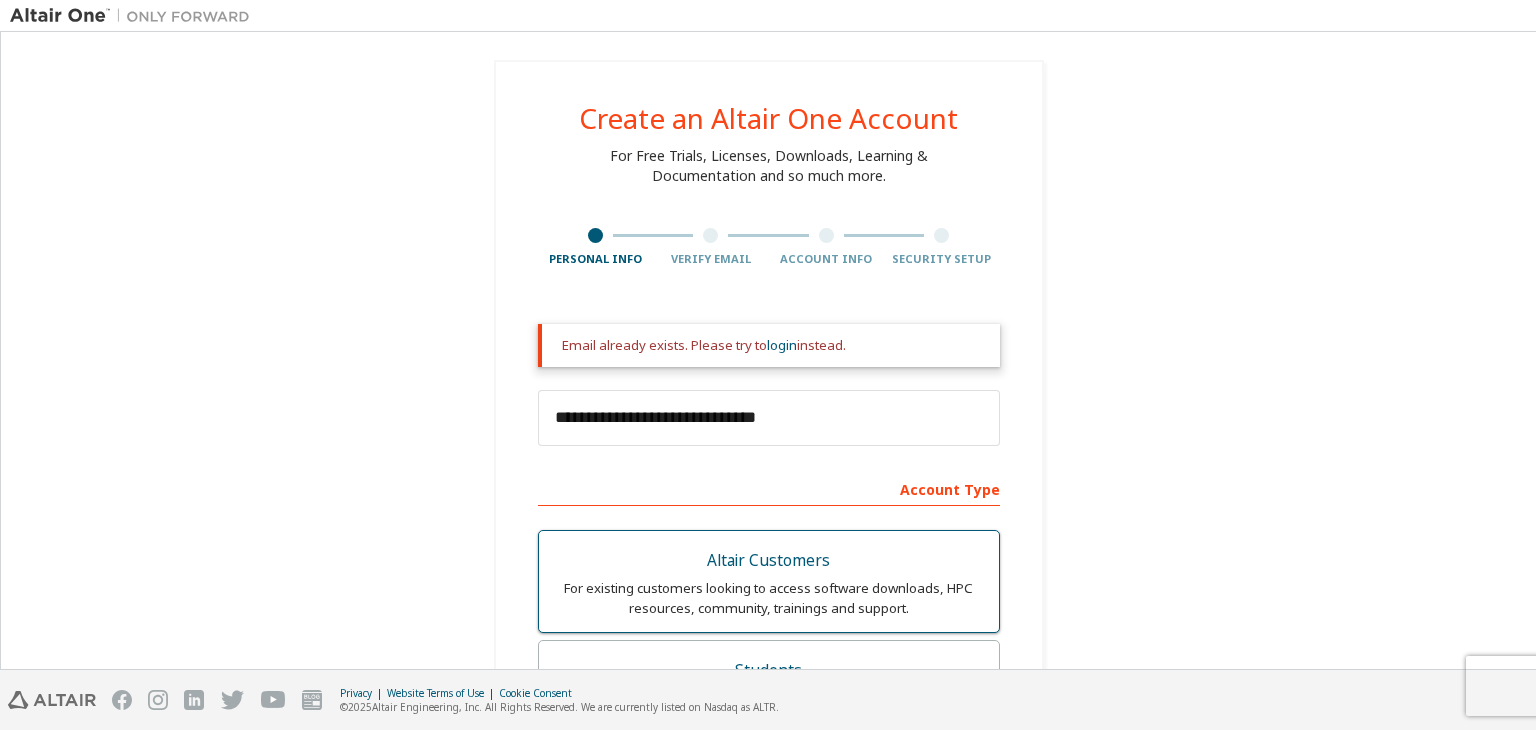 click on "Altair Customers" at bounding box center (769, 561) 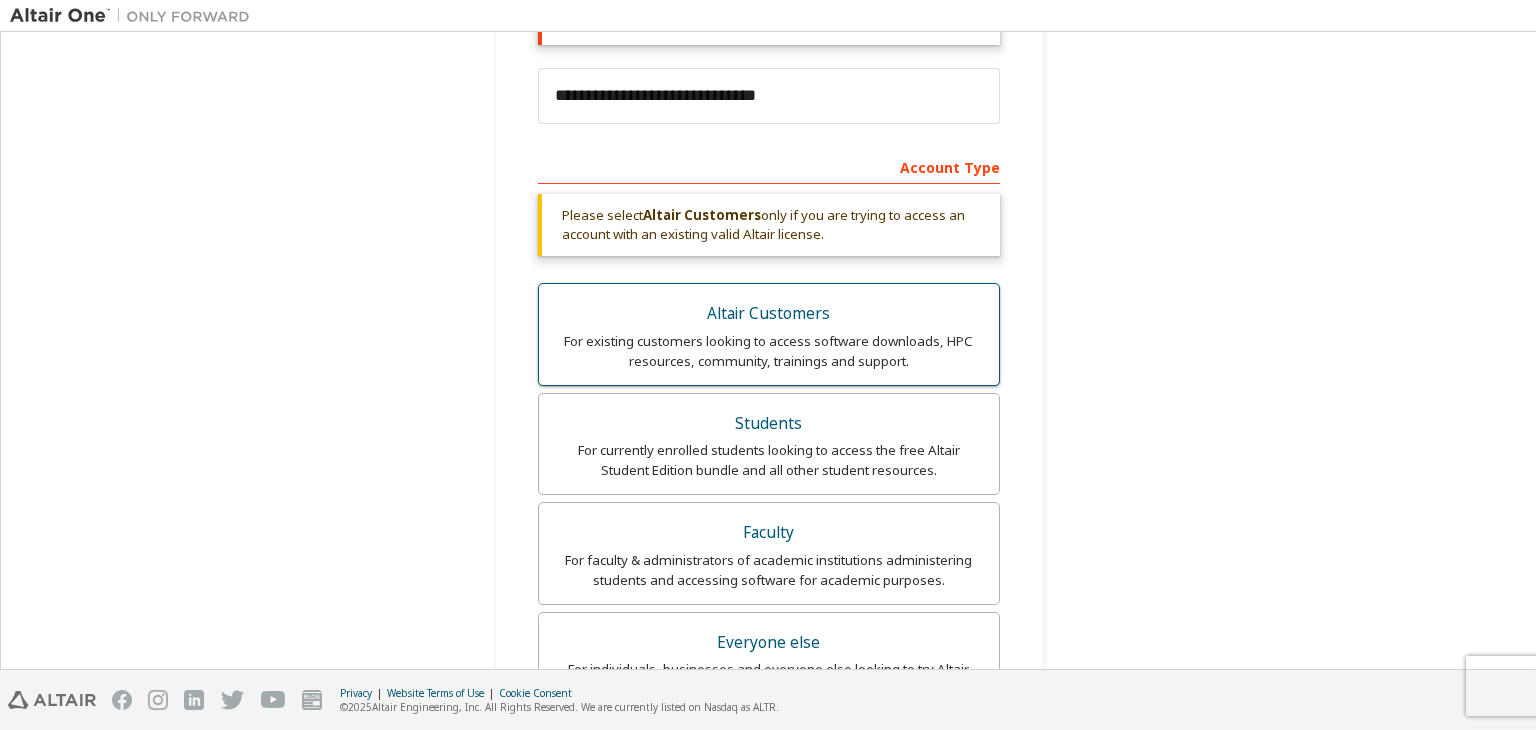 scroll, scrollTop: 738, scrollLeft: 0, axis: vertical 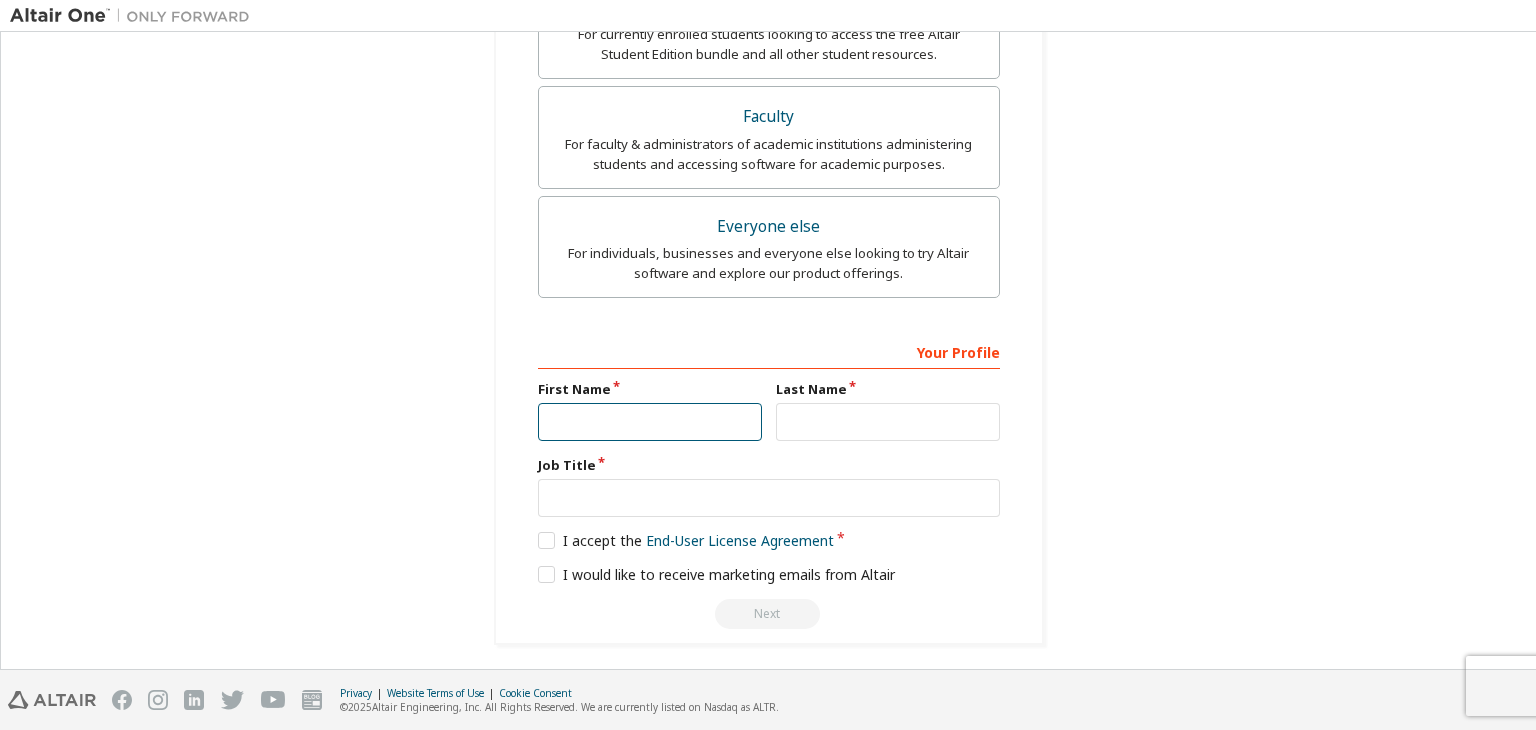 click at bounding box center (650, 422) 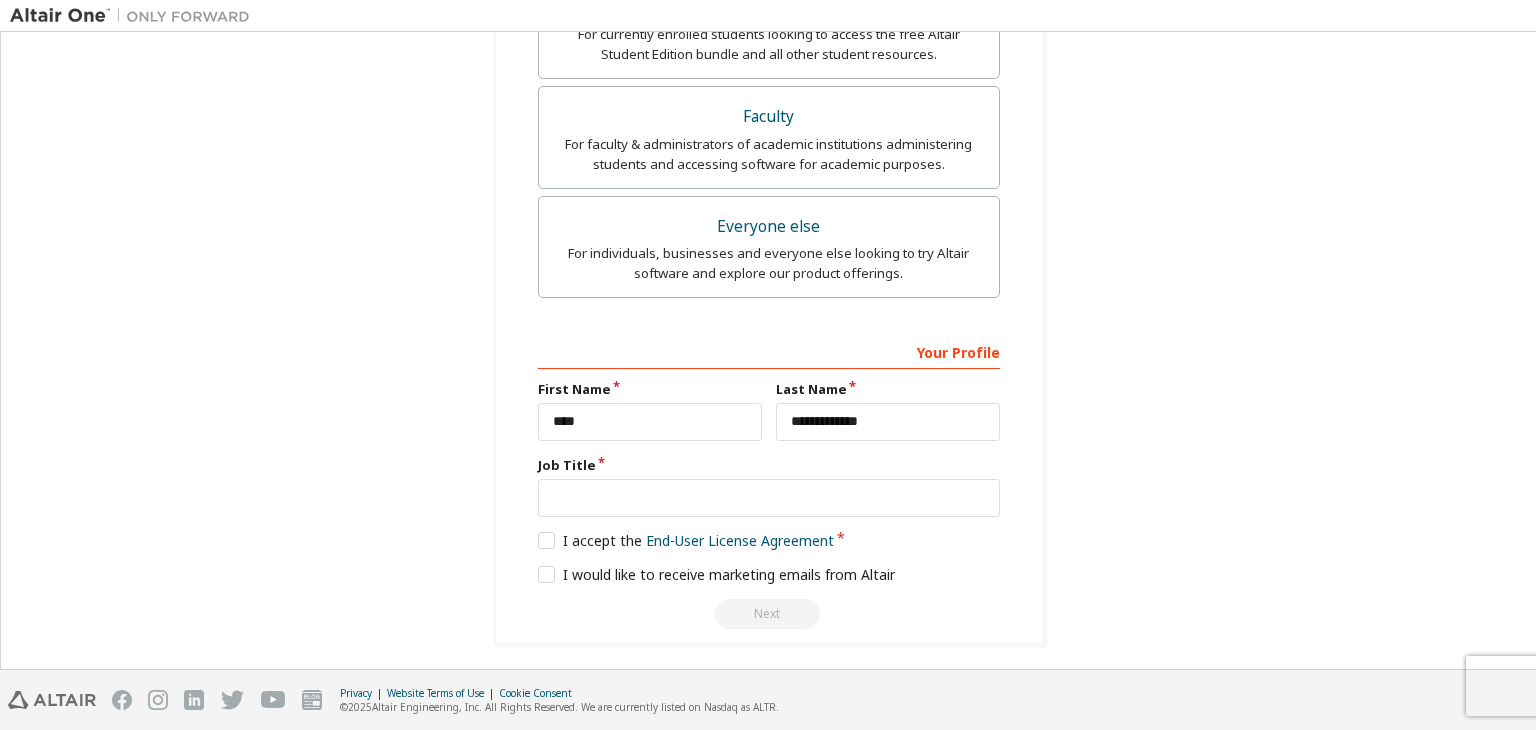 click on "**********" at bounding box center (769, 481) 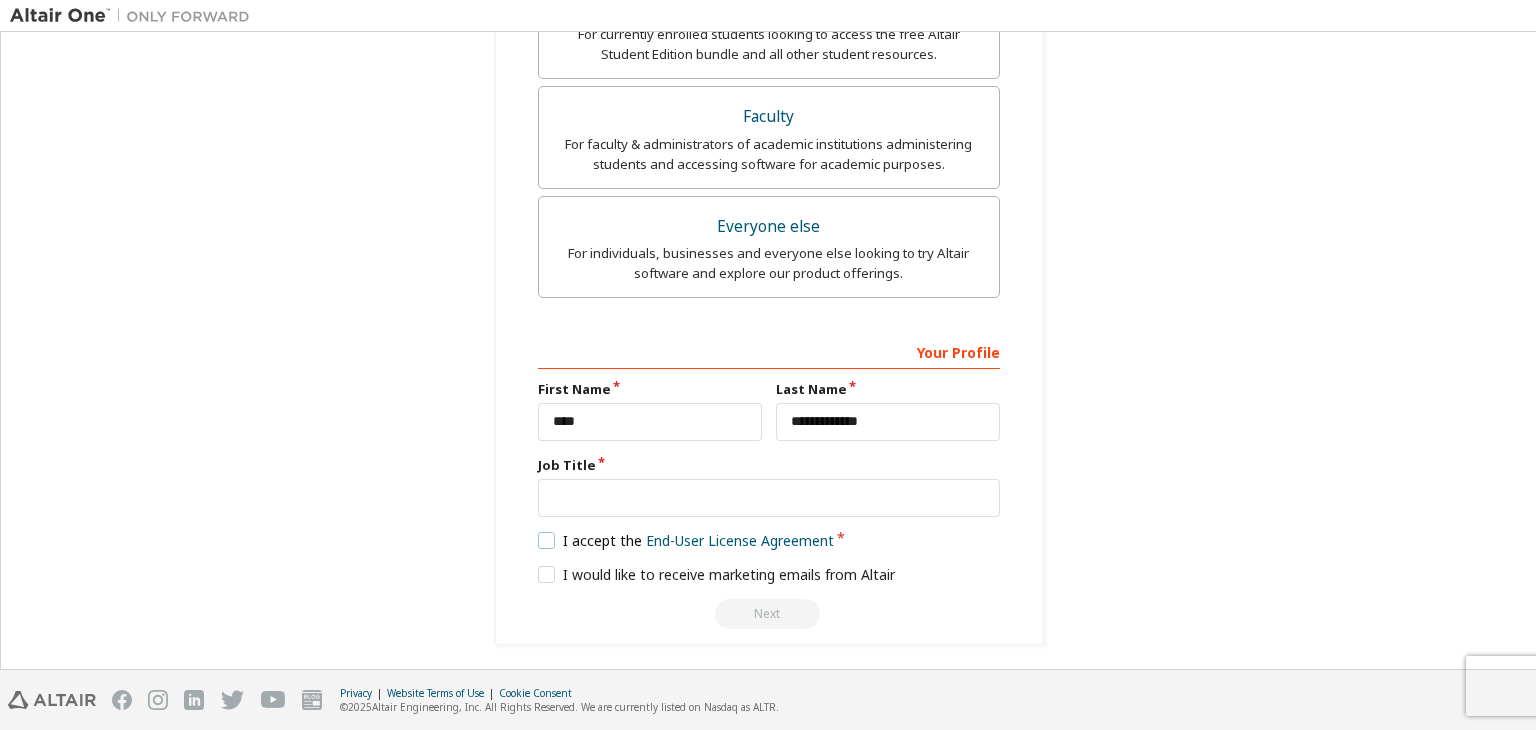 click on "I accept the    End-User License Agreement" at bounding box center [686, 540] 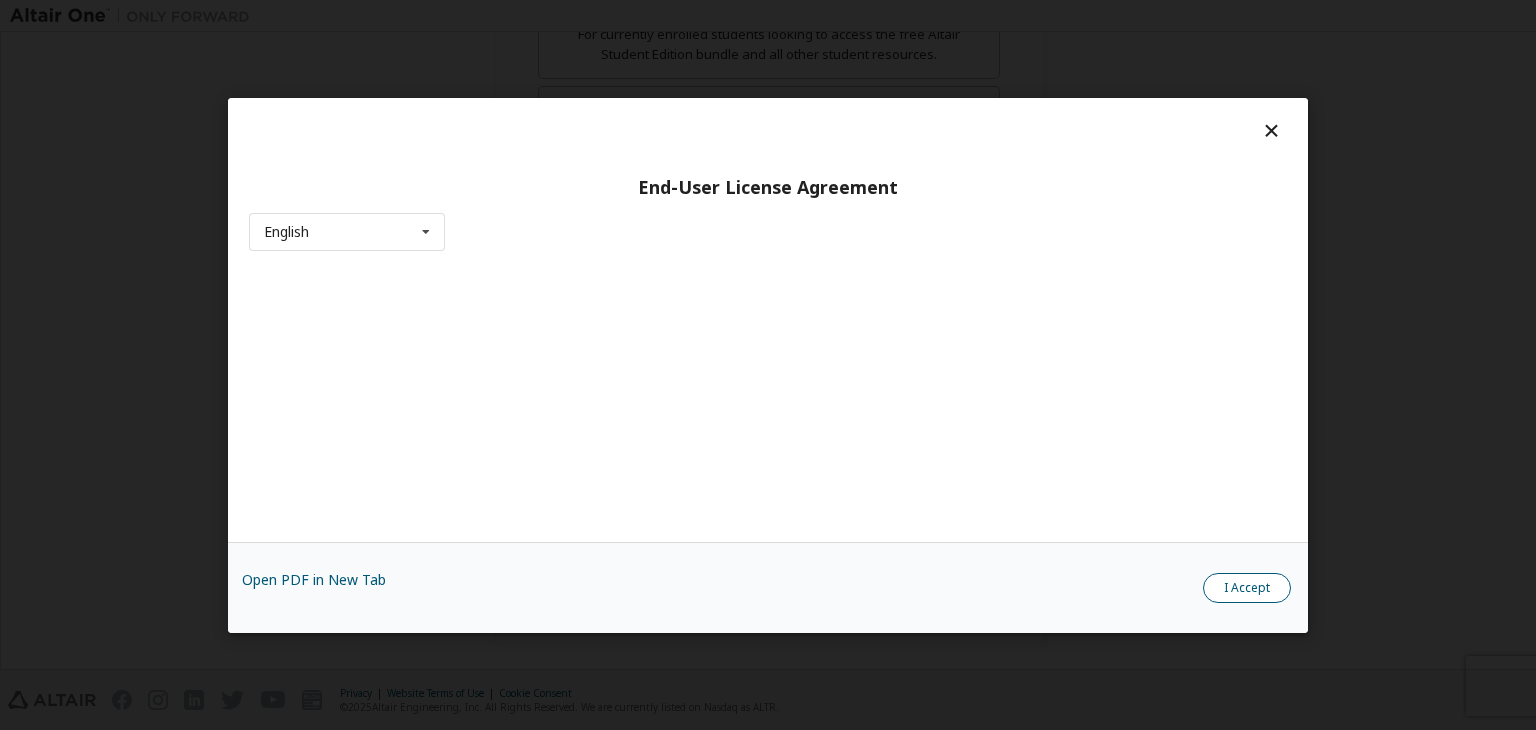 click on "I Accept" at bounding box center (1247, 588) 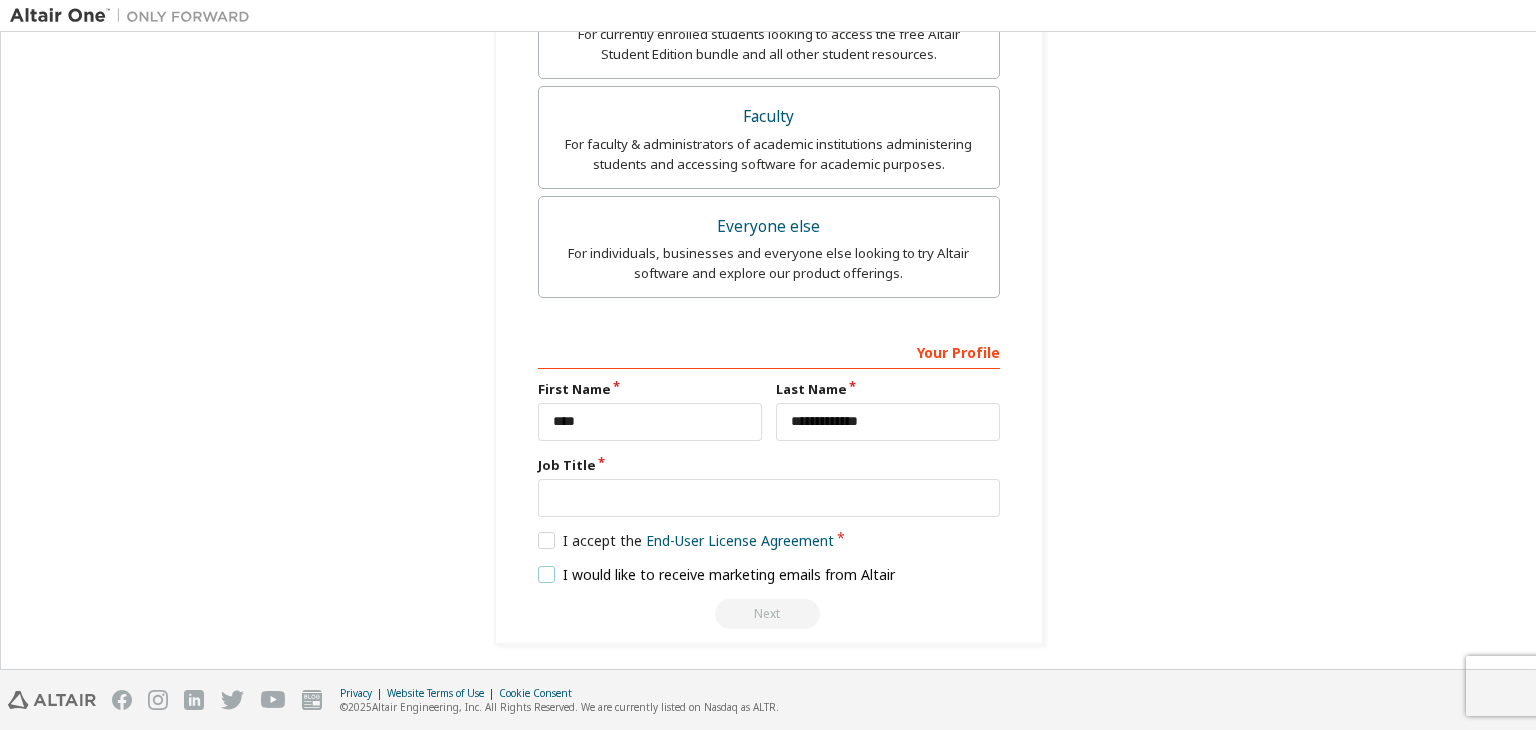 click on "I would like to receive marketing emails from Altair" at bounding box center [717, 574] 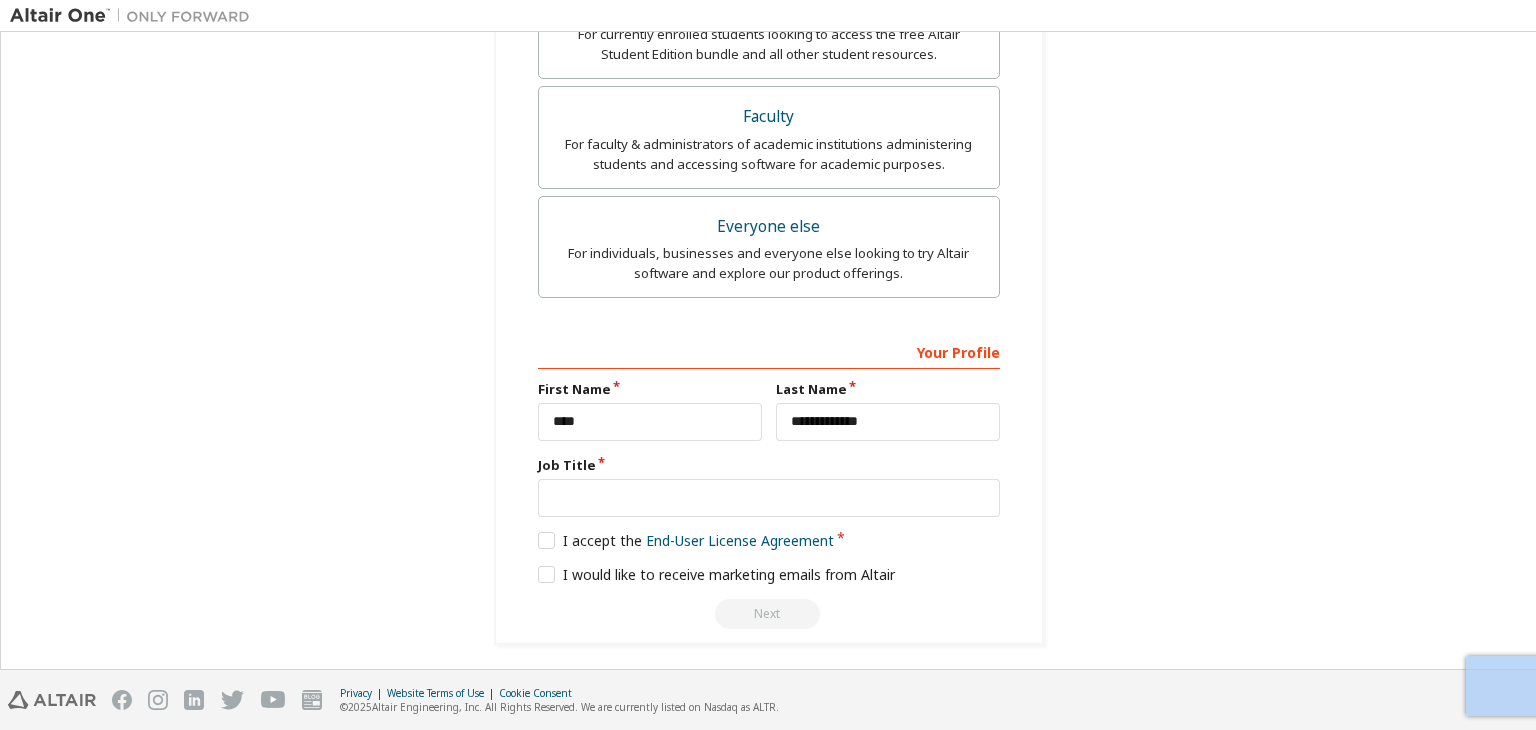 drag, startPoint x: 741, startPoint y: 601, endPoint x: 751, endPoint y: 493, distance: 108.461975 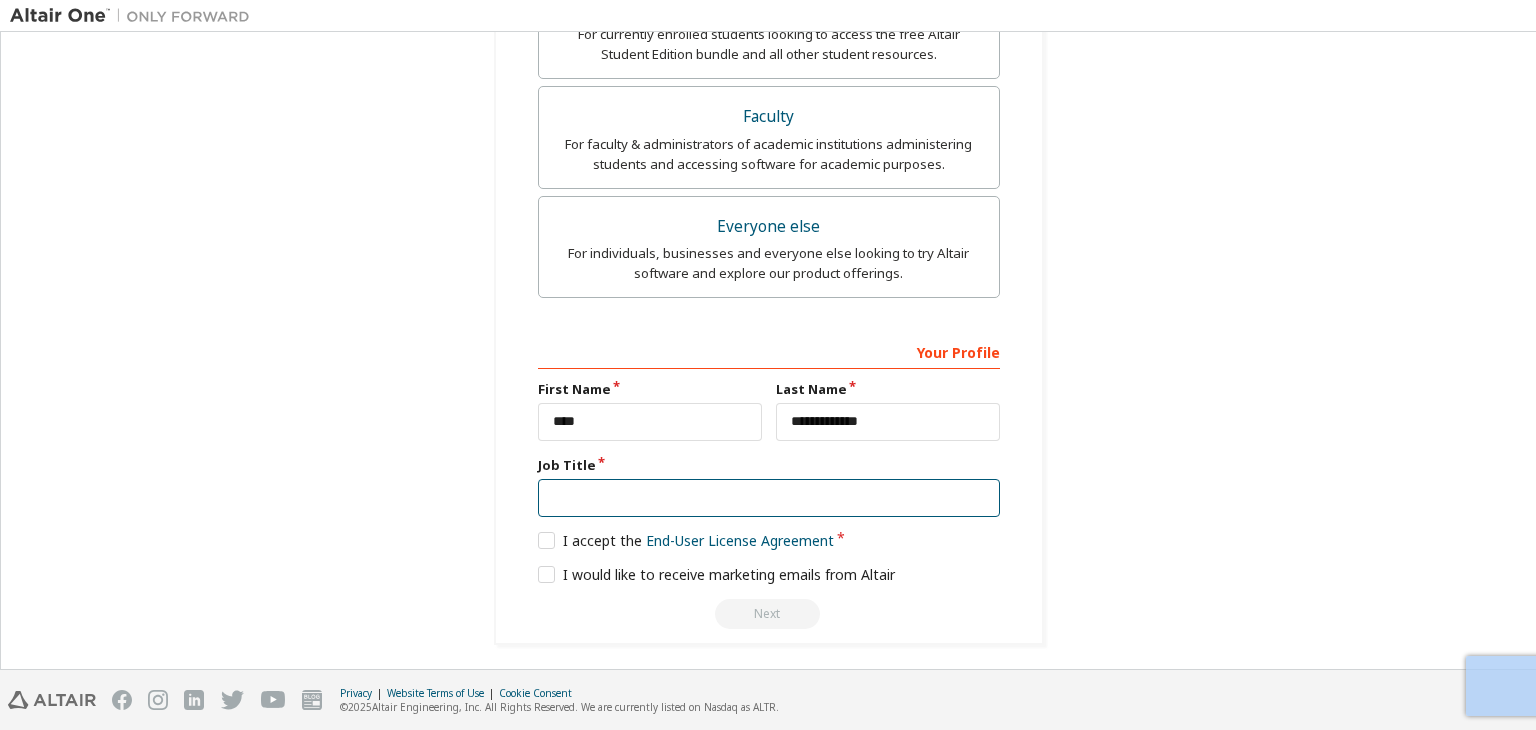 click at bounding box center [769, 498] 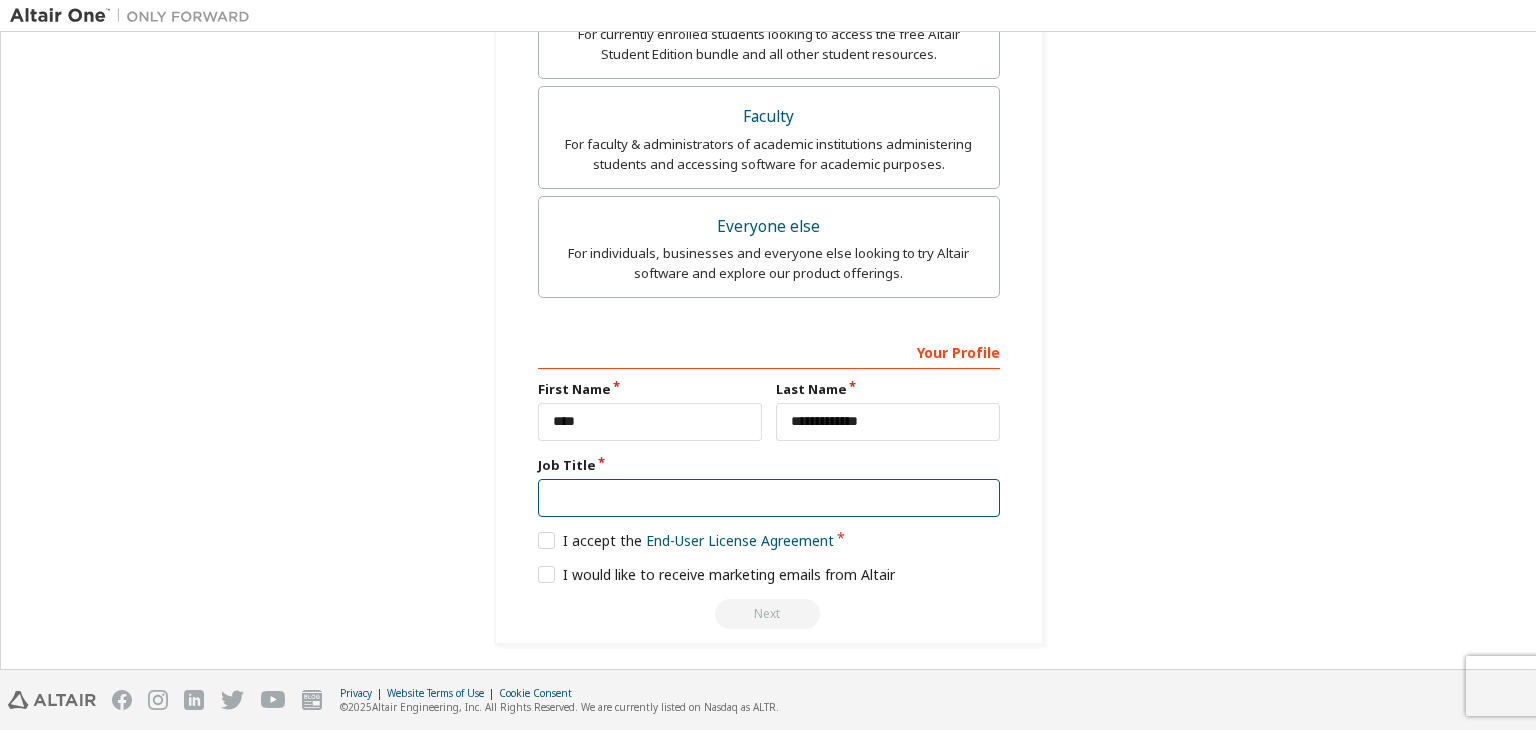type on "**********" 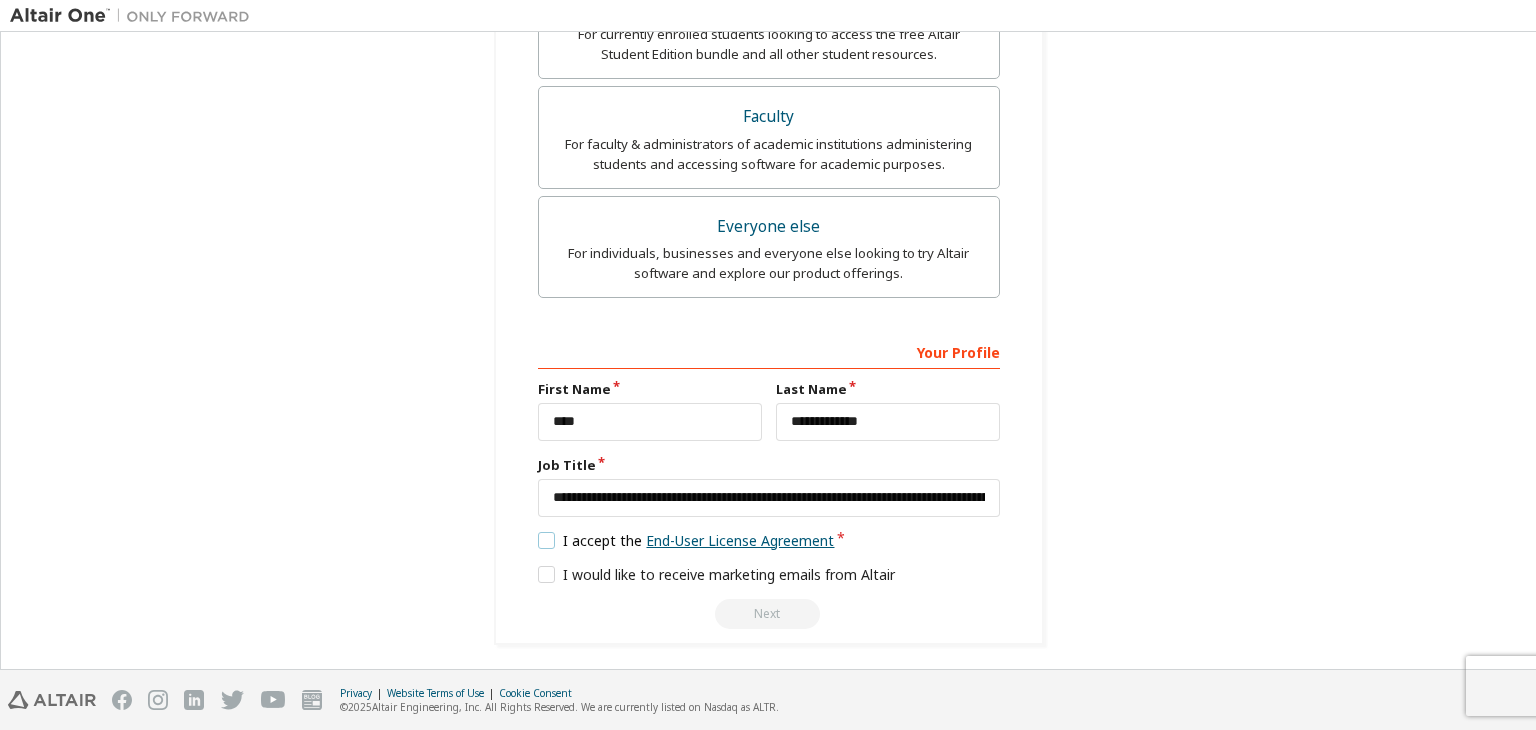 click on "End-User License Agreement" at bounding box center [740, 540] 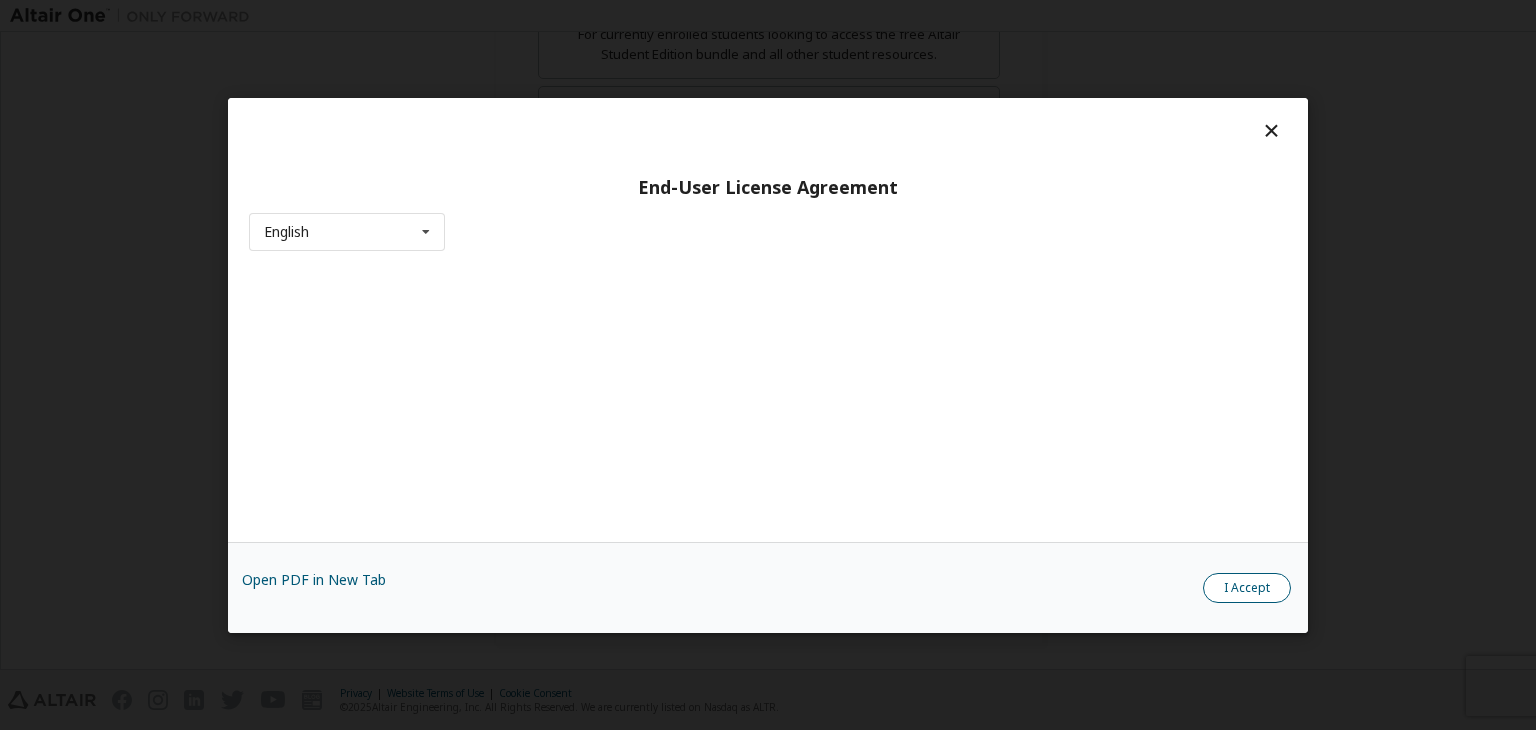 click on "I Accept" at bounding box center [1247, 588] 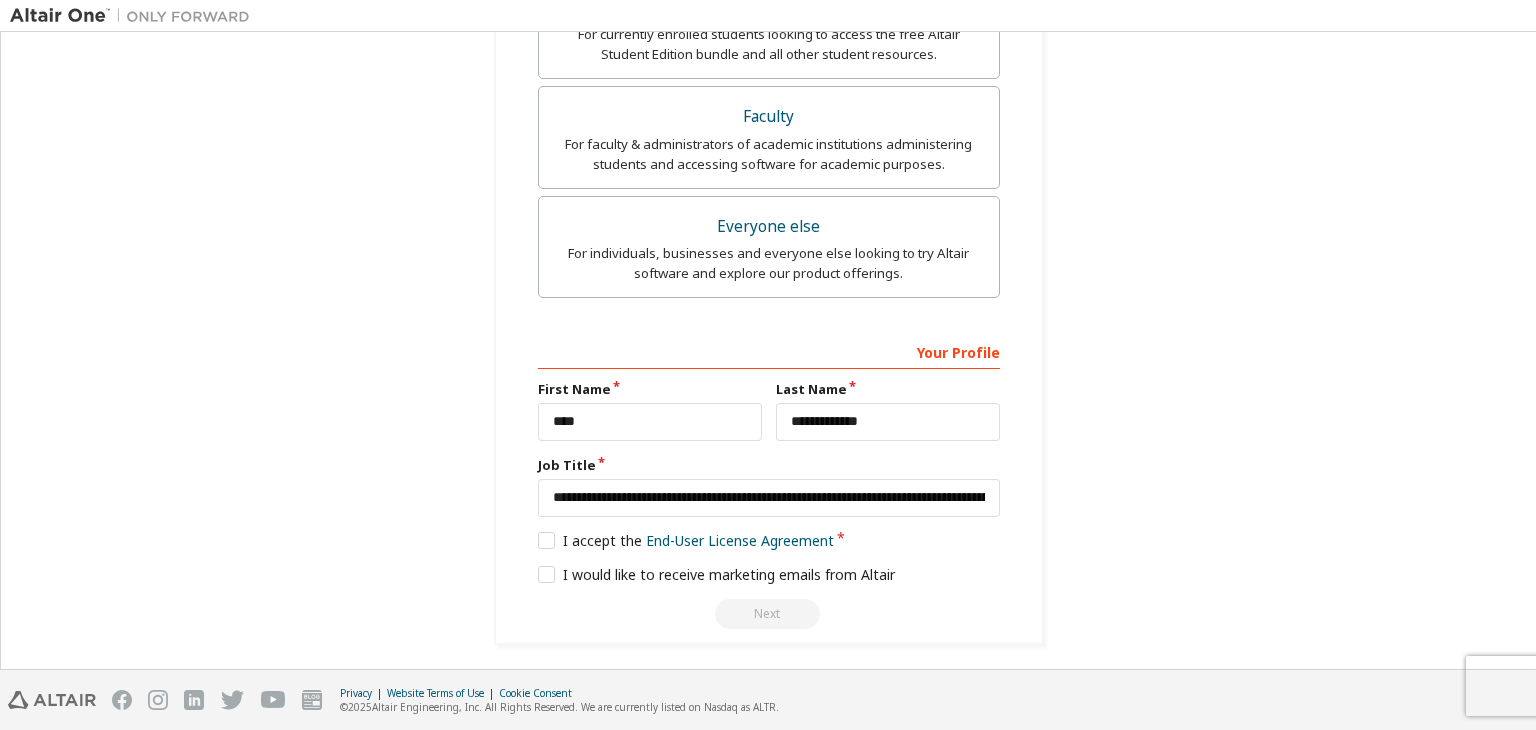 click on "Next" at bounding box center [769, 614] 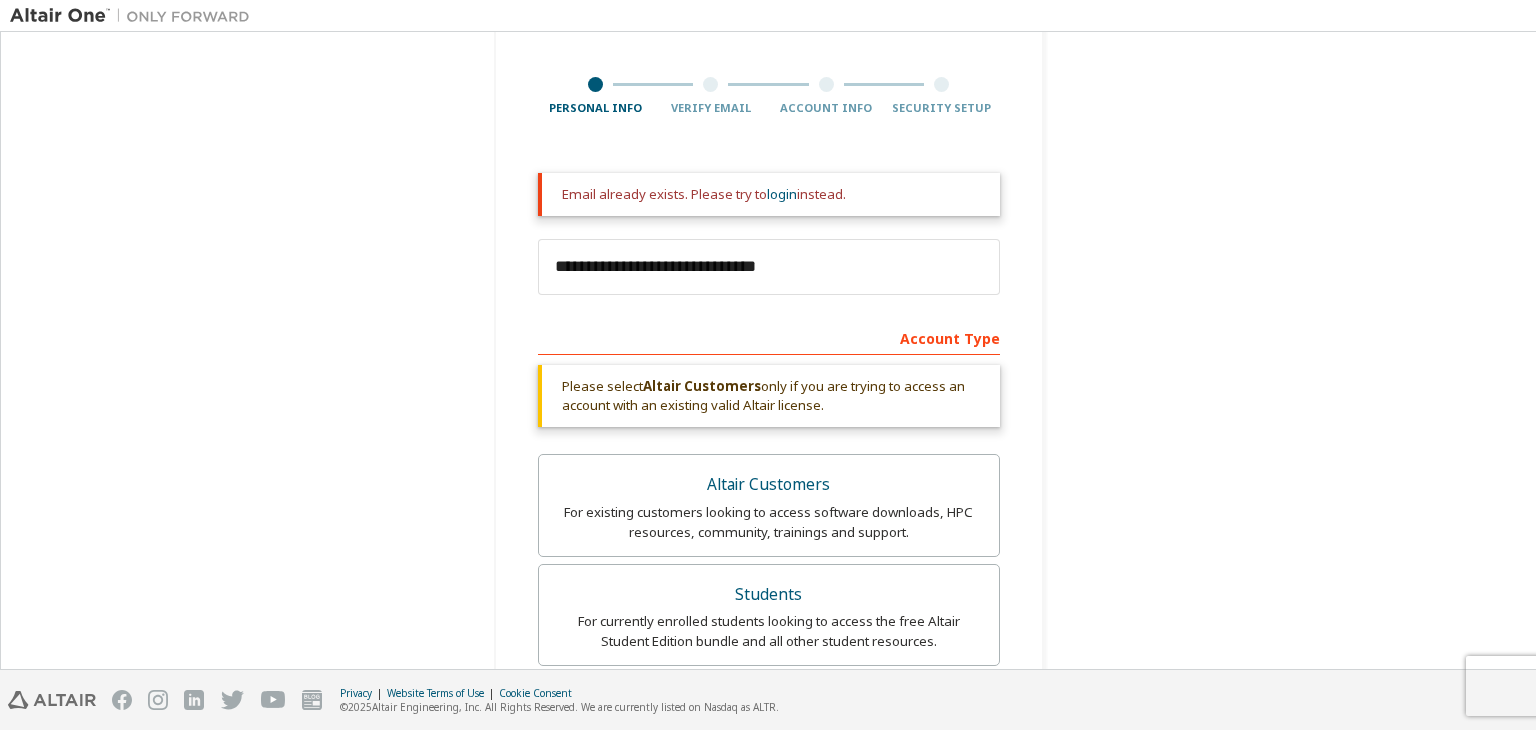 scroll, scrollTop: 0, scrollLeft: 0, axis: both 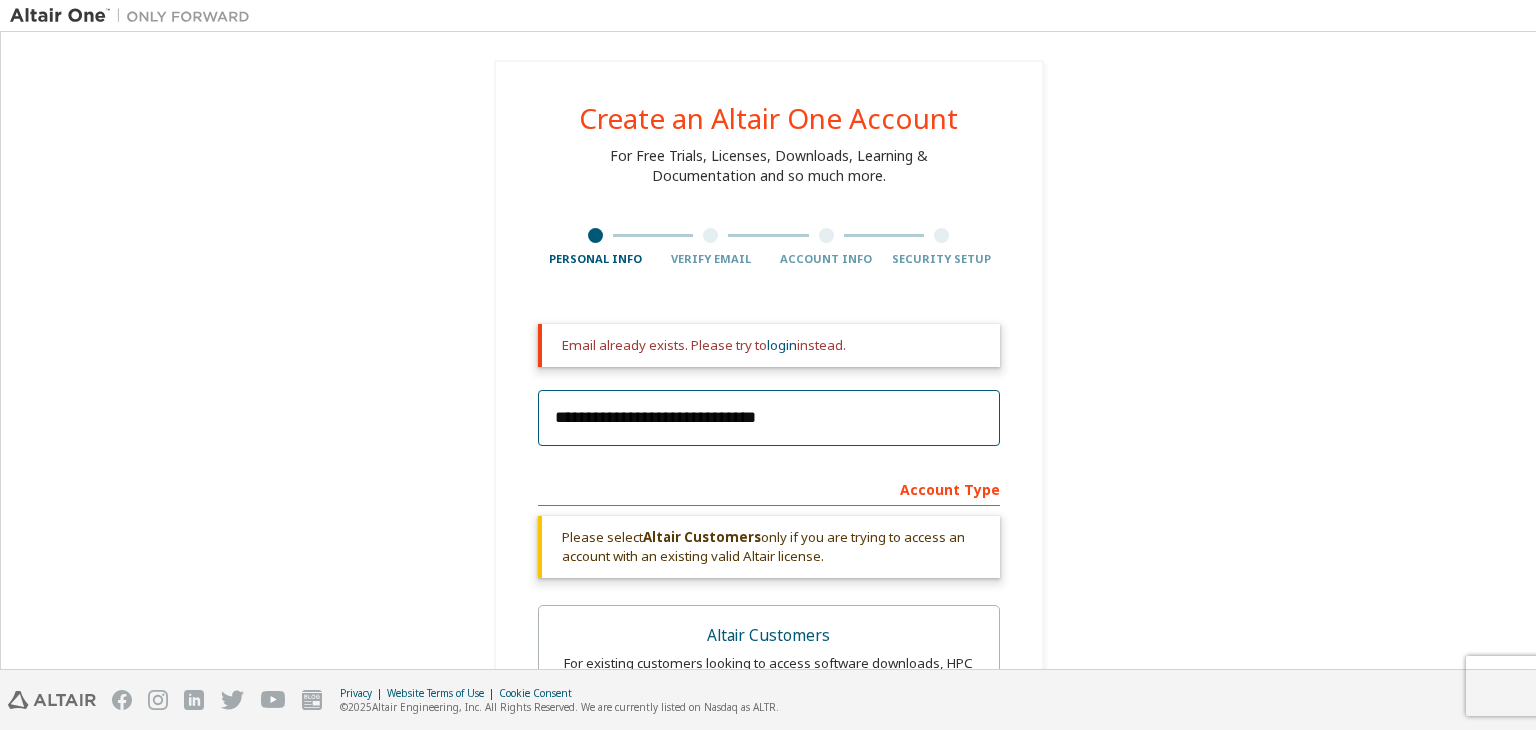 click on "**********" at bounding box center [769, 418] 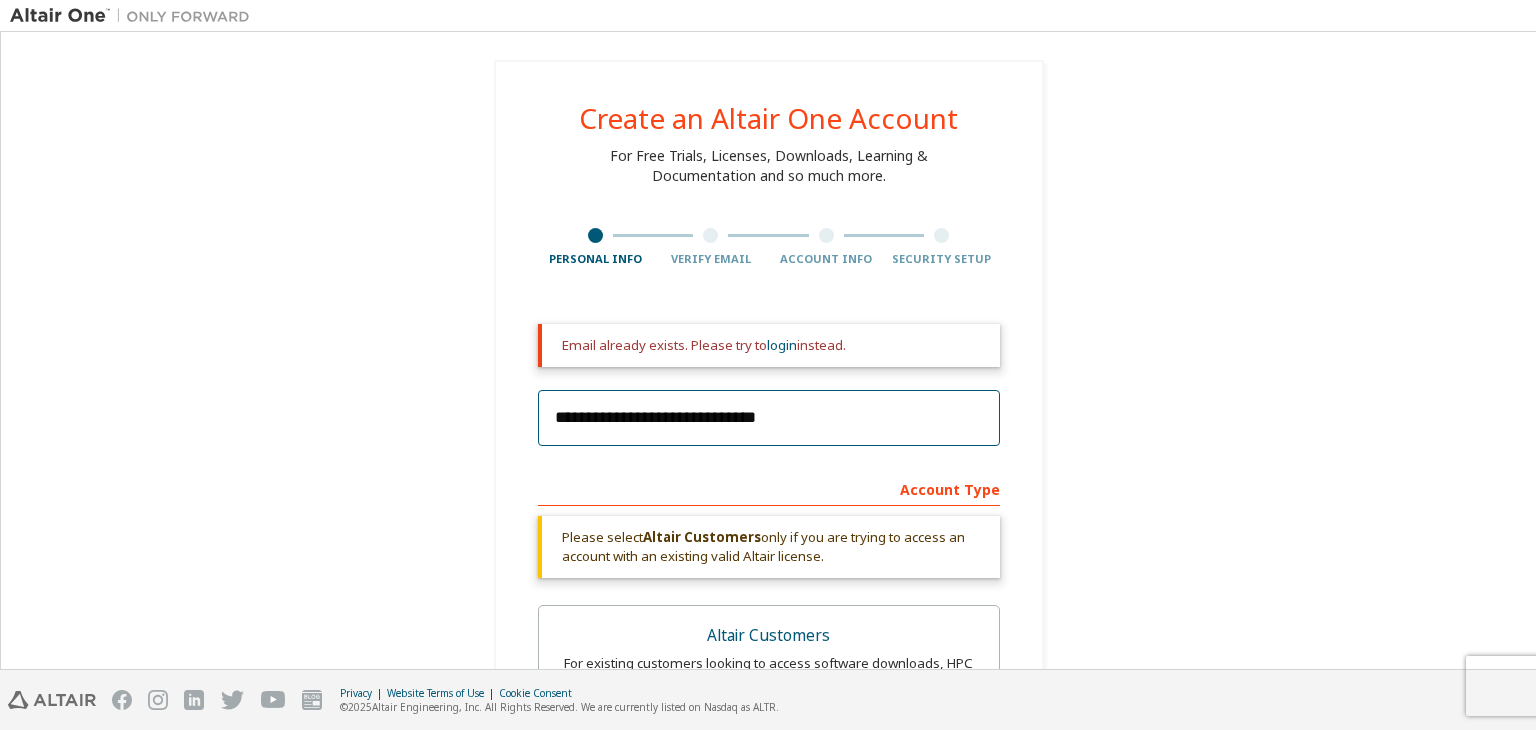 click on "**********" at bounding box center (769, 418) 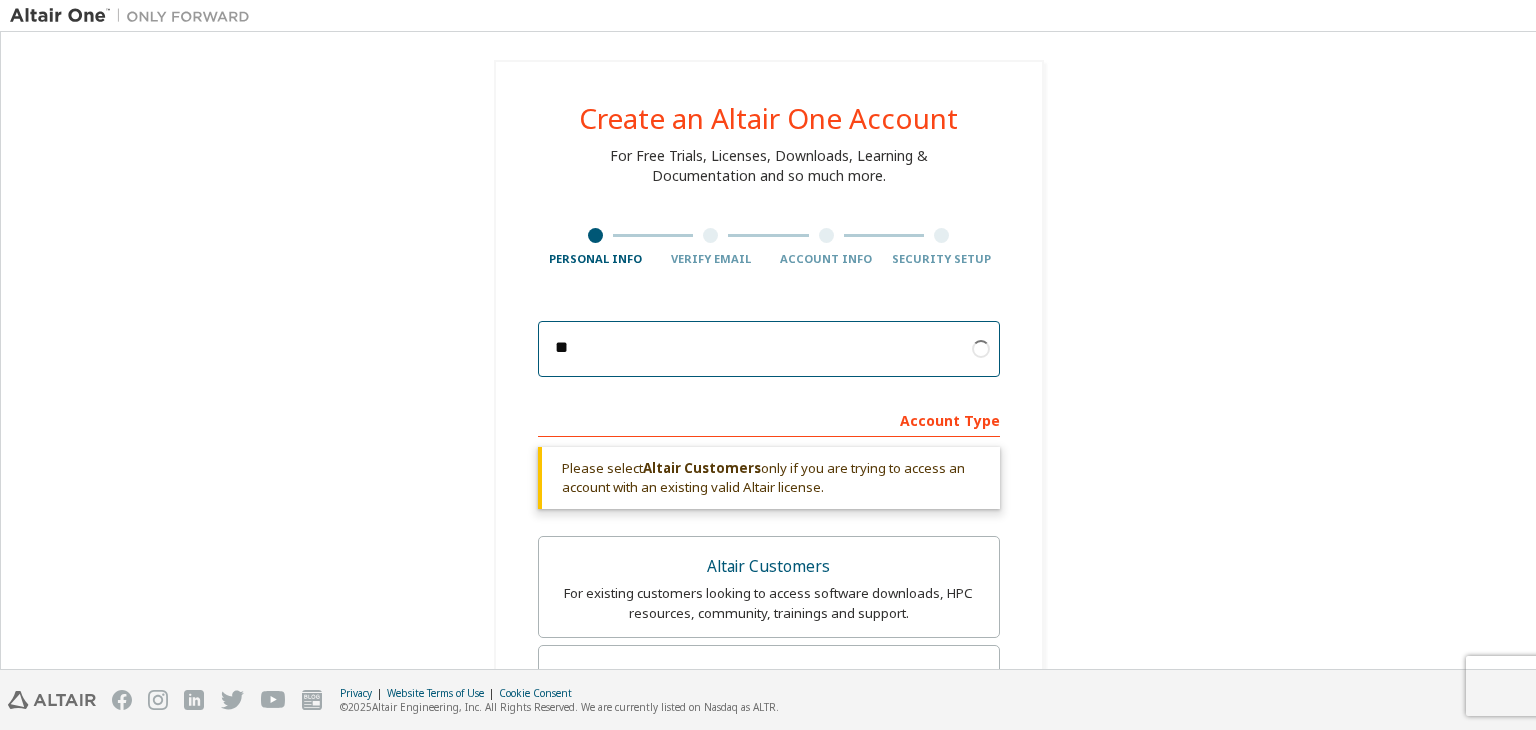 type on "*" 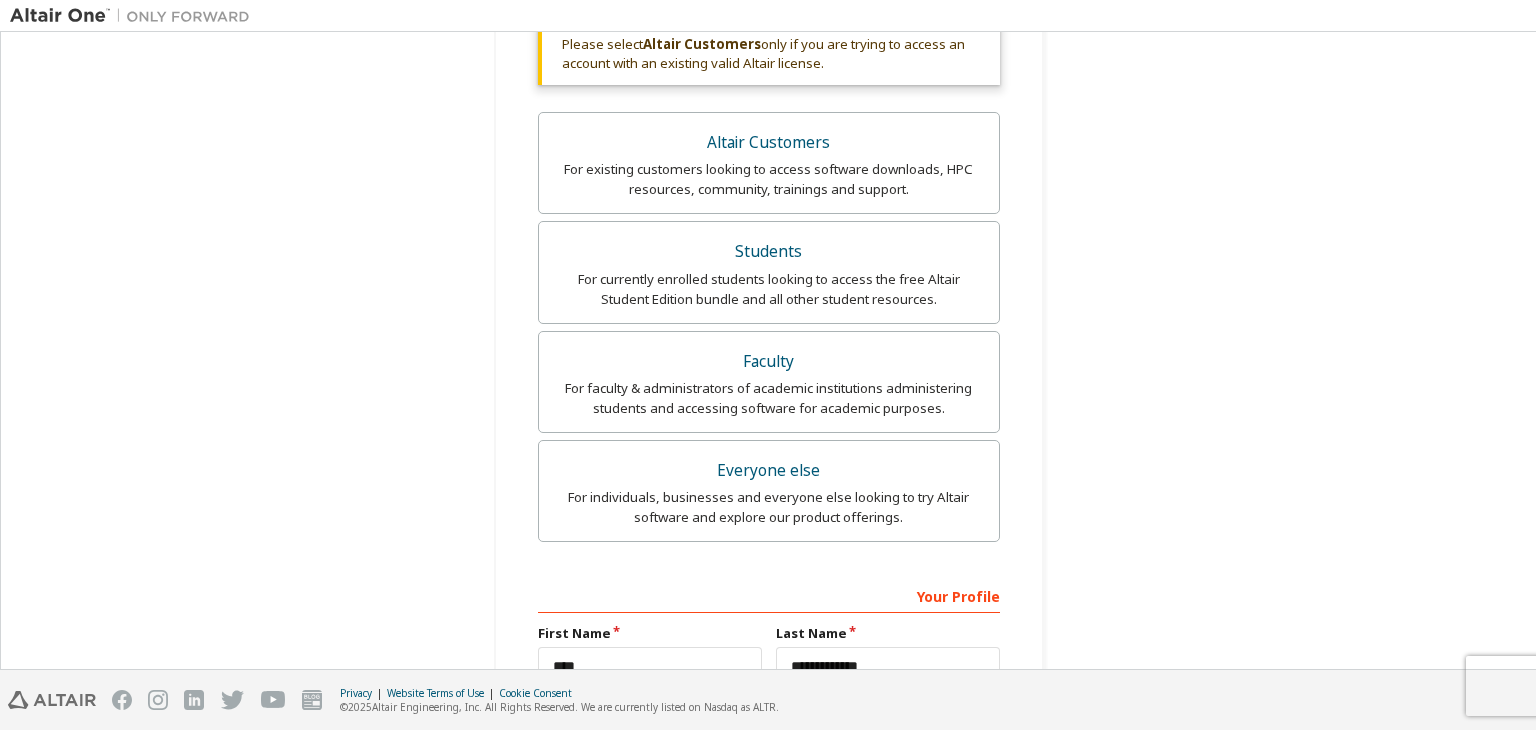 scroll, scrollTop: 668, scrollLeft: 0, axis: vertical 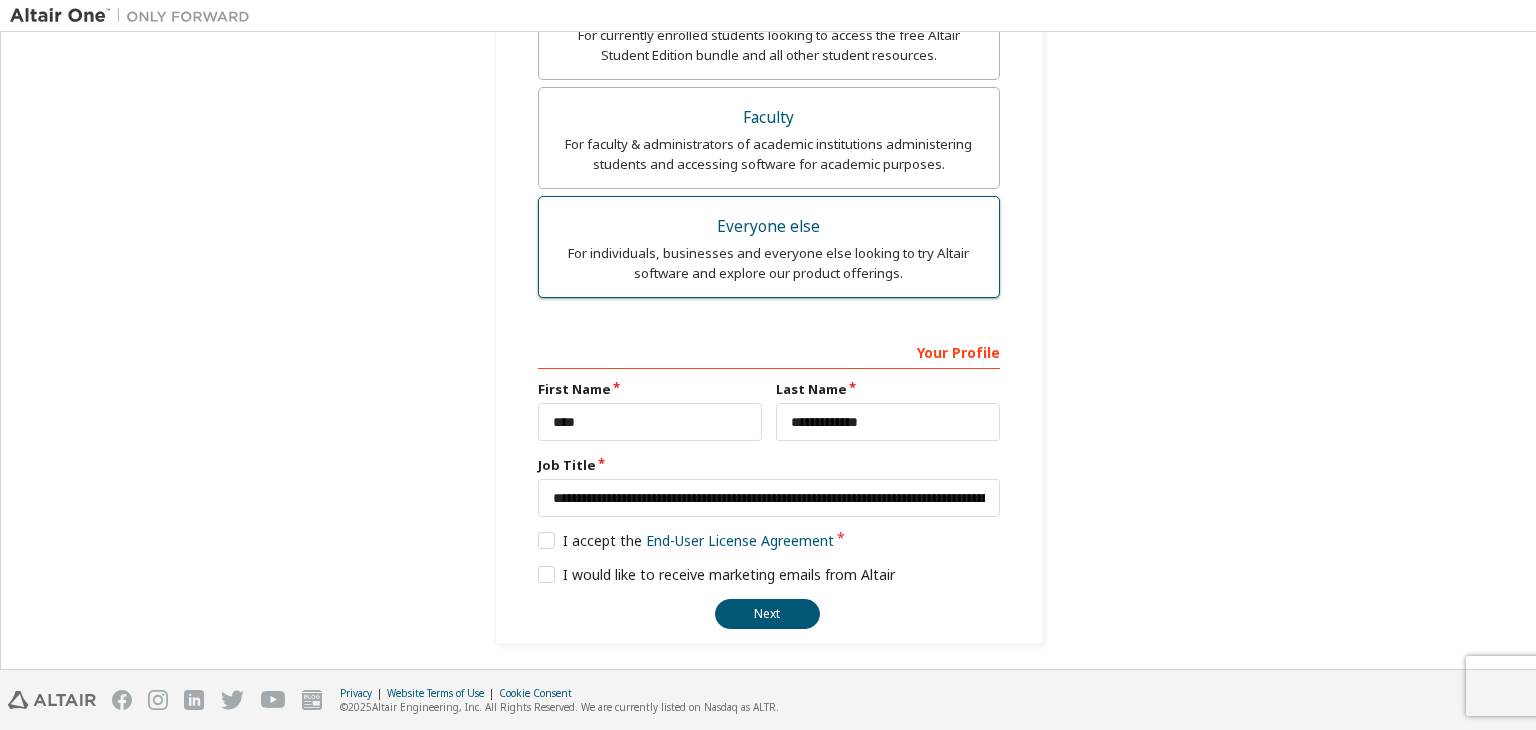 click on "Everyone else" at bounding box center [769, 227] 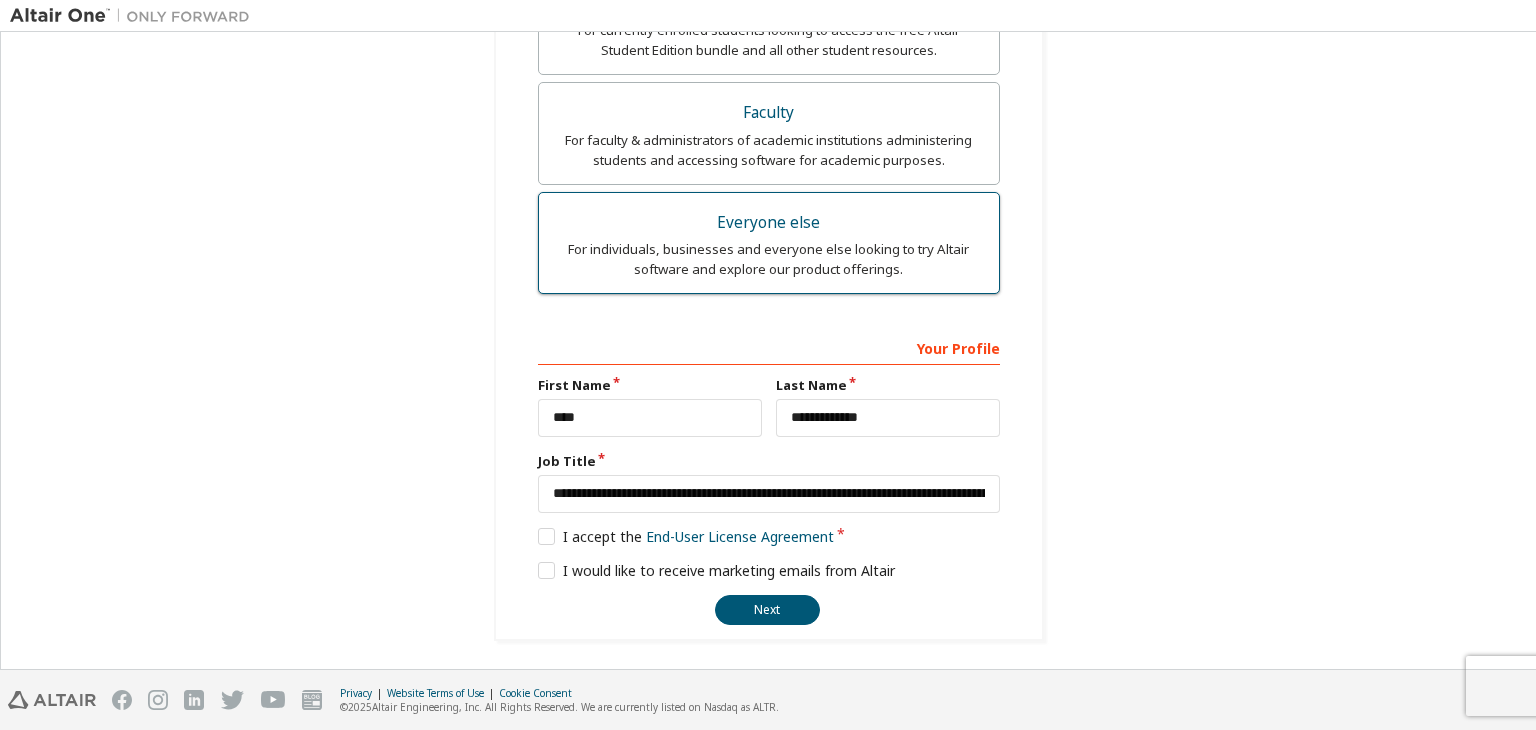 scroll, scrollTop: 592, scrollLeft: 0, axis: vertical 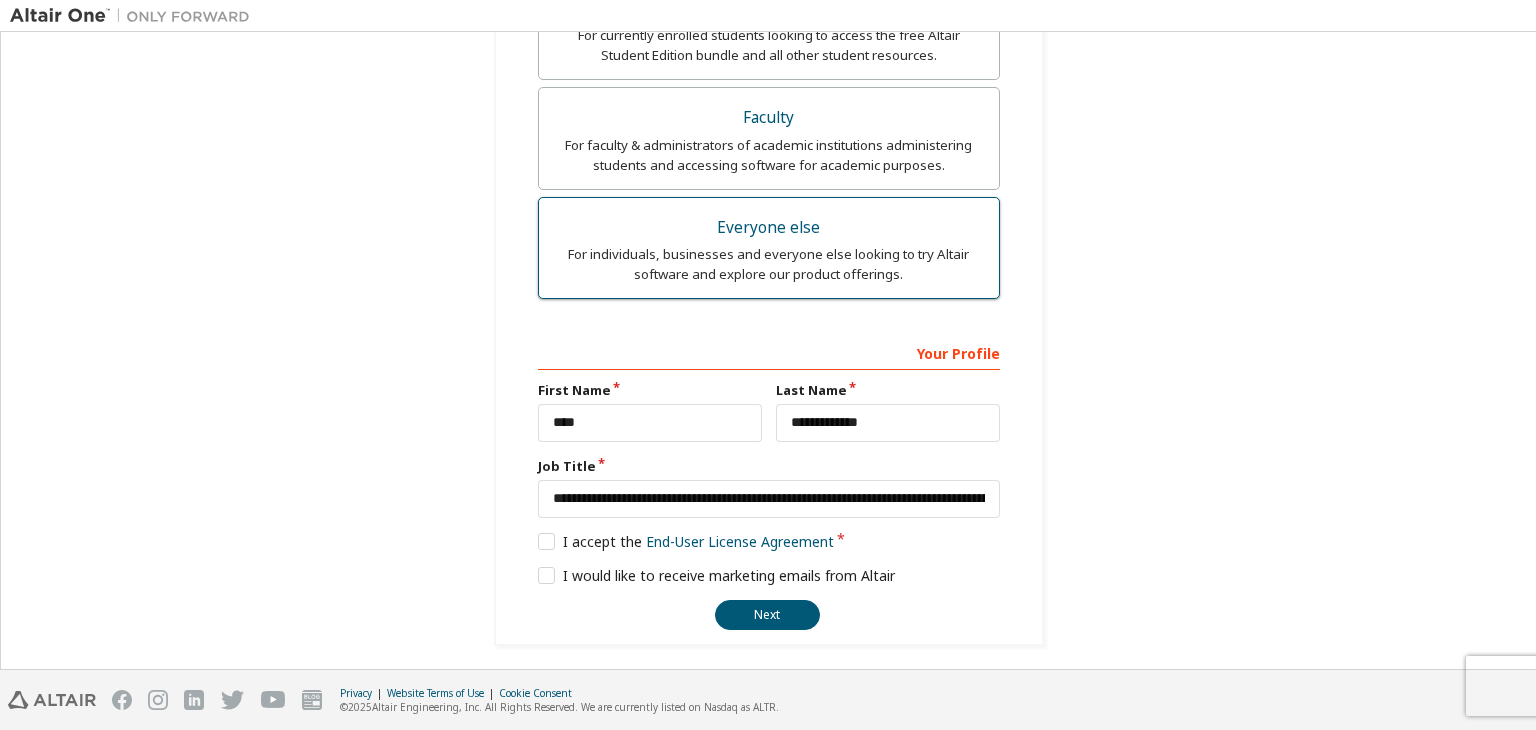 click on "Everyone else" at bounding box center [769, 228] 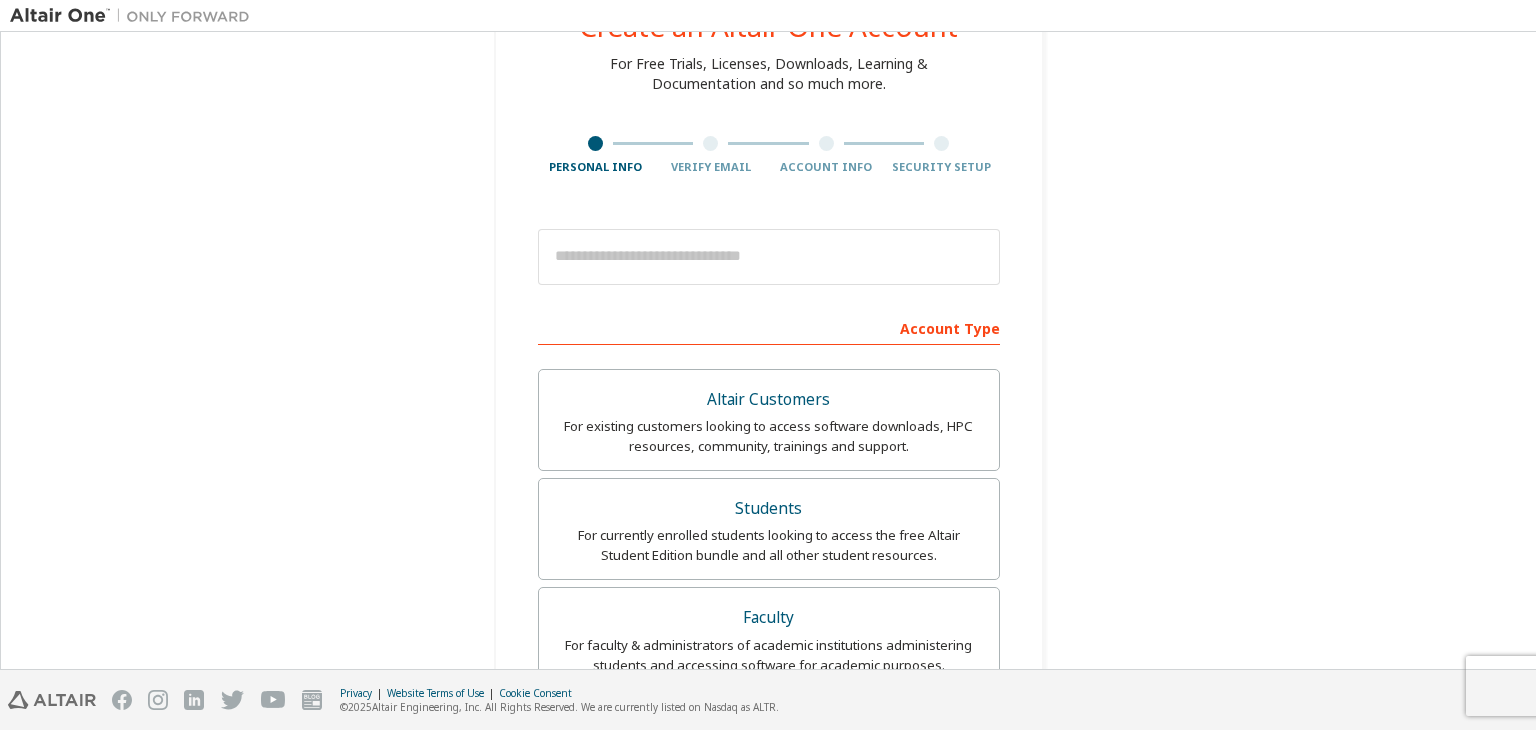 scroll, scrollTop: 0, scrollLeft: 0, axis: both 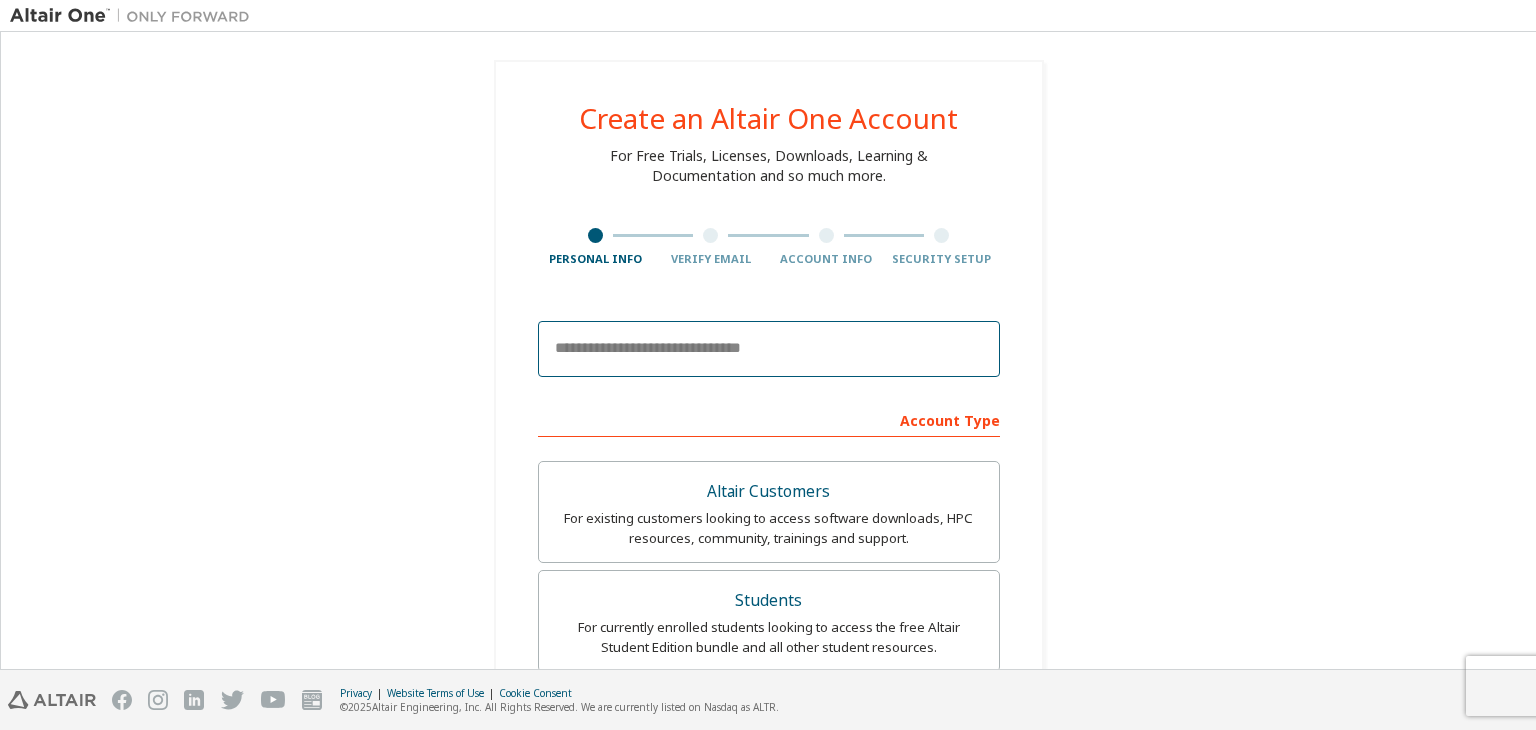 click at bounding box center [769, 349] 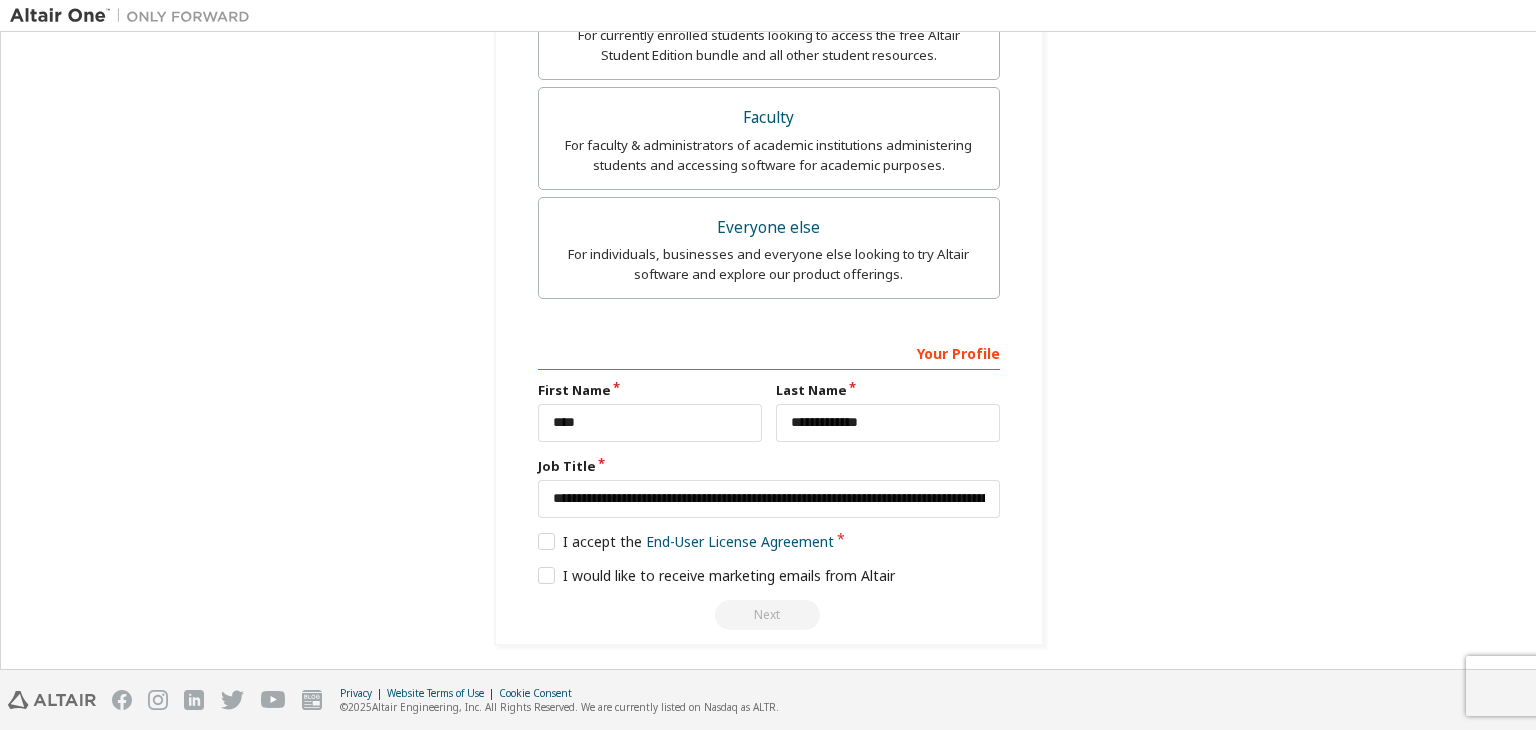 scroll, scrollTop: 662, scrollLeft: 0, axis: vertical 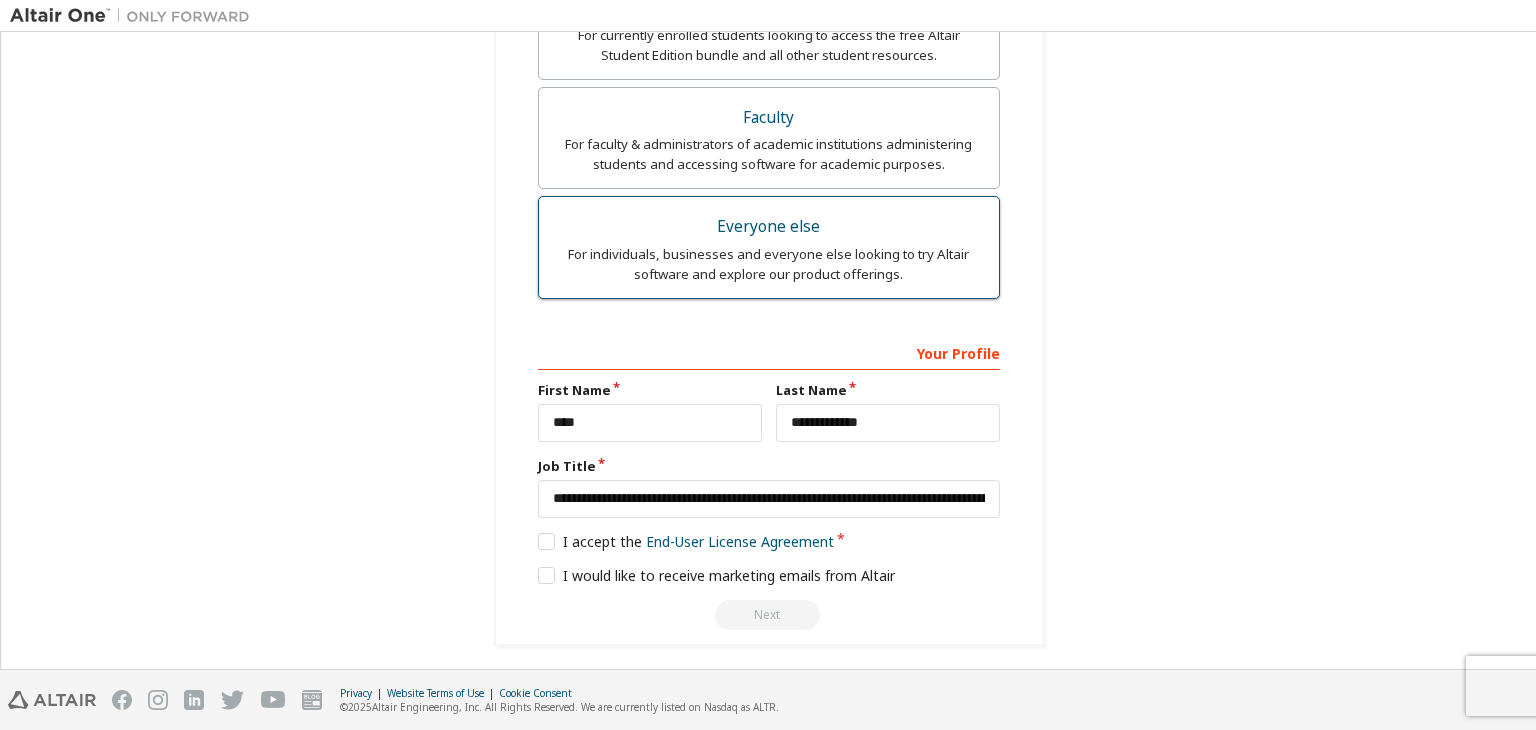 click on "For individuals, businesses and everyone else looking to try Altair software and explore our product offerings." at bounding box center [769, 264] 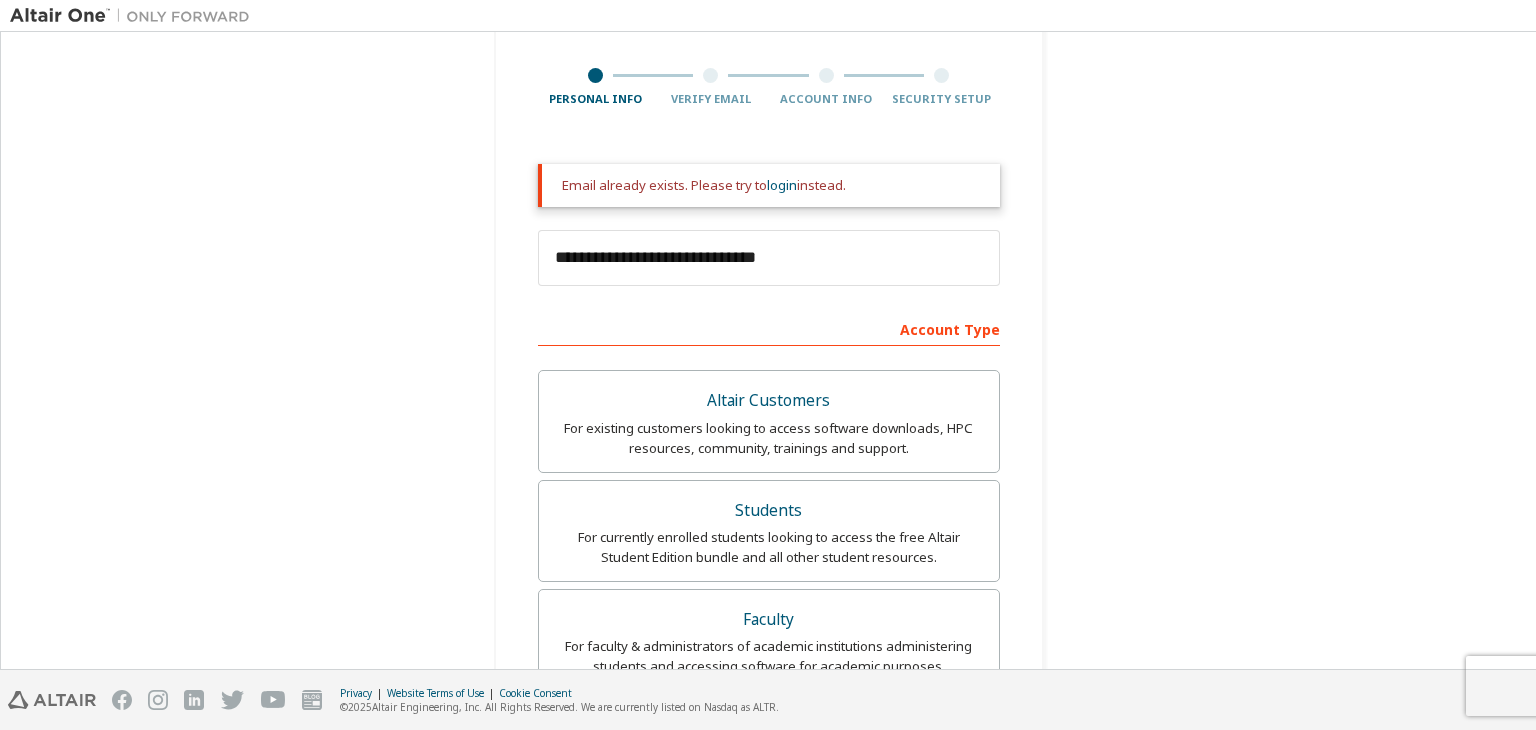 scroll, scrollTop: 0, scrollLeft: 0, axis: both 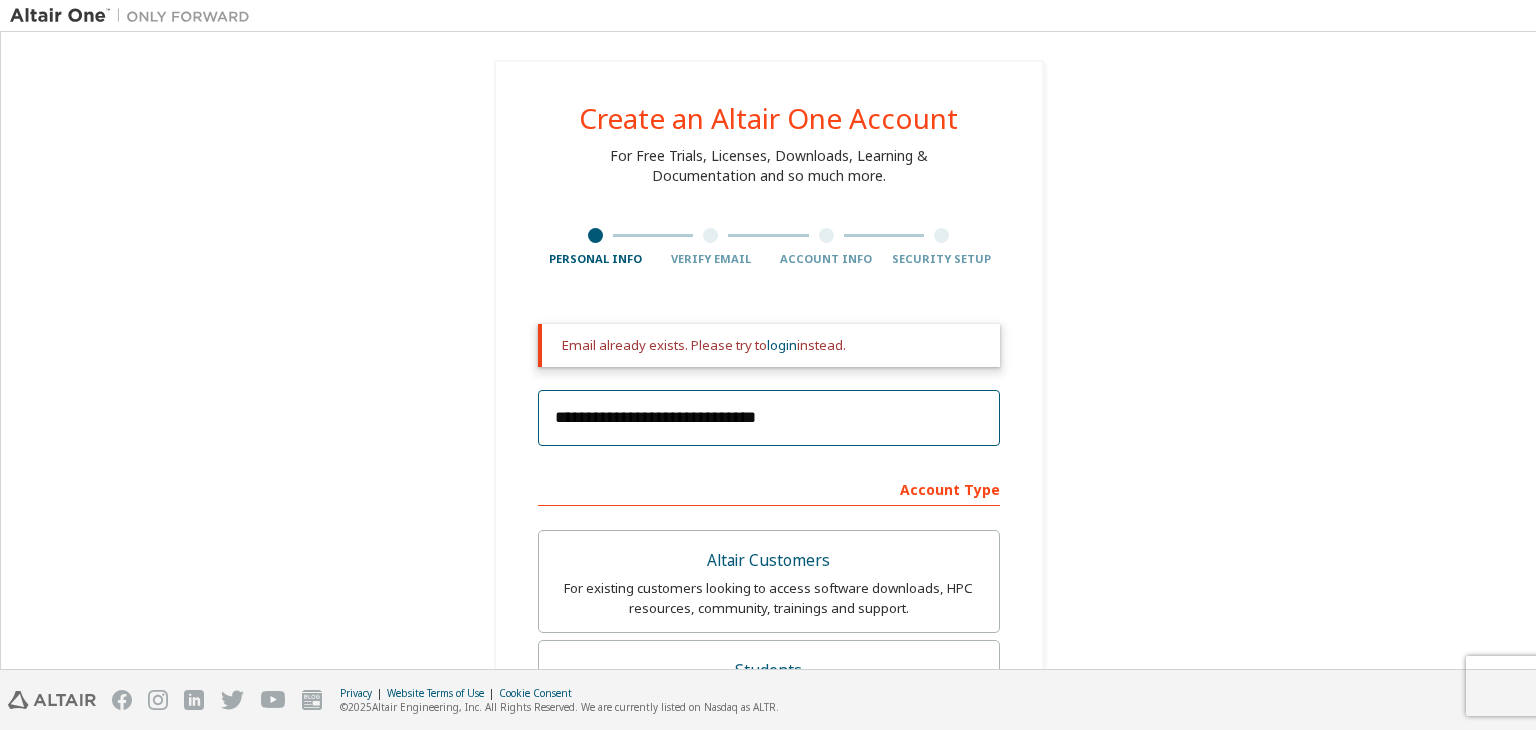click on "**********" at bounding box center (769, 418) 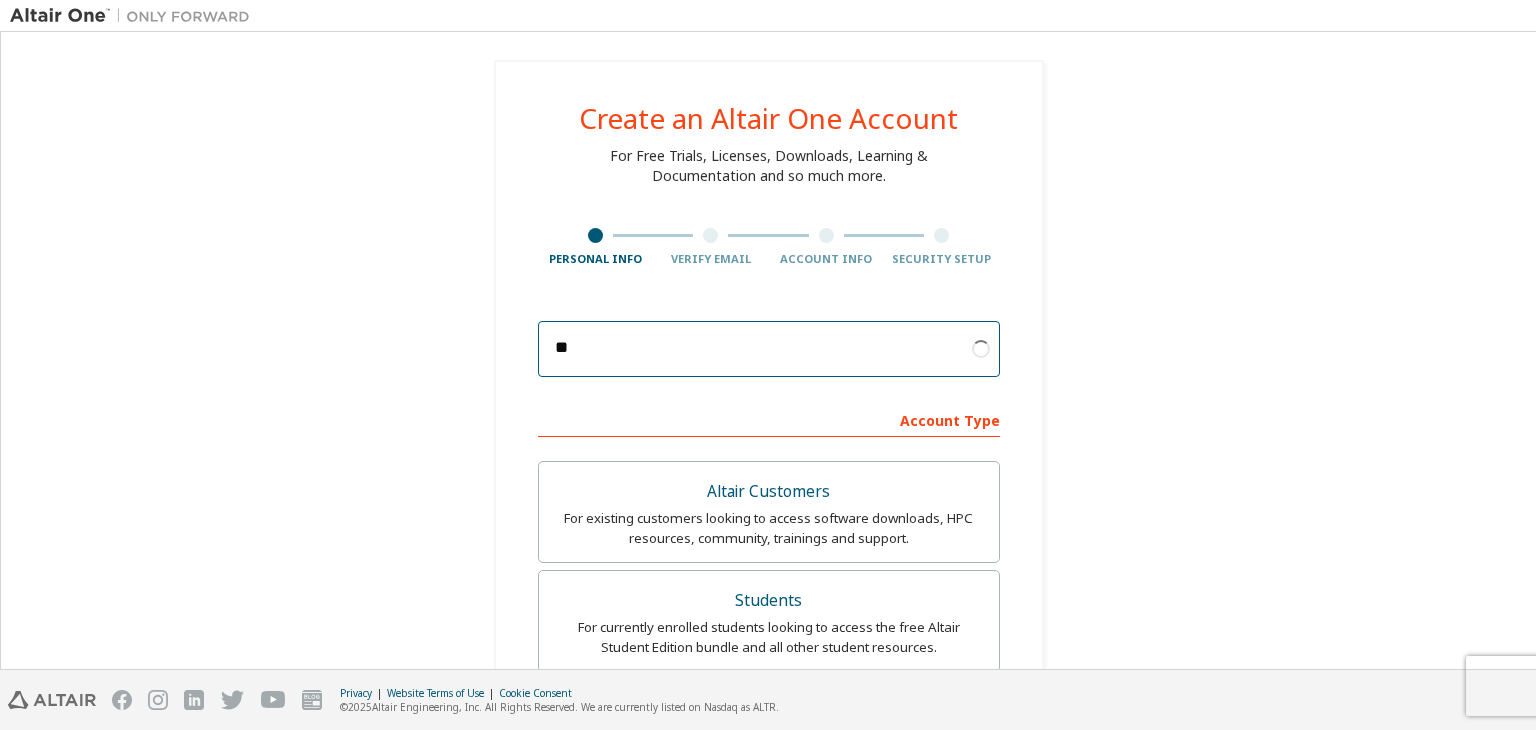type on "*" 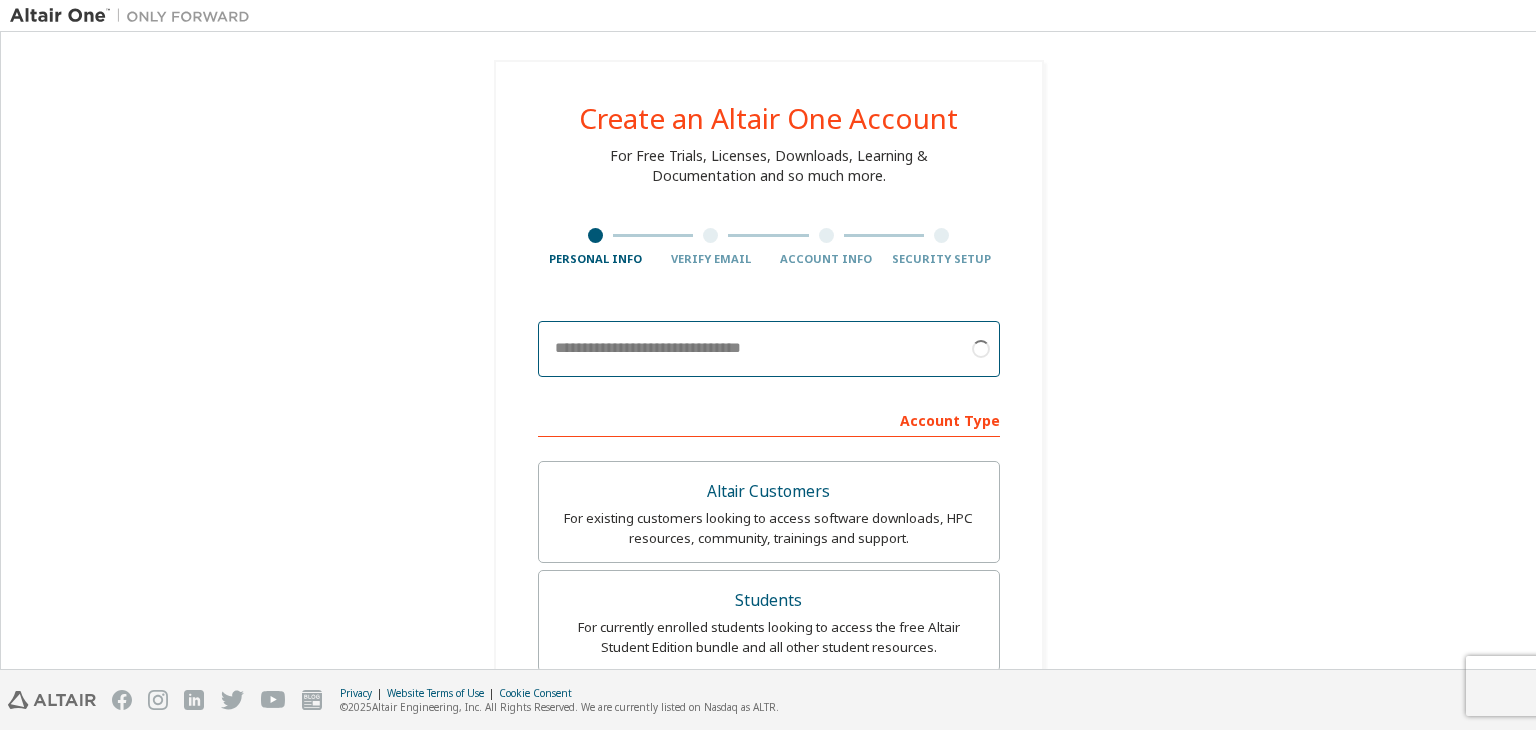 scroll, scrollTop: 592, scrollLeft: 0, axis: vertical 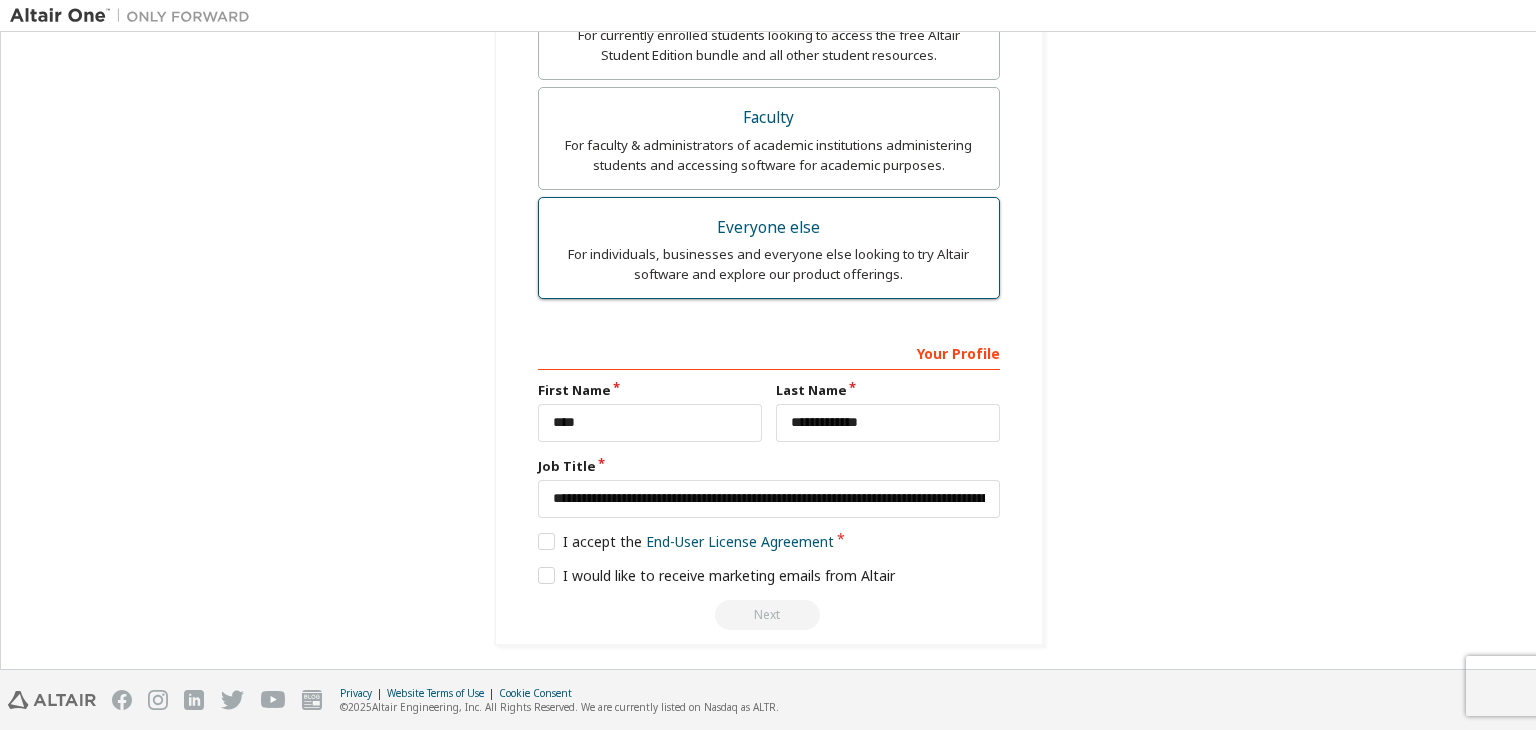 click on "Everyone else For individuals, businesses and everyone else looking to try Altair software and explore our product offerings." at bounding box center [769, 248] 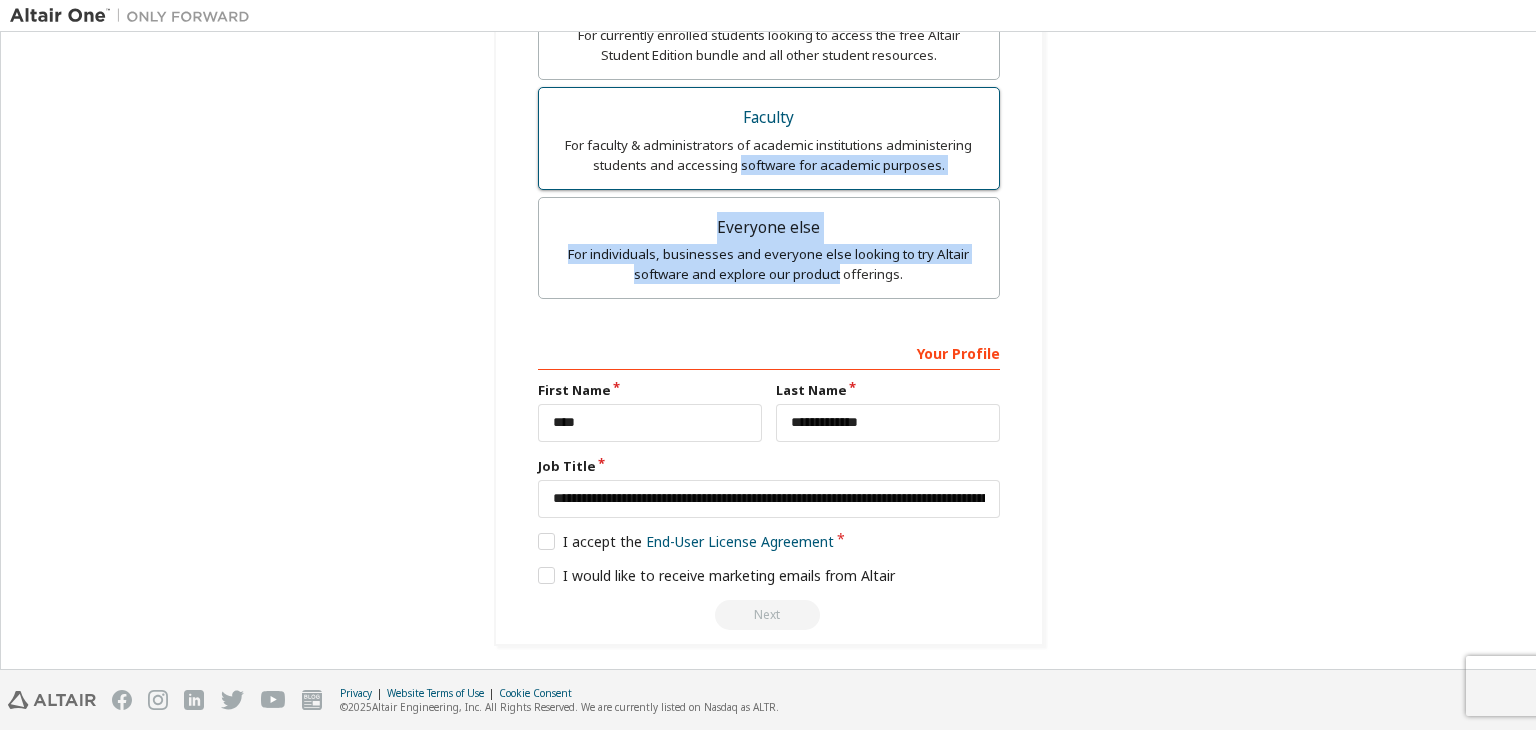 drag, startPoint x: 797, startPoint y: 288, endPoint x: 784, endPoint y: 152, distance: 136.6199 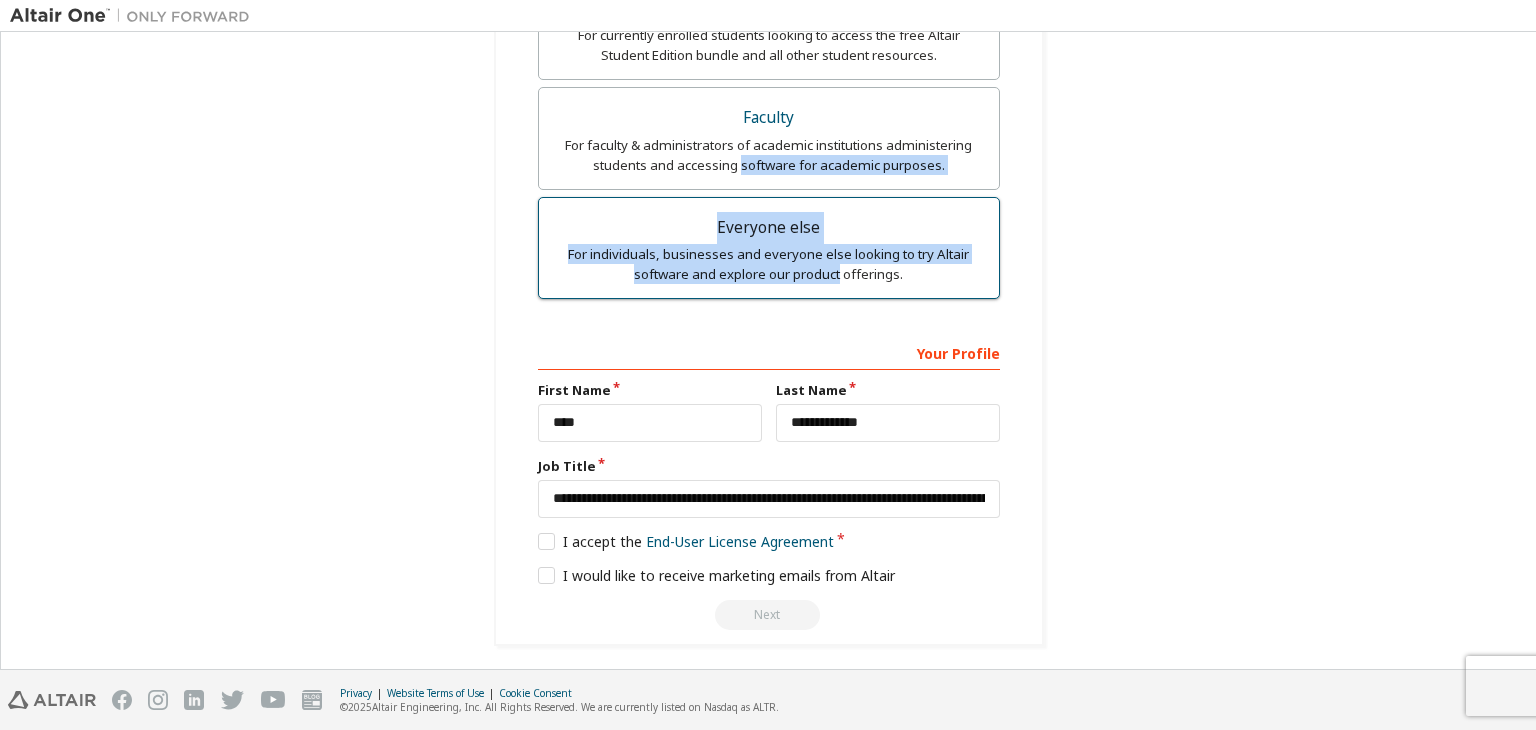 click on "For individuals, businesses and everyone else looking to try Altair software and explore our product offerings." at bounding box center (769, 264) 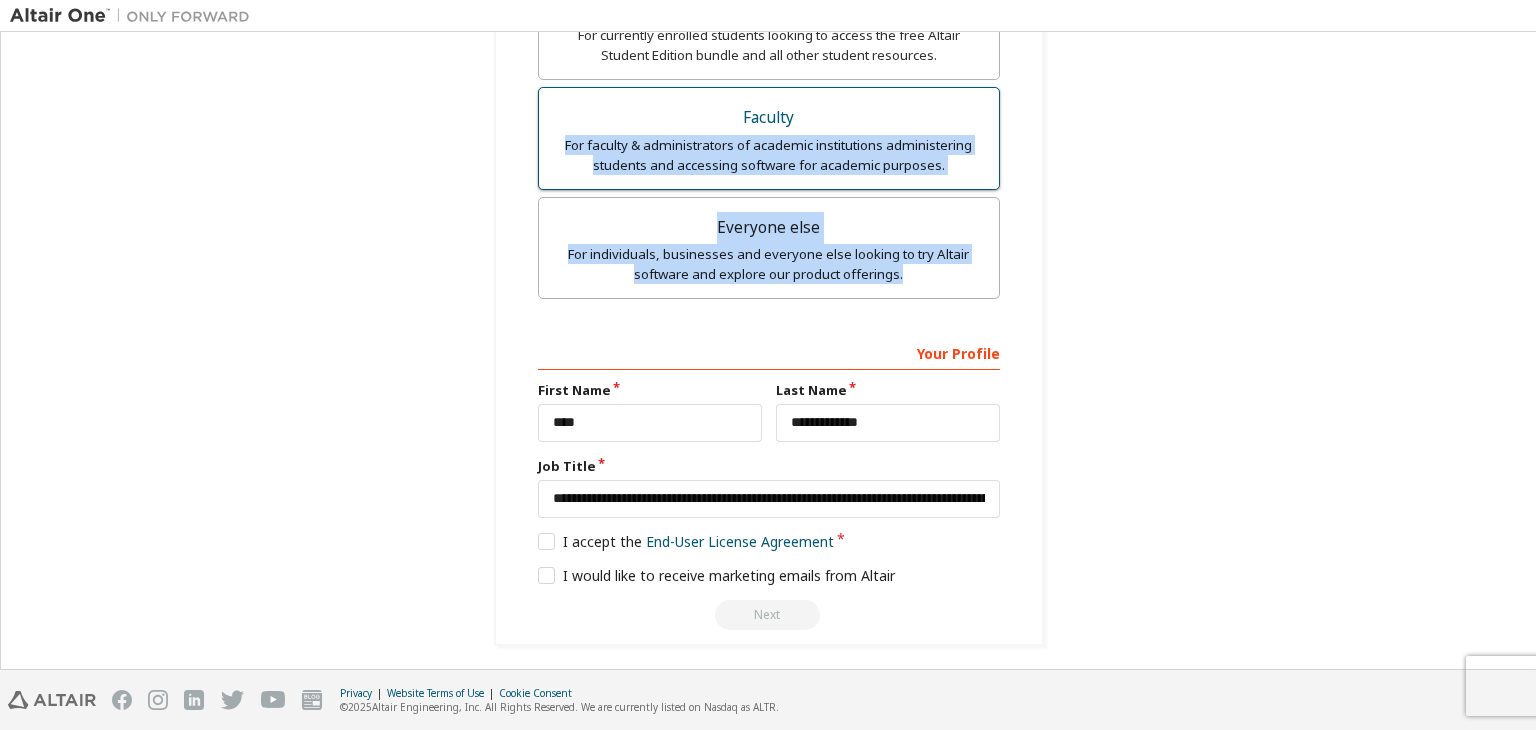 drag, startPoint x: 960, startPoint y: 270, endPoint x: 829, endPoint y: 121, distance: 198.39859 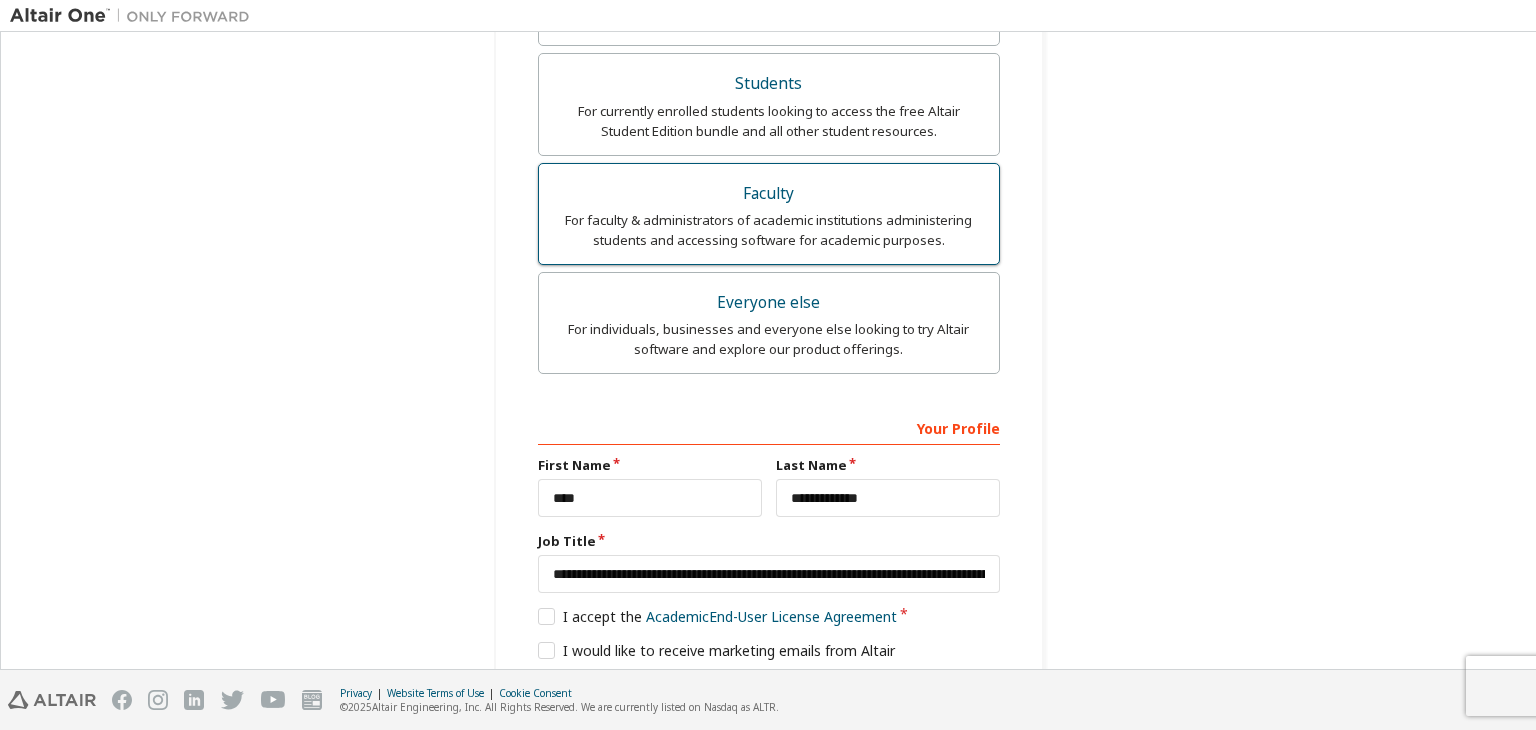 scroll, scrollTop: 668, scrollLeft: 0, axis: vertical 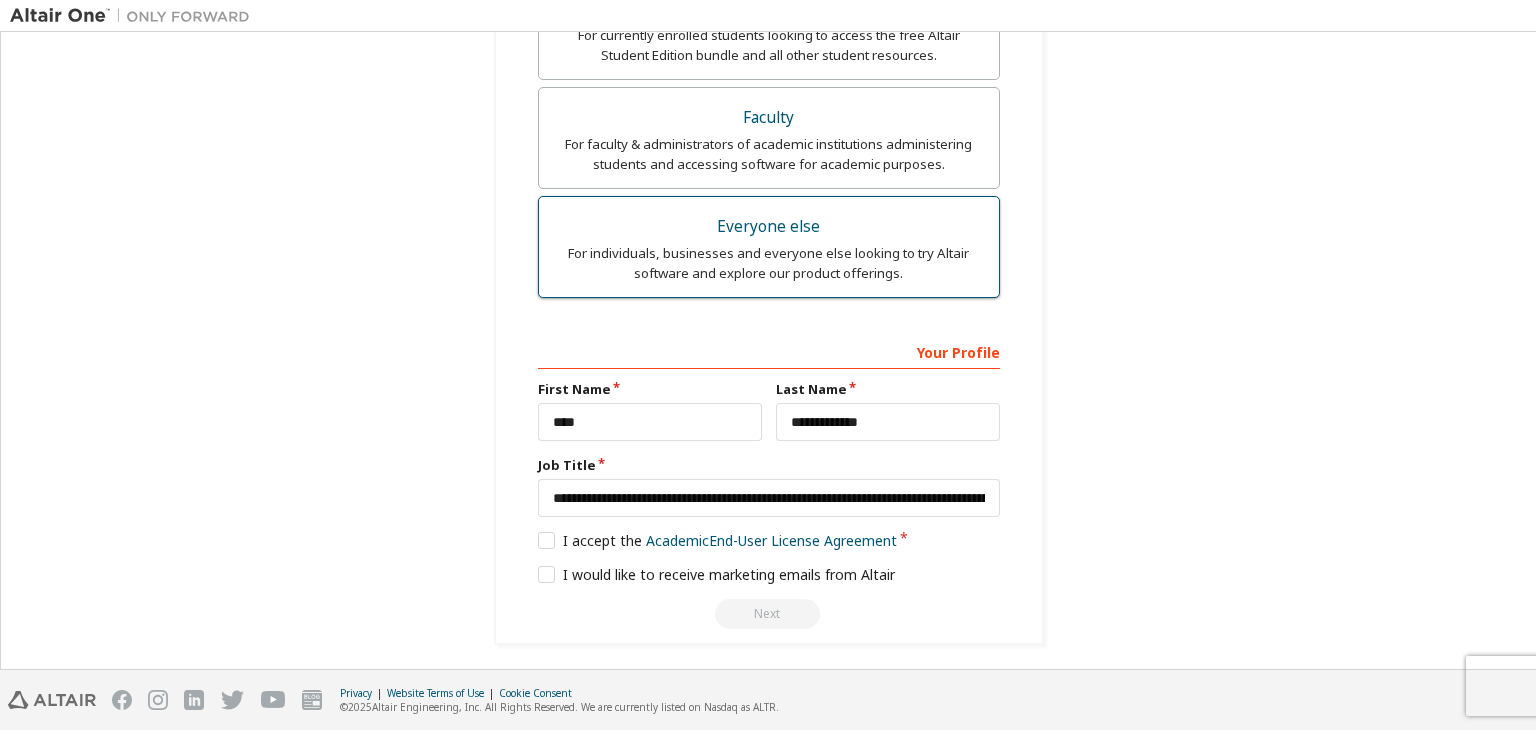 click on "For individuals, businesses and everyone else looking to try Altair software and explore our product offerings." at bounding box center (769, 263) 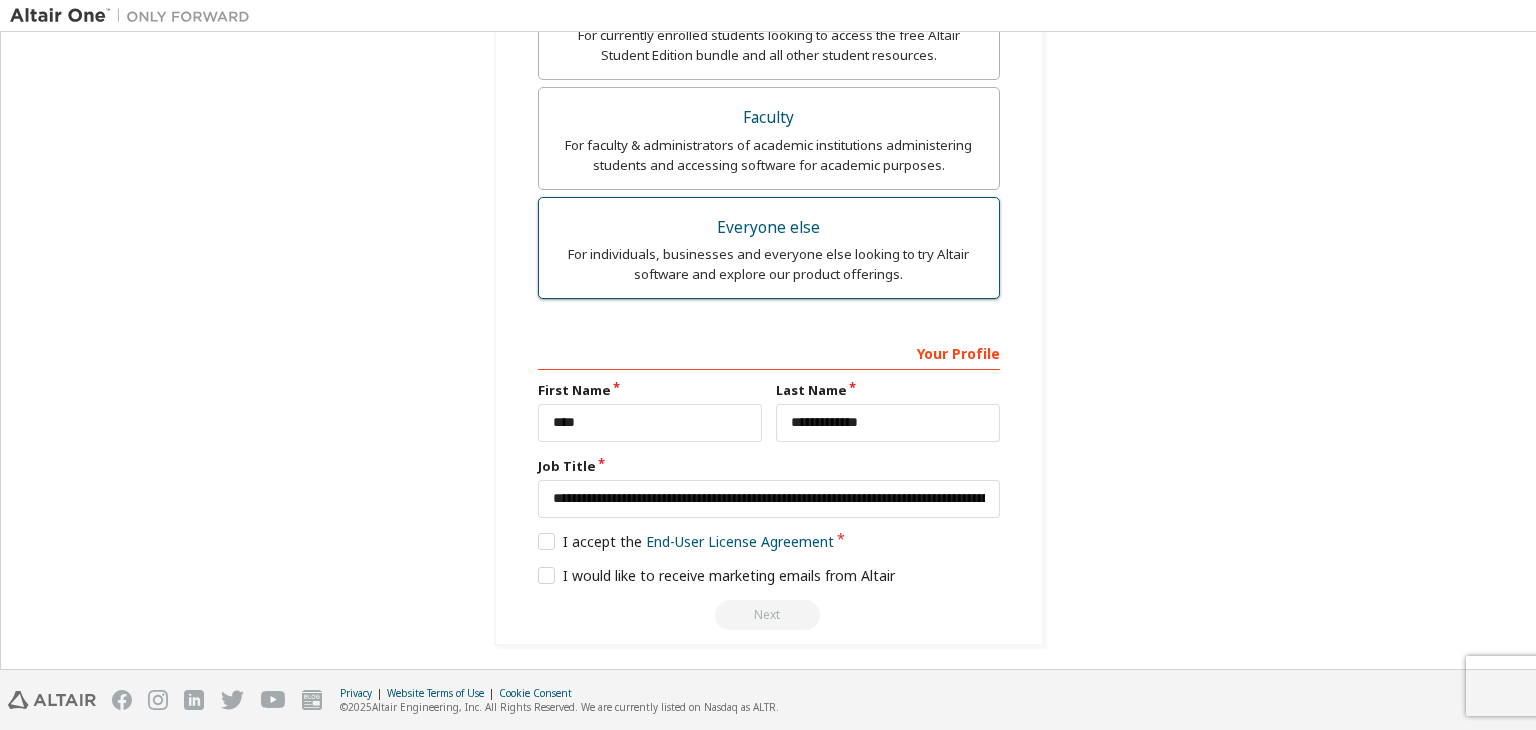click on "For individuals, businesses and everyone else looking to try Altair software and explore our product offerings." at bounding box center (769, 264) 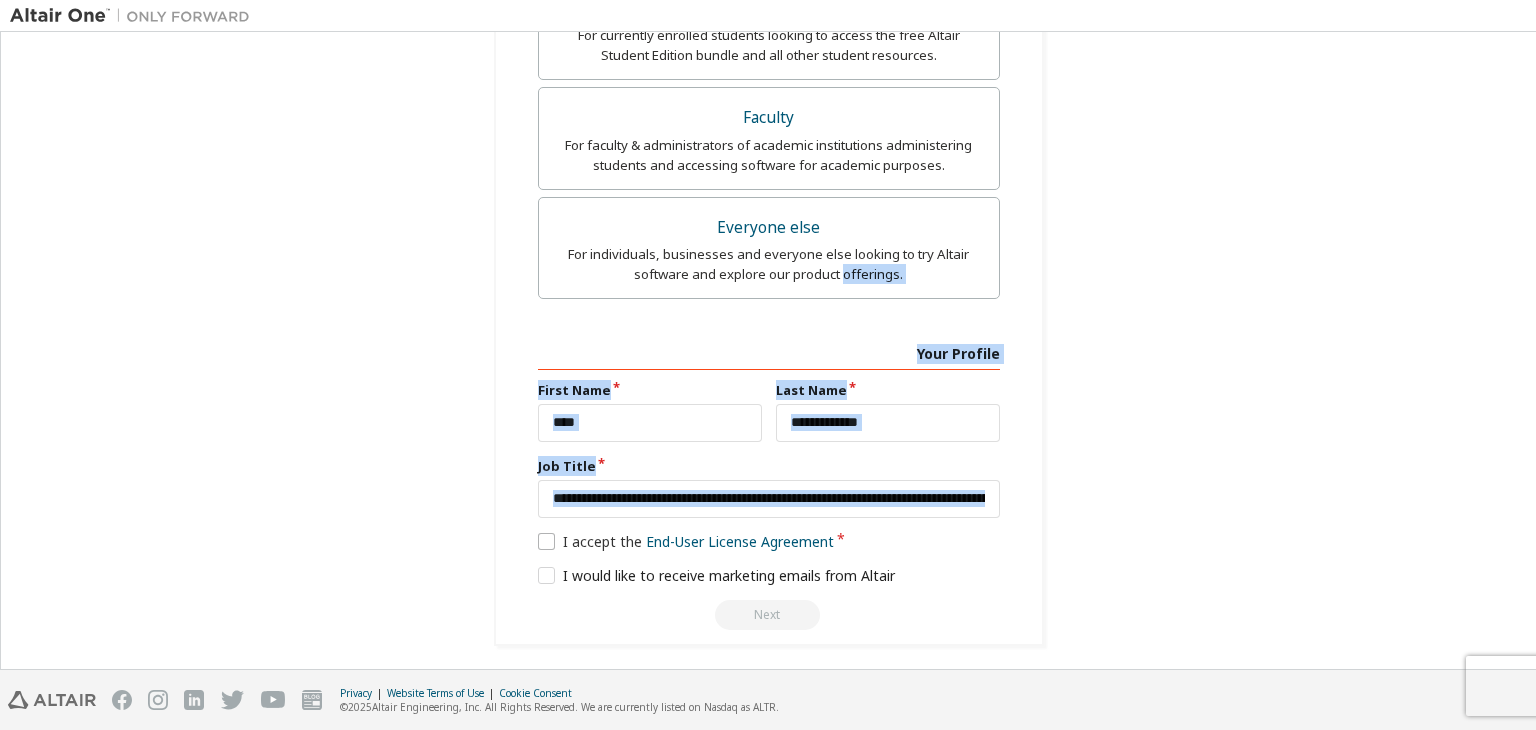 drag, startPoint x: 849, startPoint y: 273, endPoint x: 540, endPoint y: 537, distance: 406.41974 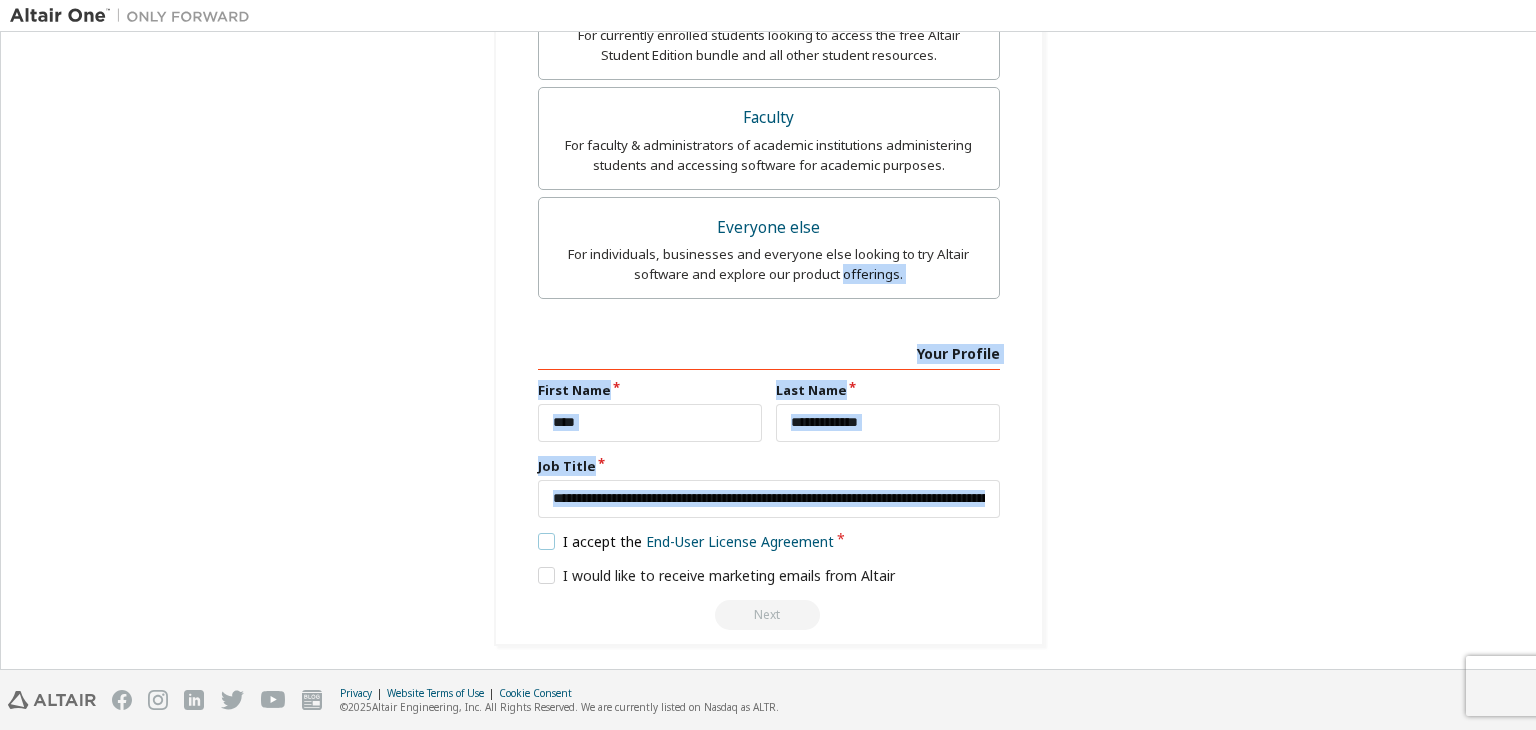 click on "I accept the    End-User License Agreement" at bounding box center (686, 541) 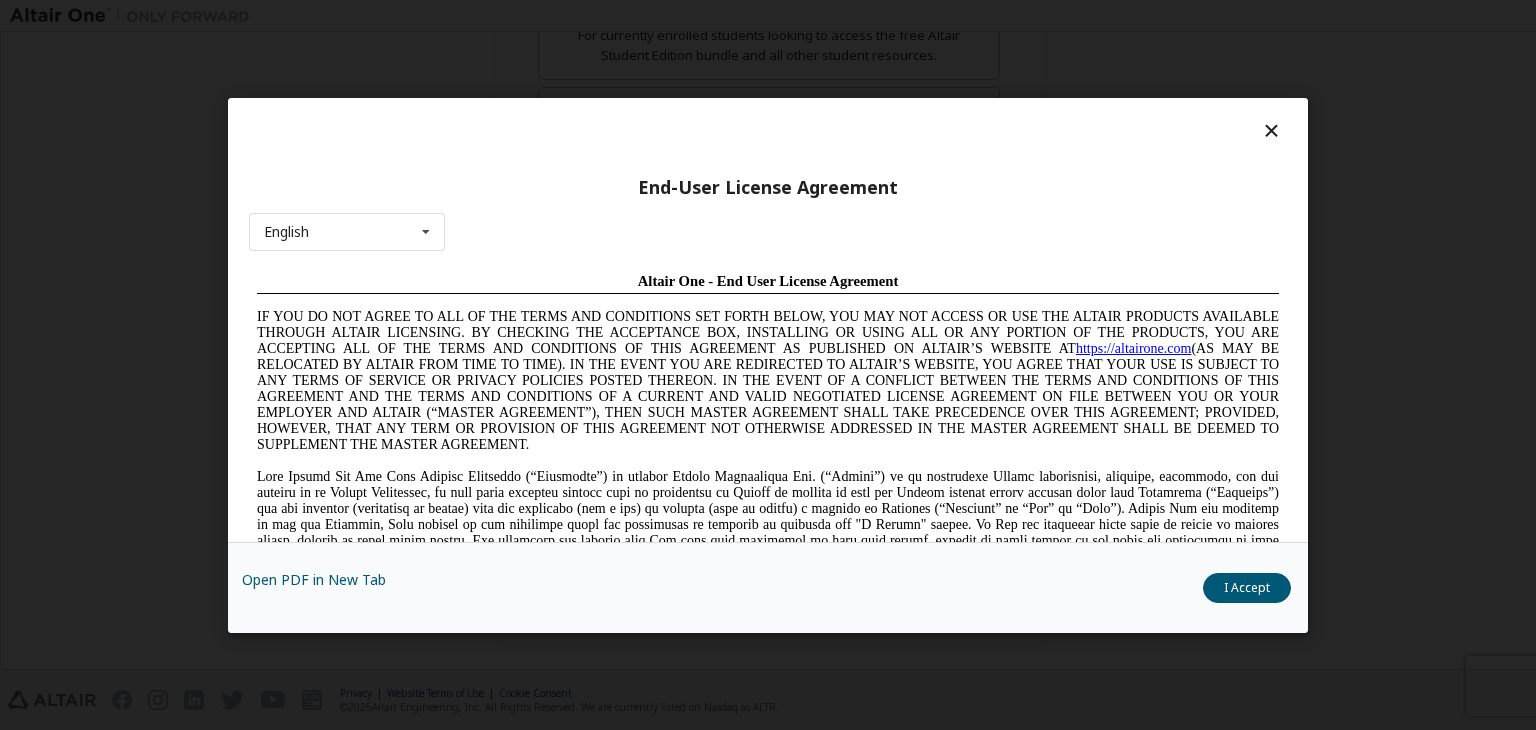 scroll, scrollTop: 0, scrollLeft: 0, axis: both 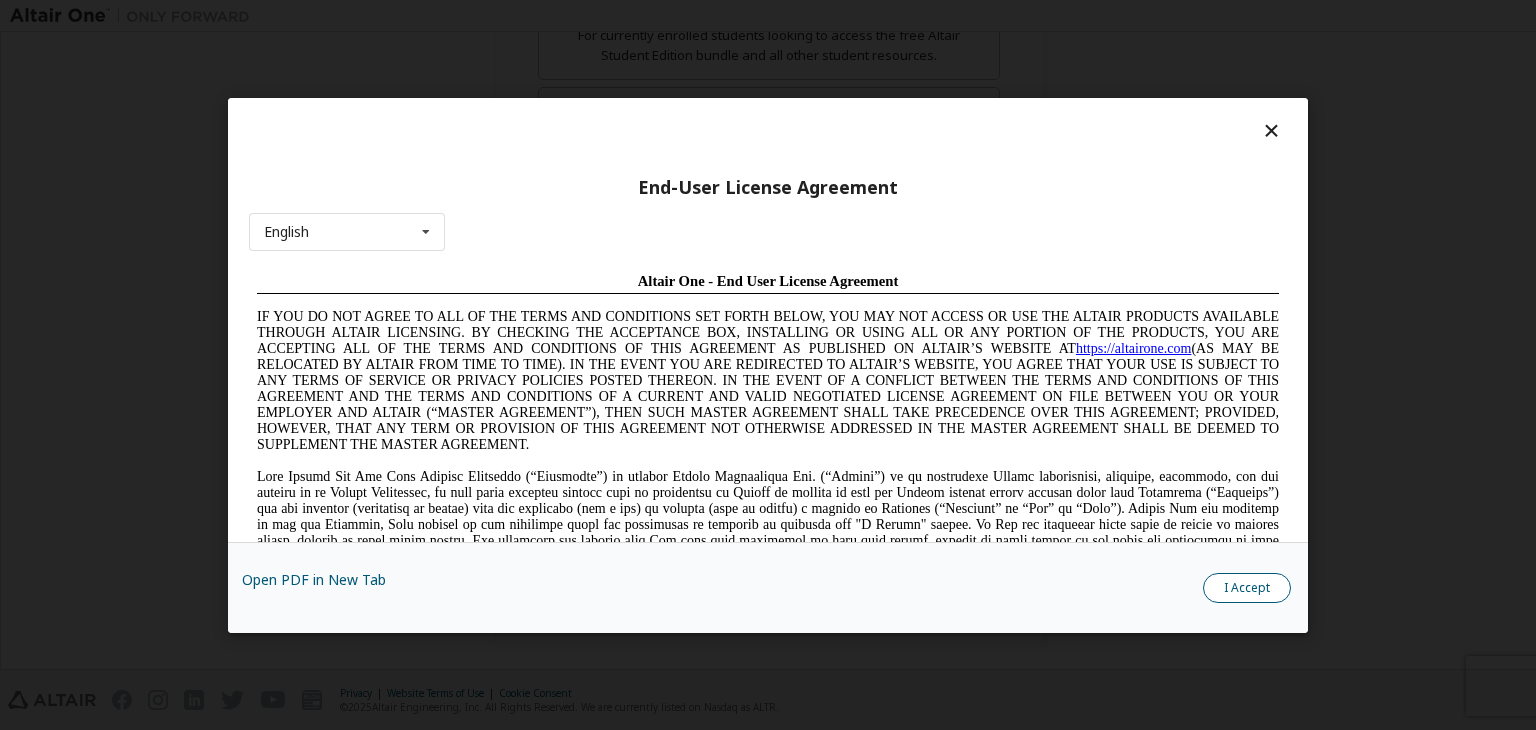 click on "I Accept" at bounding box center (1247, 588) 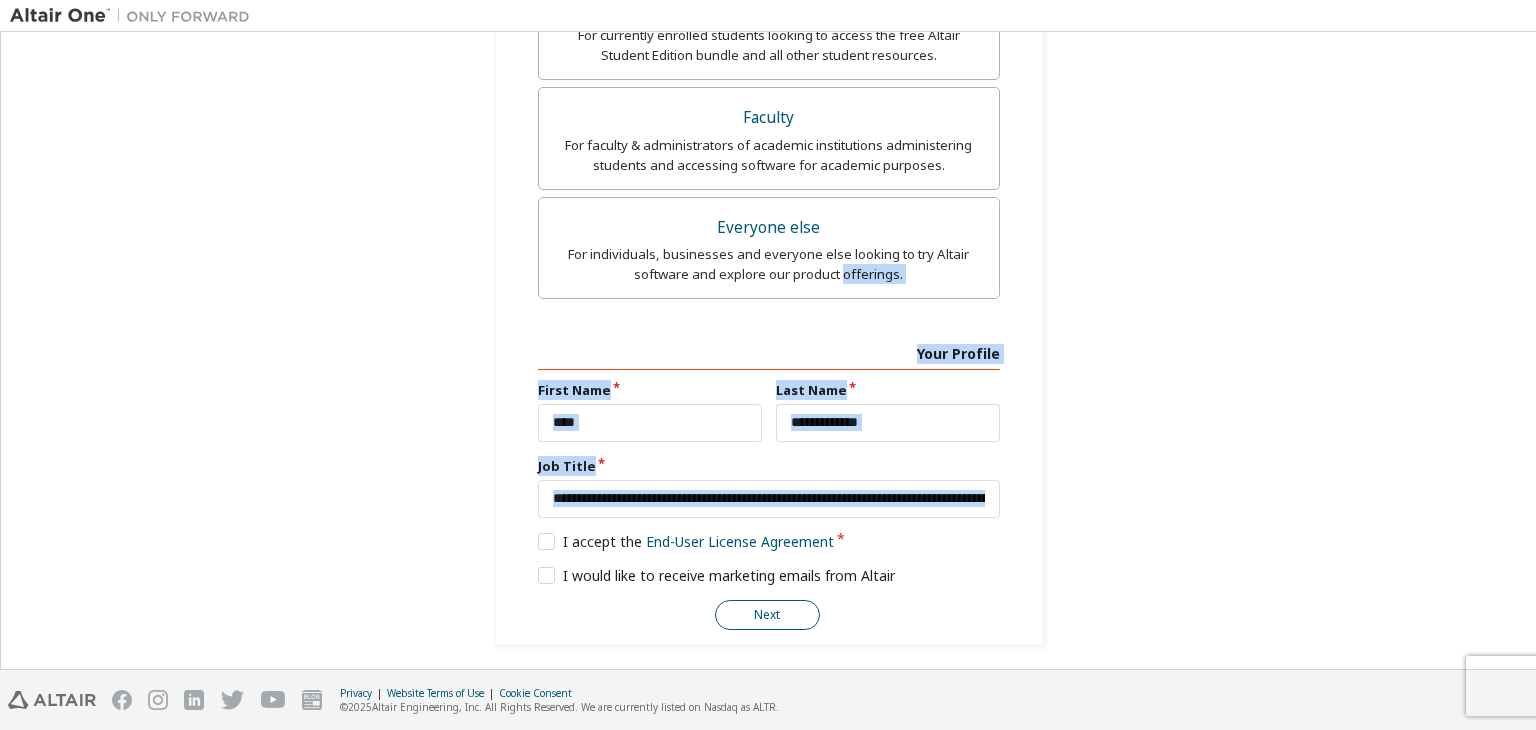 click on "Next" at bounding box center [767, 615] 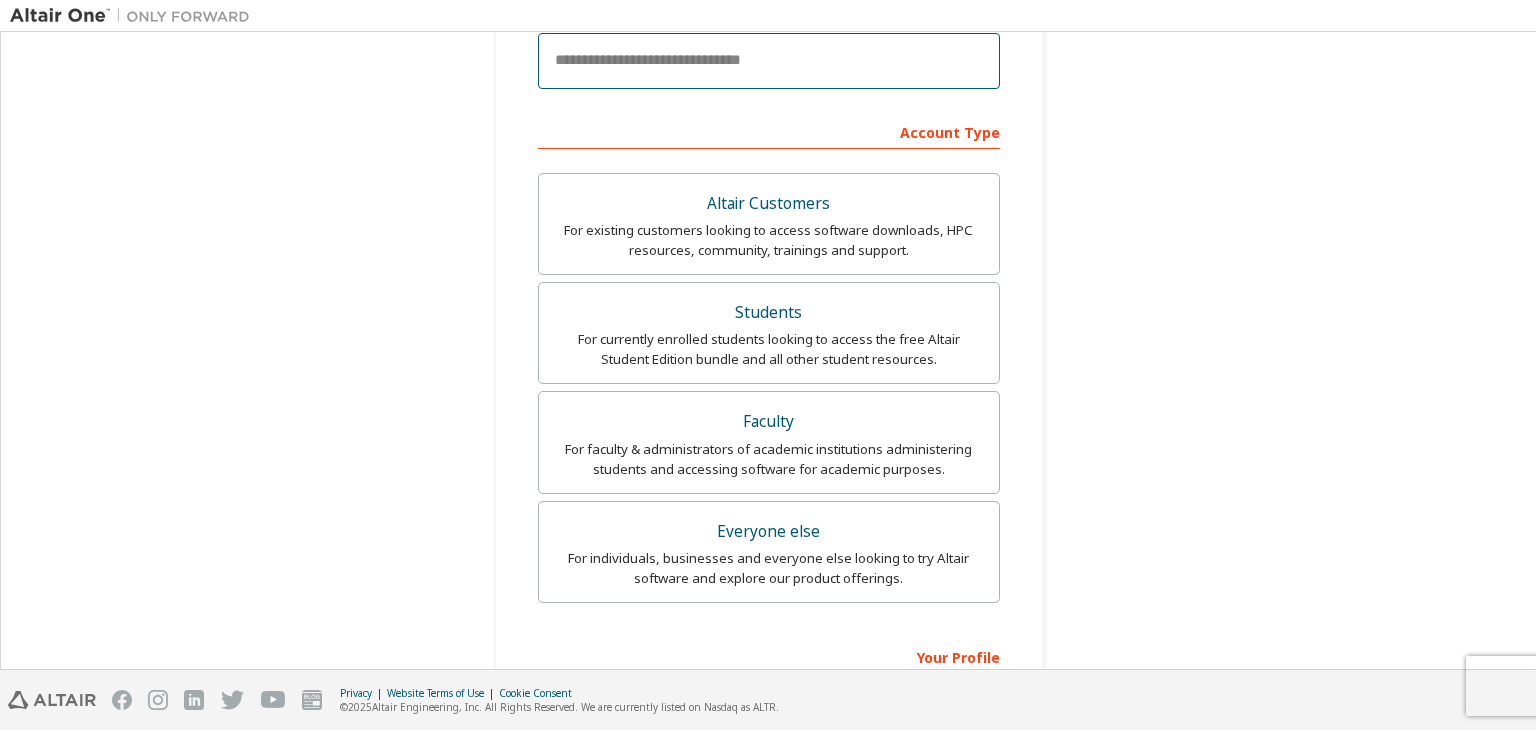 scroll, scrollTop: 0, scrollLeft: 0, axis: both 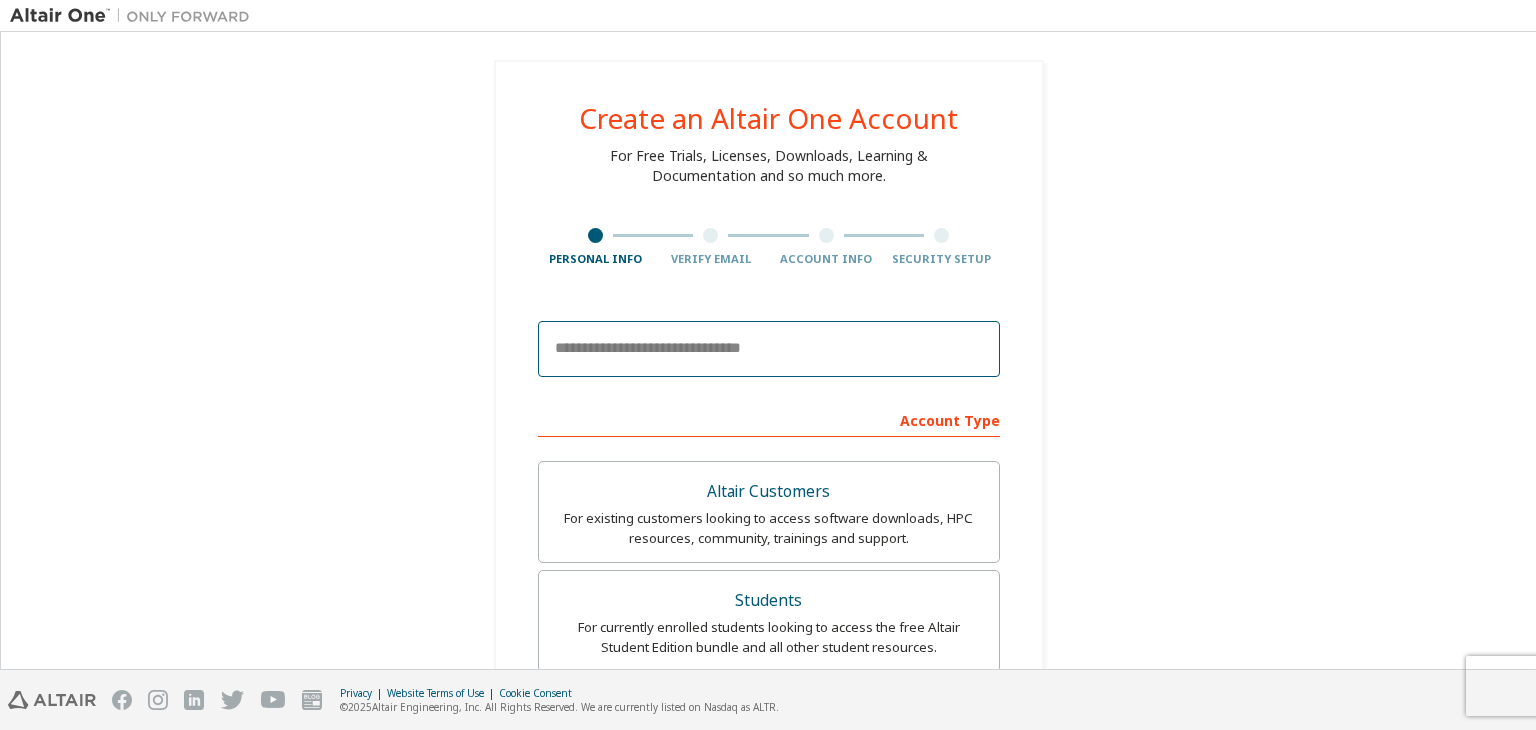 click at bounding box center [769, 349] 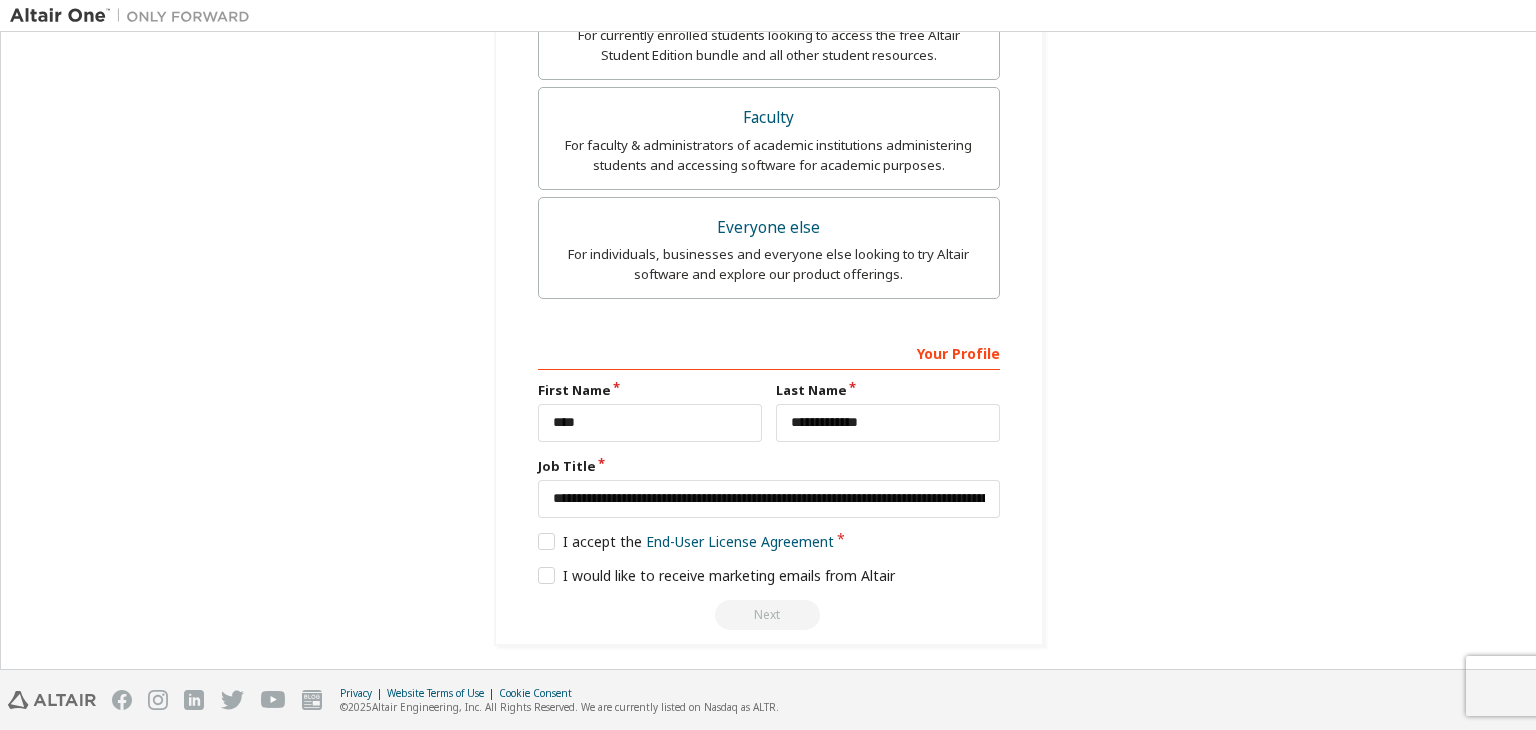 scroll, scrollTop: 662, scrollLeft: 0, axis: vertical 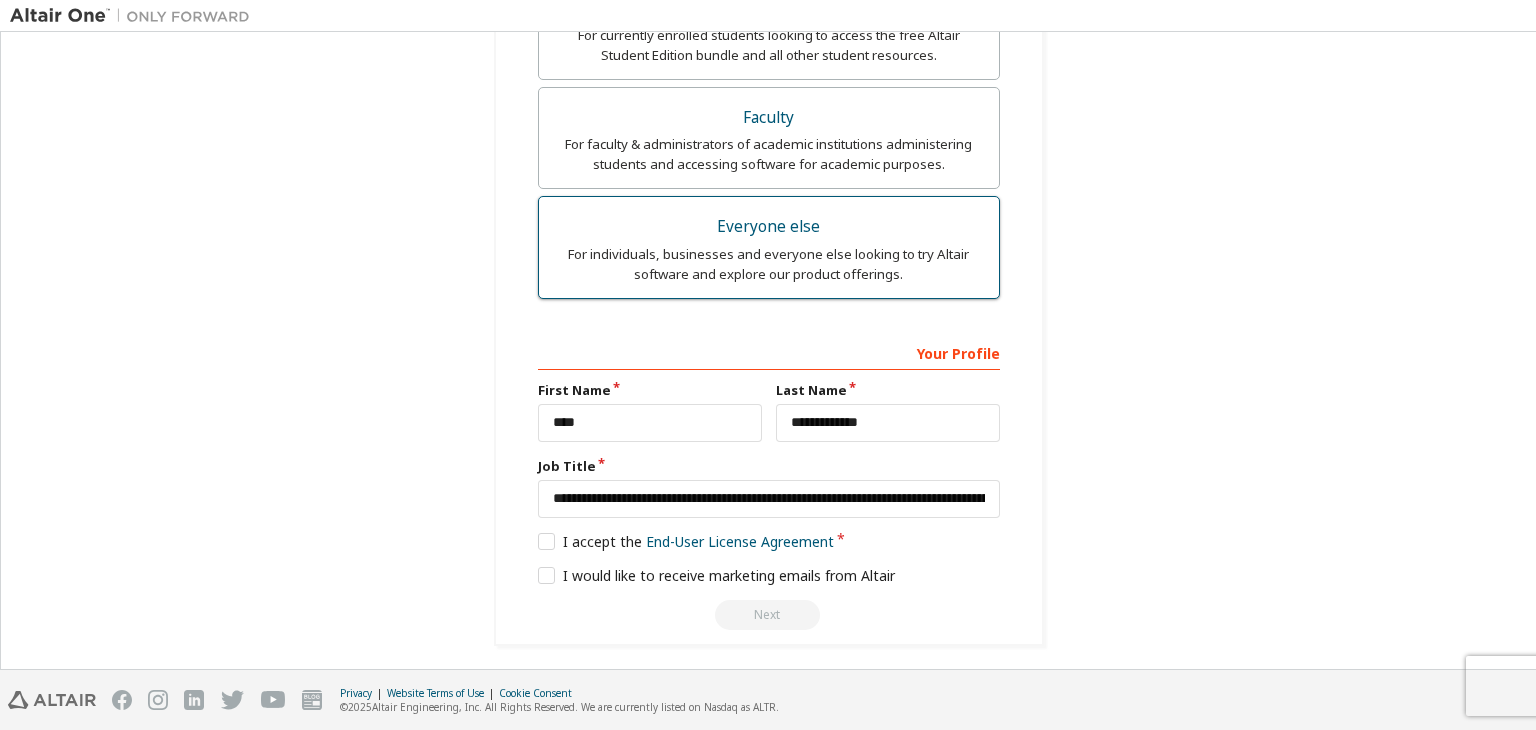 type on "**********" 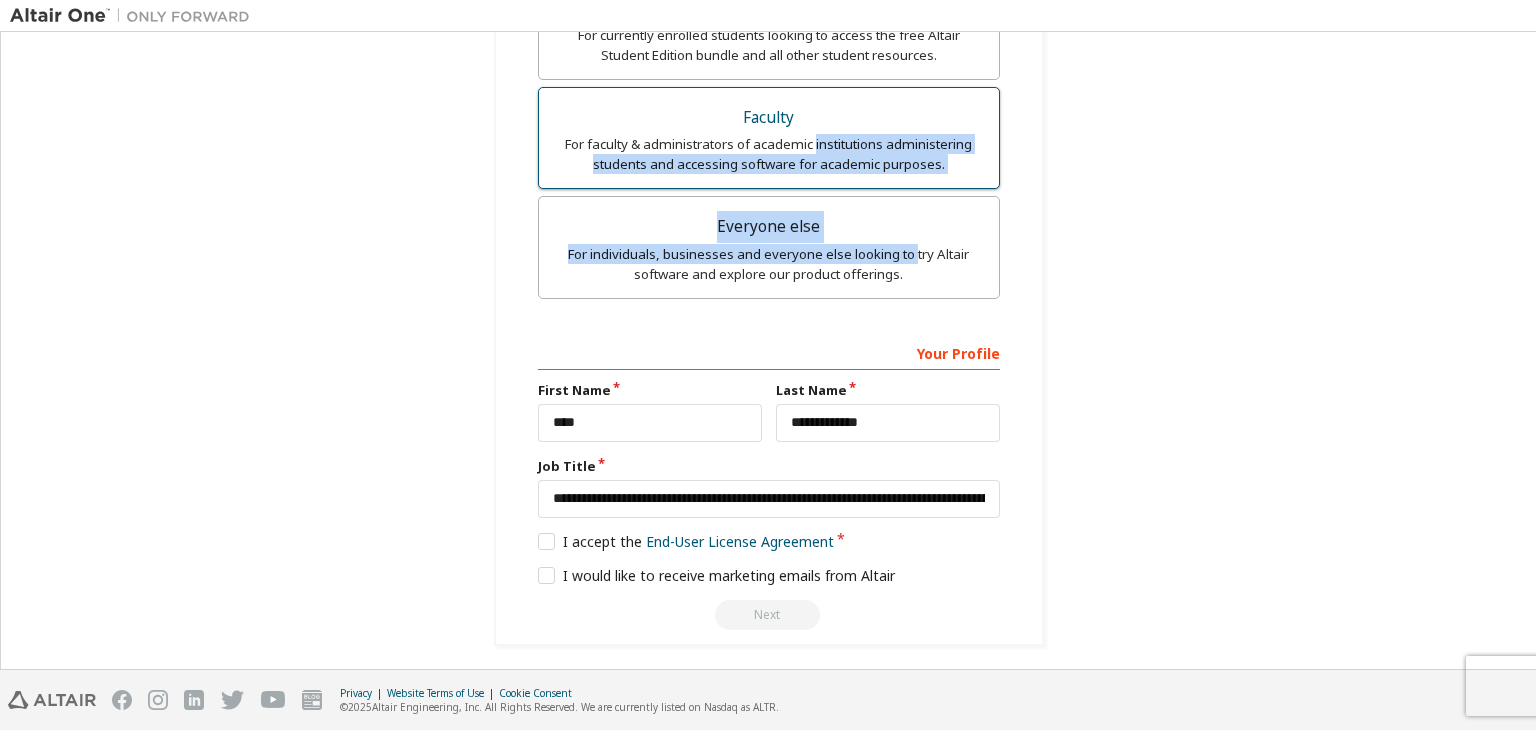 drag, startPoint x: 907, startPoint y: 241, endPoint x: 860, endPoint y: 141, distance: 110.49435 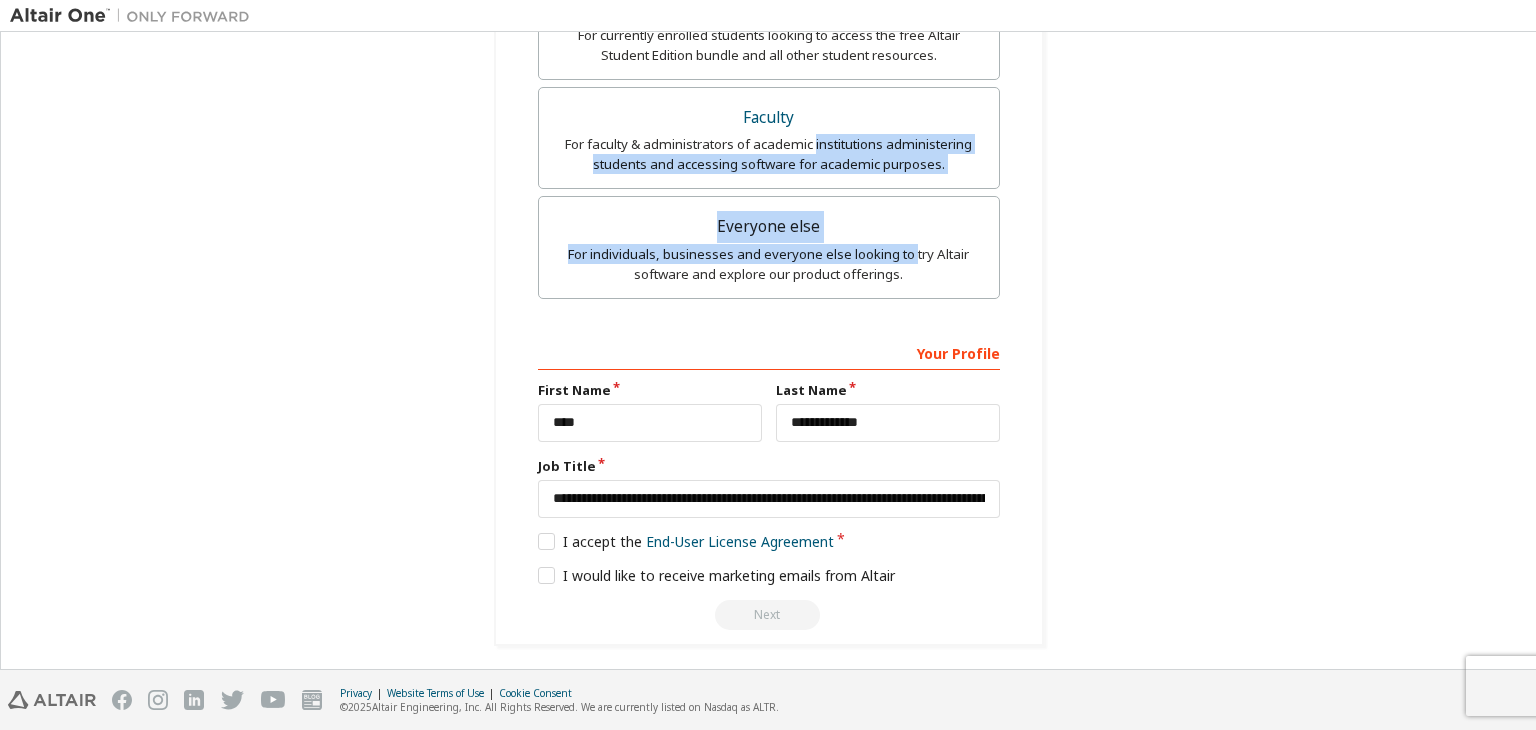 click on "**********" at bounding box center [768, 22] 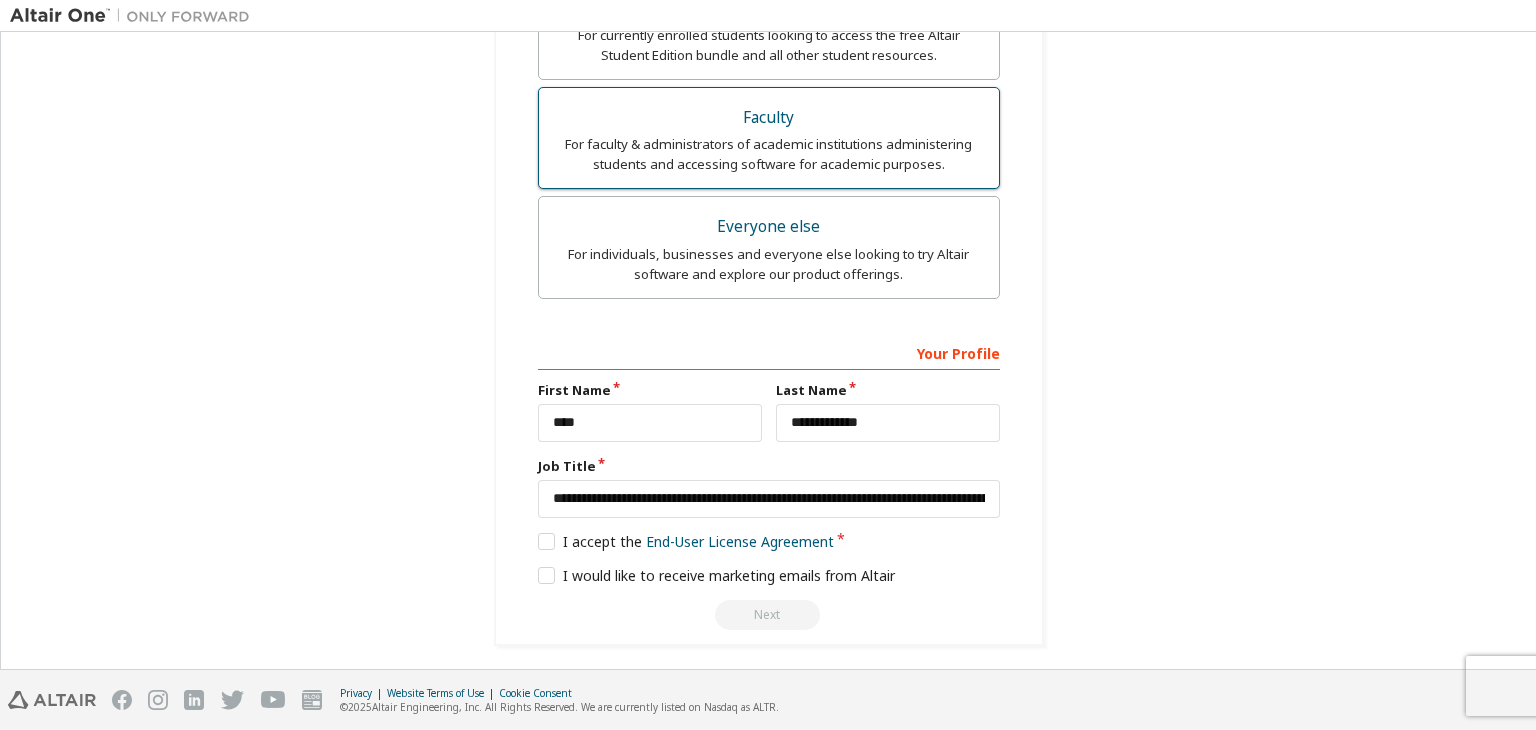click on "For faculty & administrators of academic institutions administering students and accessing software for academic purposes." at bounding box center [769, 154] 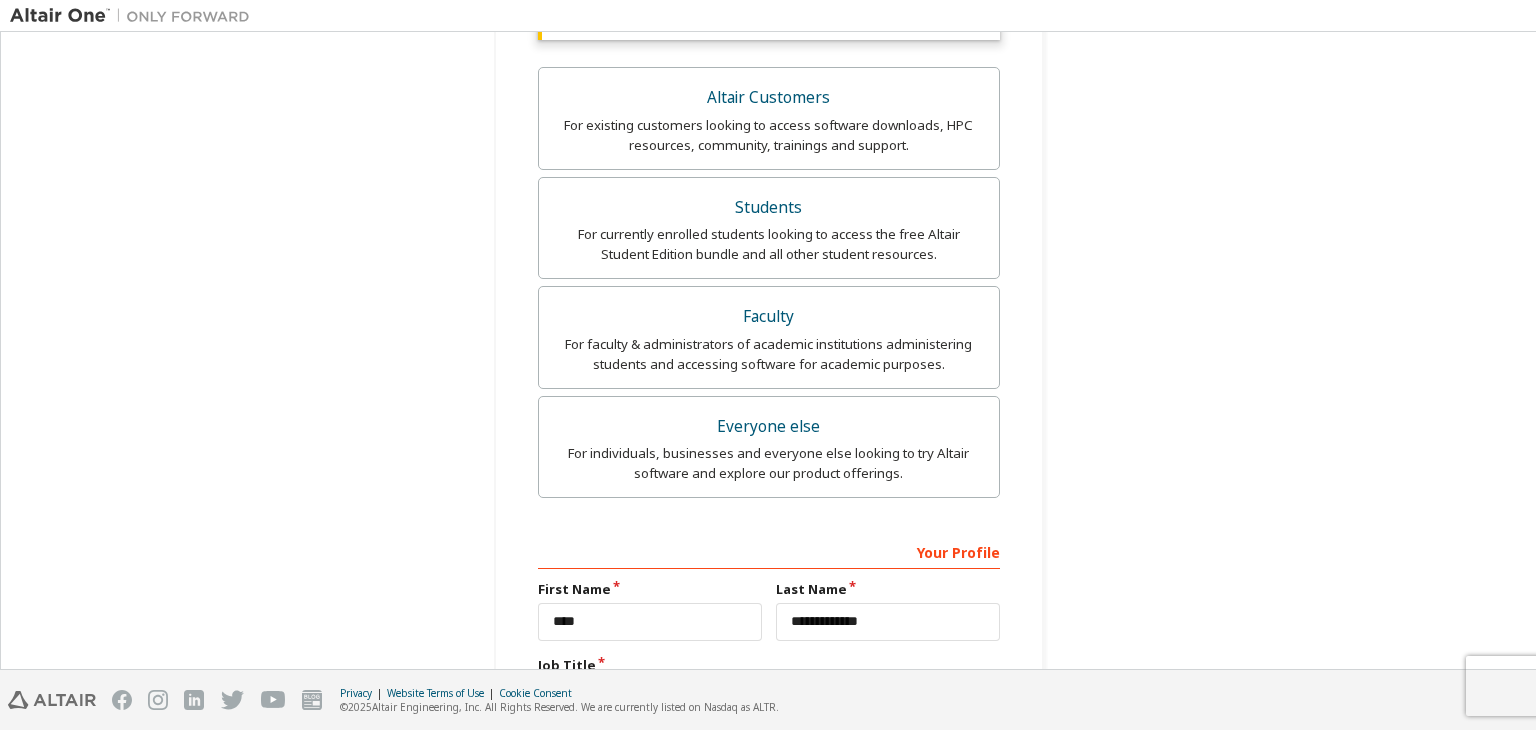 scroll, scrollTop: 738, scrollLeft: 0, axis: vertical 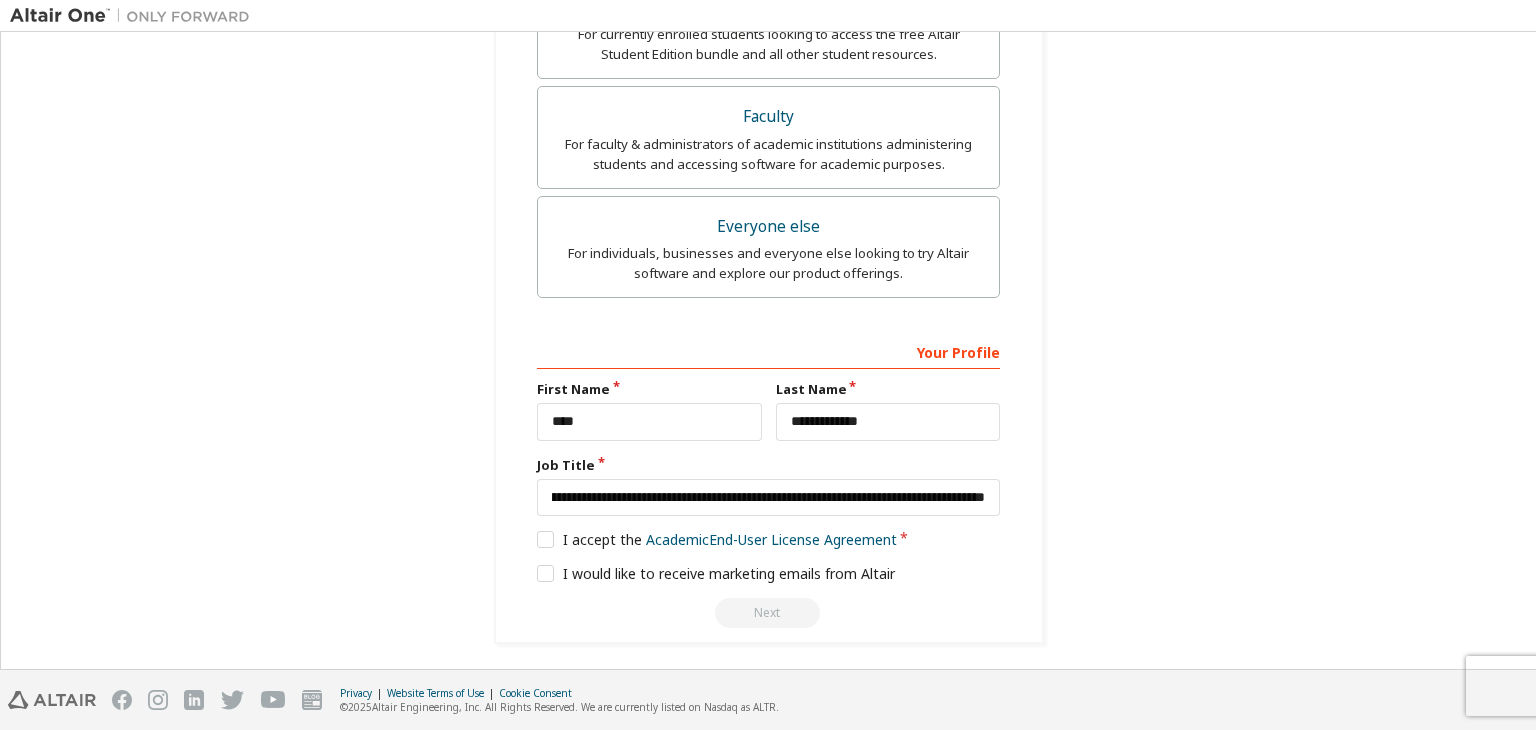 click on "Next" at bounding box center [768, 613] 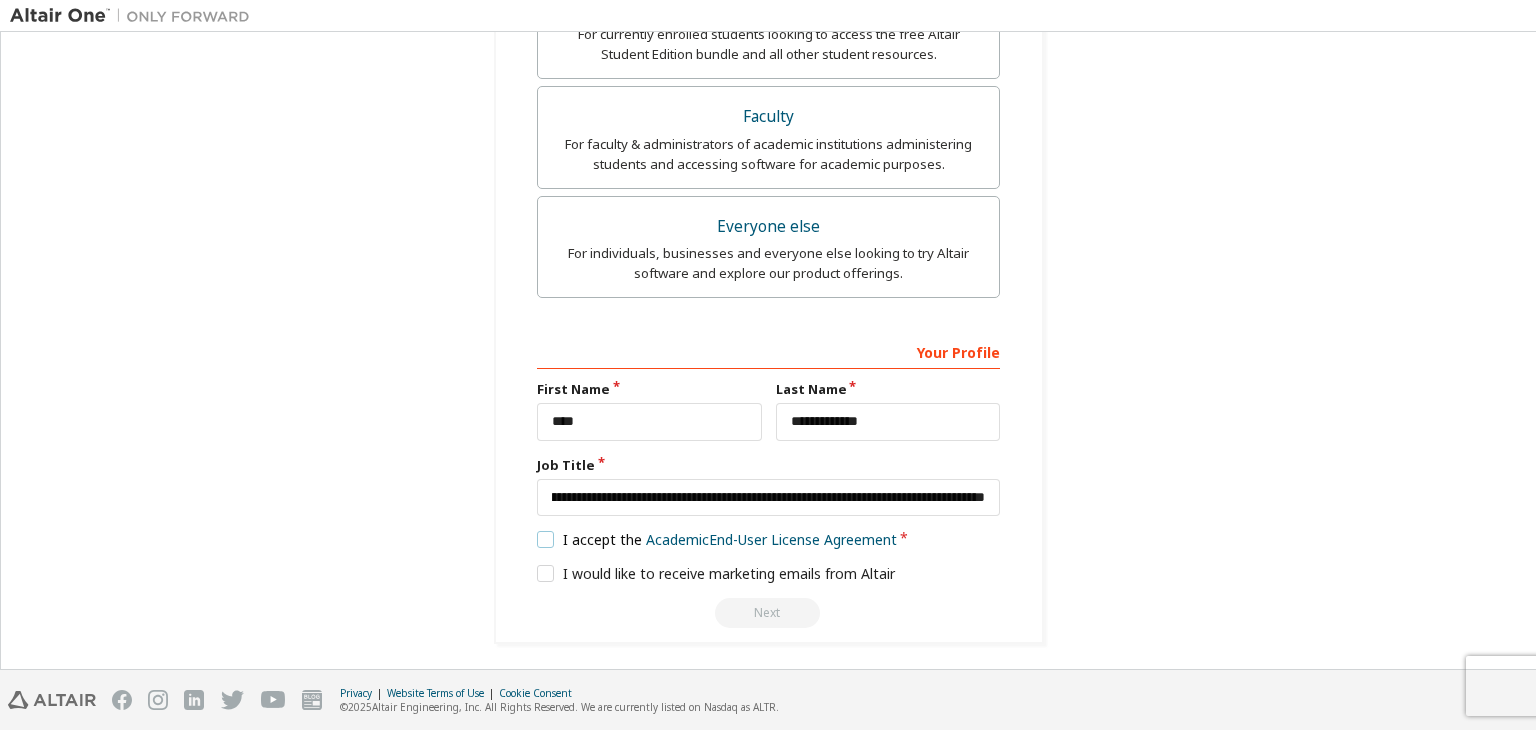 click on "I accept the   Academic   End-User License Agreement" at bounding box center (717, 539) 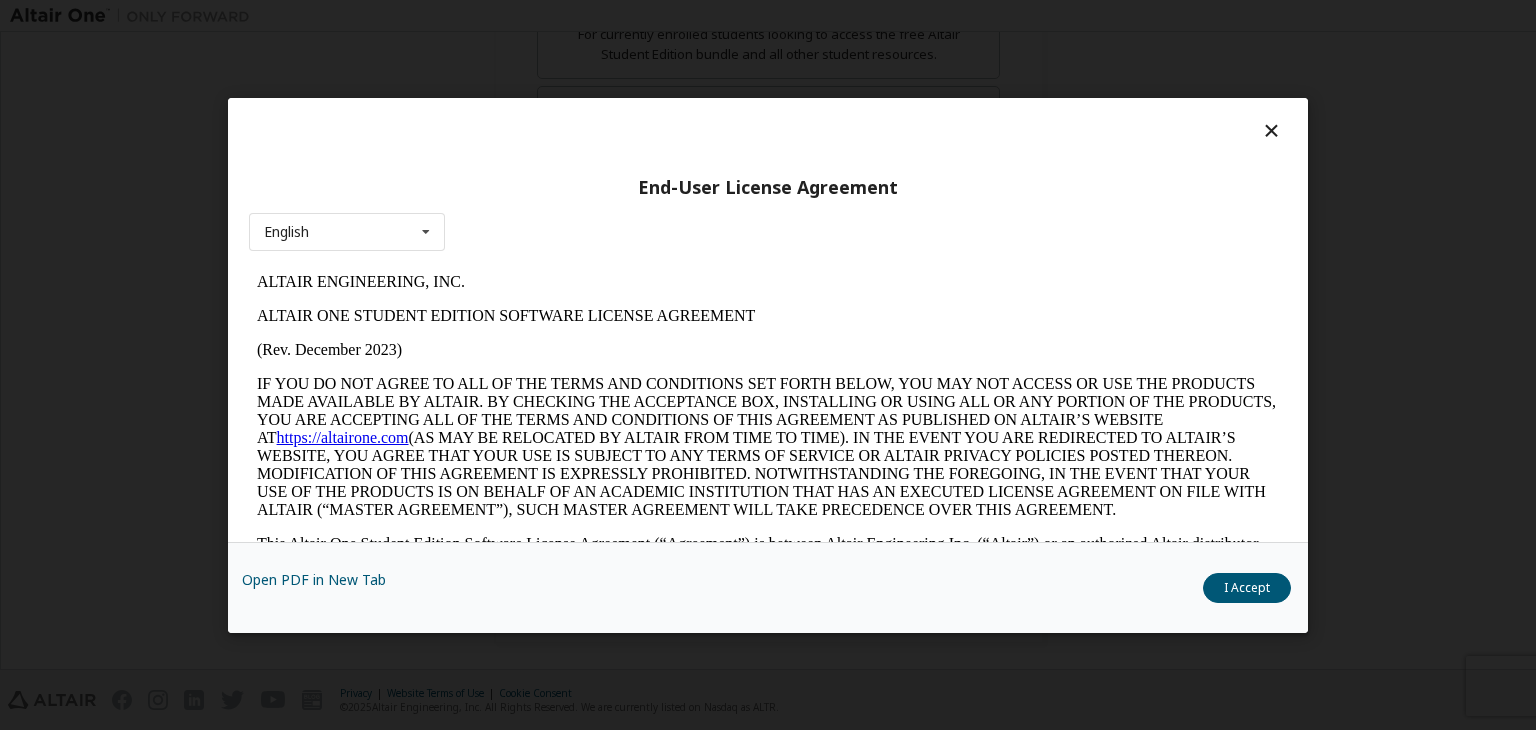 scroll, scrollTop: 0, scrollLeft: 0, axis: both 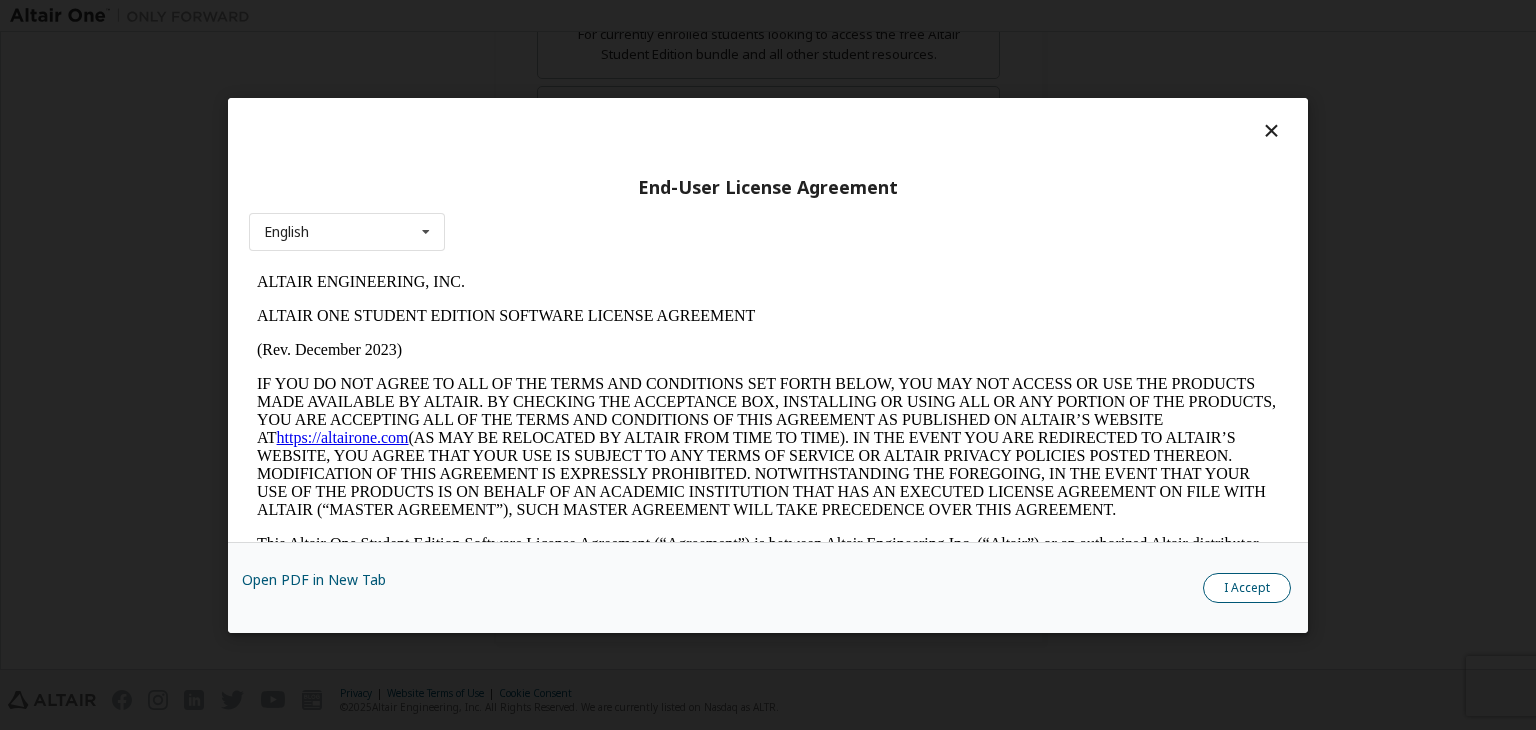 click on "I Accept" at bounding box center [1247, 588] 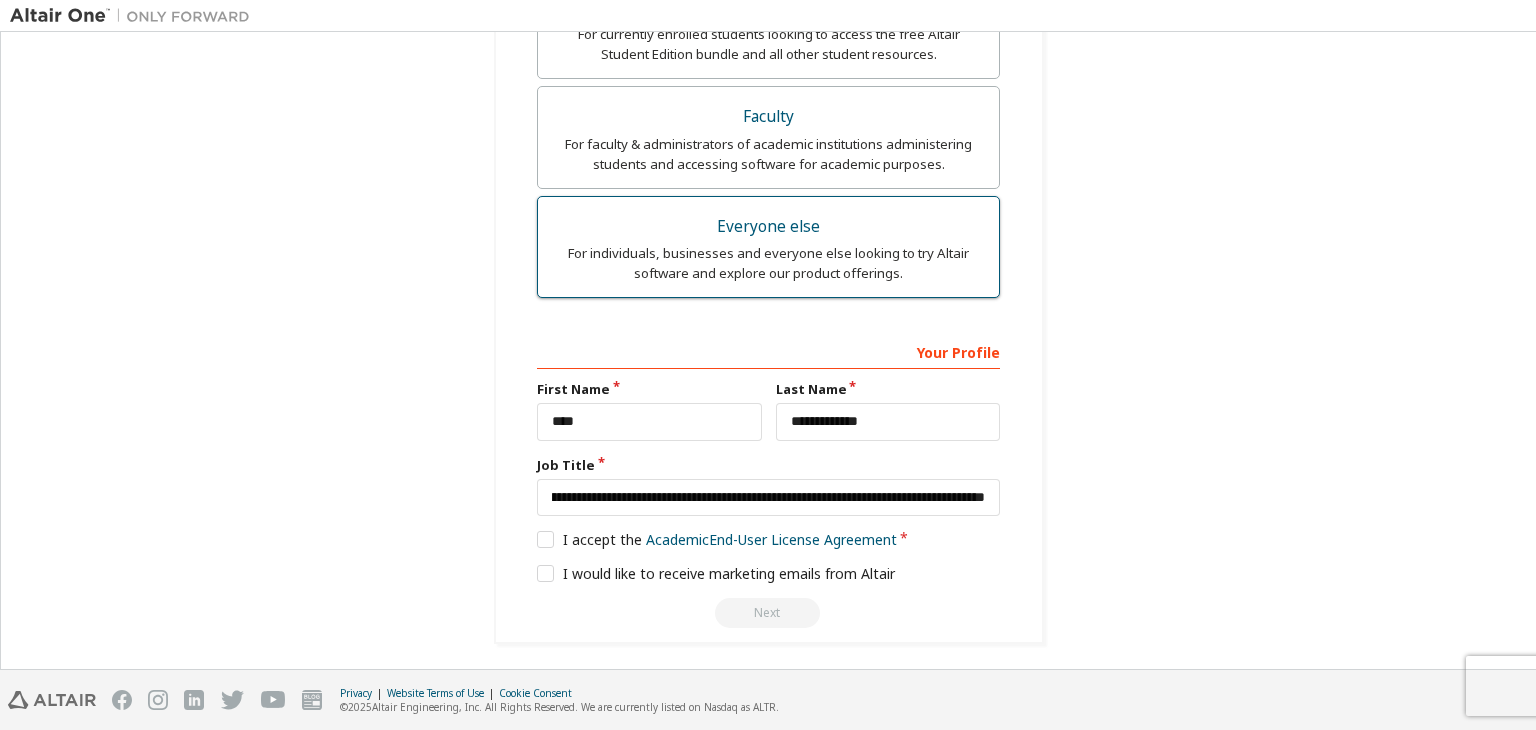 click on "For individuals, businesses and everyone else looking to try Altair software and explore our product offerings." at bounding box center [768, 263] 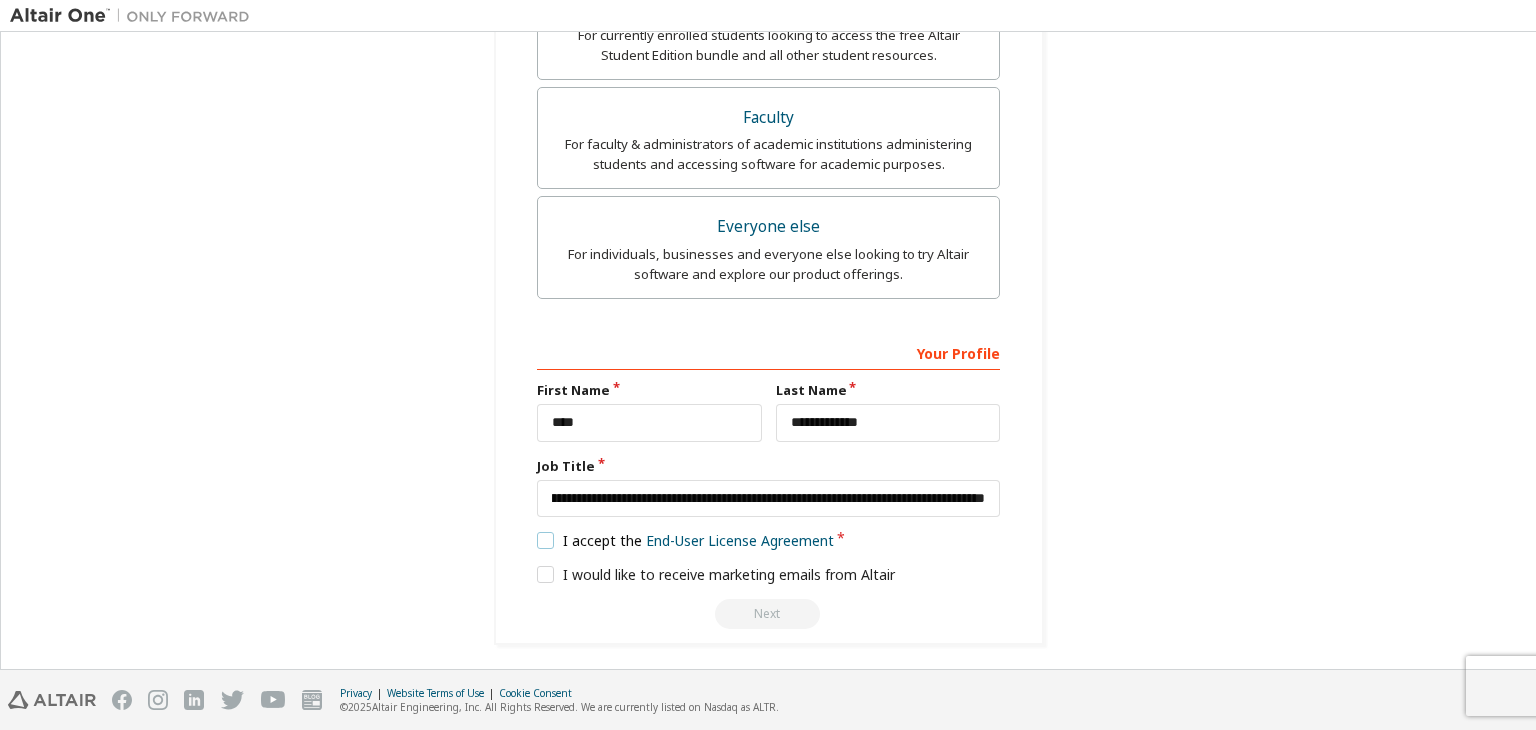 click on "I accept the    End-User License Agreement" at bounding box center [685, 540] 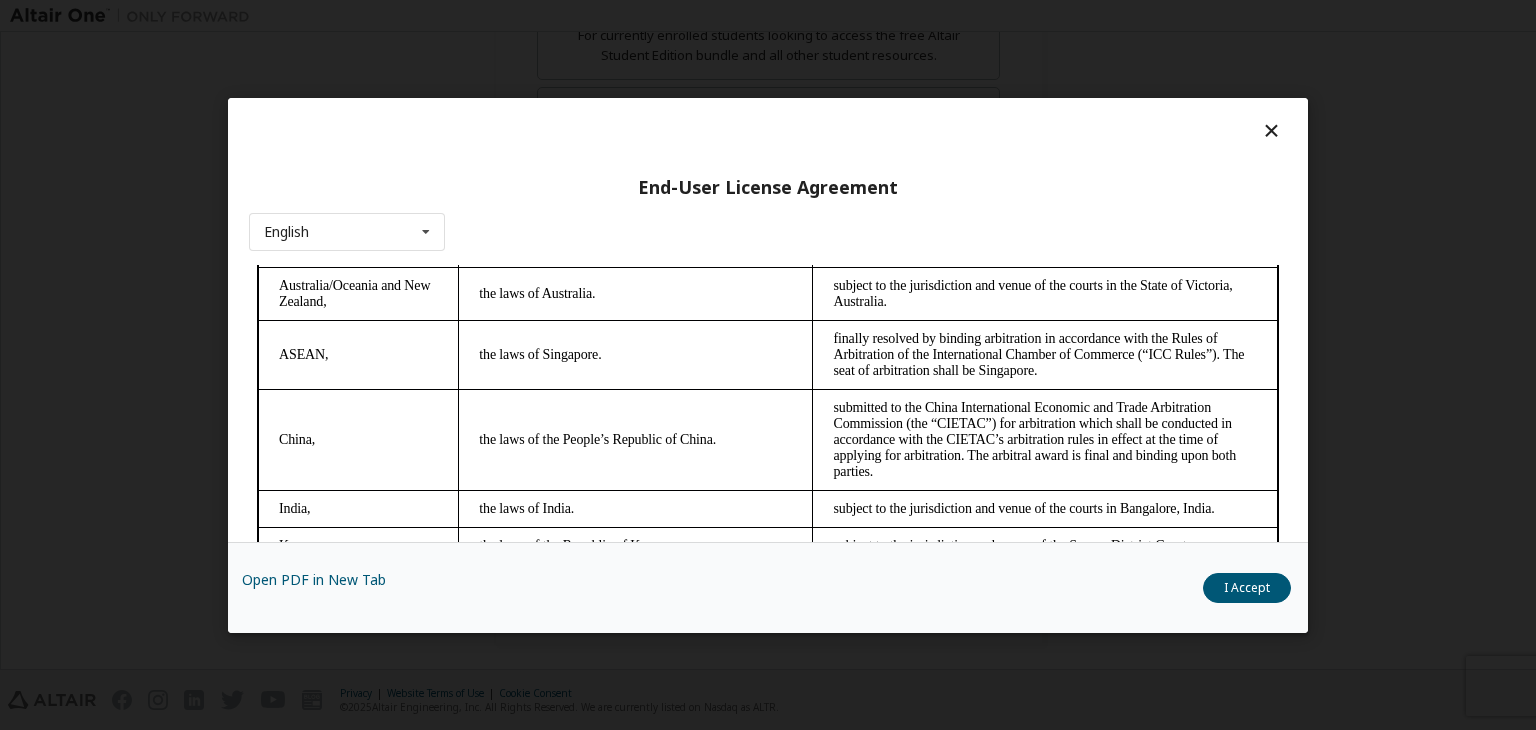 scroll, scrollTop: 5615, scrollLeft: 0, axis: vertical 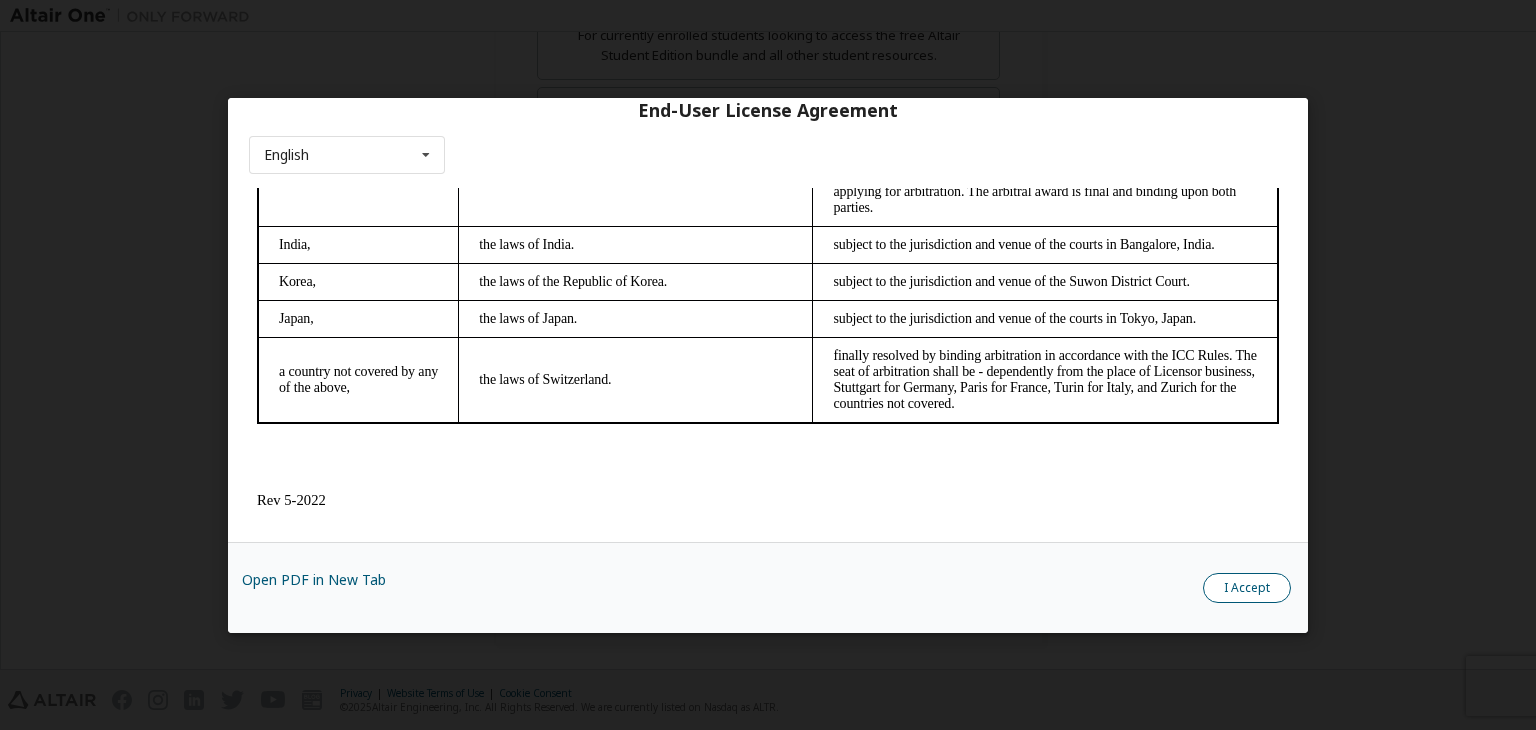 click on "I Accept" at bounding box center [1247, 588] 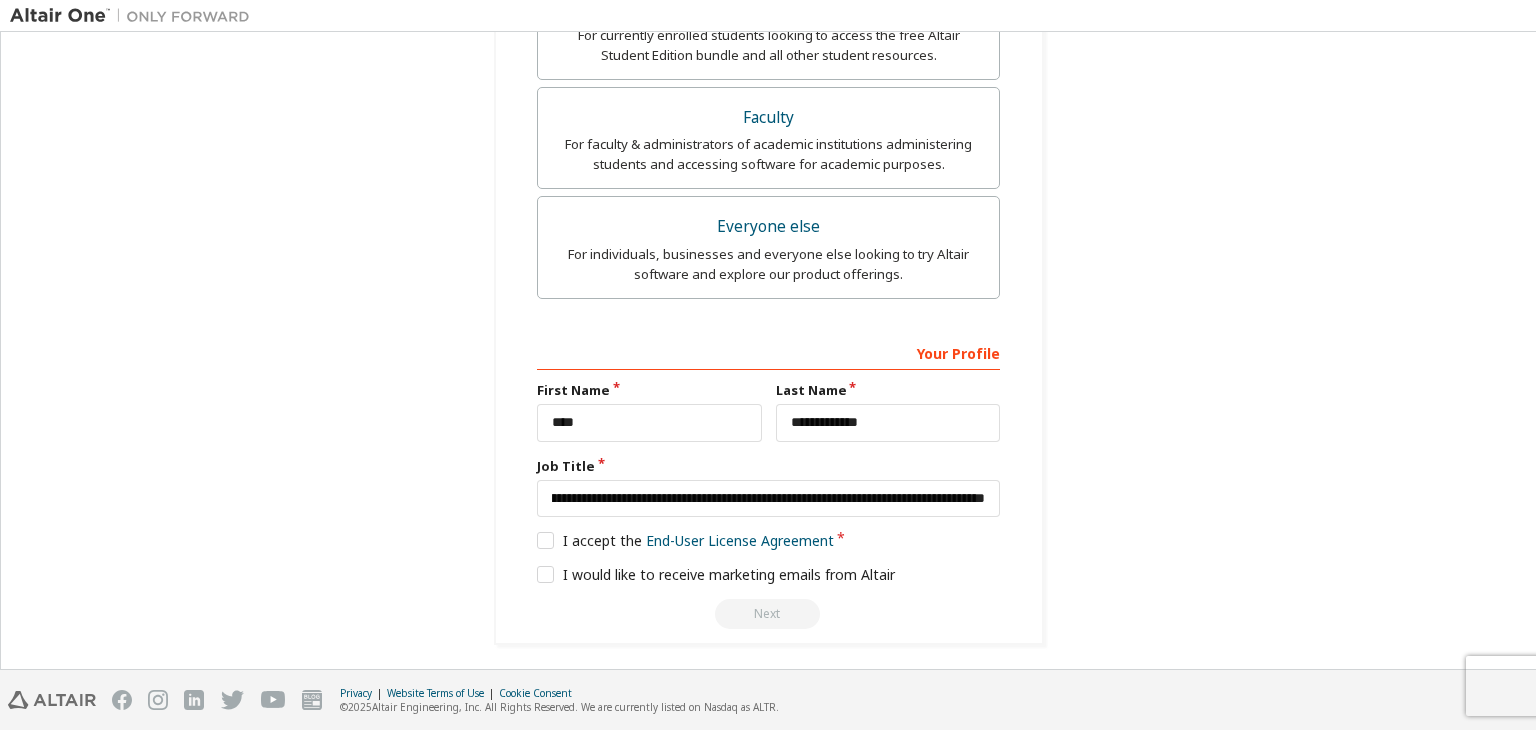 click on "Next" at bounding box center (768, 614) 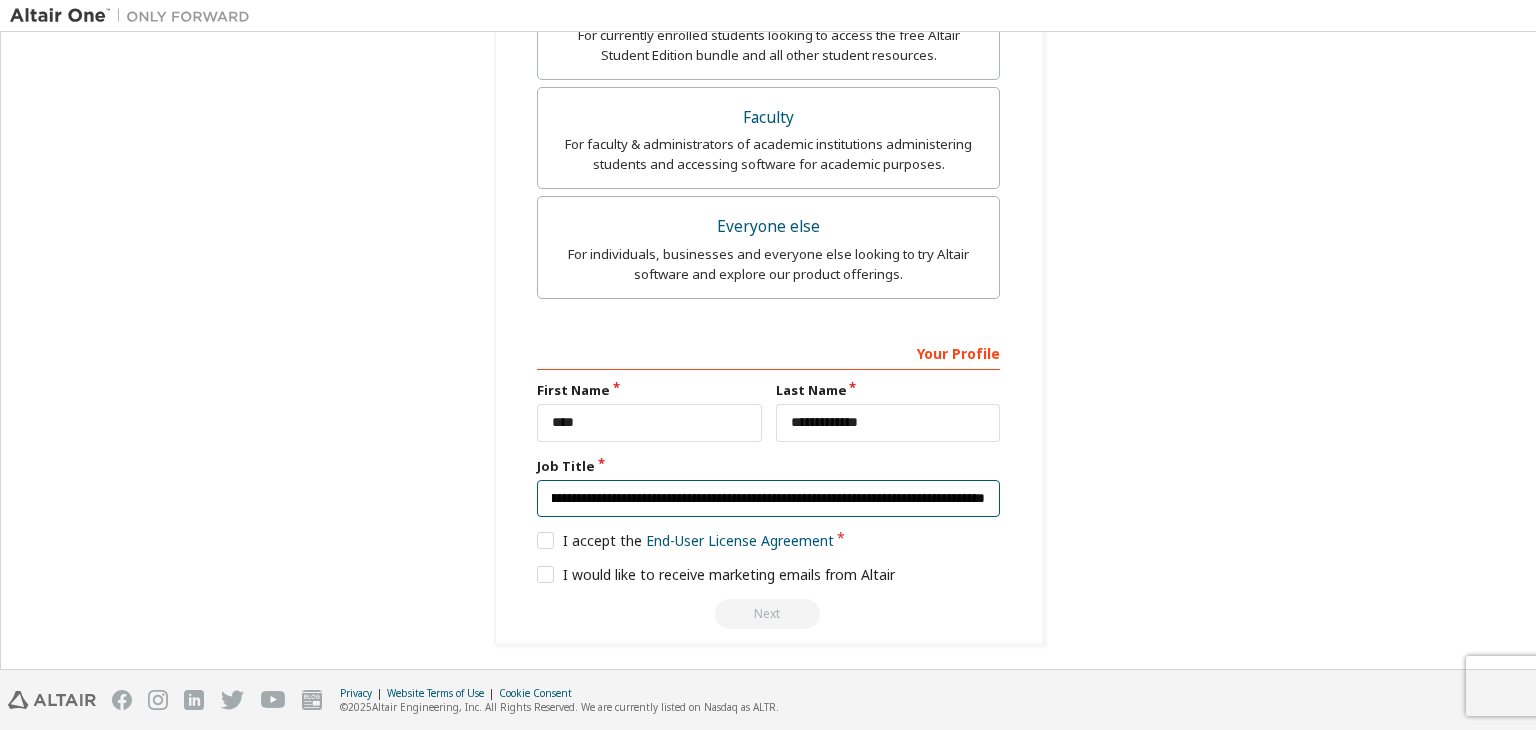 click on "**********" at bounding box center (768, 499) 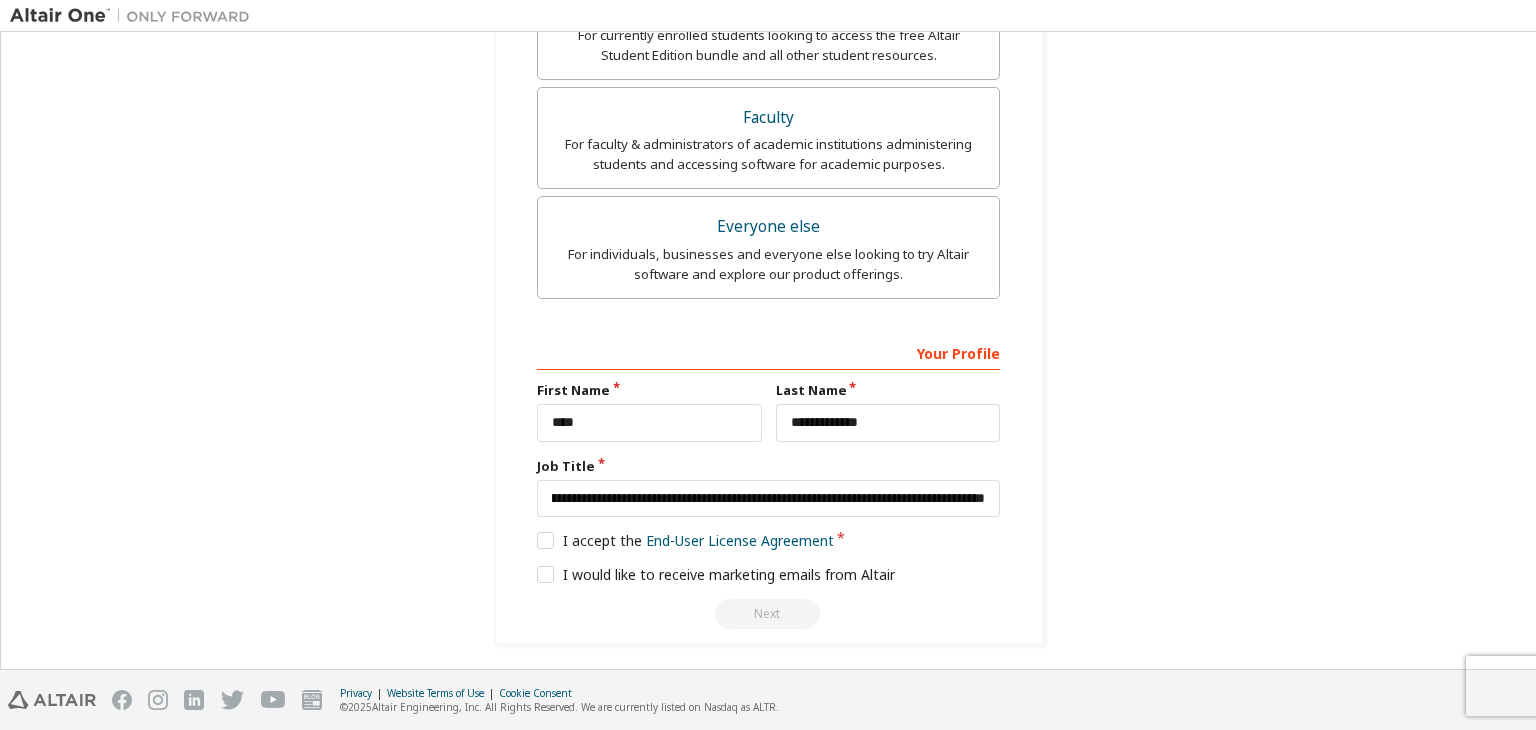 scroll, scrollTop: 0, scrollLeft: 0, axis: both 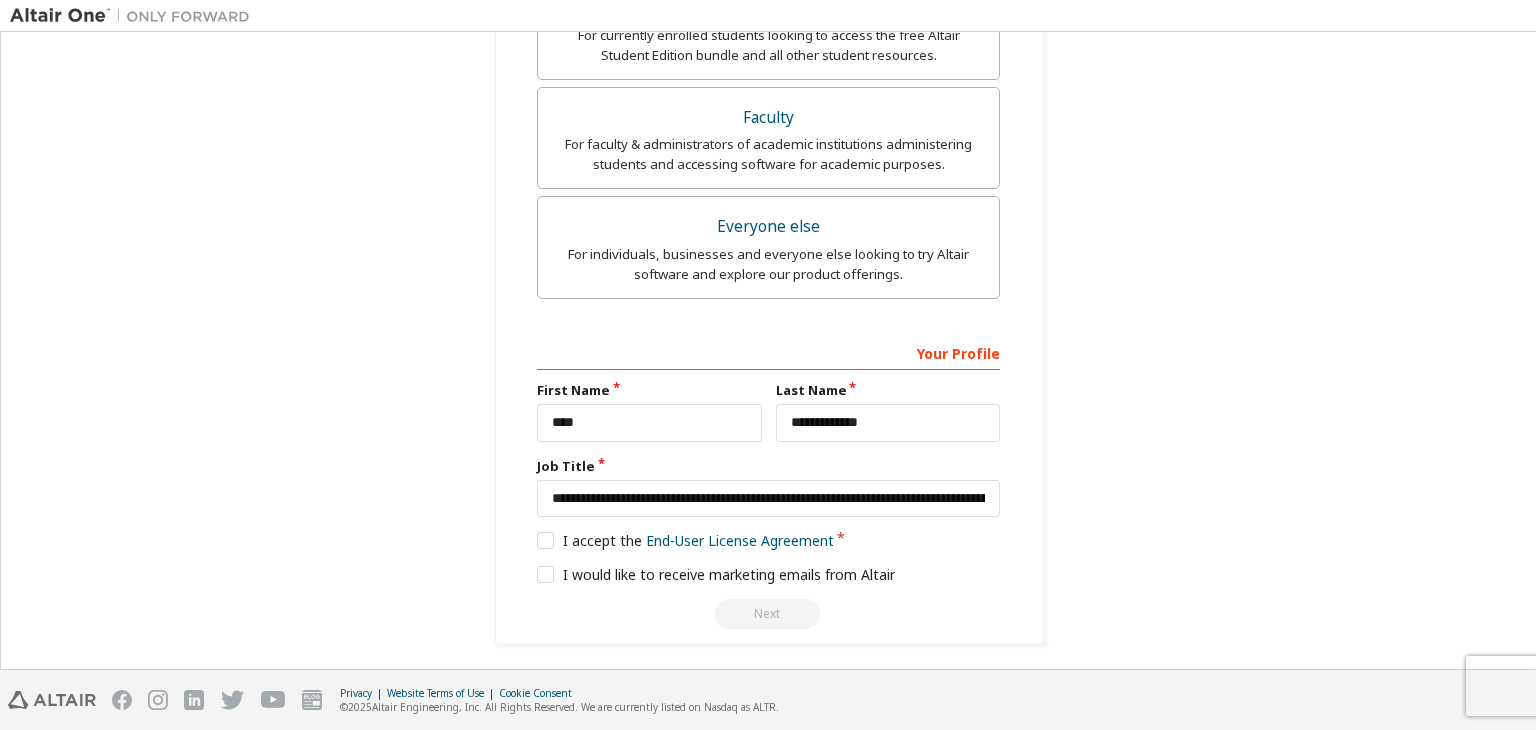 click on "Next" at bounding box center (768, 614) 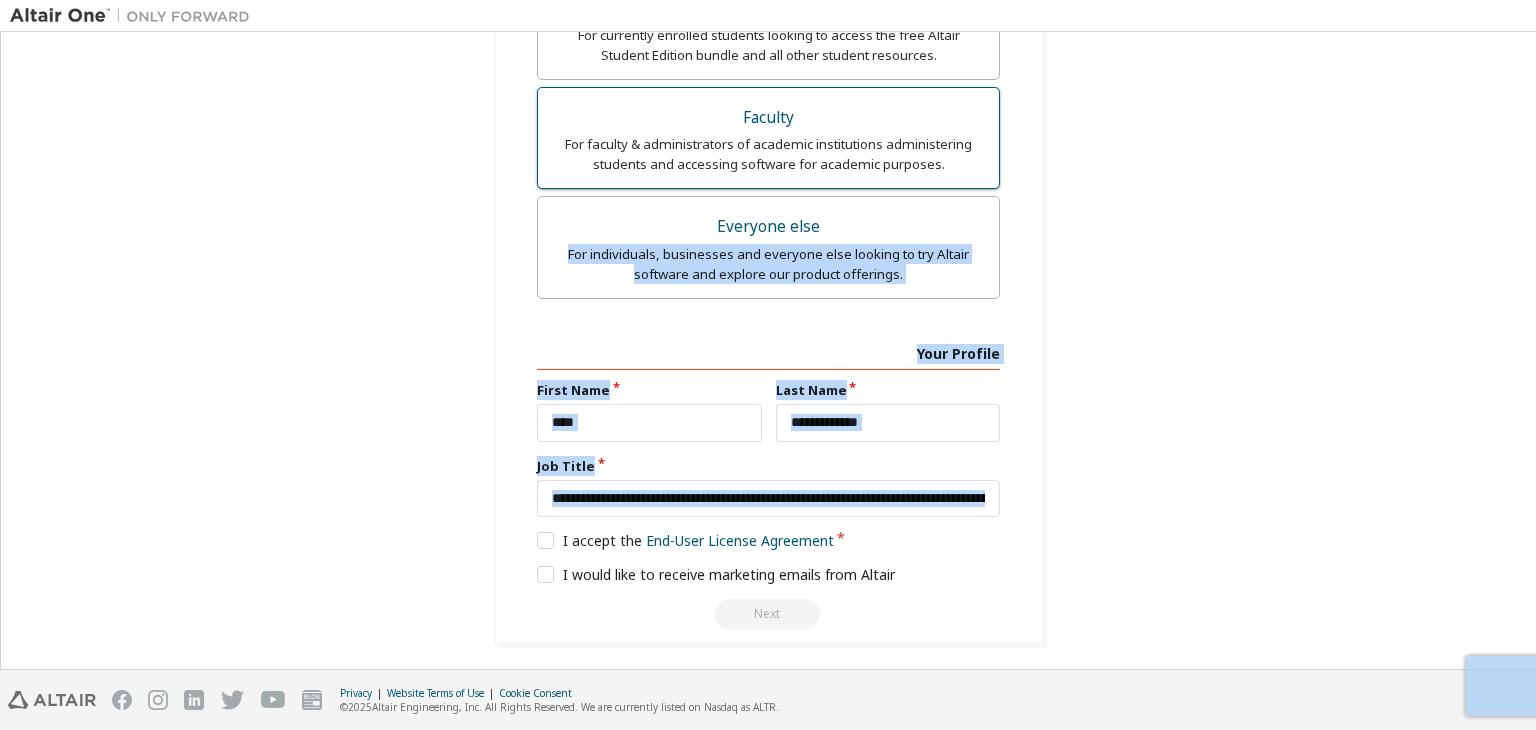 drag, startPoint x: 733, startPoint y: 613, endPoint x: 860, endPoint y: 178, distance: 453.16 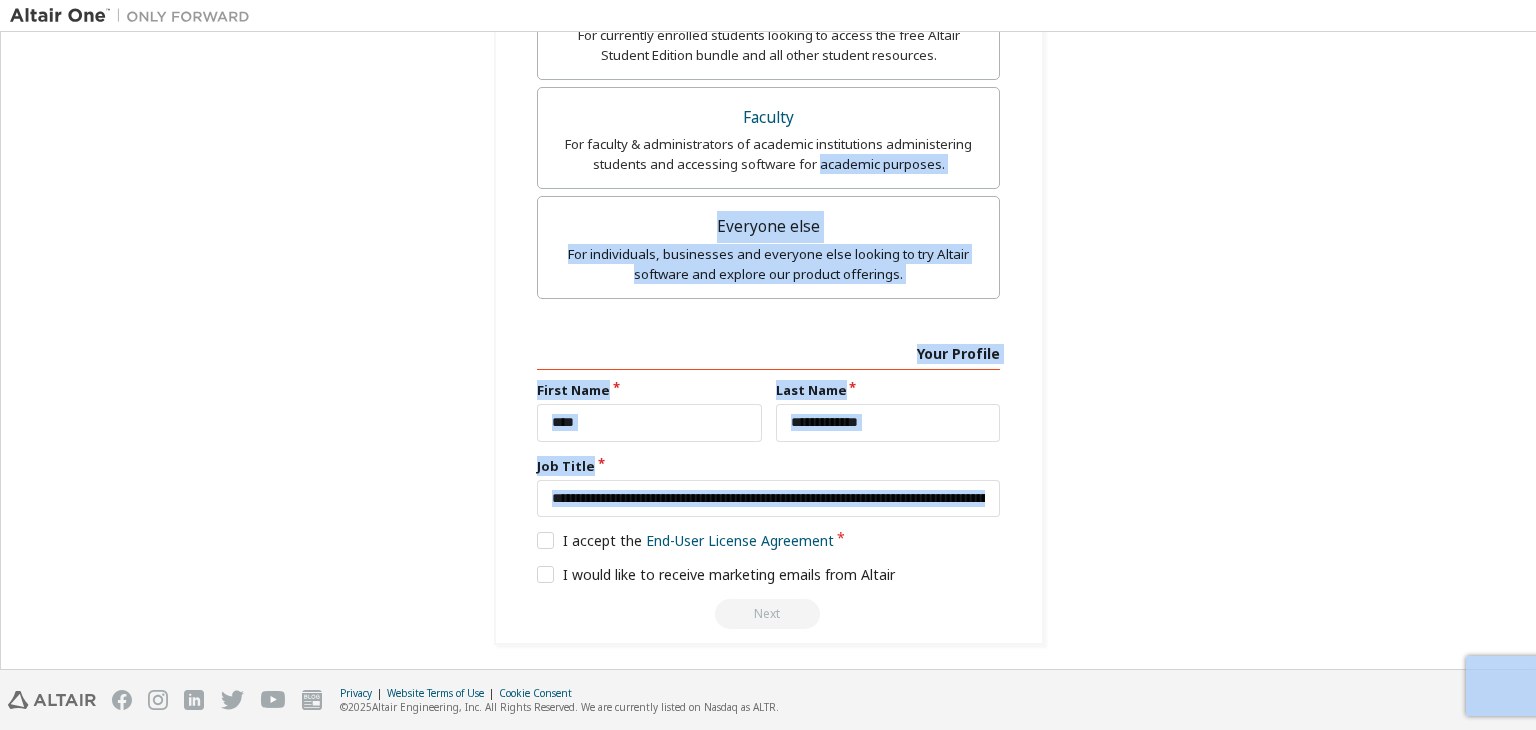 click on "Your Profile" at bounding box center (768, 352) 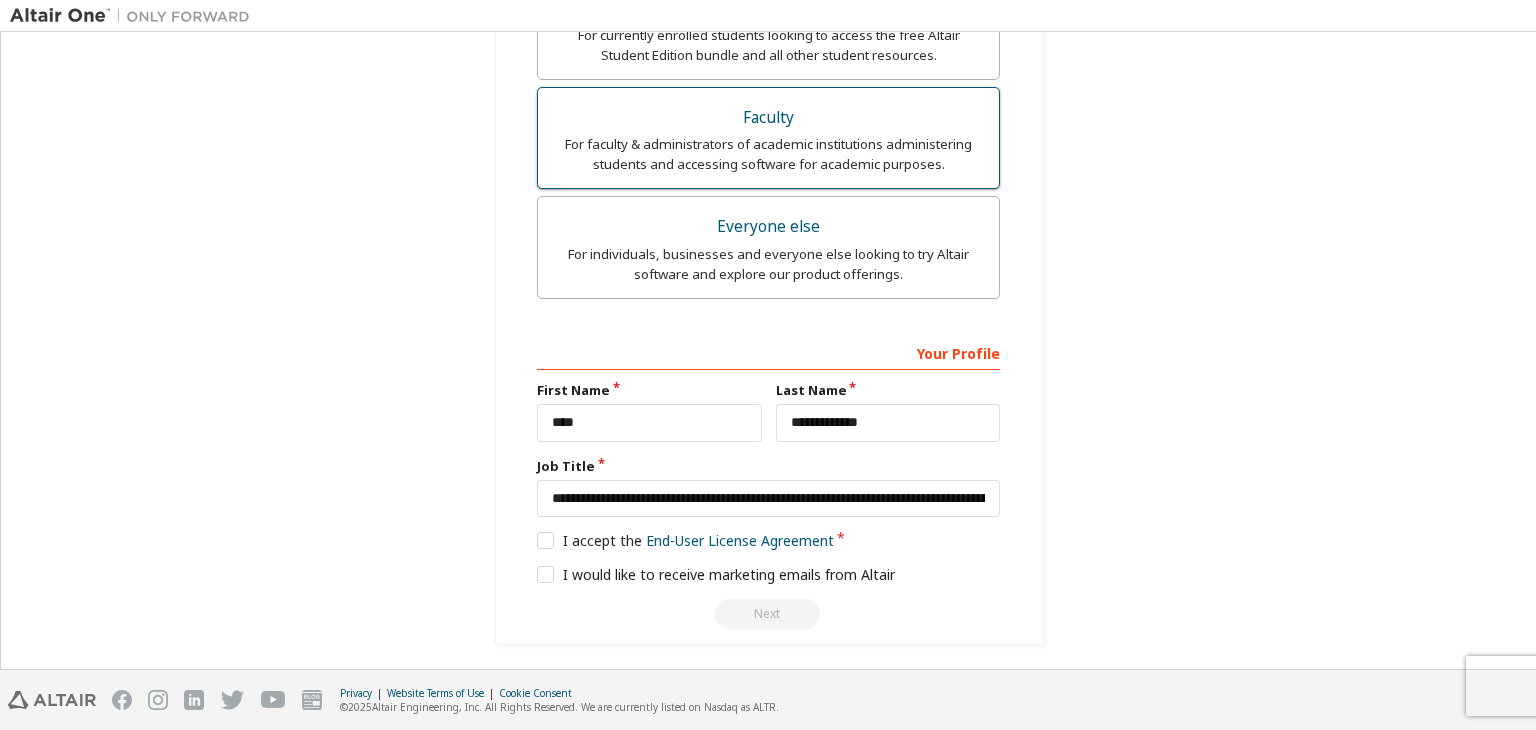 click on "For faculty & administrators of academic institutions administering students and accessing software for academic purposes." at bounding box center (768, 154) 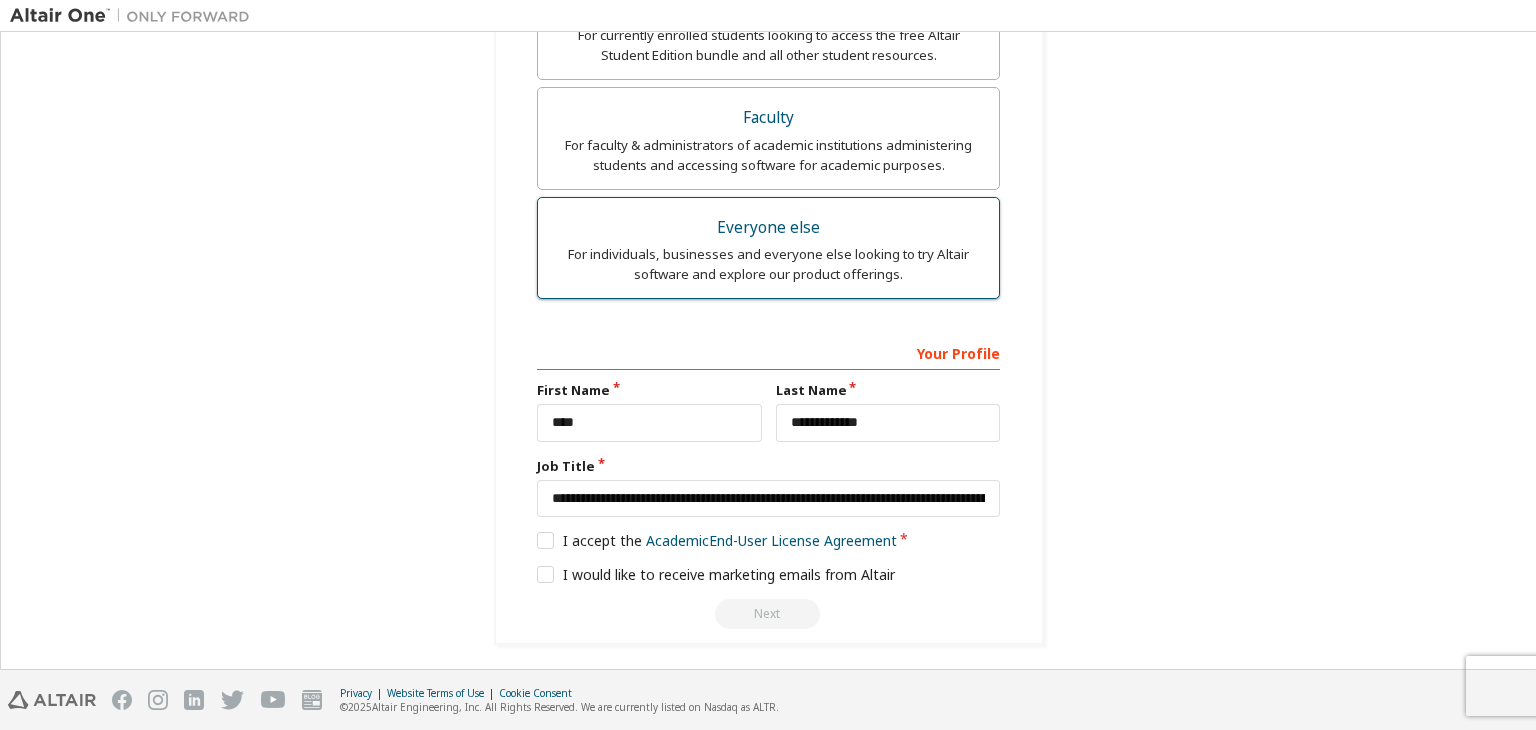 click on "For individuals, businesses and everyone else looking to try Altair software and explore our product offerings." at bounding box center [768, 264] 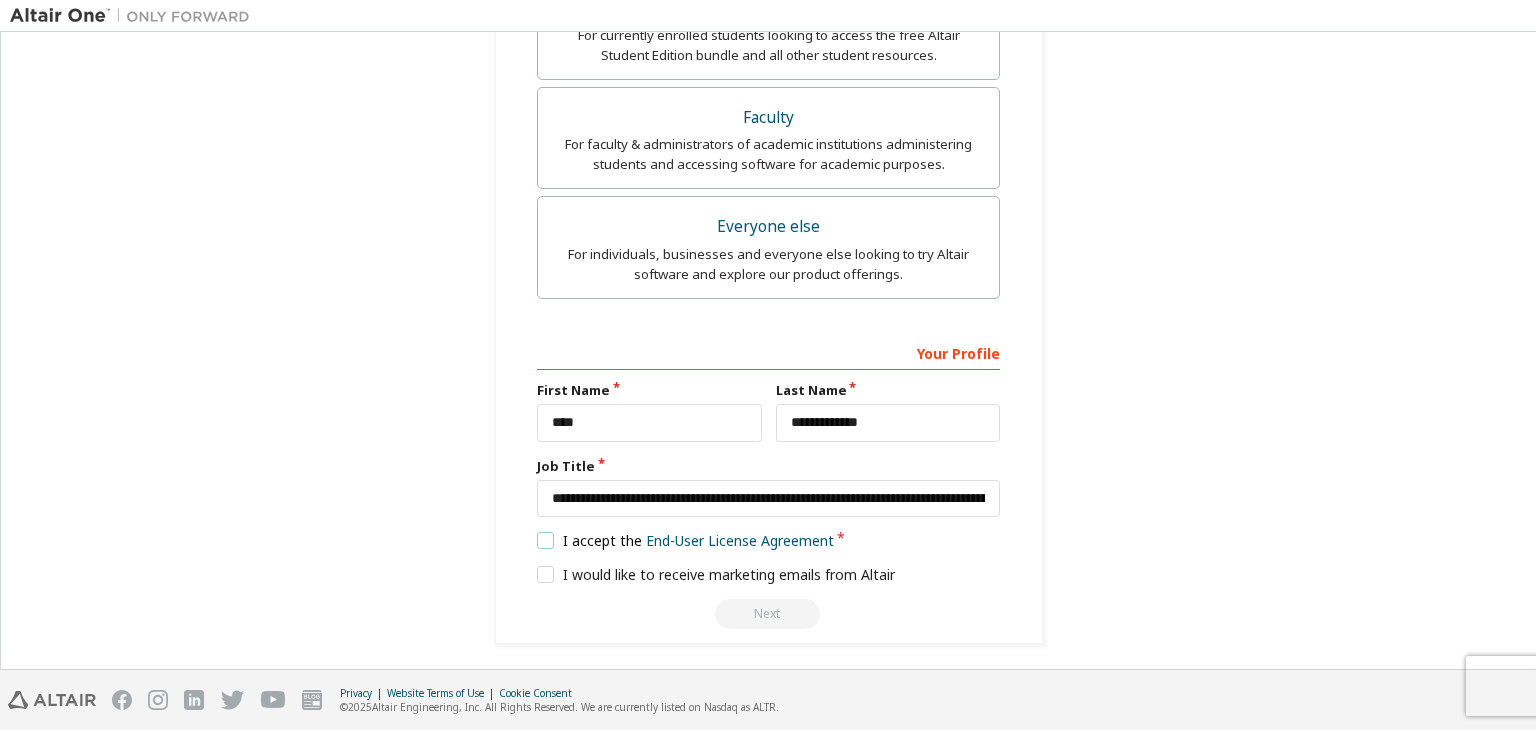 click on "I accept the    End-User License Agreement" at bounding box center (685, 540) 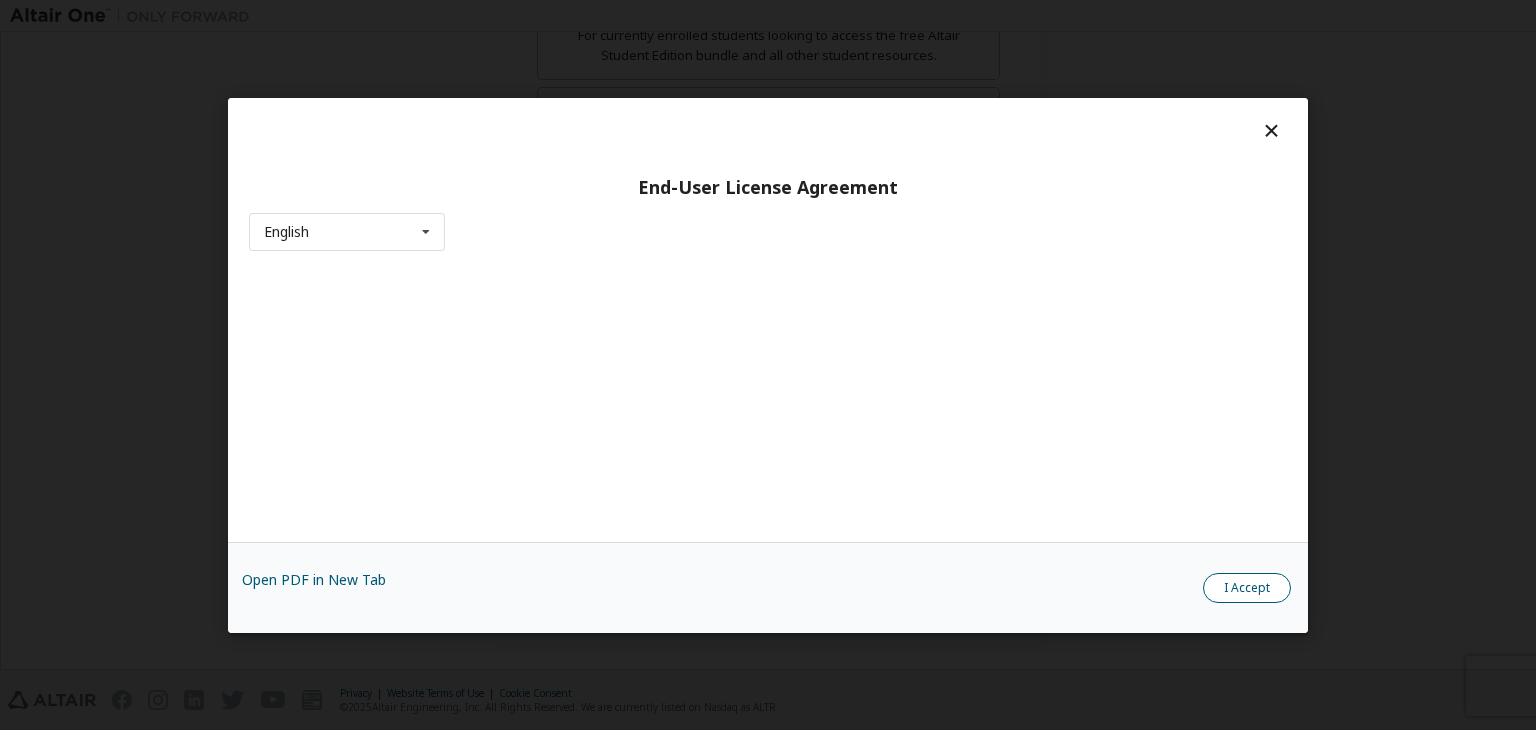click on "I Accept" at bounding box center (1247, 588) 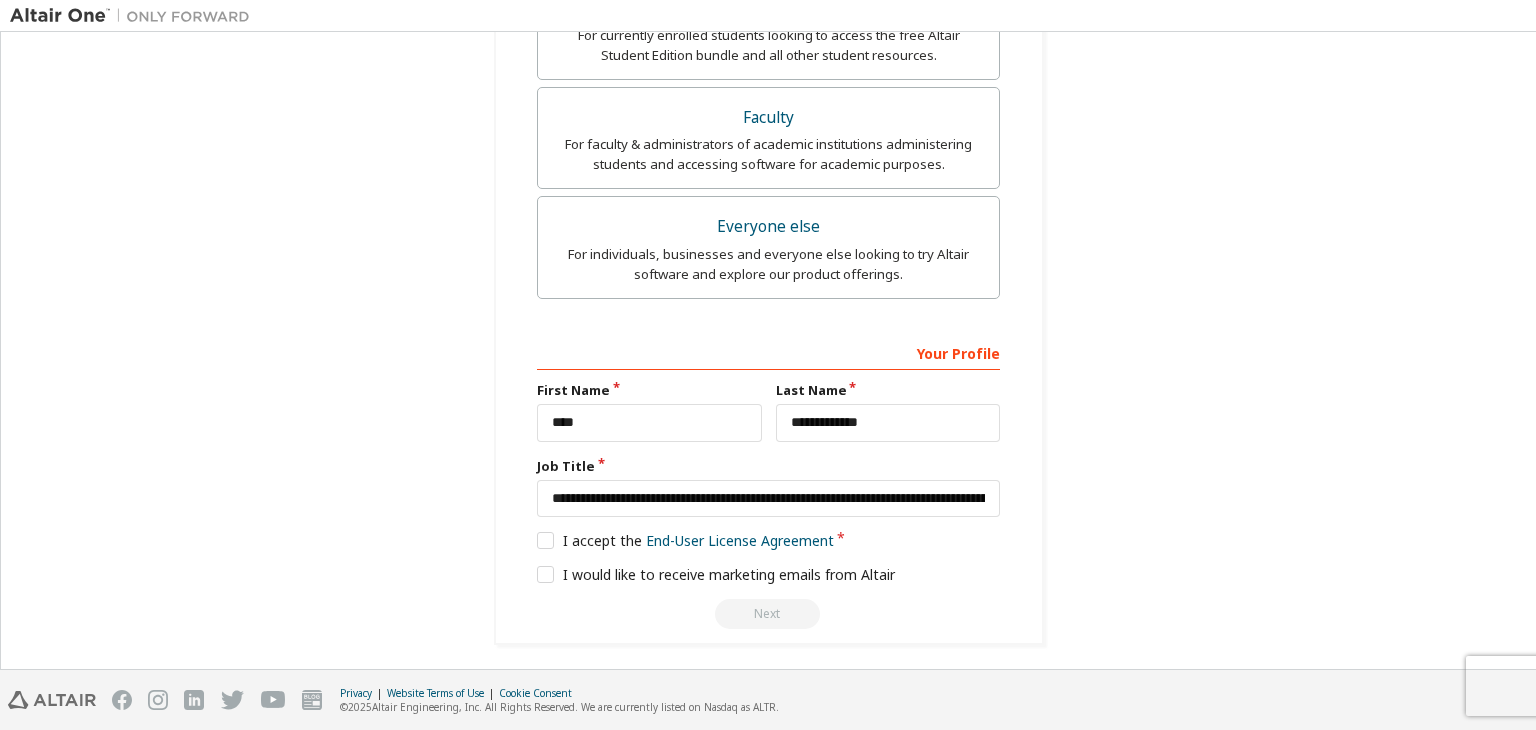 click on "Next" at bounding box center (768, 614) 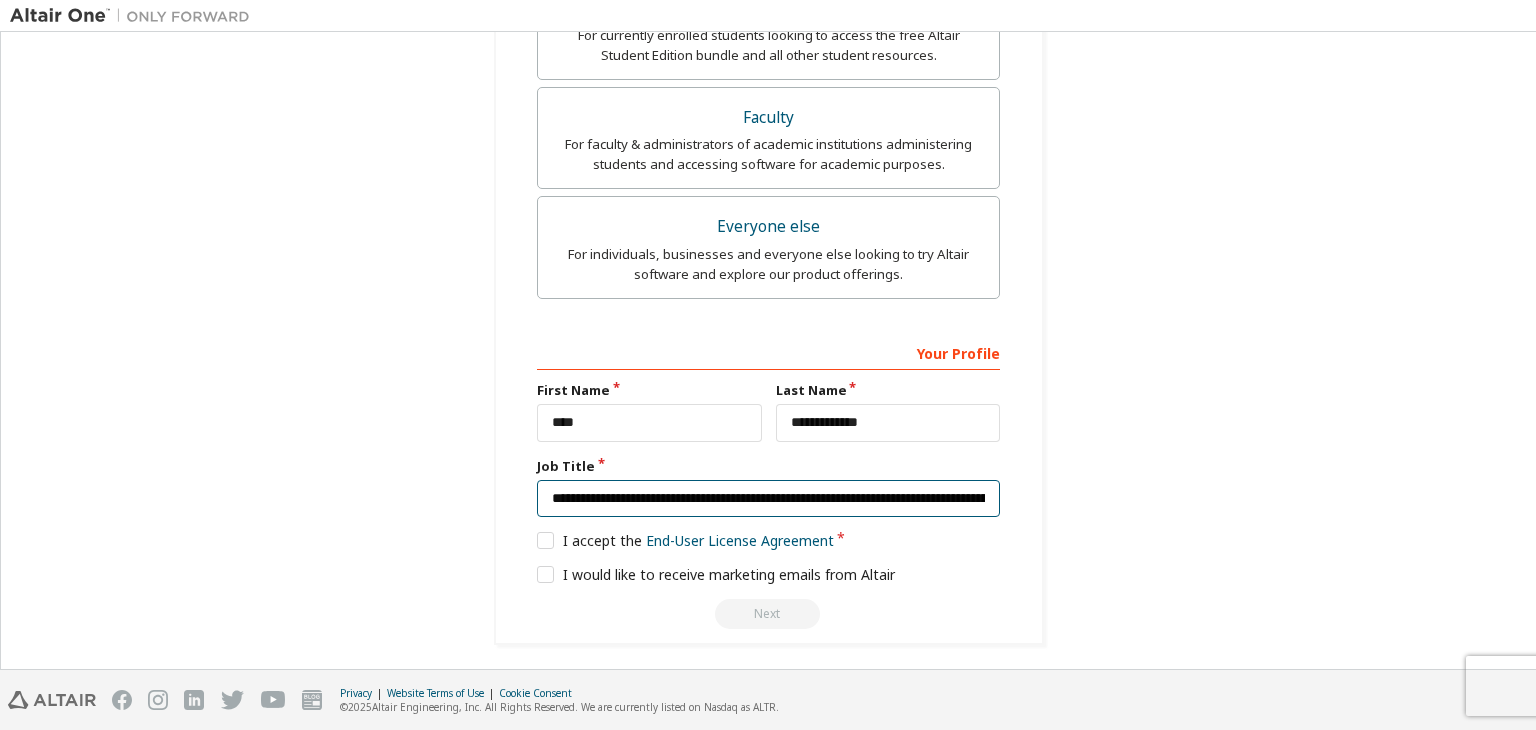 click on "**********" at bounding box center [768, 499] 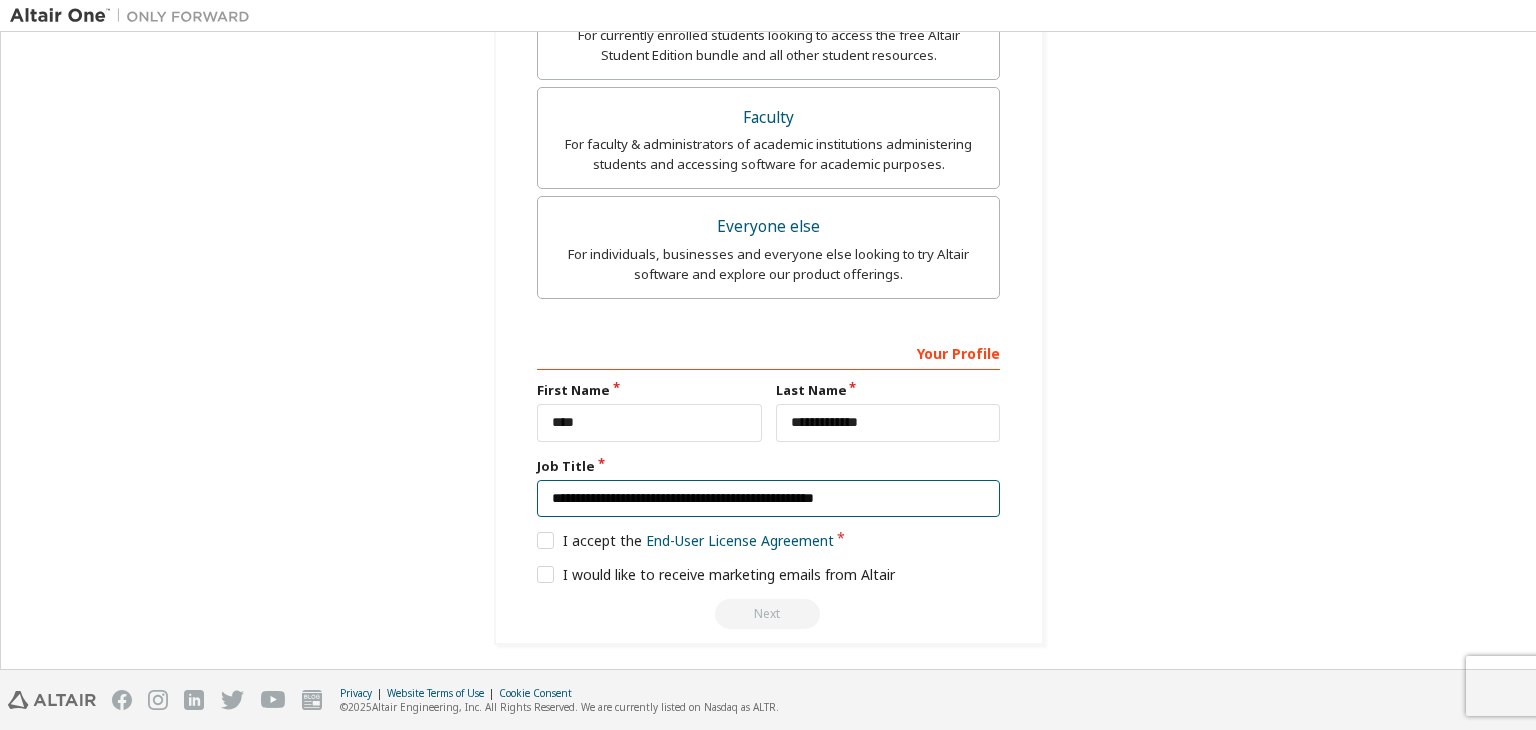 click on "**********" at bounding box center (768, 499) 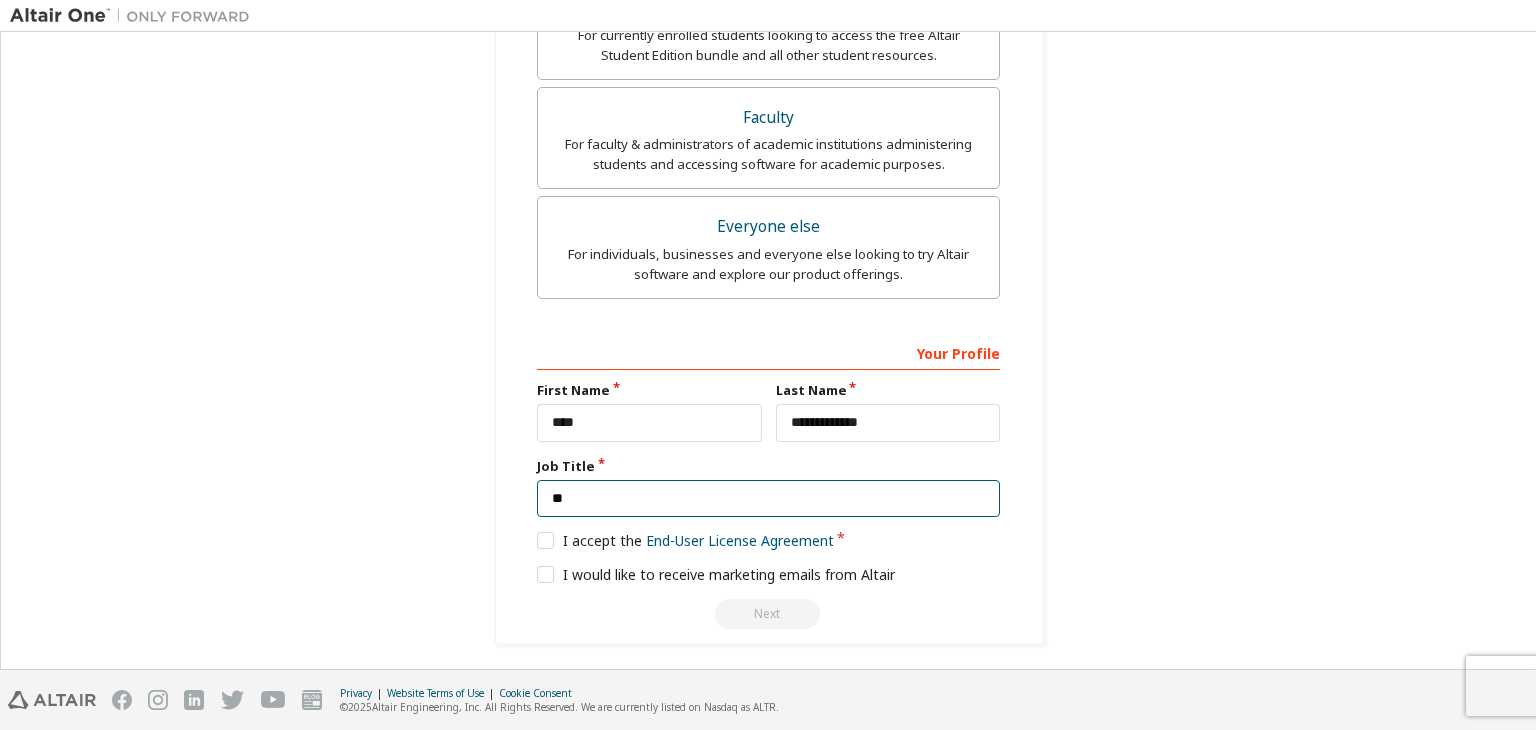 type on "*" 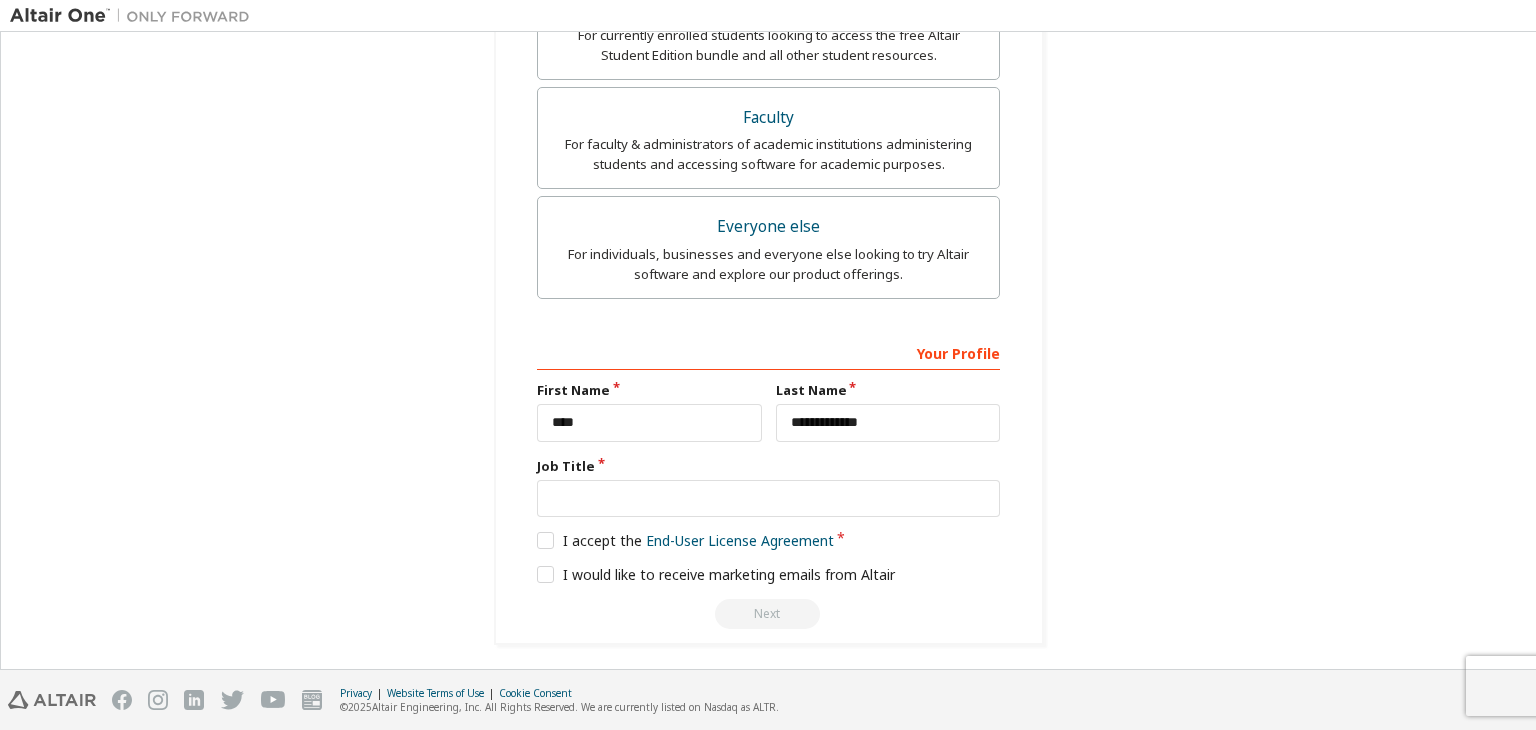 click on "Next" at bounding box center [768, 614] 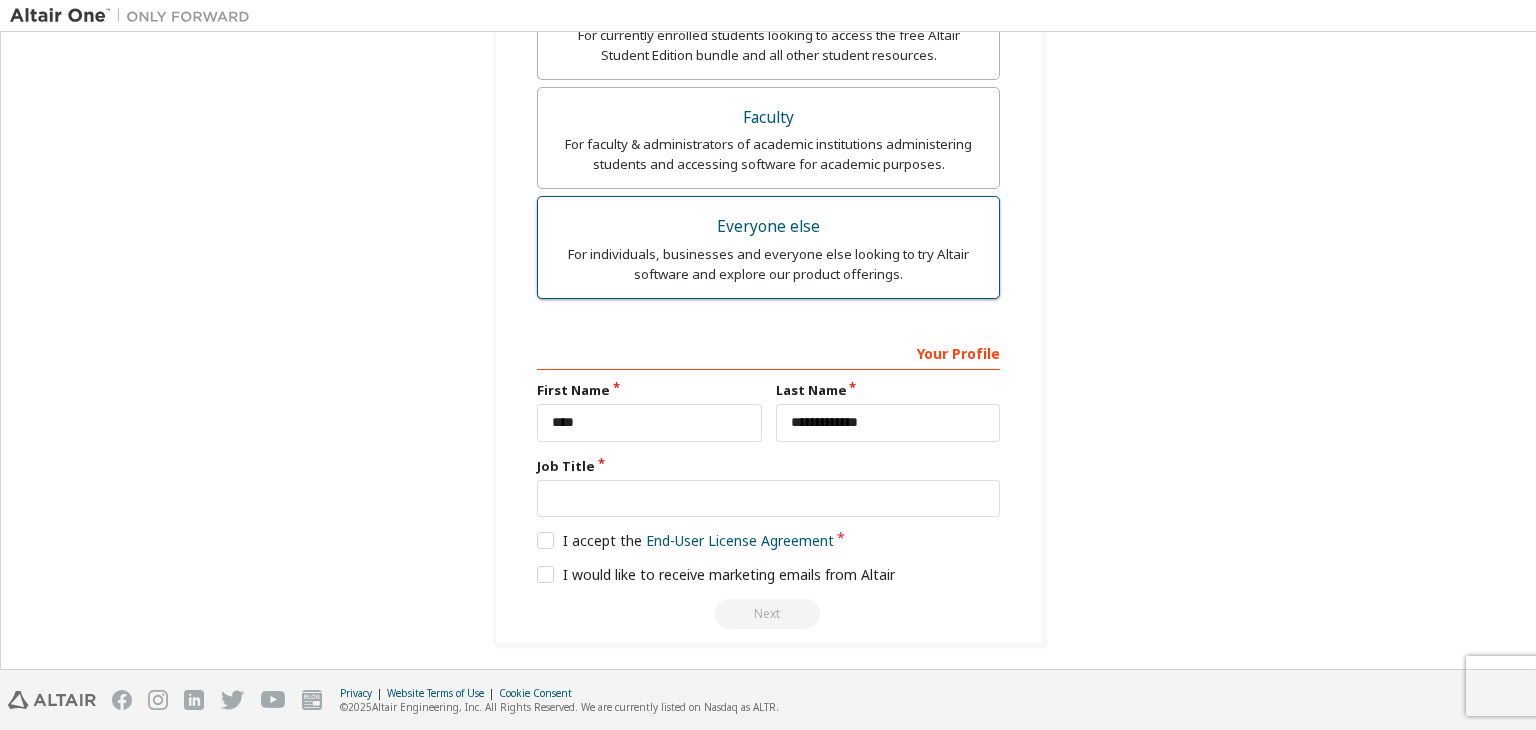 scroll, scrollTop: 0, scrollLeft: 0, axis: both 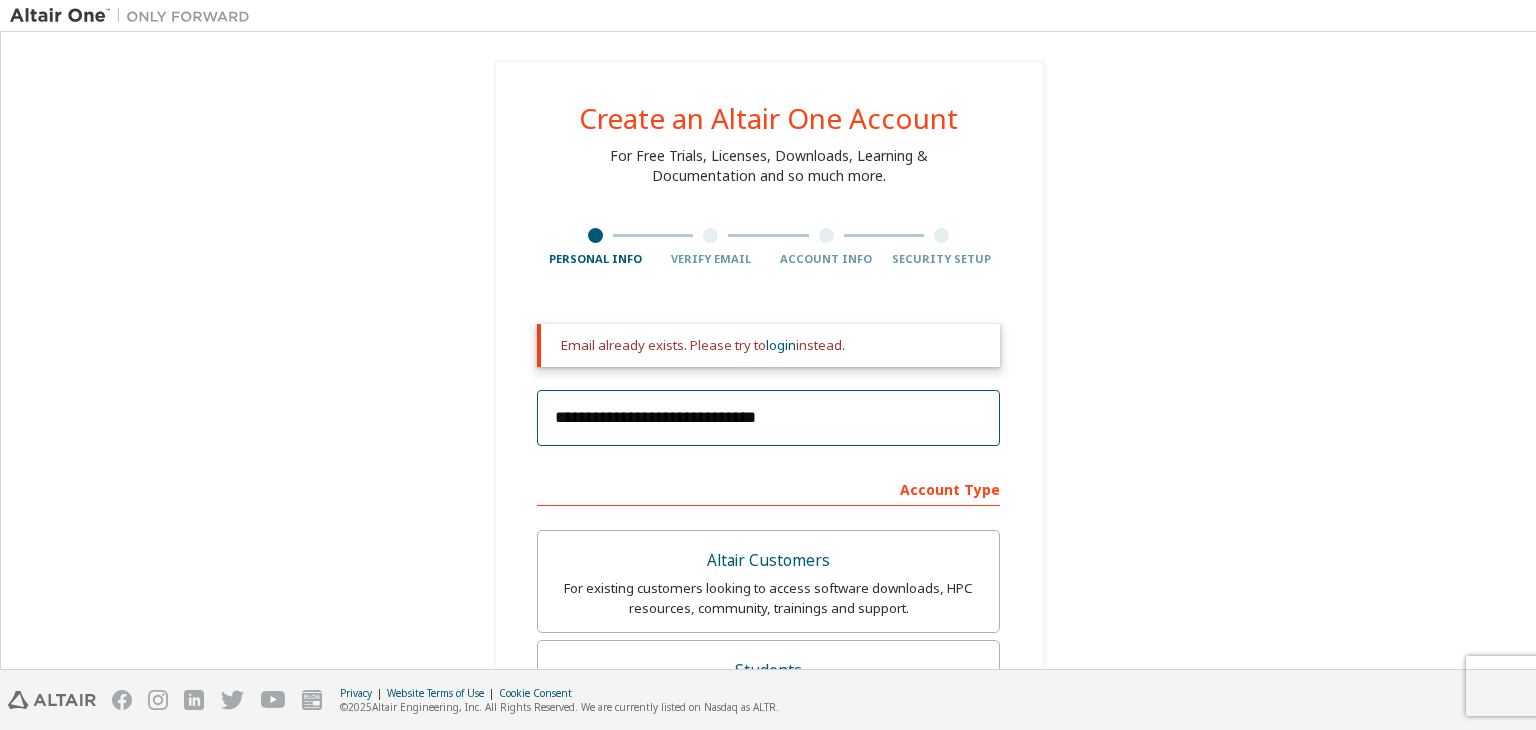 click on "**********" at bounding box center (768, 418) 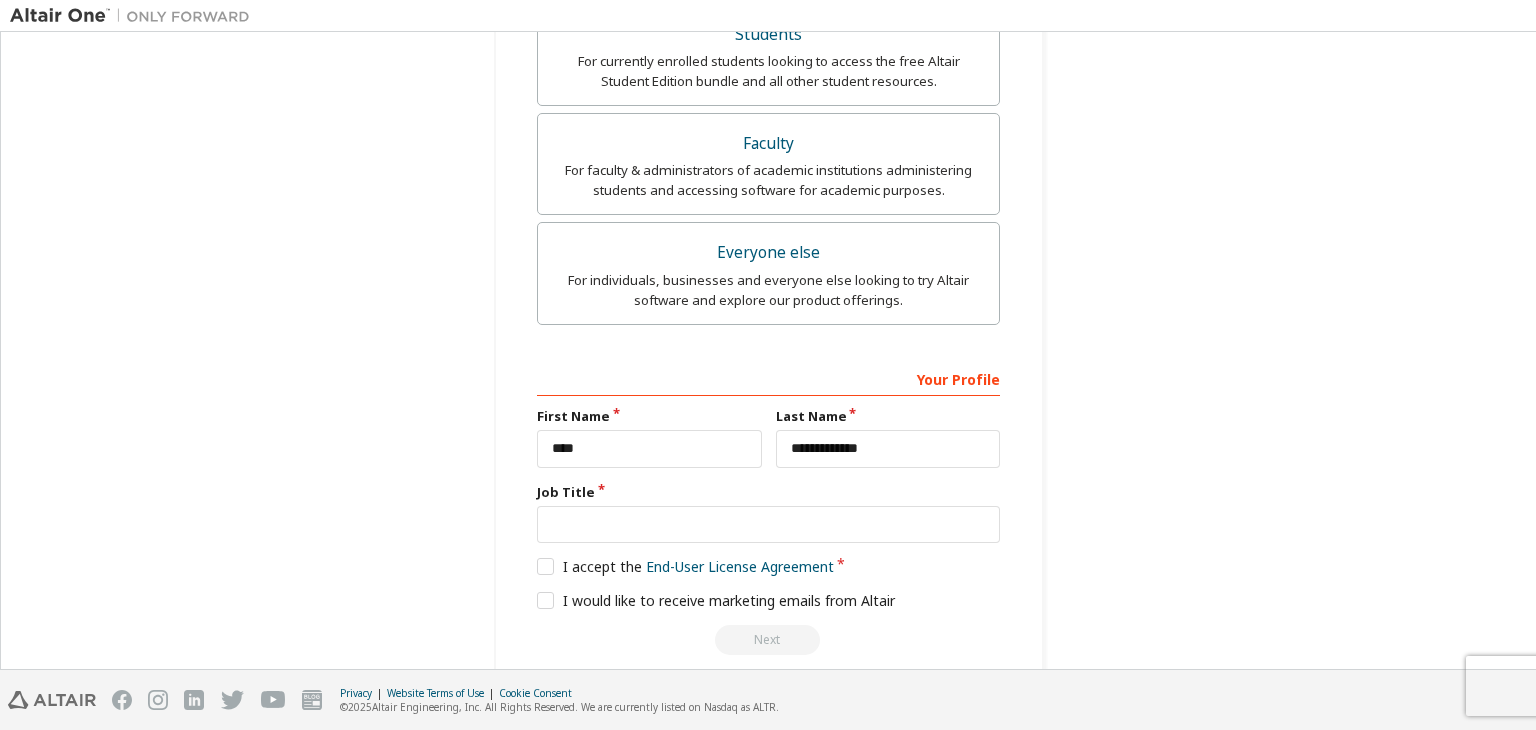scroll, scrollTop: 662, scrollLeft: 0, axis: vertical 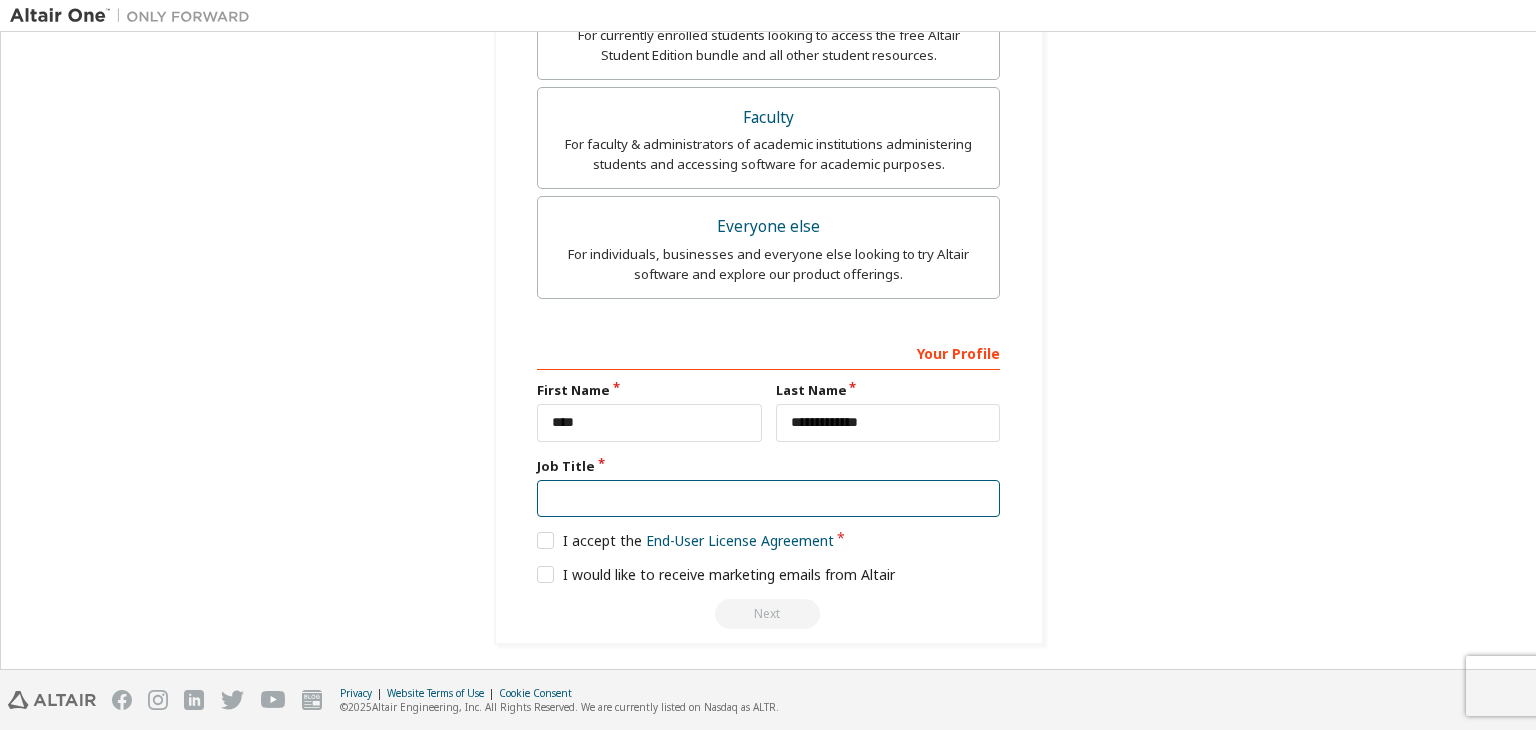 click at bounding box center [768, 499] 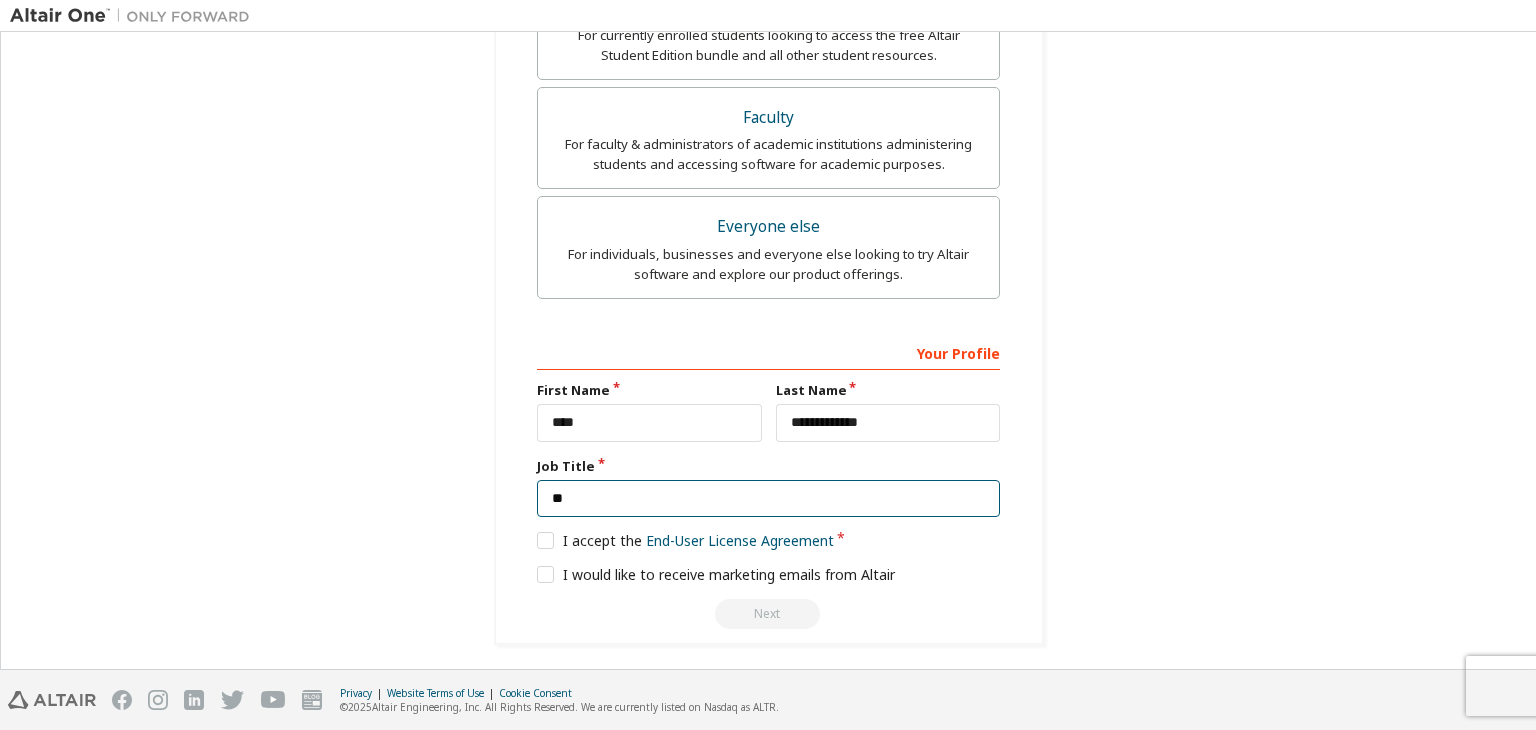 type on "*" 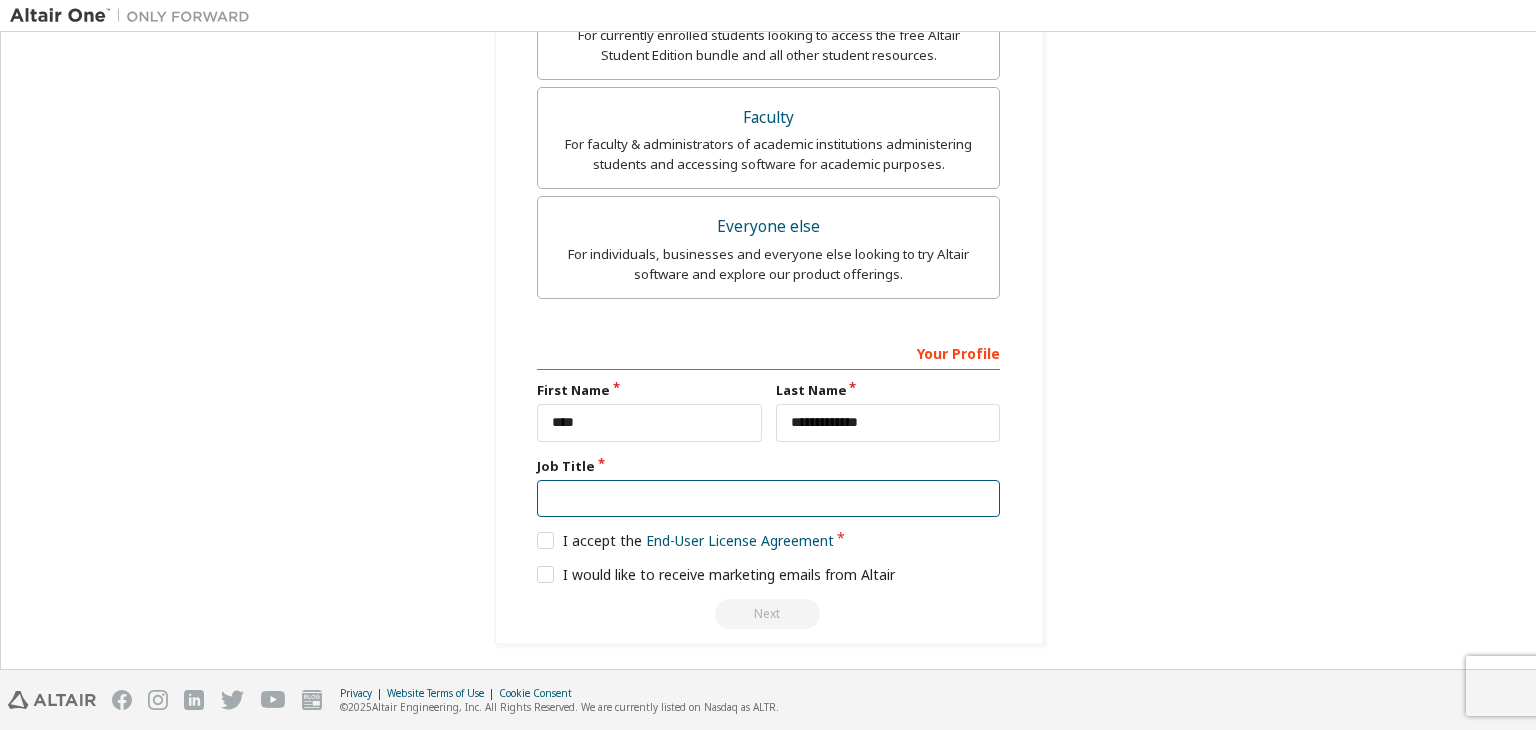 click at bounding box center (768, 499) 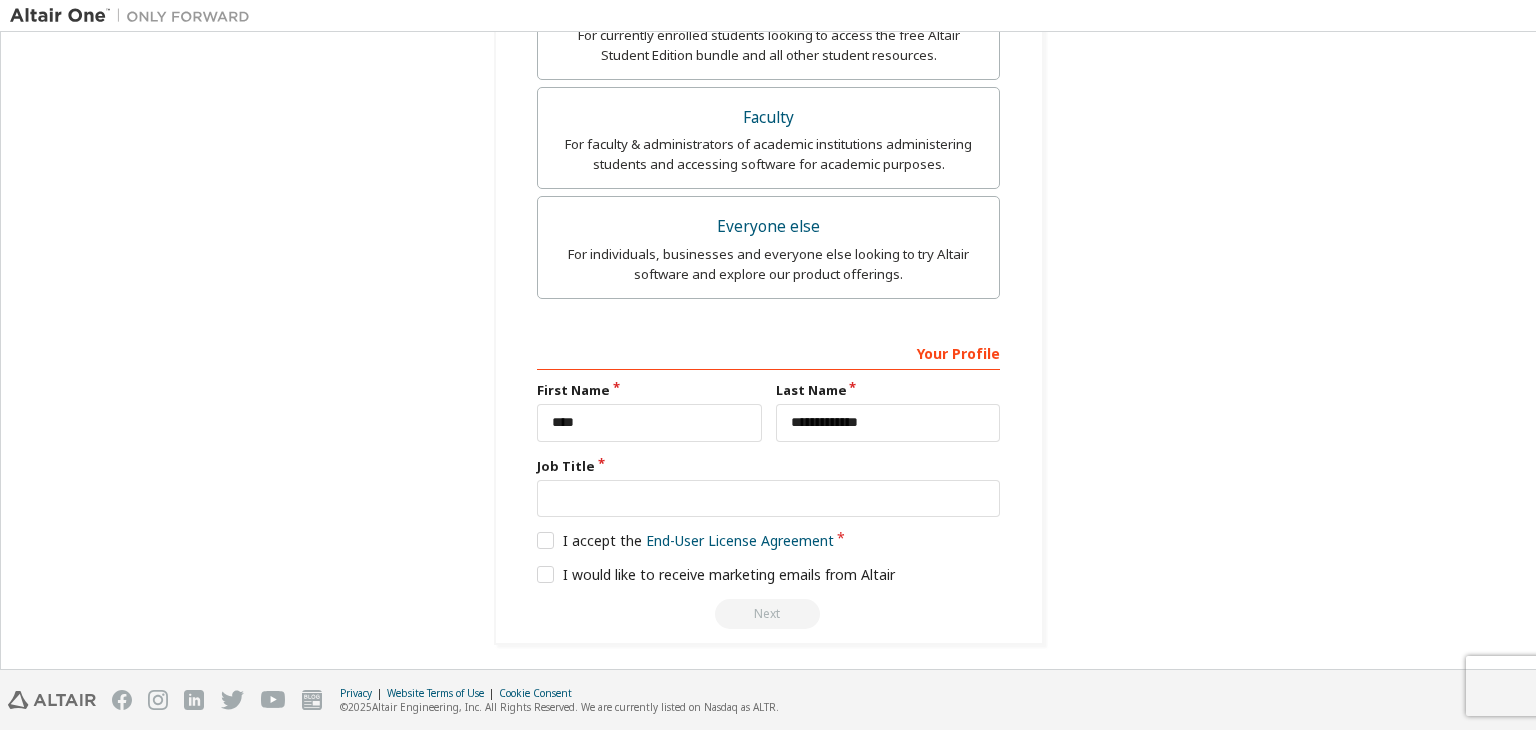 click on "Next" at bounding box center (768, 614) 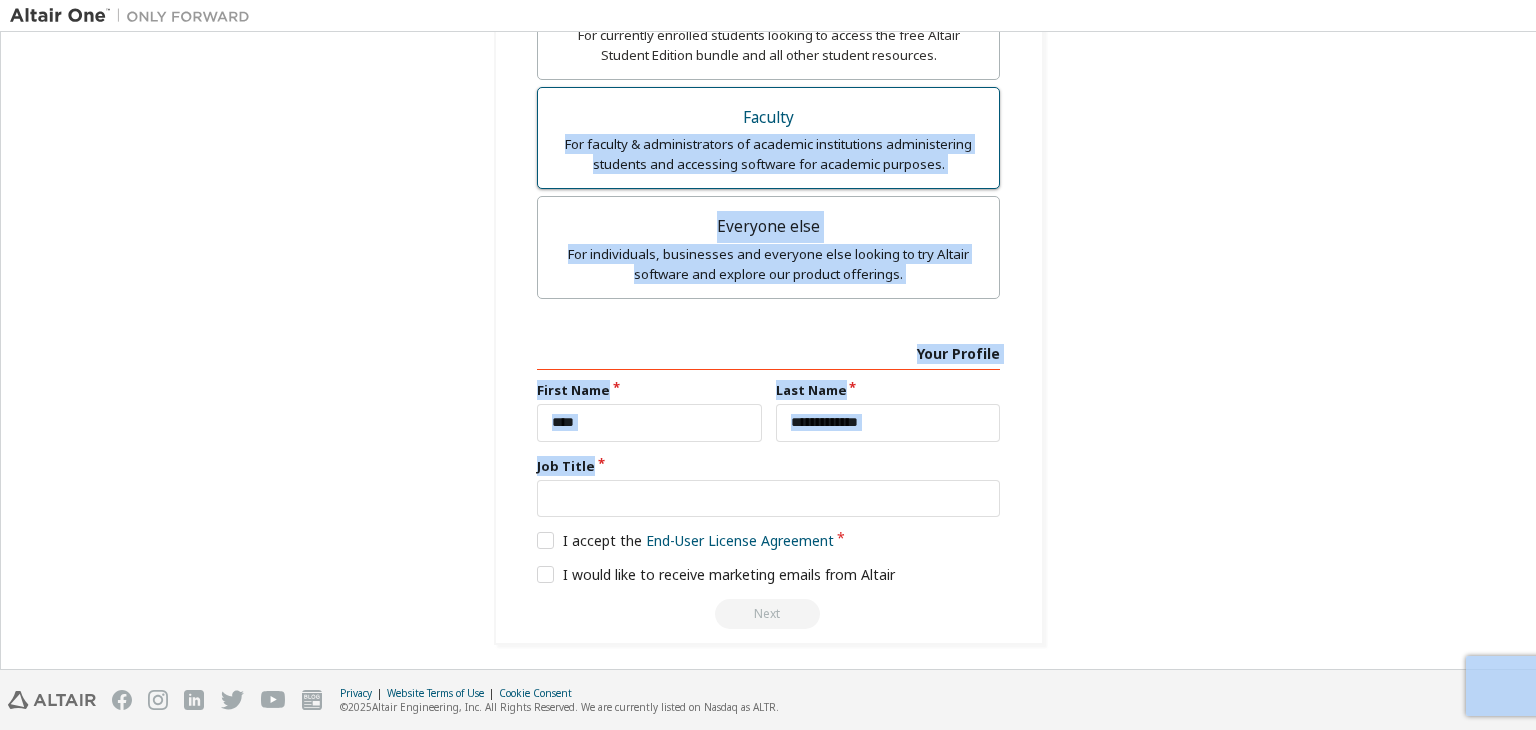drag, startPoint x: 791, startPoint y: 617, endPoint x: 813, endPoint y: 92, distance: 525.46075 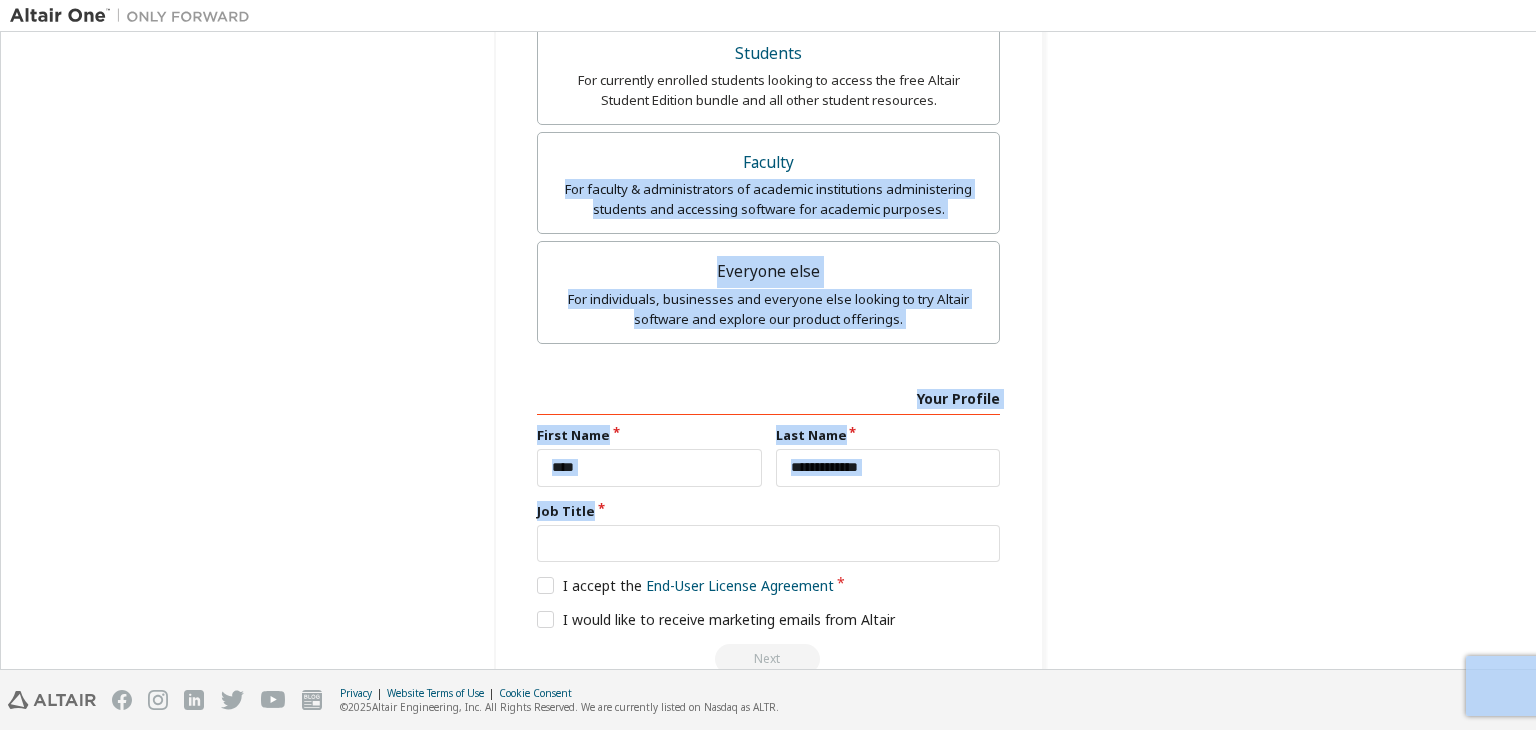 click on "**********" at bounding box center (768, 66) 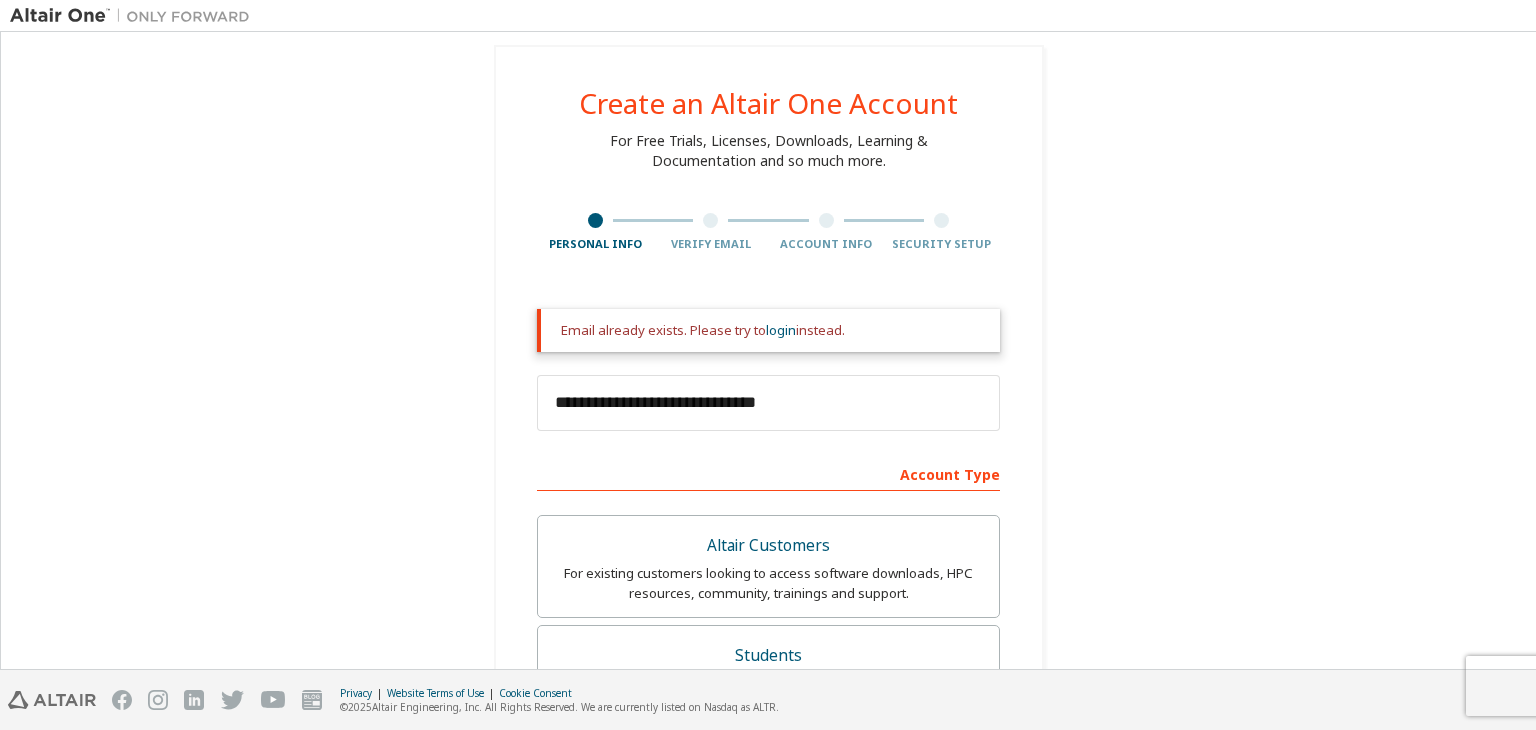 scroll, scrollTop: 0, scrollLeft: 0, axis: both 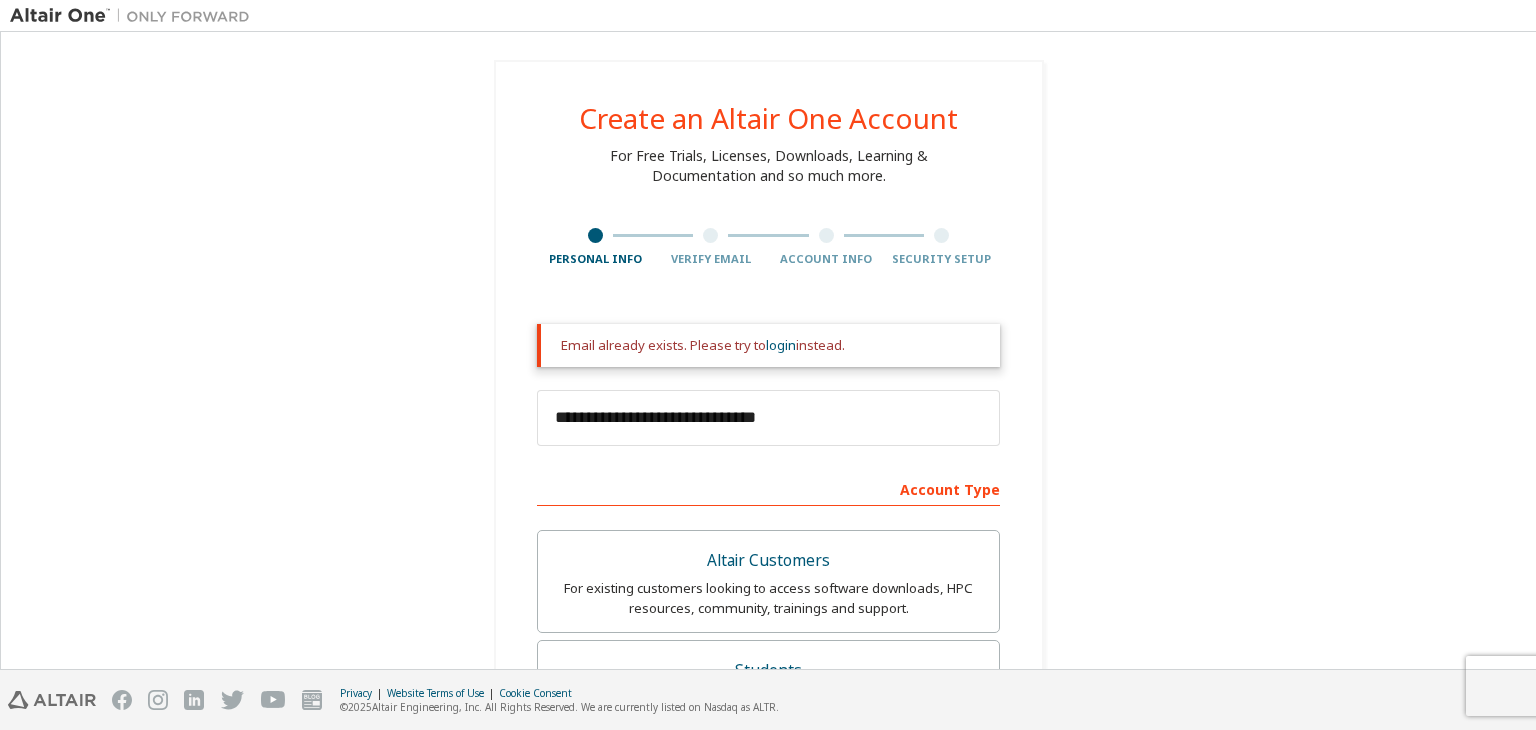 click on "Email already exists. Please try to  login  instead." at bounding box center (768, 345) 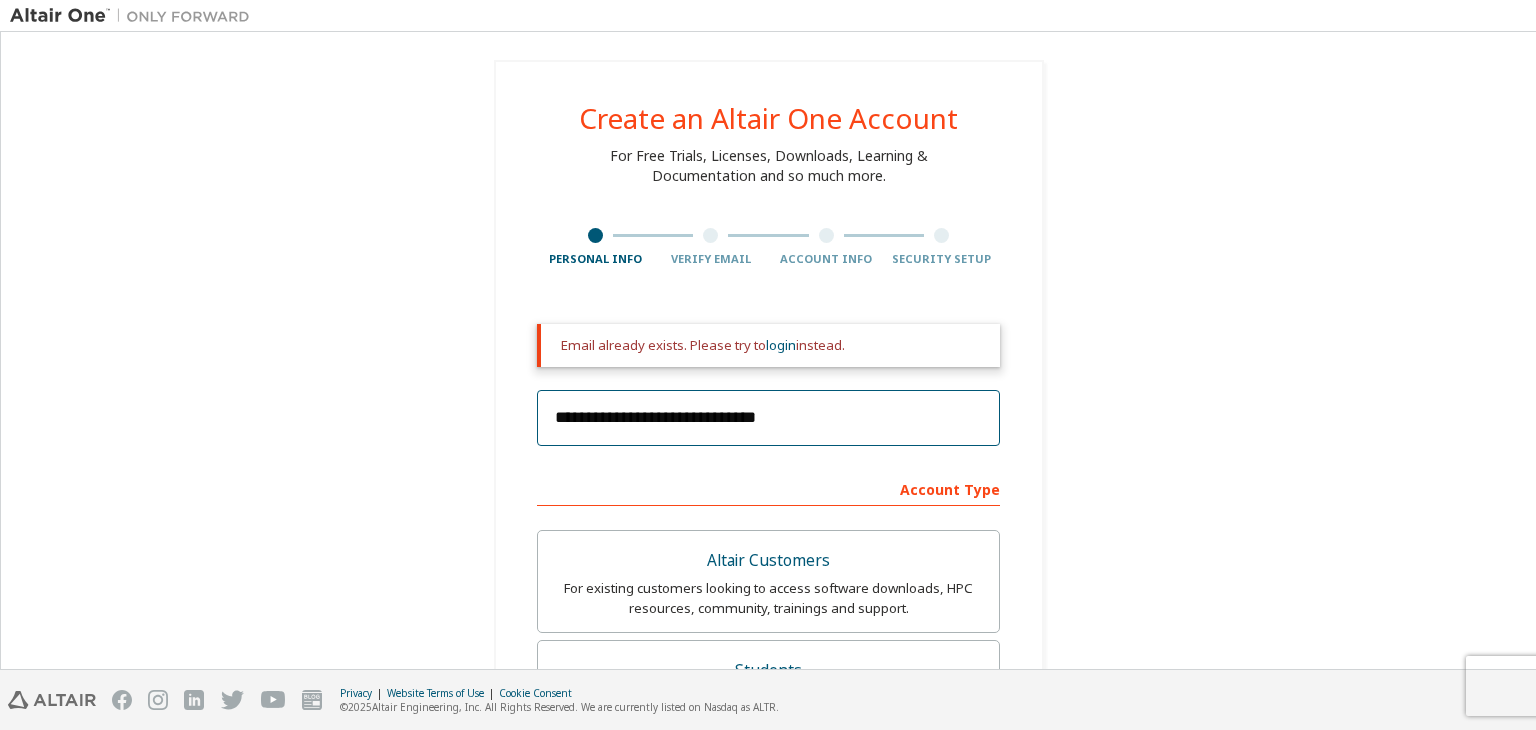 click on "**********" at bounding box center (768, 418) 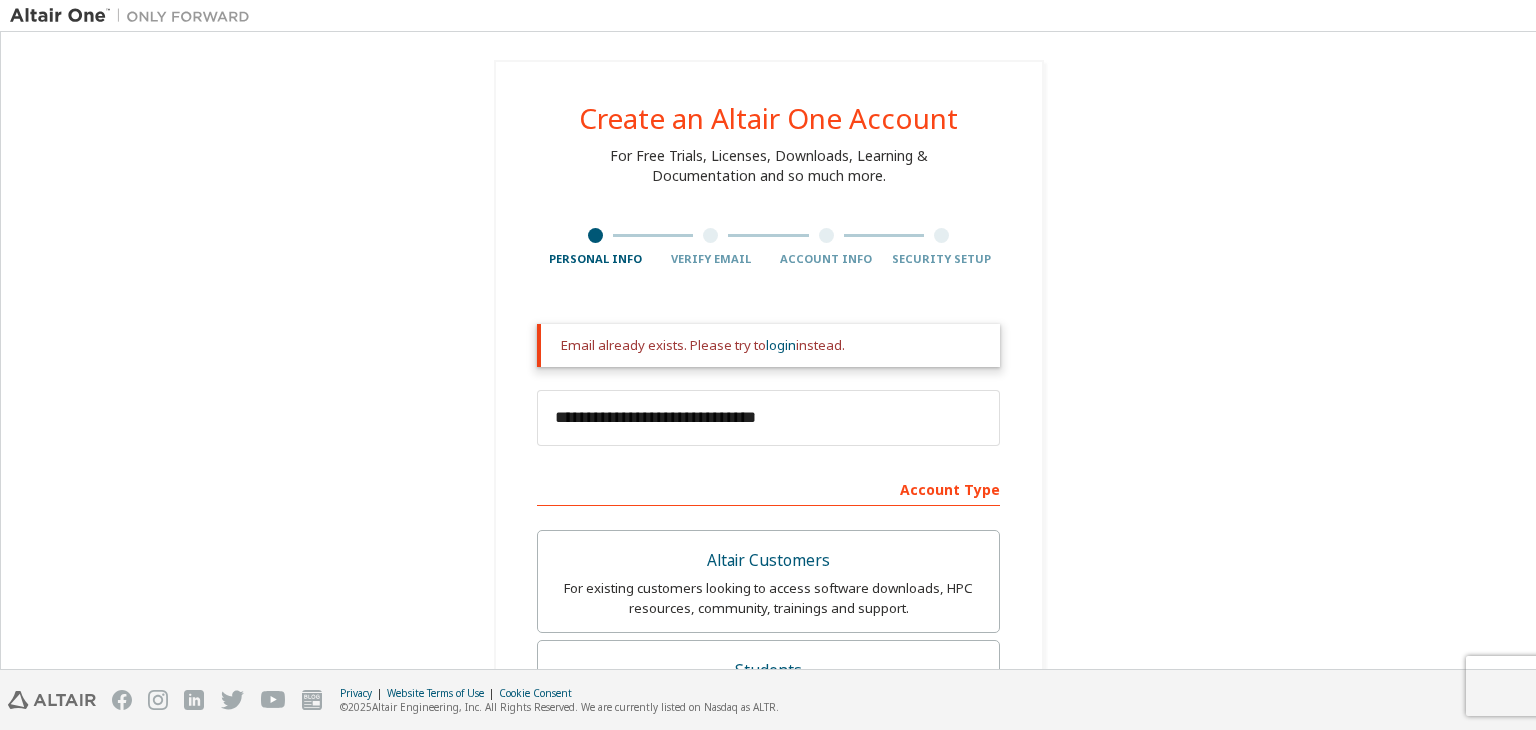 click on "Account Type" at bounding box center [768, 488] 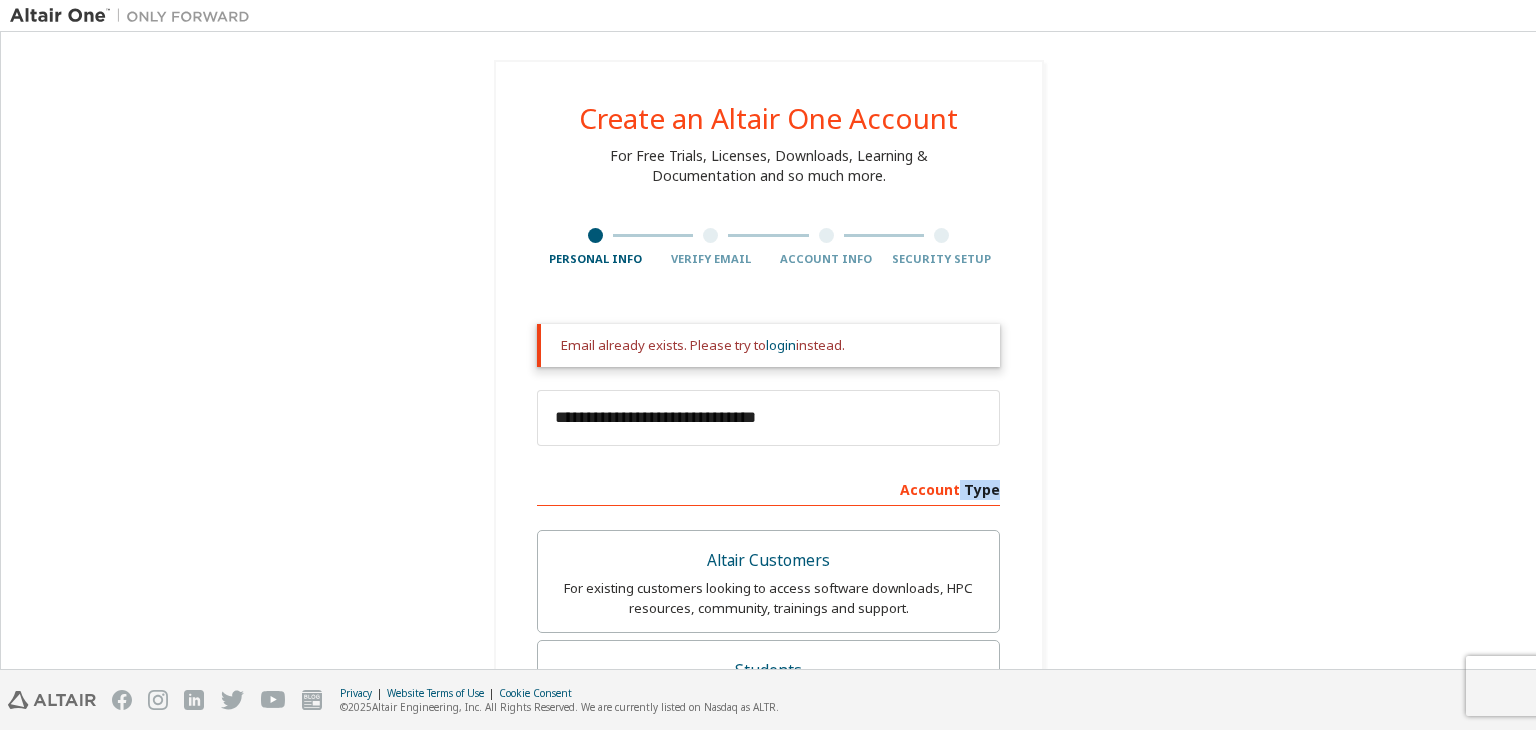 drag, startPoint x: 960, startPoint y: 486, endPoint x: 971, endPoint y: 489, distance: 11.401754 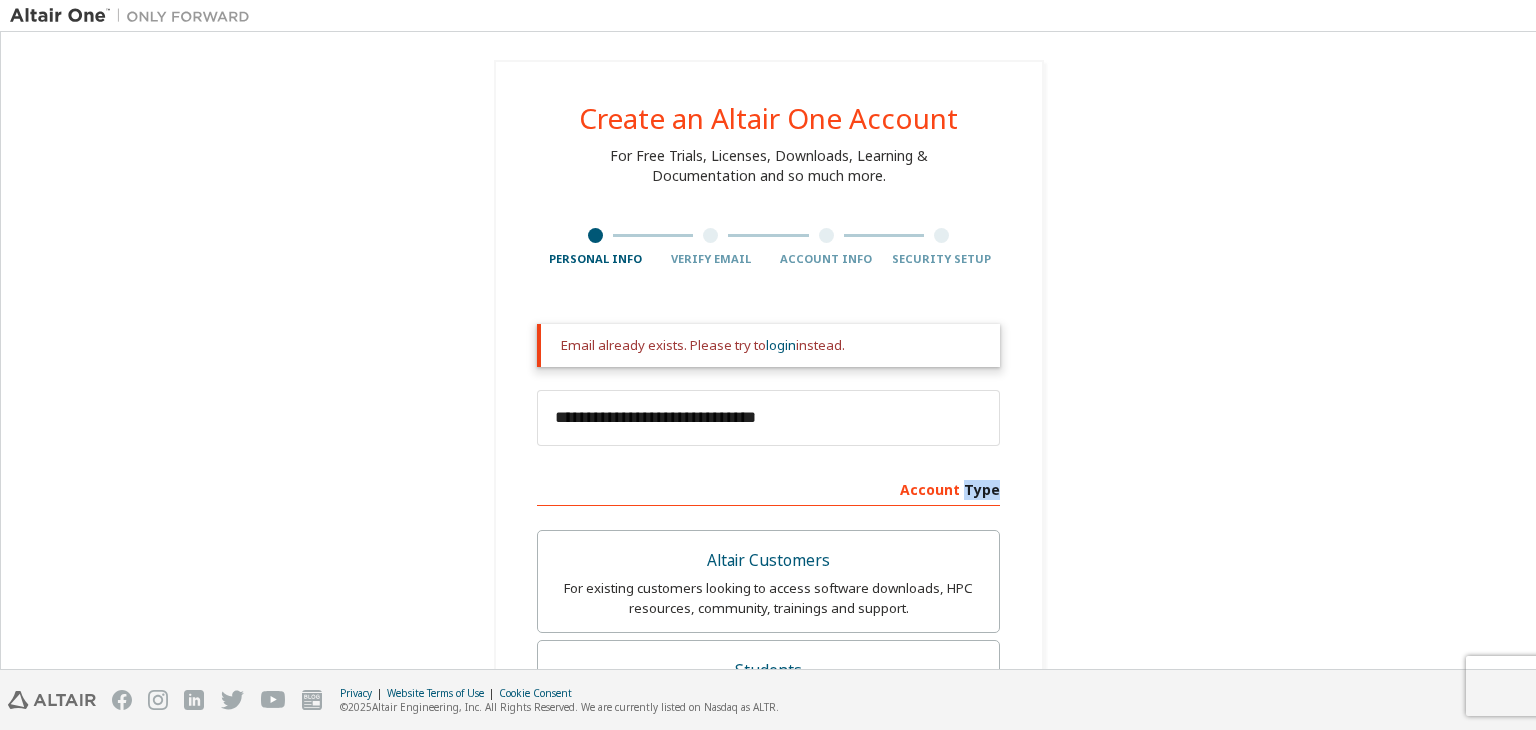 click on "Account Type" at bounding box center (768, 488) 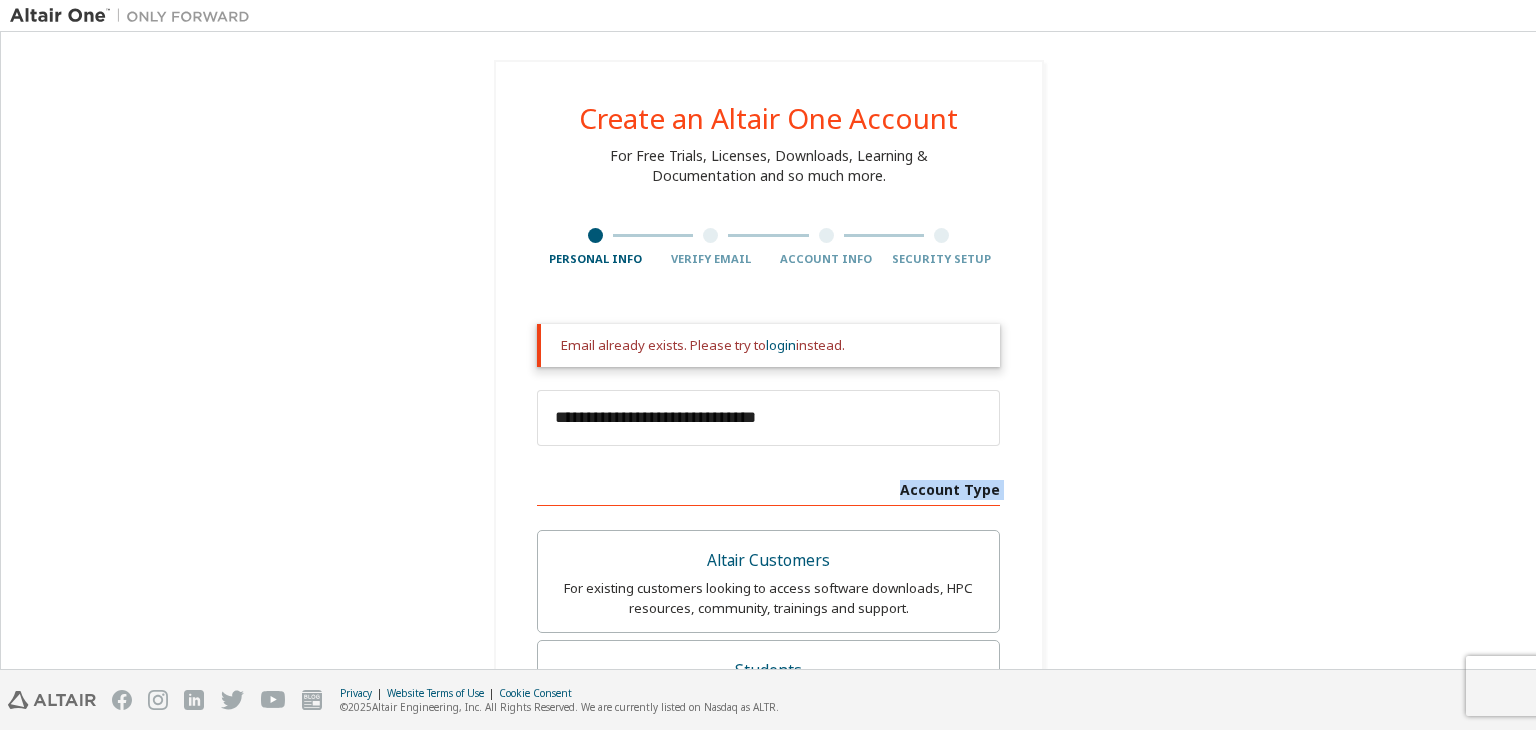 click on "Account Type" at bounding box center [768, 488] 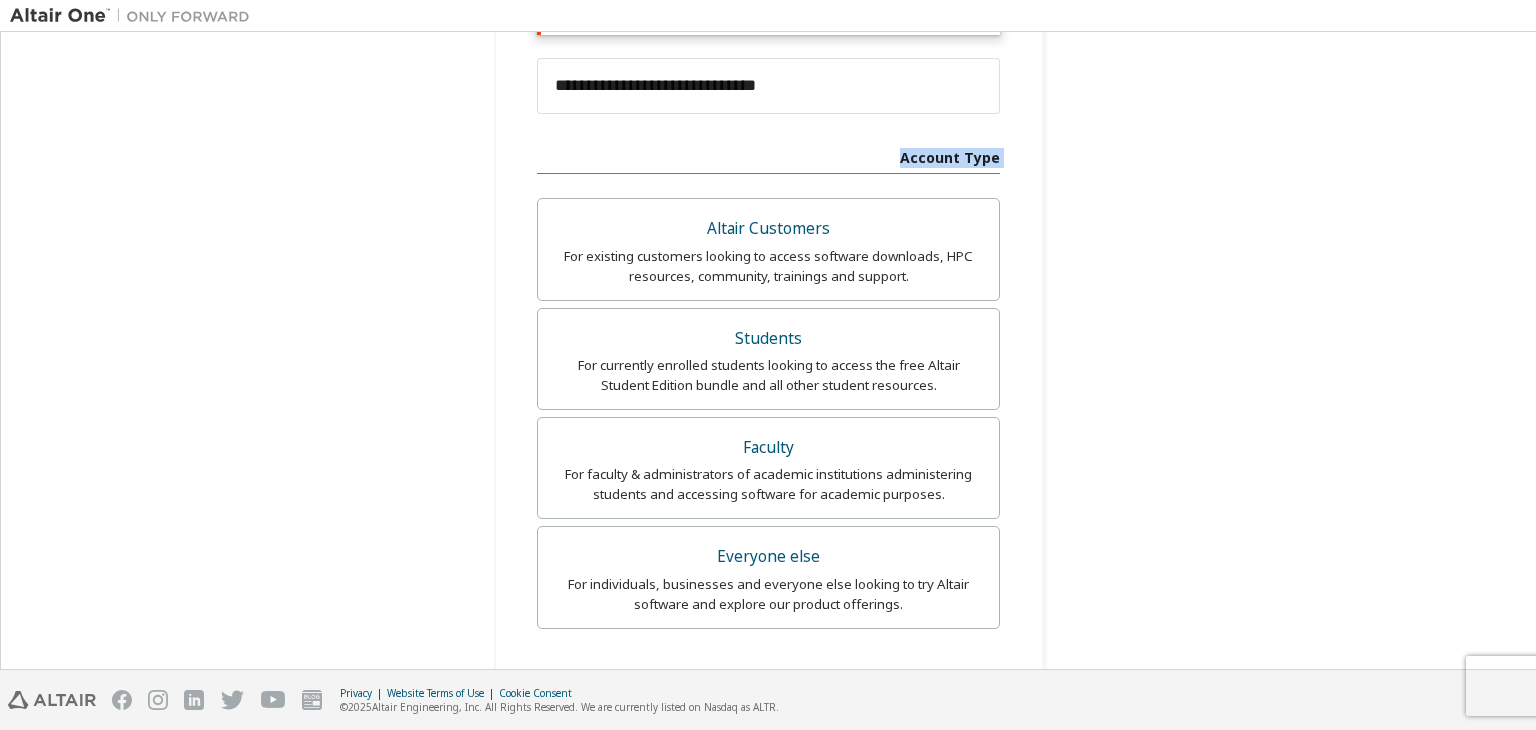 scroll, scrollTop: 330, scrollLeft: 0, axis: vertical 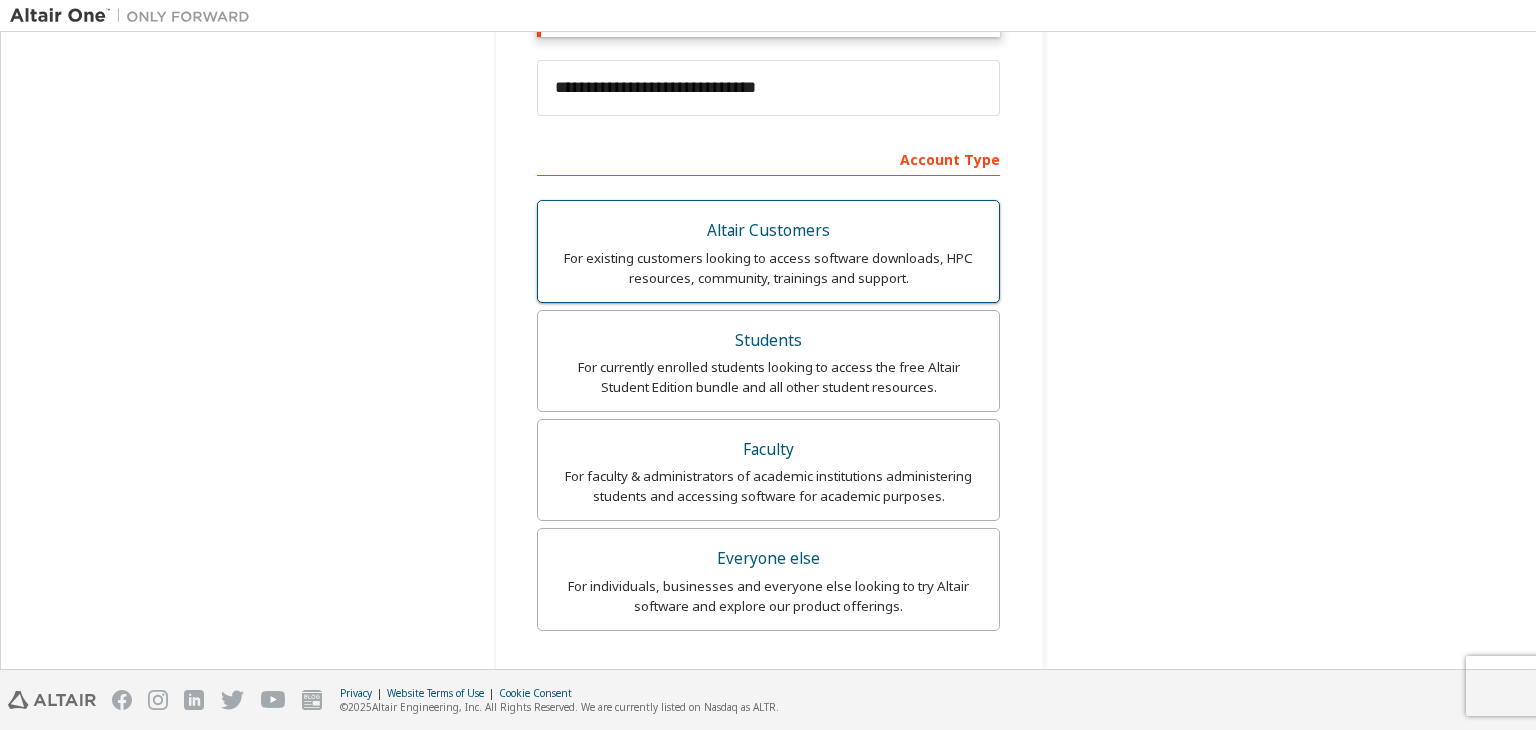 click on "Altair Customers" at bounding box center [768, 231] 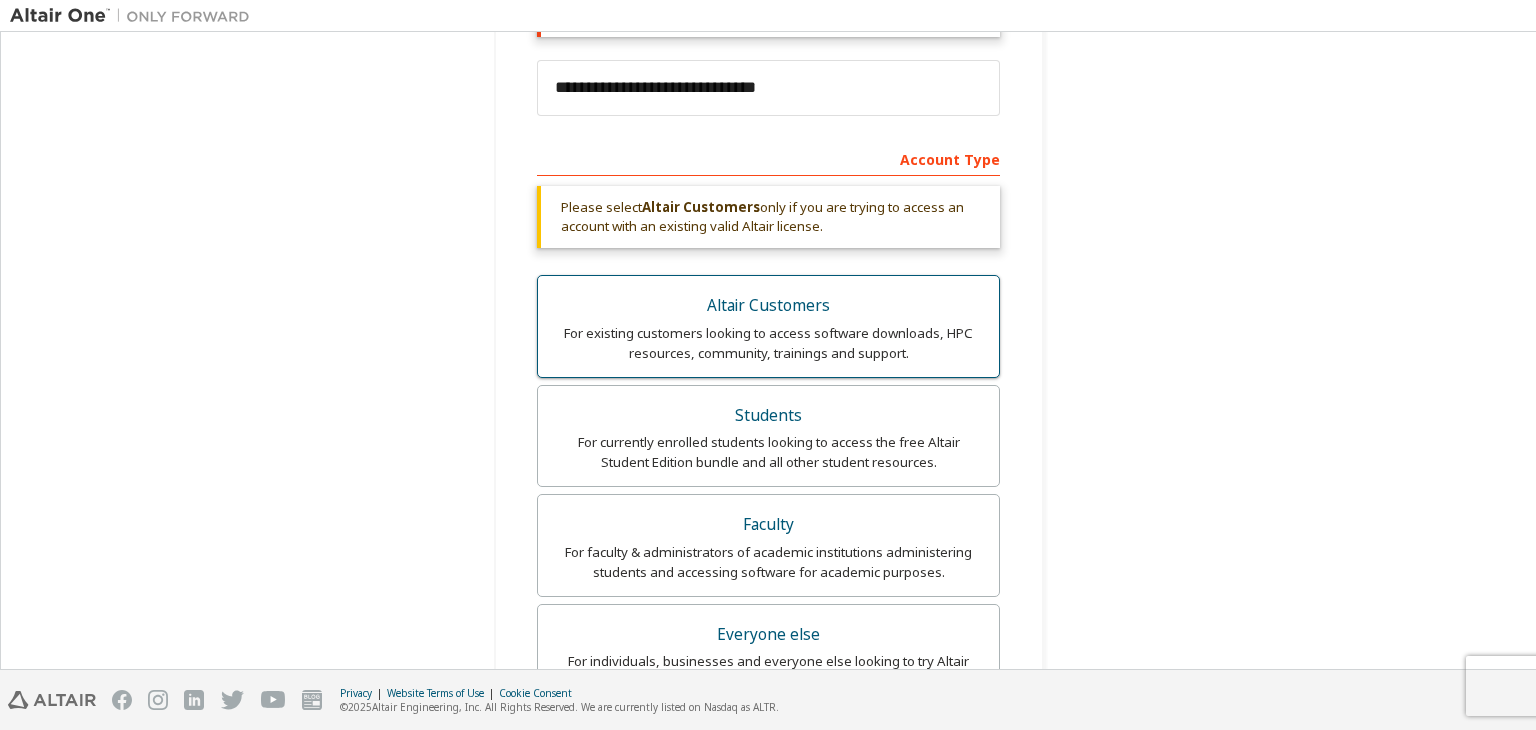click on "Please select  Altair Customers  only if you are trying to access an account with an existing valid Altair license." at bounding box center (768, 217) 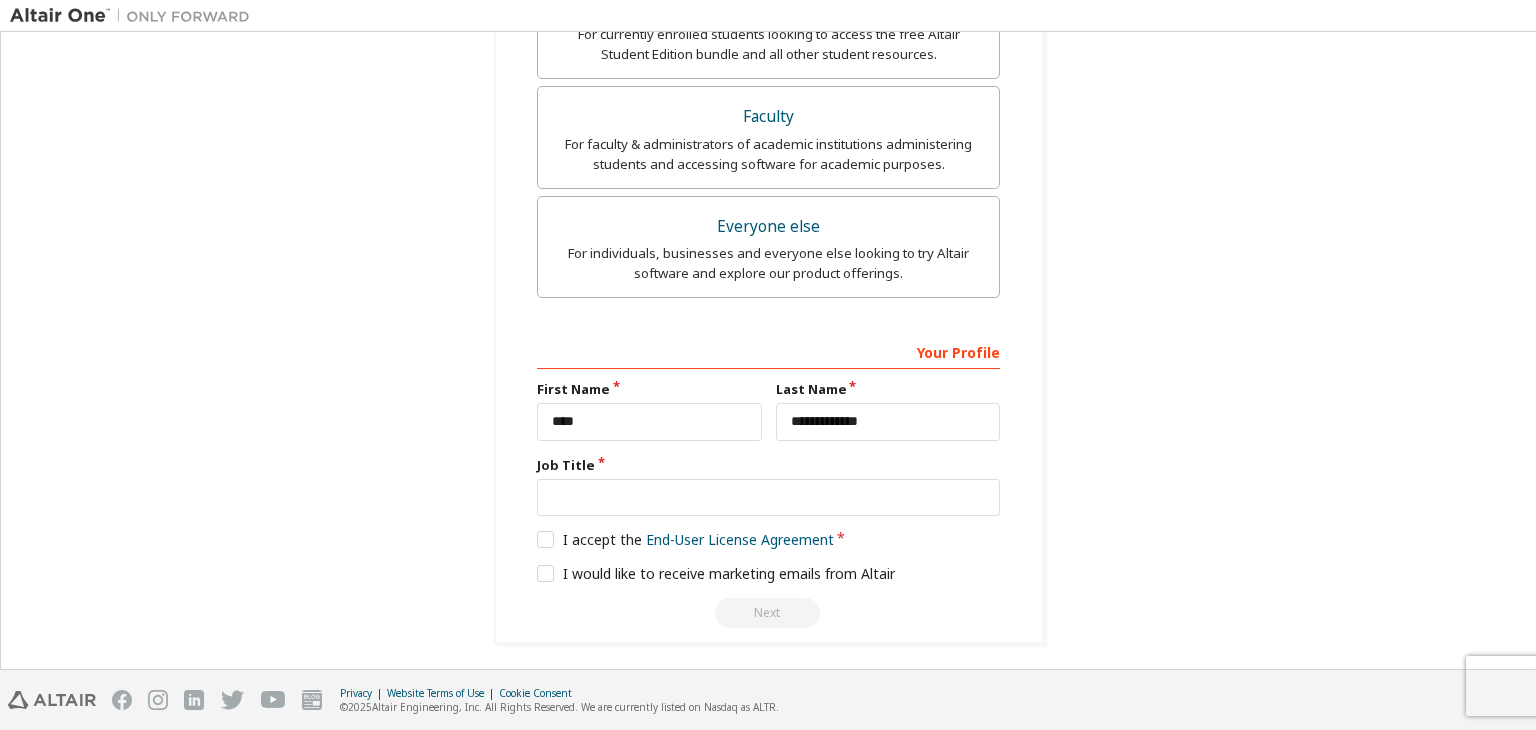 click on "Next" at bounding box center (768, 613) 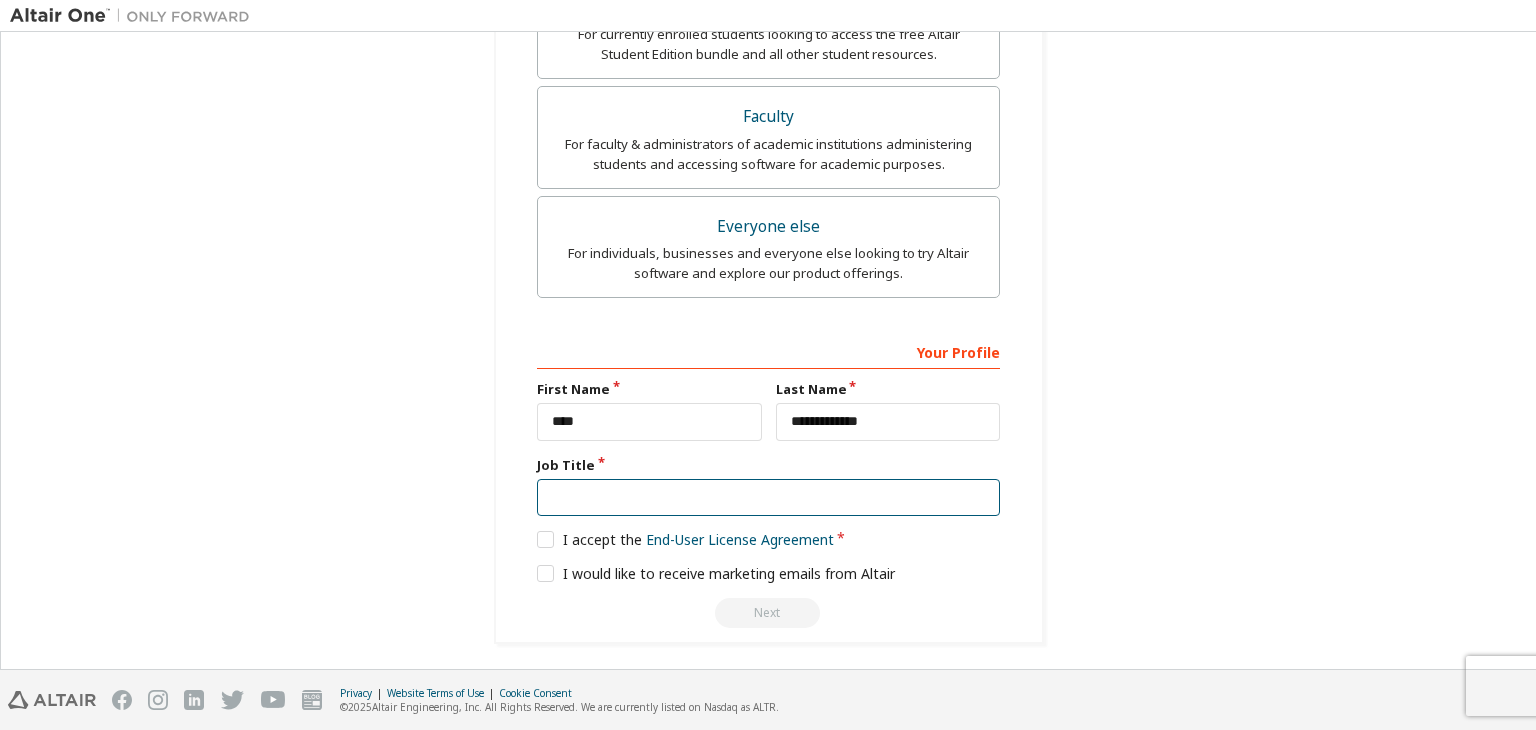 click at bounding box center (768, 498) 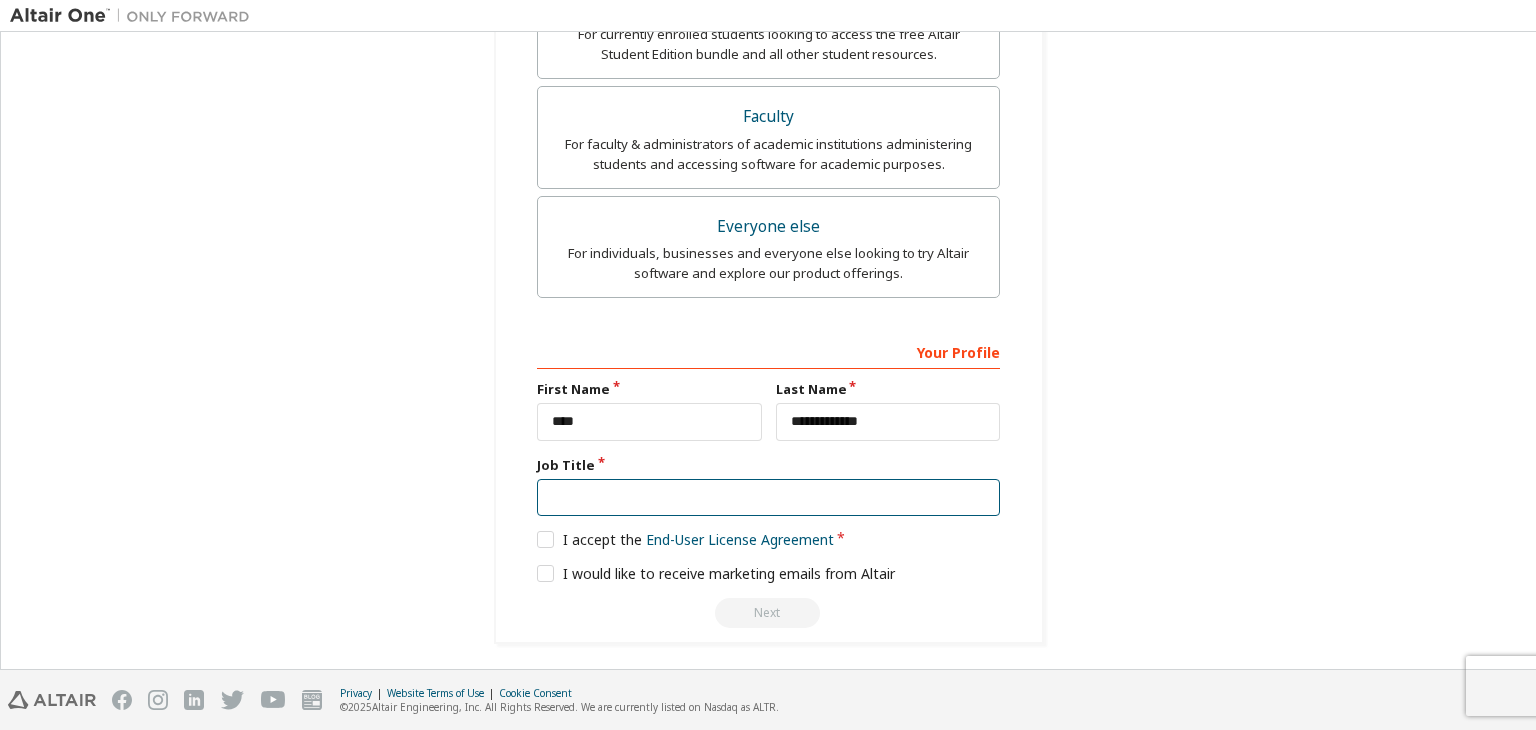 type on "**********" 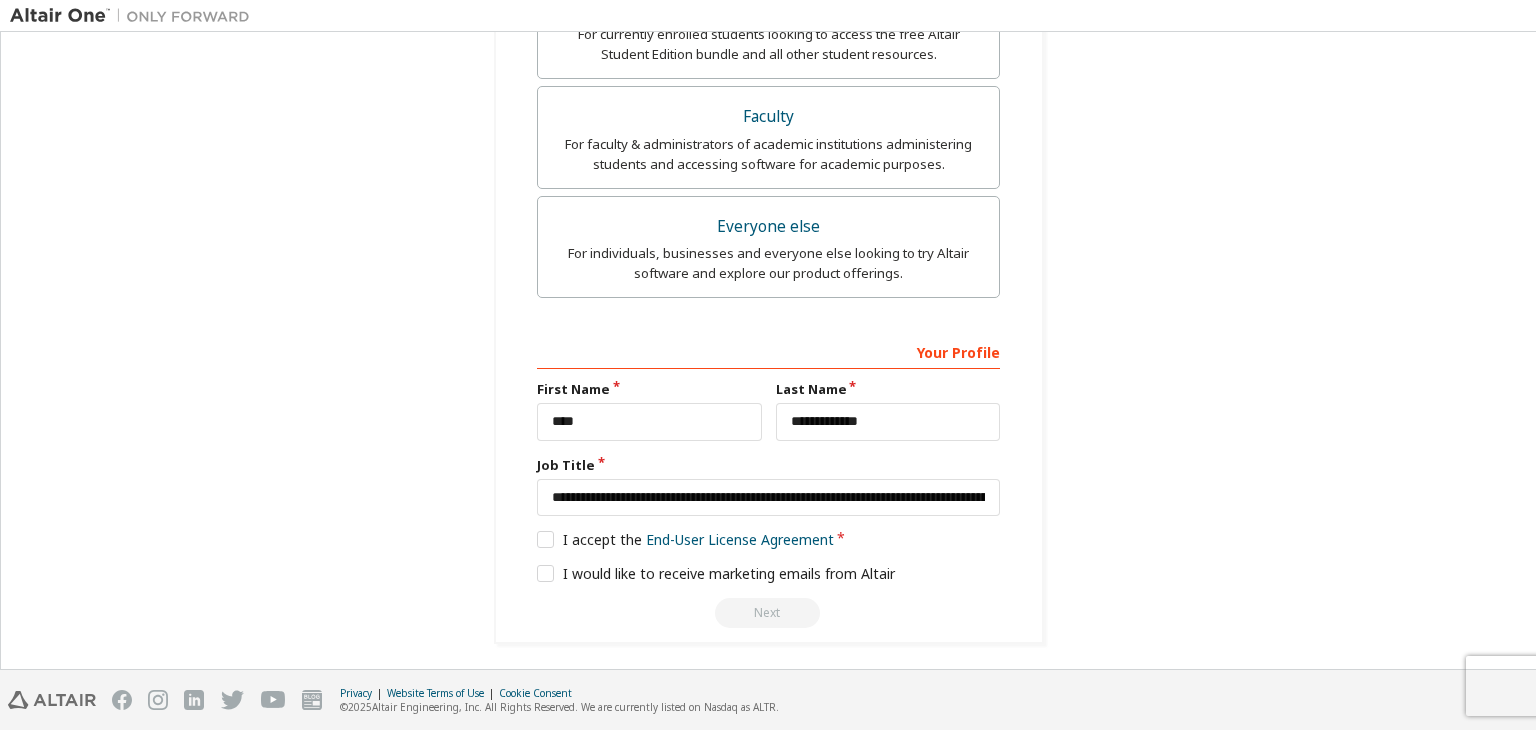 click on "Next" at bounding box center [768, 613] 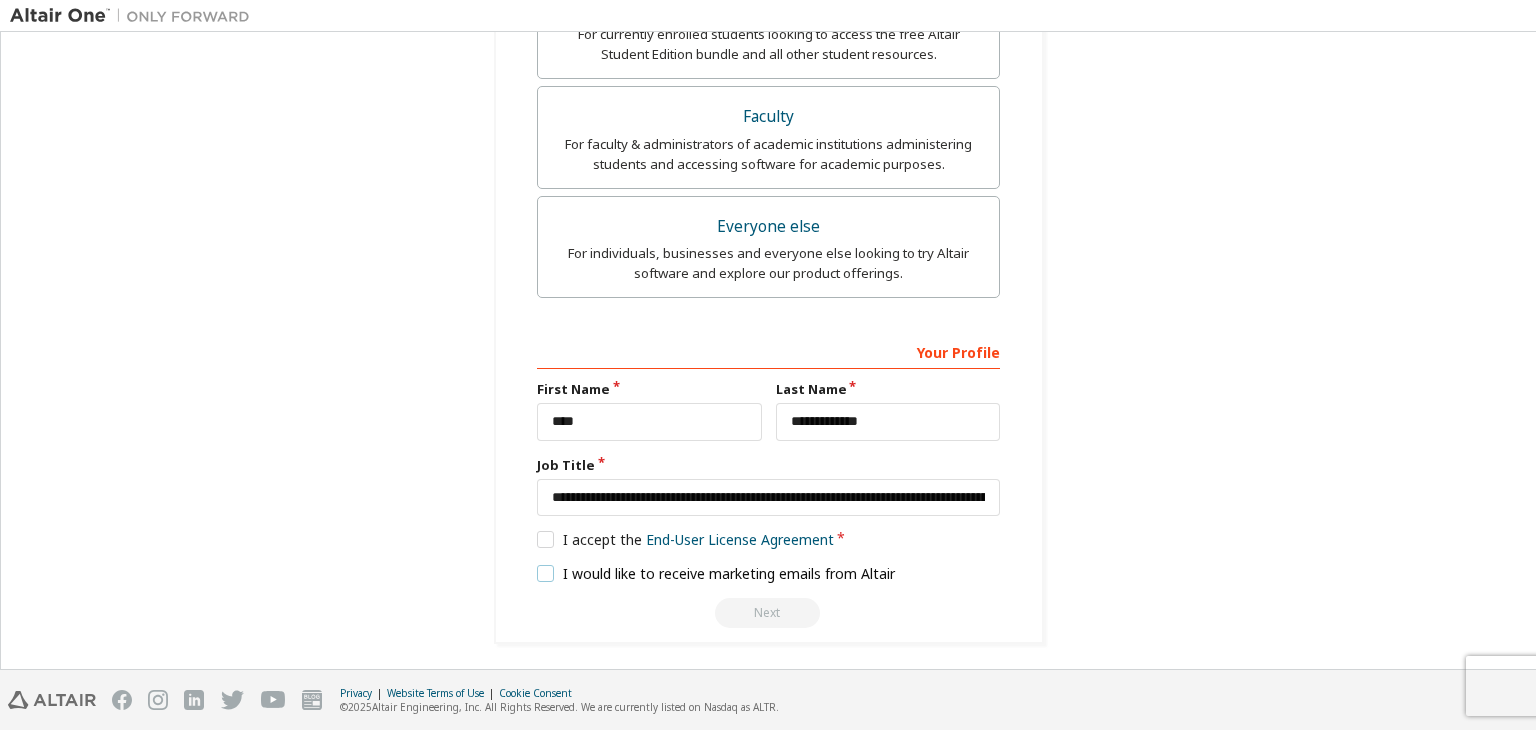 click on "I would like to receive marketing emails from Altair" at bounding box center [716, 573] 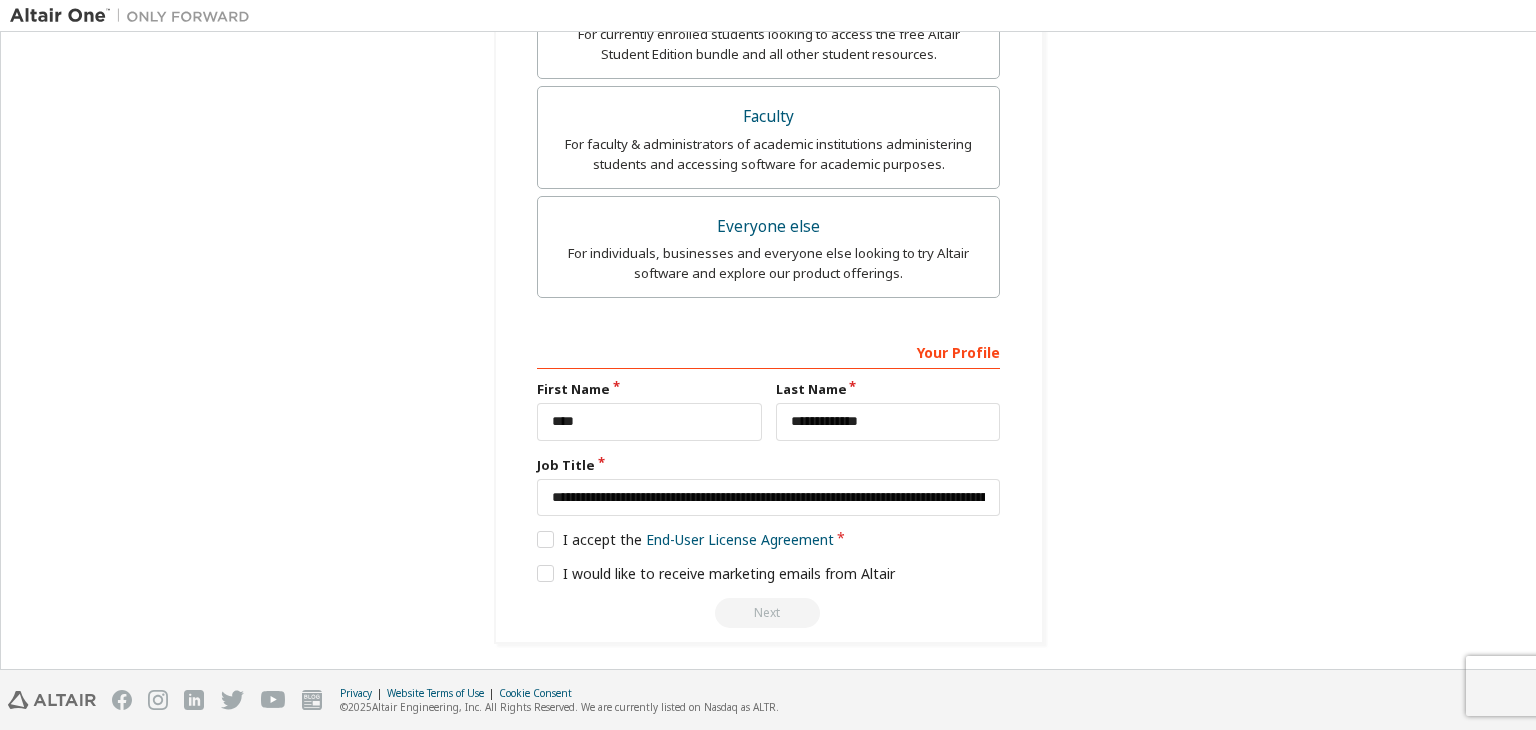 click on "Next" at bounding box center [768, 613] 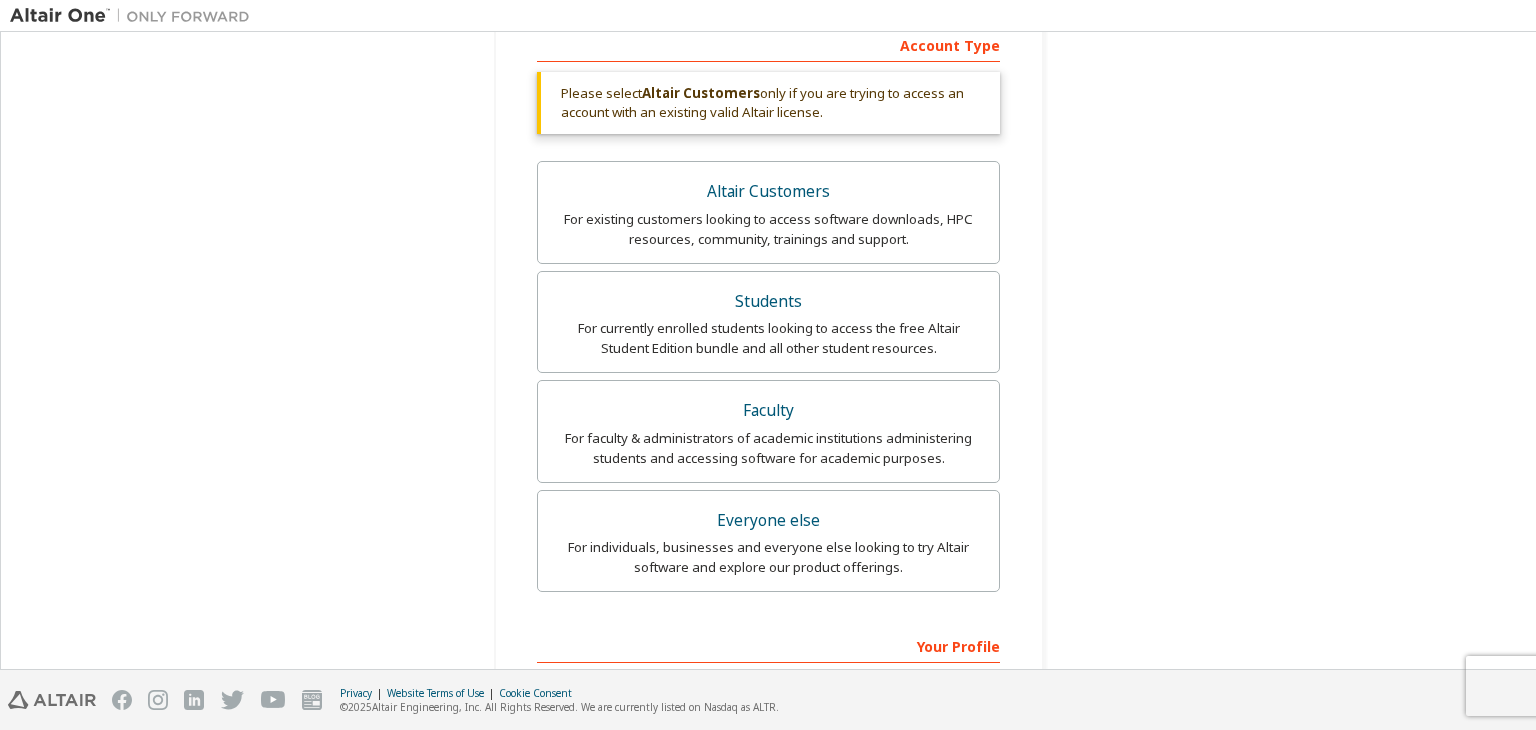 scroll, scrollTop: 446, scrollLeft: 0, axis: vertical 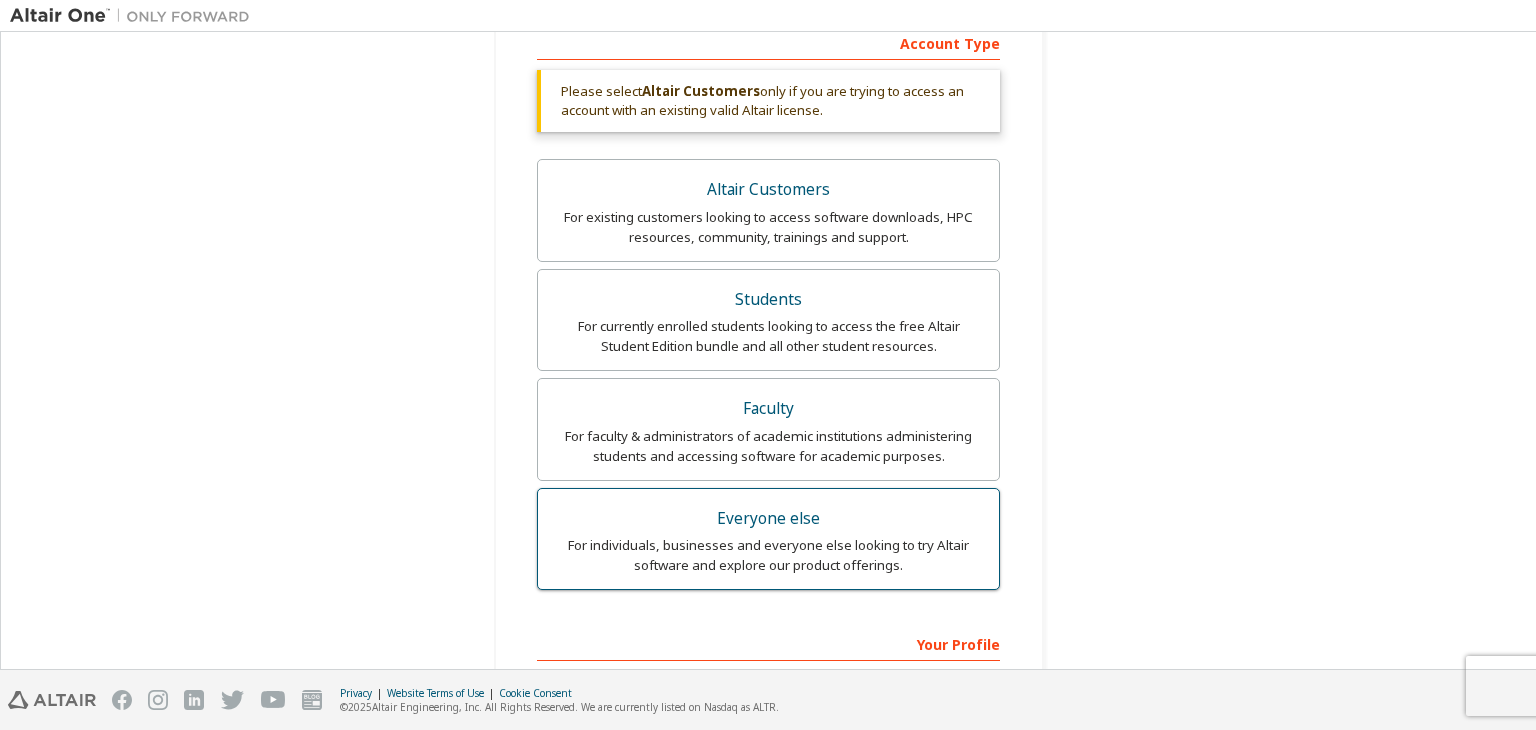 click on "For individuals, businesses and everyone else looking to try Altair software and explore our product offerings." at bounding box center (768, 555) 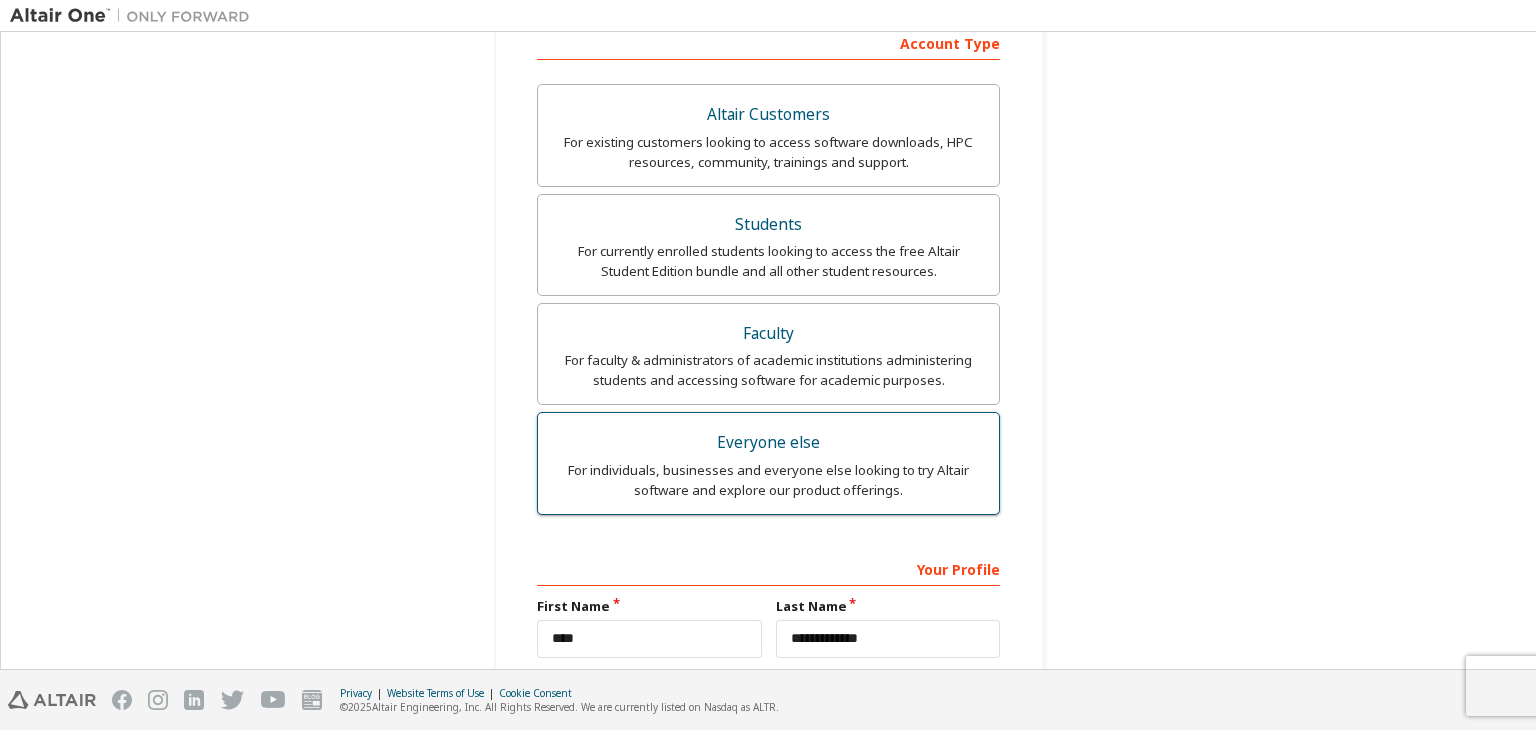 scroll, scrollTop: 662, scrollLeft: 0, axis: vertical 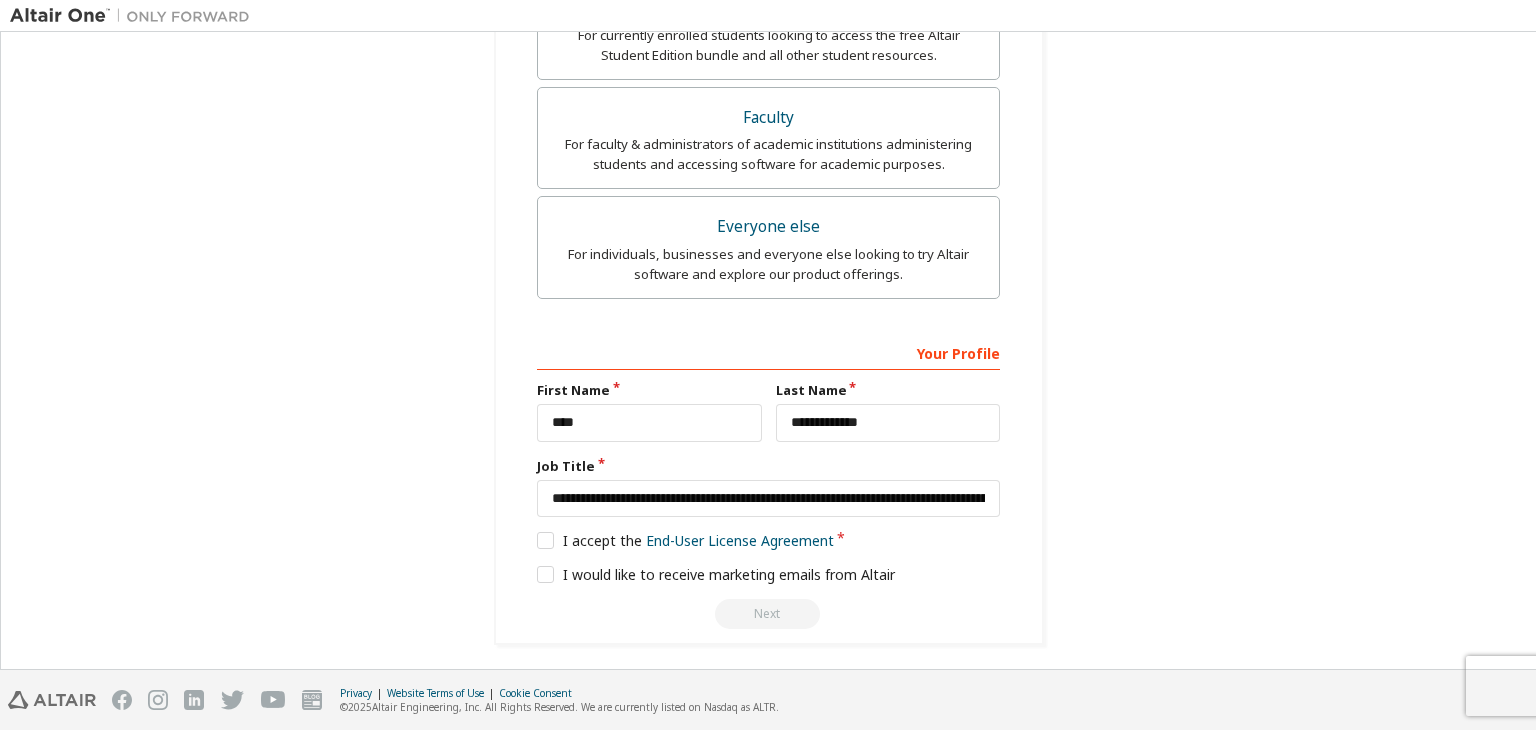 click on "**********" at bounding box center [769, 21] 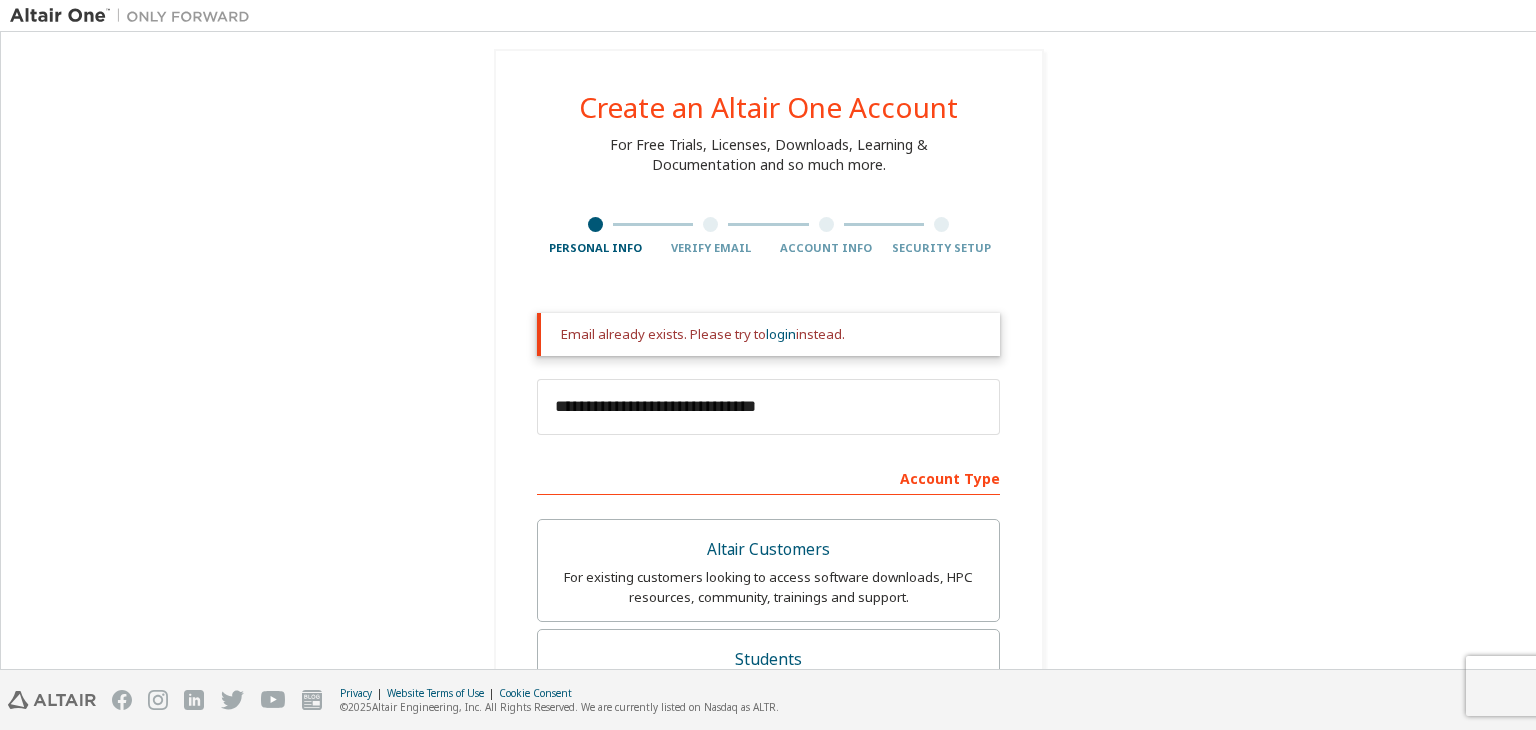 scroll, scrollTop: 0, scrollLeft: 0, axis: both 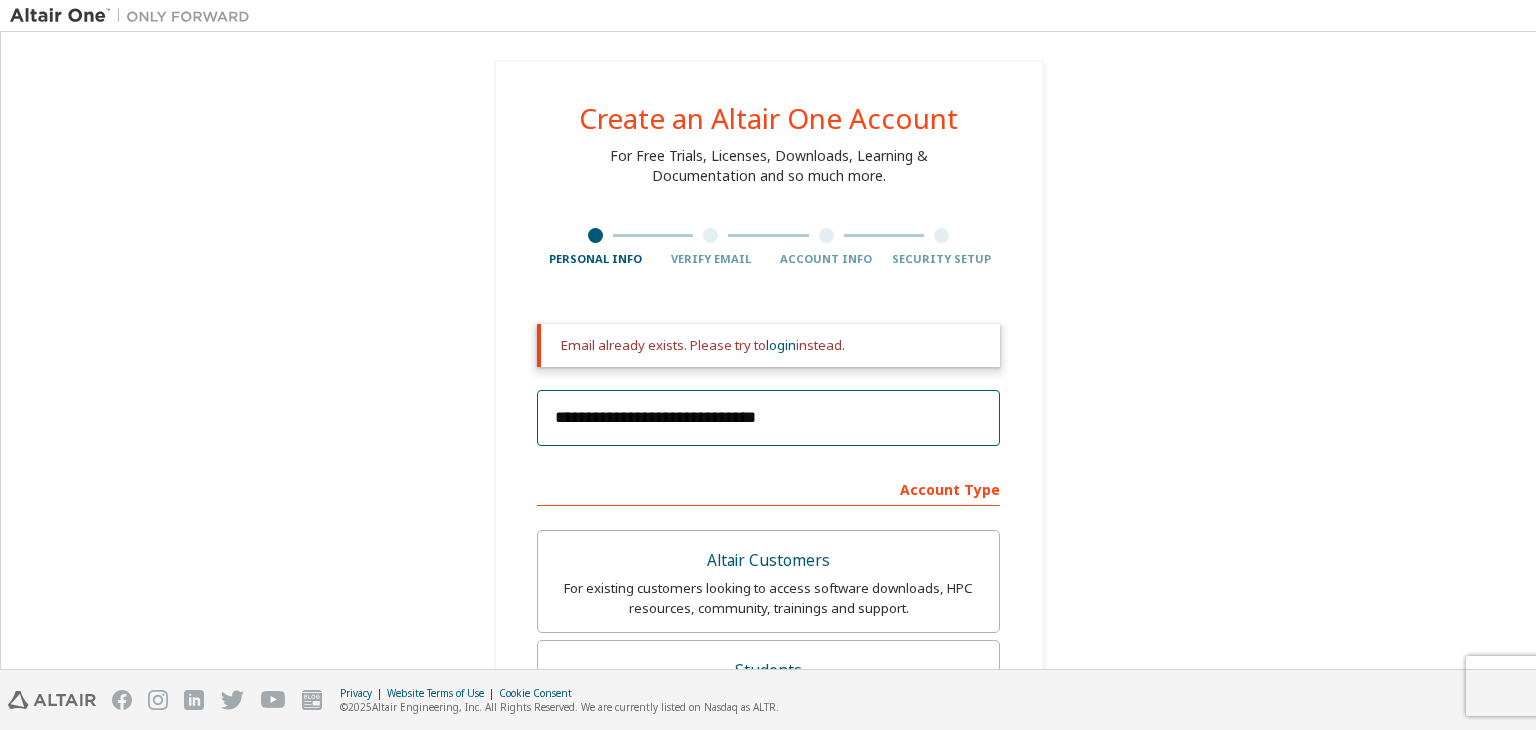 click on "**********" at bounding box center (768, 418) 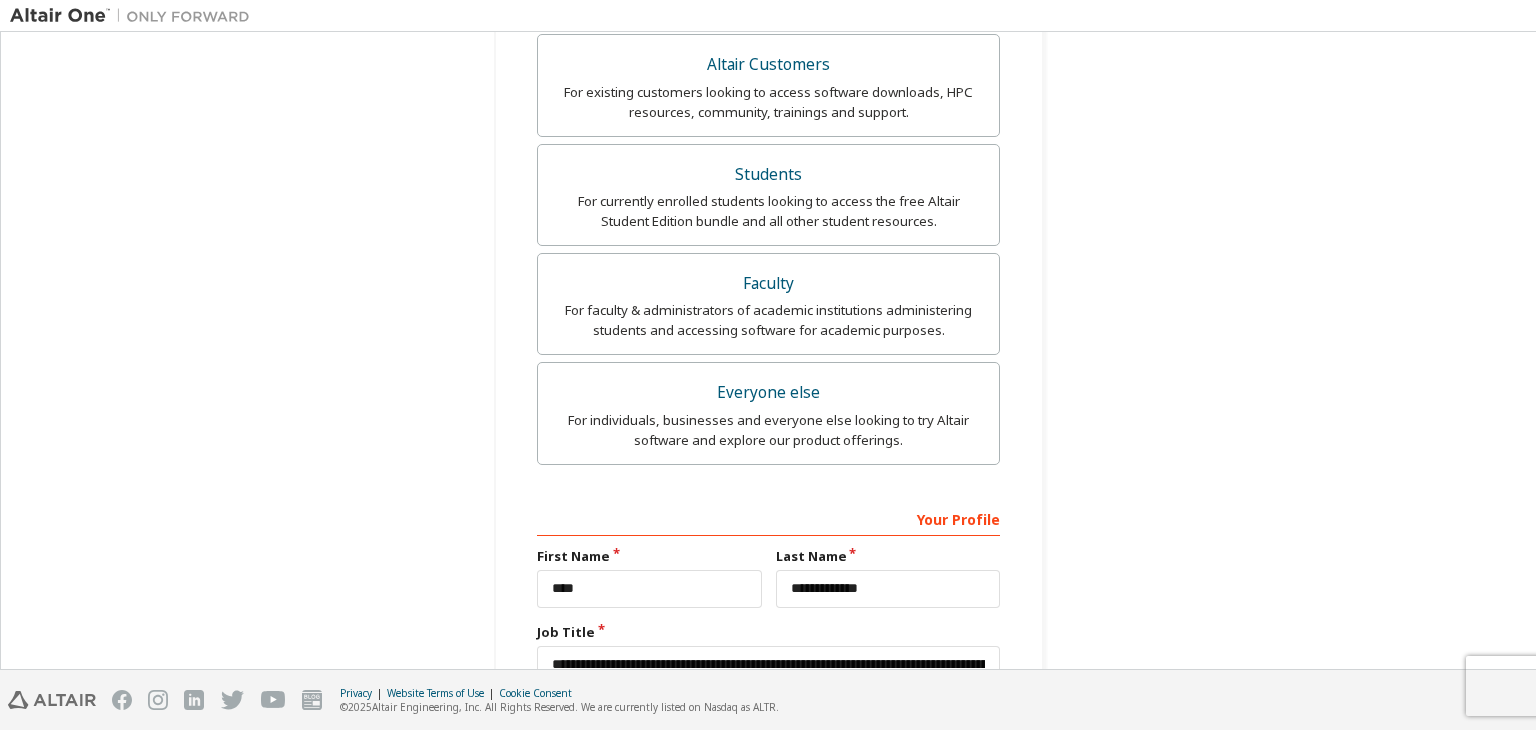 scroll, scrollTop: 662, scrollLeft: 0, axis: vertical 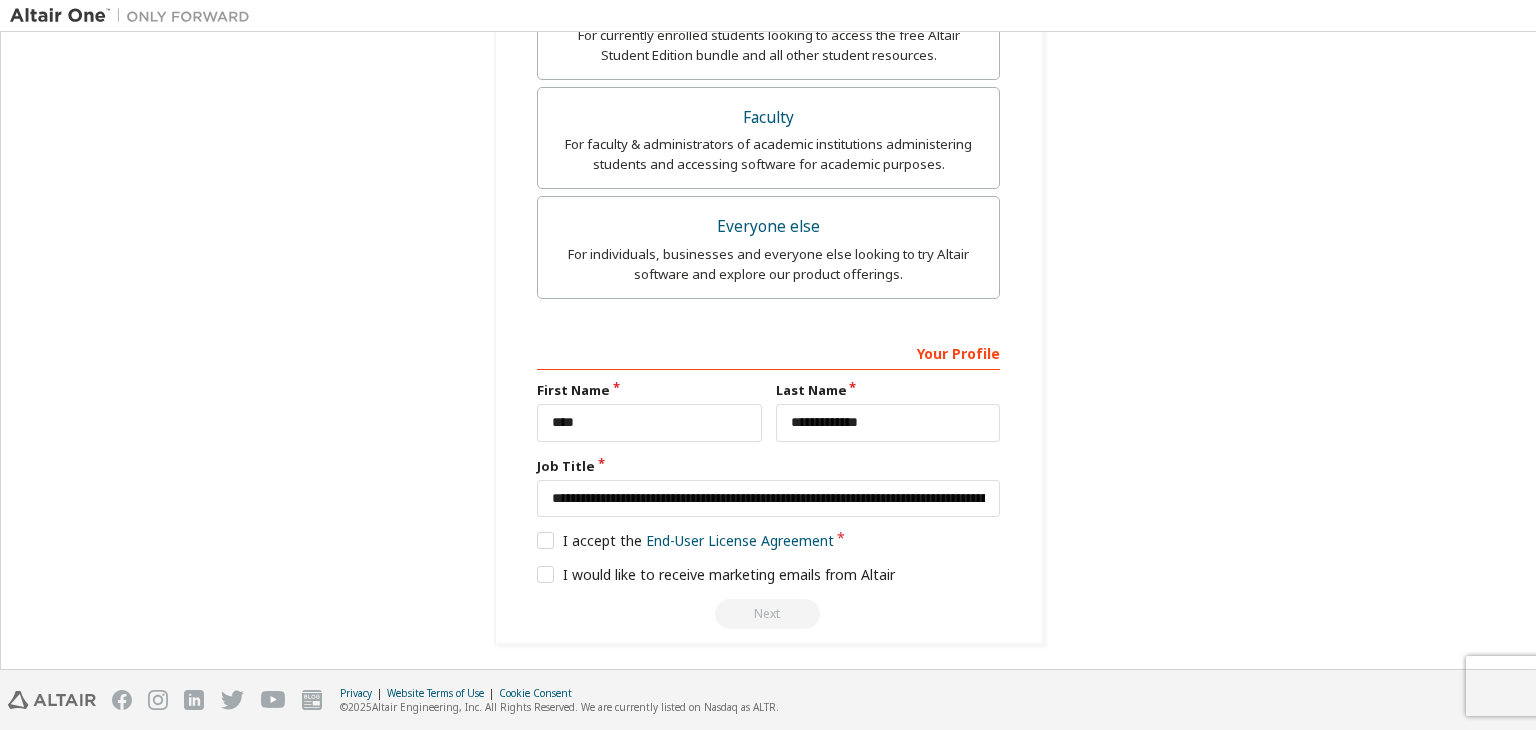 click on "Your Profile" at bounding box center [768, 352] 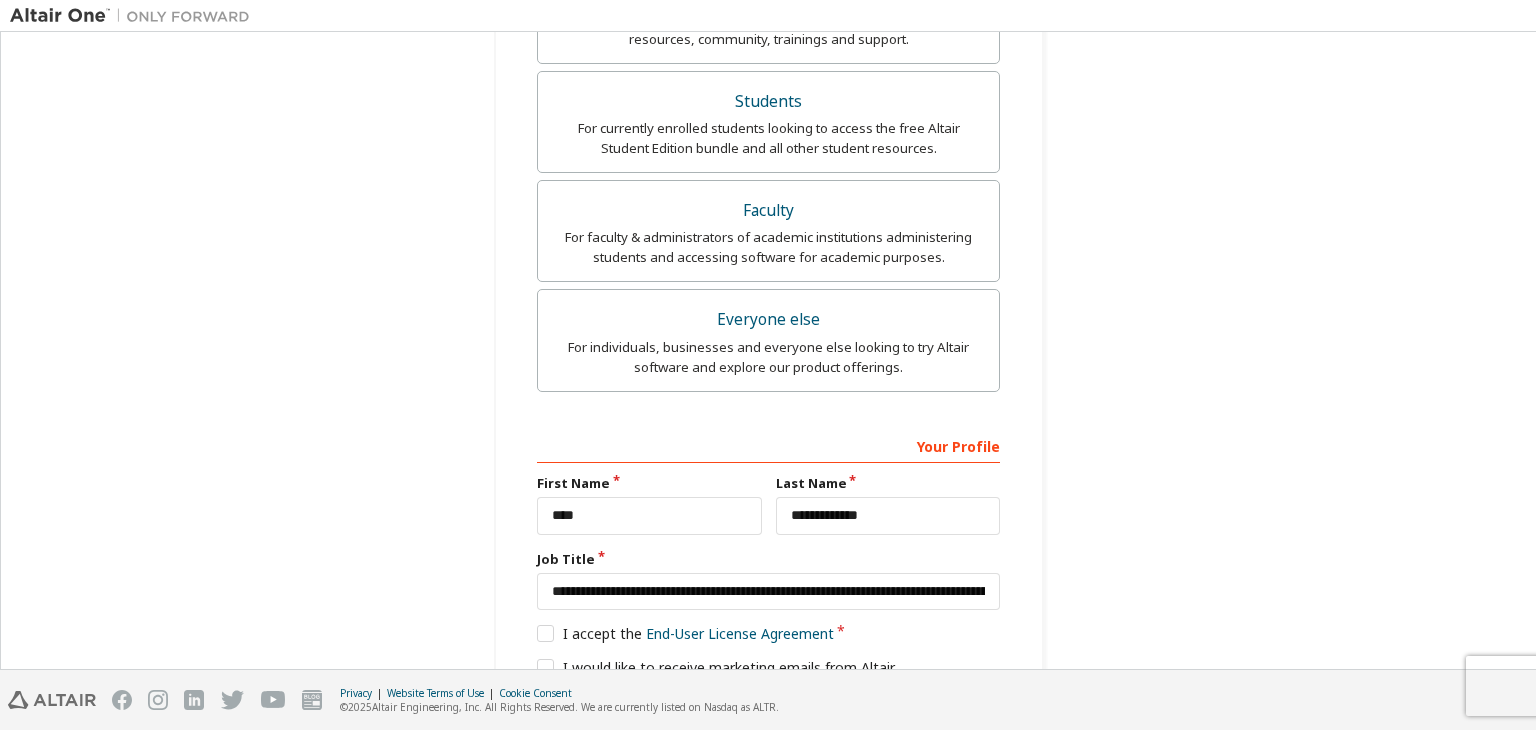 scroll, scrollTop: 567, scrollLeft: 0, axis: vertical 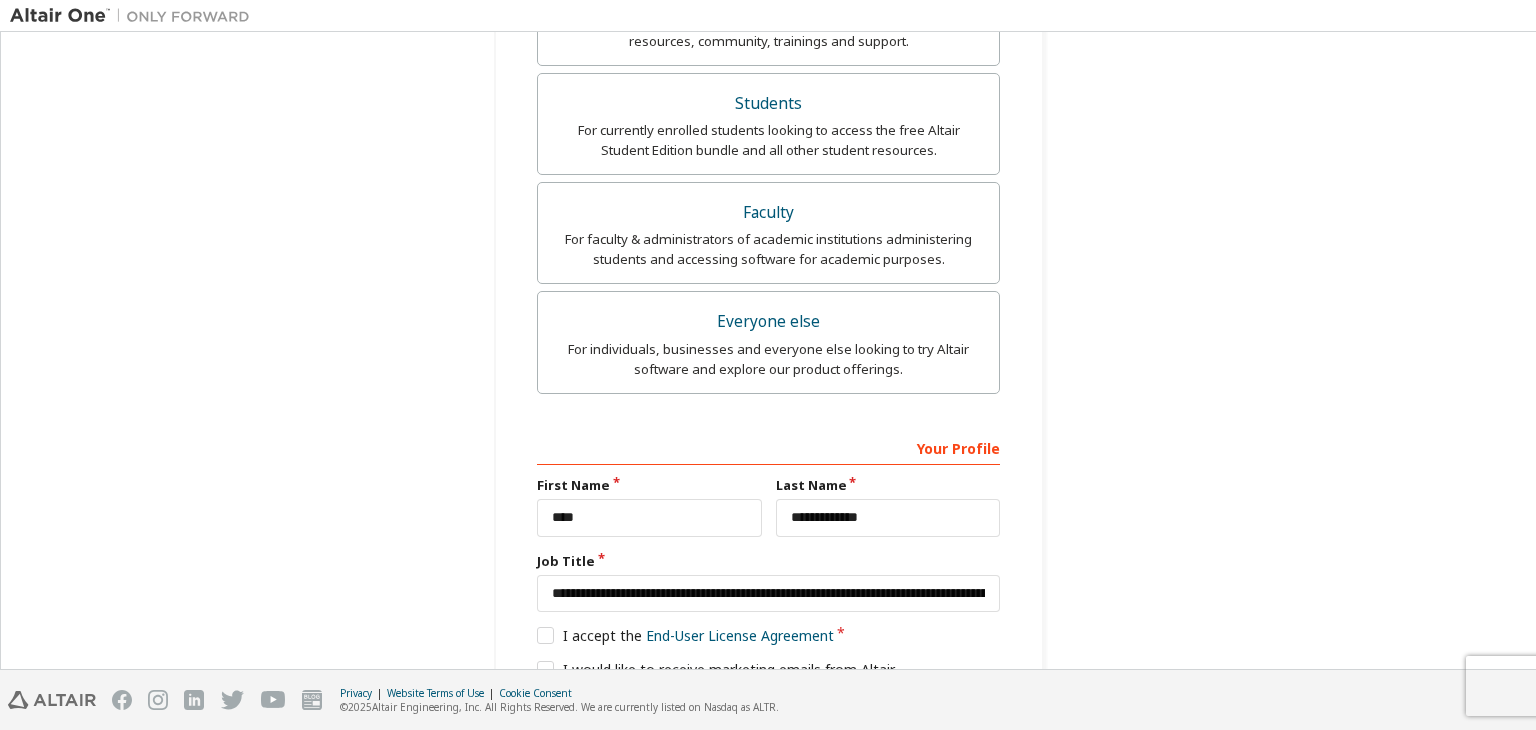 click on "For individuals, businesses and everyone else looking to try Altair software and explore our product offerings." at bounding box center [768, 359] 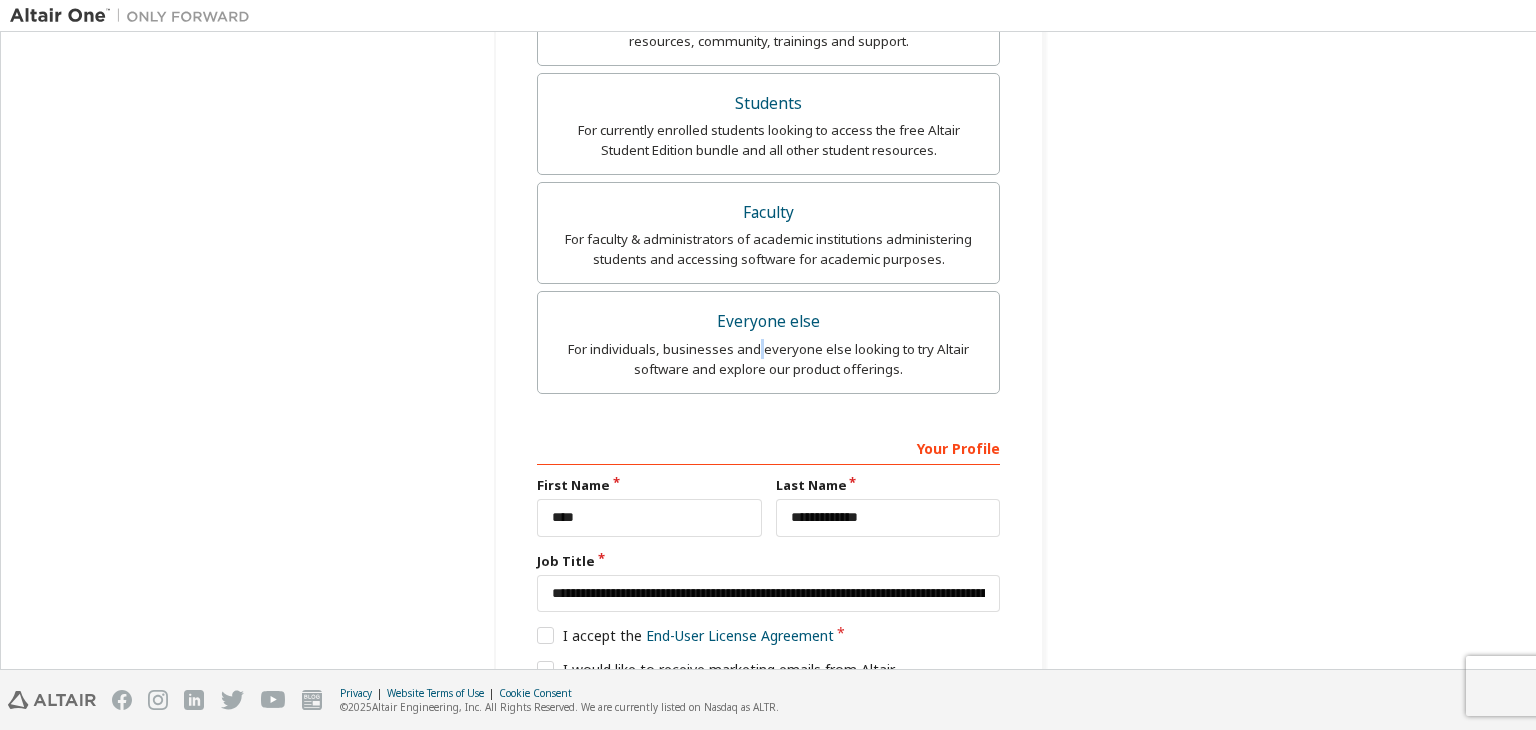 click on "For individuals, businesses and everyone else looking to try Altair software and explore our product offerings." at bounding box center [768, 359] 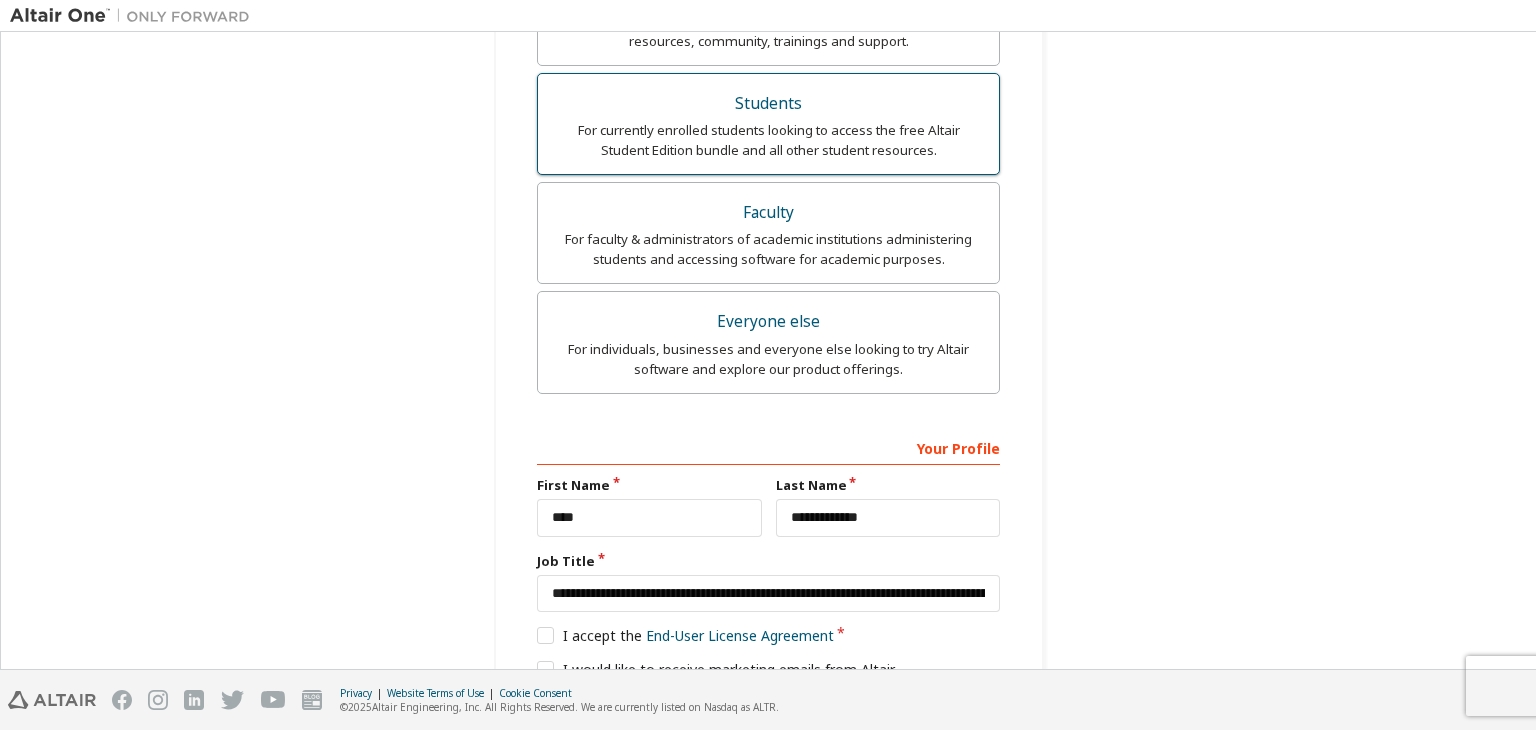 click on "For currently enrolled students looking to access the free Altair Student Edition bundle and all other student resources." at bounding box center [768, 140] 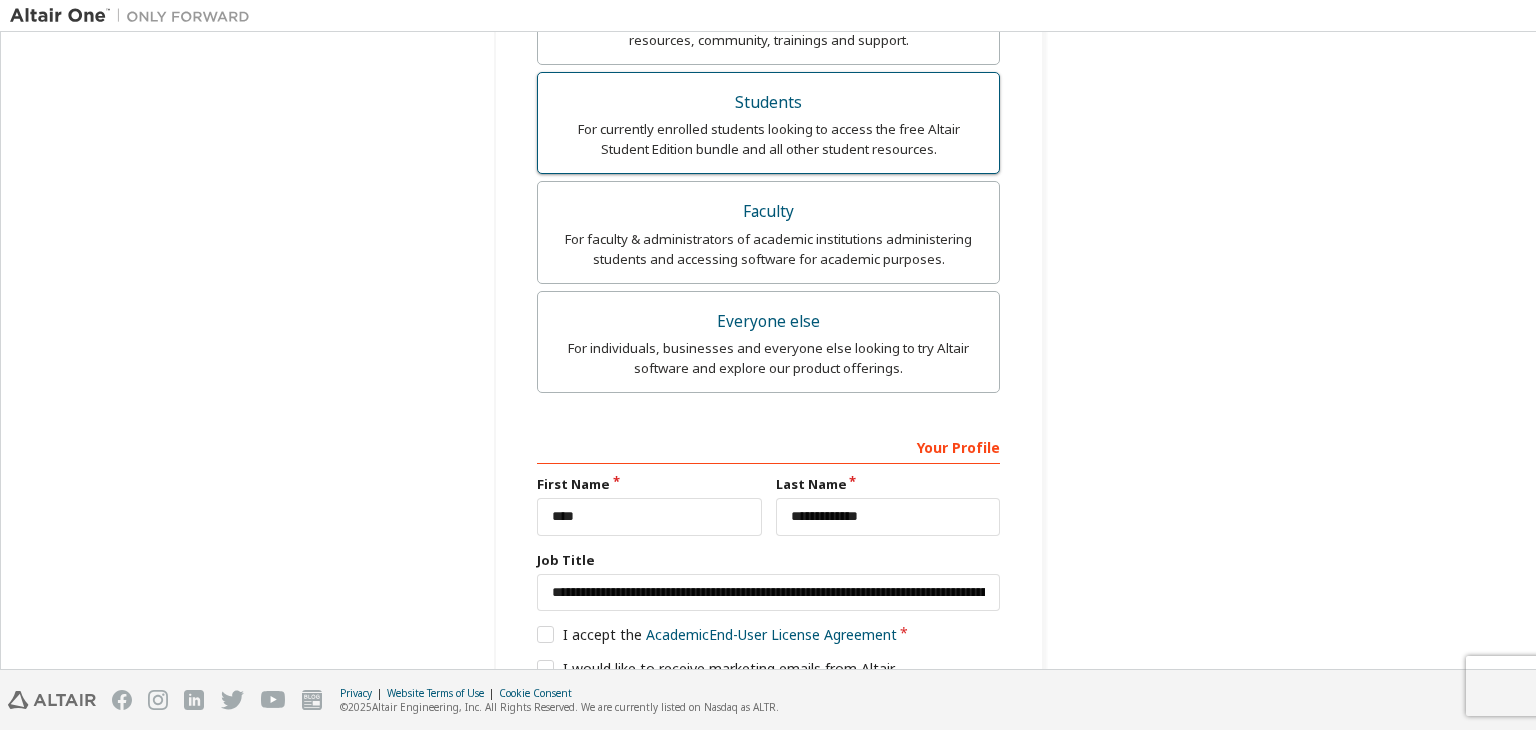 click on "For currently enrolled students looking to access the free Altair Student Edition bundle and all other student resources." at bounding box center [768, 139] 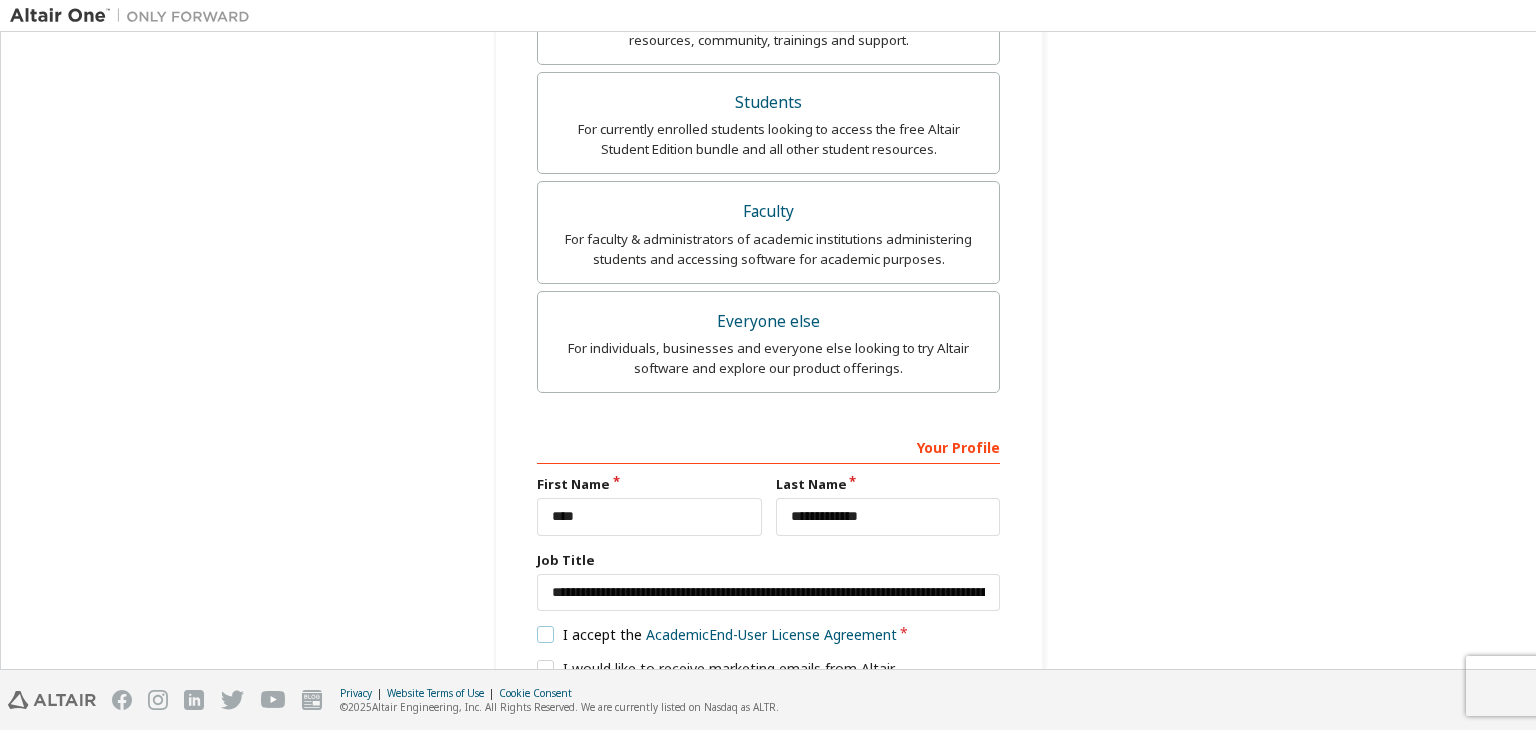 click on "I accept the   Academic   End-User License Agreement" at bounding box center (717, 634) 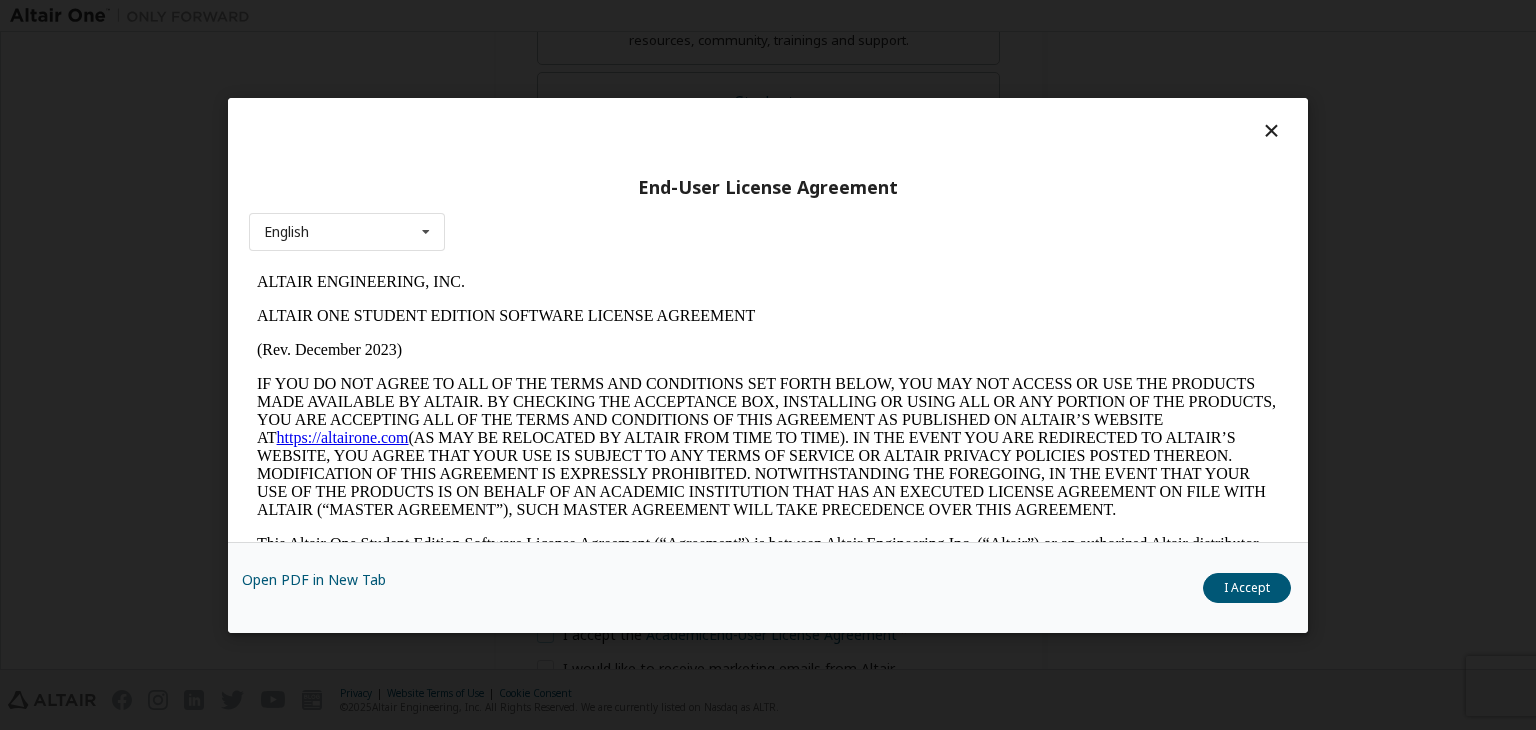 scroll, scrollTop: 0, scrollLeft: 0, axis: both 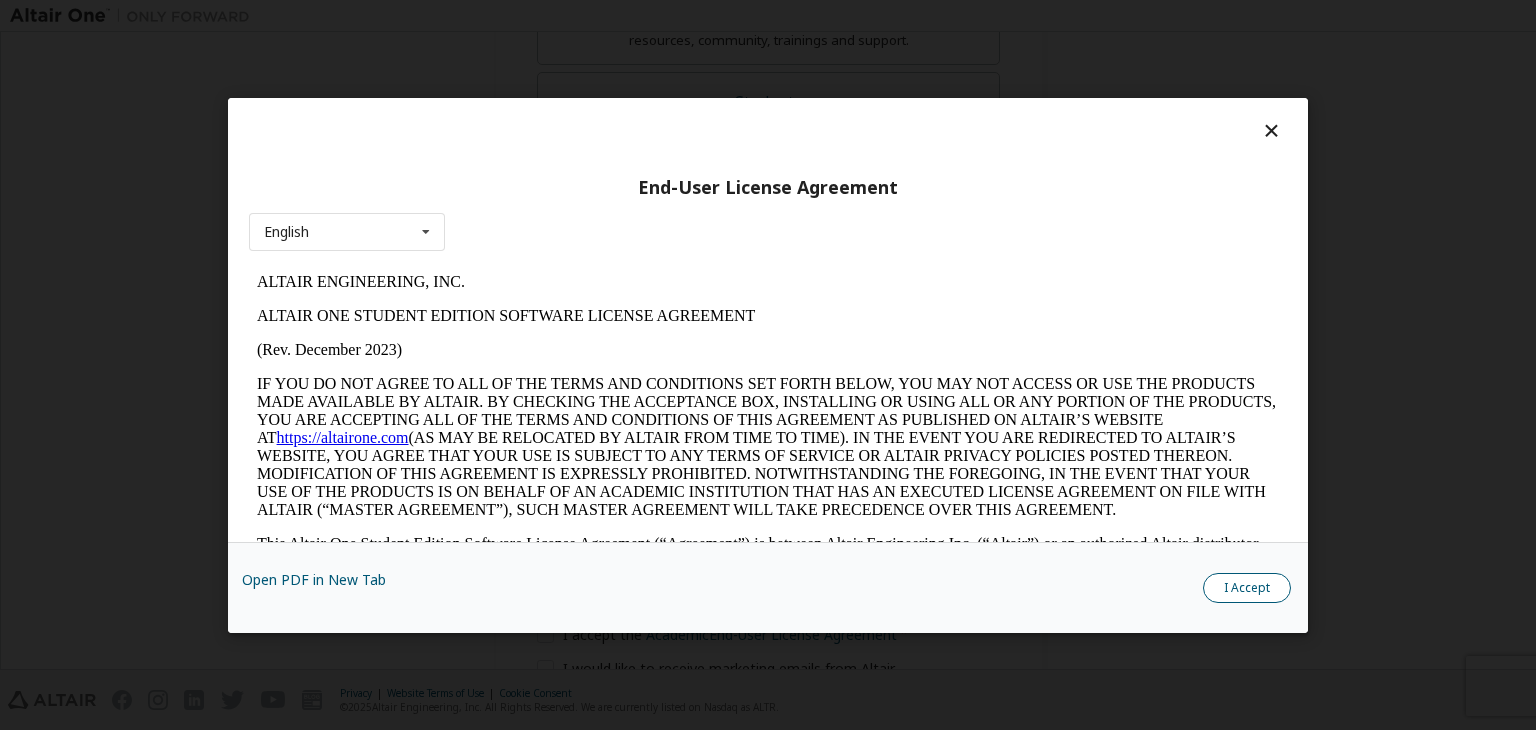 click on "I Accept" at bounding box center (1247, 588) 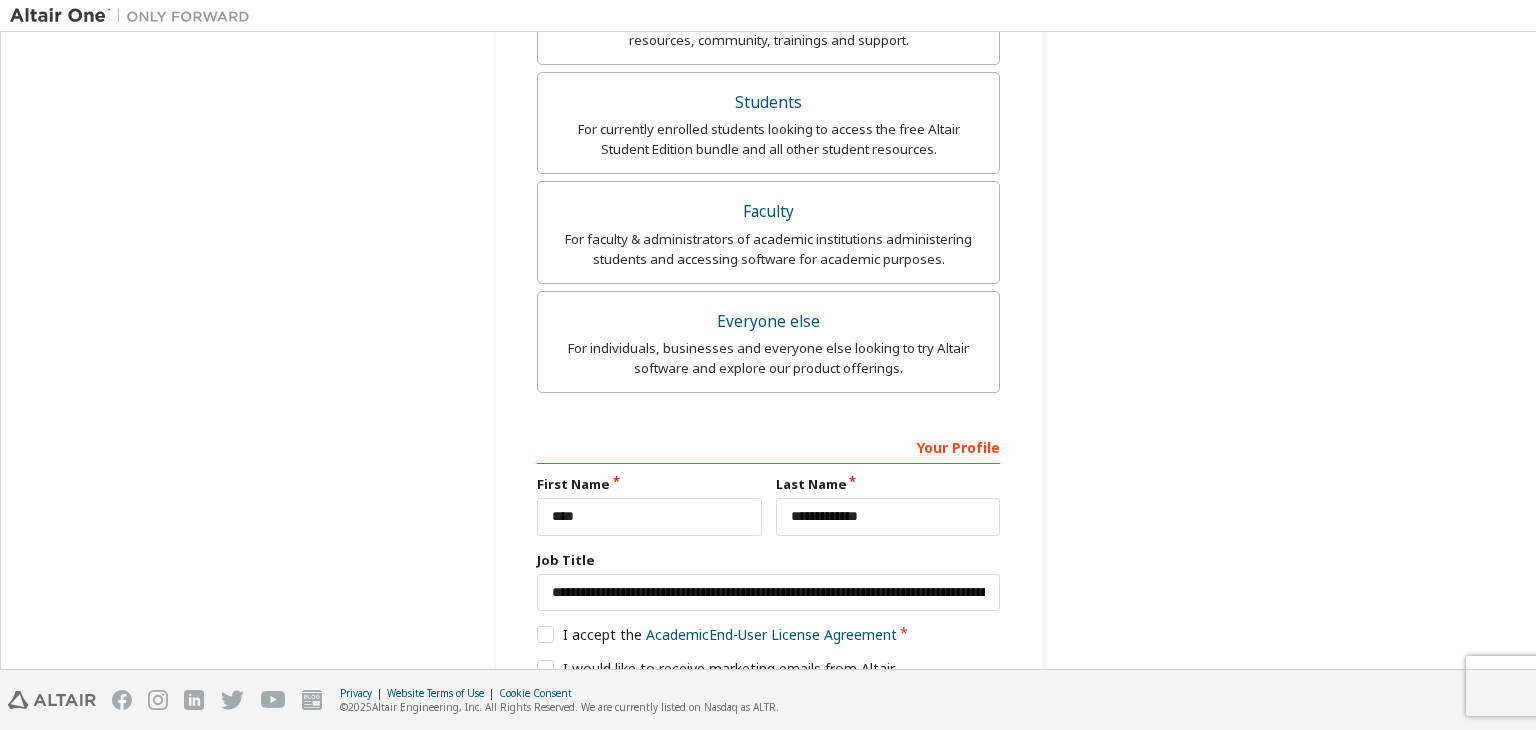 scroll, scrollTop: 738, scrollLeft: 0, axis: vertical 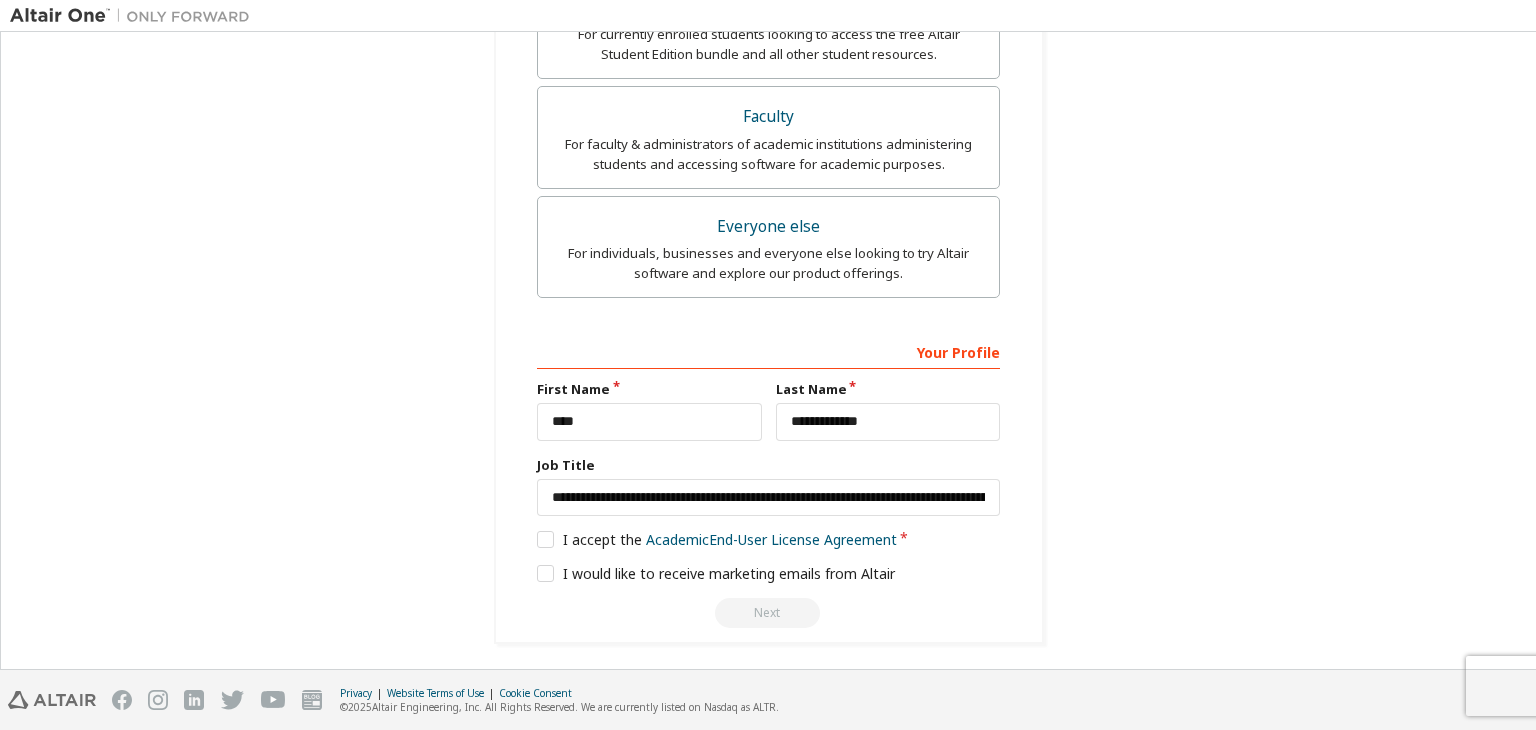 click on "Next" at bounding box center [768, 613] 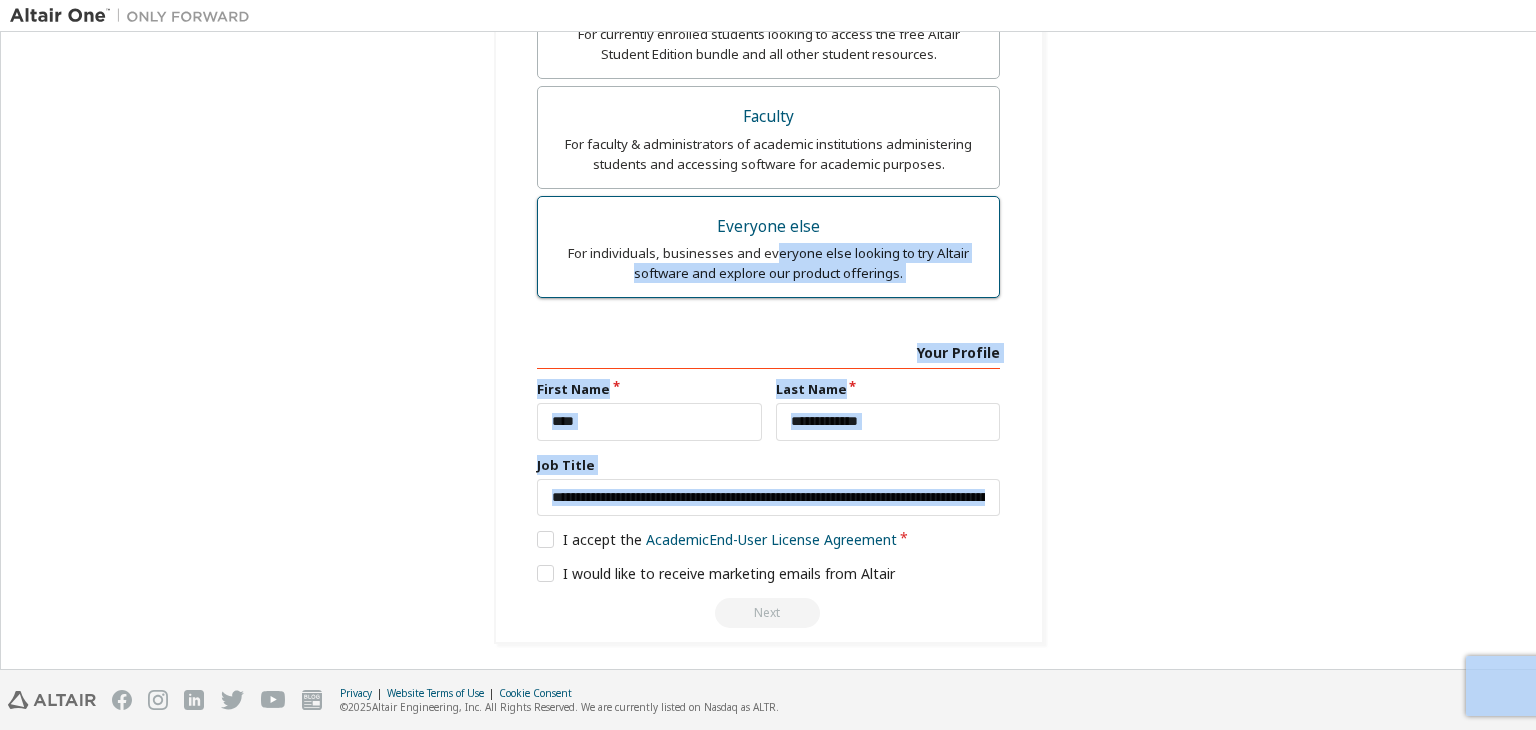 drag, startPoint x: 767, startPoint y: 613, endPoint x: 770, endPoint y: 244, distance: 369.0122 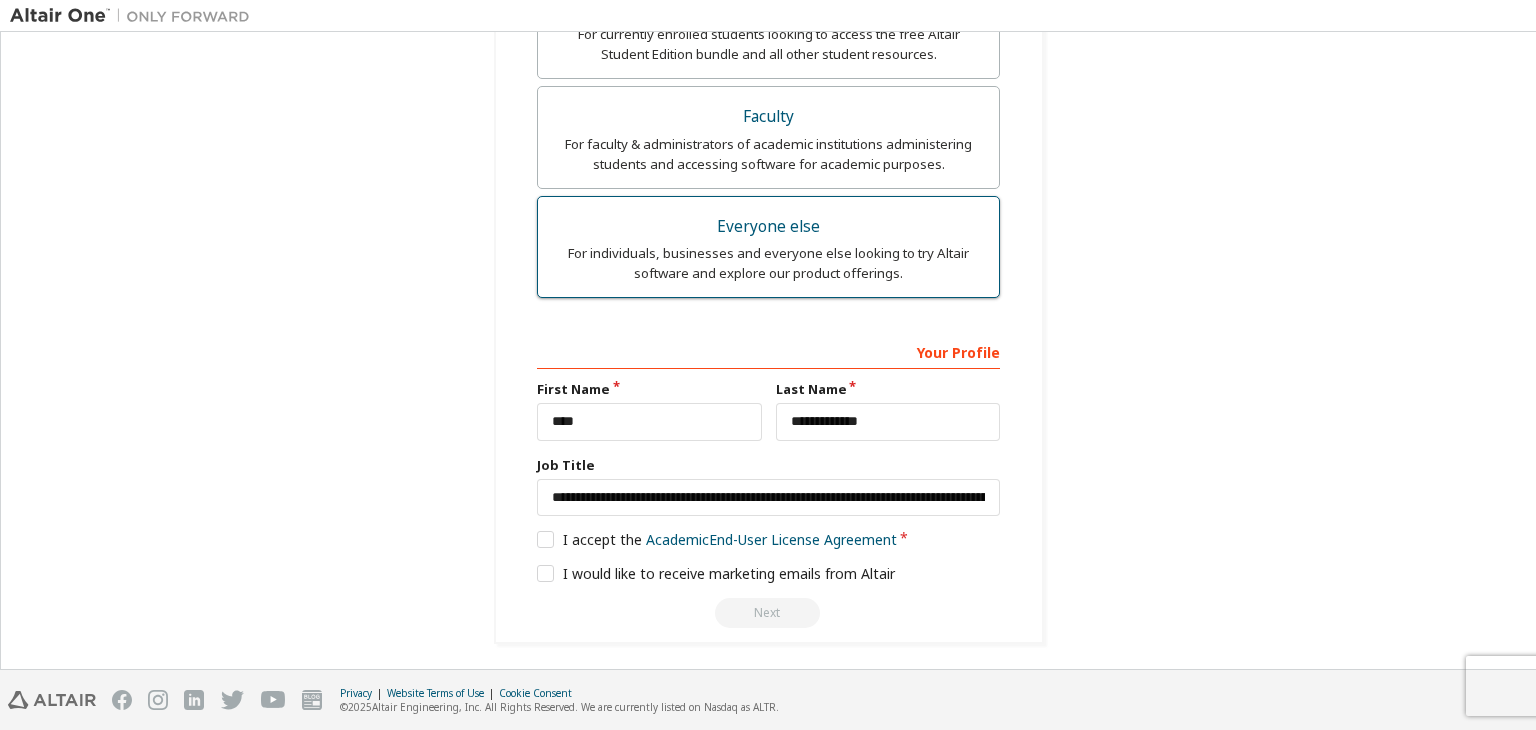 scroll, scrollTop: 662, scrollLeft: 0, axis: vertical 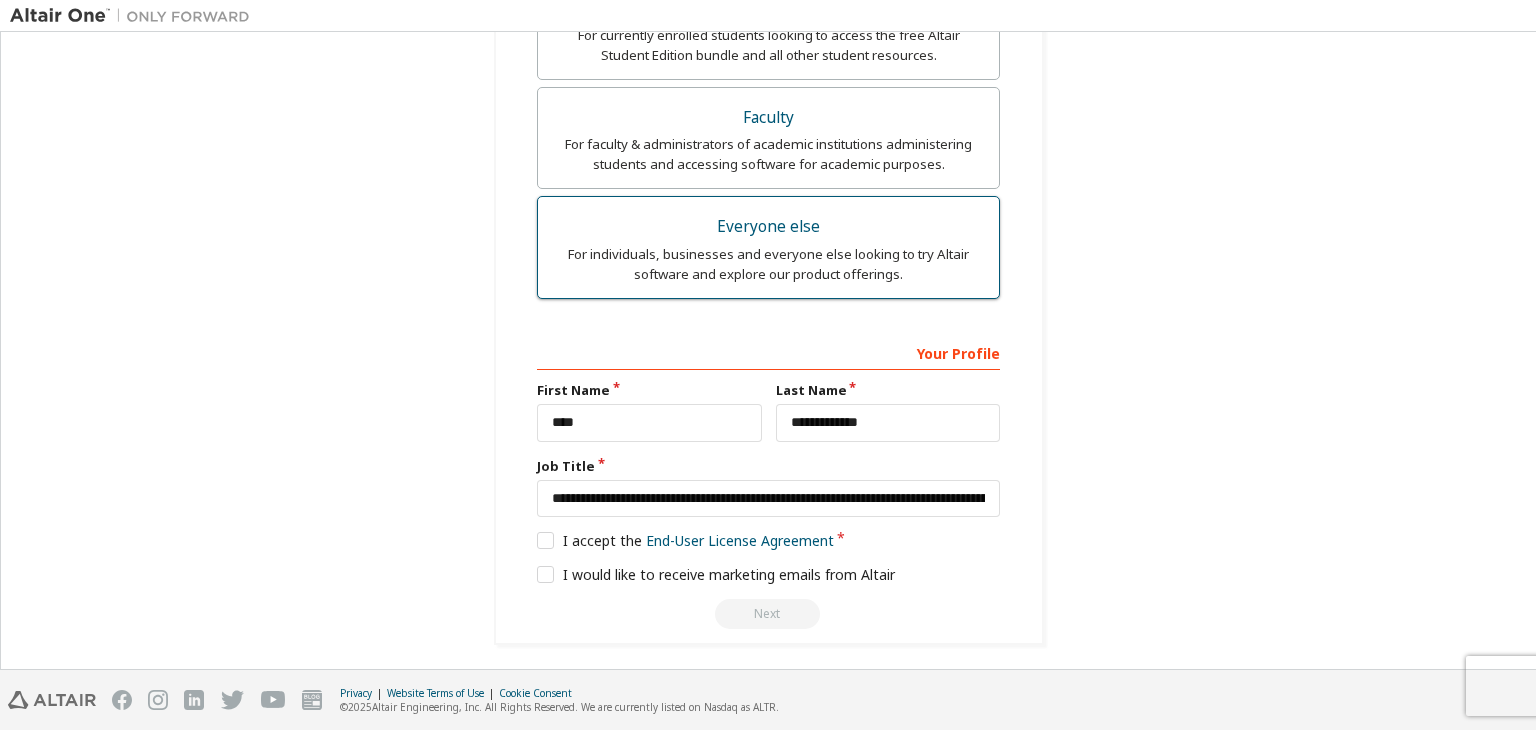 click on "Everyone else" at bounding box center [768, 227] 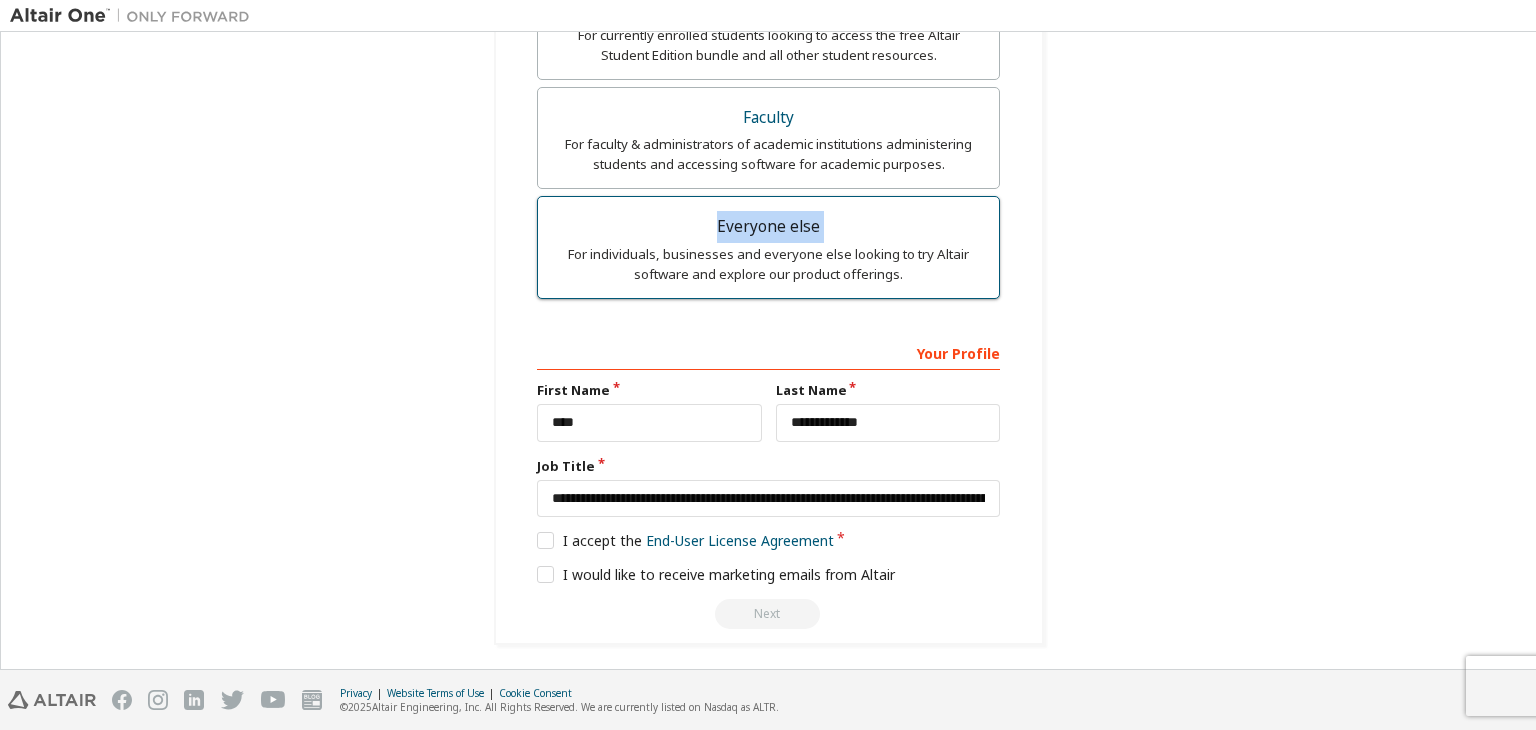 click on "Everyone else" at bounding box center [768, 227] 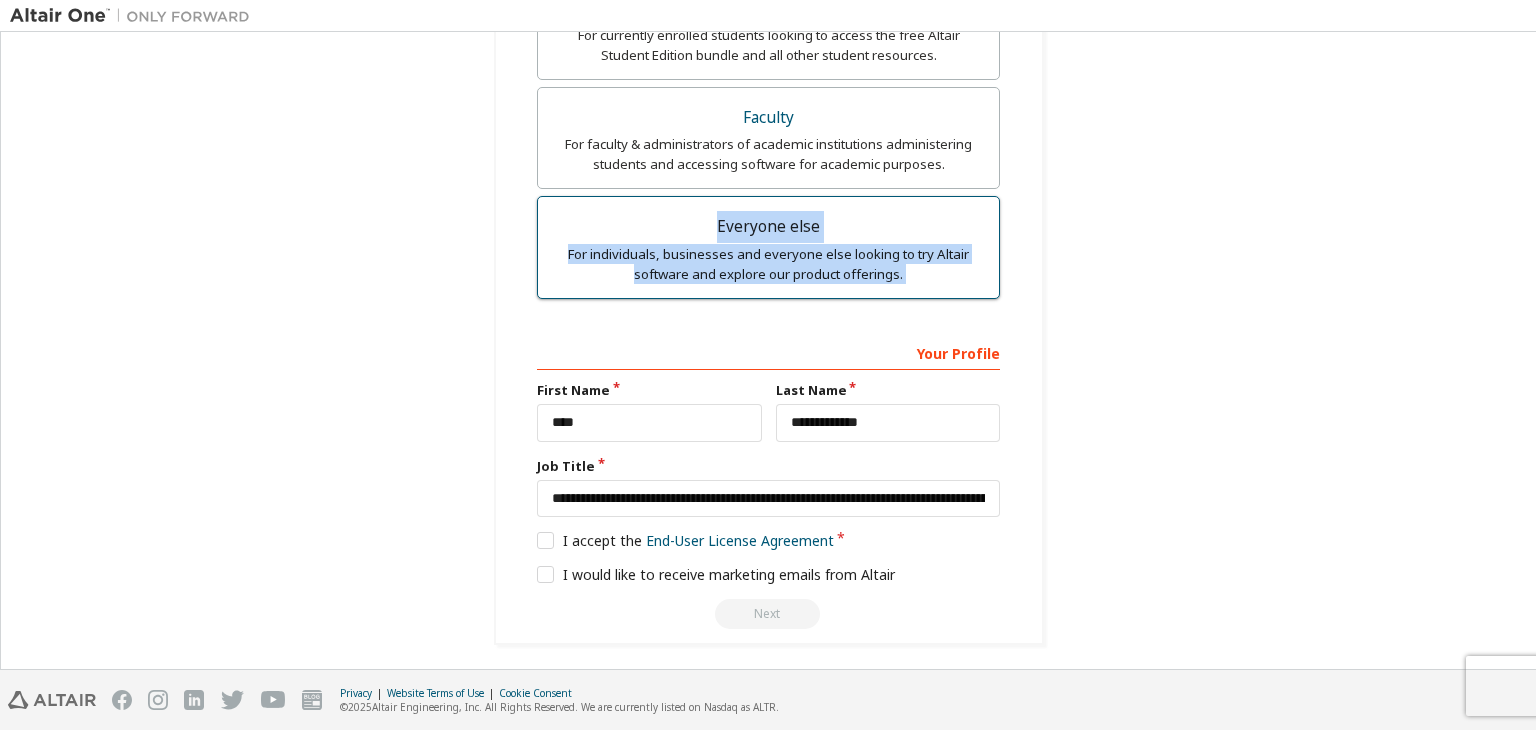 drag, startPoint x: 980, startPoint y: 227, endPoint x: 900, endPoint y: 264, distance: 88.14193 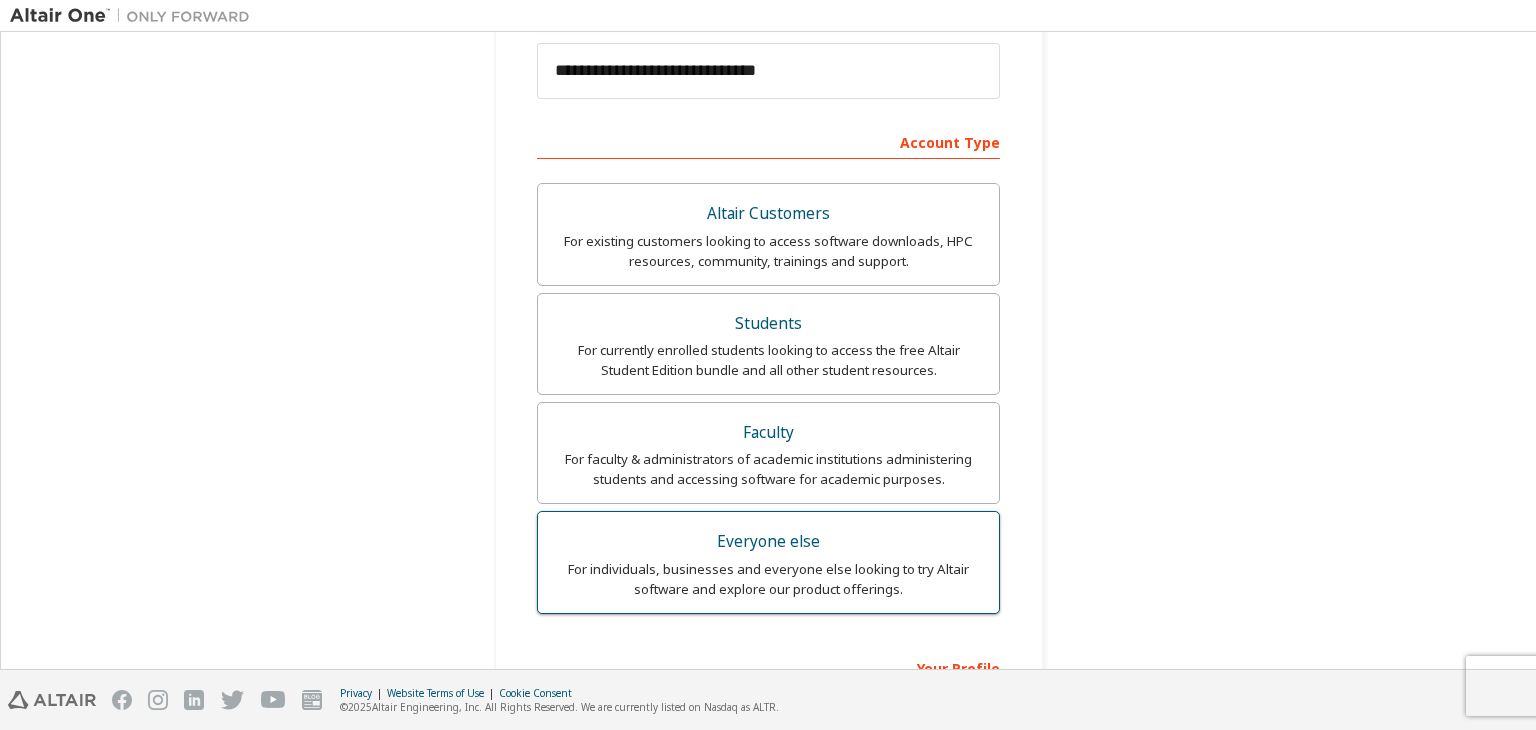 scroll, scrollTop: 170, scrollLeft: 0, axis: vertical 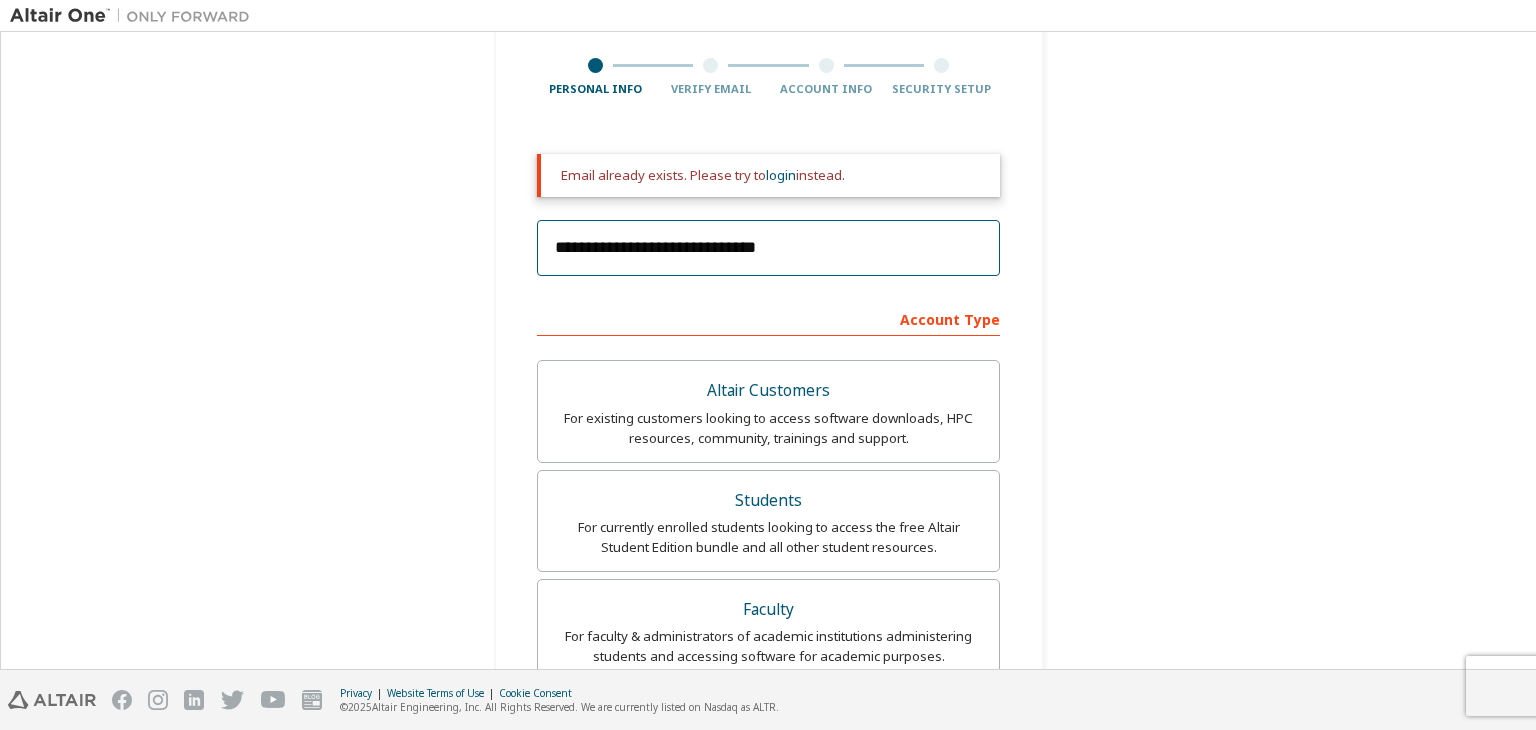 click on "**********" at bounding box center [768, 248] 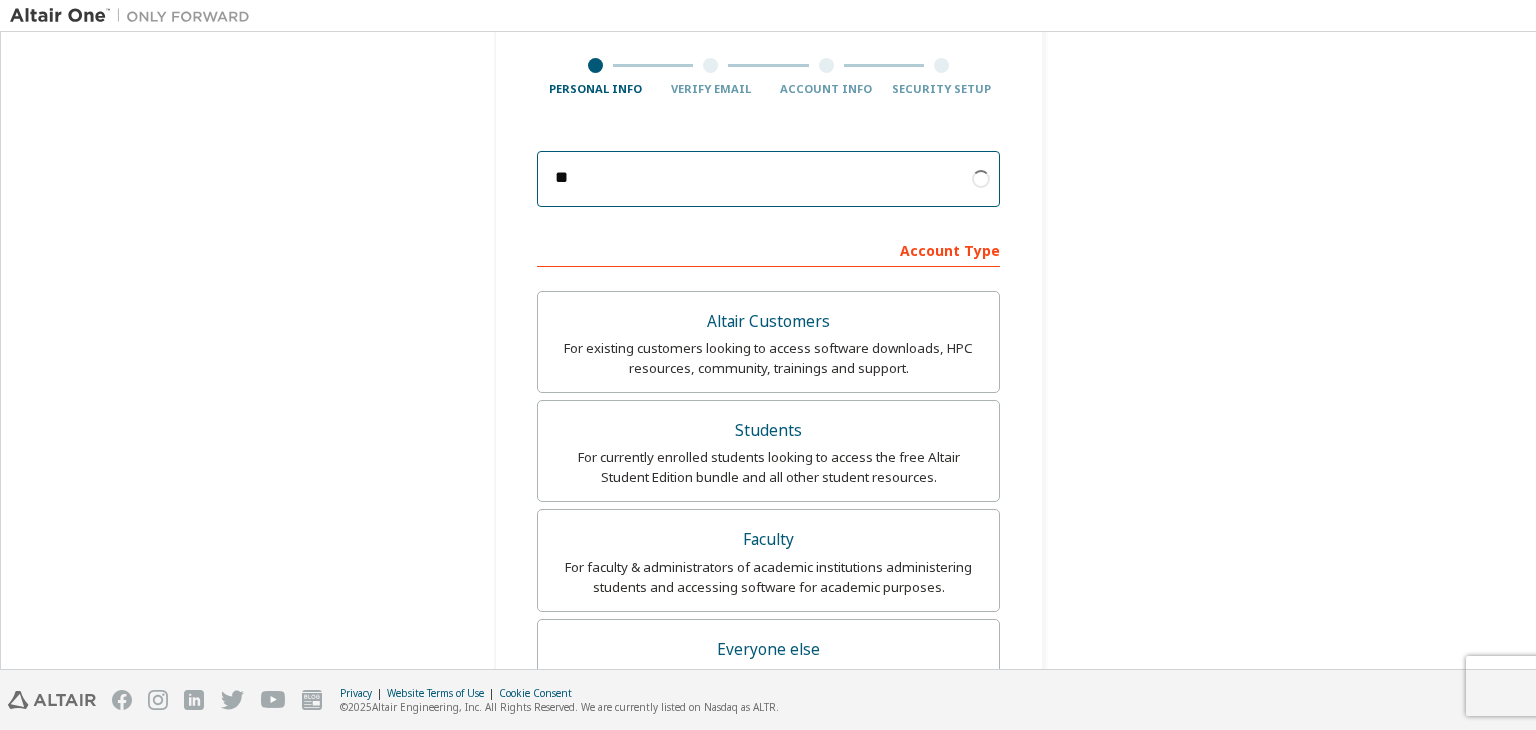 type on "*" 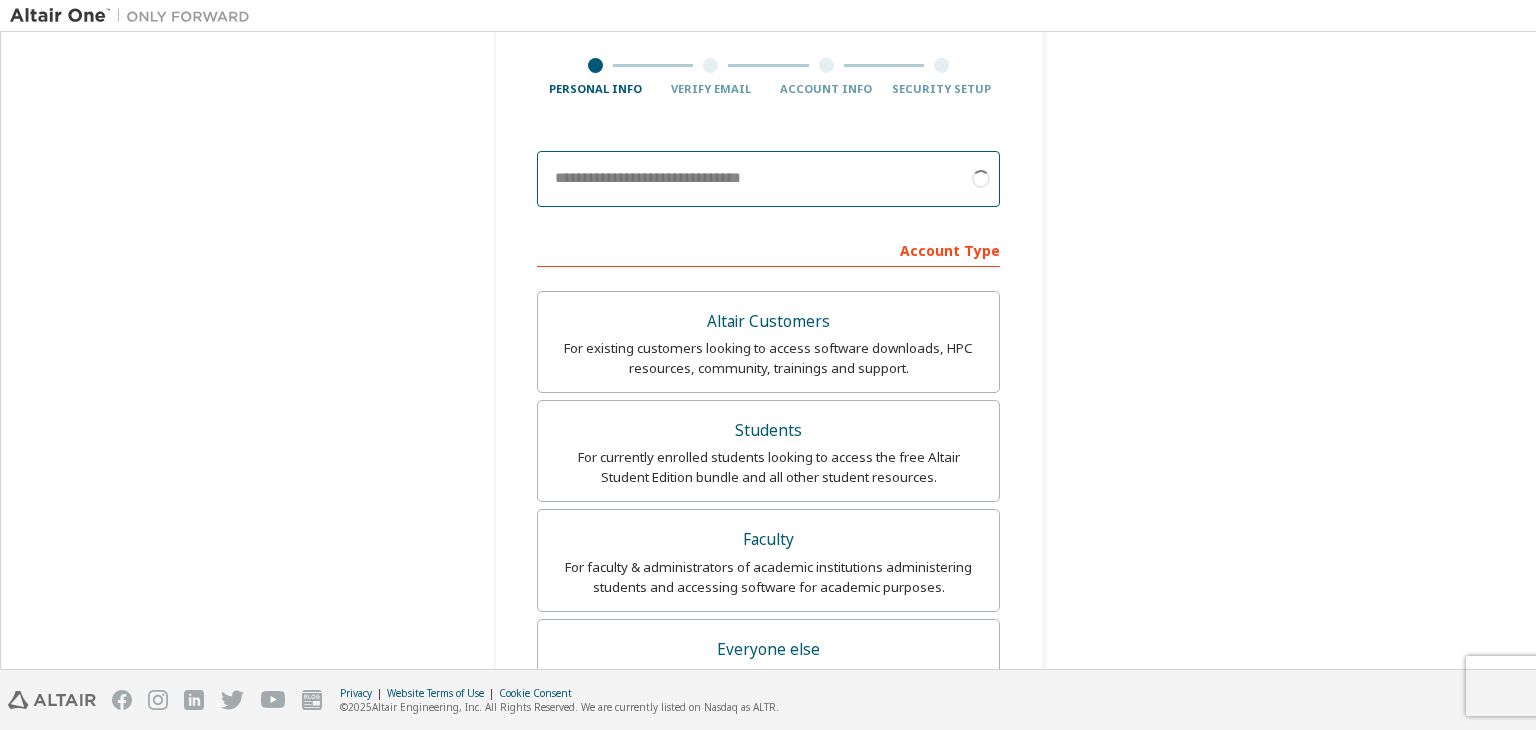 scroll, scrollTop: 592, scrollLeft: 0, axis: vertical 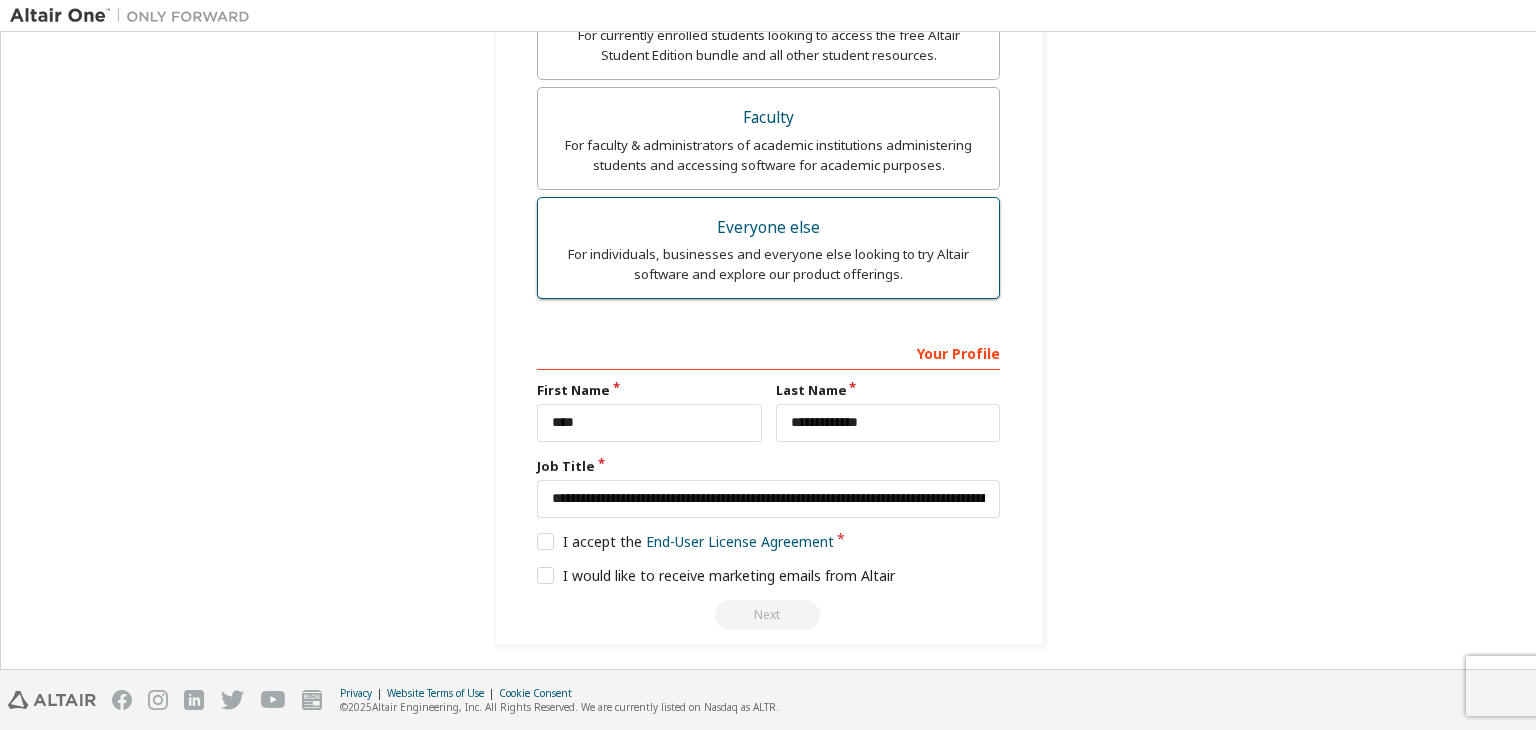 click on "Everyone else For individuals, businesses and everyone else looking to try Altair software and explore our product offerings." at bounding box center (768, 248) 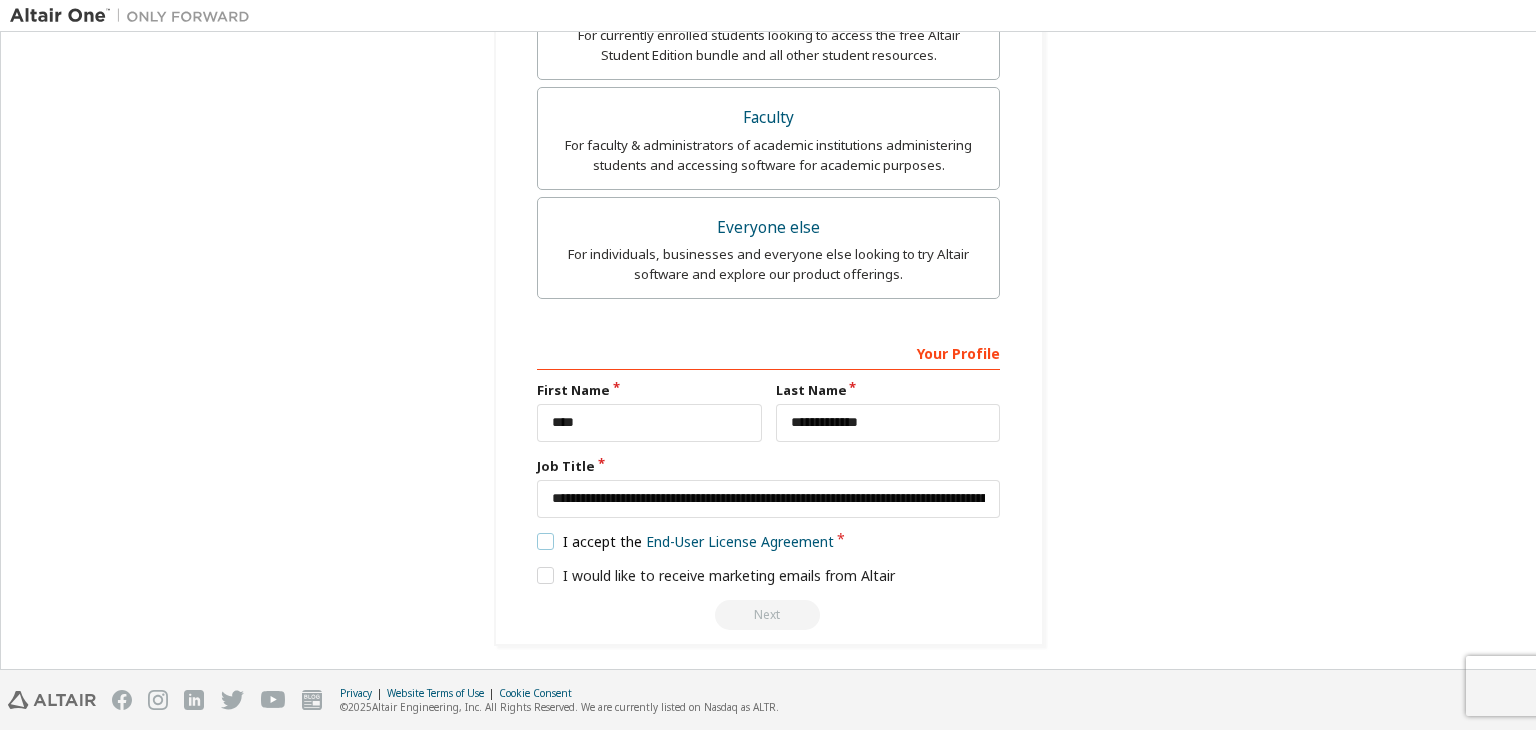 click on "I accept the    End-User License Agreement" at bounding box center (685, 541) 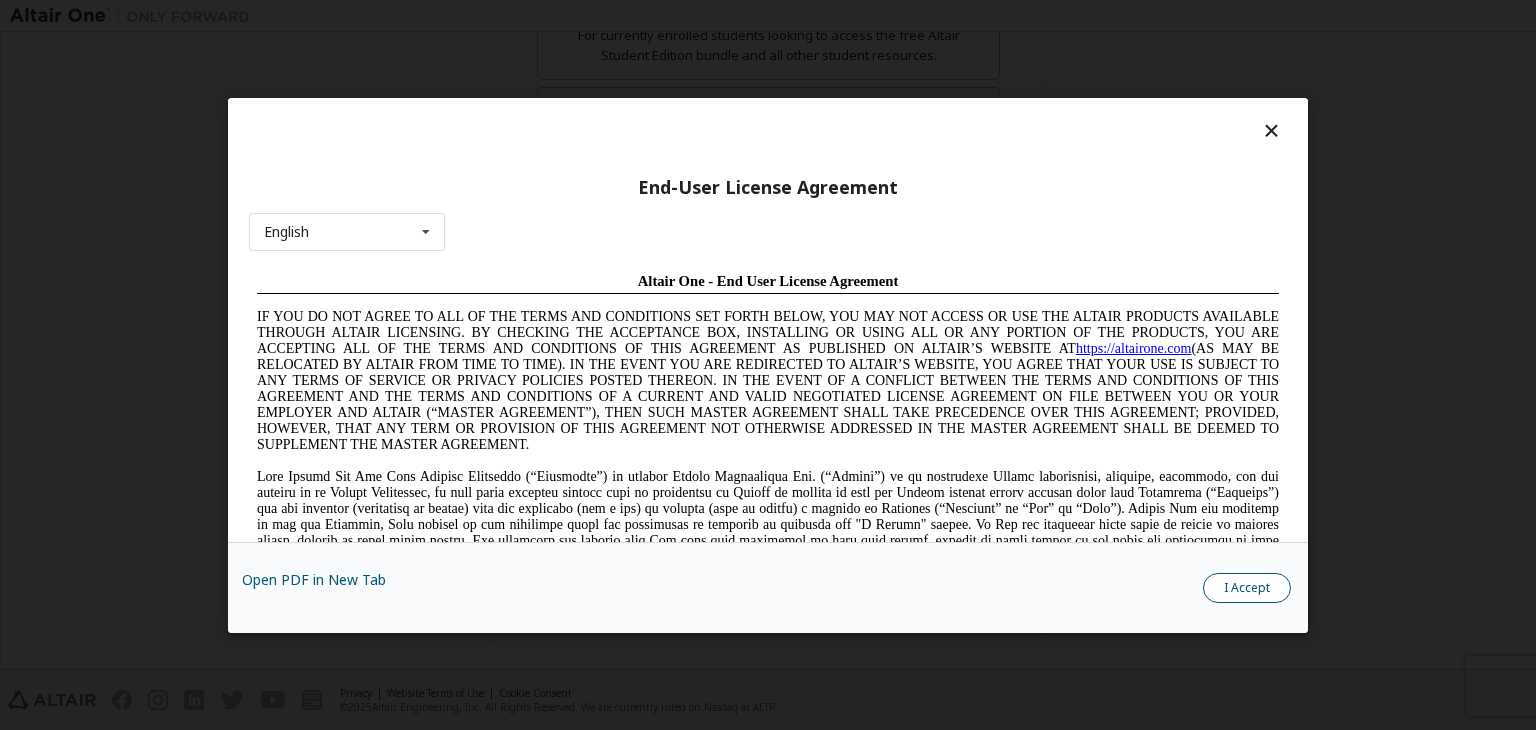 scroll, scrollTop: 0, scrollLeft: 0, axis: both 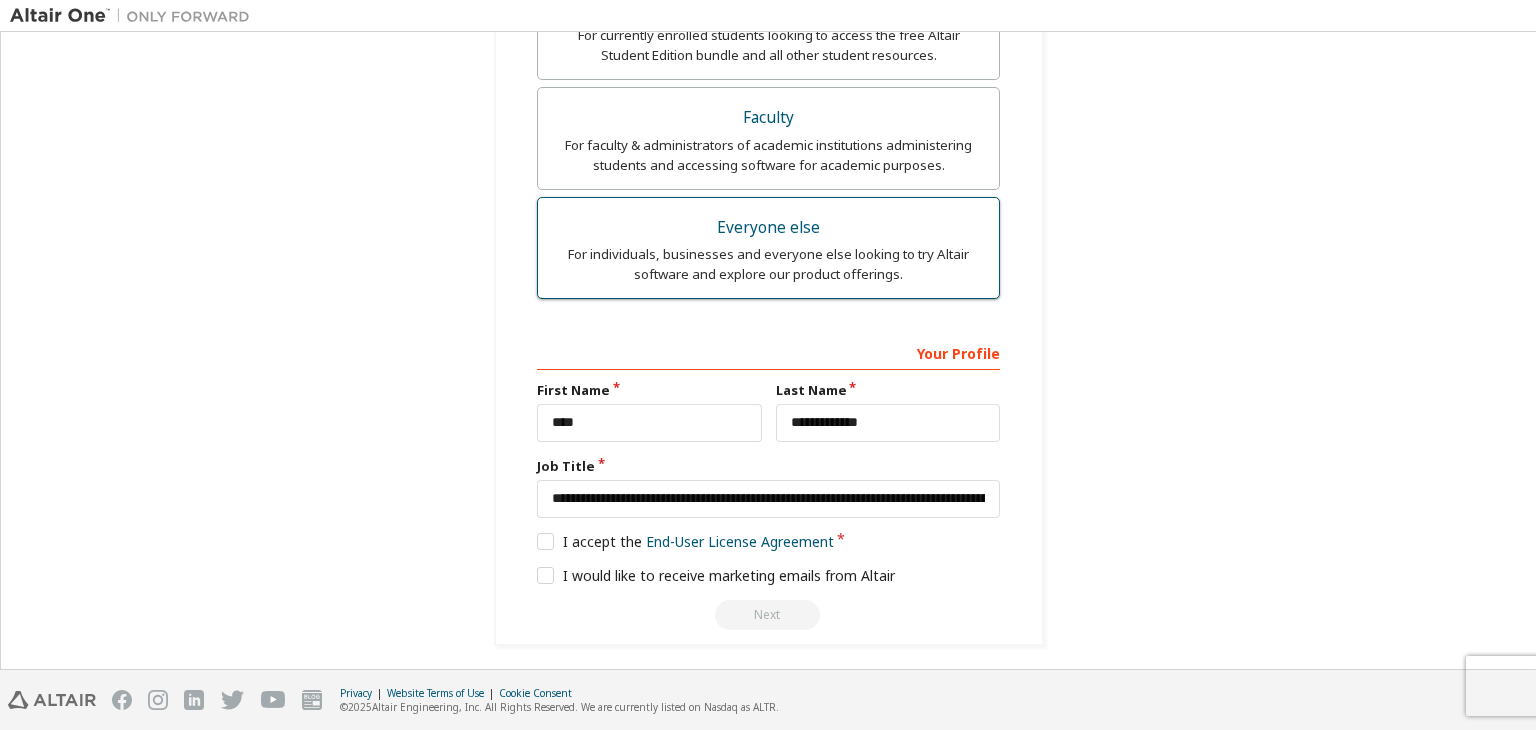 click on "Everyone else For individuals, businesses and everyone else looking to try Altair software and explore our product offerings." at bounding box center [768, 248] 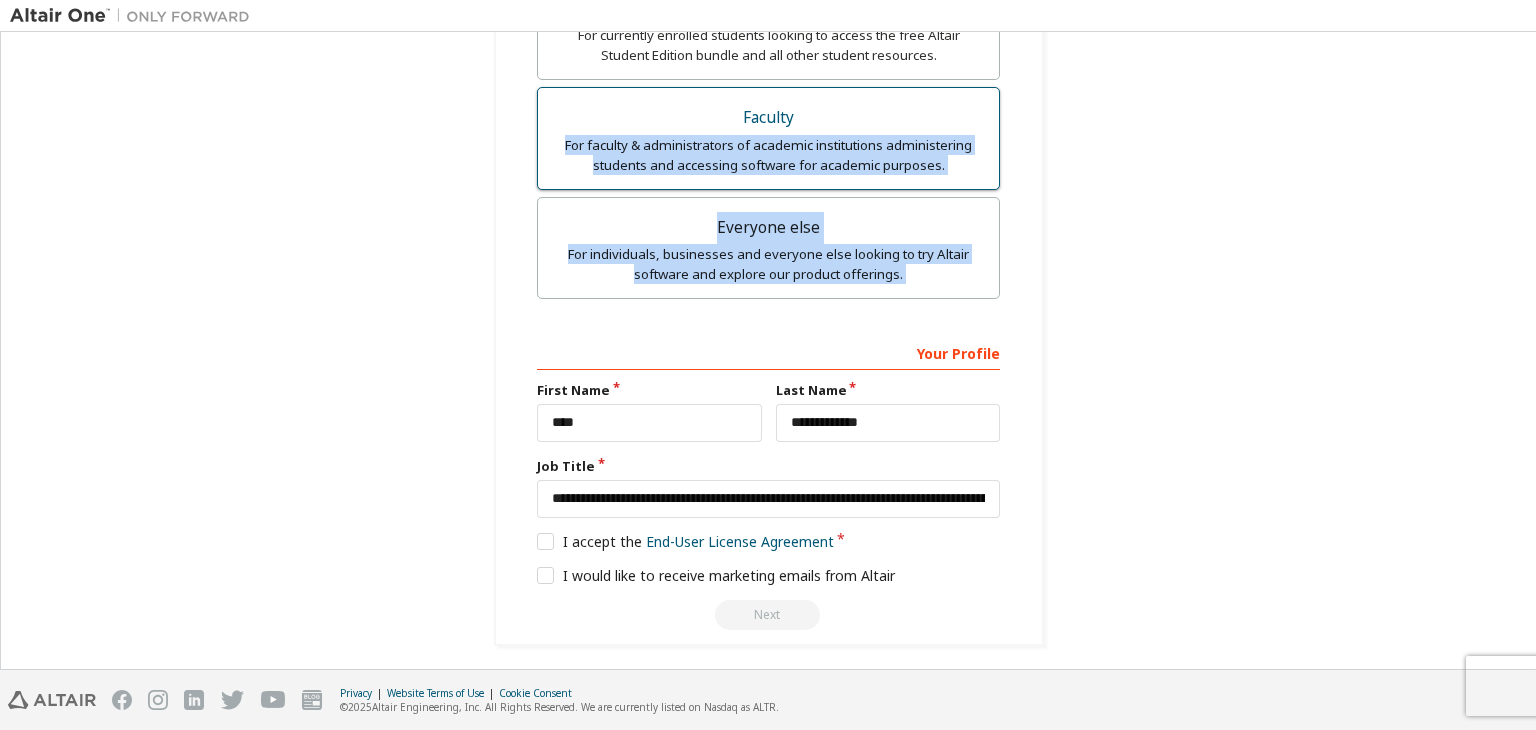 drag, startPoint x: 909, startPoint y: 281, endPoint x: 809, endPoint y: 105, distance: 202.4253 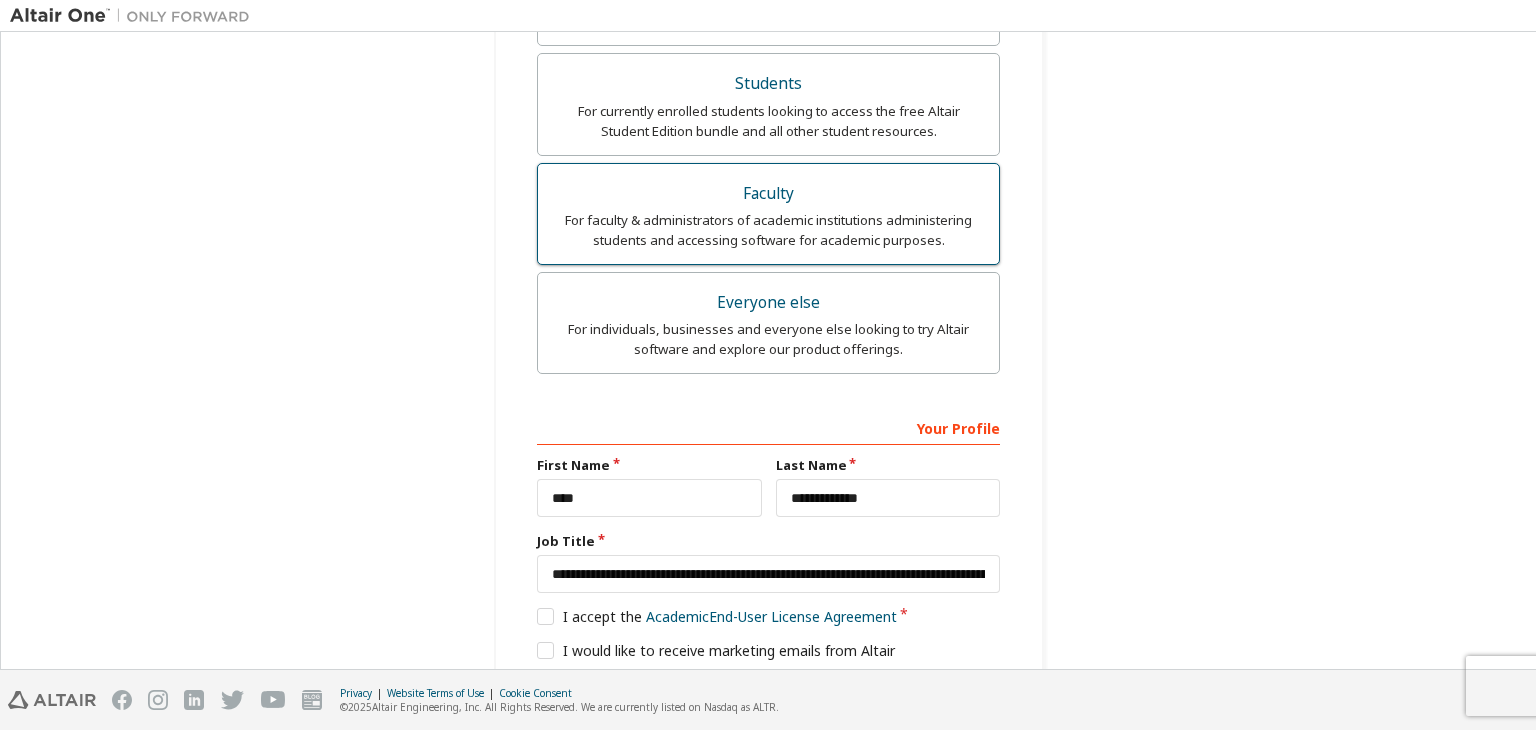 scroll, scrollTop: 668, scrollLeft: 0, axis: vertical 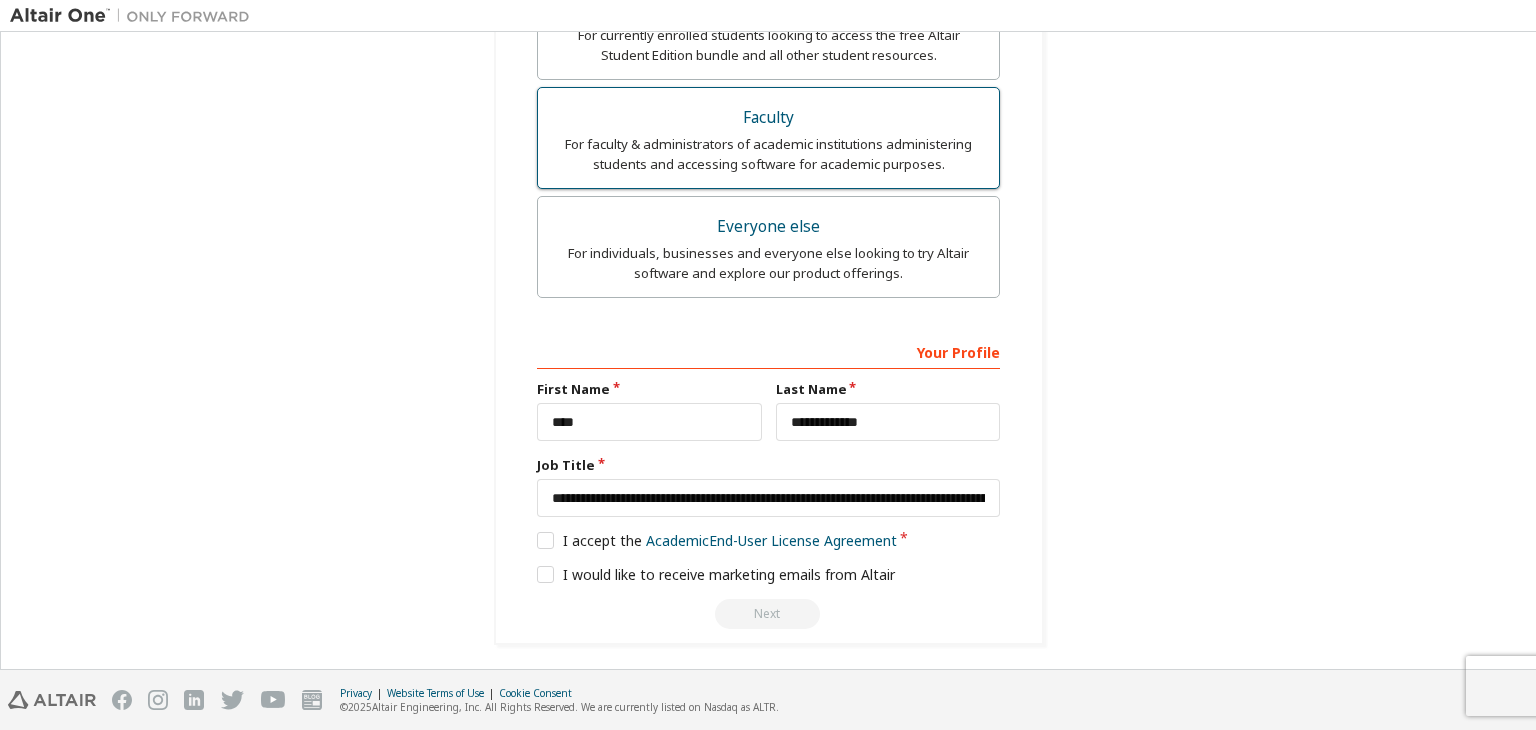click on "Faculty" at bounding box center [768, 118] 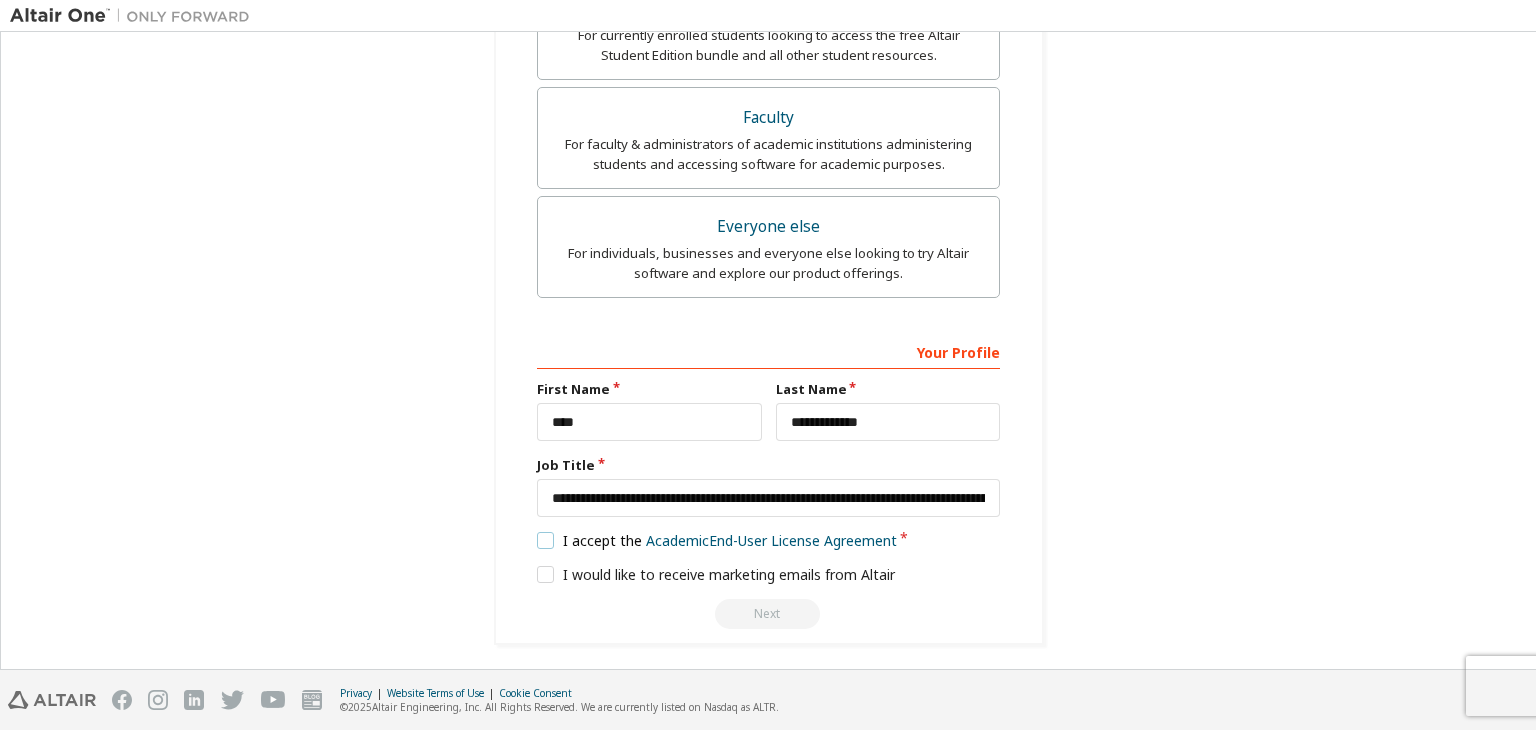 click on "I accept the   Academic   End-User License Agreement" at bounding box center [717, 540] 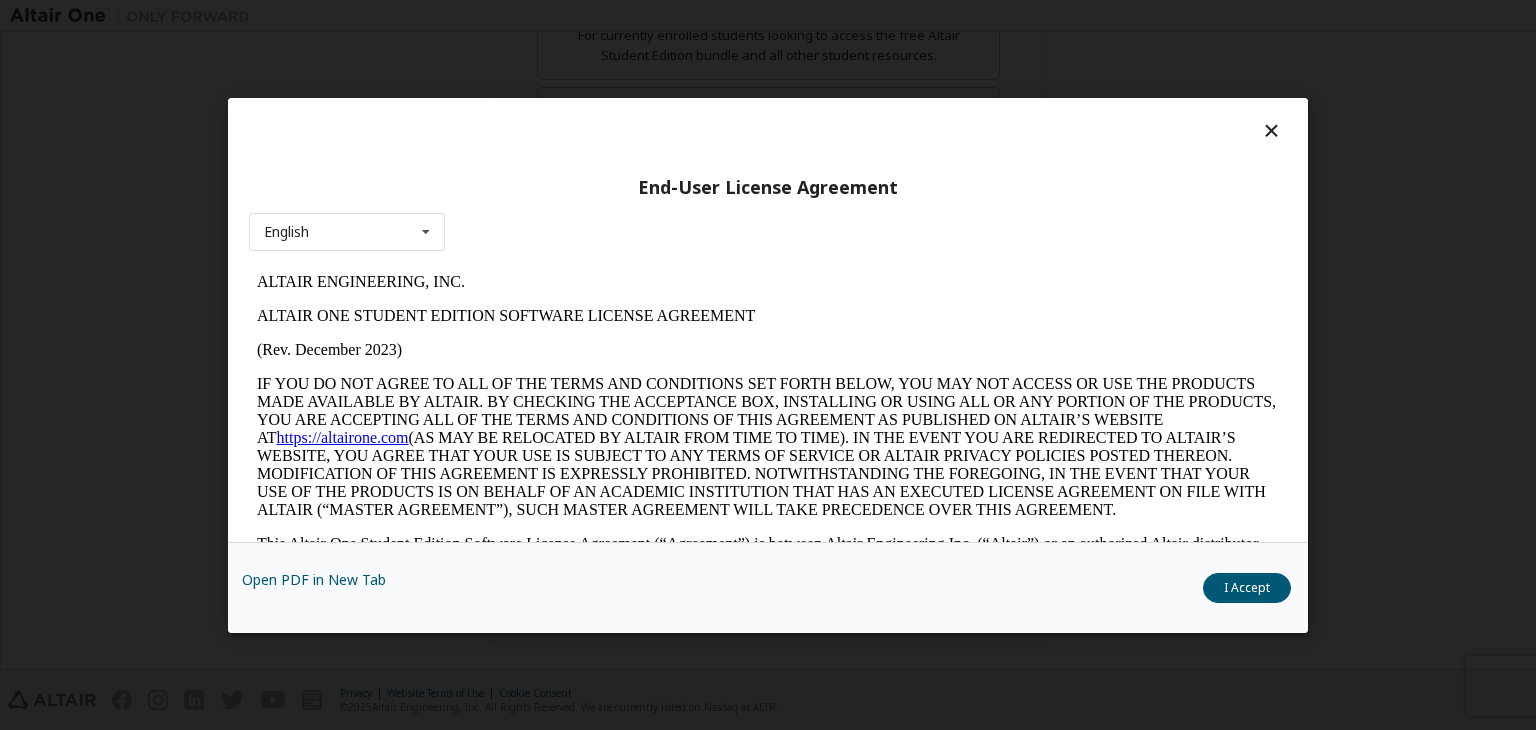scroll, scrollTop: 0, scrollLeft: 0, axis: both 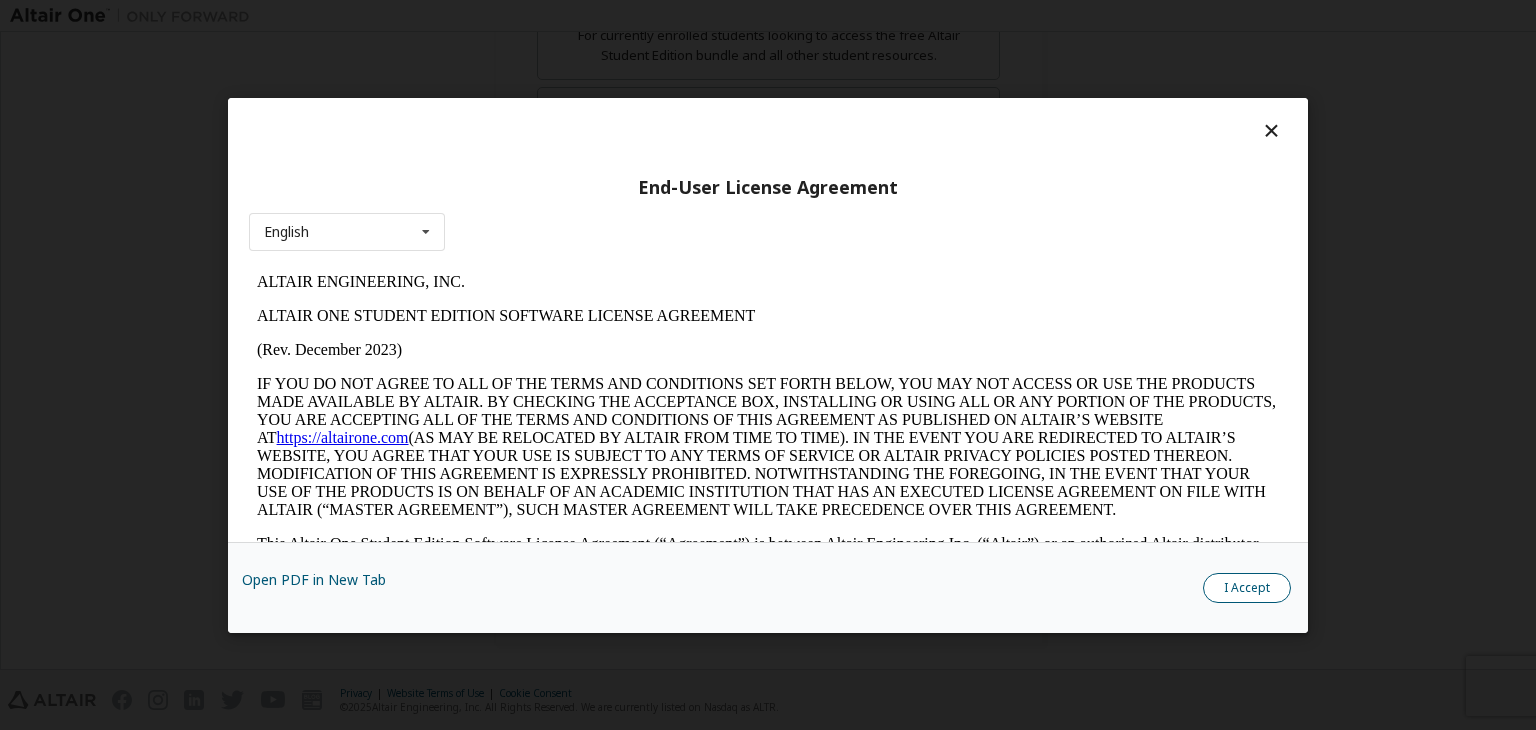 click on "I Accept" at bounding box center [1247, 588] 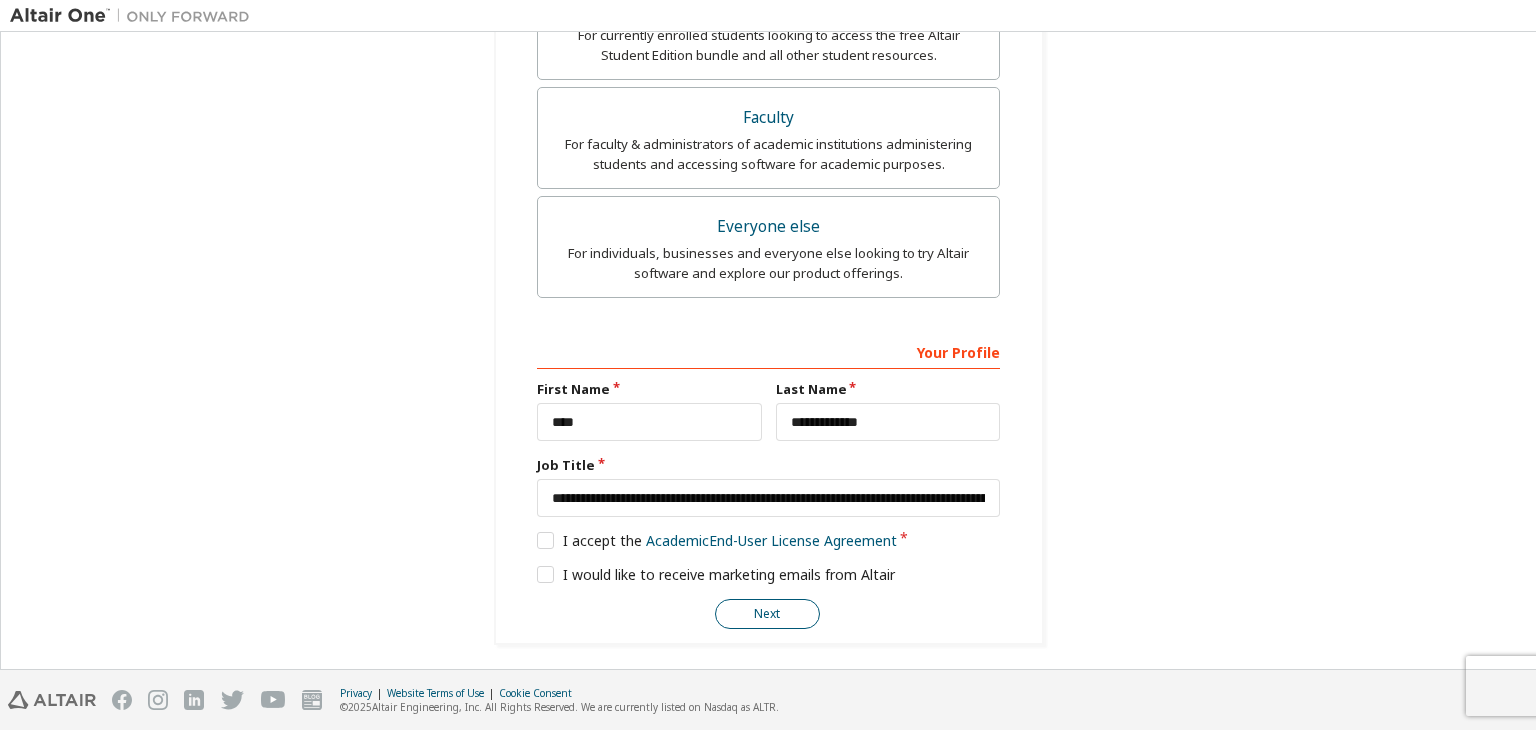 click on "Next" at bounding box center [767, 614] 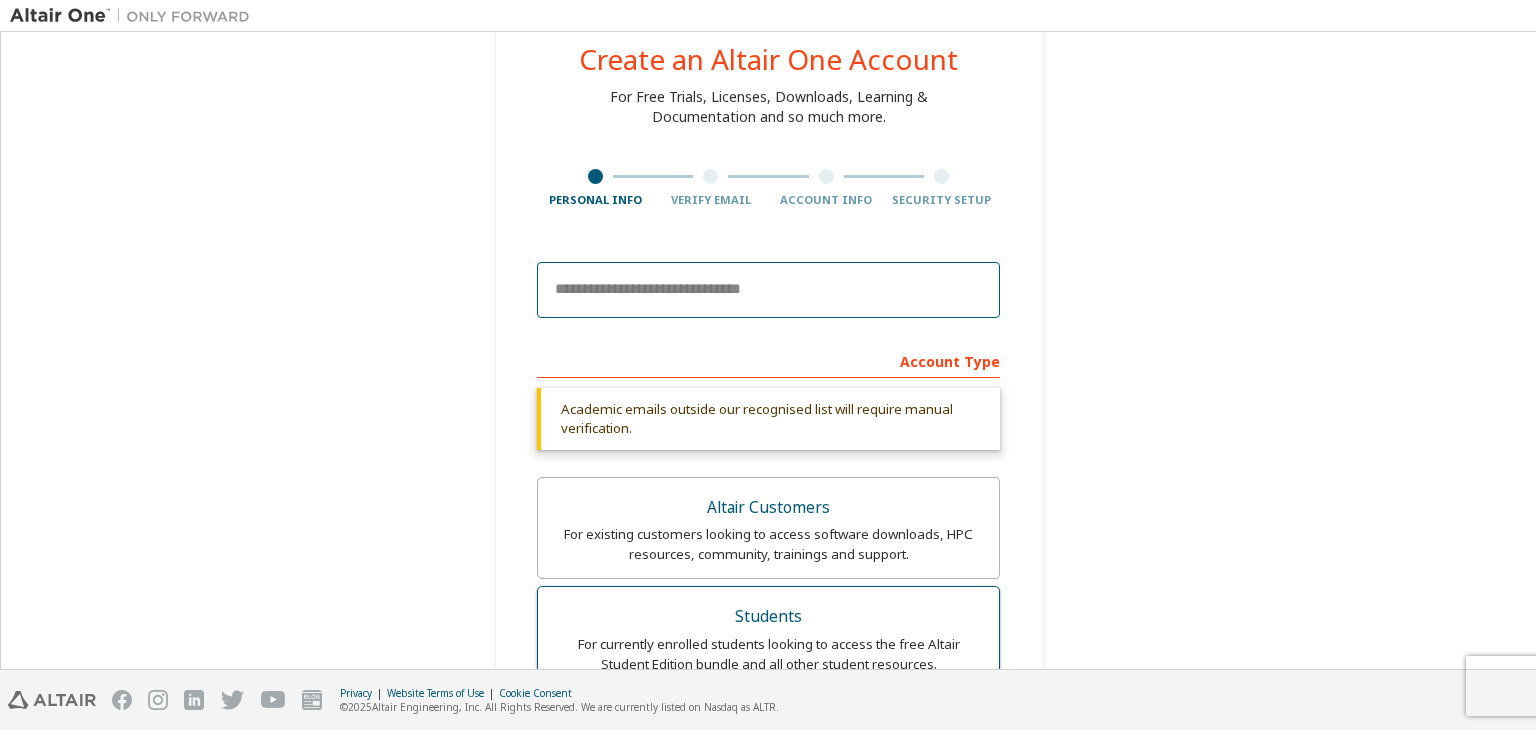 scroll, scrollTop: 0, scrollLeft: 0, axis: both 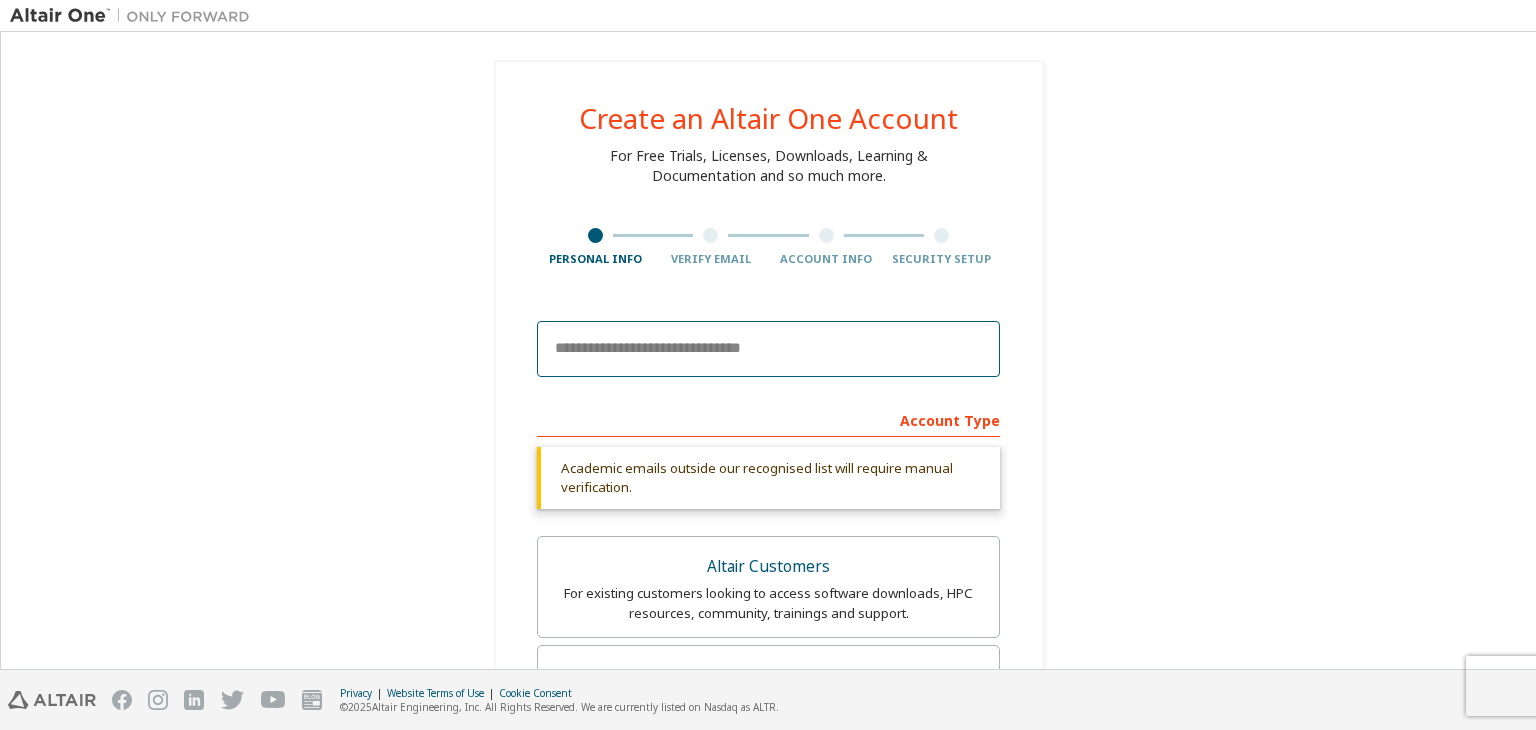 click at bounding box center [768, 349] 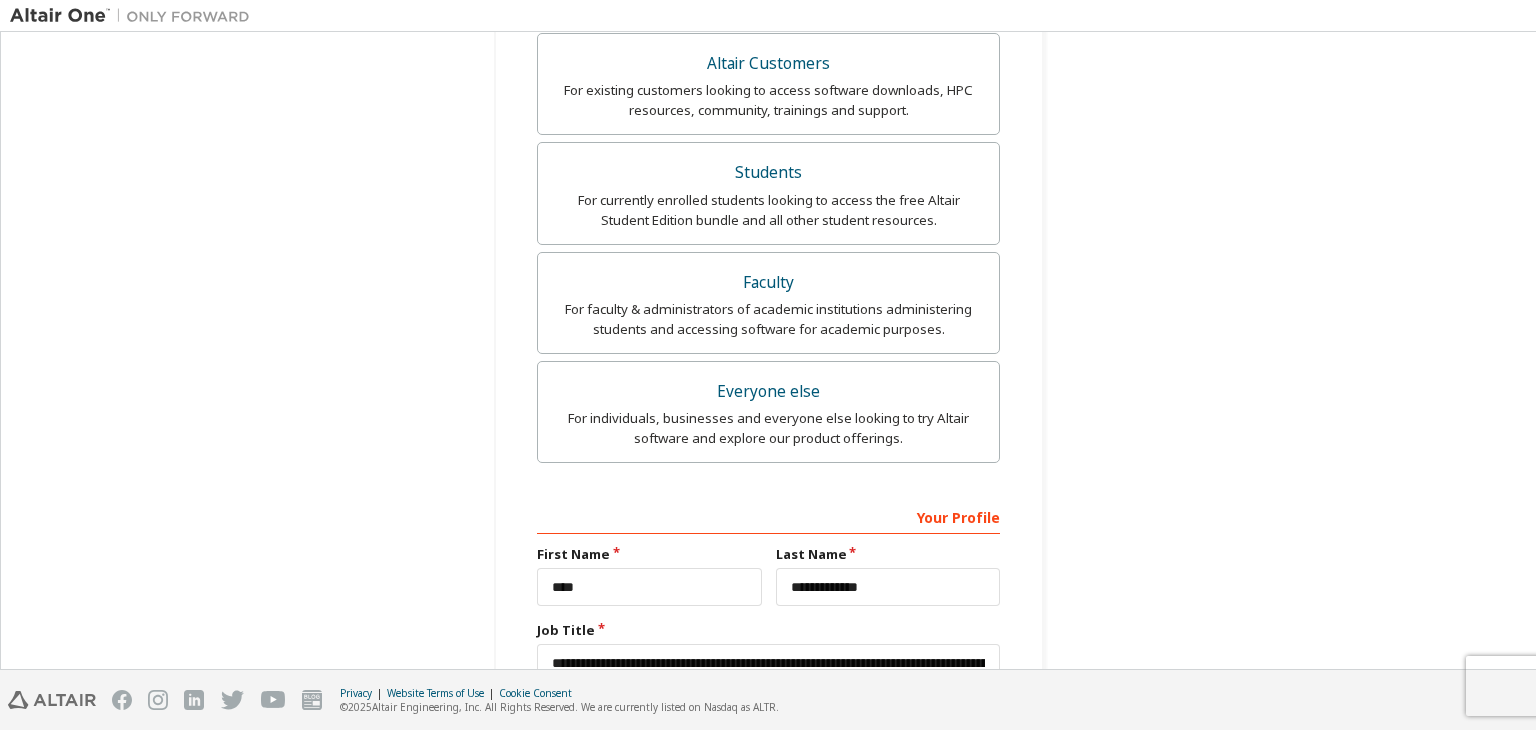 scroll, scrollTop: 668, scrollLeft: 0, axis: vertical 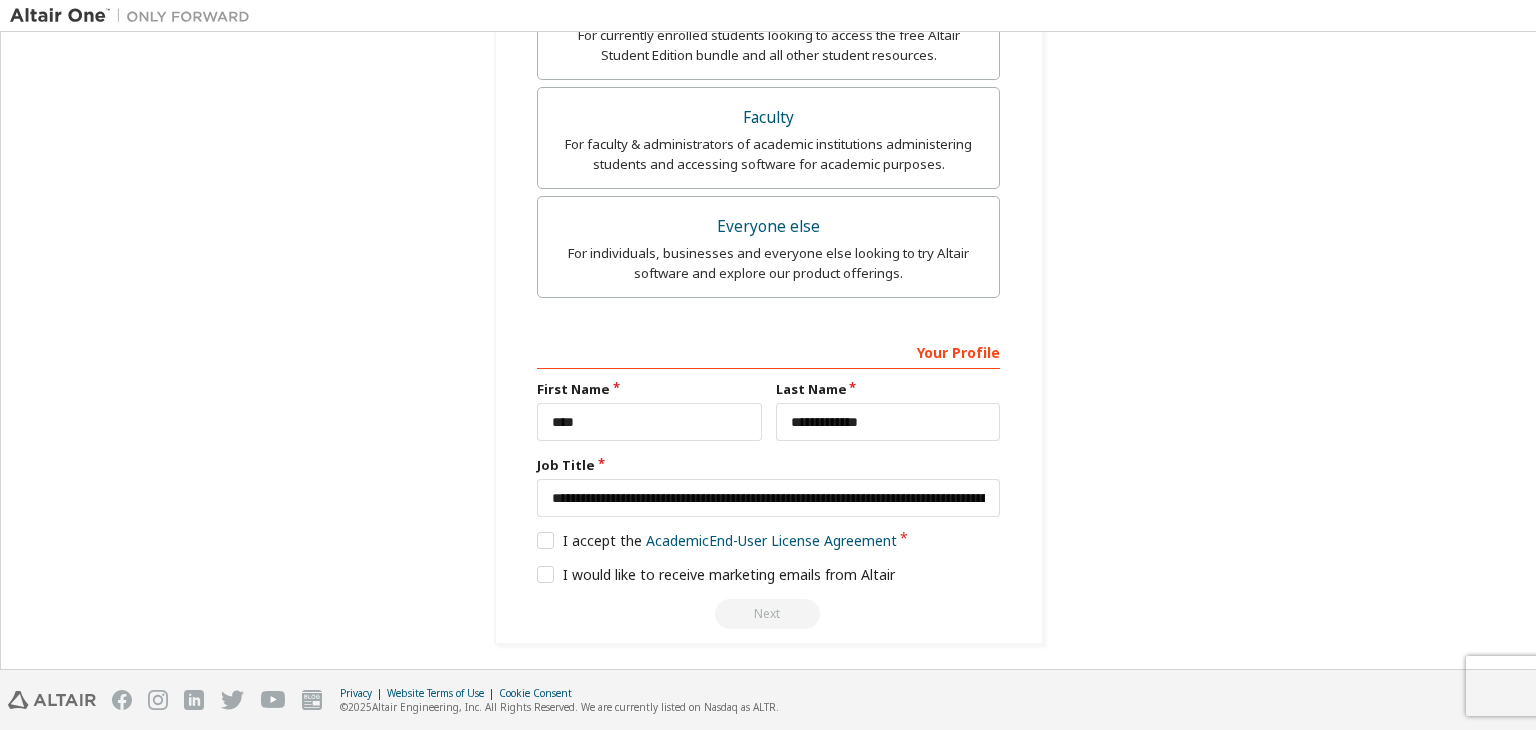 type on "**********" 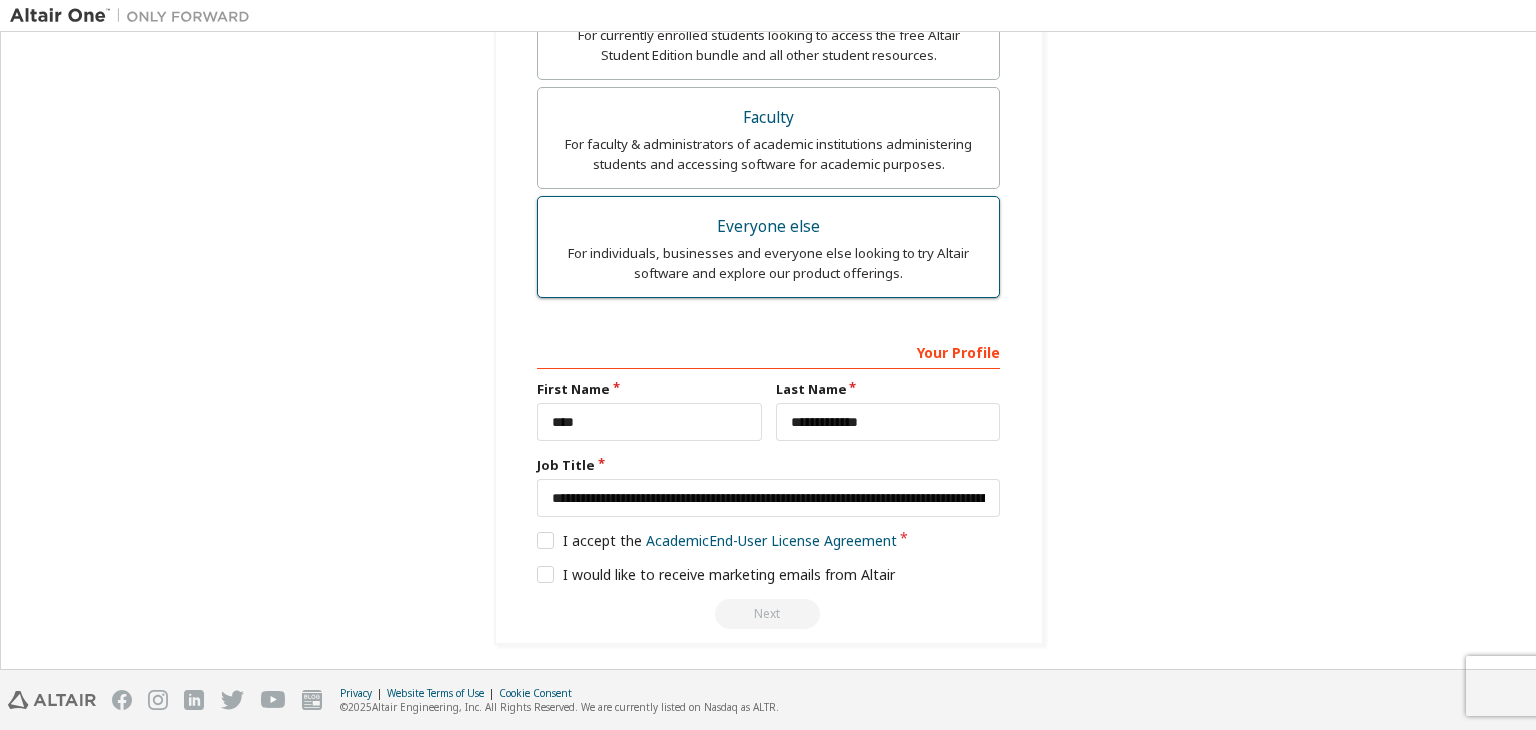 click on "For individuals, businesses and everyone else looking to try Altair software and explore our product offerings." at bounding box center [768, 263] 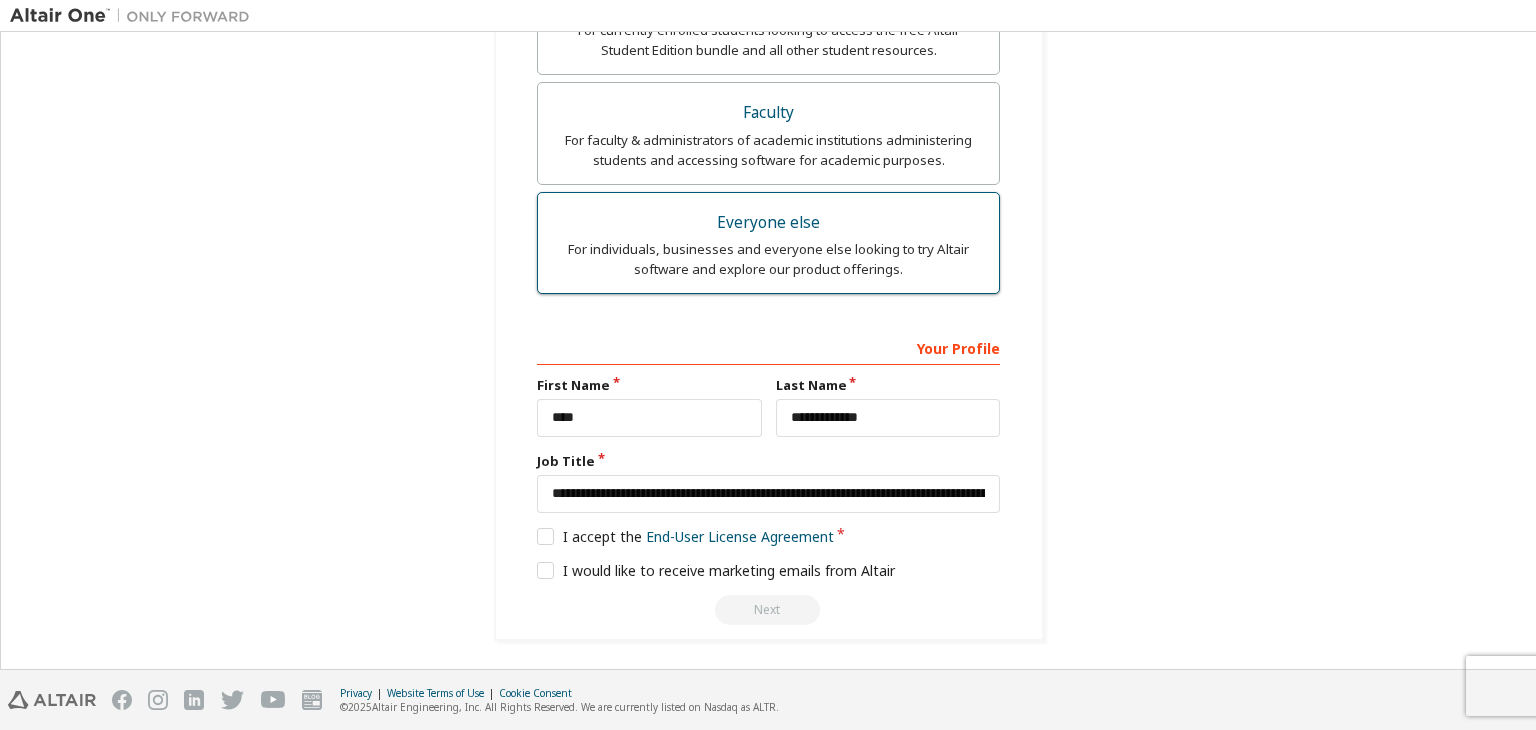 scroll, scrollTop: 592, scrollLeft: 0, axis: vertical 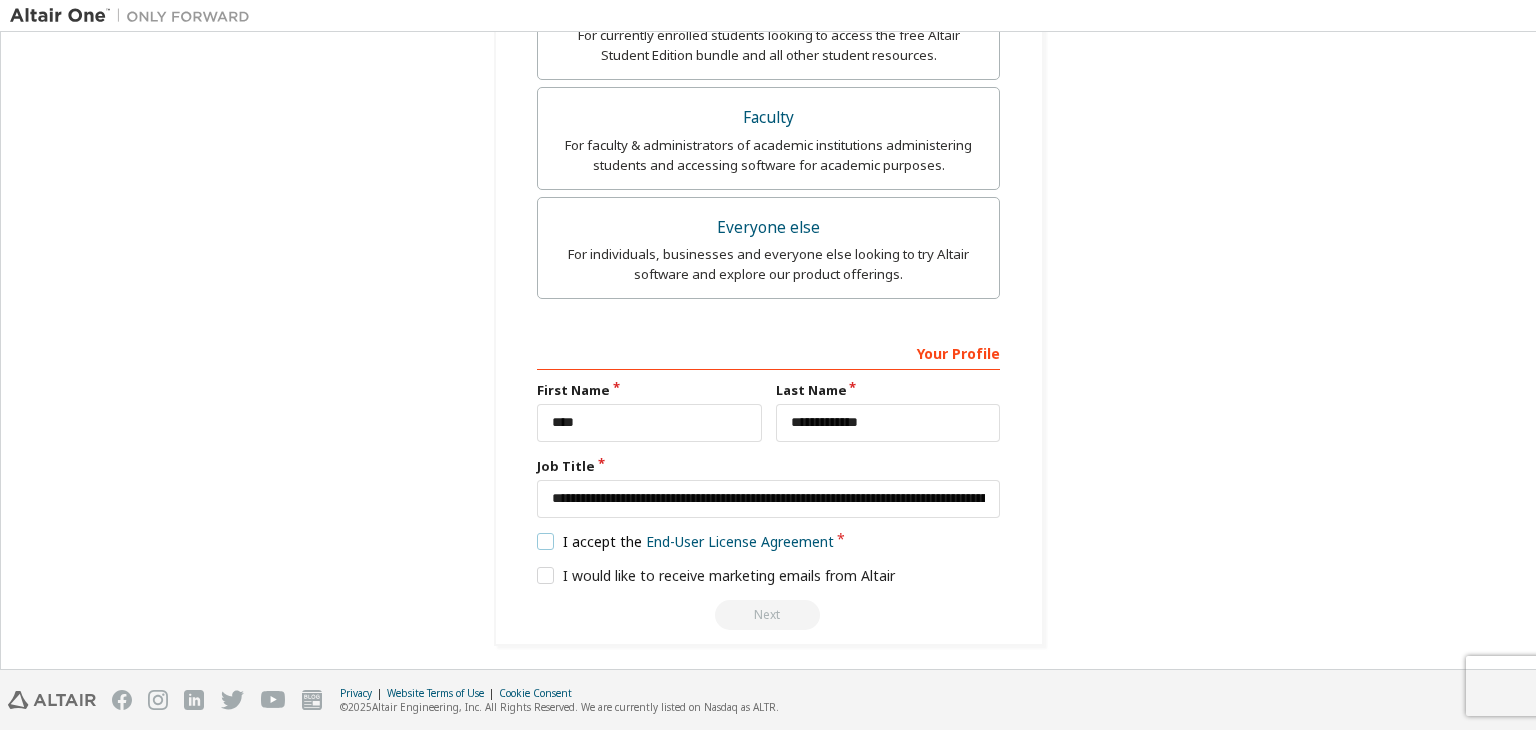 click on "I accept the    End-User License Agreement" at bounding box center [685, 541] 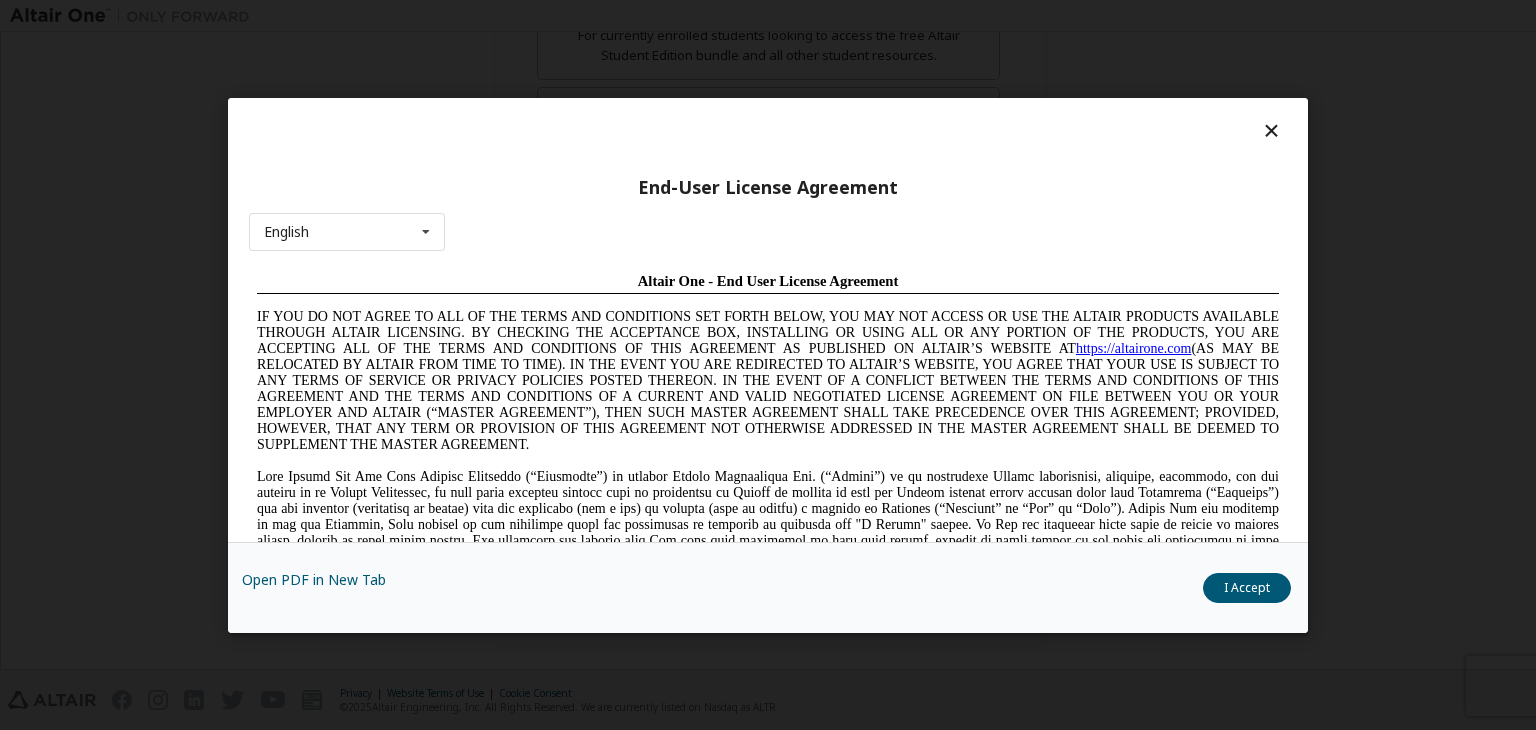 scroll, scrollTop: 0, scrollLeft: 0, axis: both 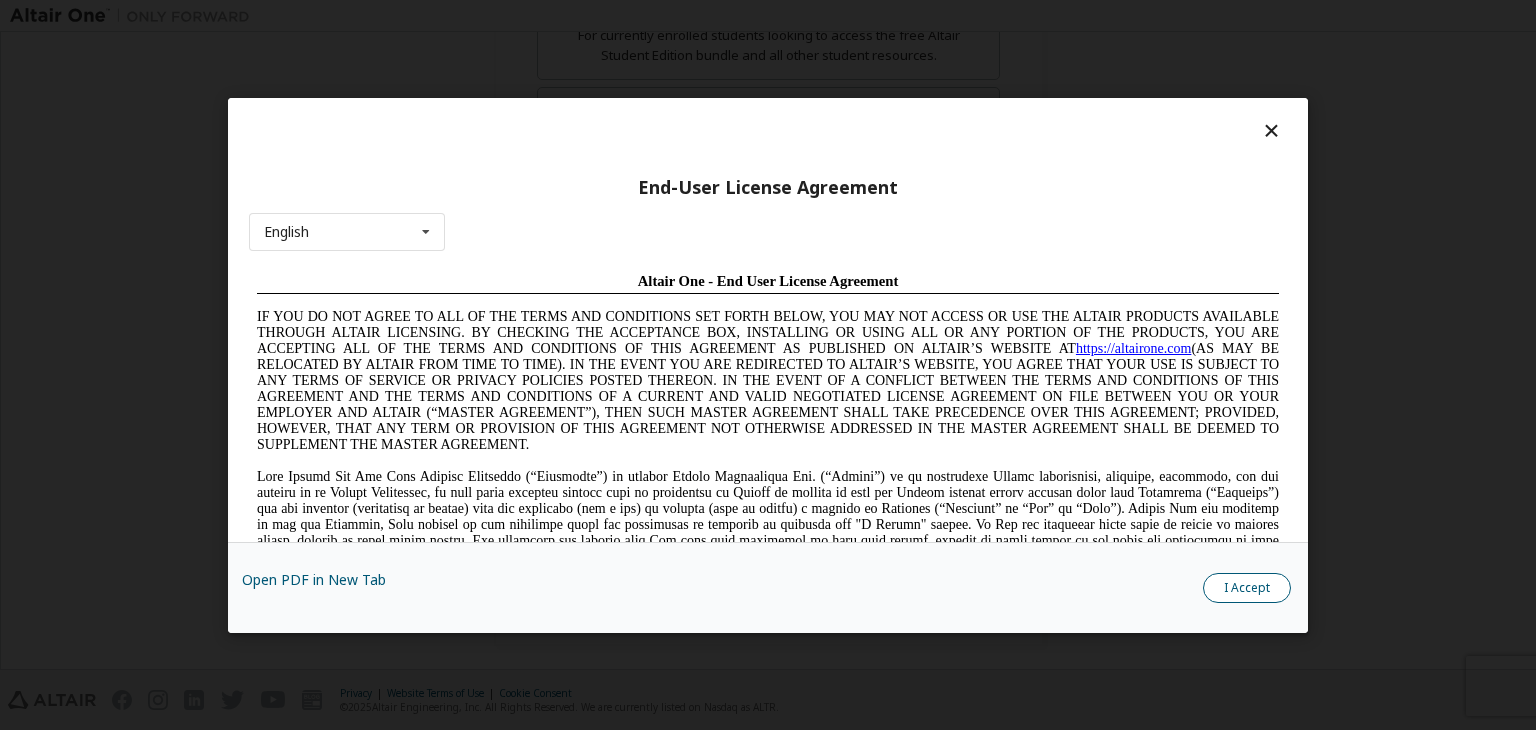 click on "I Accept" at bounding box center (1247, 588) 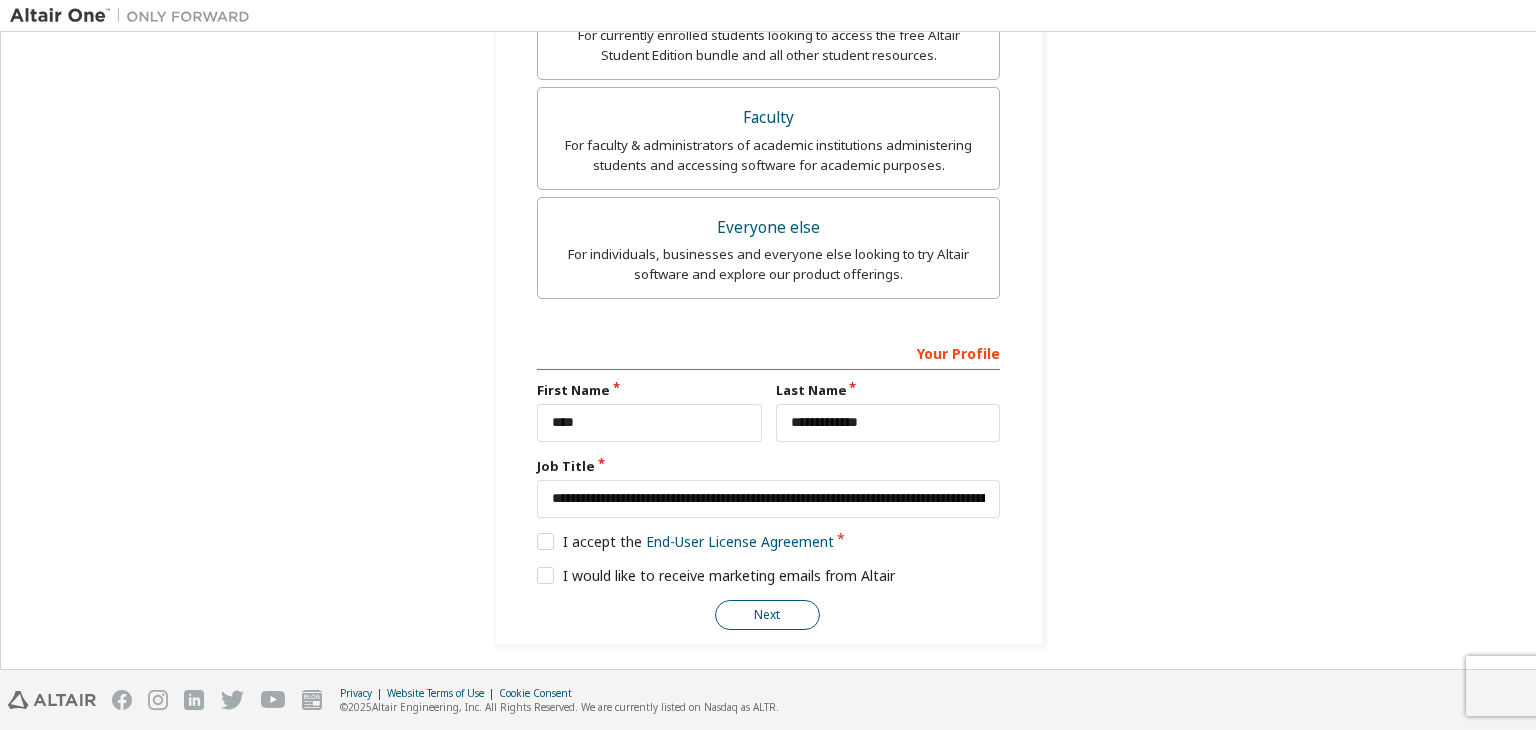 click on "Next" at bounding box center (767, 615) 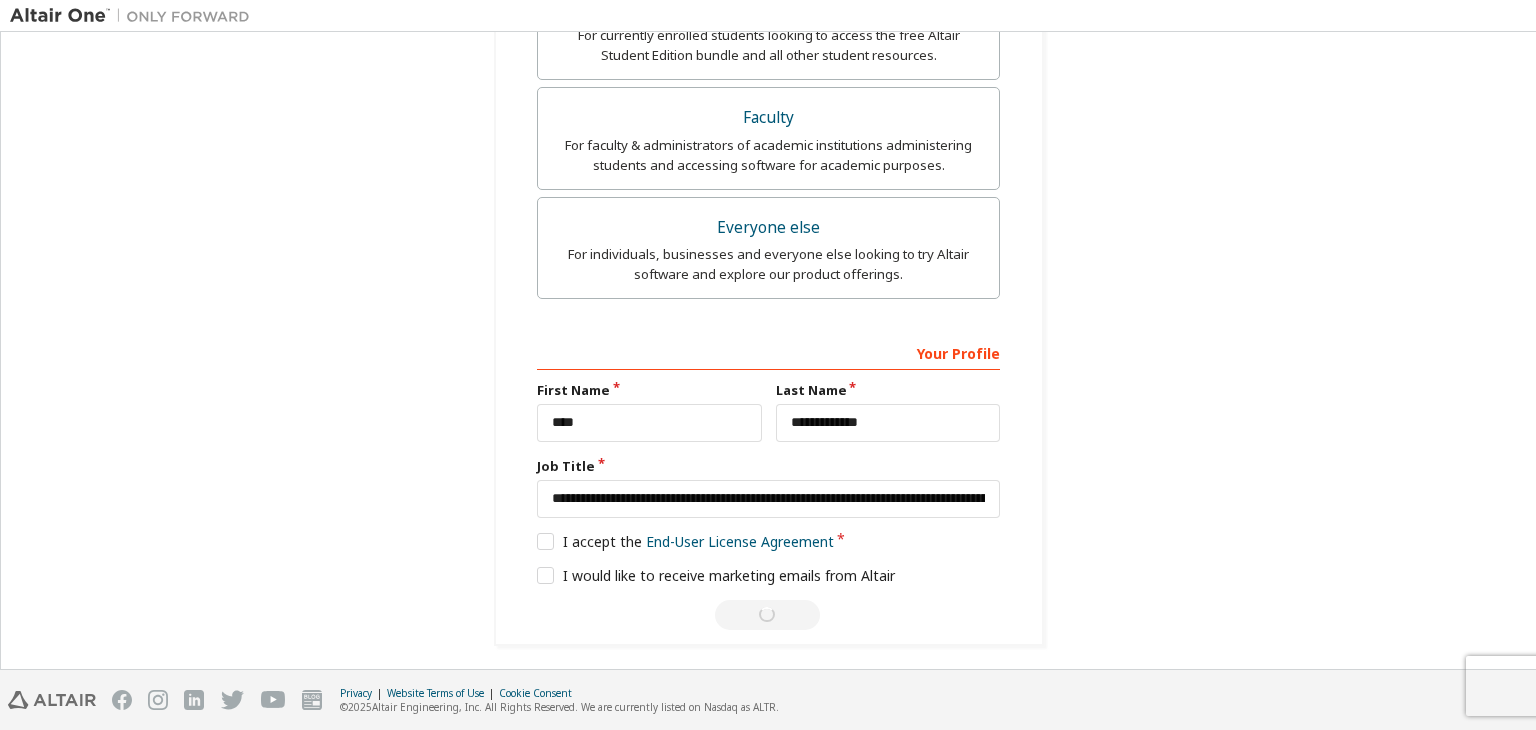 scroll, scrollTop: 0, scrollLeft: 0, axis: both 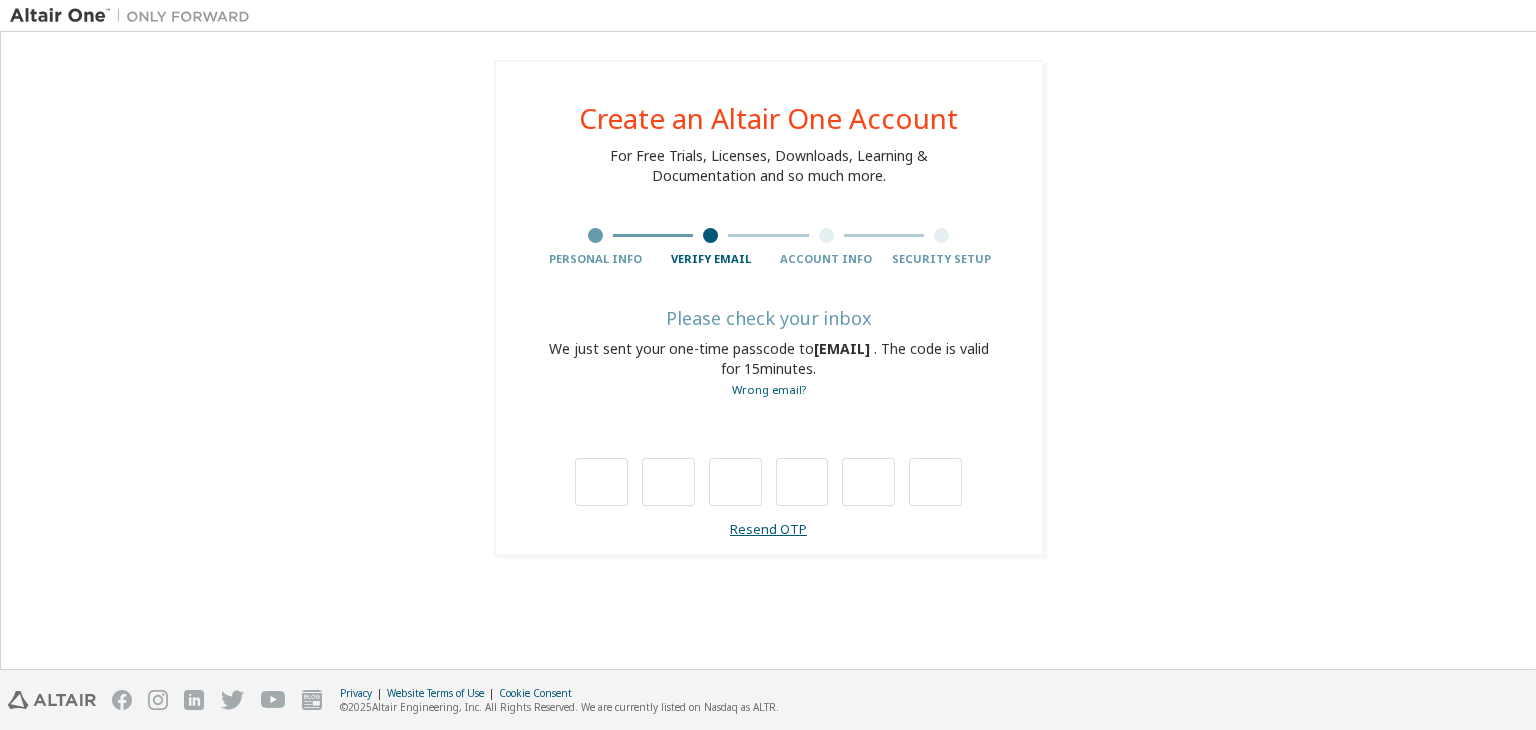 click on "Resend OTP" at bounding box center [768, 529] 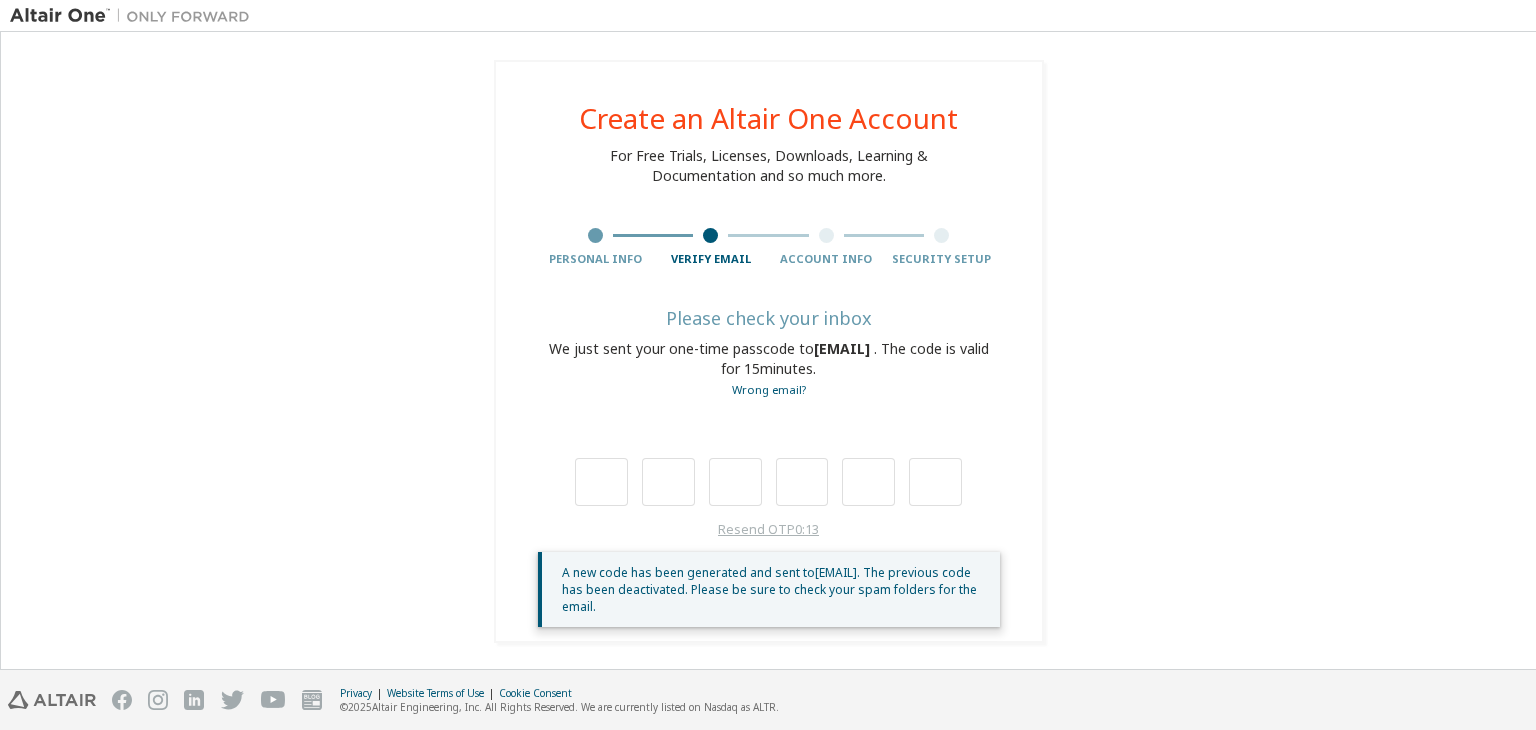 scroll, scrollTop: 0, scrollLeft: 0, axis: both 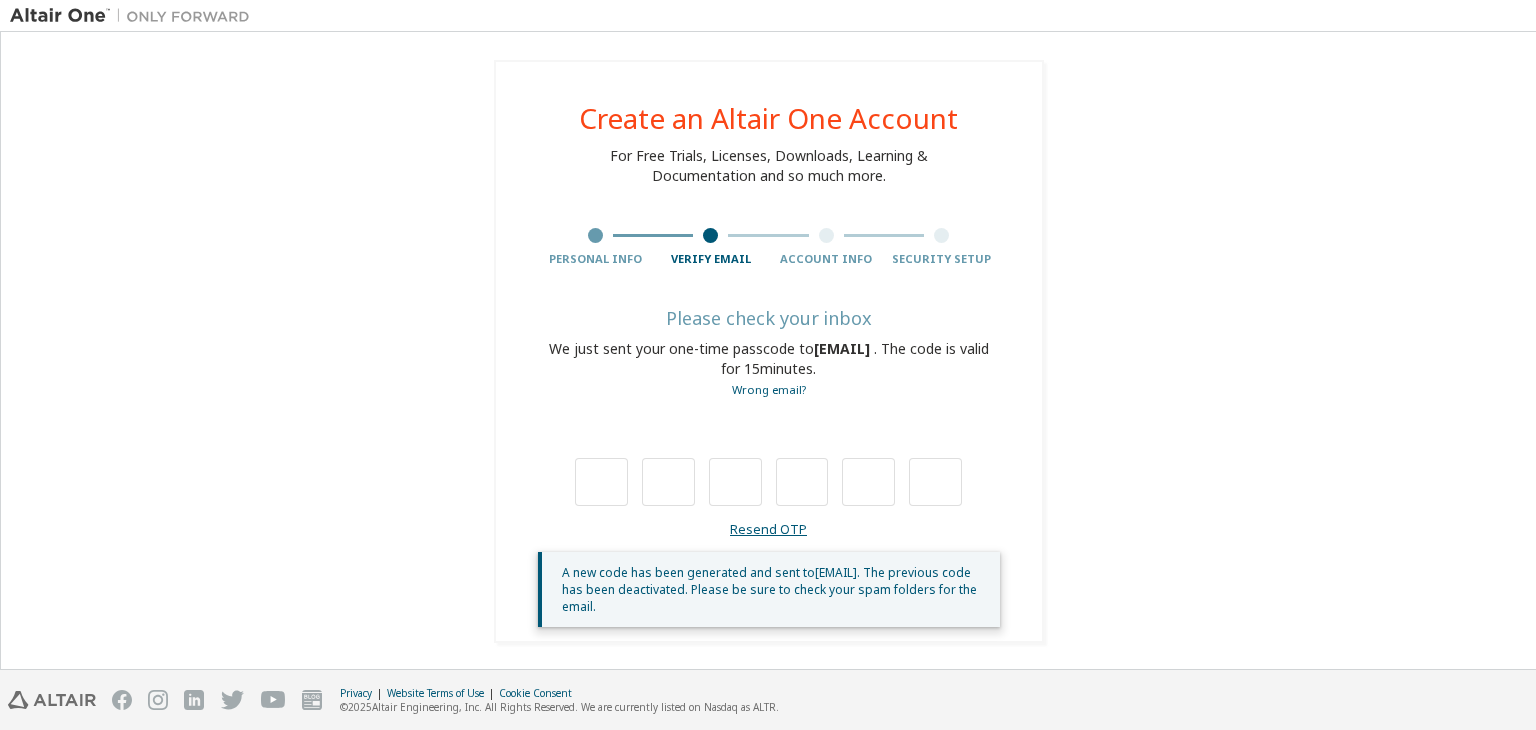 click on "Resend OTP" at bounding box center [768, 529] 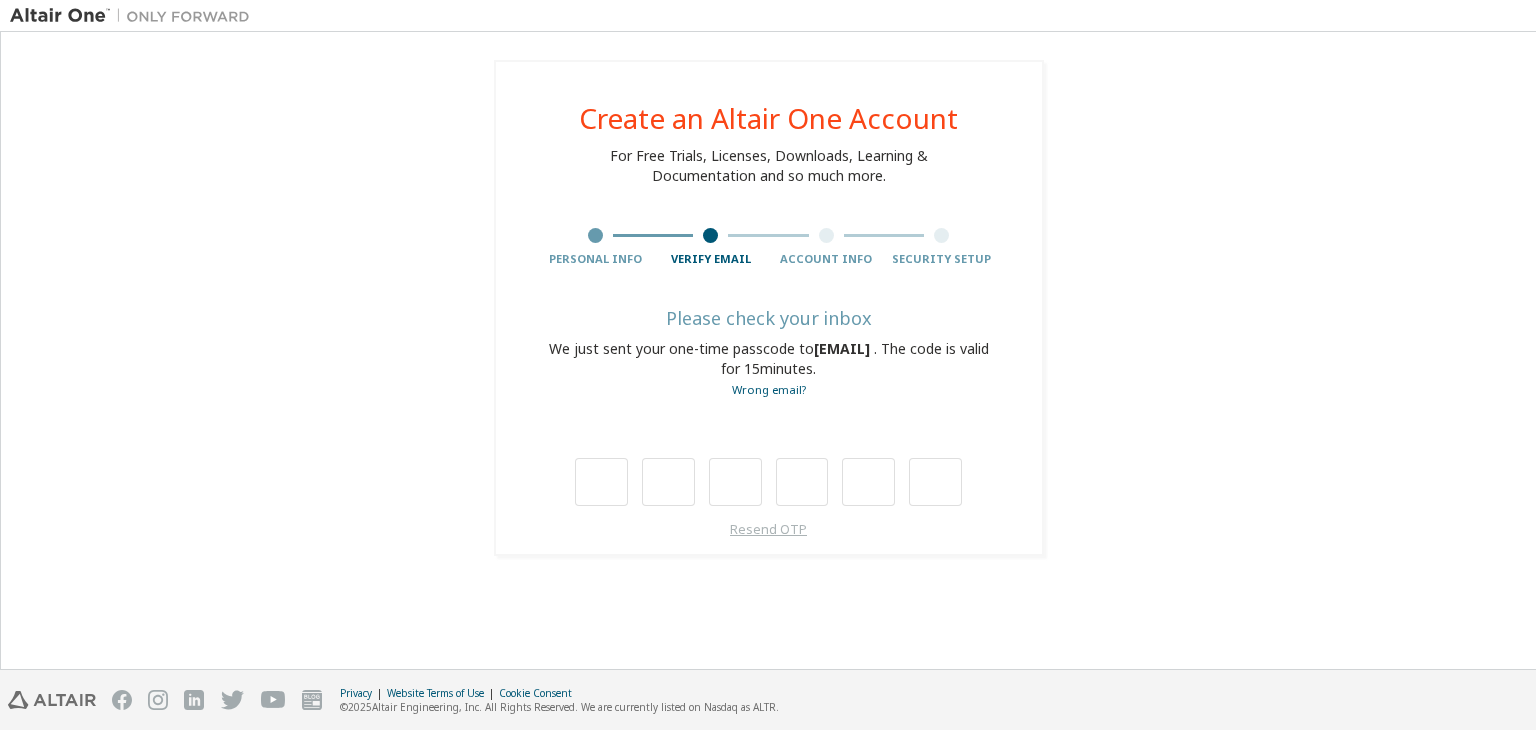 scroll, scrollTop: 0, scrollLeft: 0, axis: both 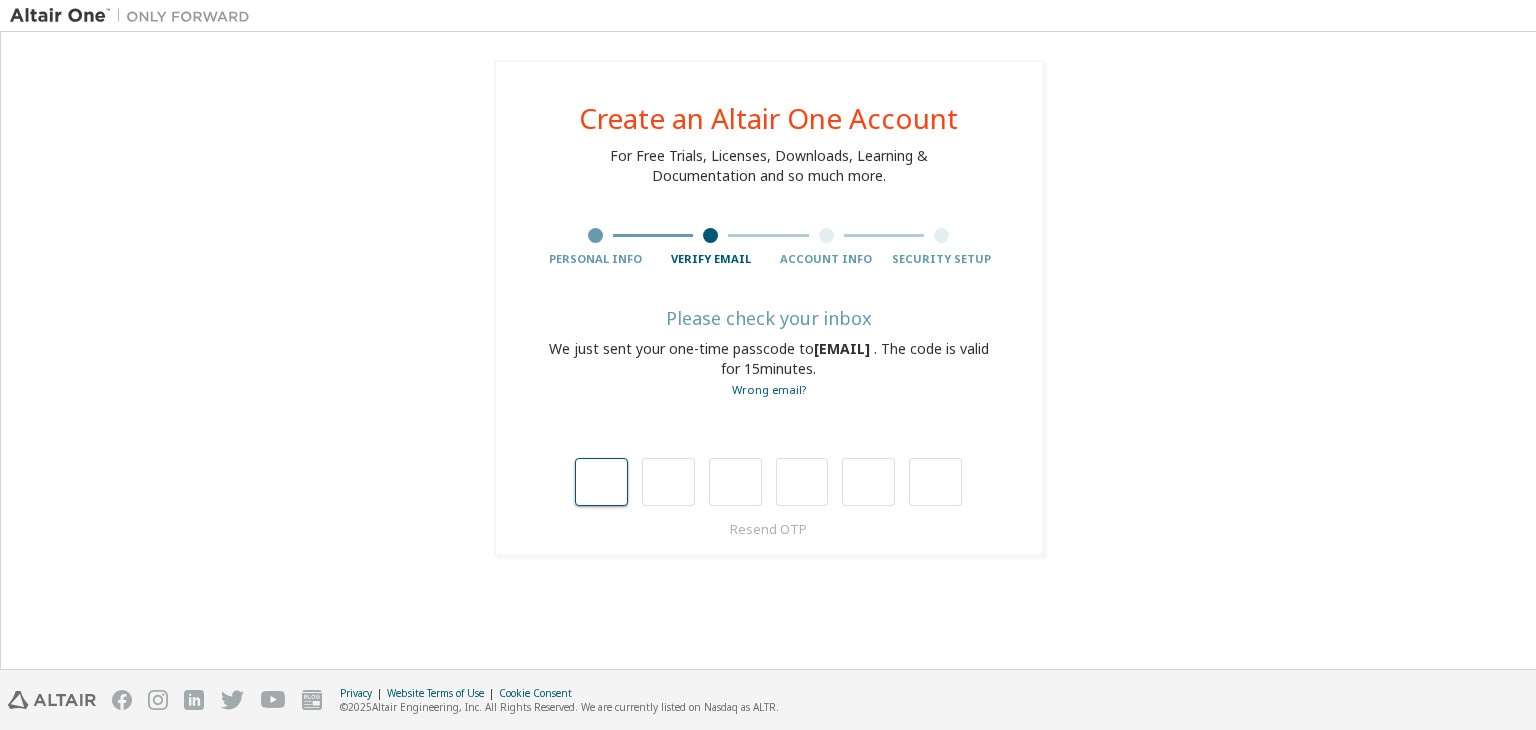 click at bounding box center [601, 482] 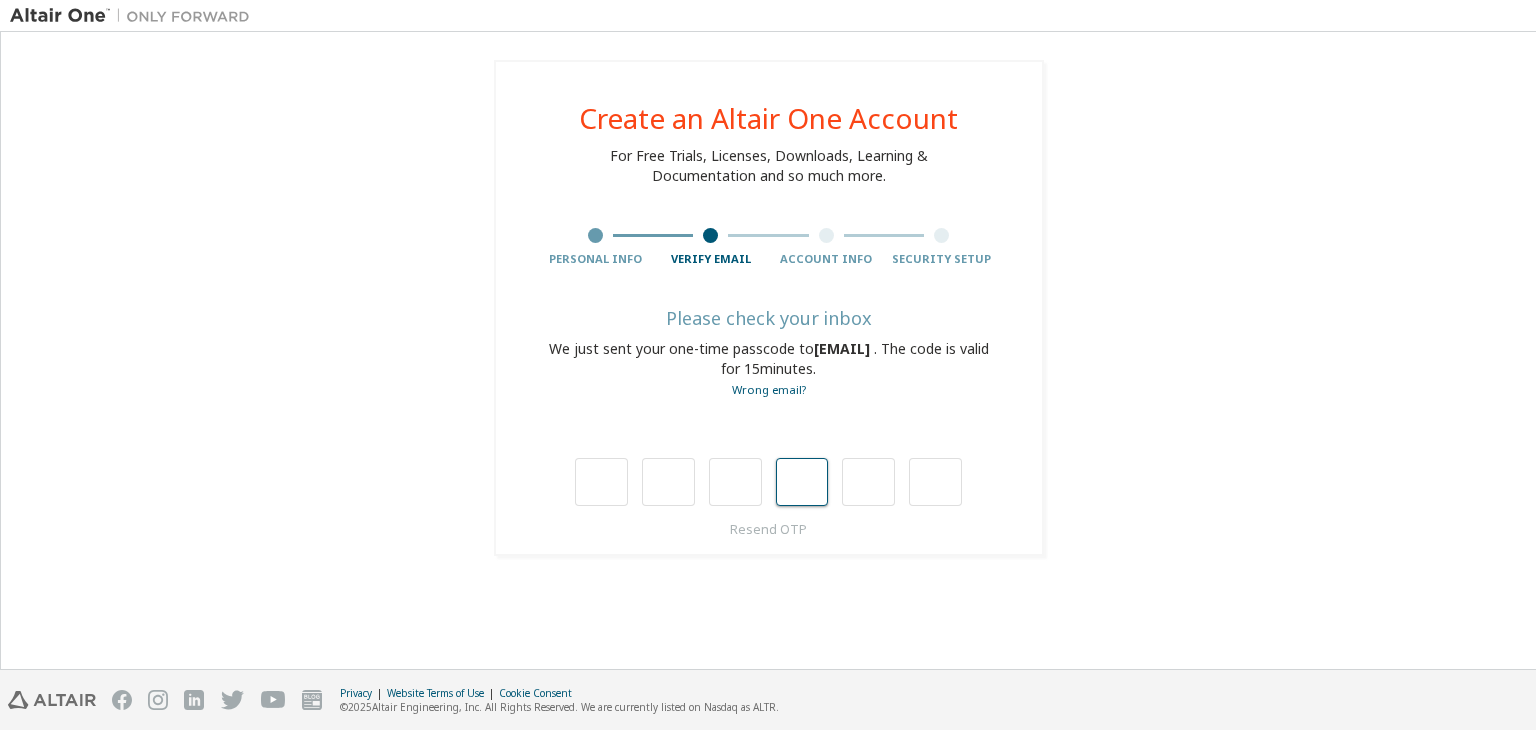 click at bounding box center [802, 482] 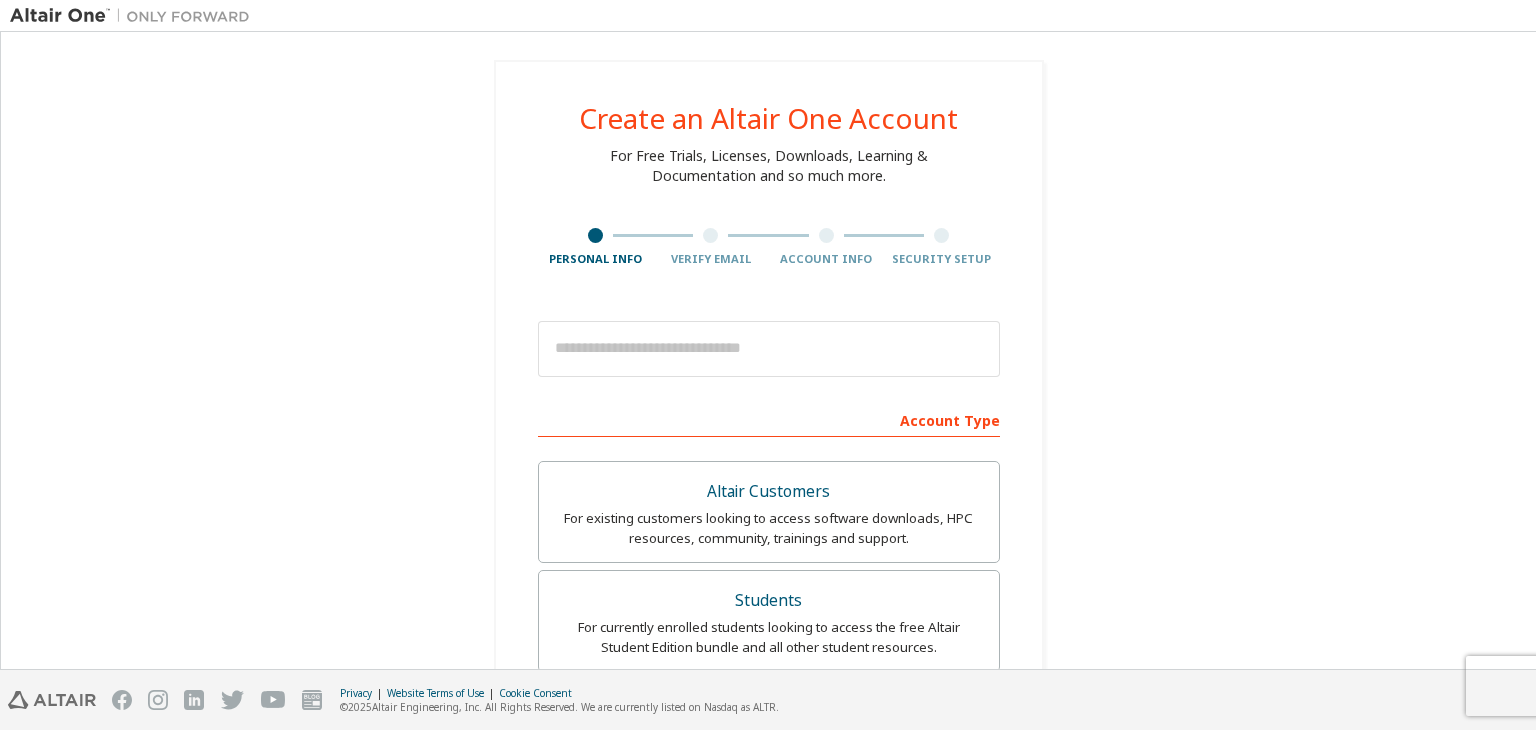scroll, scrollTop: 0, scrollLeft: 0, axis: both 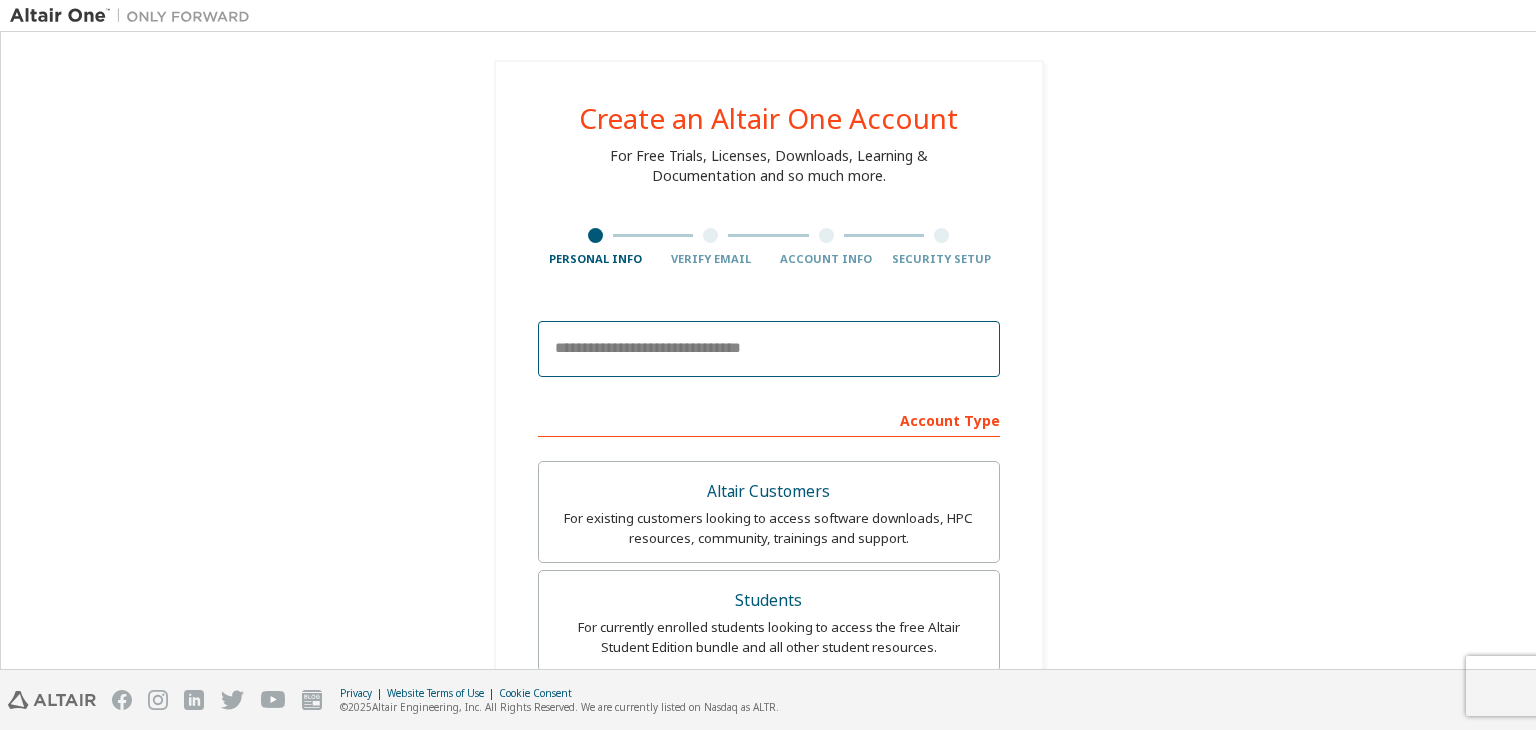 drag, startPoint x: 0, startPoint y: 0, endPoint x: 724, endPoint y: 364, distance: 810.353 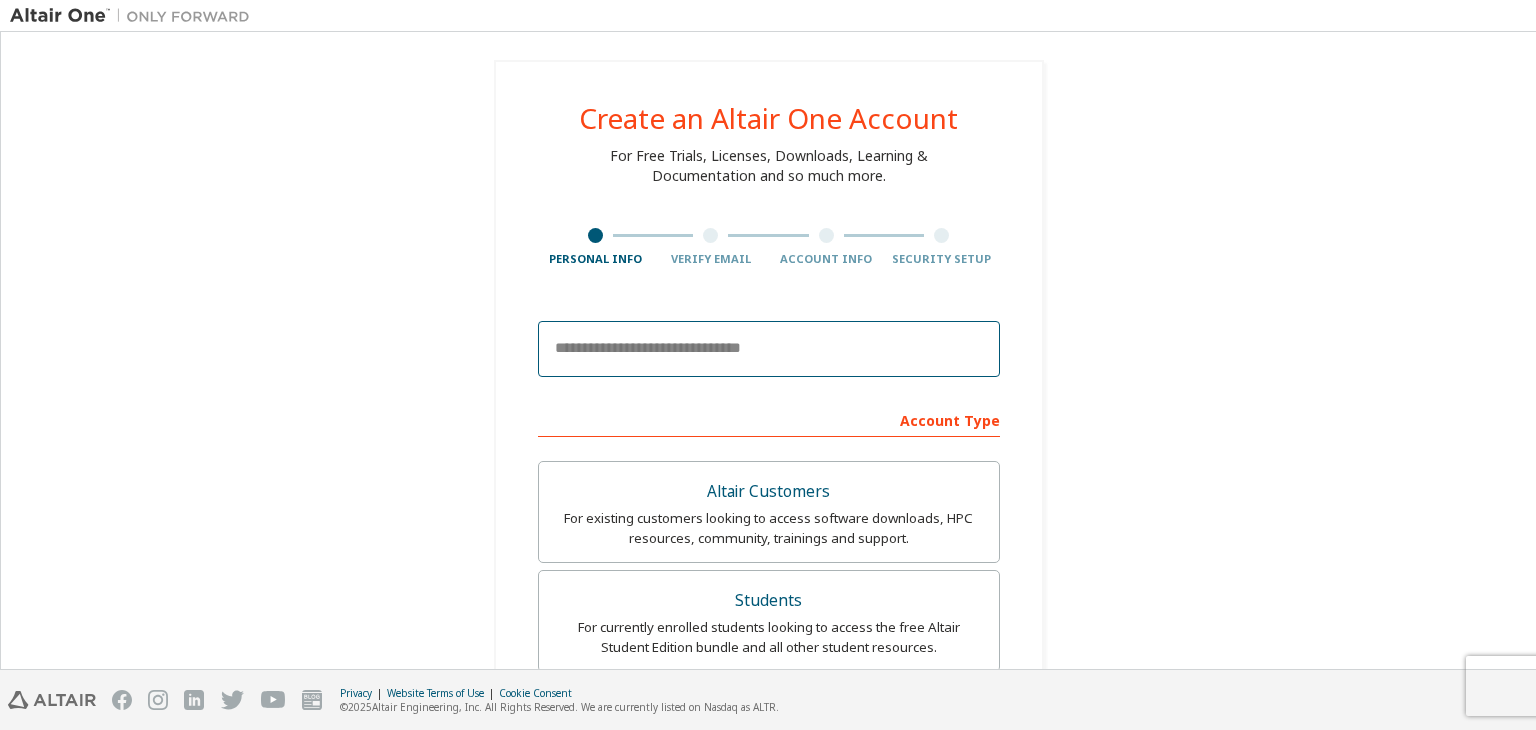 click at bounding box center [769, 349] 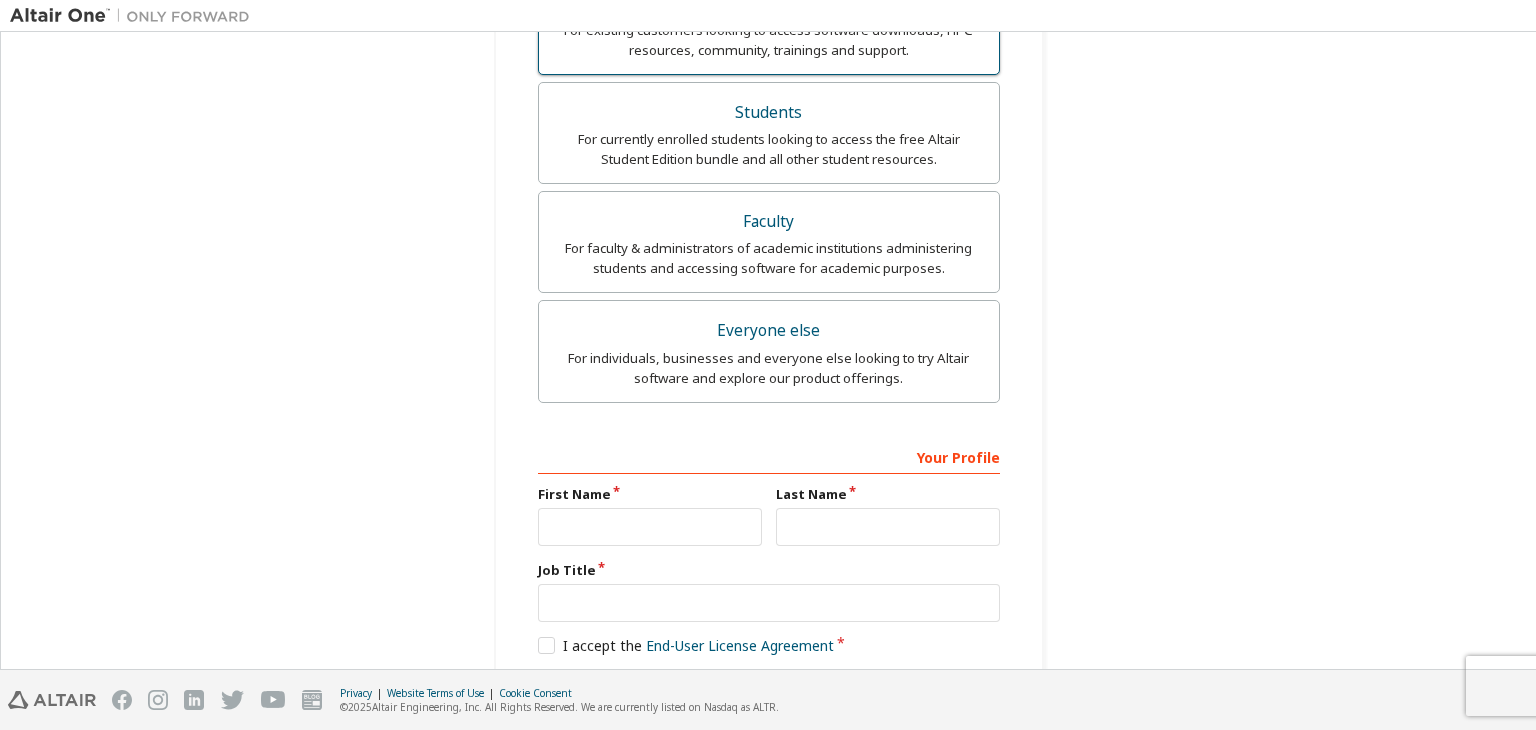 scroll, scrollTop: 662, scrollLeft: 0, axis: vertical 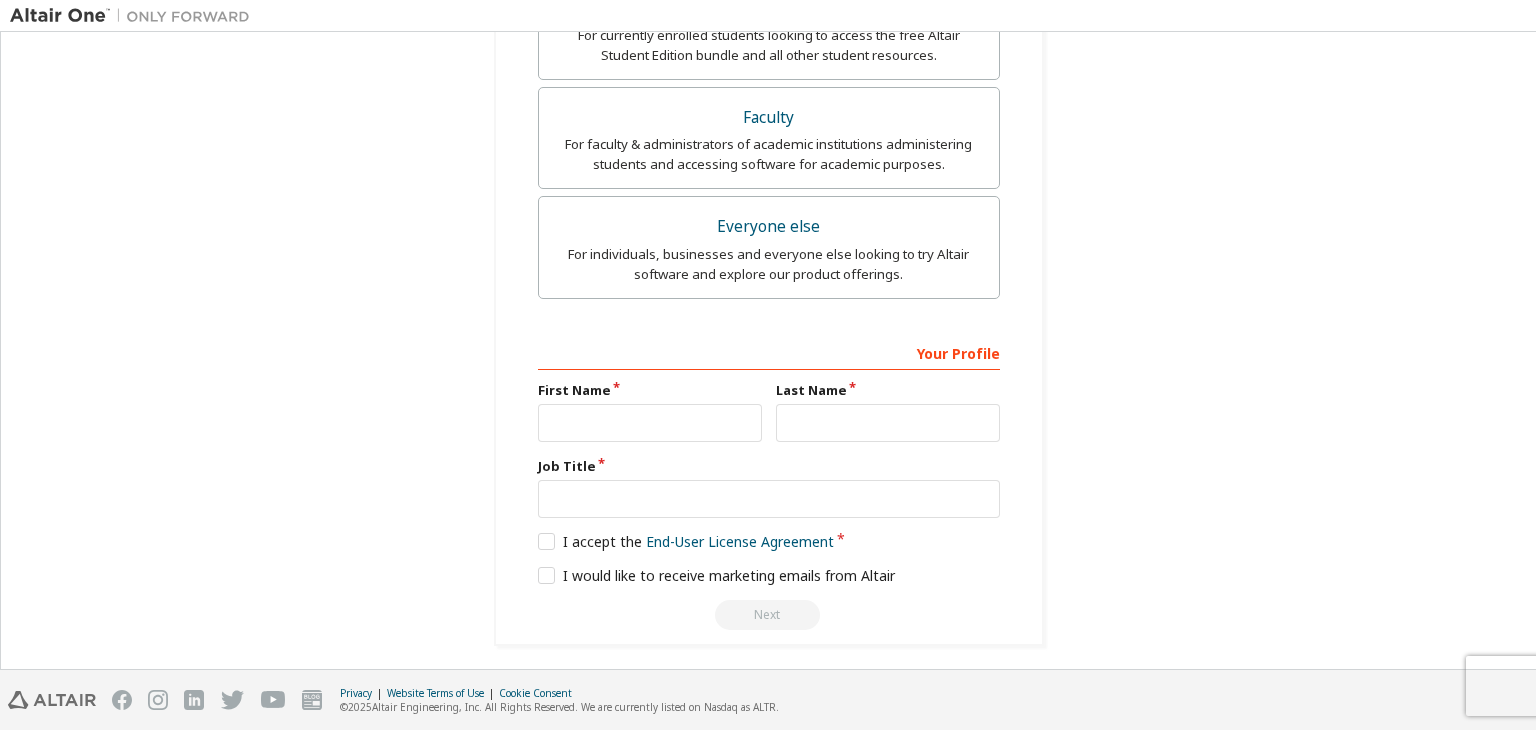 type on "**********" 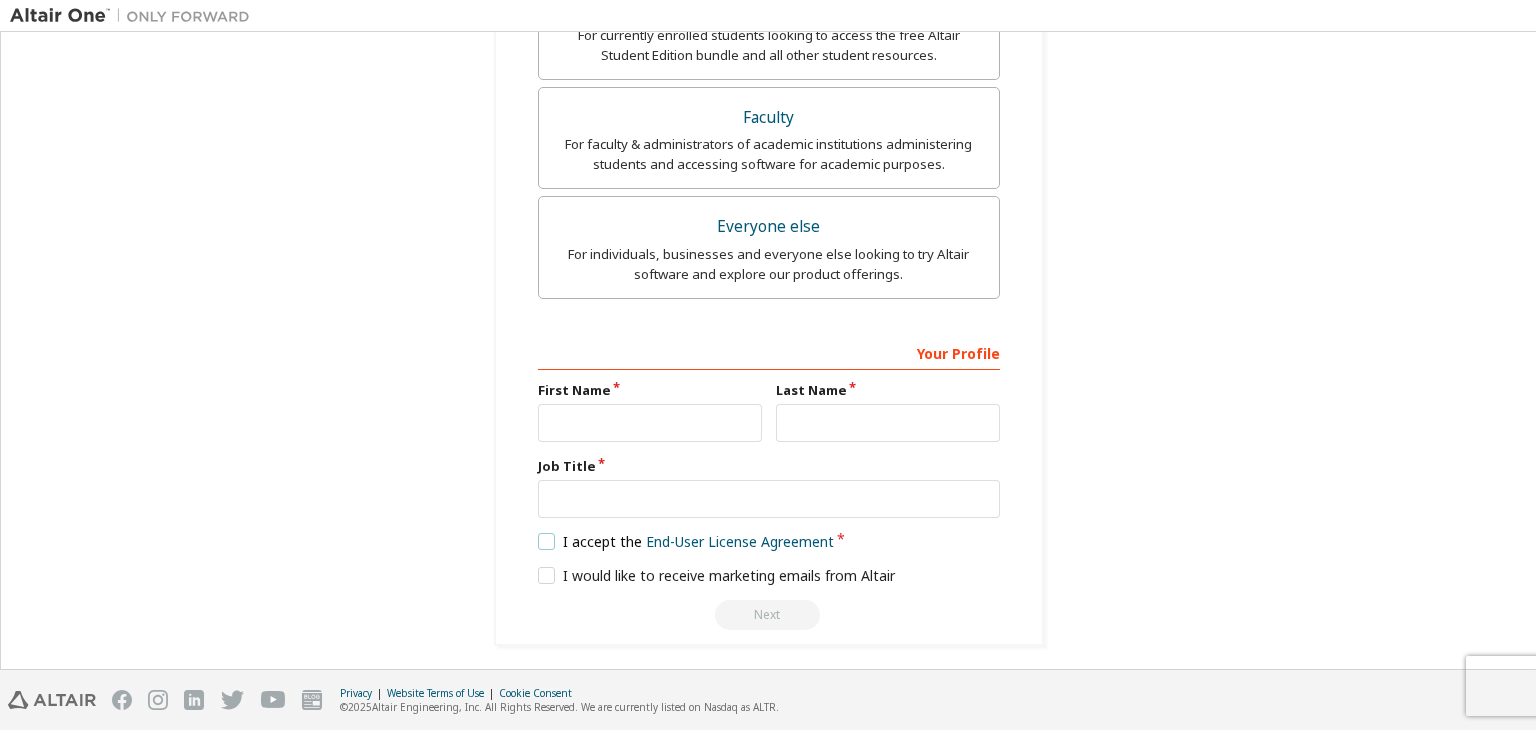 click on "I accept the    End-User License Agreement" at bounding box center [686, 541] 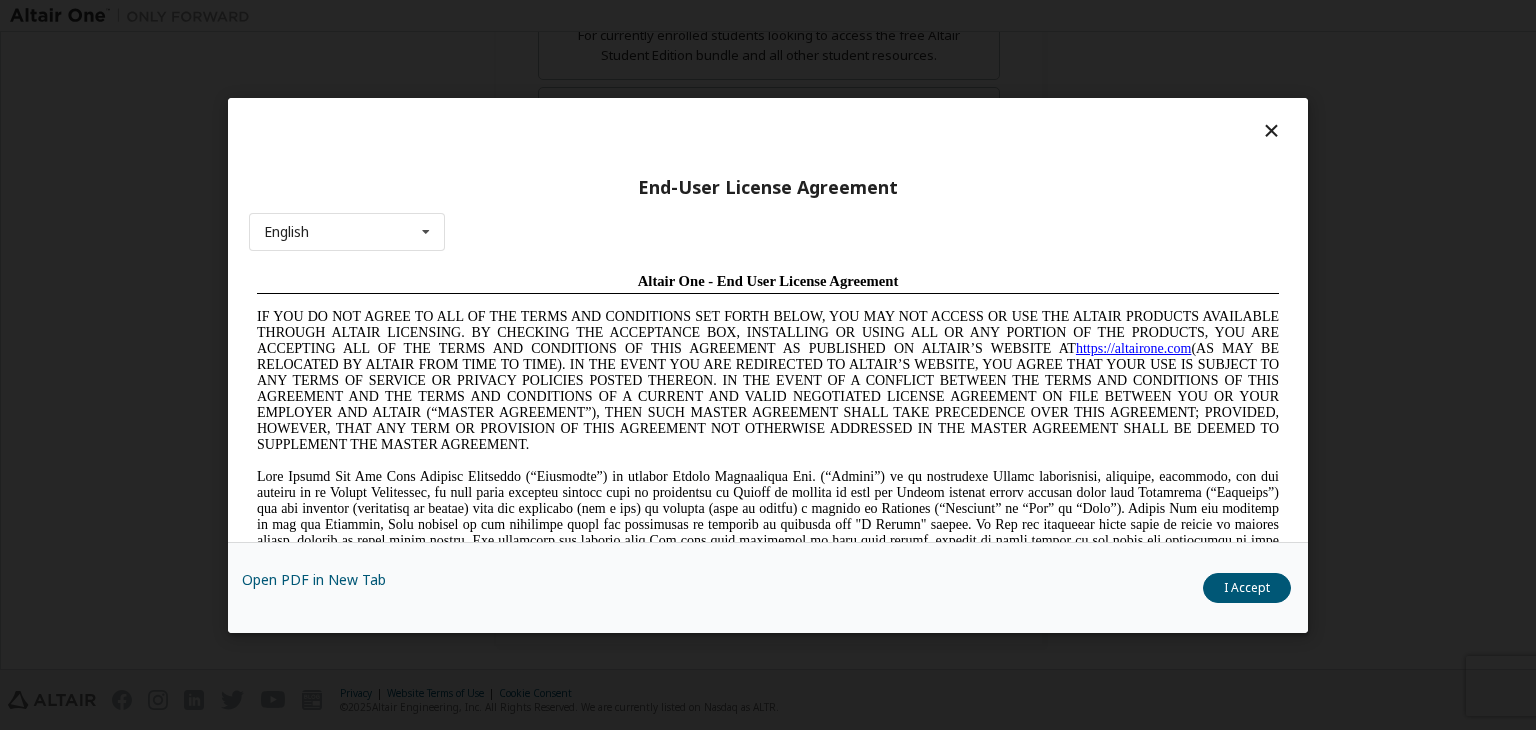 scroll, scrollTop: 0, scrollLeft: 0, axis: both 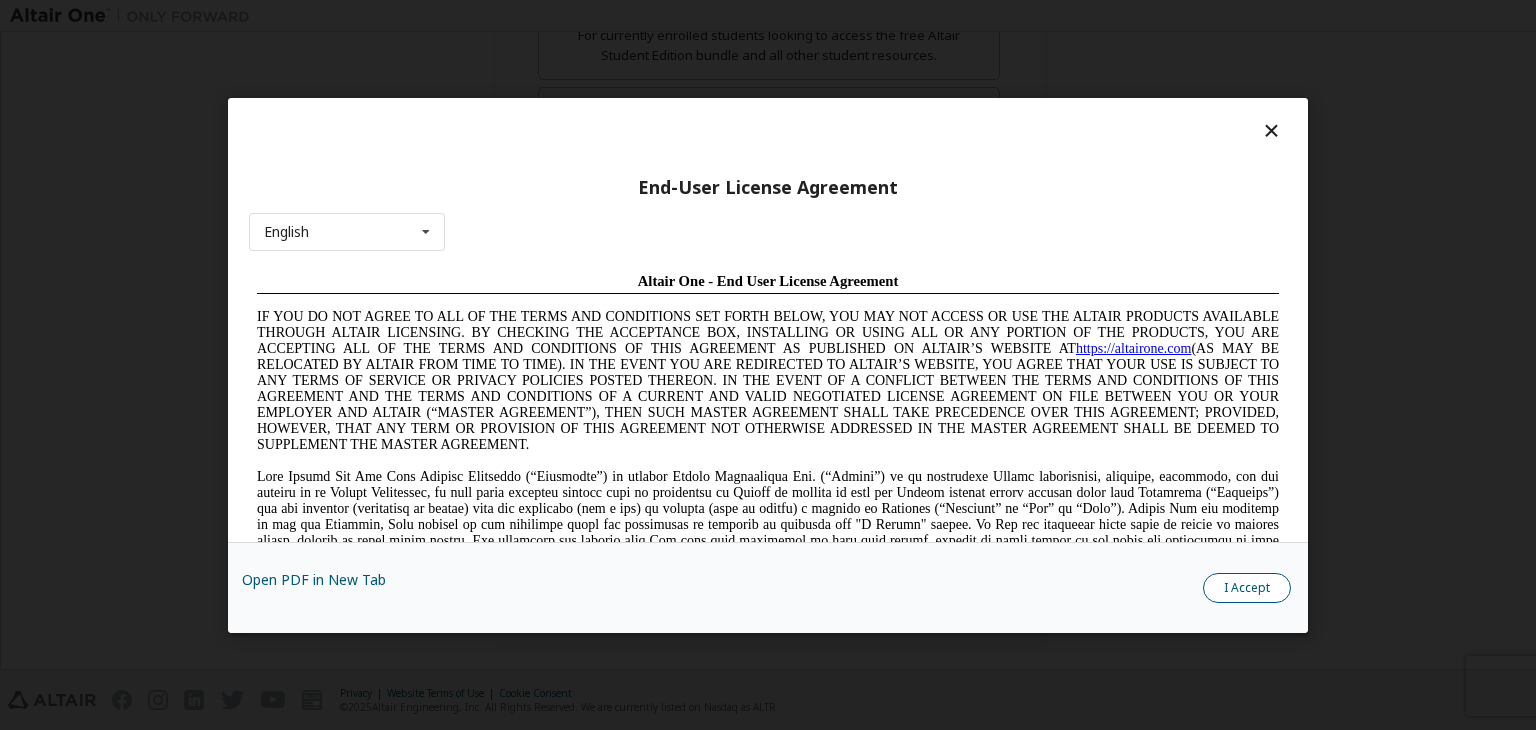 click on "I Accept" at bounding box center (1247, 588) 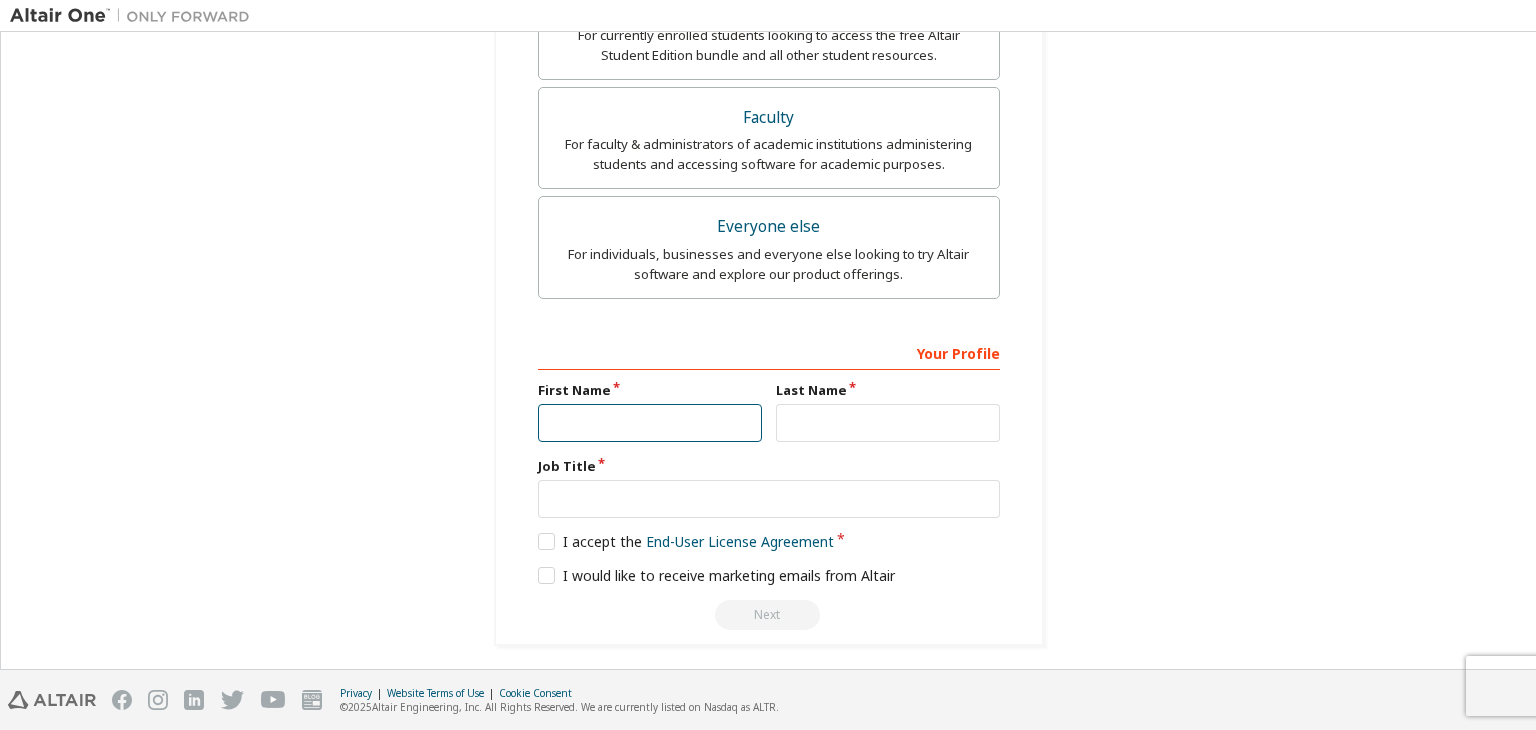 click at bounding box center [650, 423] 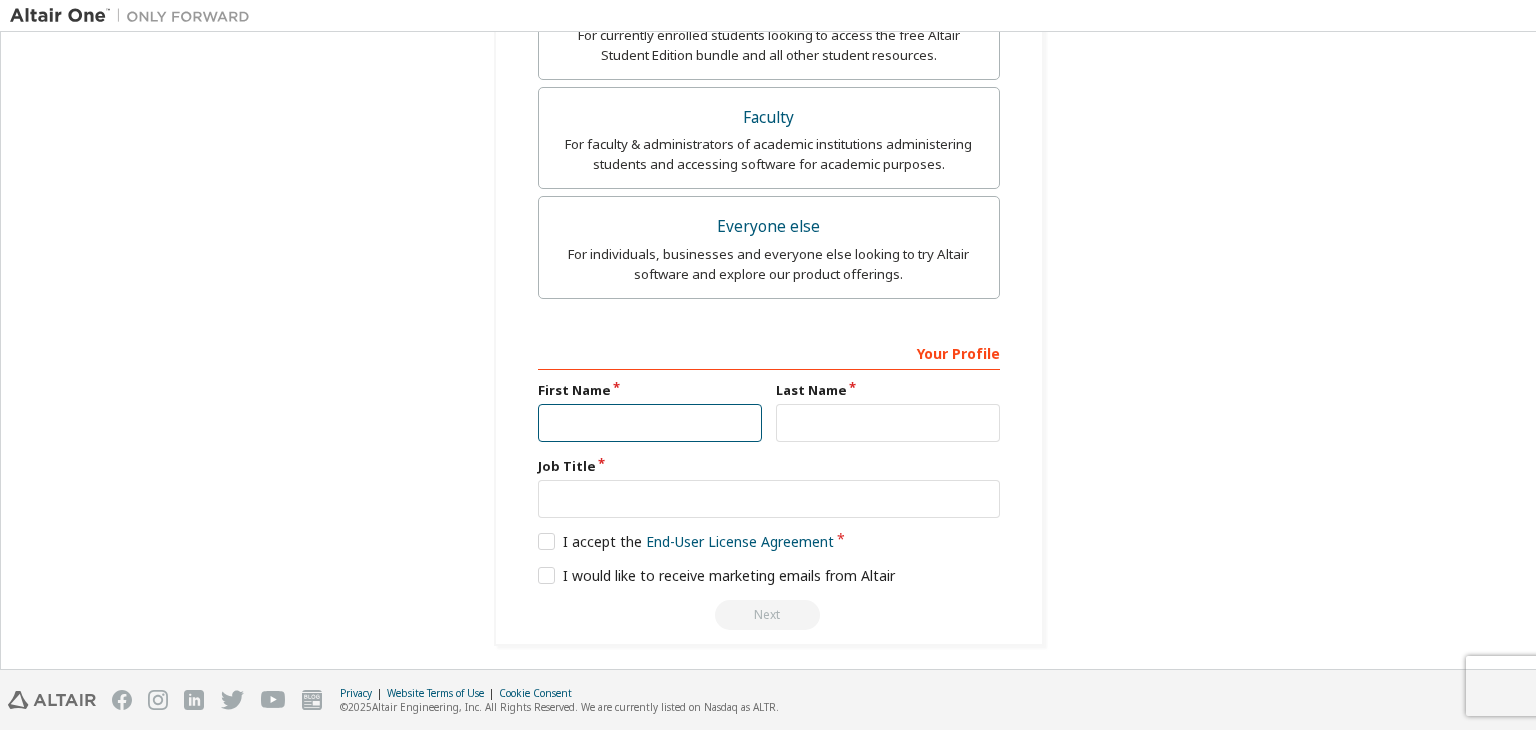 type on "****" 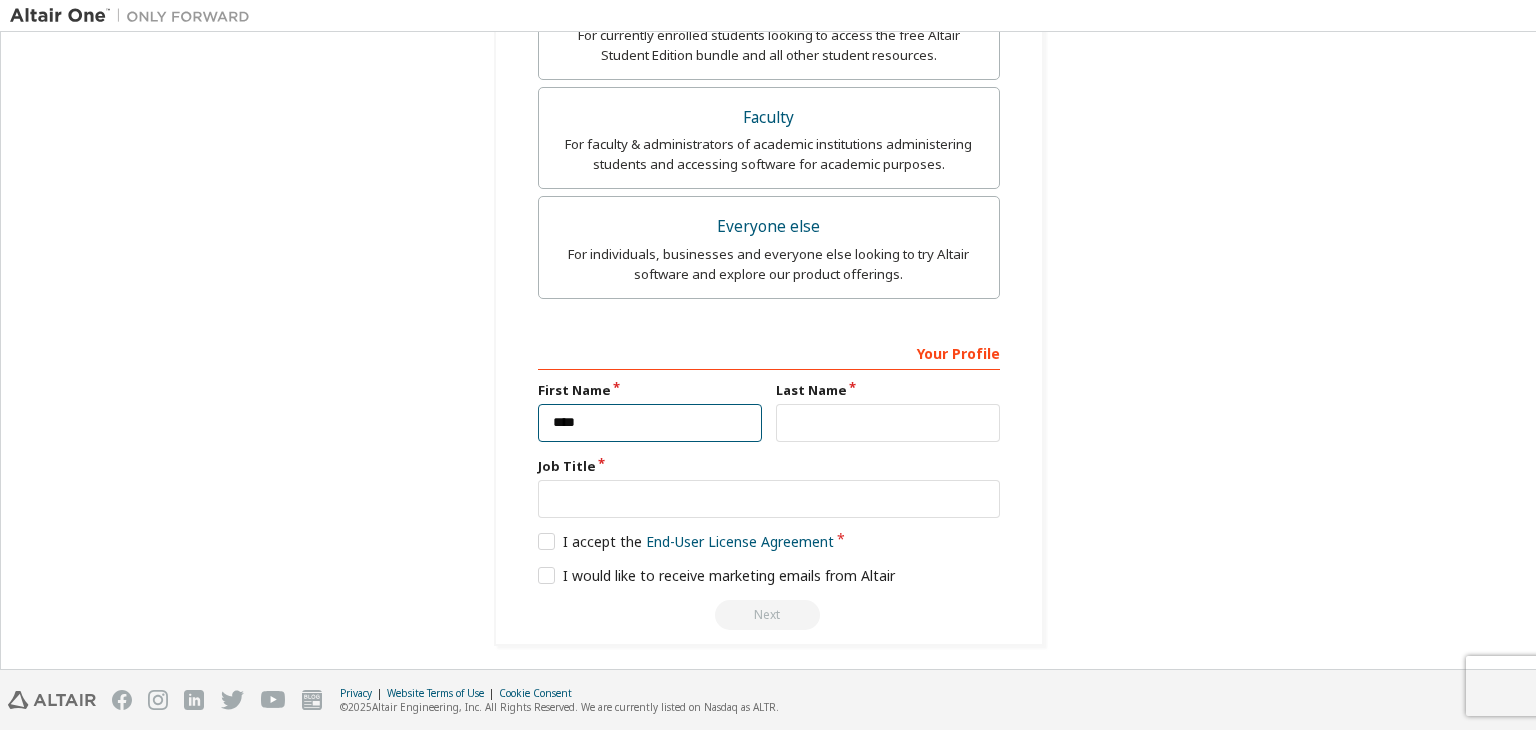 type on "**********" 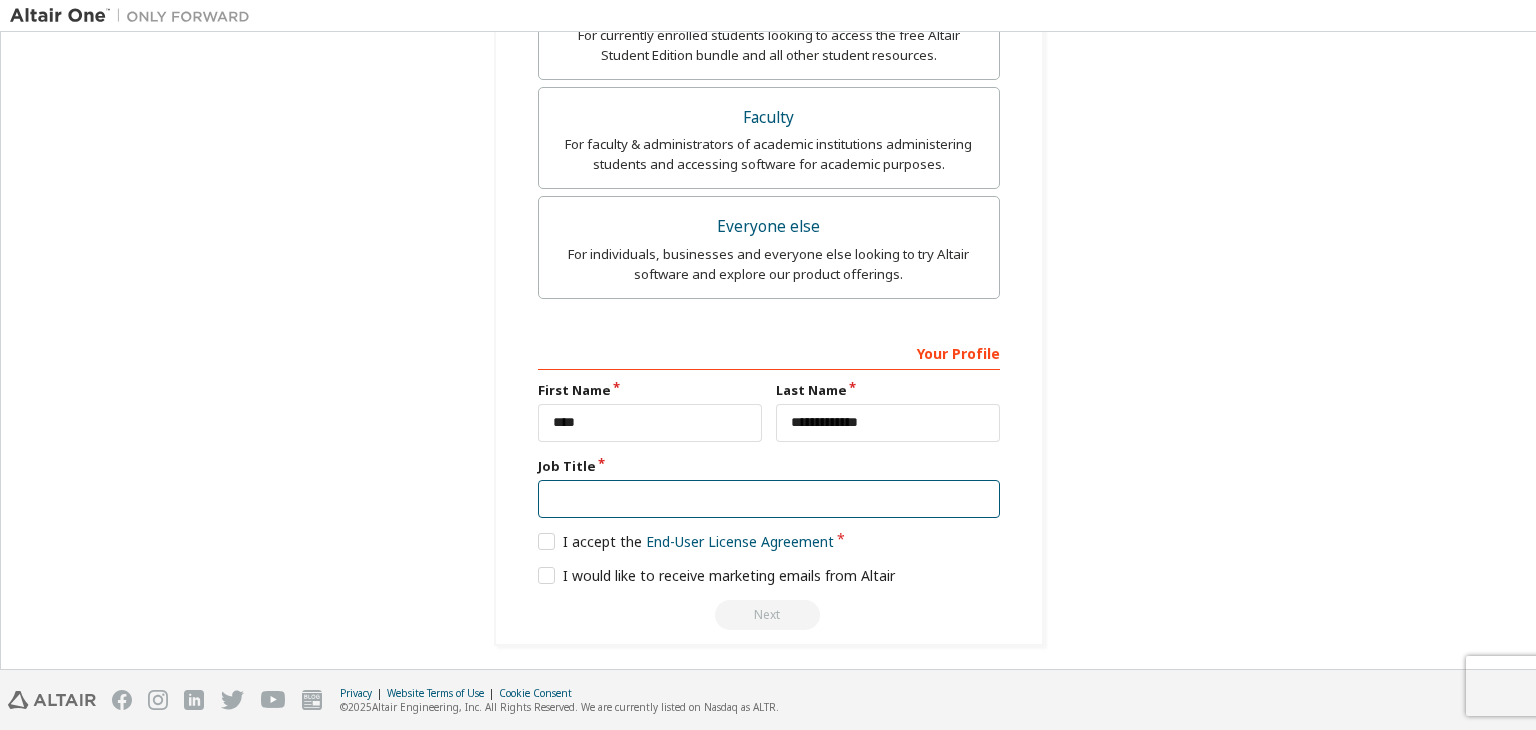 click at bounding box center [769, 499] 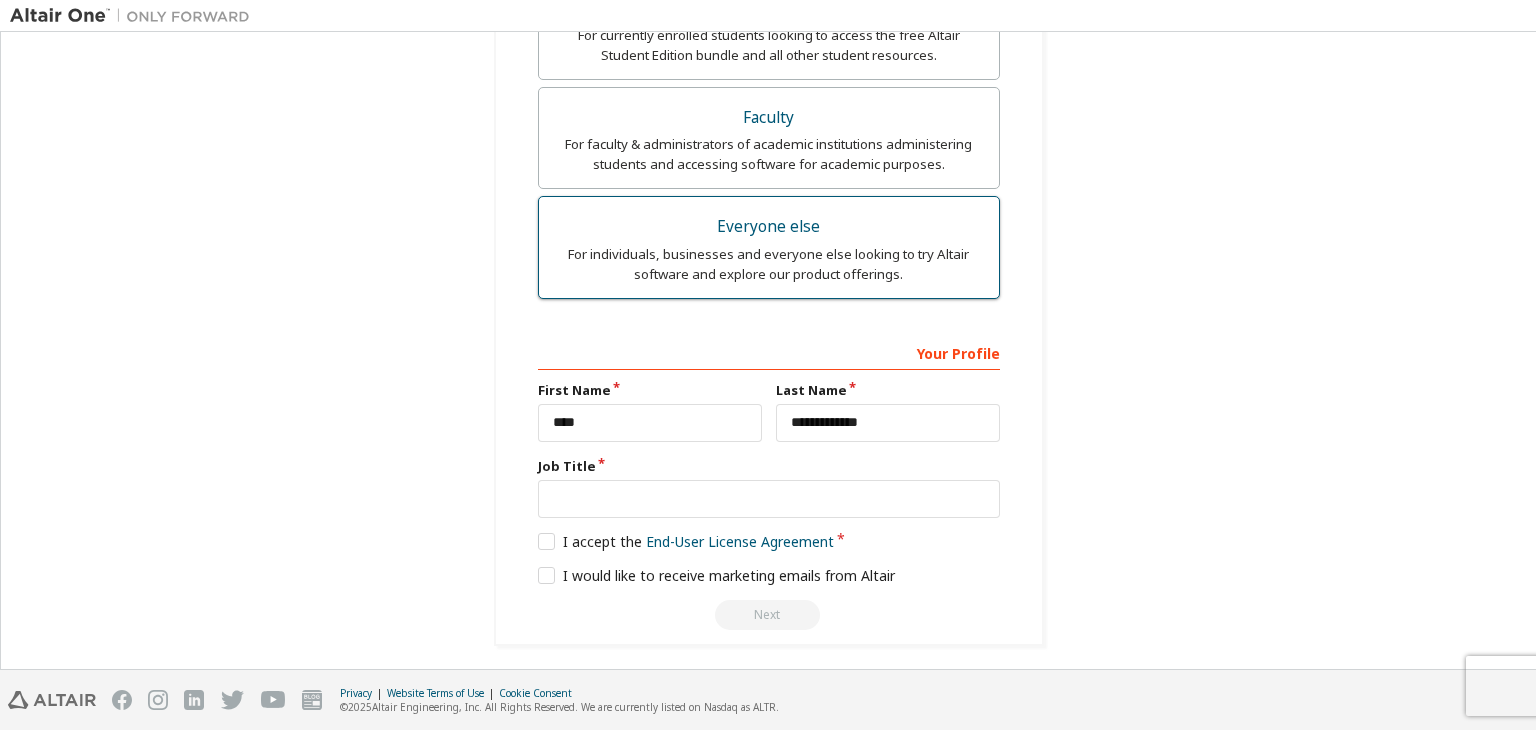 click on "Everyone else For individuals, businesses and everyone else looking to try Altair software and explore our product offerings." at bounding box center (769, 247) 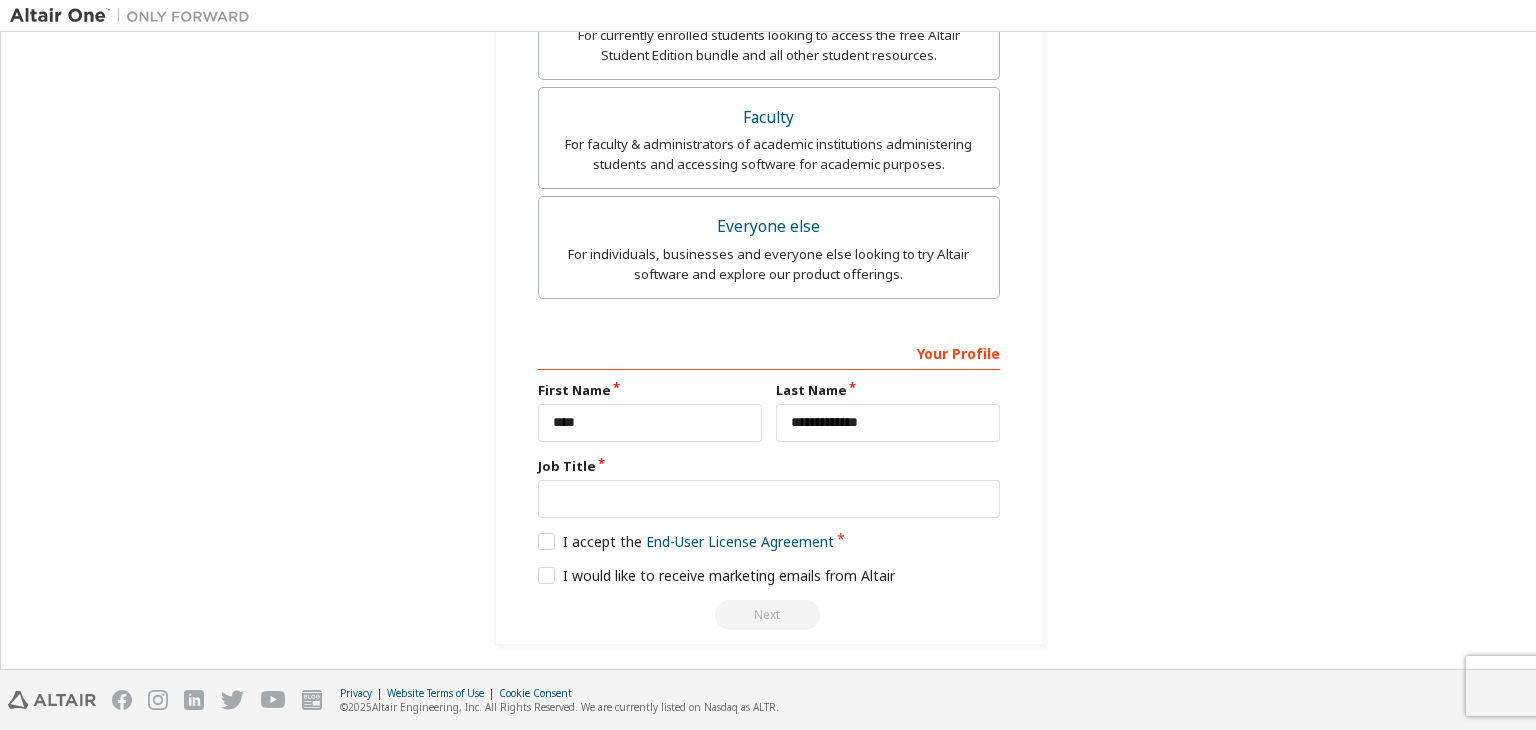 click on "Next" at bounding box center [769, 615] 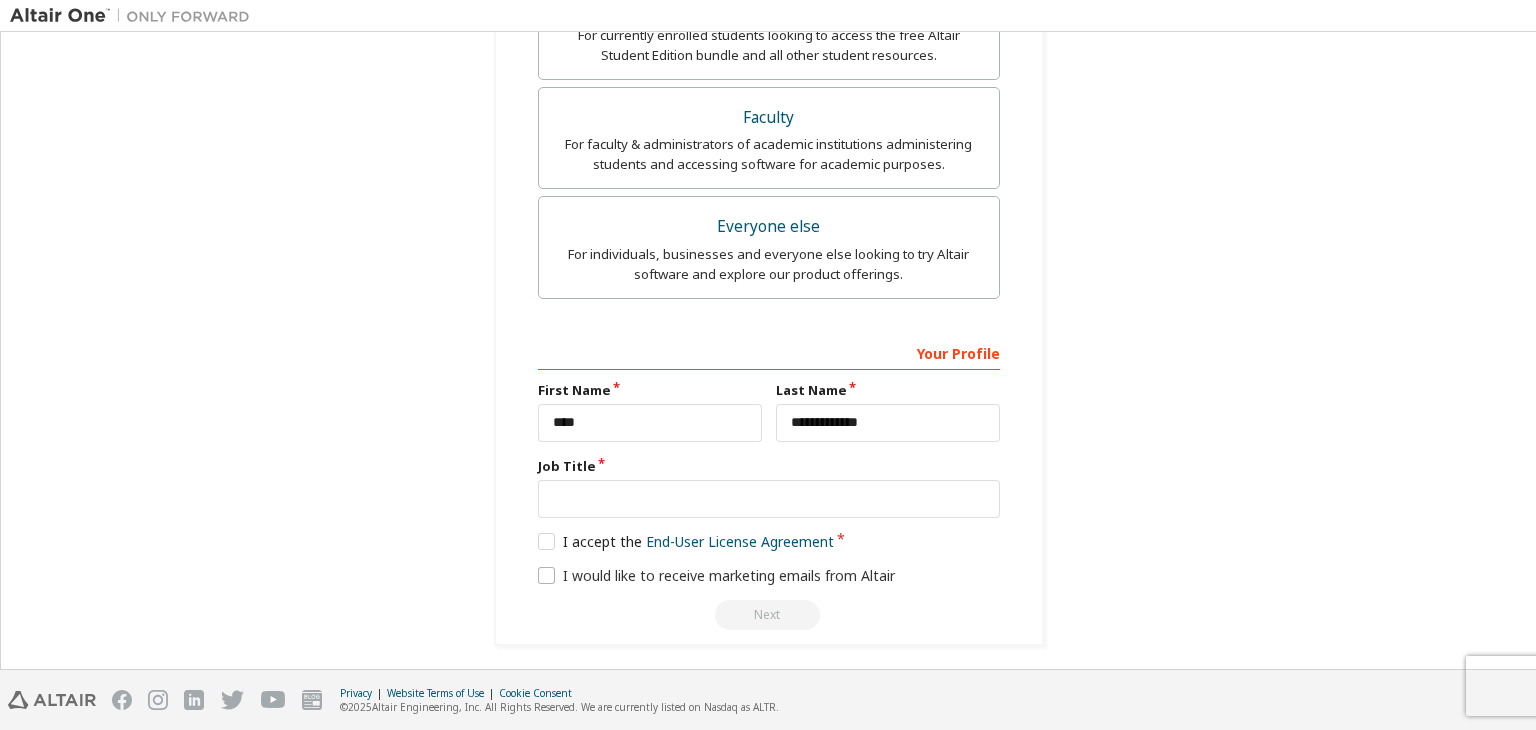 drag, startPoint x: 737, startPoint y: 618, endPoint x: 533, endPoint y: 577, distance: 208.07932 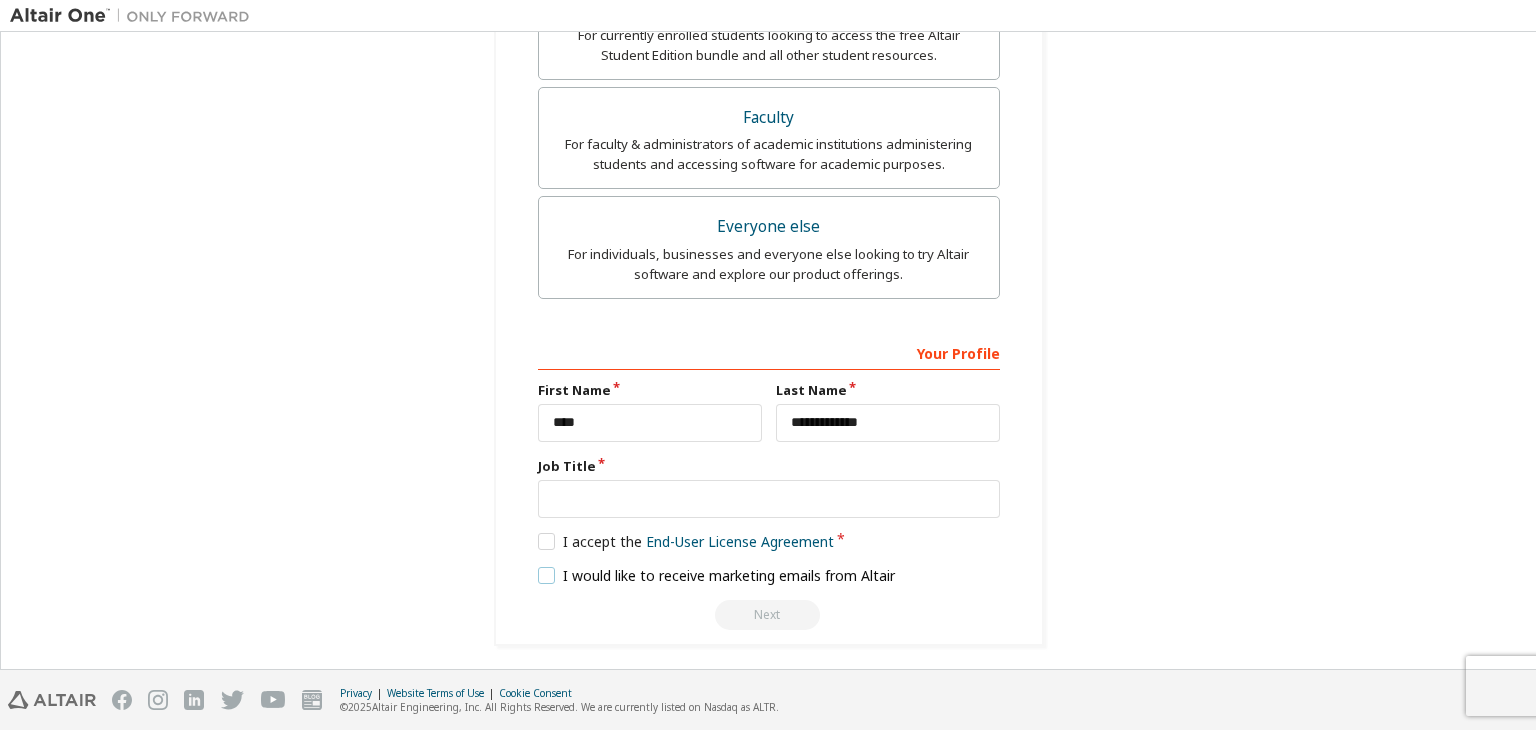 click on "I would like to receive marketing emails from Altair" at bounding box center [717, 575] 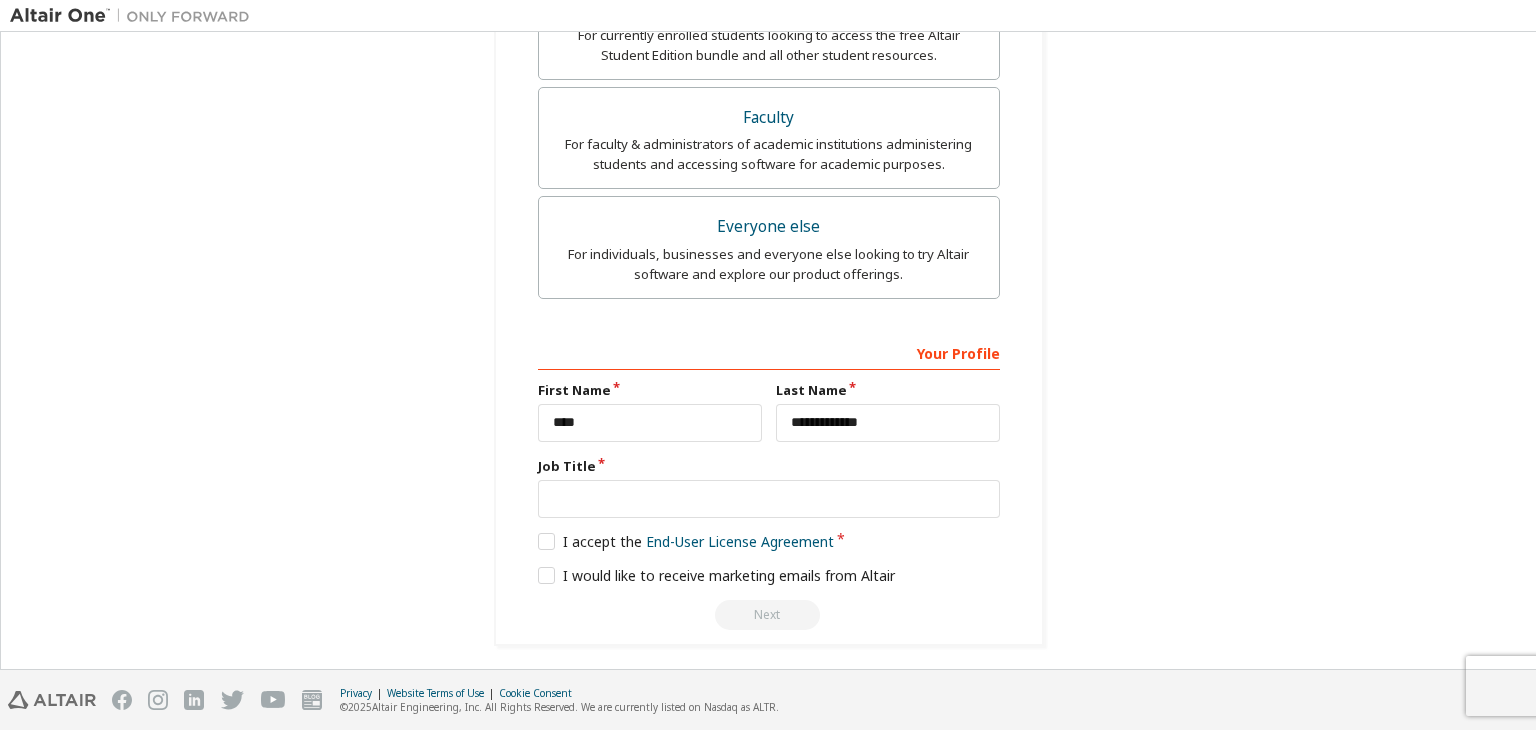 click on "Next" at bounding box center [769, 615] 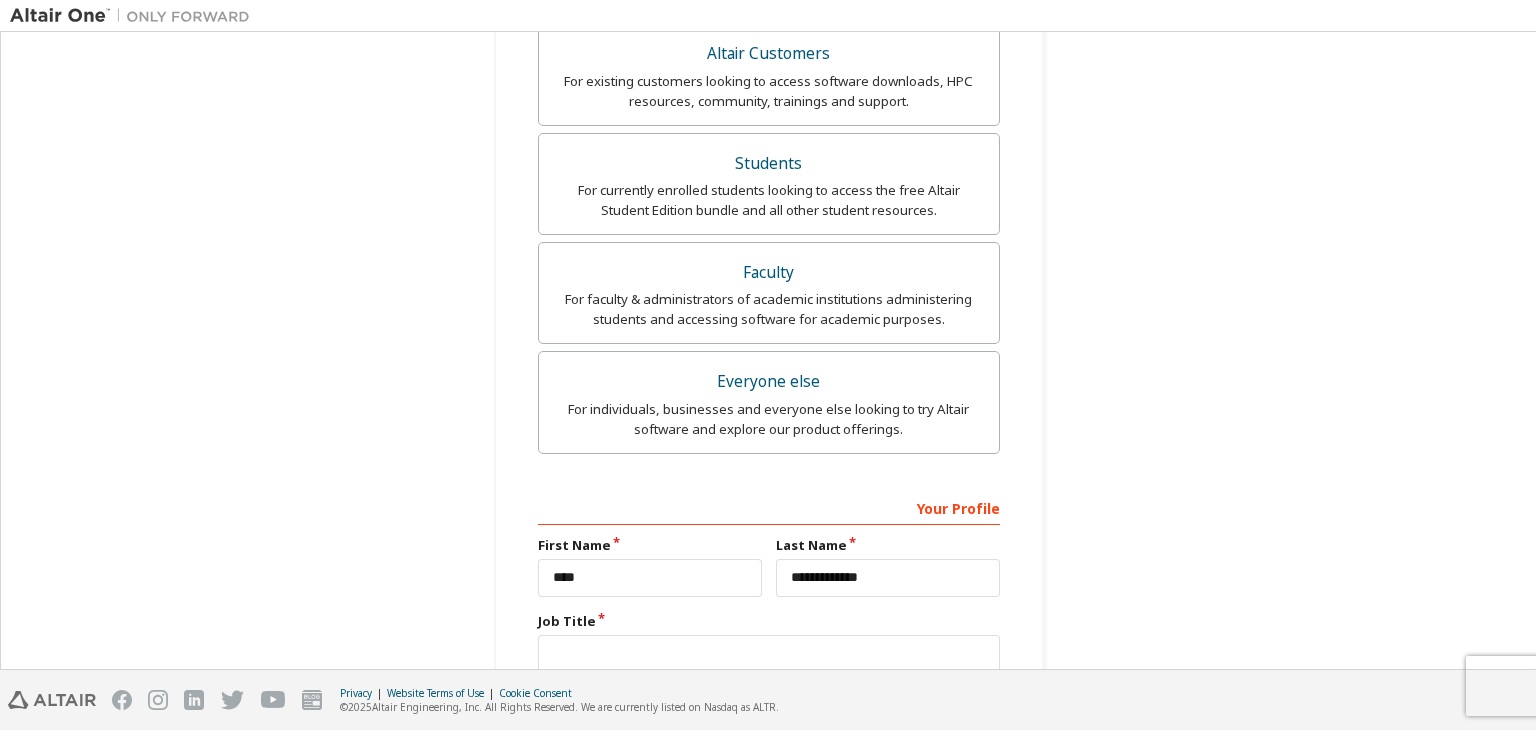 scroll, scrollTop: 497, scrollLeft: 0, axis: vertical 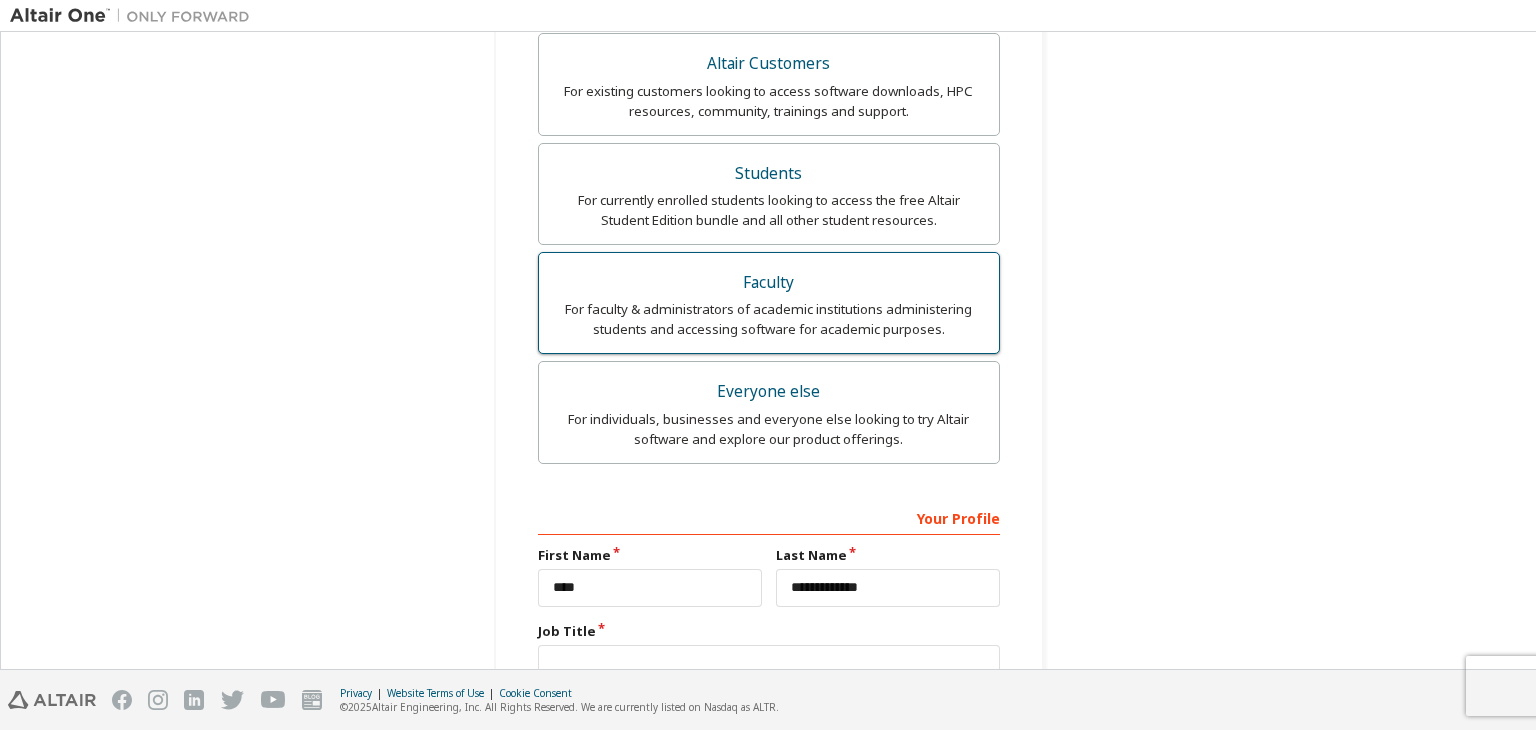 click on "Faculty" at bounding box center (769, 283) 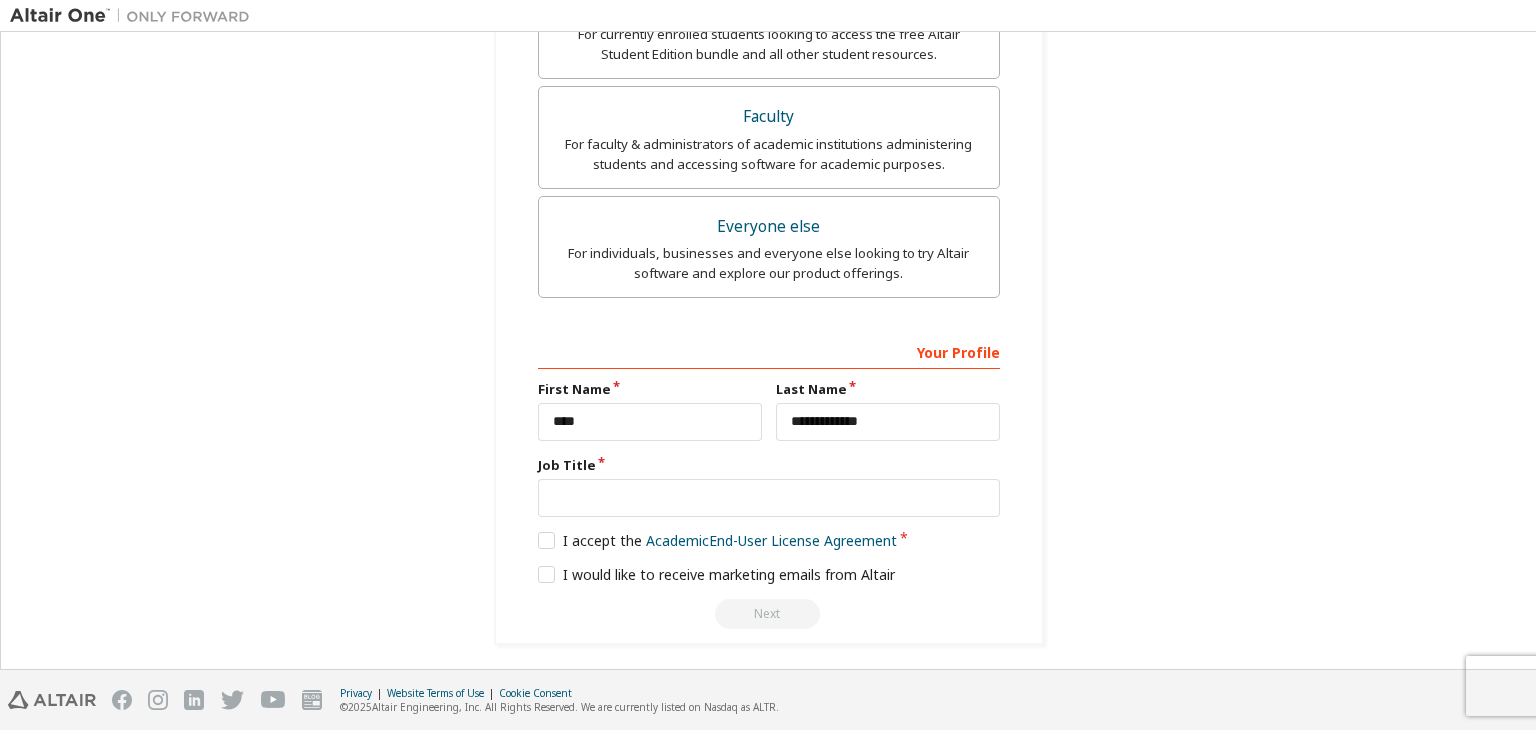 scroll, scrollTop: 737, scrollLeft: 0, axis: vertical 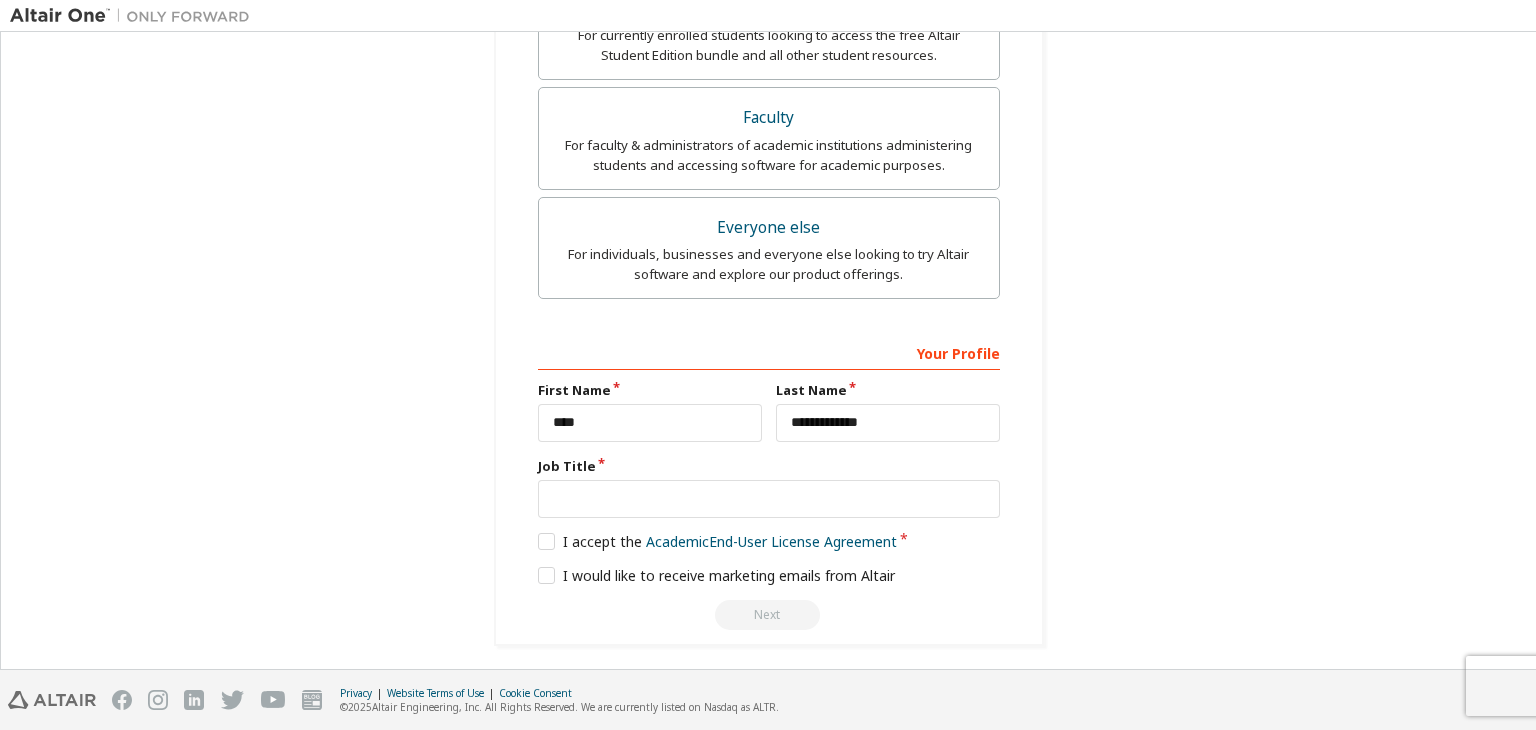 click on "**********" at bounding box center (769, -16) 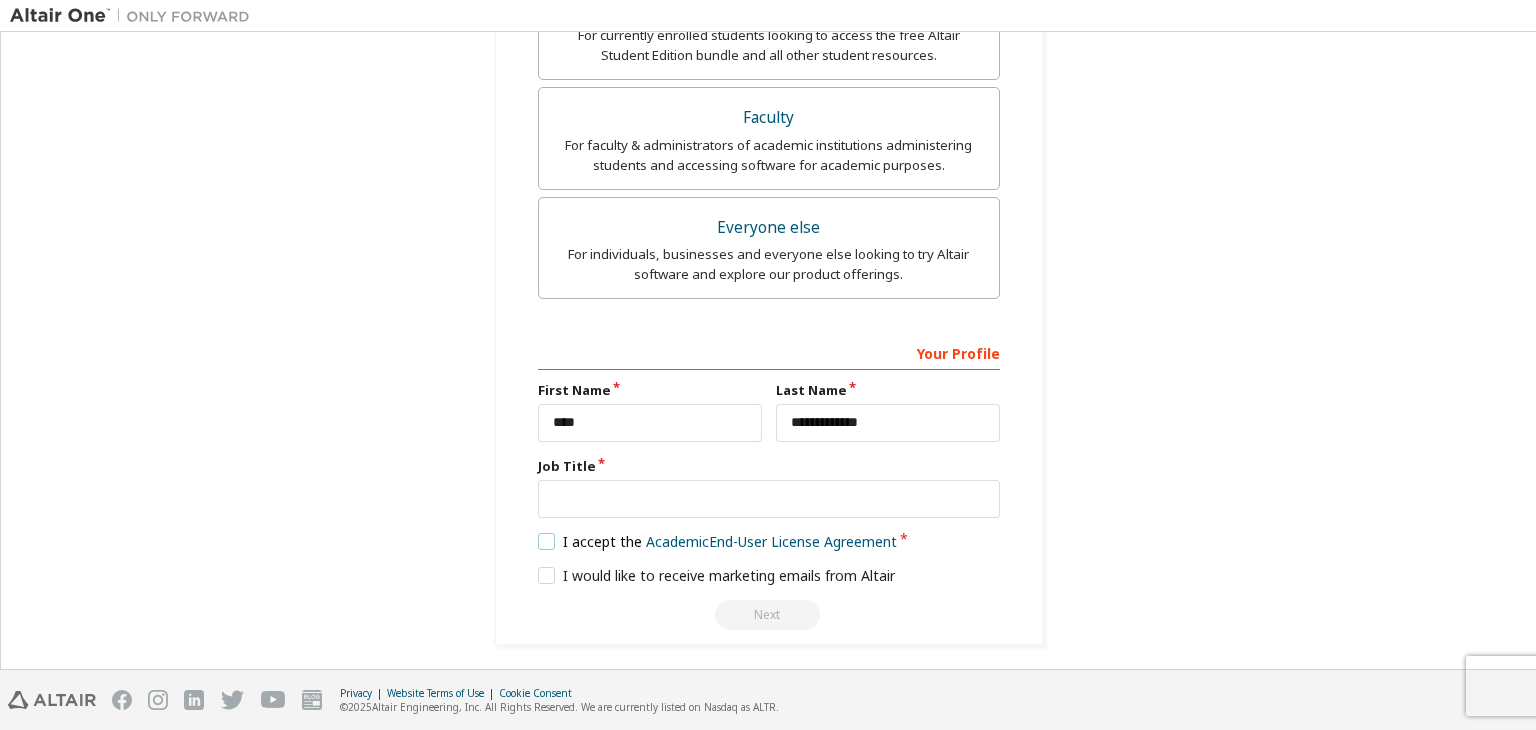 click on "I accept the   Academic   End-User License Agreement" at bounding box center (718, 541) 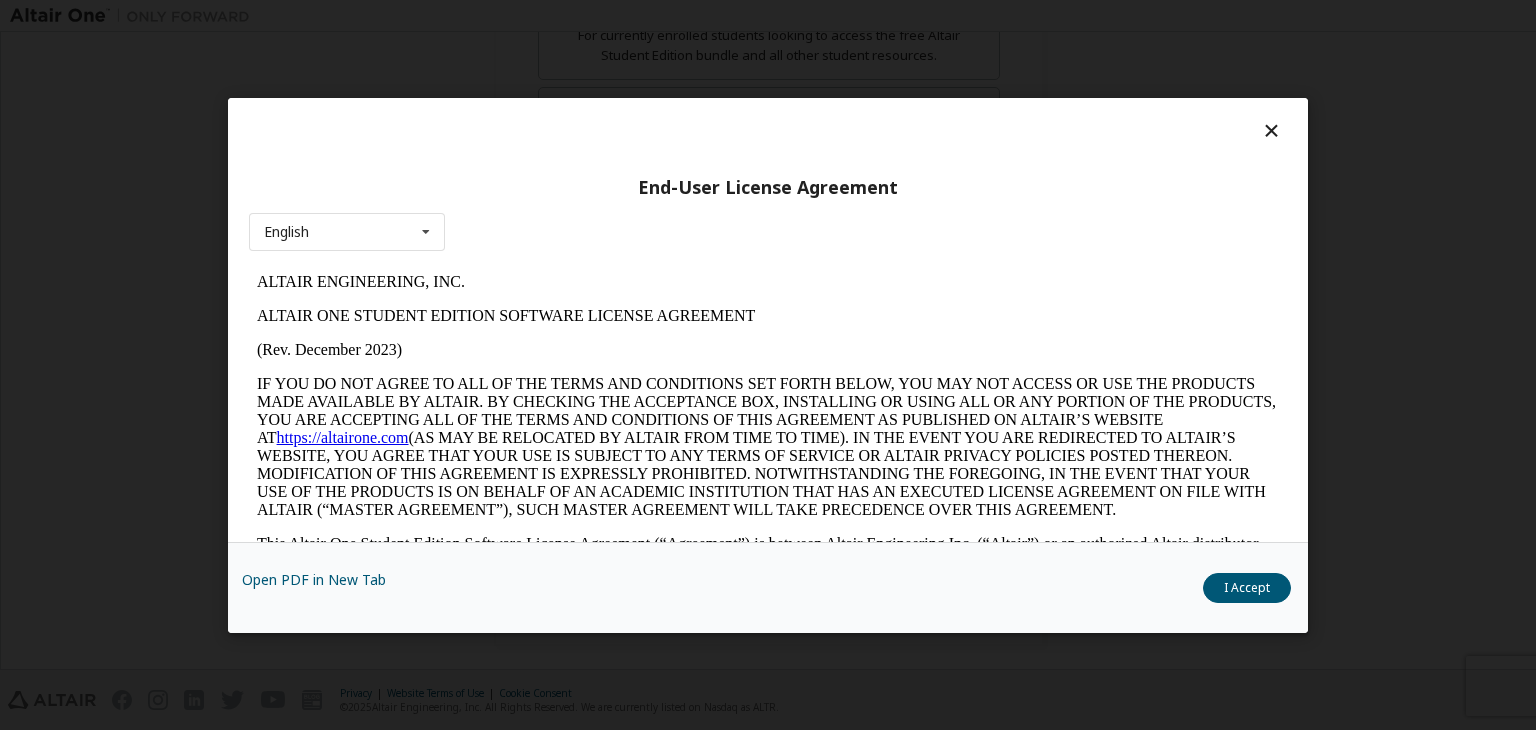 scroll, scrollTop: 0, scrollLeft: 0, axis: both 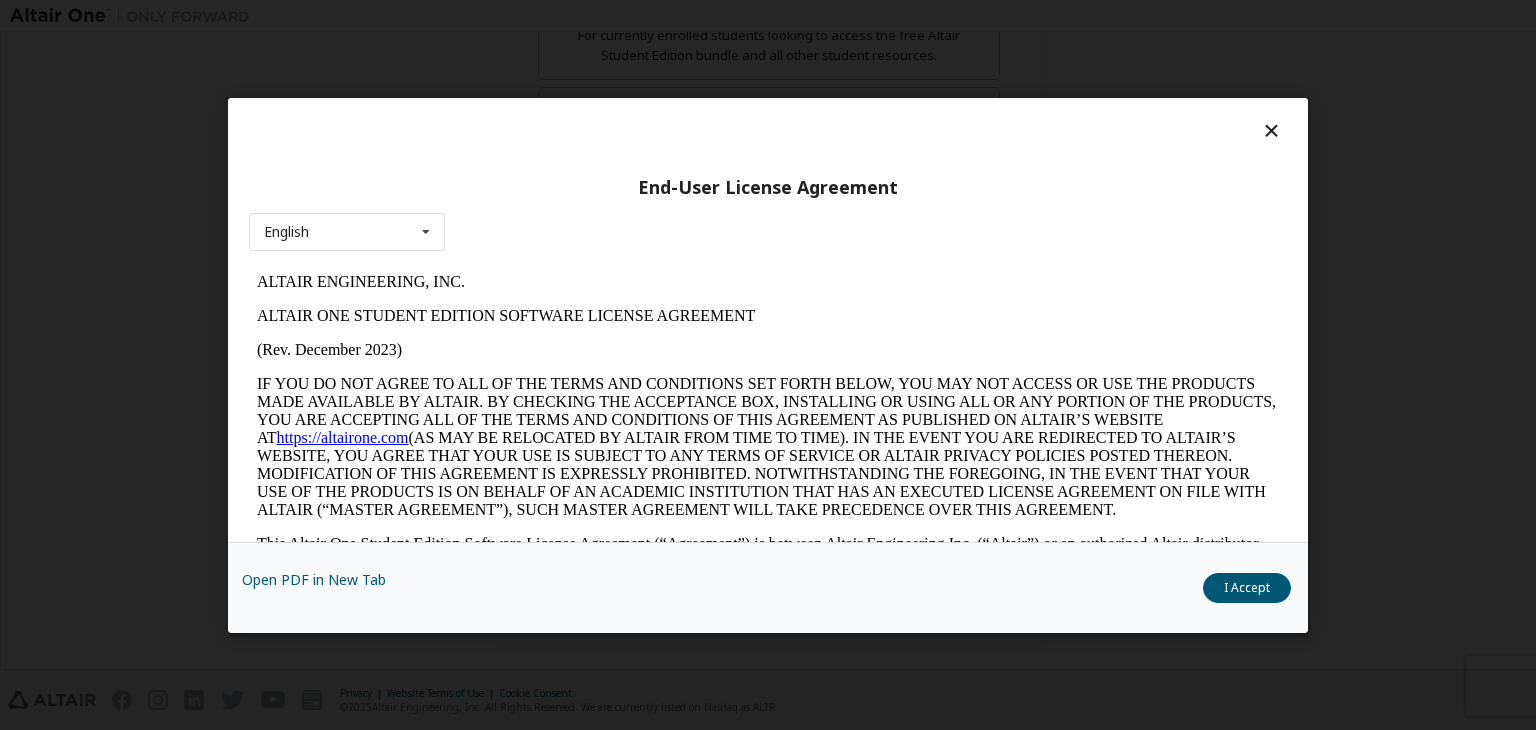 click at bounding box center (1271, 129) 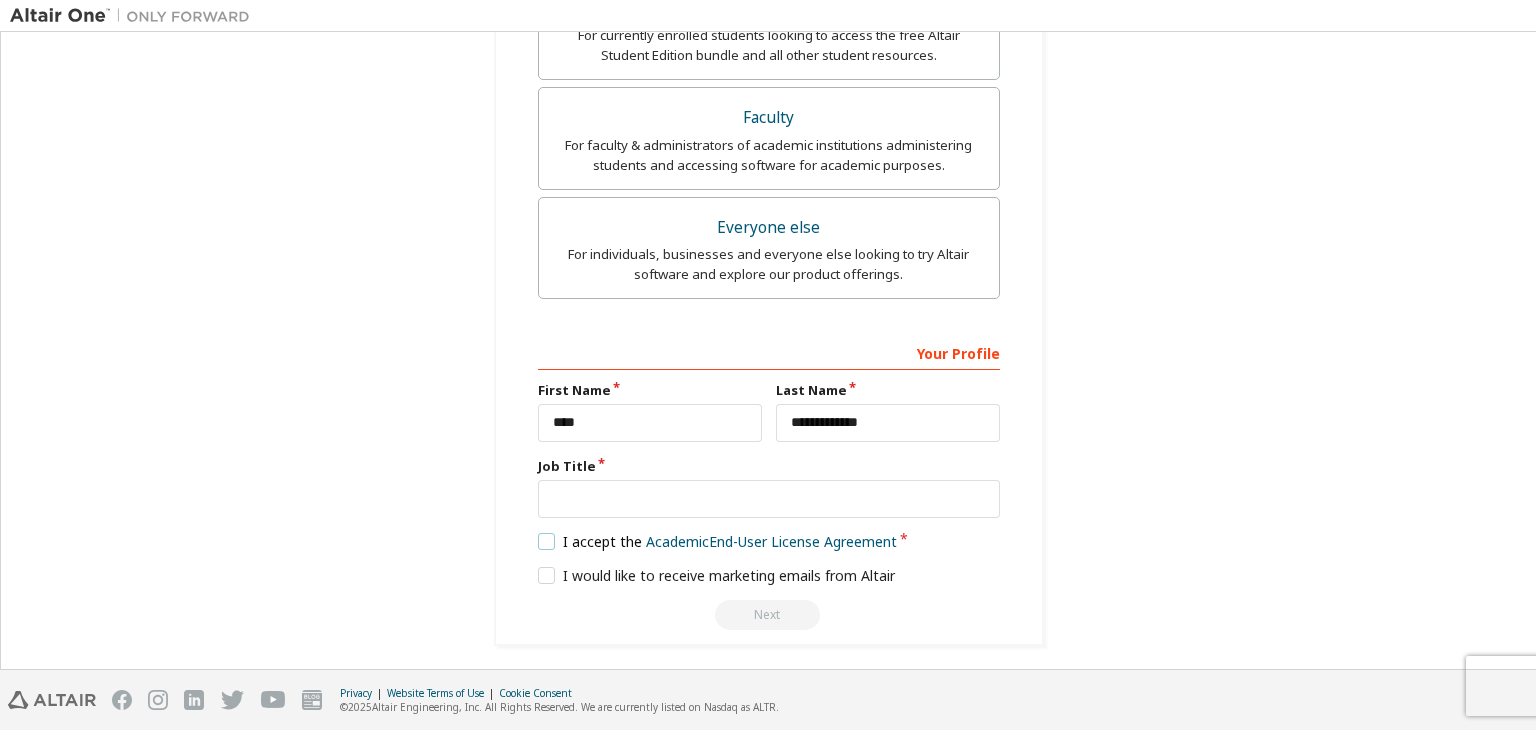 click on "I accept the   Academic   End-User License Agreement" at bounding box center [718, 541] 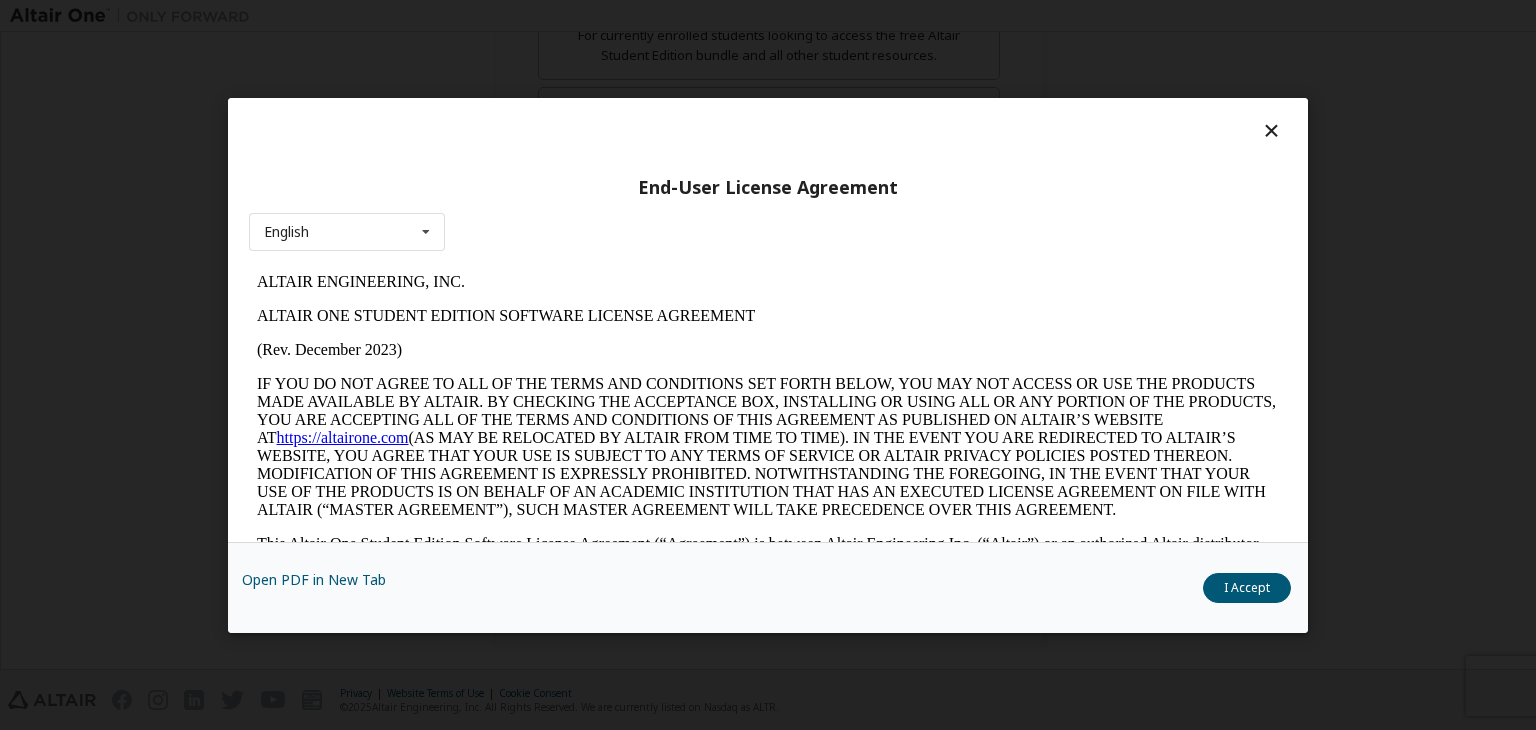 scroll, scrollTop: 0, scrollLeft: 0, axis: both 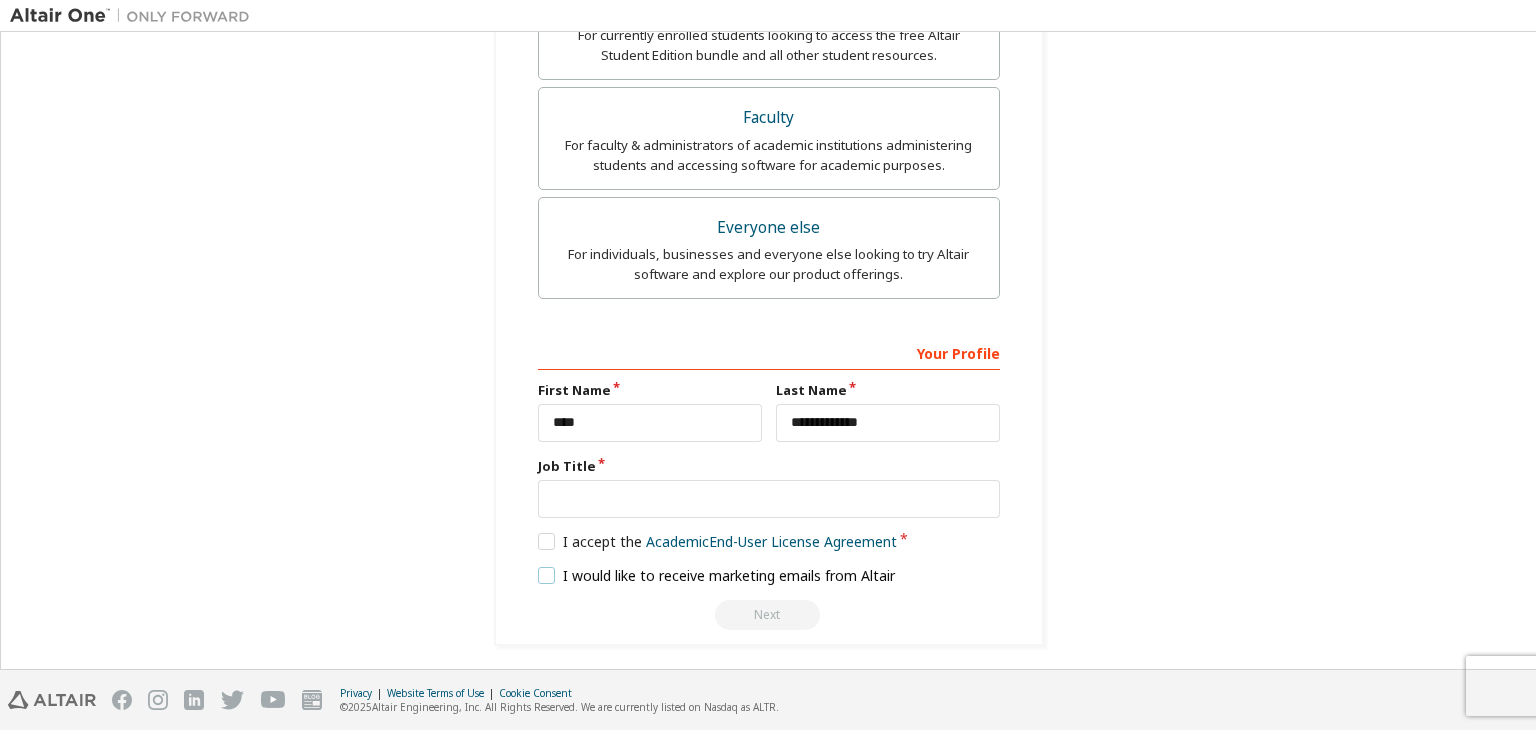 click on "I would like to receive marketing emails from Altair" at bounding box center (717, 575) 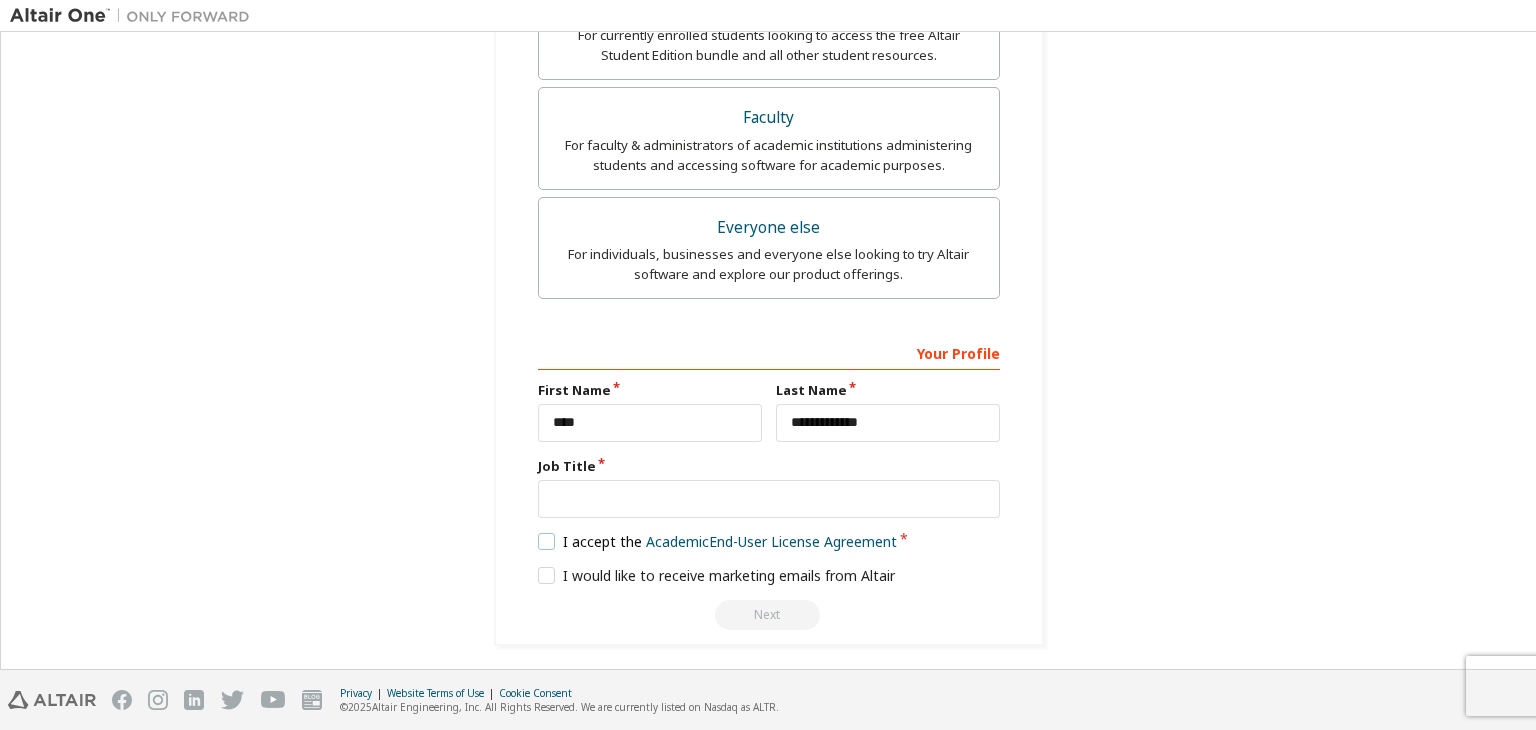 click on "I accept the   Academic   End-User License Agreement" at bounding box center (718, 541) 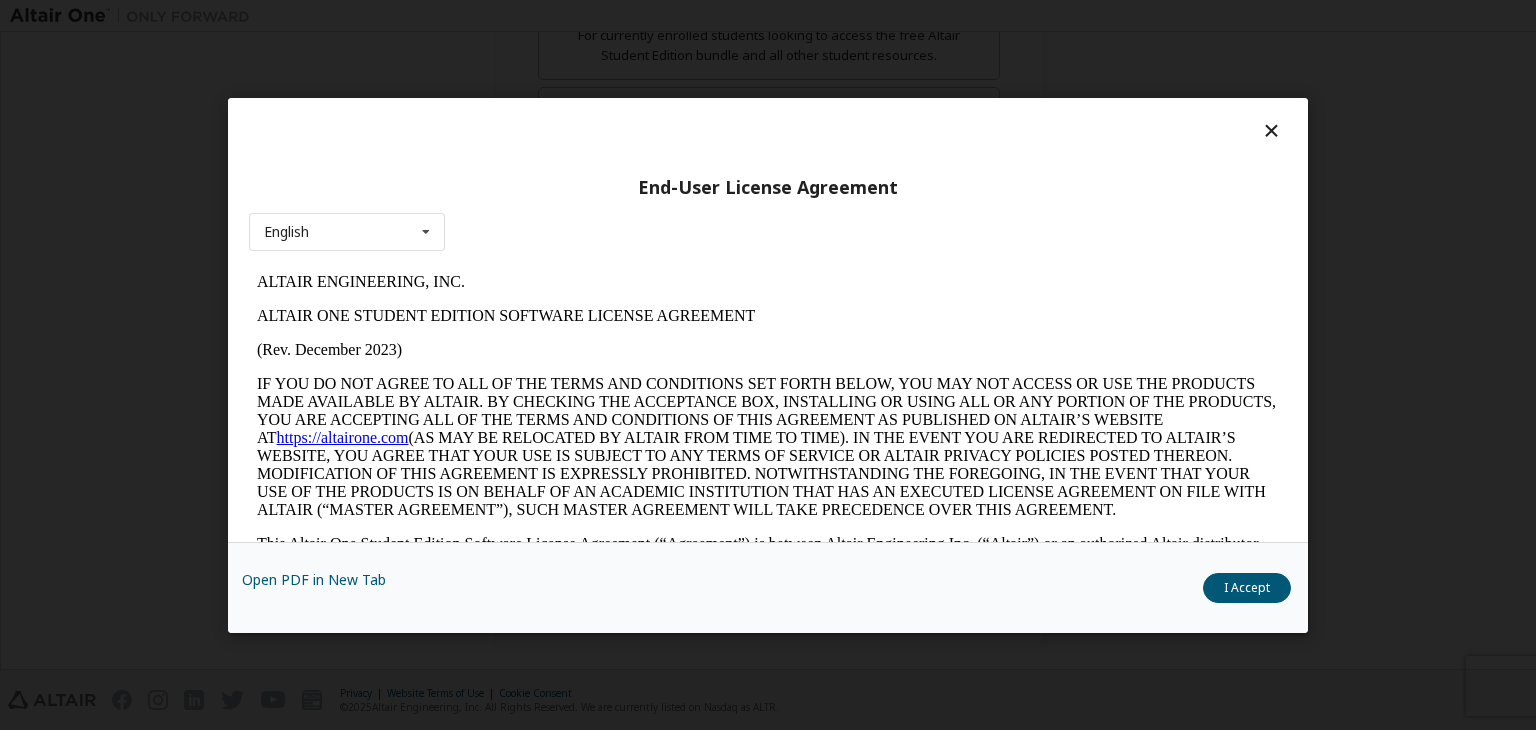 scroll, scrollTop: 0, scrollLeft: 0, axis: both 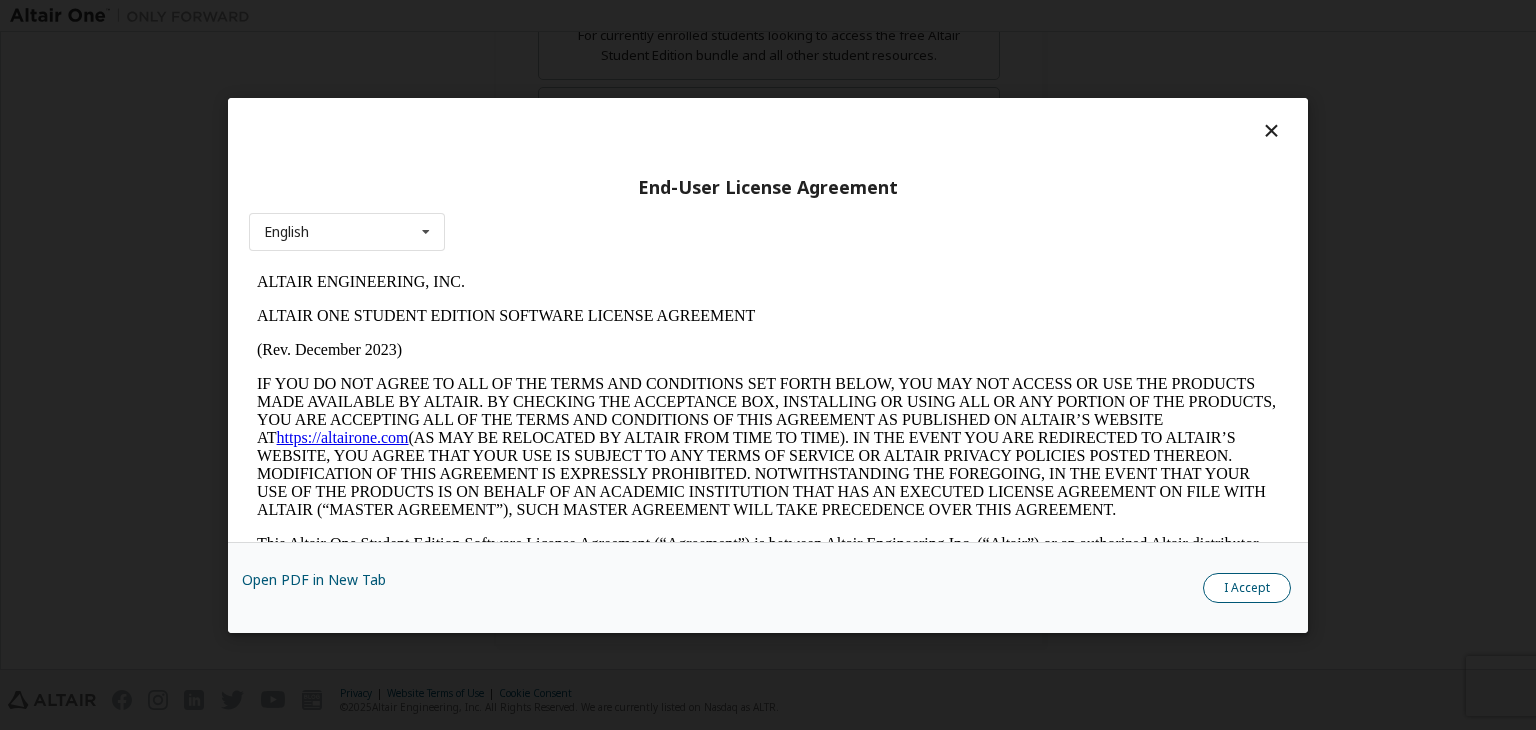 click on "I Accept" at bounding box center [1247, 588] 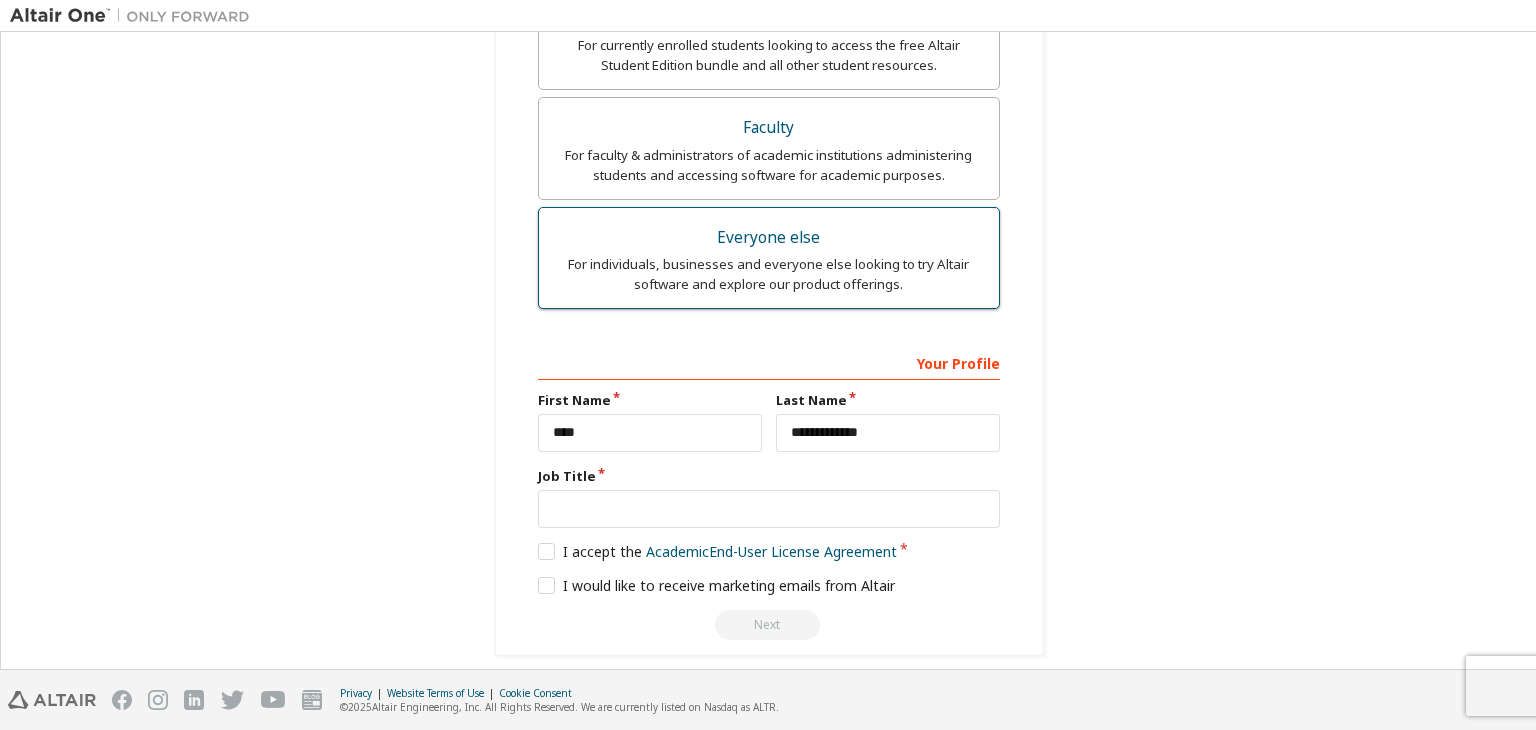 click on "For individuals, businesses and everyone else looking to try Altair software and explore our product offerings." at bounding box center [769, 274] 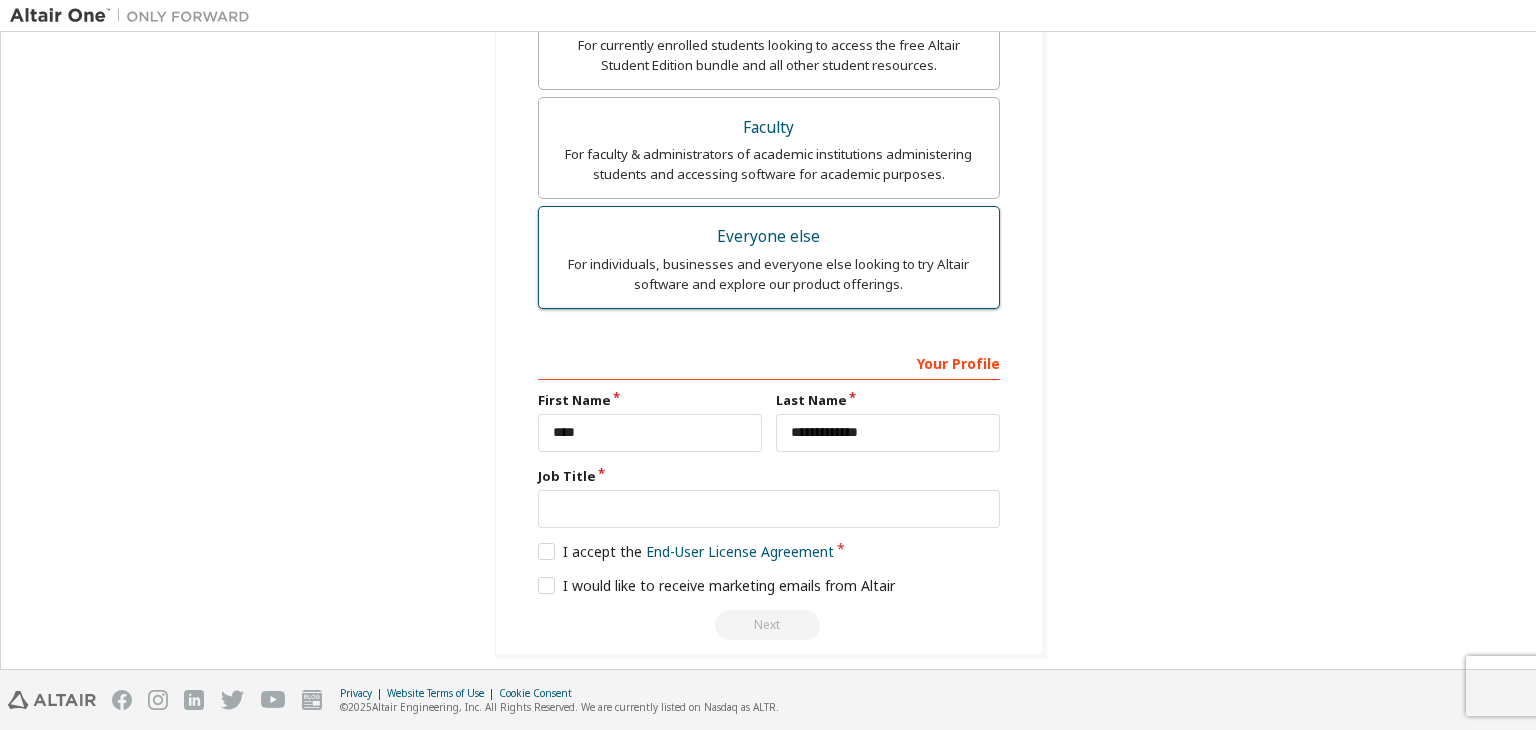 click on "For individuals, businesses and everyone else looking to try Altair software and explore our product offerings." at bounding box center [769, 274] 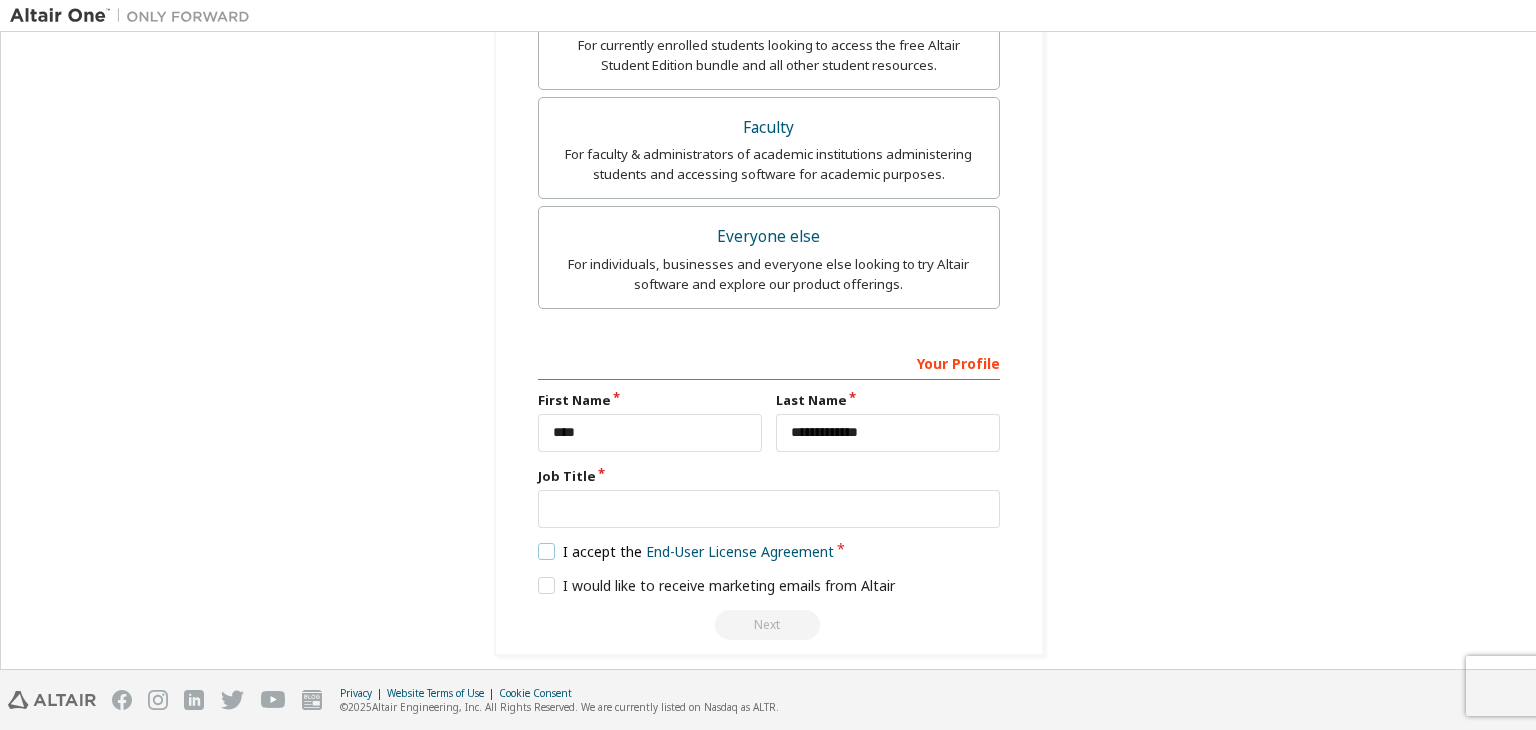 click on "I accept the    End-User License Agreement" at bounding box center [686, 551] 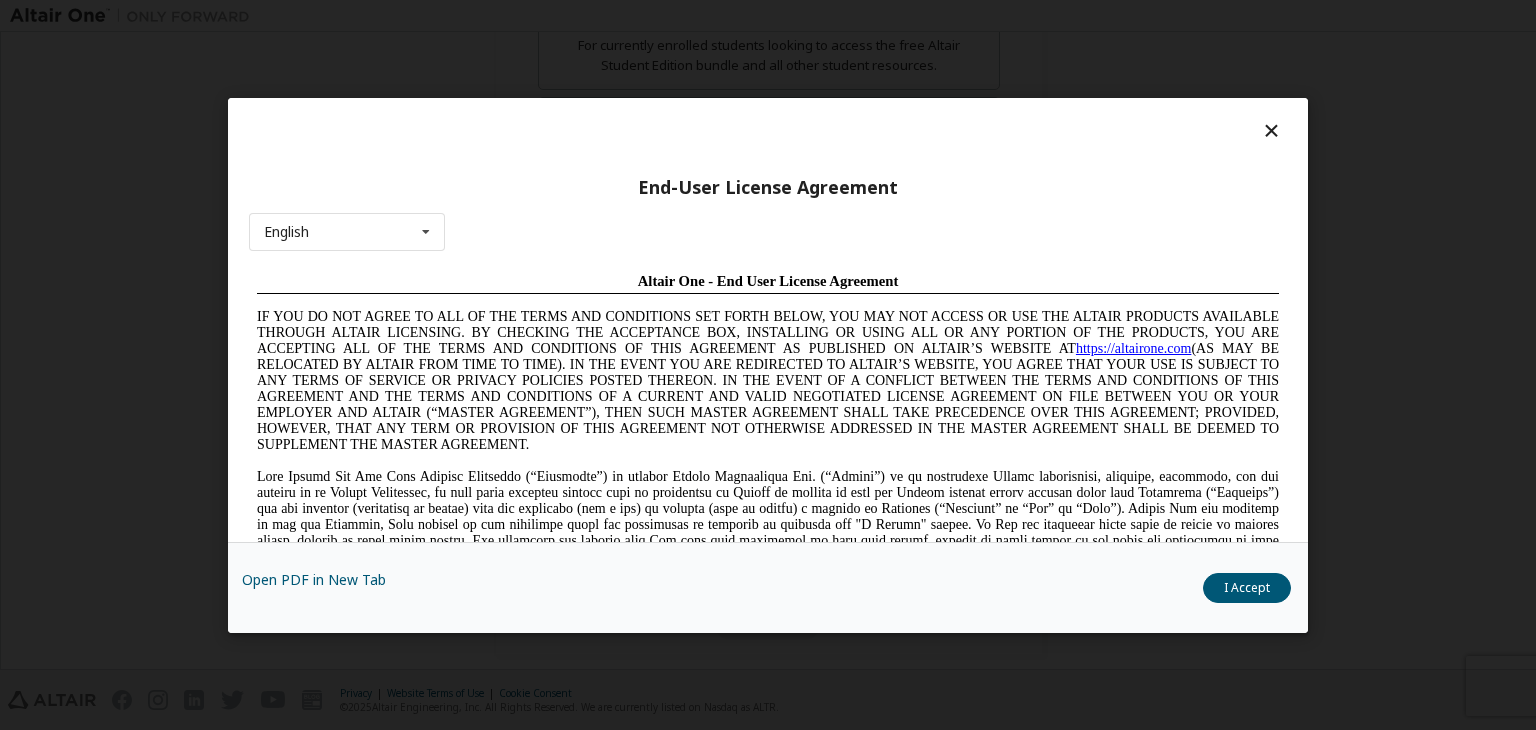 scroll, scrollTop: 0, scrollLeft: 0, axis: both 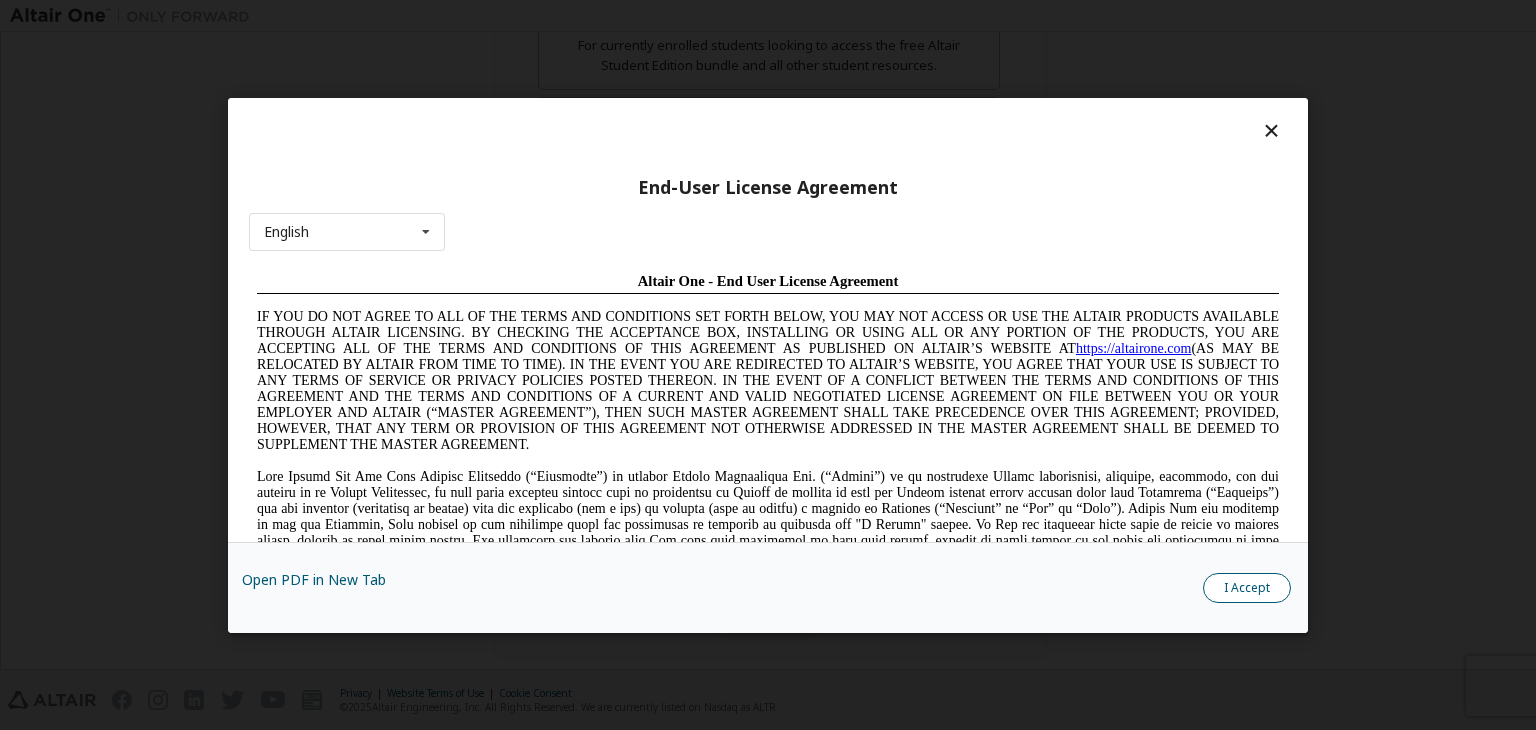 click on "I Accept" at bounding box center (1247, 588) 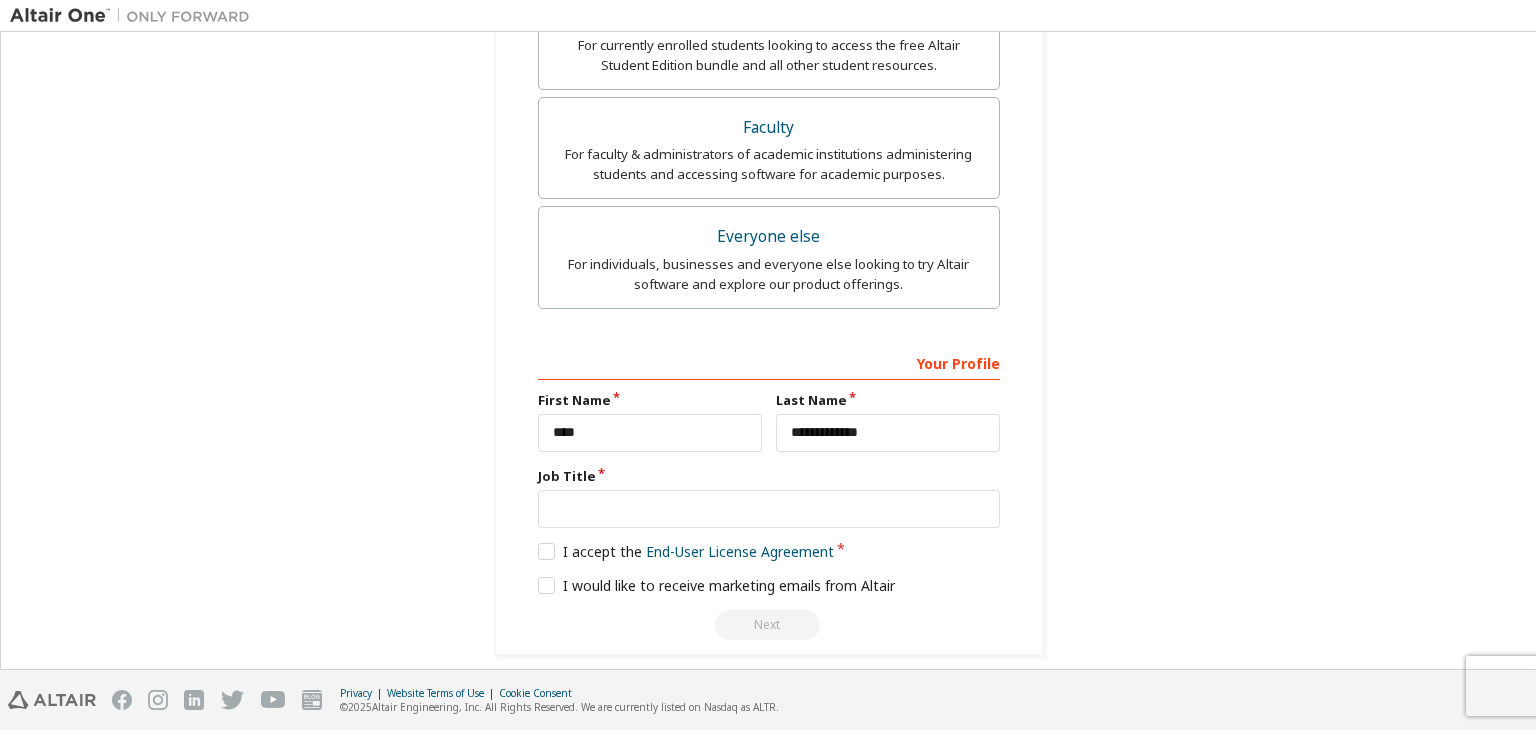 click on "Next" at bounding box center [769, 625] 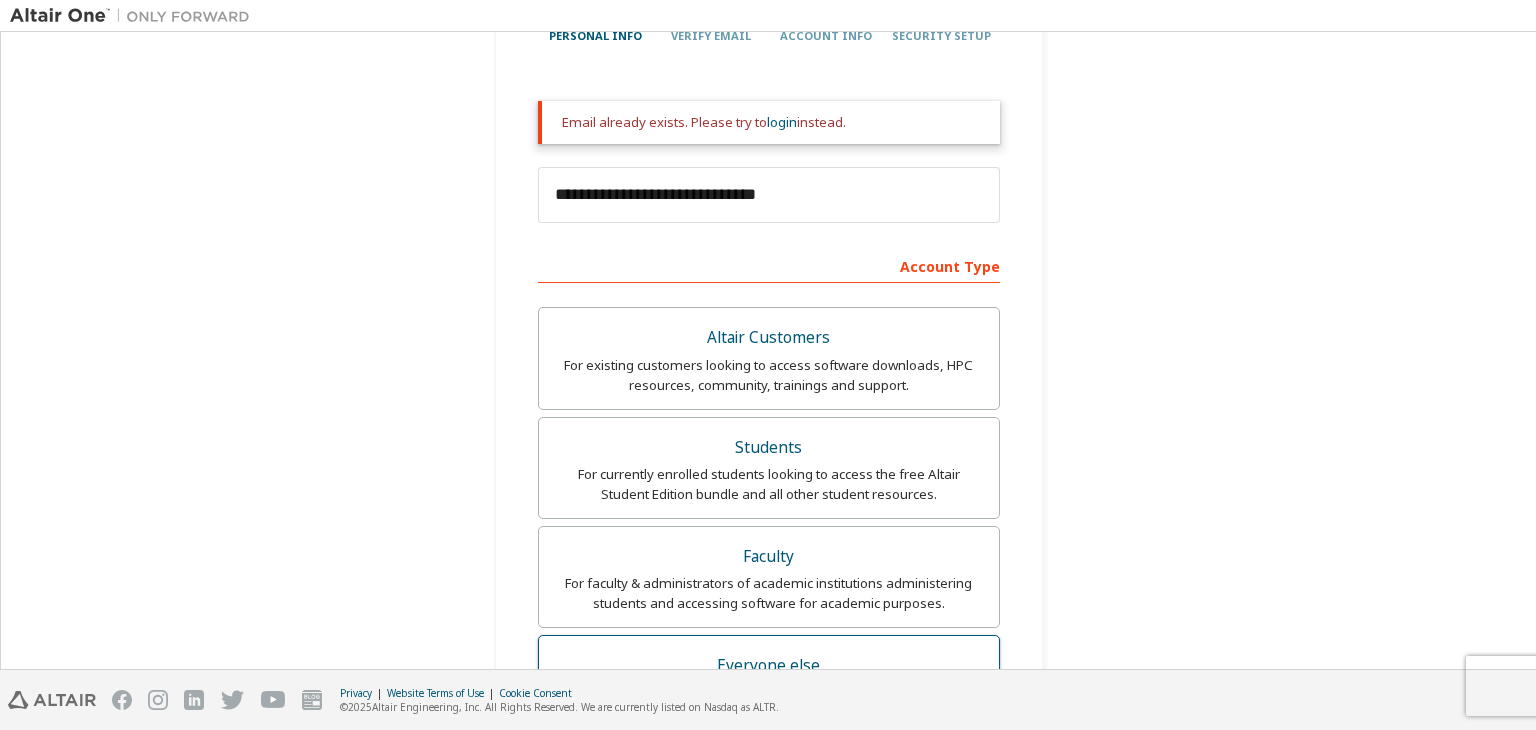 scroll, scrollTop: 221, scrollLeft: 0, axis: vertical 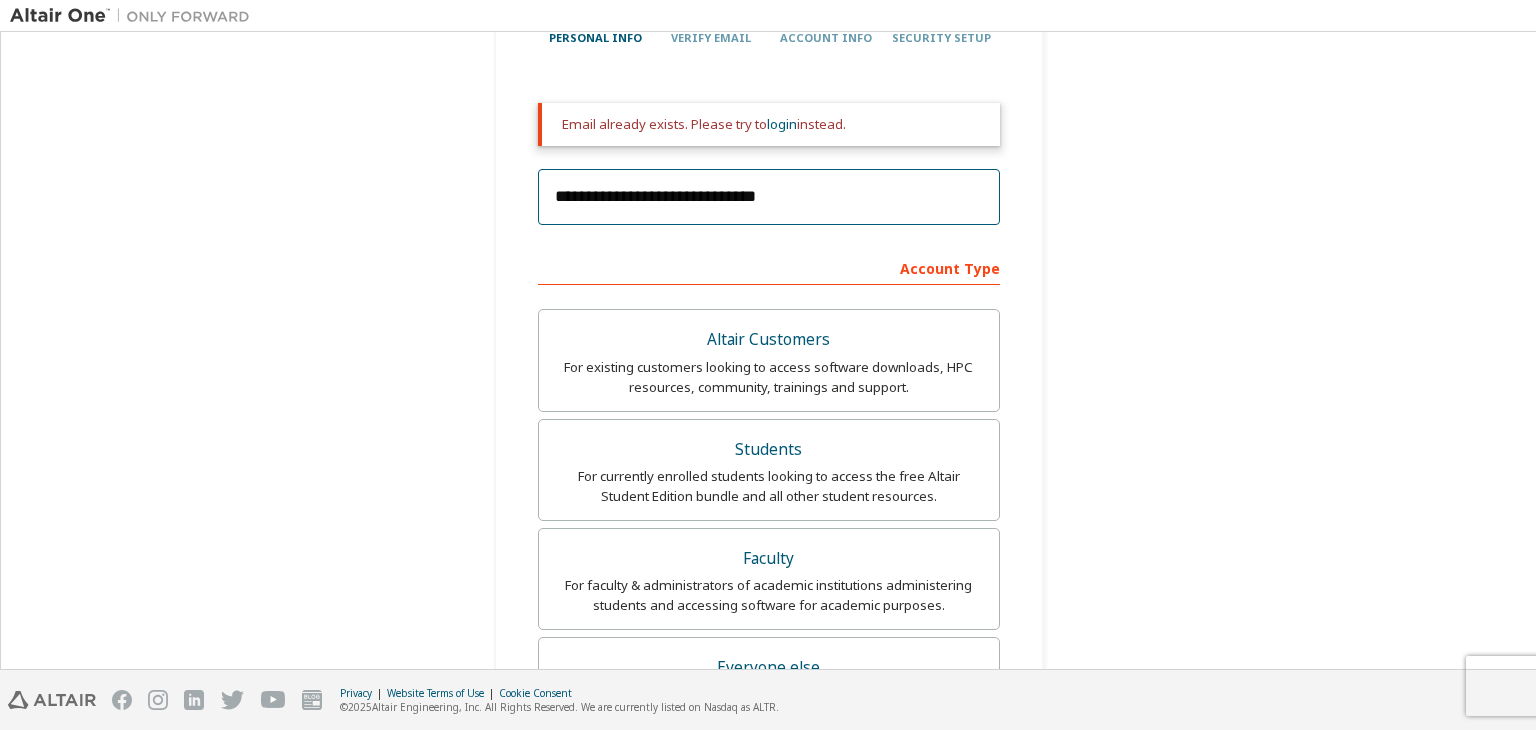 click on "**********" at bounding box center (769, 197) 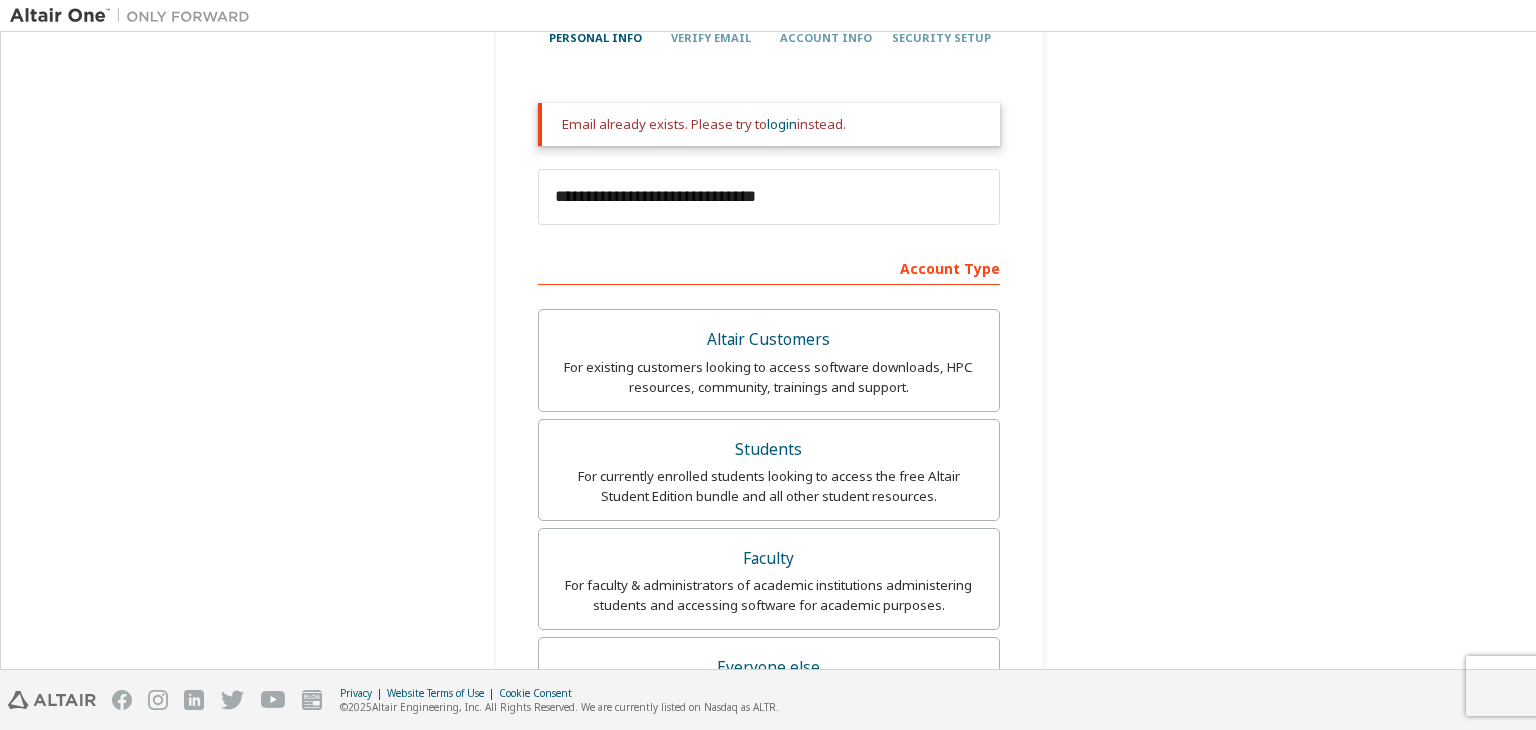 click on "**********" at bounding box center [769, 587] 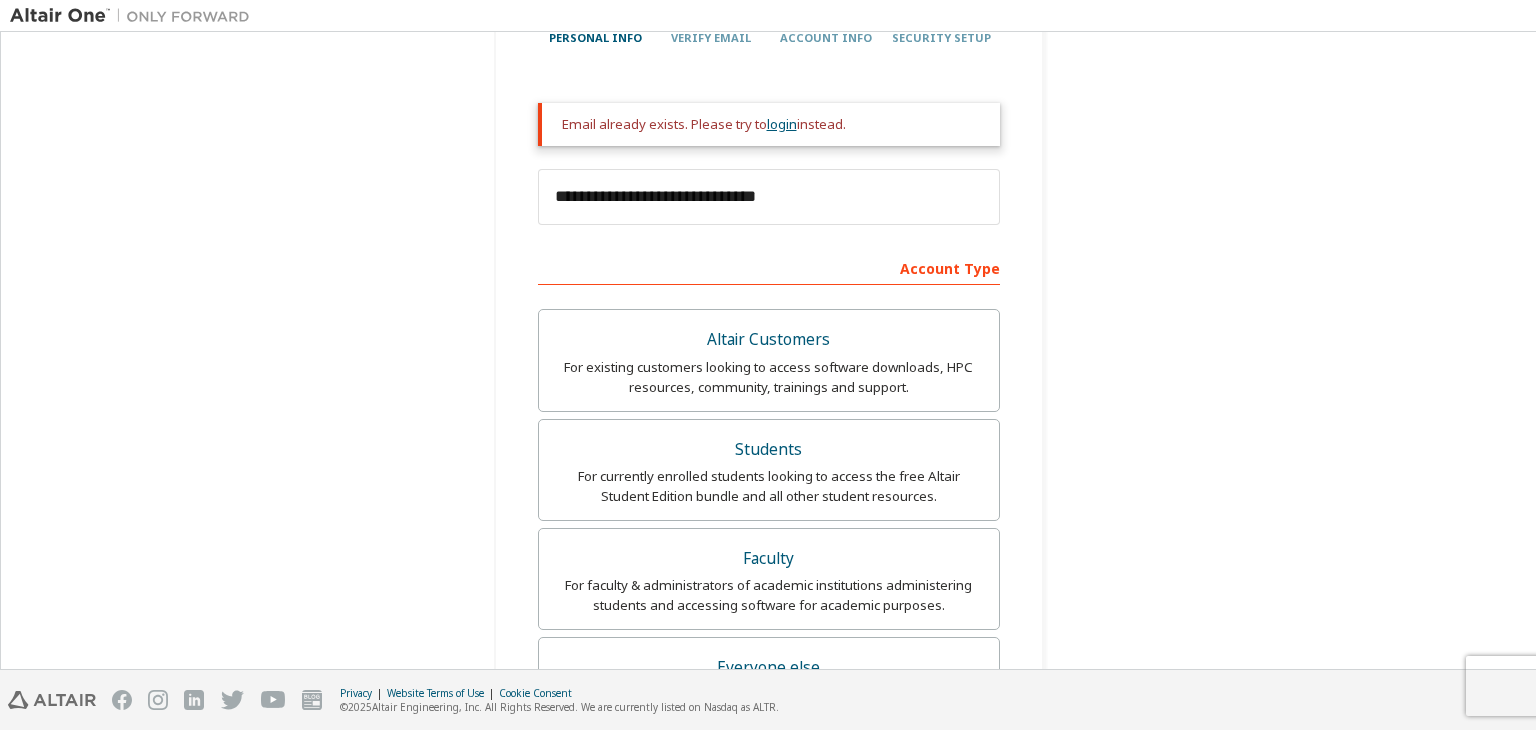 click on "login" at bounding box center (782, 124) 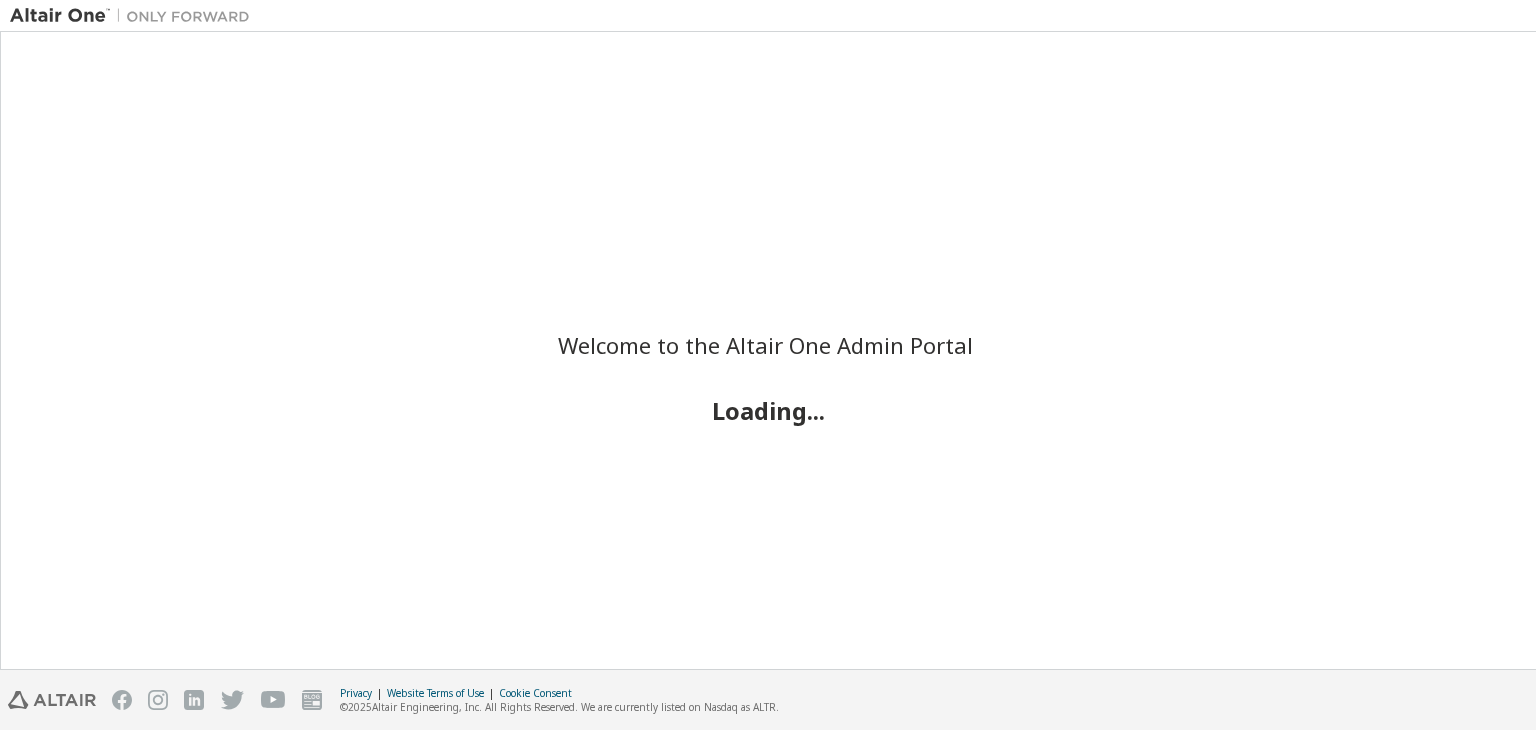 scroll, scrollTop: 0, scrollLeft: 0, axis: both 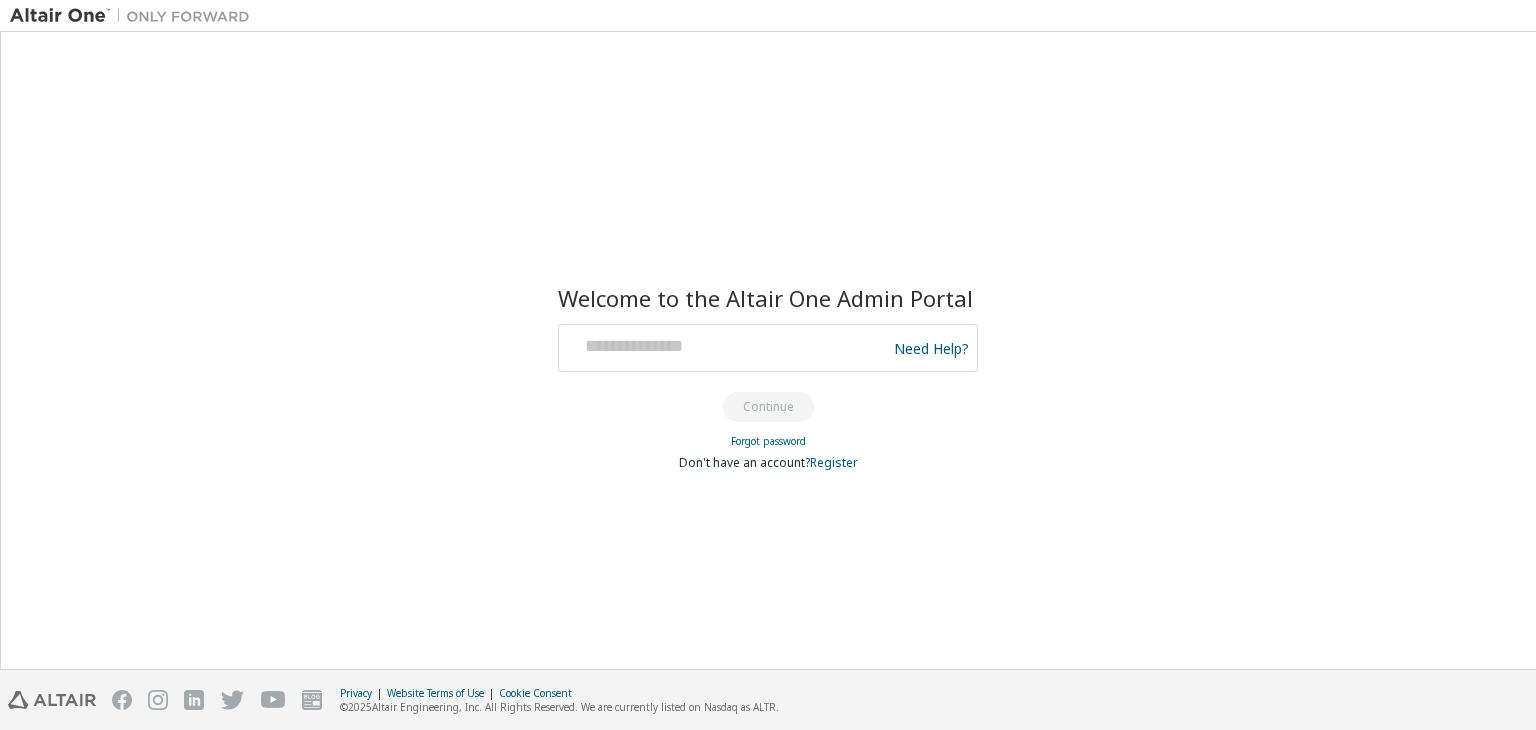 click at bounding box center (725, 348) 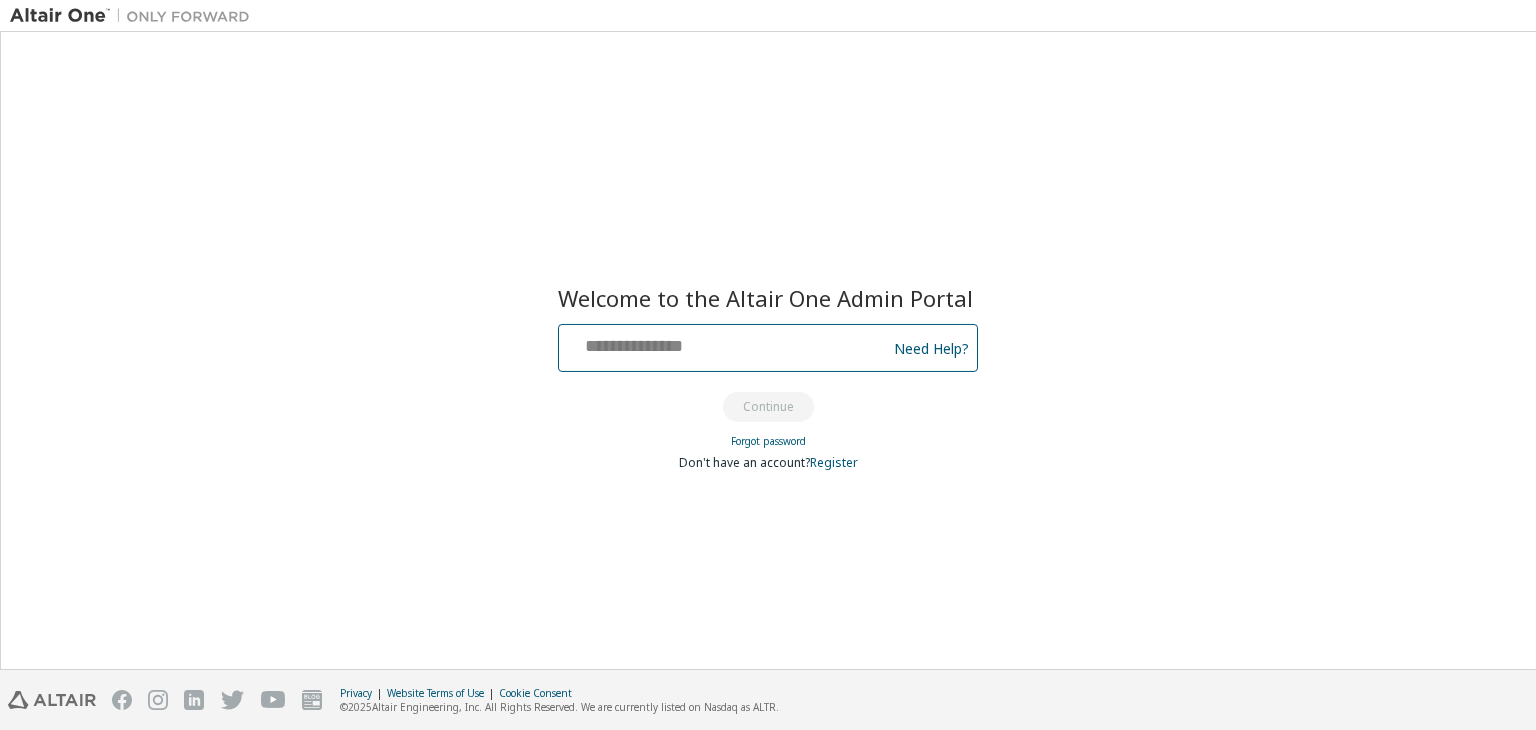 click at bounding box center (725, 343) 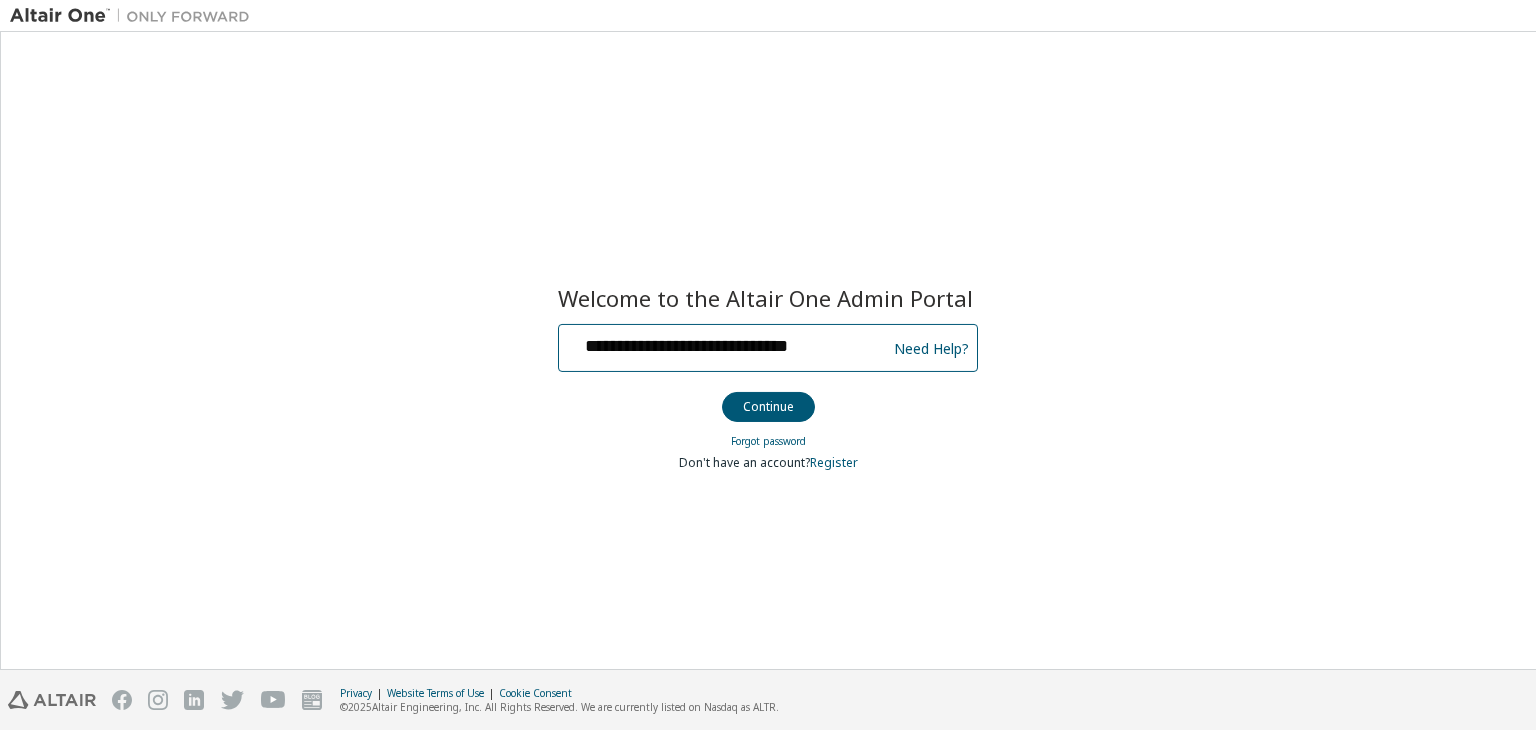 type on "**********" 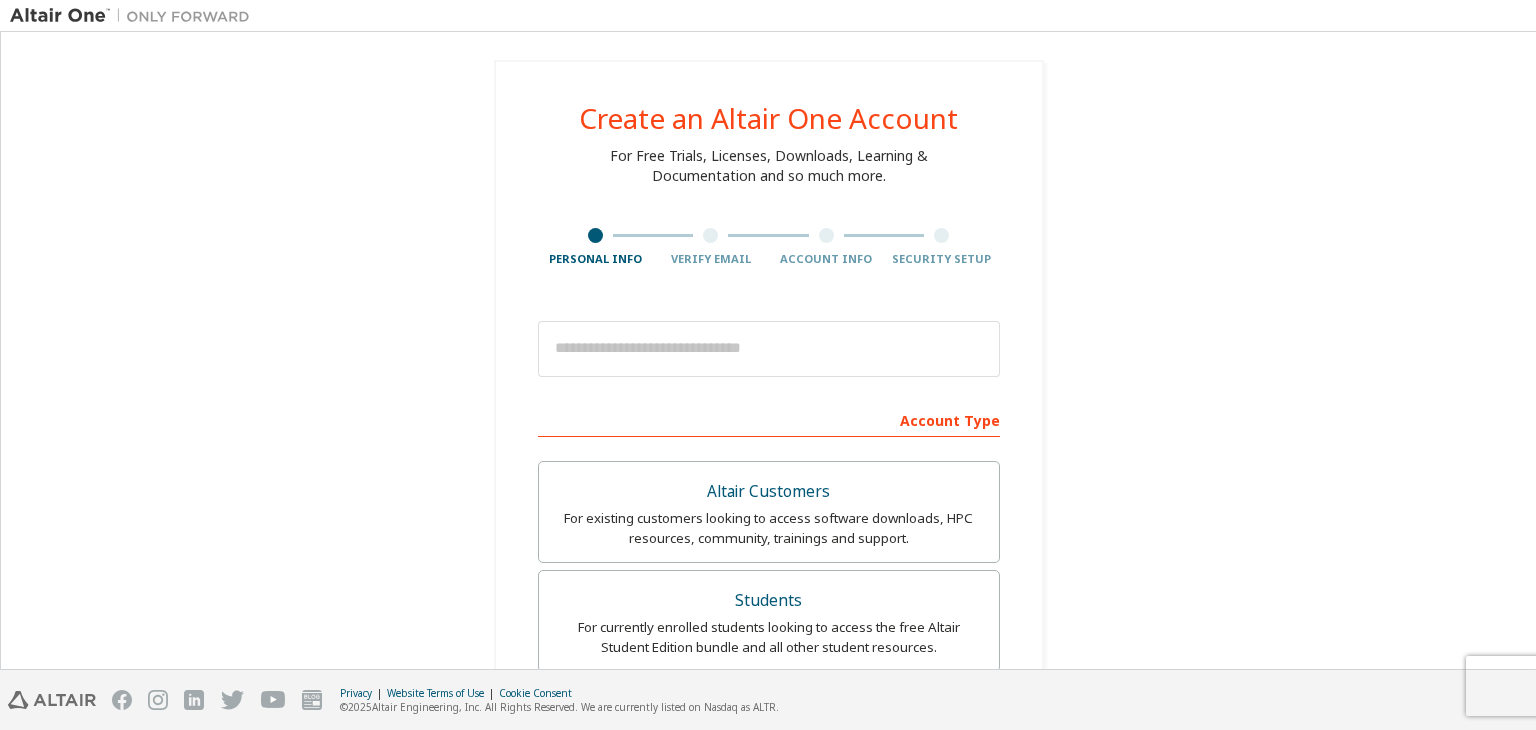 scroll, scrollTop: 0, scrollLeft: 0, axis: both 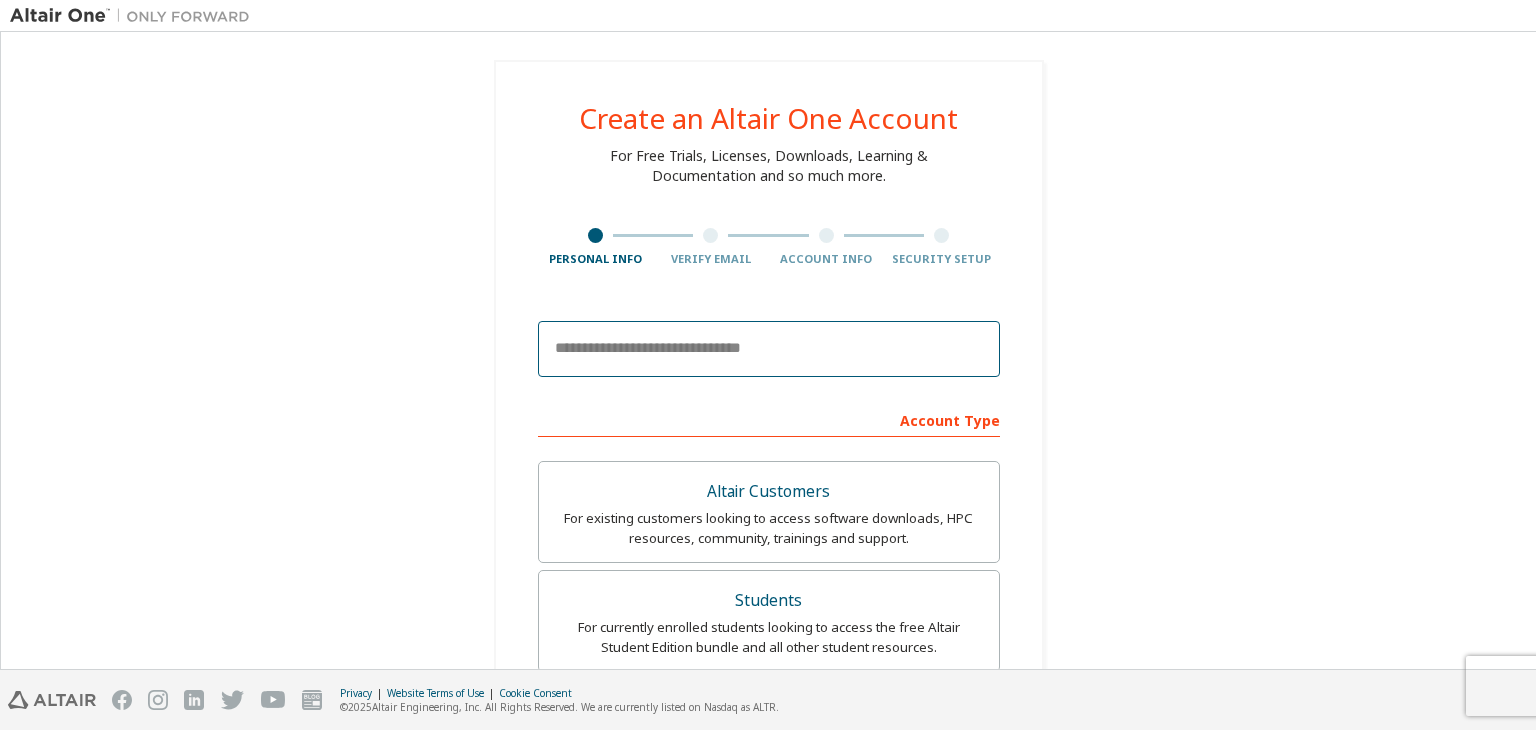 click at bounding box center (769, 349) 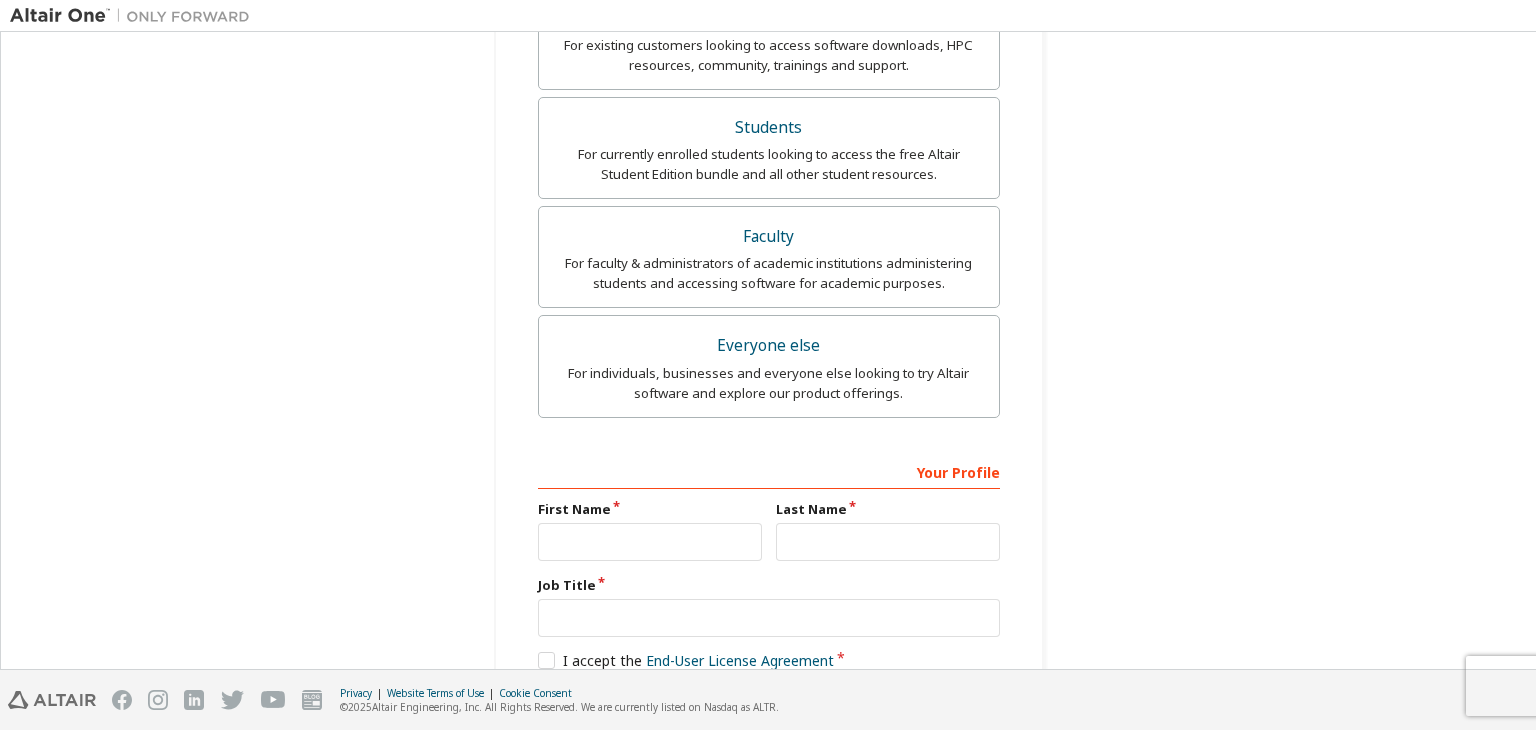 scroll, scrollTop: 662, scrollLeft: 0, axis: vertical 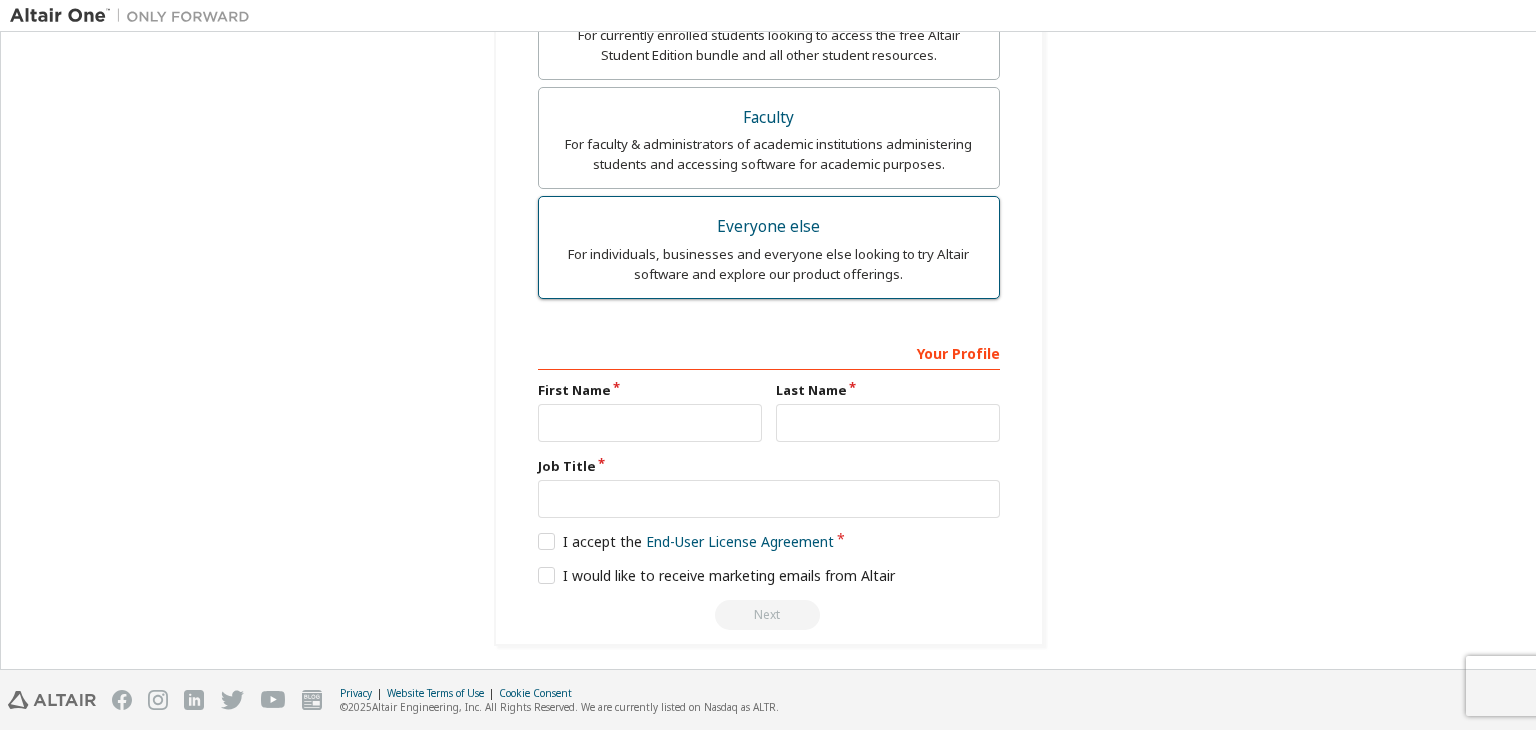 type on "**********" 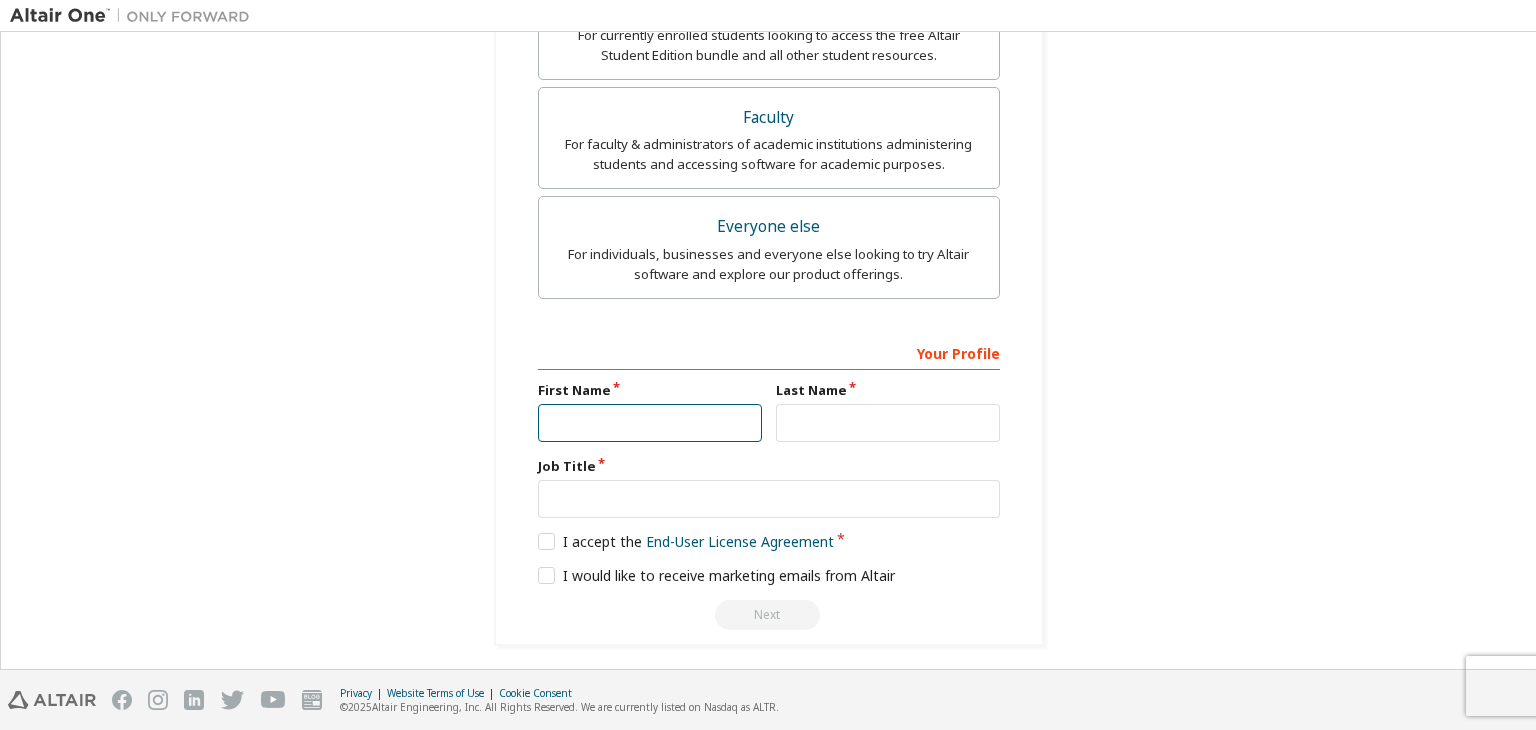 click at bounding box center (650, 423) 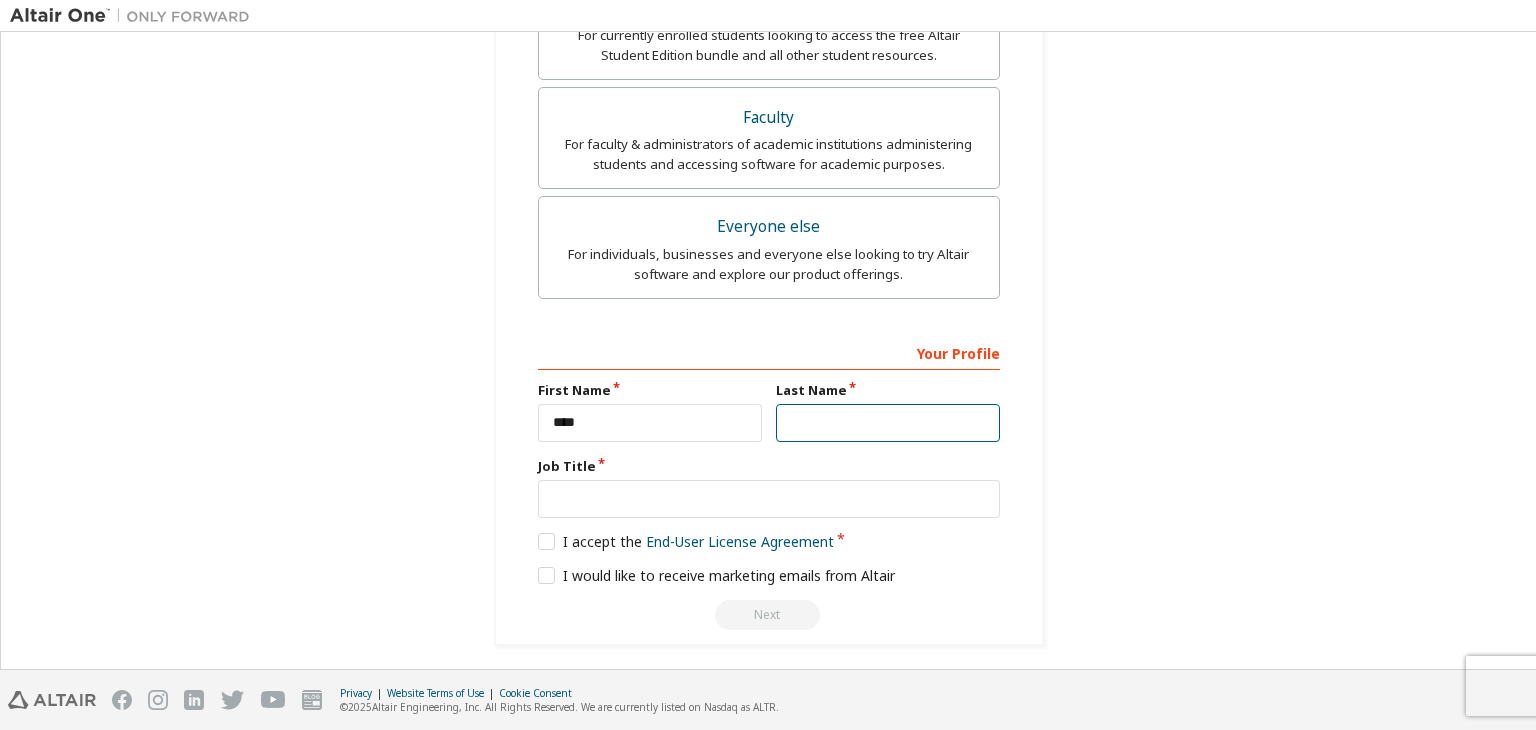 type on "**********" 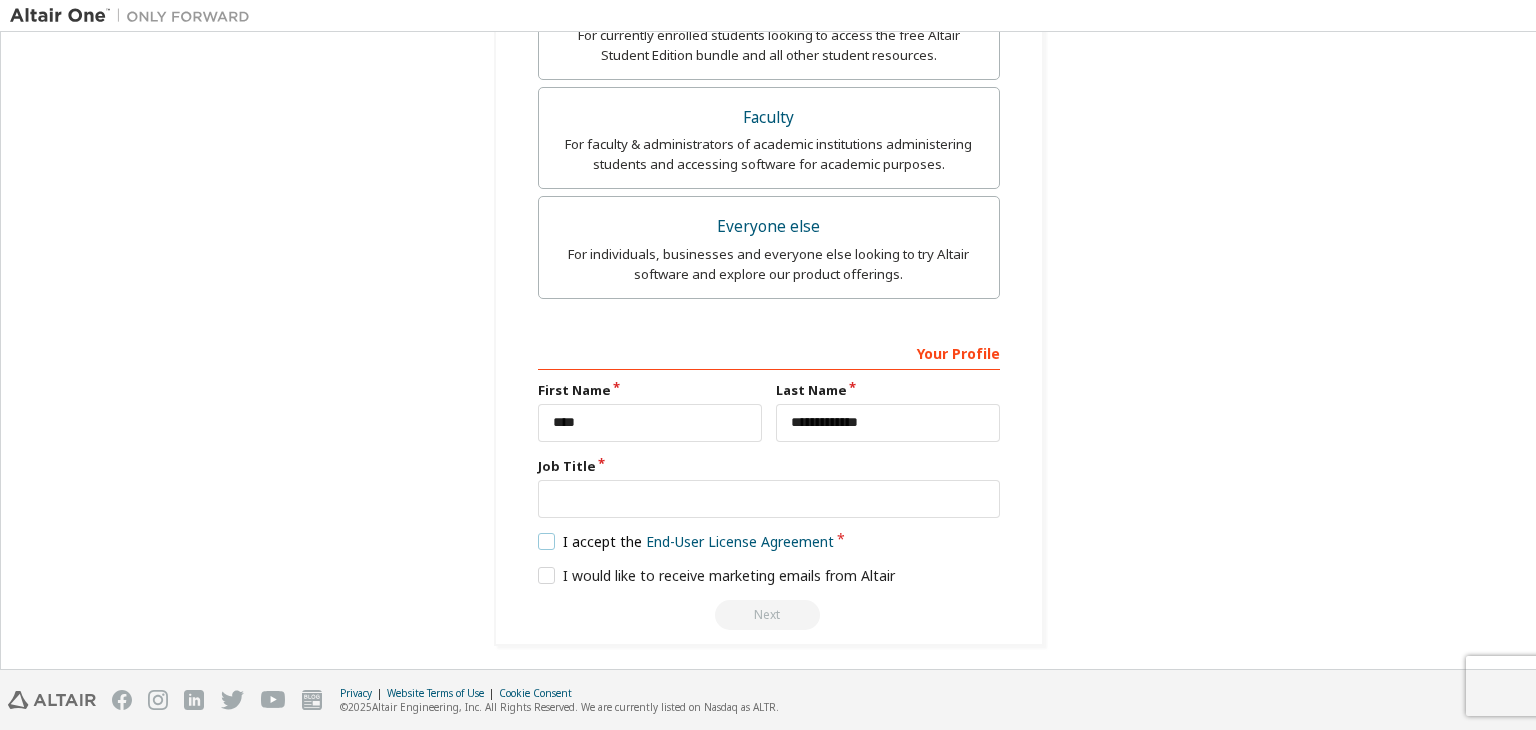 click on "I accept the    End-User License Agreement" at bounding box center (686, 541) 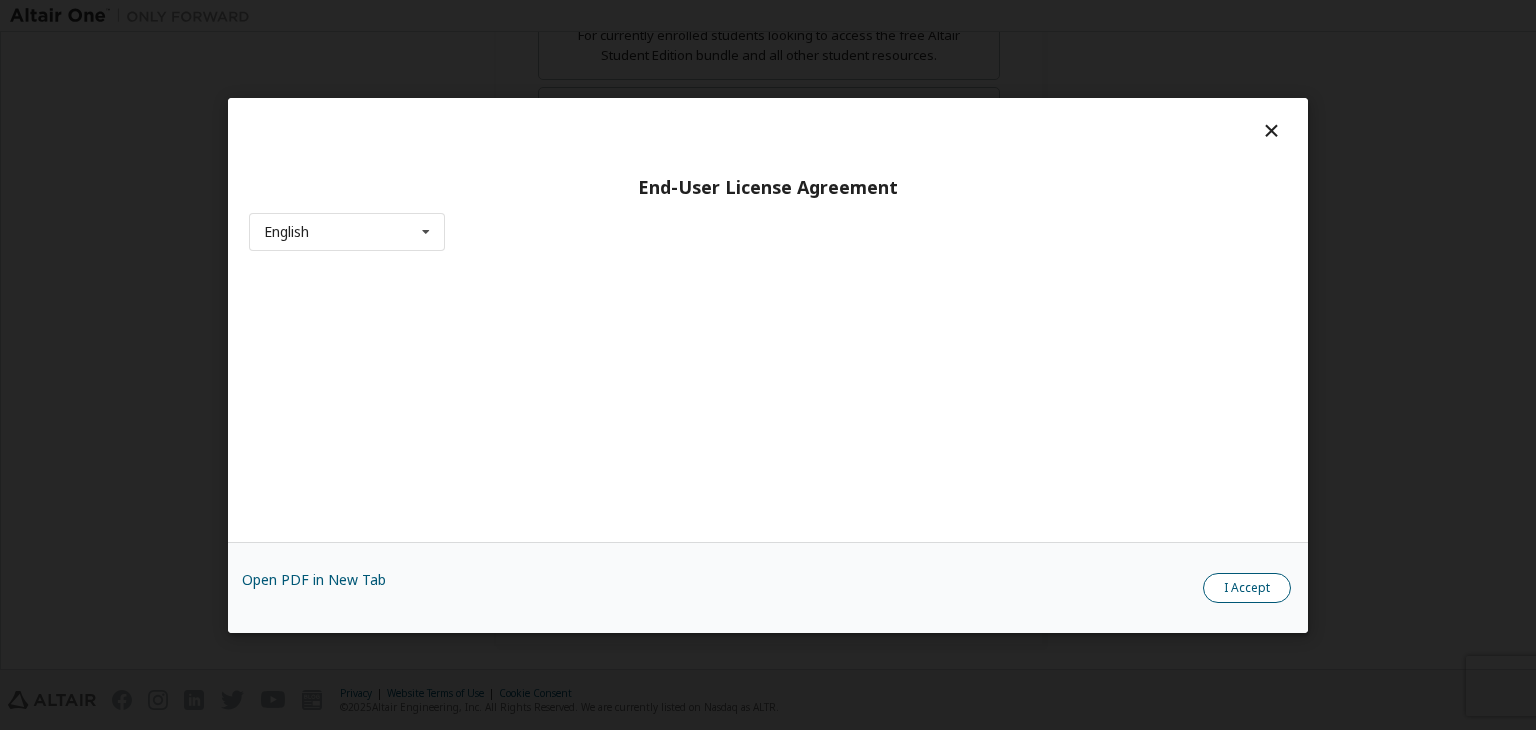 click on "I Accept" at bounding box center [1247, 588] 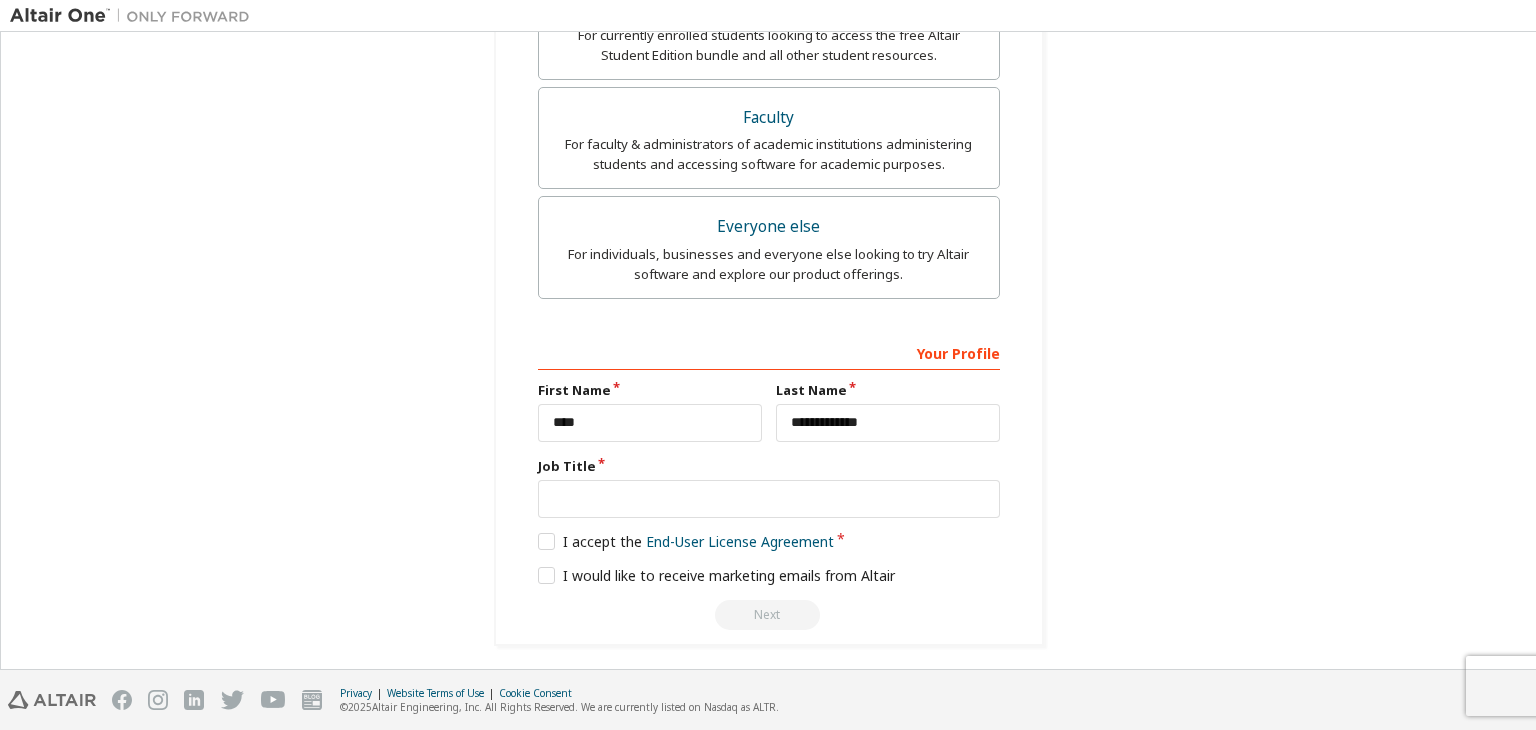 click on "Next" at bounding box center [769, 615] 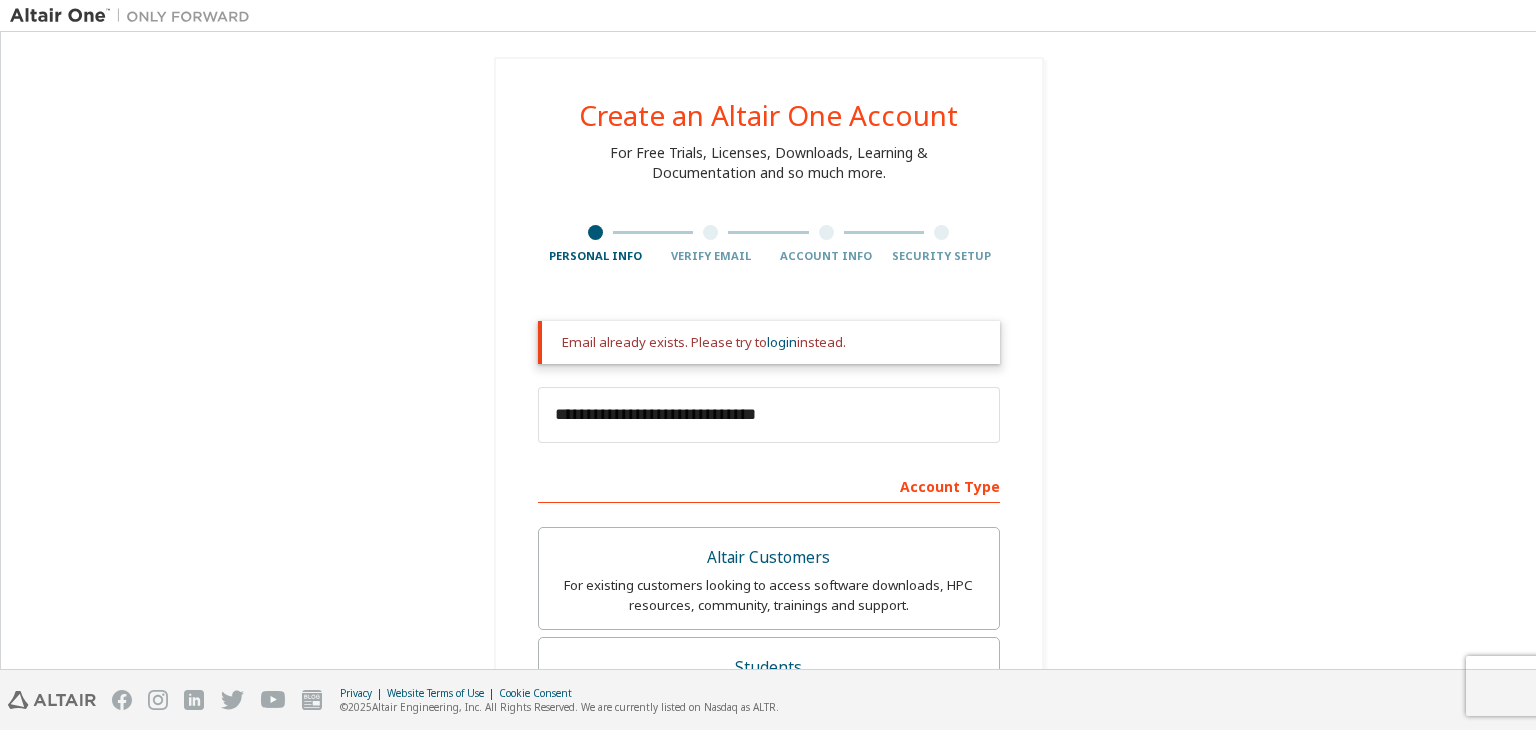 scroll, scrollTop: 0, scrollLeft: 0, axis: both 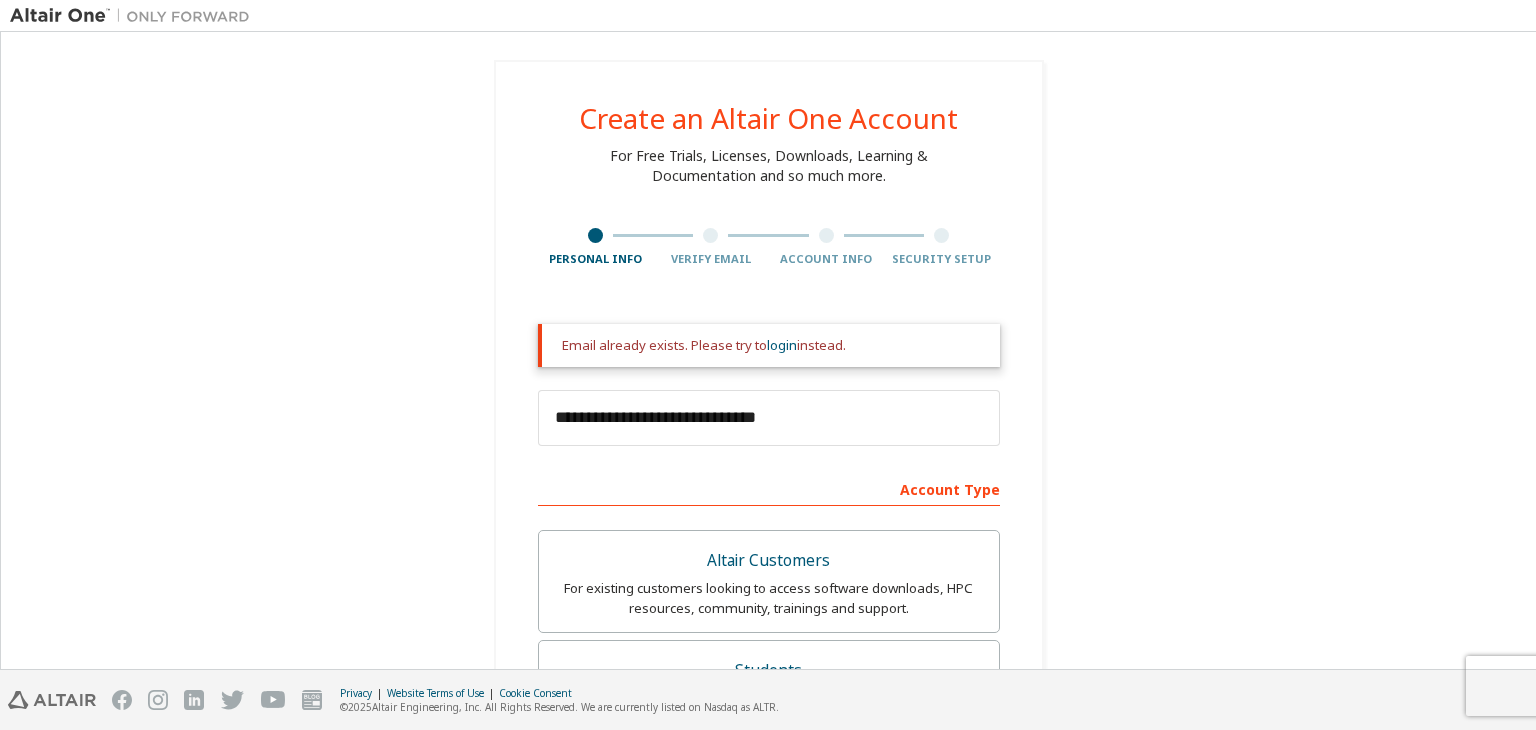click on "Verify Email" at bounding box center (711, 248) 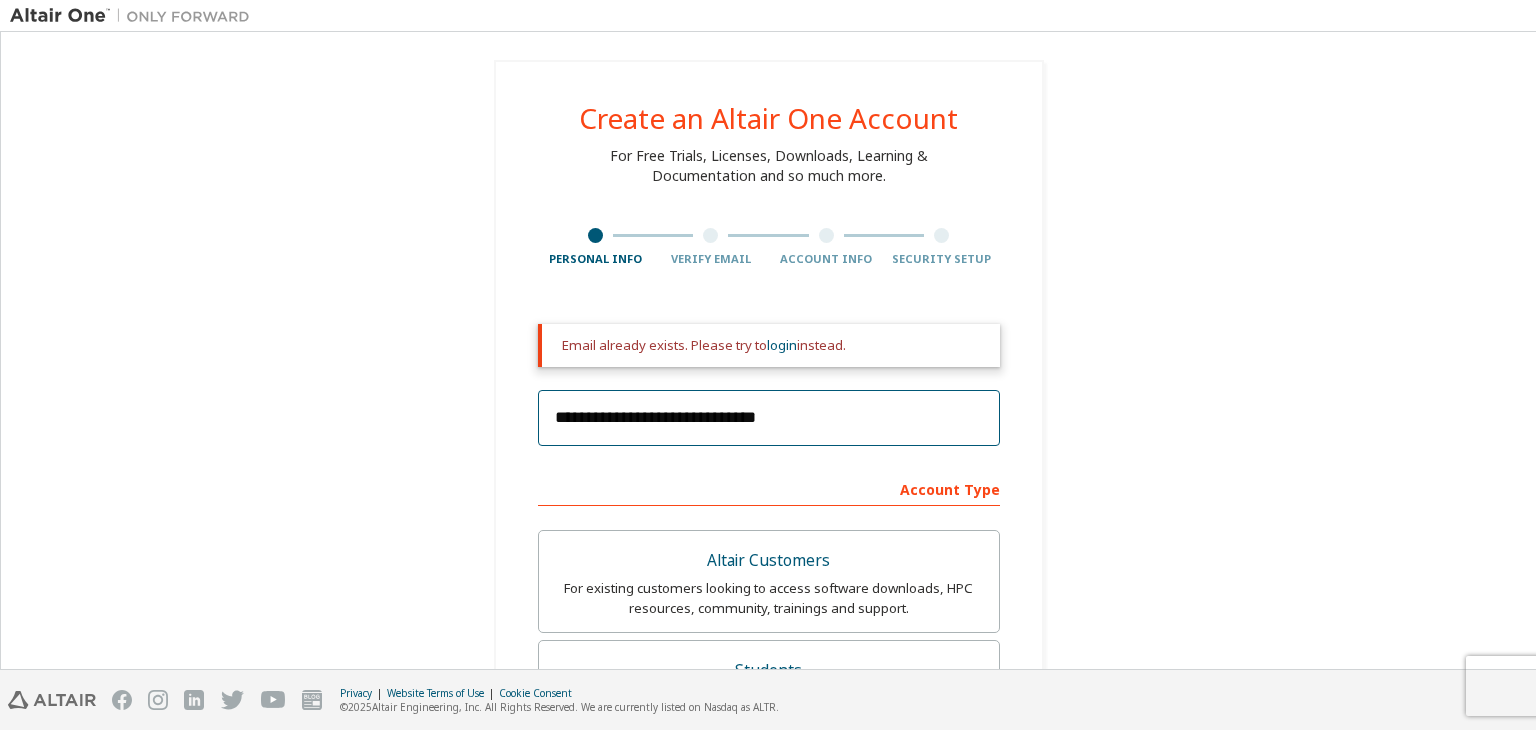 click on "**********" at bounding box center [769, 418] 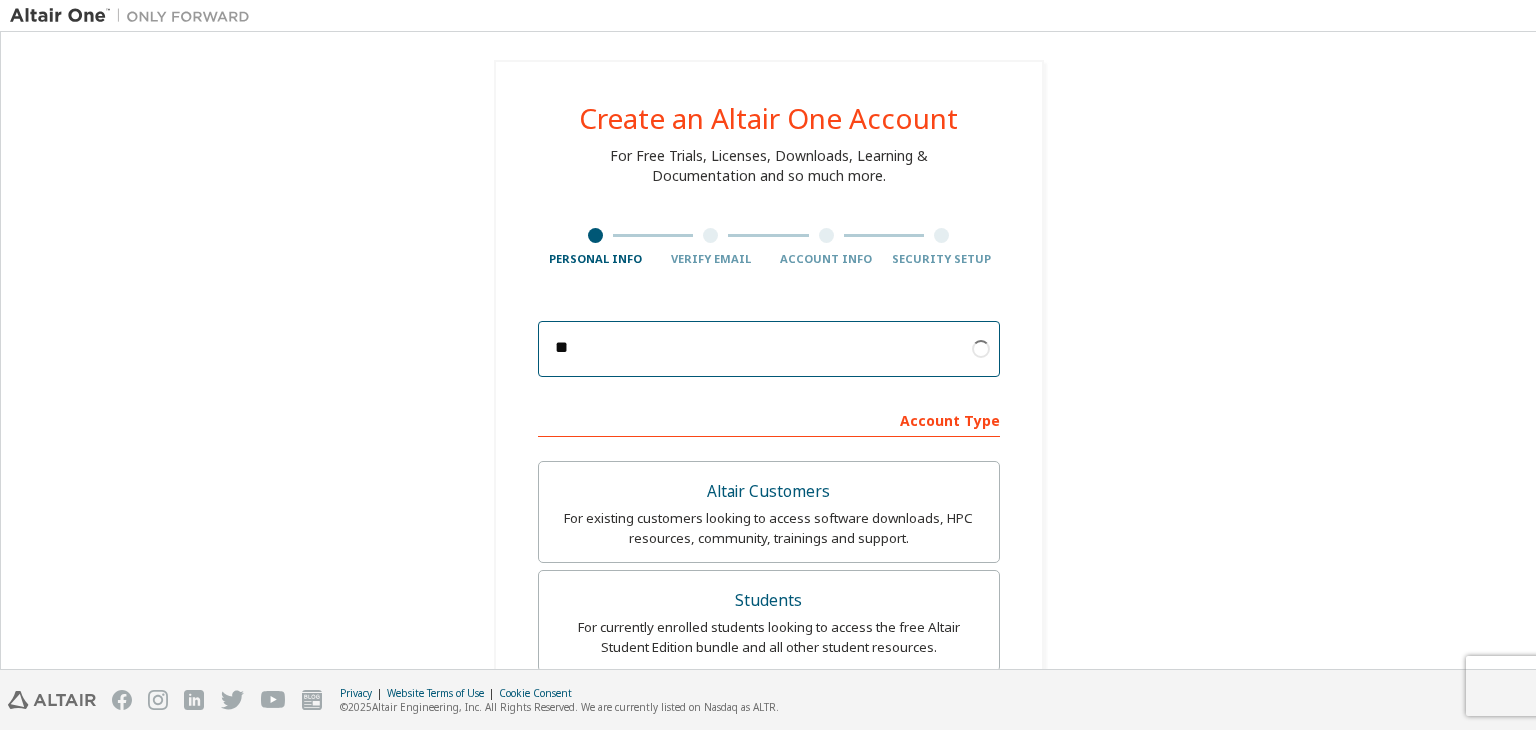type on "*" 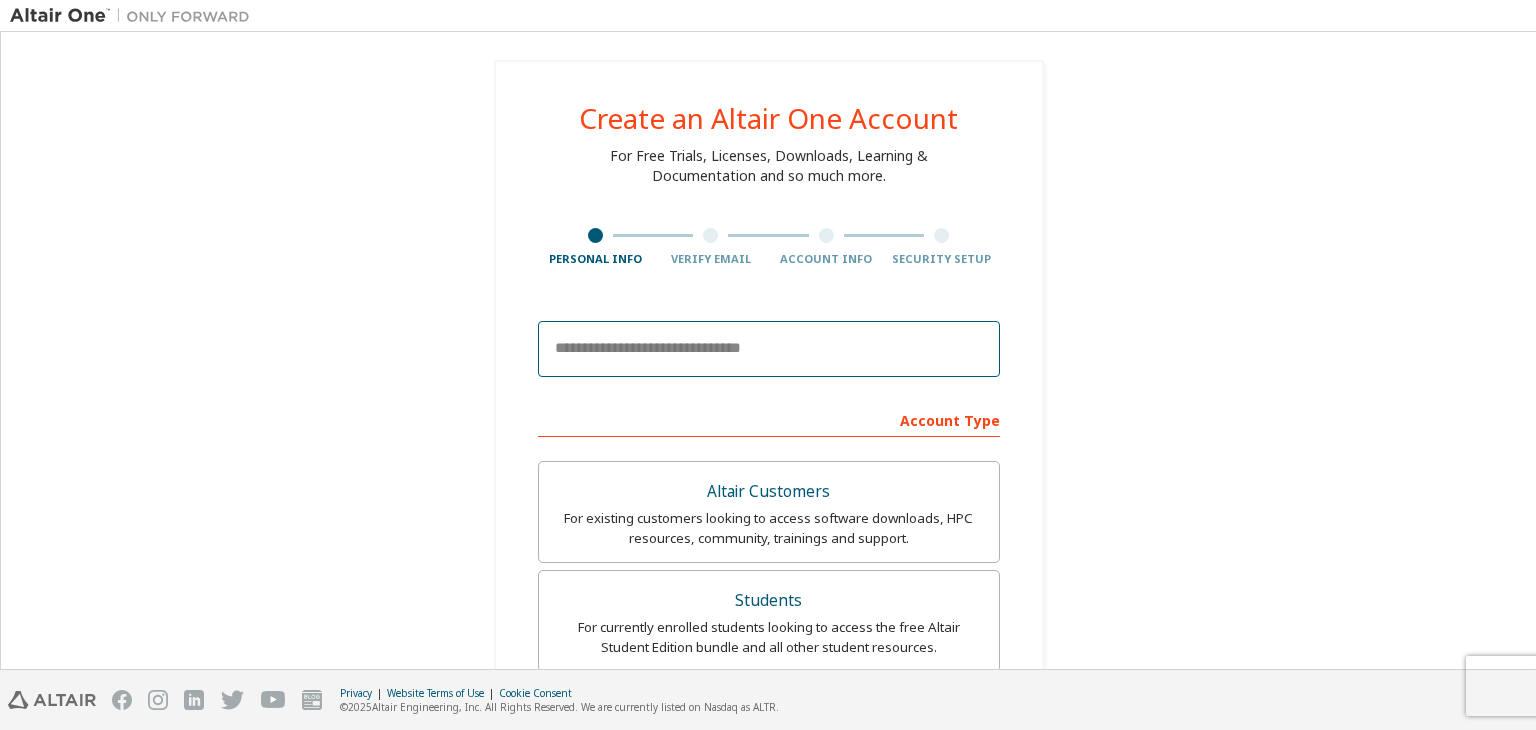 click at bounding box center [769, 349] 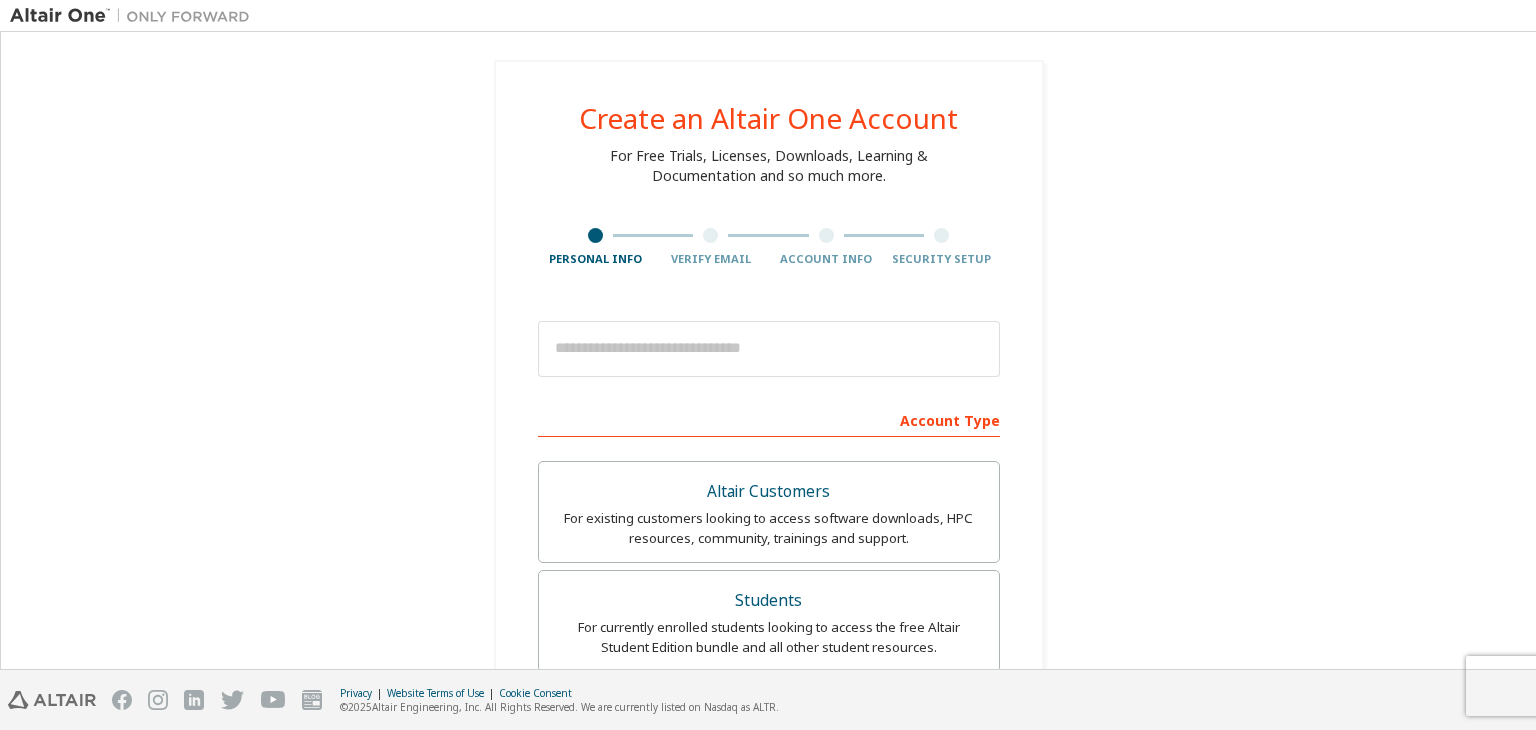 scroll, scrollTop: 592, scrollLeft: 0, axis: vertical 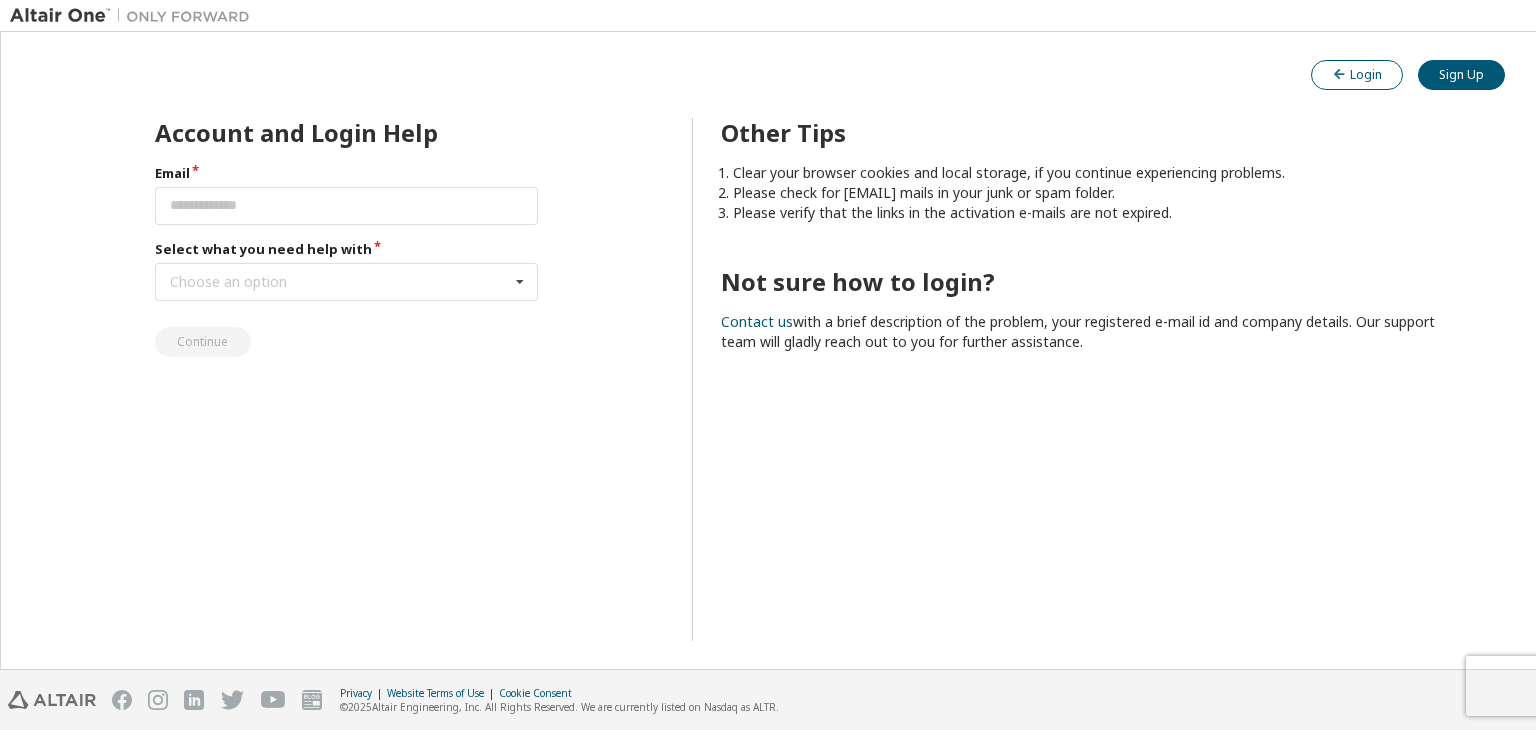 click on "Login" at bounding box center [1357, 74] 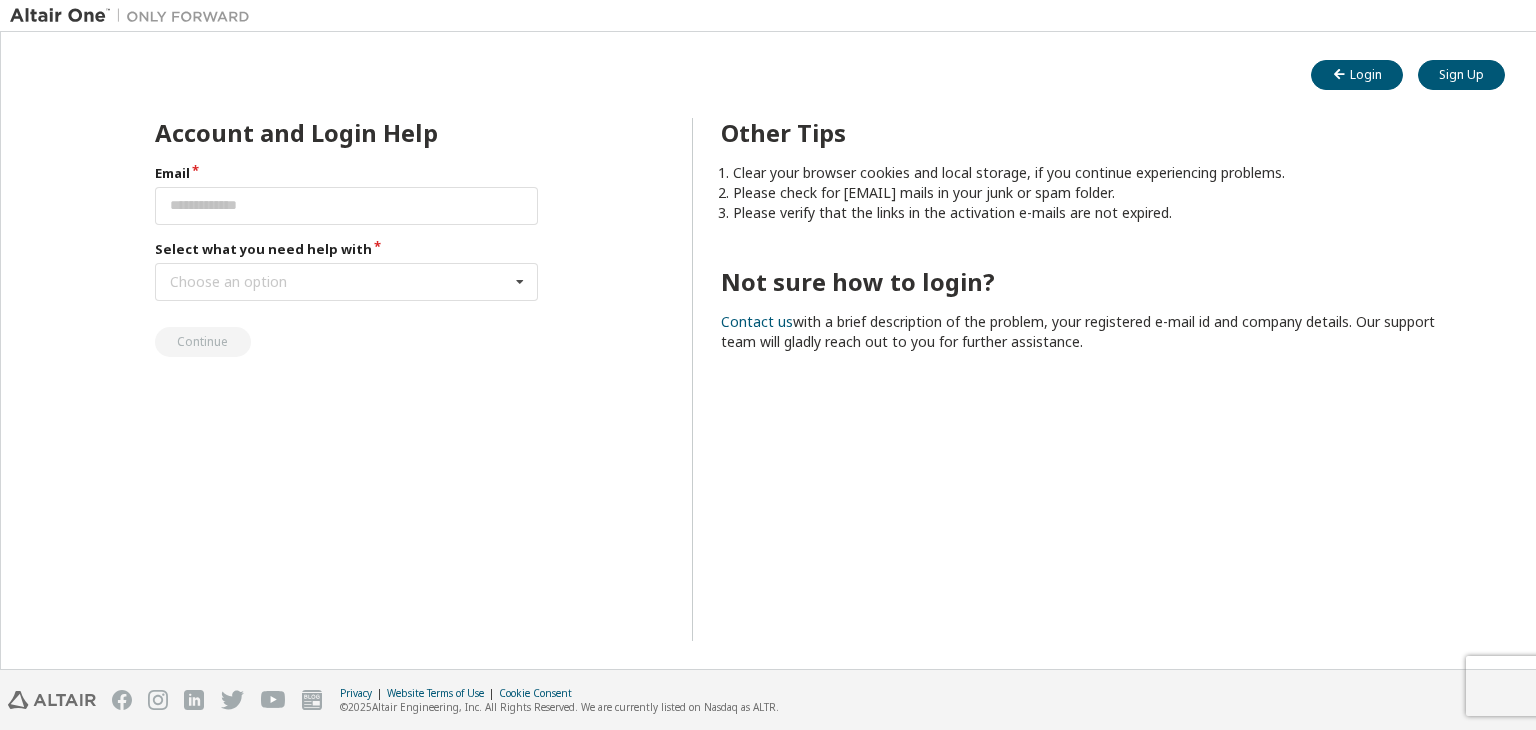 scroll, scrollTop: 0, scrollLeft: 0, axis: both 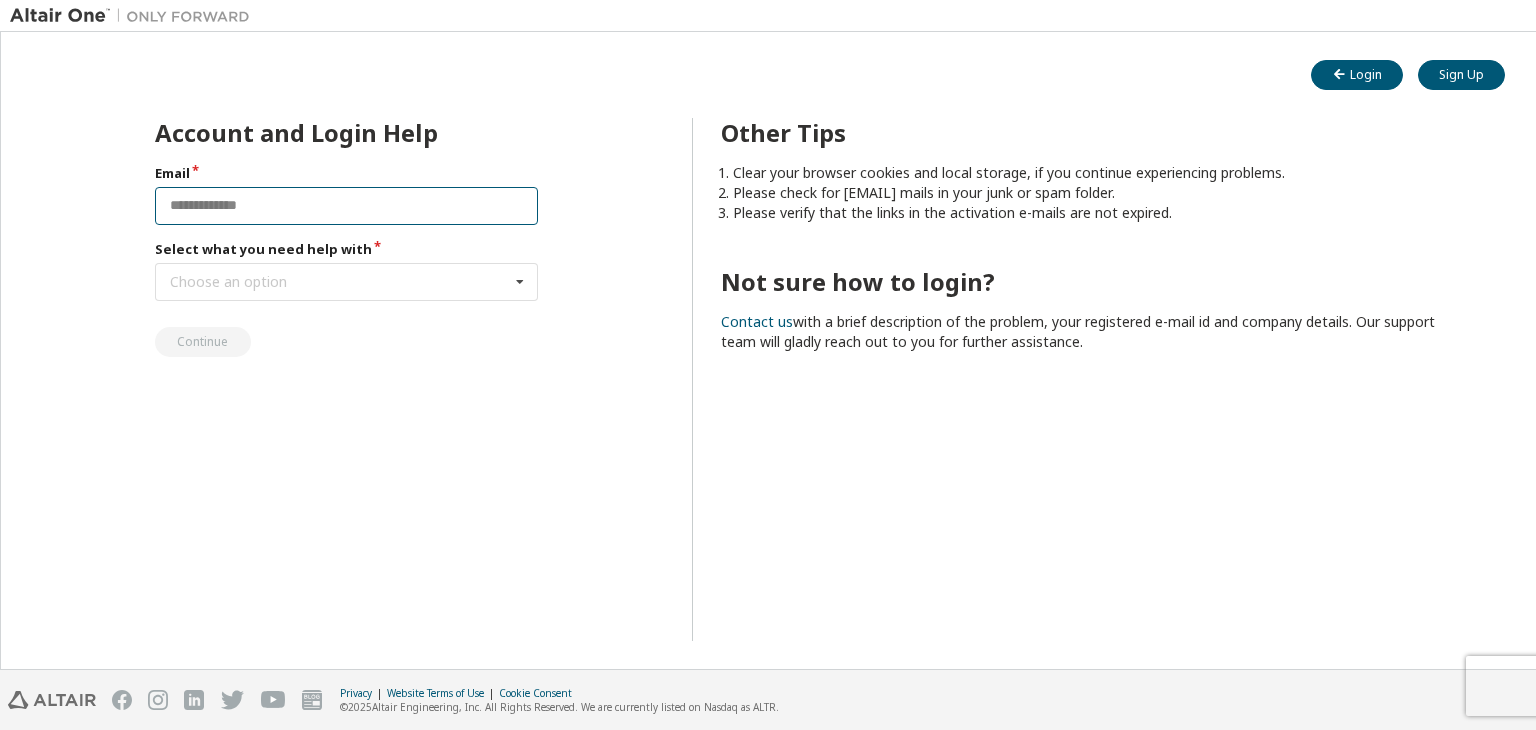 click at bounding box center (347, 206) 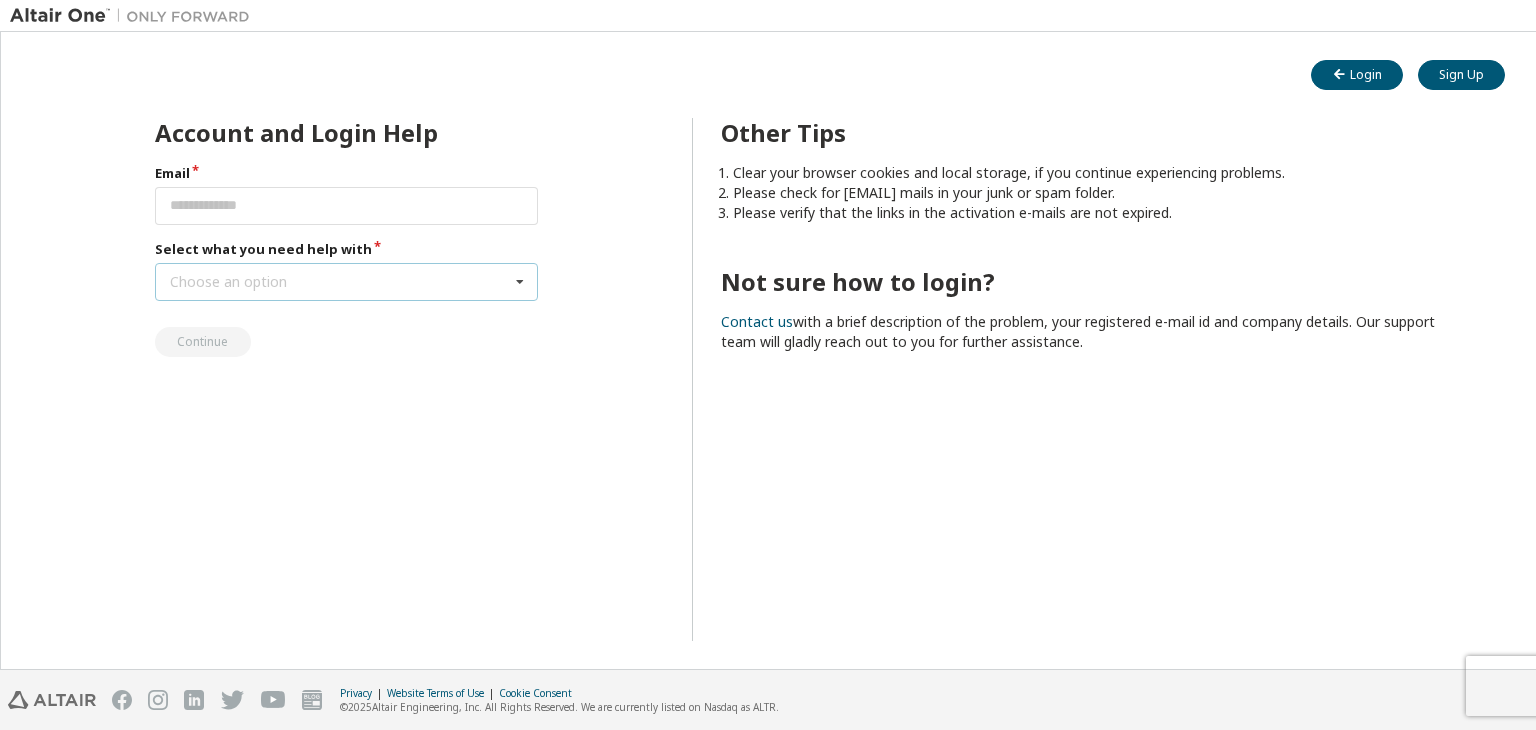 click on "Choose an option" at bounding box center (228, 282) 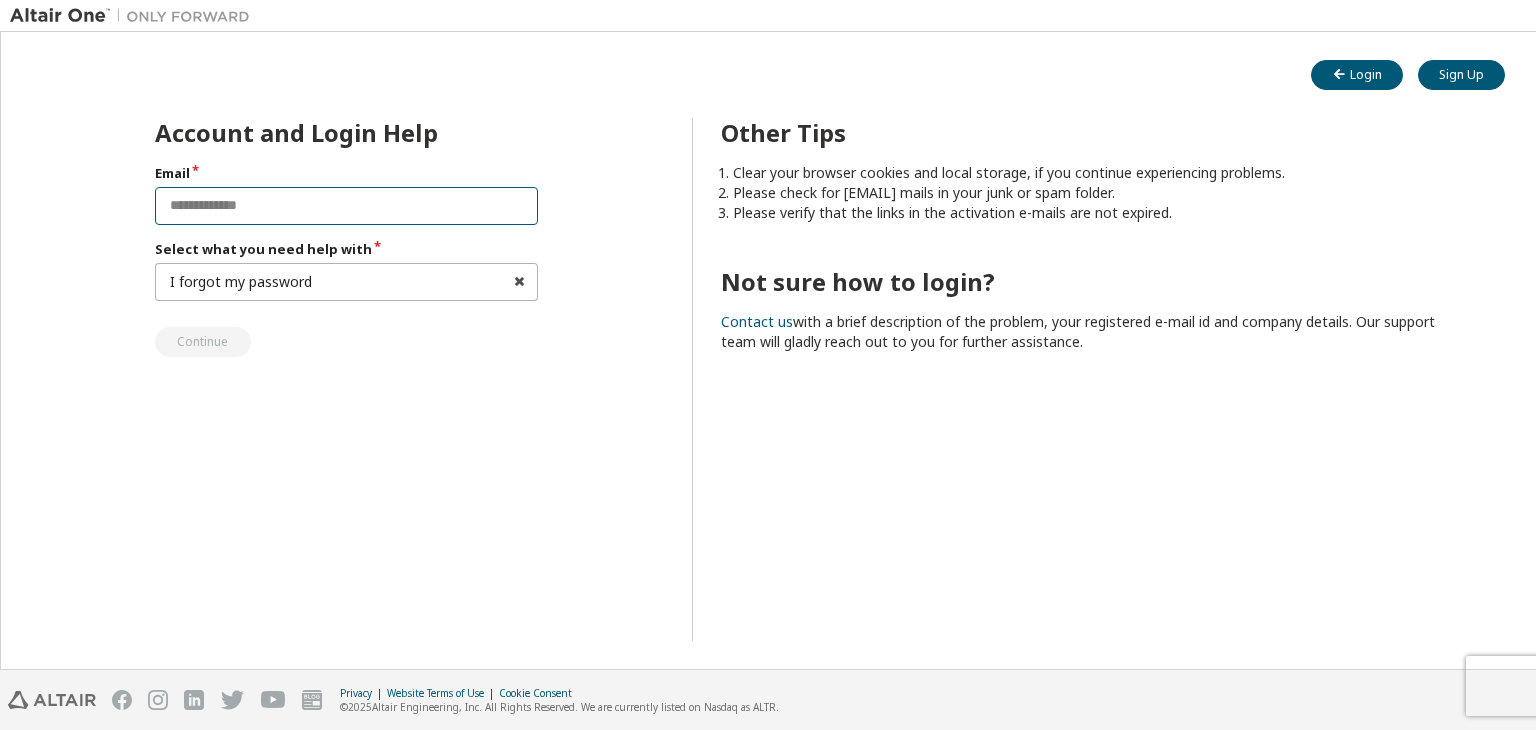 click at bounding box center (347, 206) 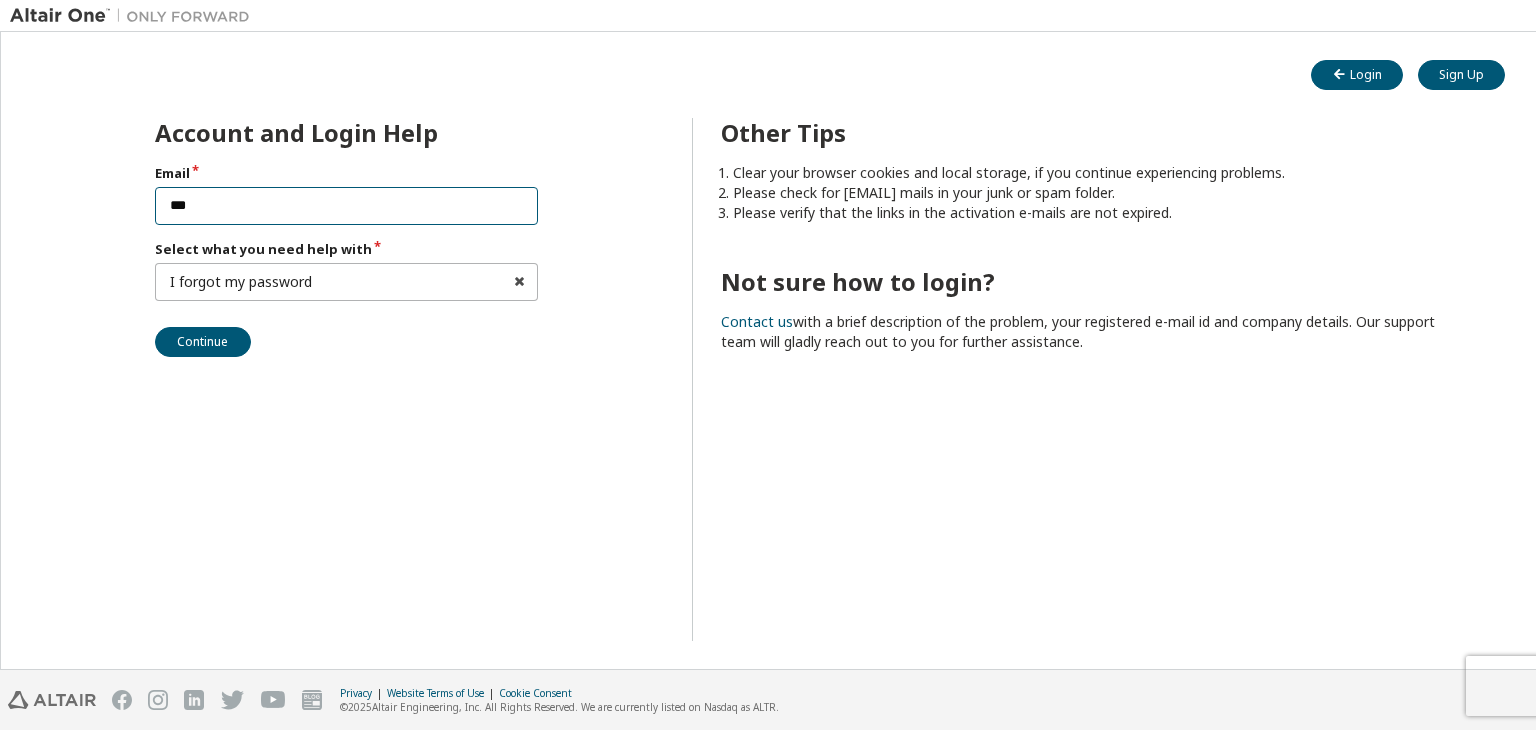 click on "***" at bounding box center (347, 206) 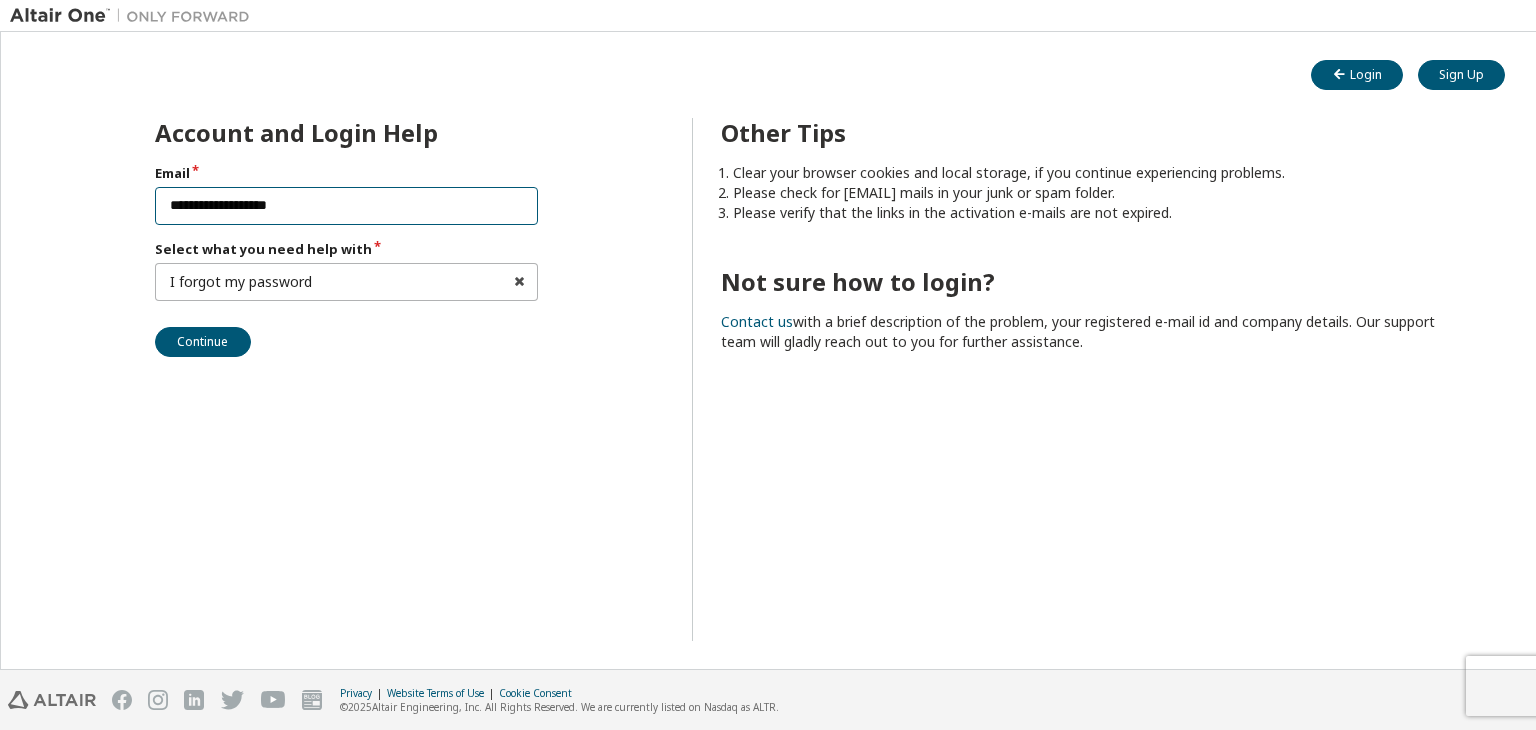 click on "**********" at bounding box center (347, 206) 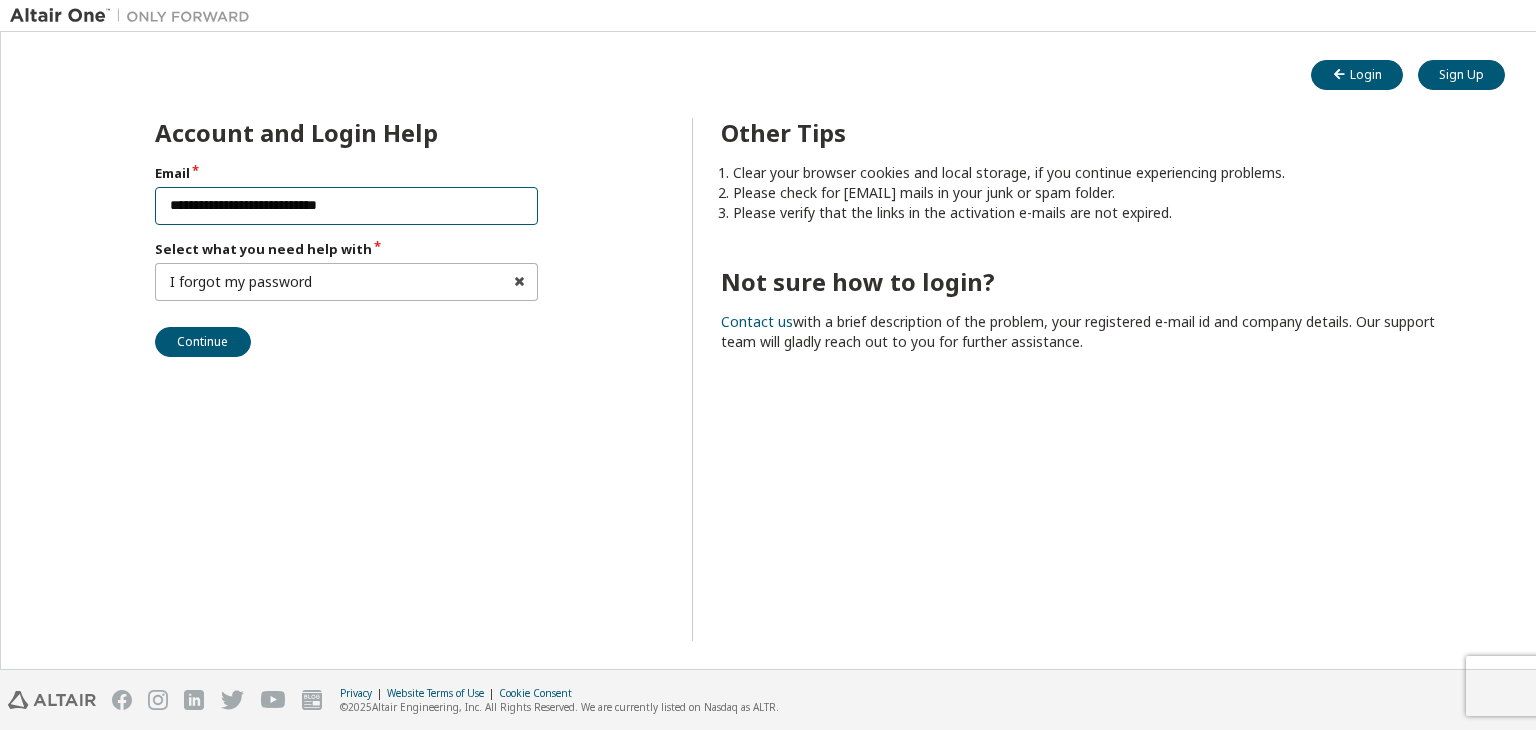 type on "**********" 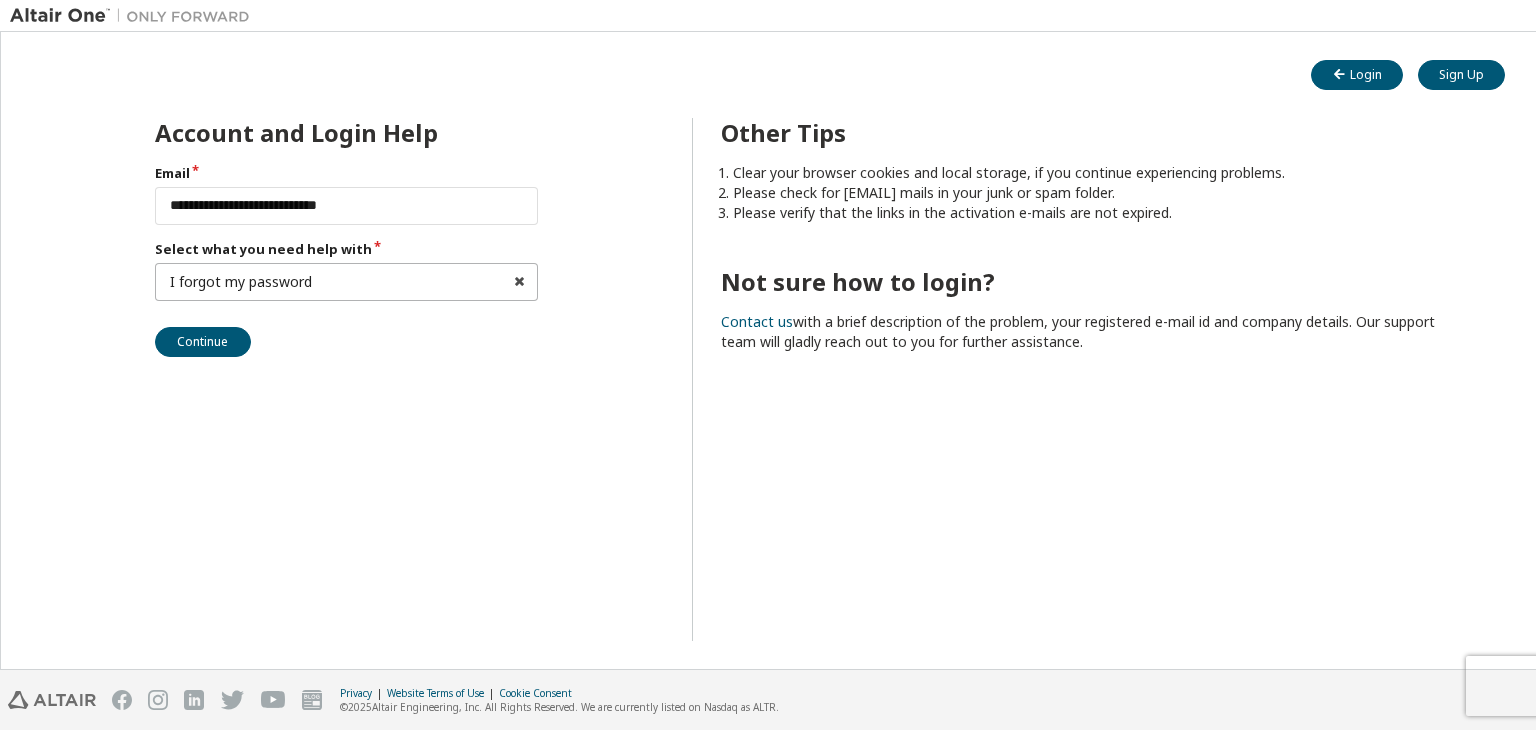 click on "**********" at bounding box center (347, 260) 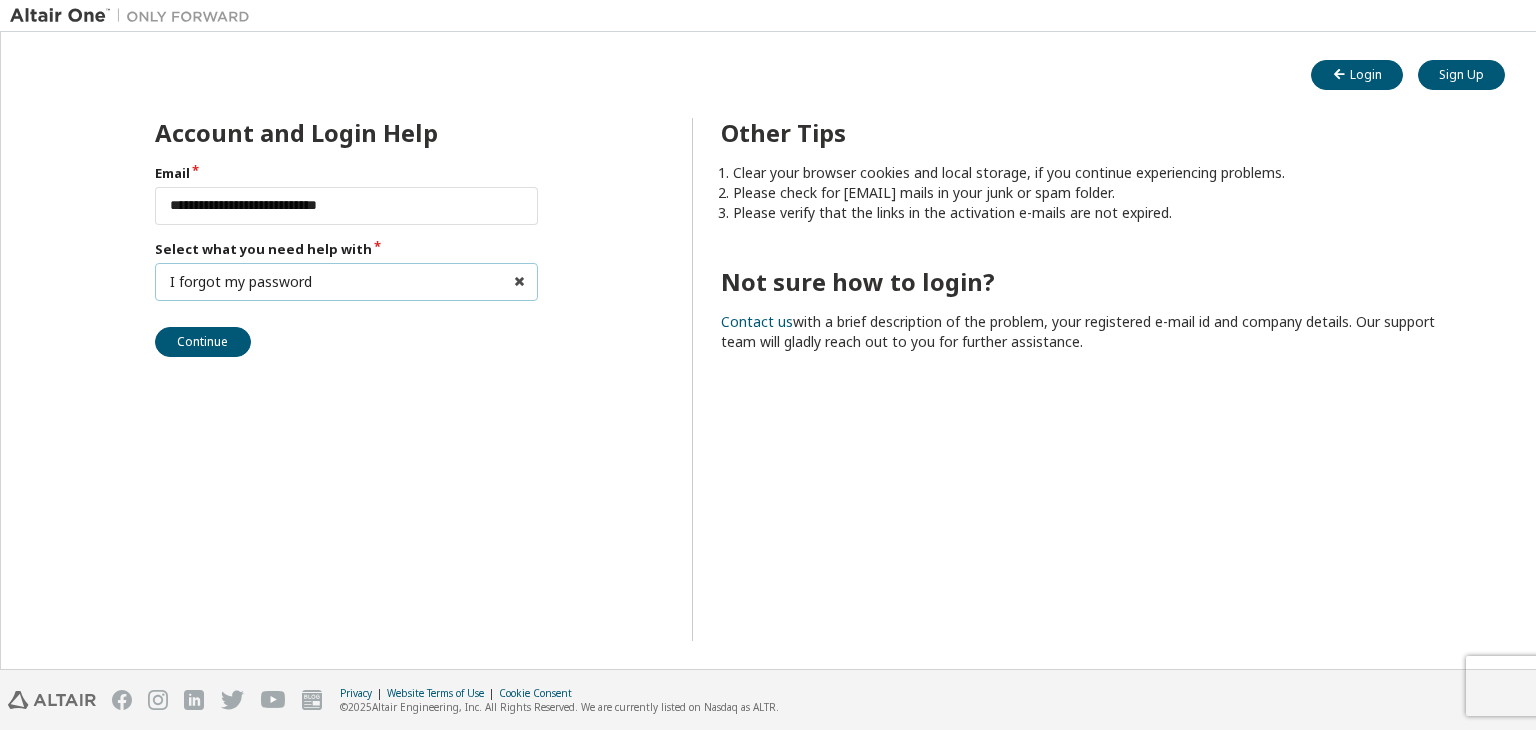 click on "I forgot my password I forgot my password I did not receive activation mail My activation mail expired My account is locked I want to reset multi-factor authentication I don't know but can't login" at bounding box center (347, 282) 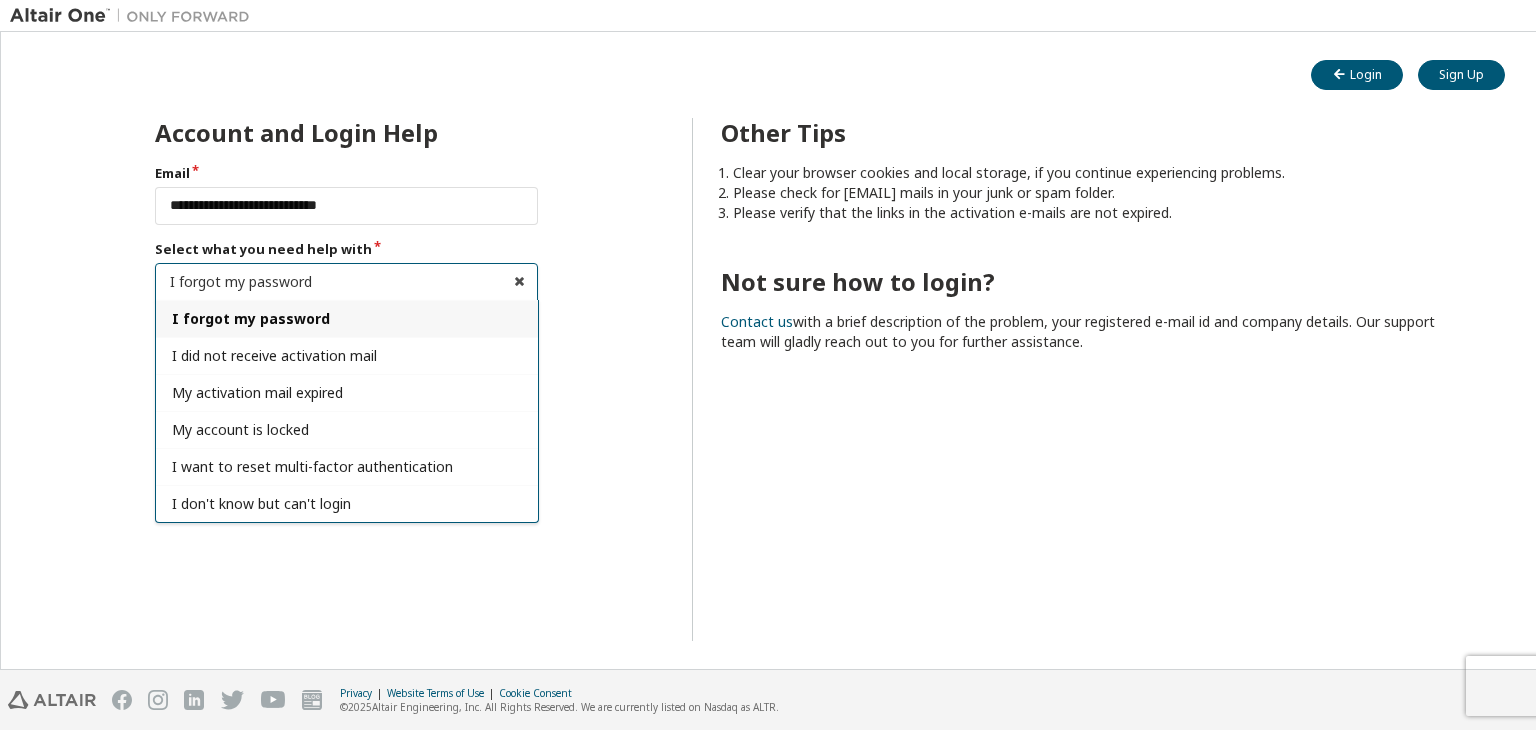 click on "I forgot my password" at bounding box center (347, 318) 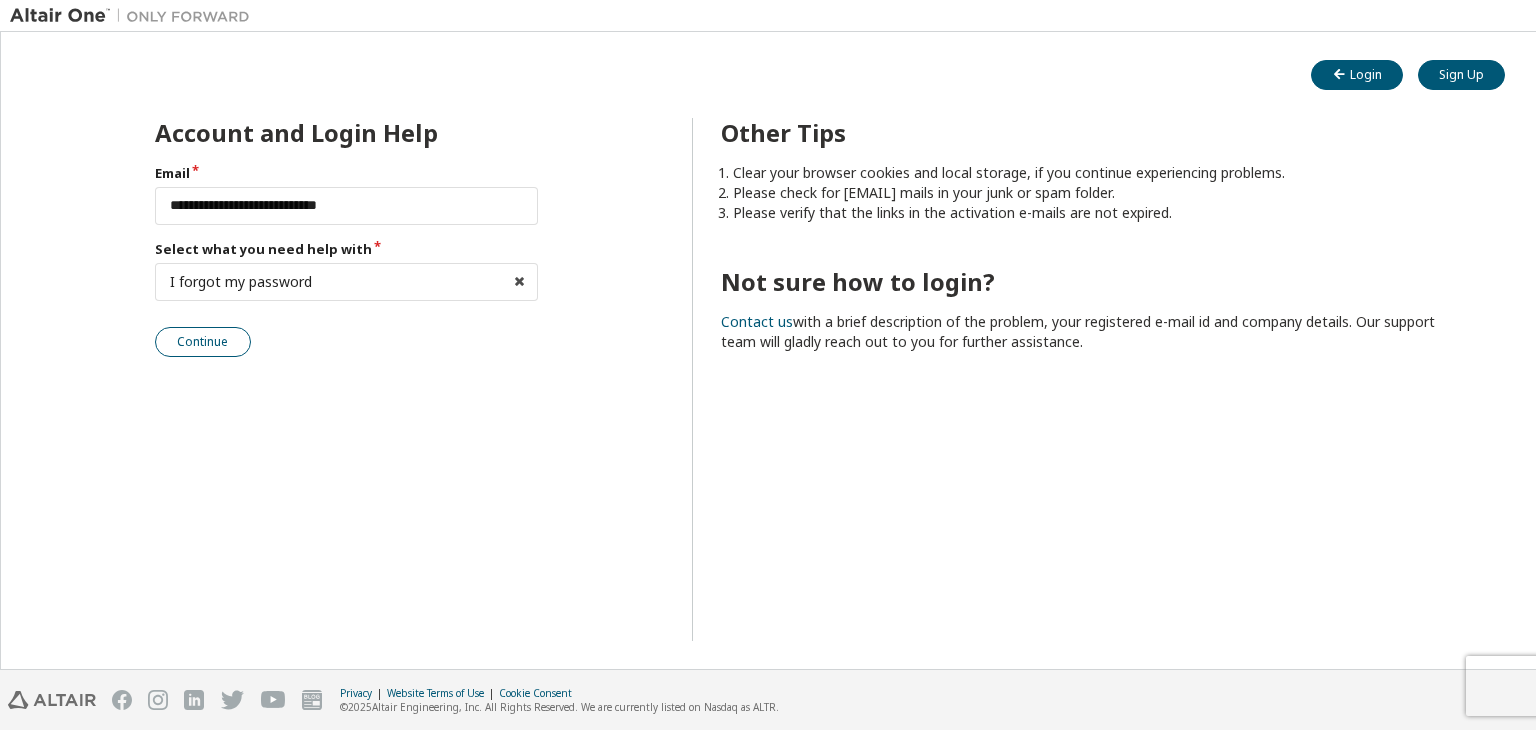 click on "Continue" at bounding box center (203, 342) 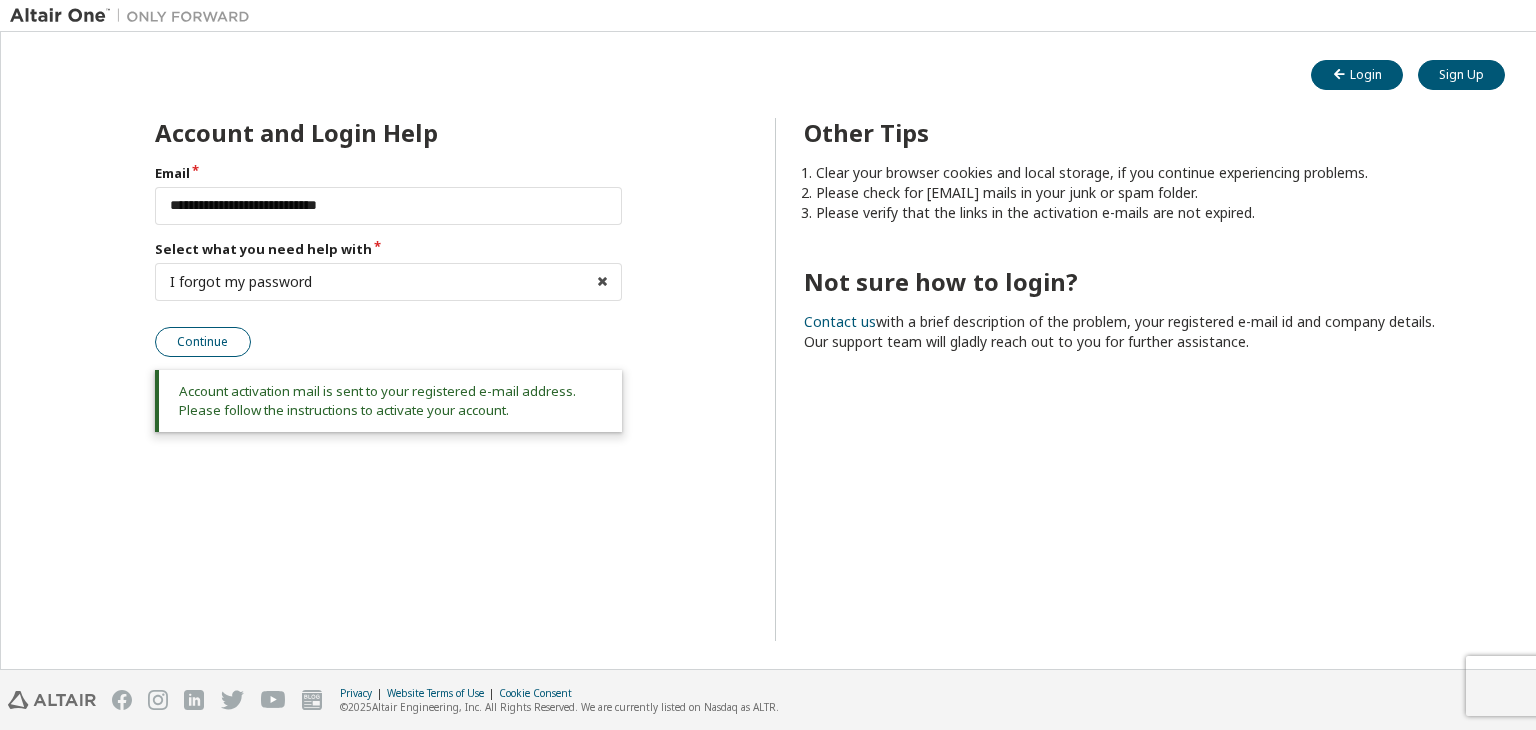 click on "Continue" at bounding box center [203, 342] 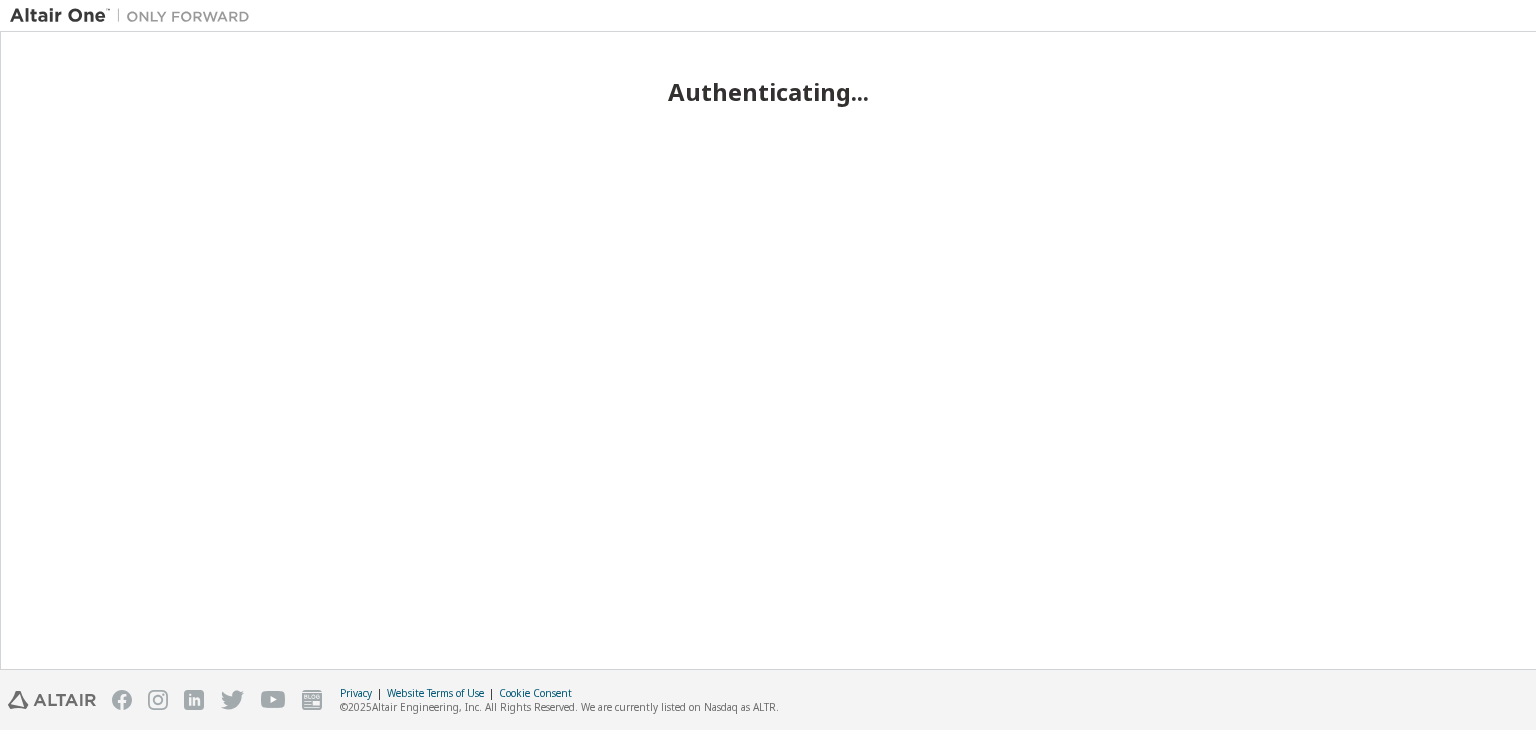 scroll, scrollTop: 0, scrollLeft: 0, axis: both 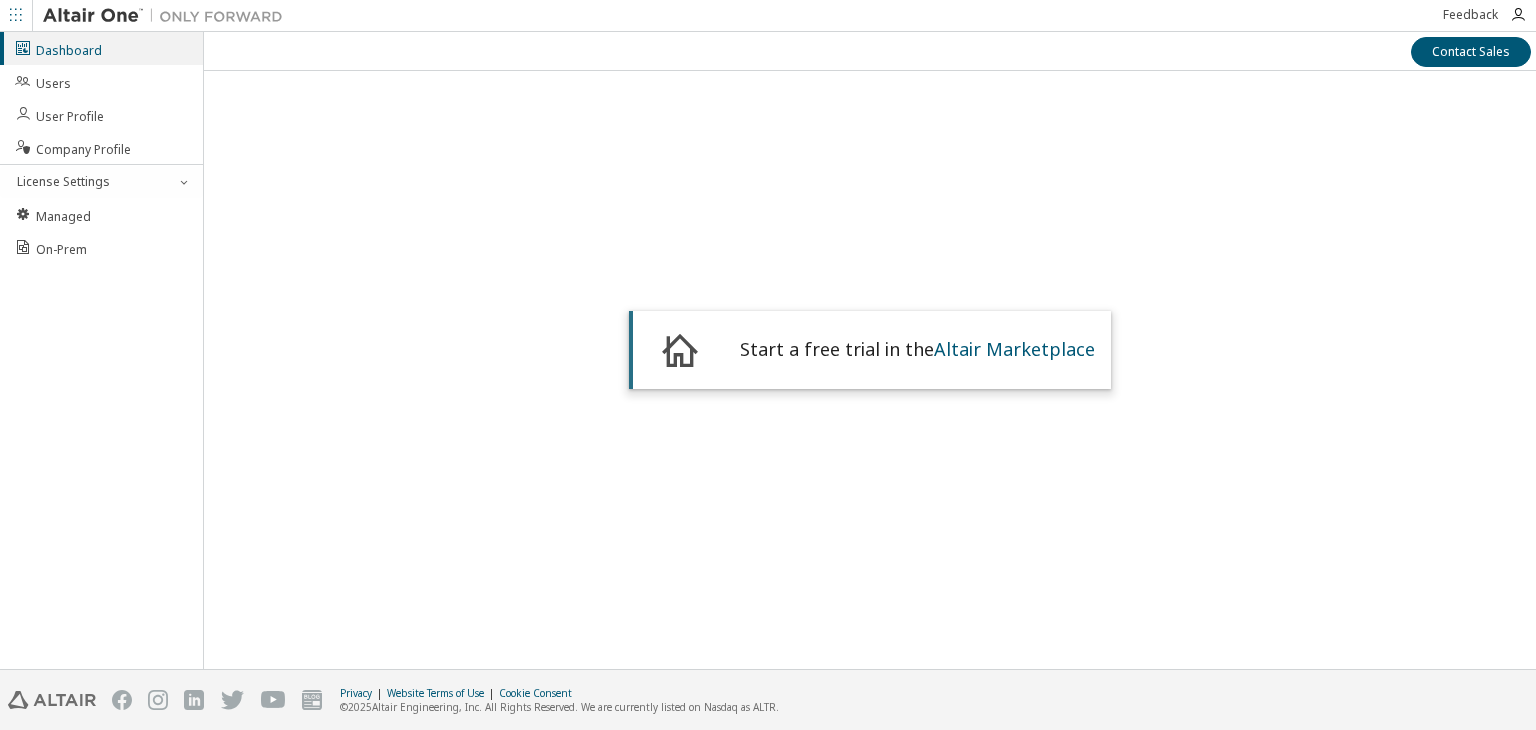 click on "Start a free trial in the  Altair Marketplace" at bounding box center (870, 341) 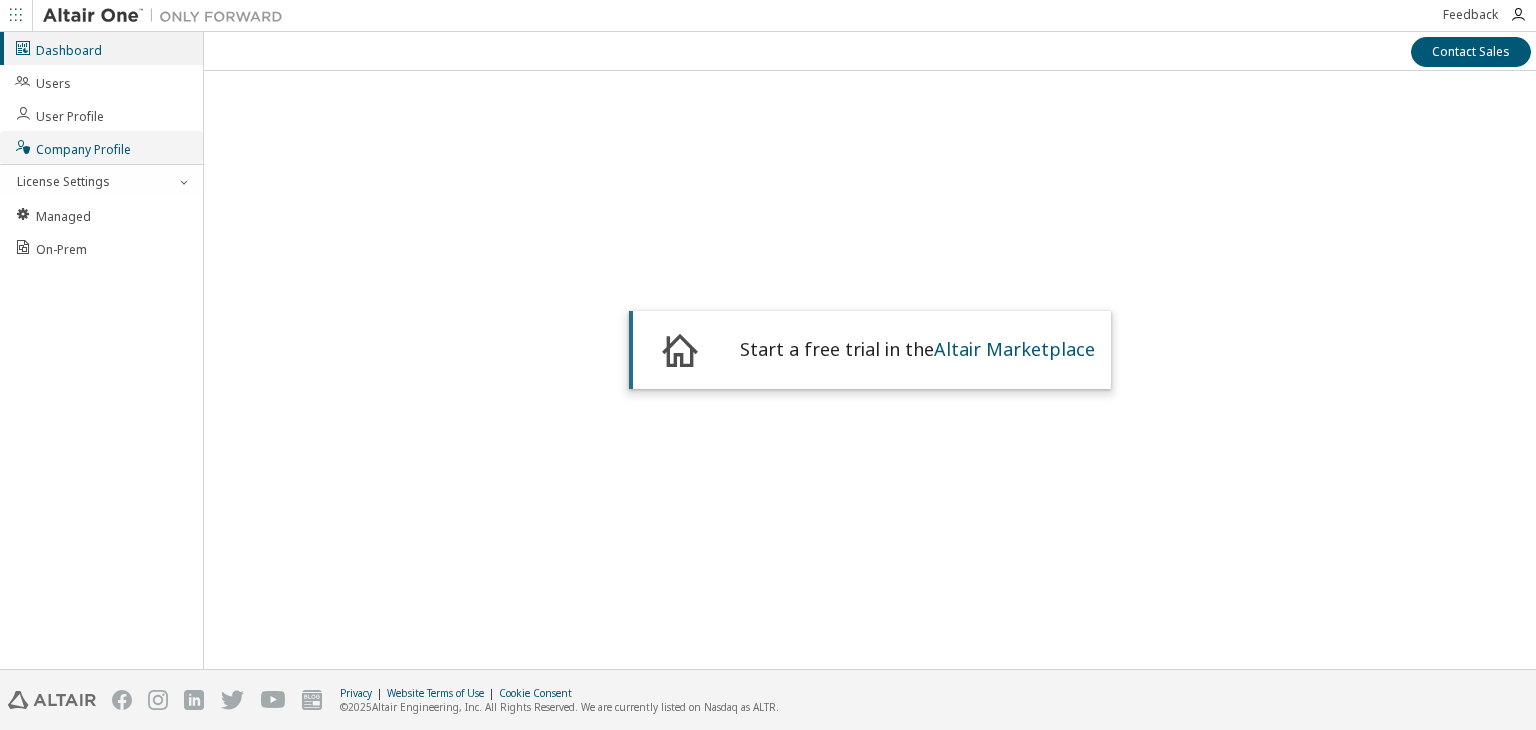 click on "Company Profile" at bounding box center (72, 147) 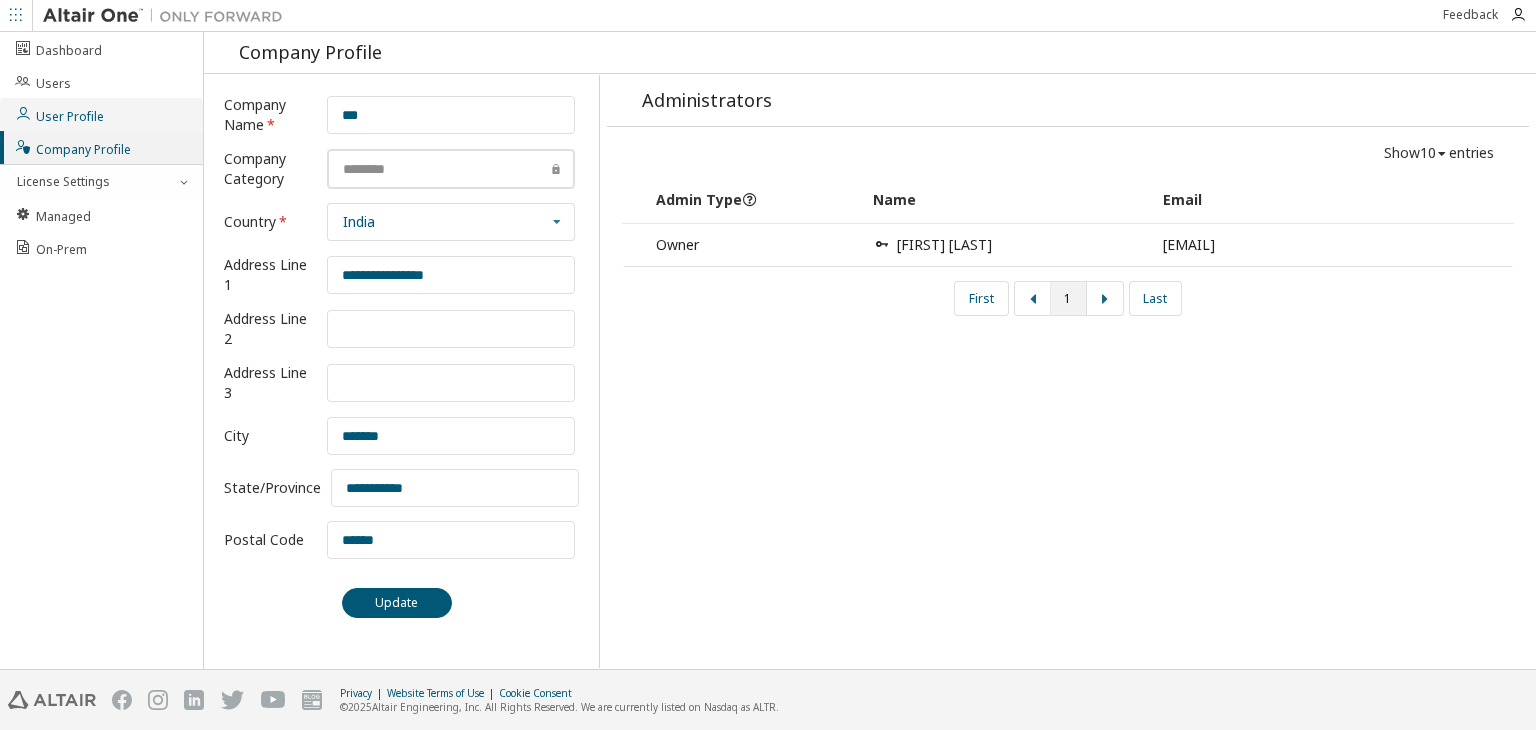 click on "User Profile" at bounding box center (59, 114) 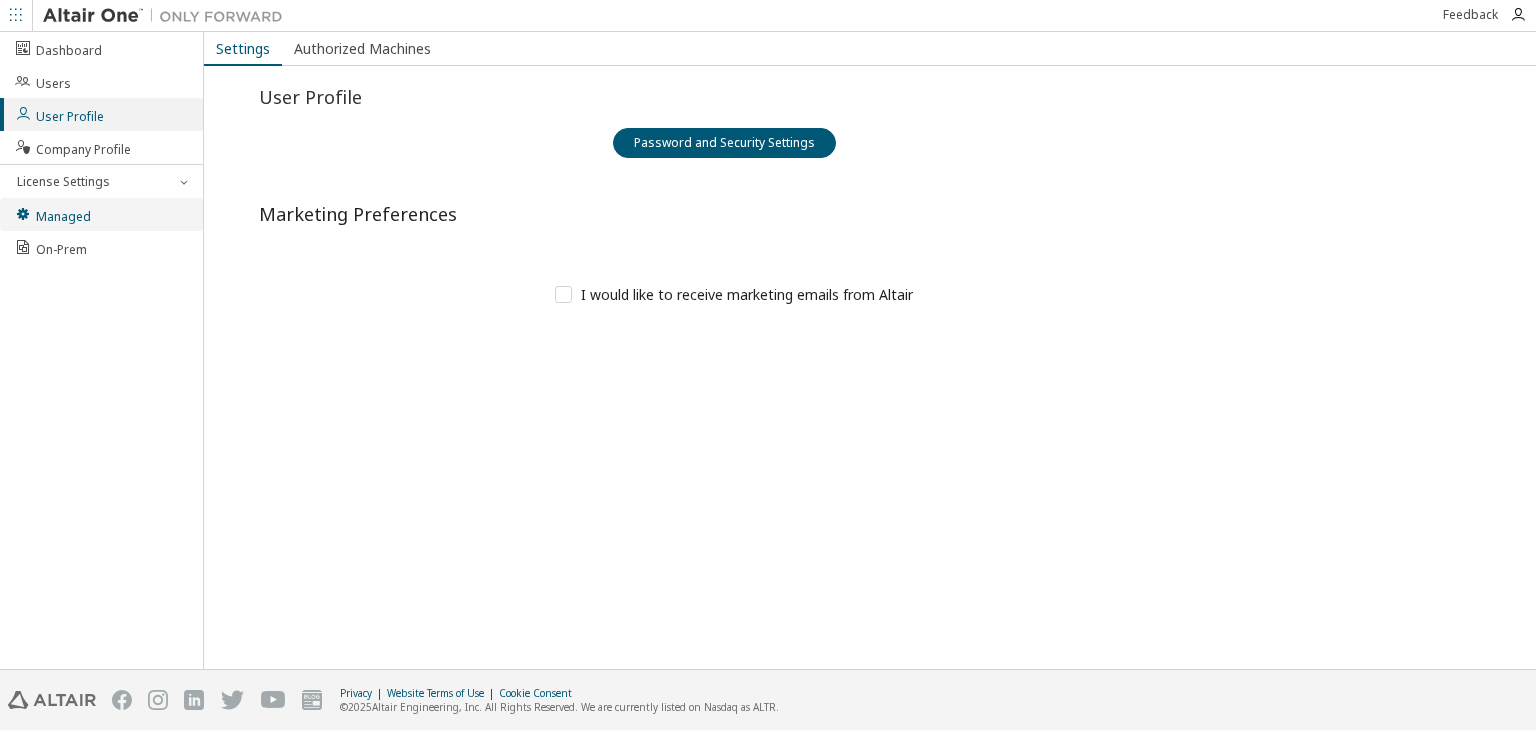 click on "Managed" at bounding box center [52, 214] 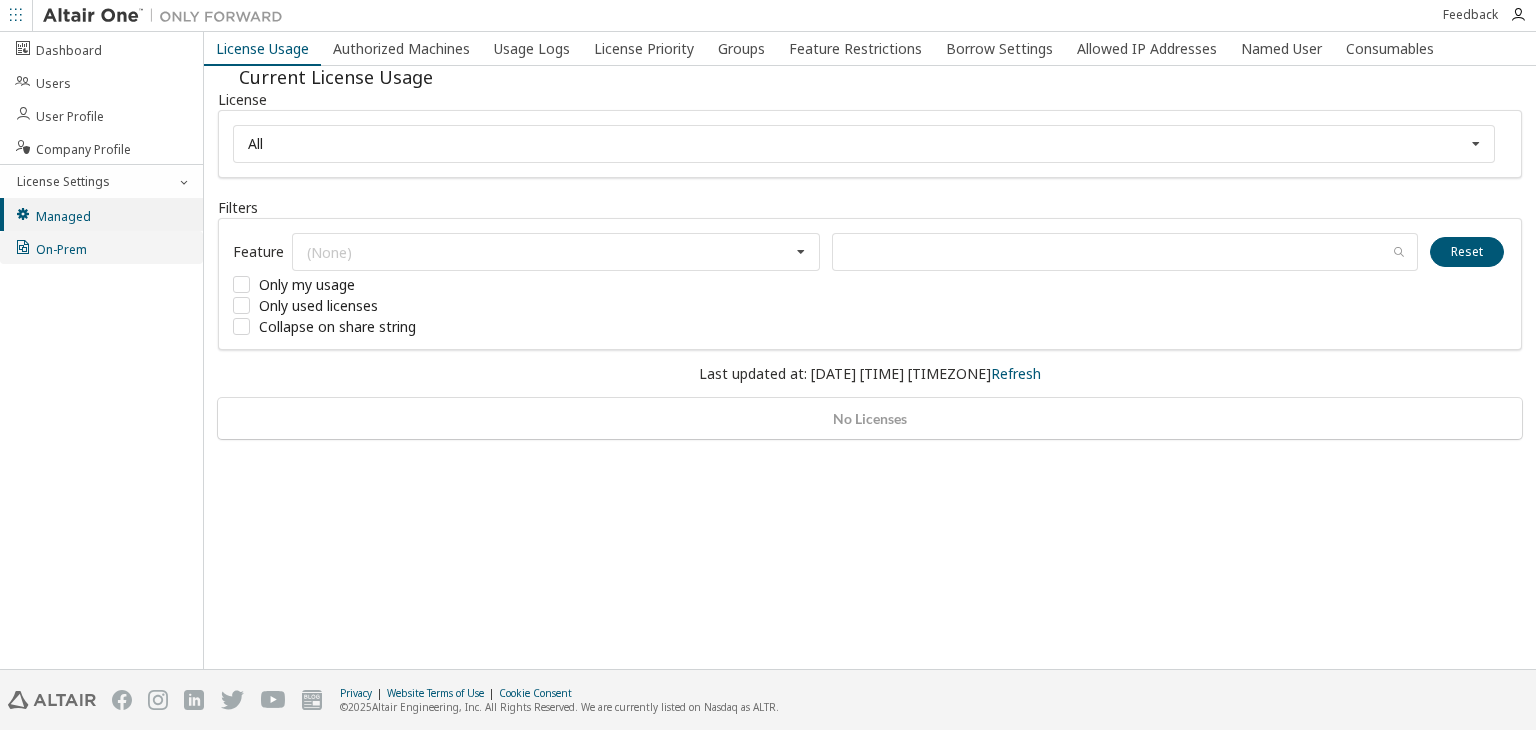click on "On-Prem" at bounding box center (101, 247) 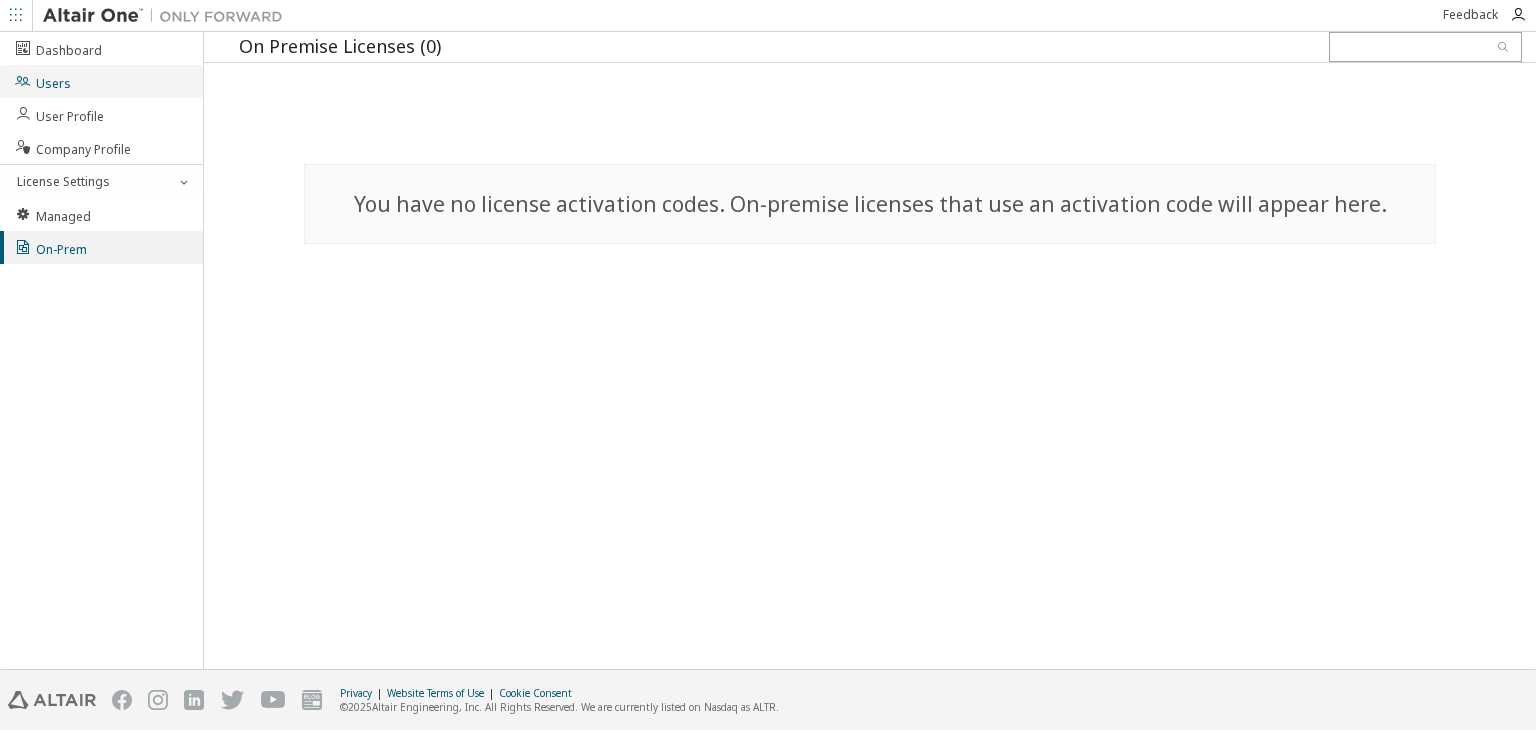 click on "Users" at bounding box center [101, 81] 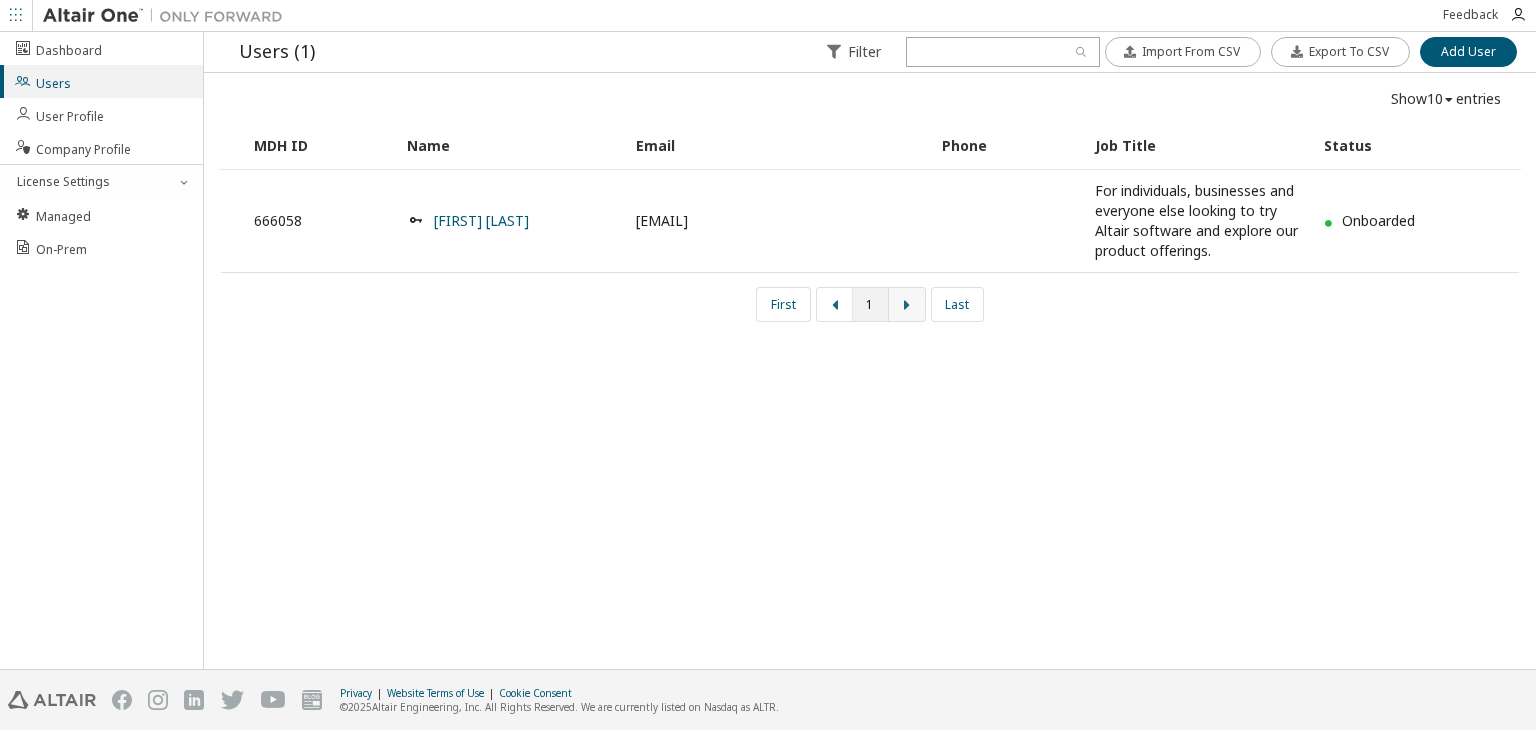 click at bounding box center (907, 304) 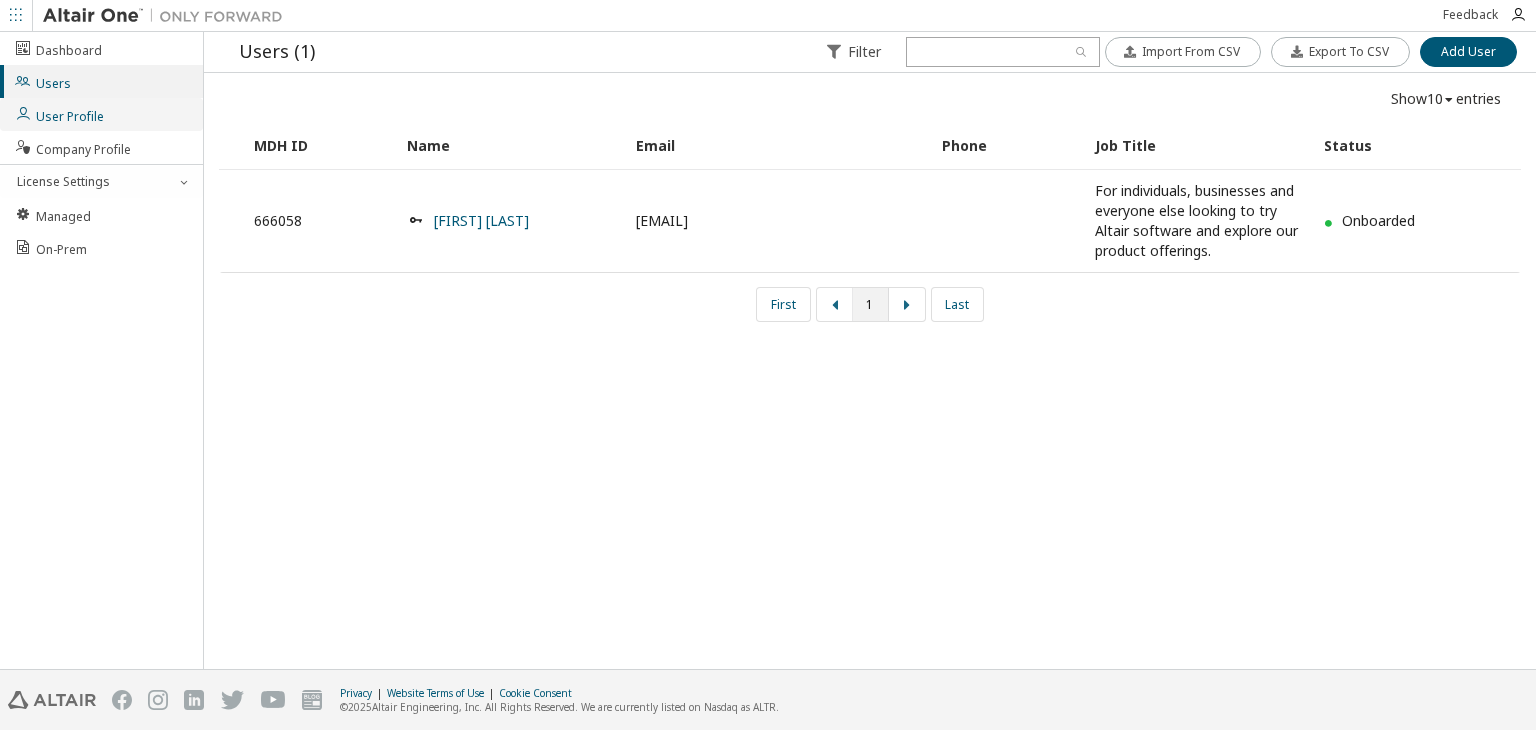 click on "User Profile" at bounding box center (101, 114) 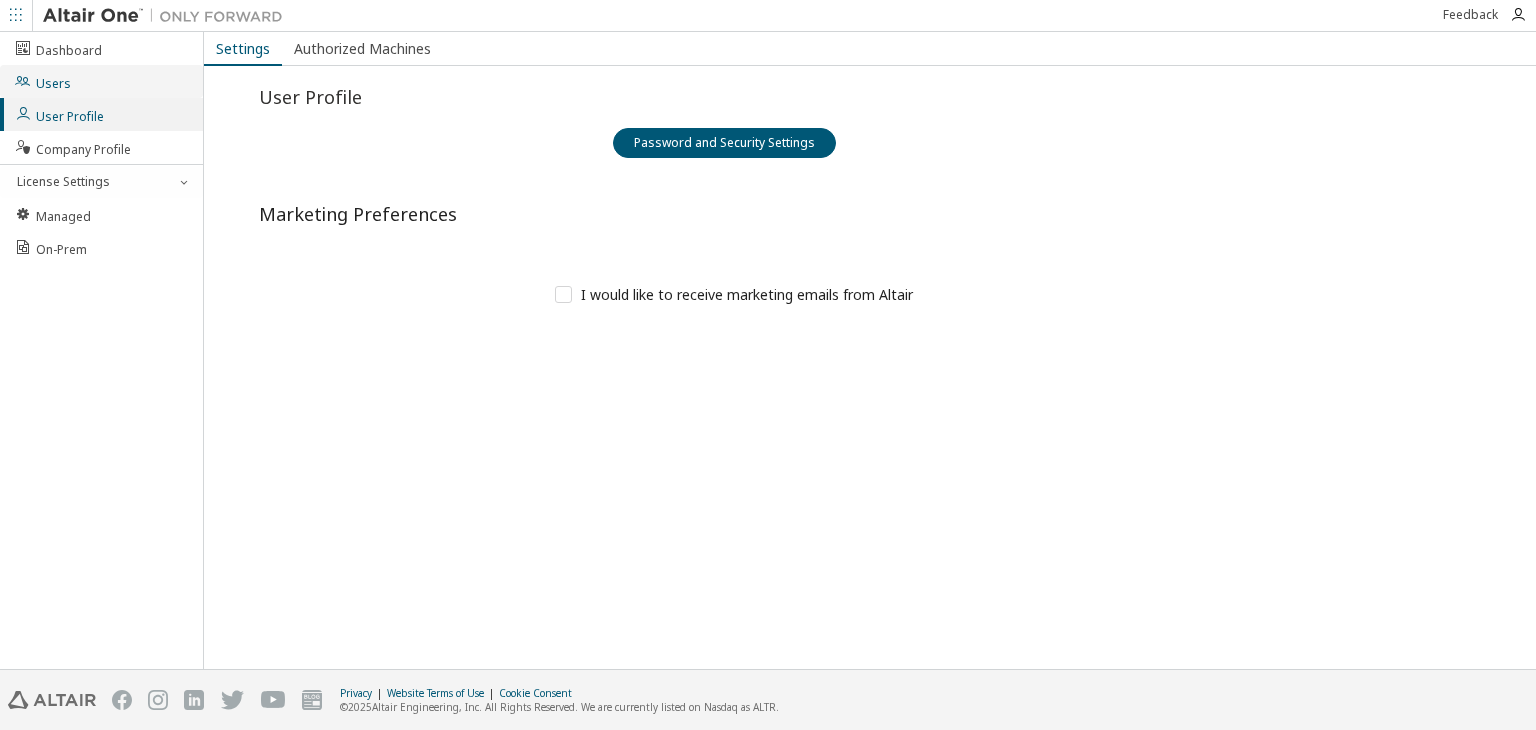 click on "Users" at bounding box center (42, 81) 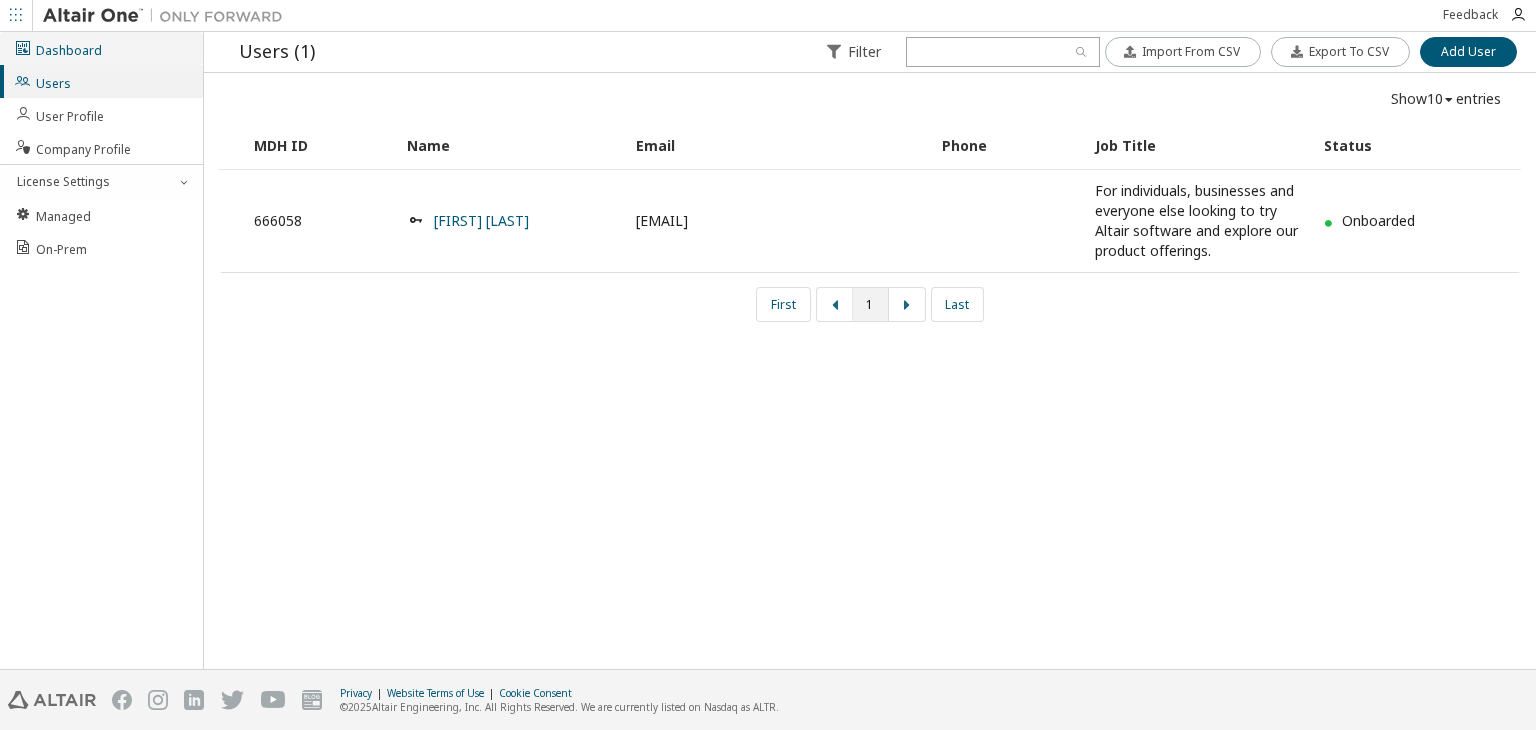 click on "Dashboard" at bounding box center [101, 48] 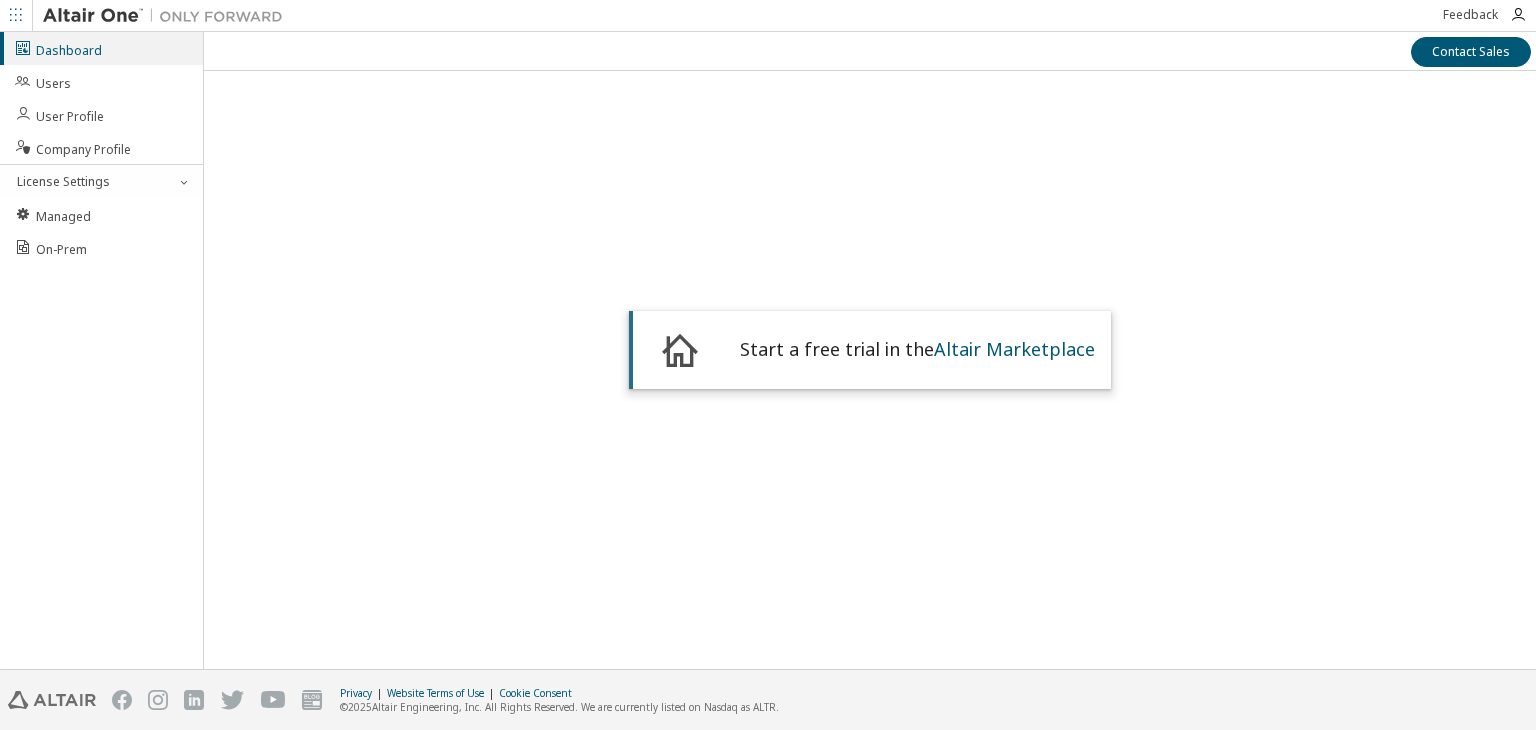click on "Start a free trial in the  Altair Marketplace" at bounding box center (917, 350) 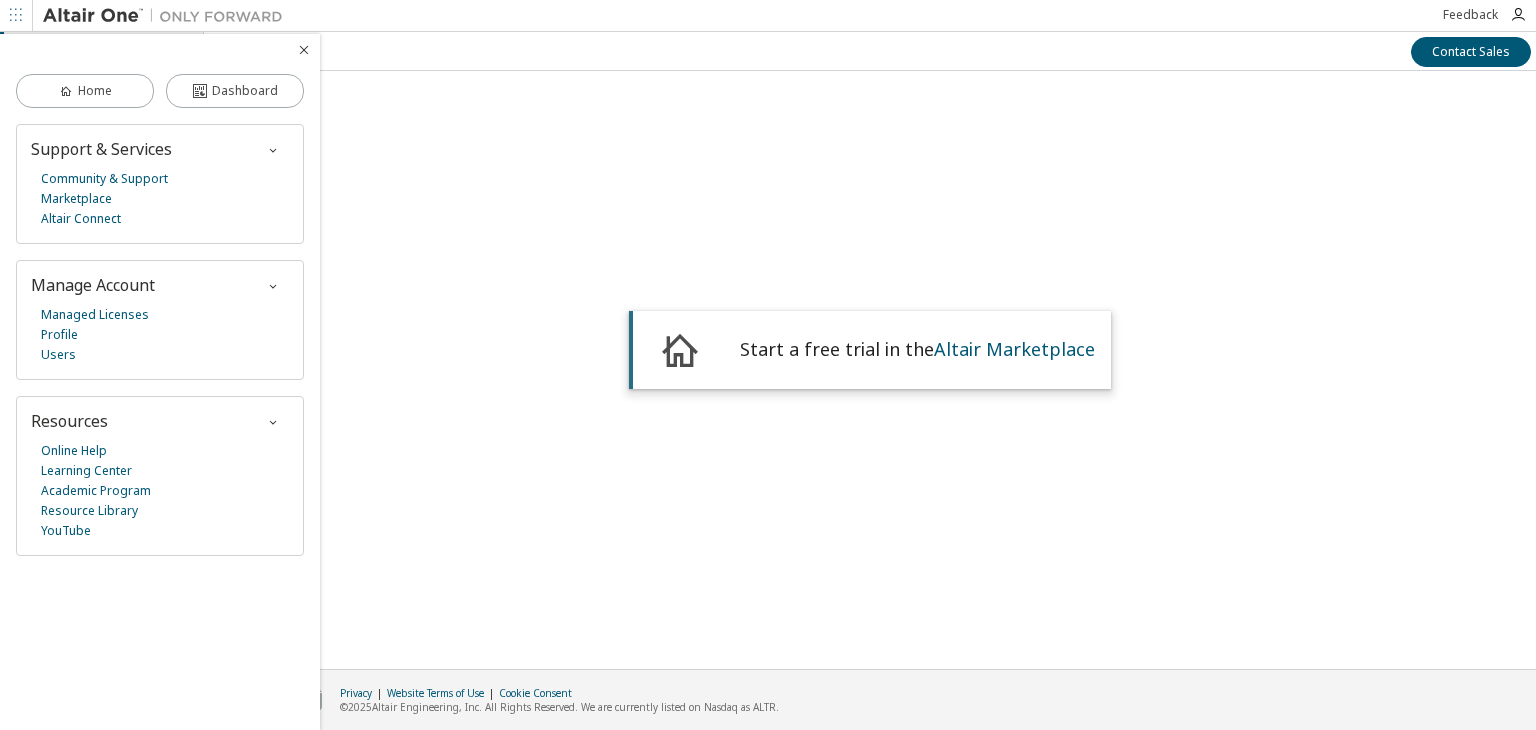 click on "Start a free trial in the  Altair Marketplace" at bounding box center [870, 341] 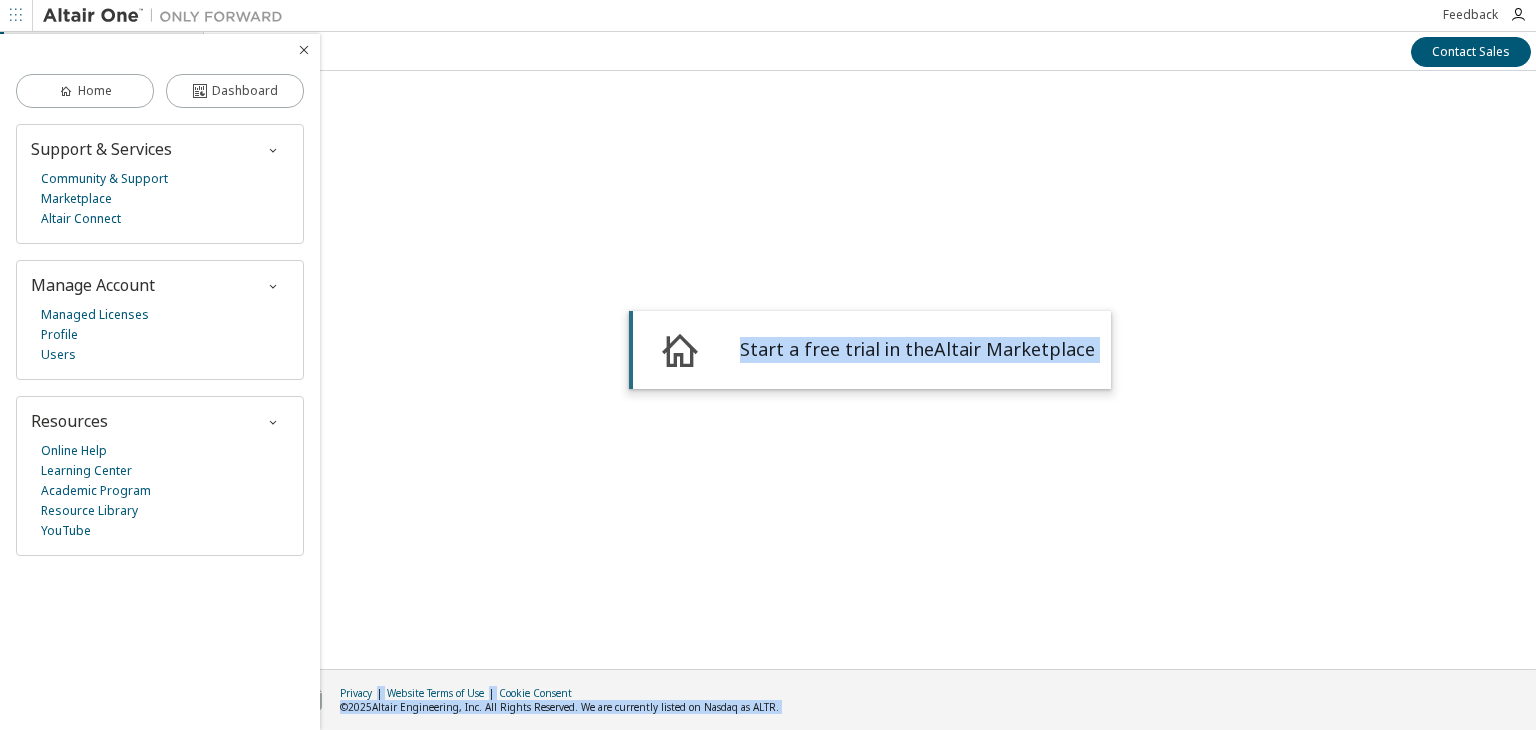 drag, startPoint x: 420, startPoint y: 238, endPoint x: 308, endPoint y: 54, distance: 215.40659 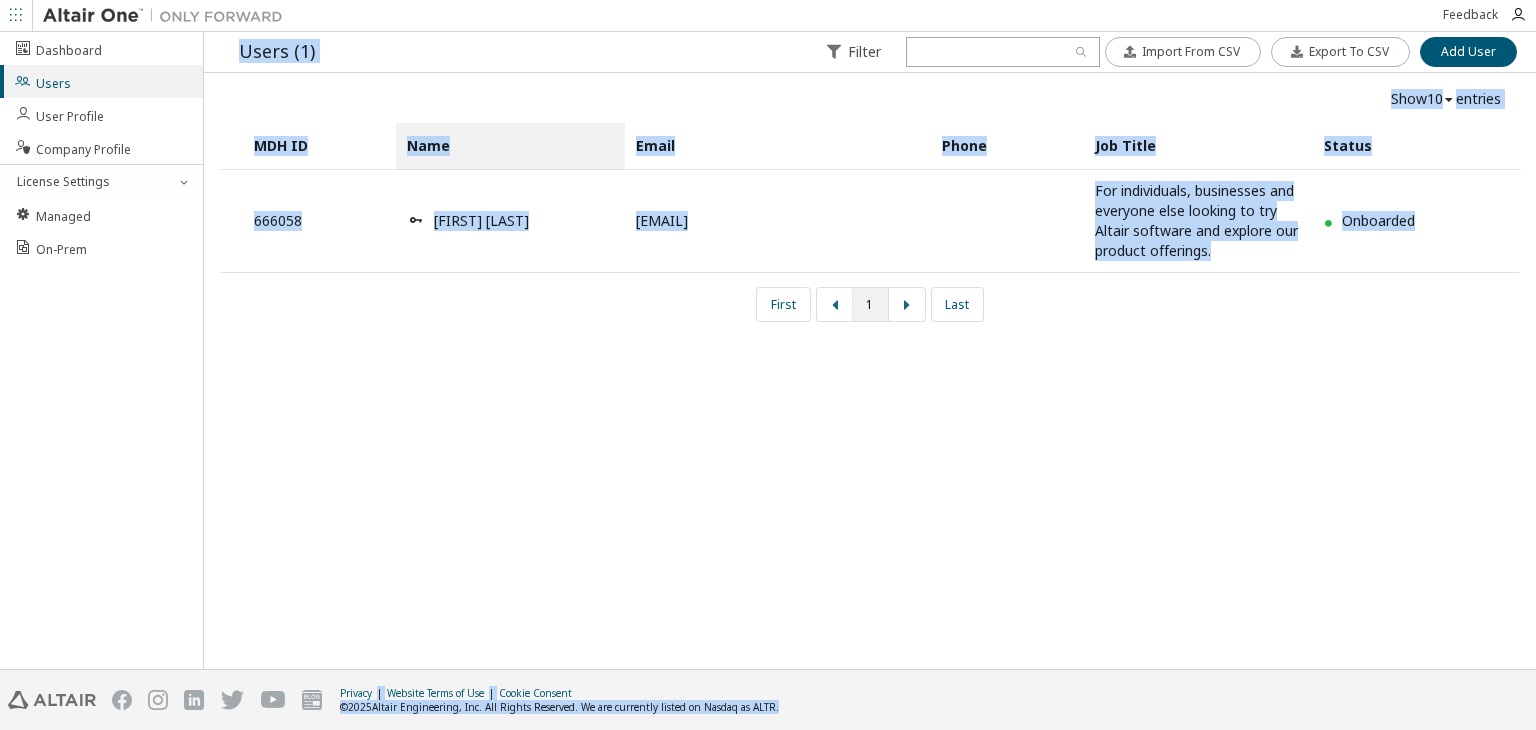 click on "Name" at bounding box center (510, 146) 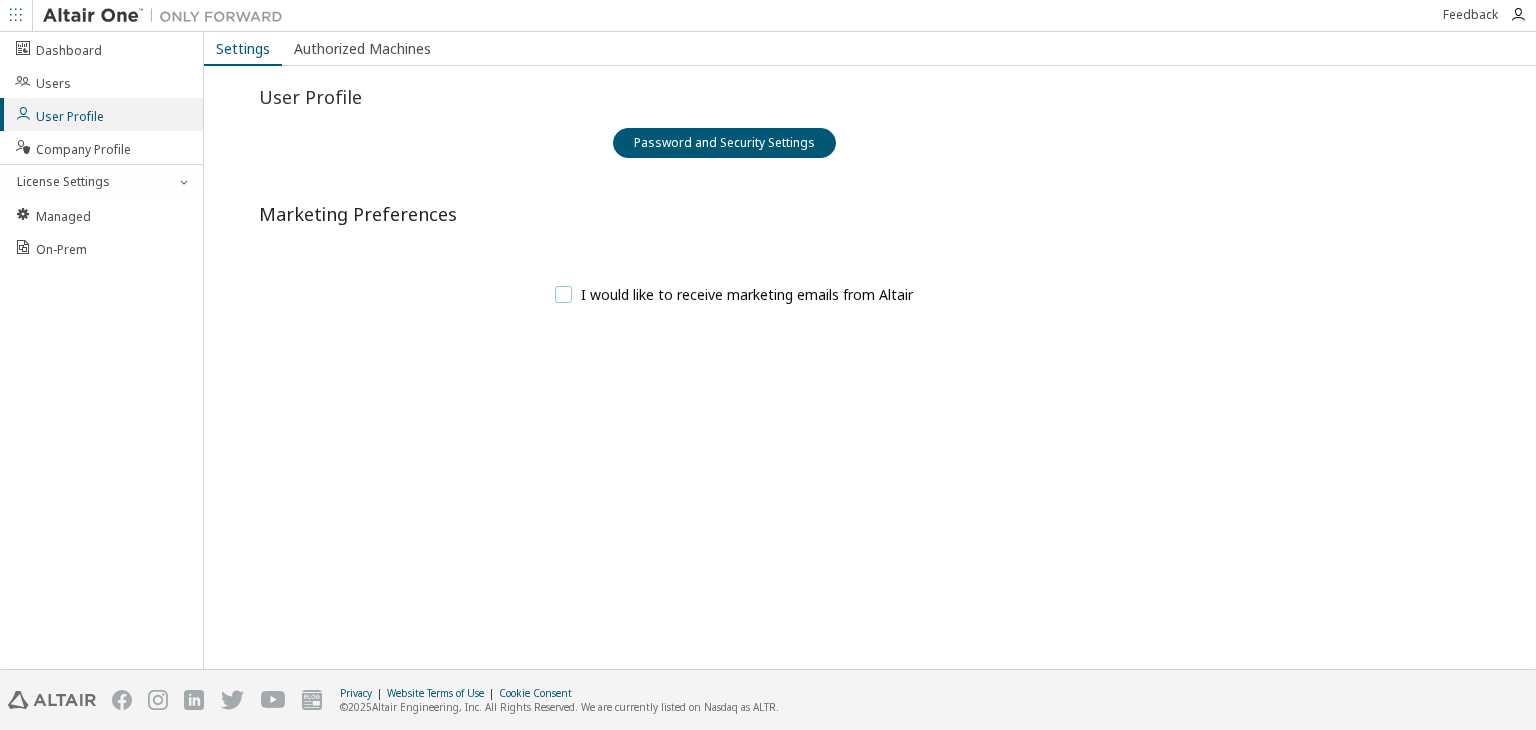 click on "I would like to receive marketing emails from Altair" at bounding box center (734, 294) 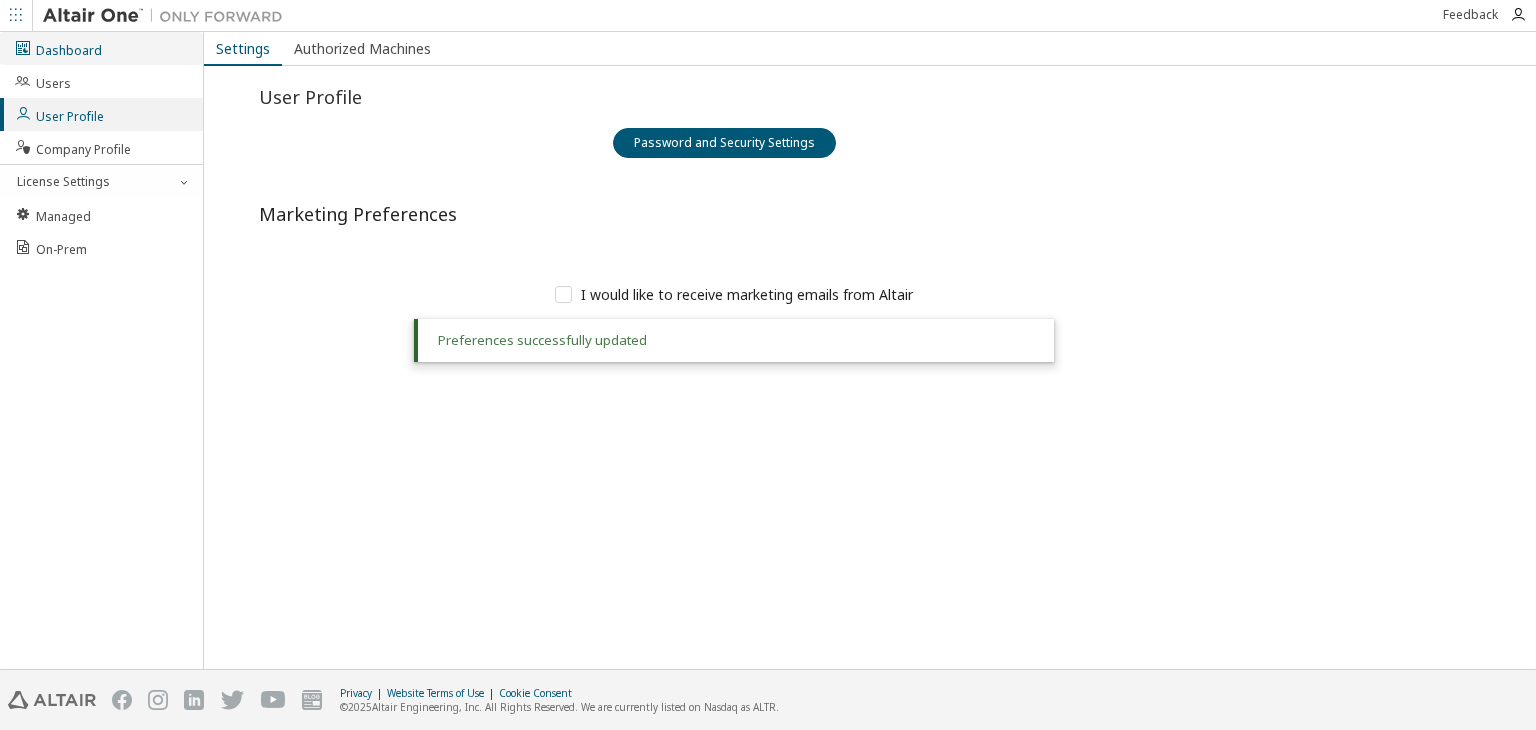 click on "Dashboard" at bounding box center [58, 48] 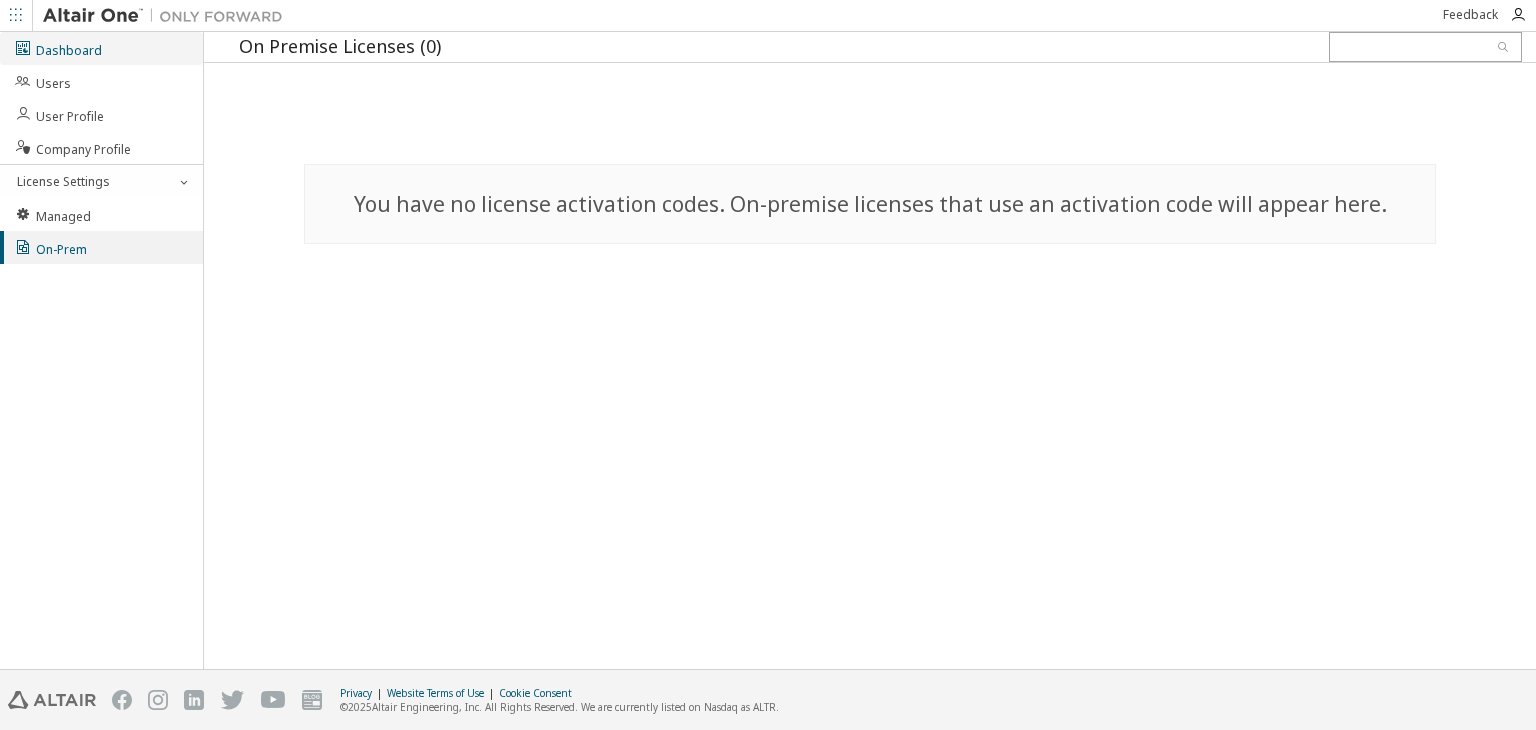 click on "Dashboard" at bounding box center [58, 48] 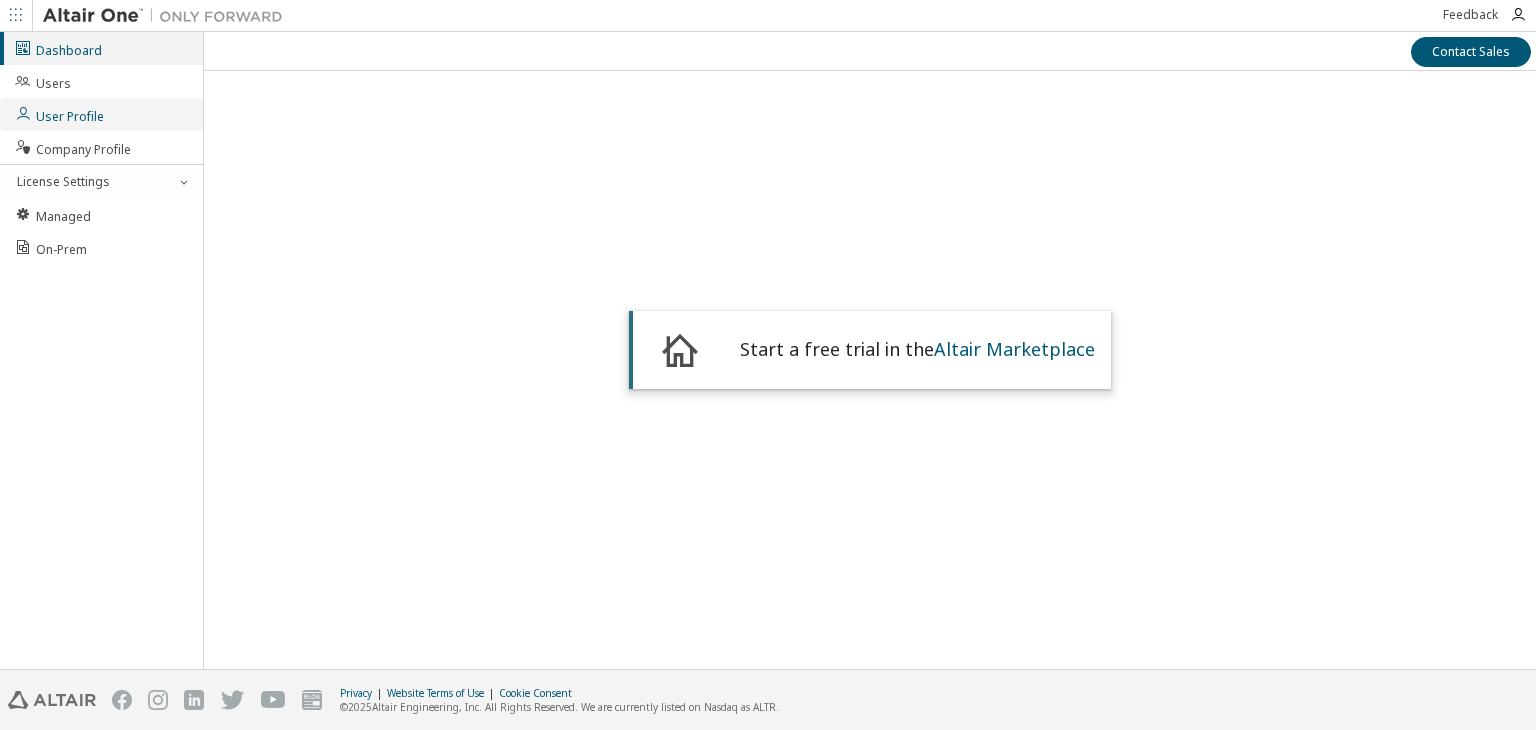 click on "User Profile" at bounding box center [59, 114] 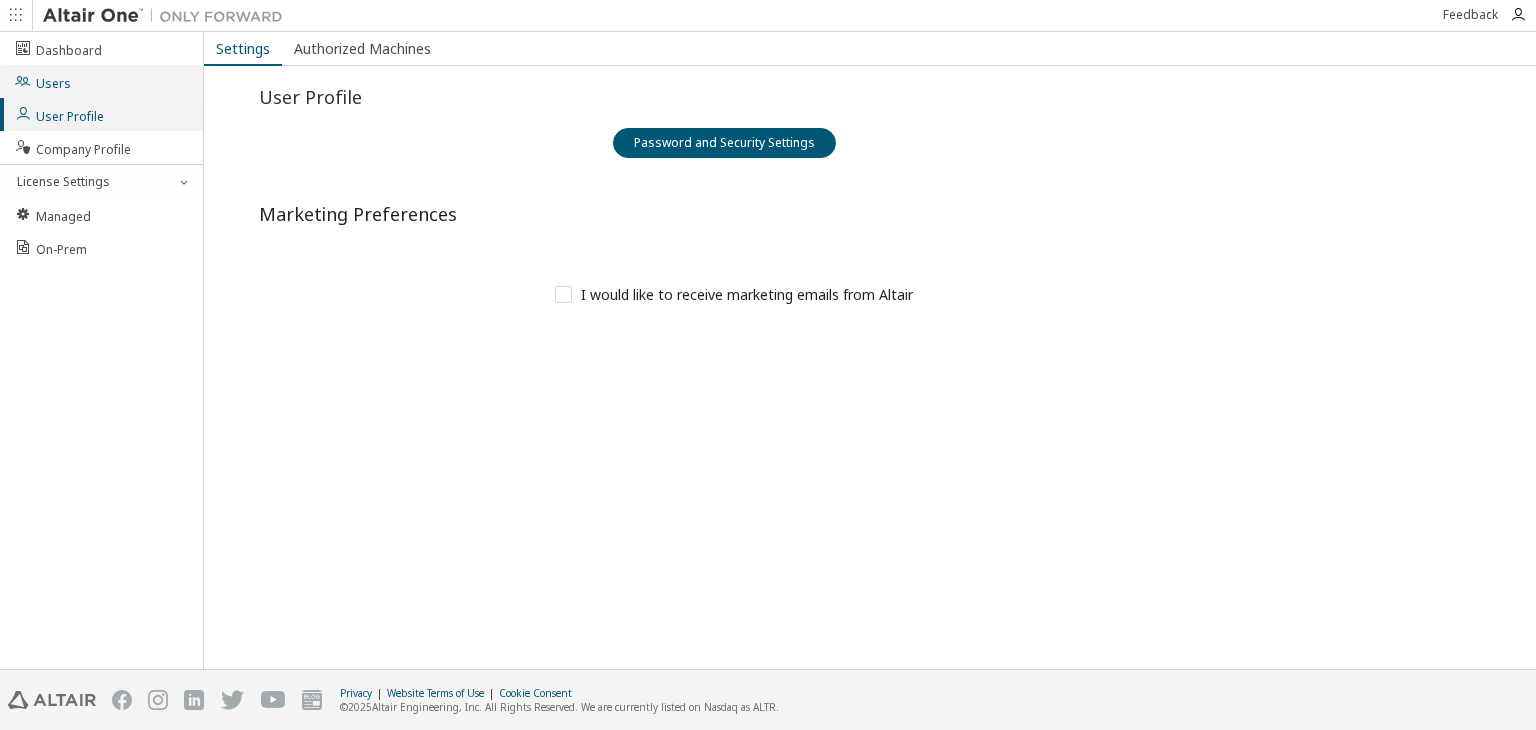 click on "Users" at bounding box center [42, 81] 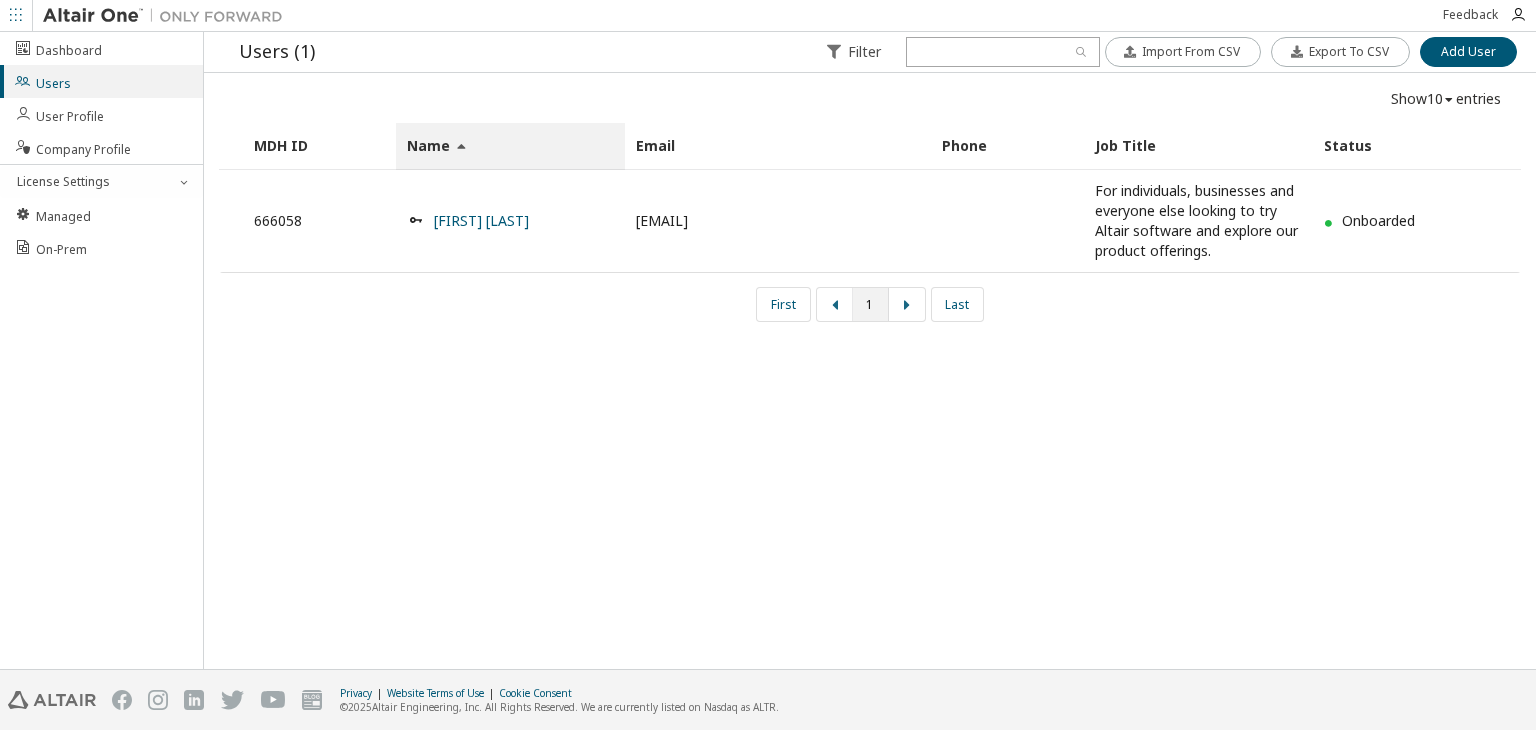 click at bounding box center (16, 15) 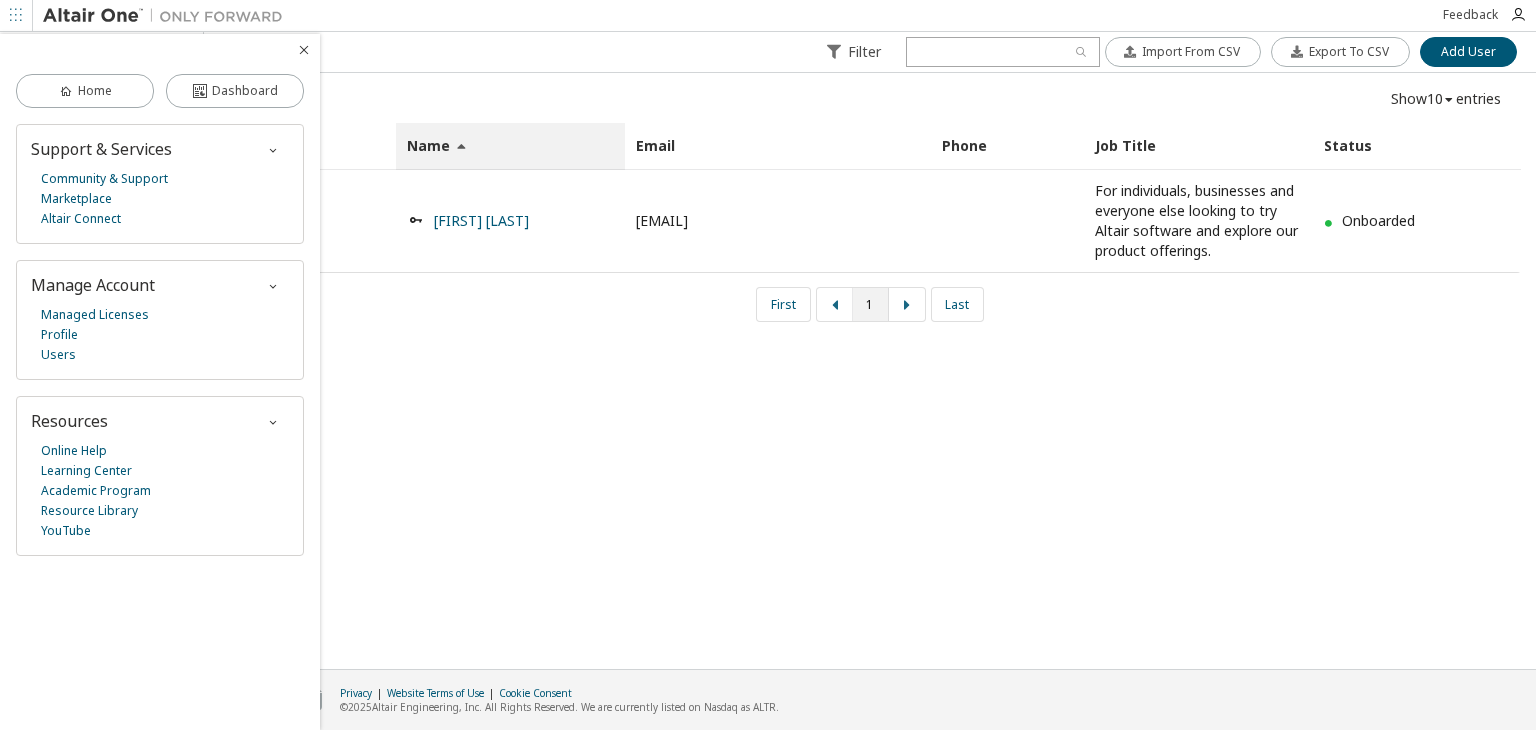 click at bounding box center [857, 15] 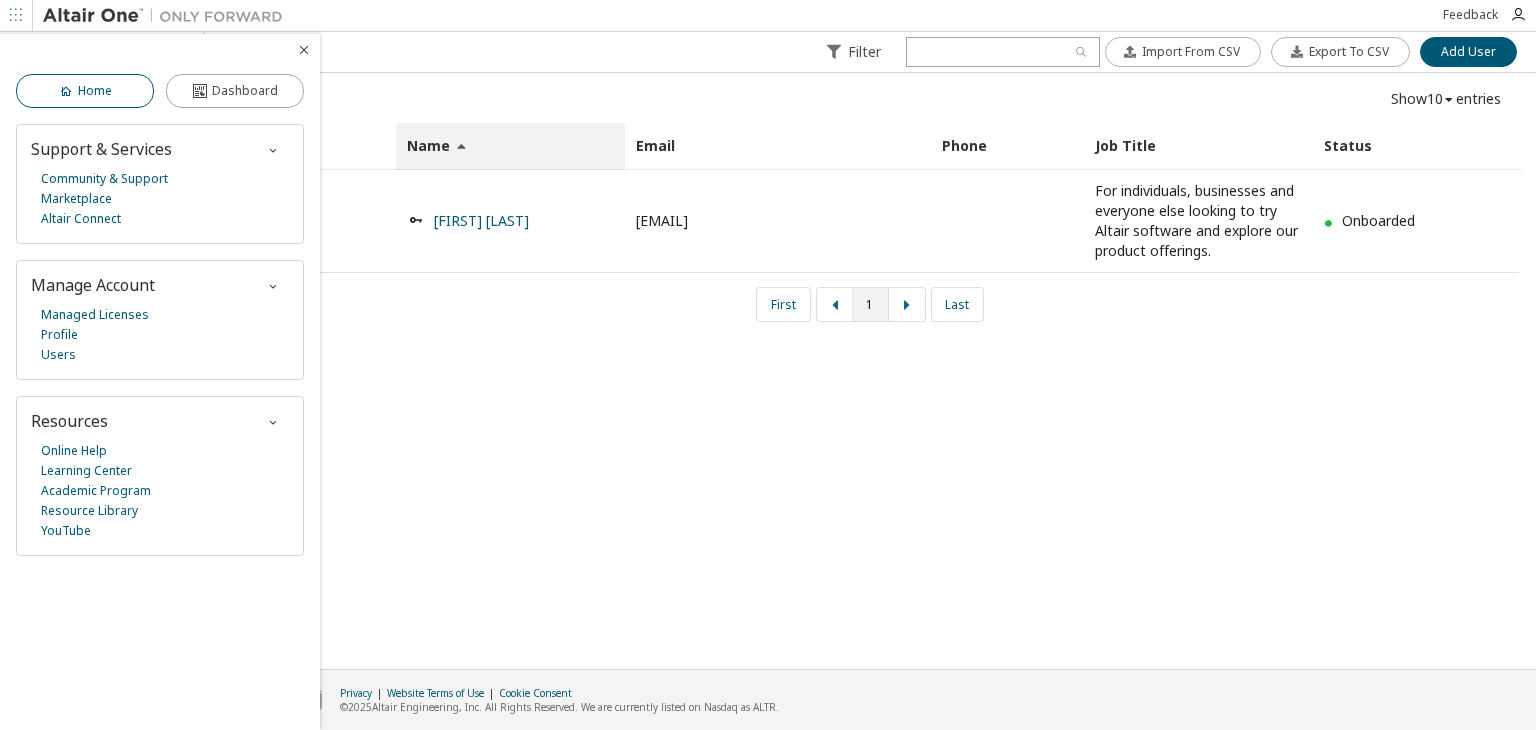click on "Home" at bounding box center (85, 91) 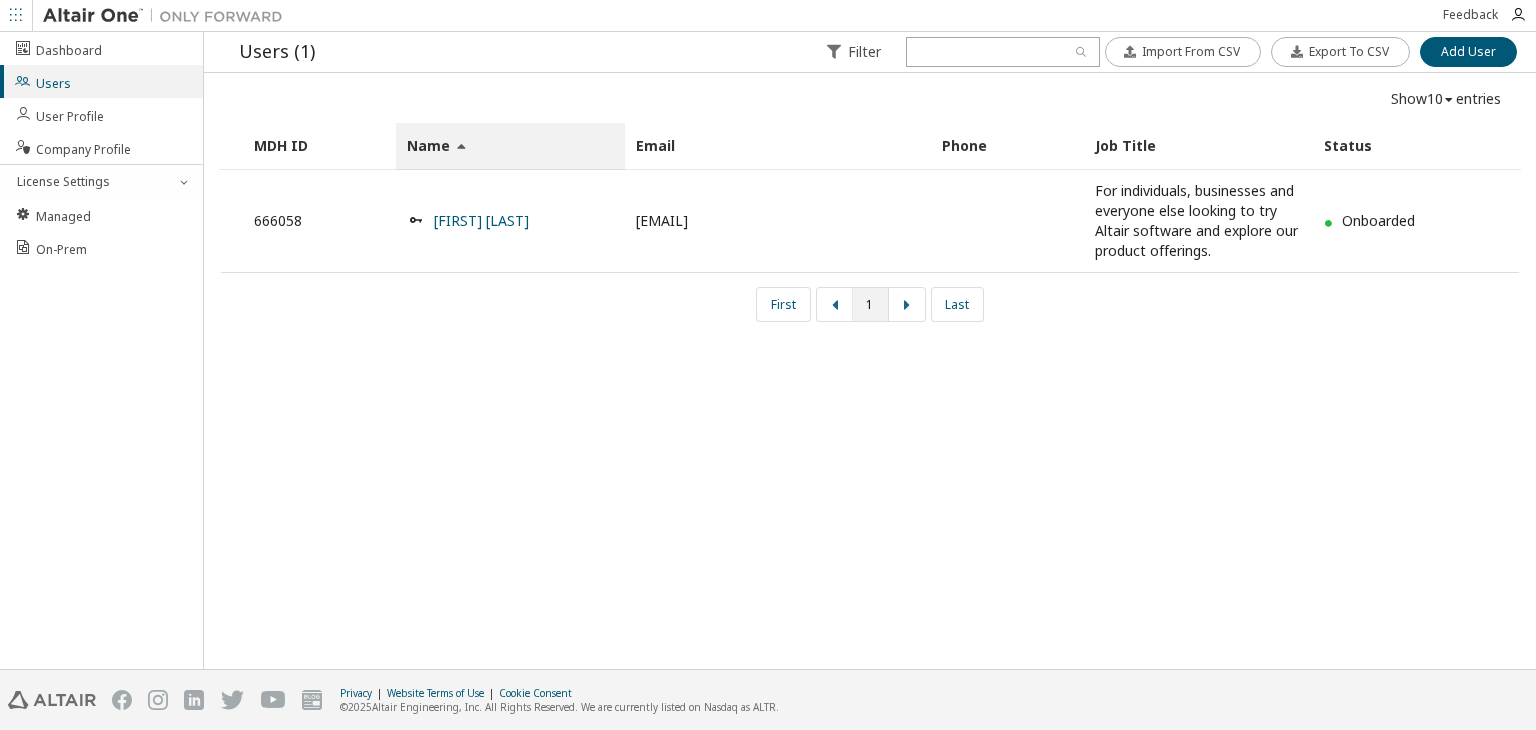 scroll, scrollTop: 0, scrollLeft: 0, axis: both 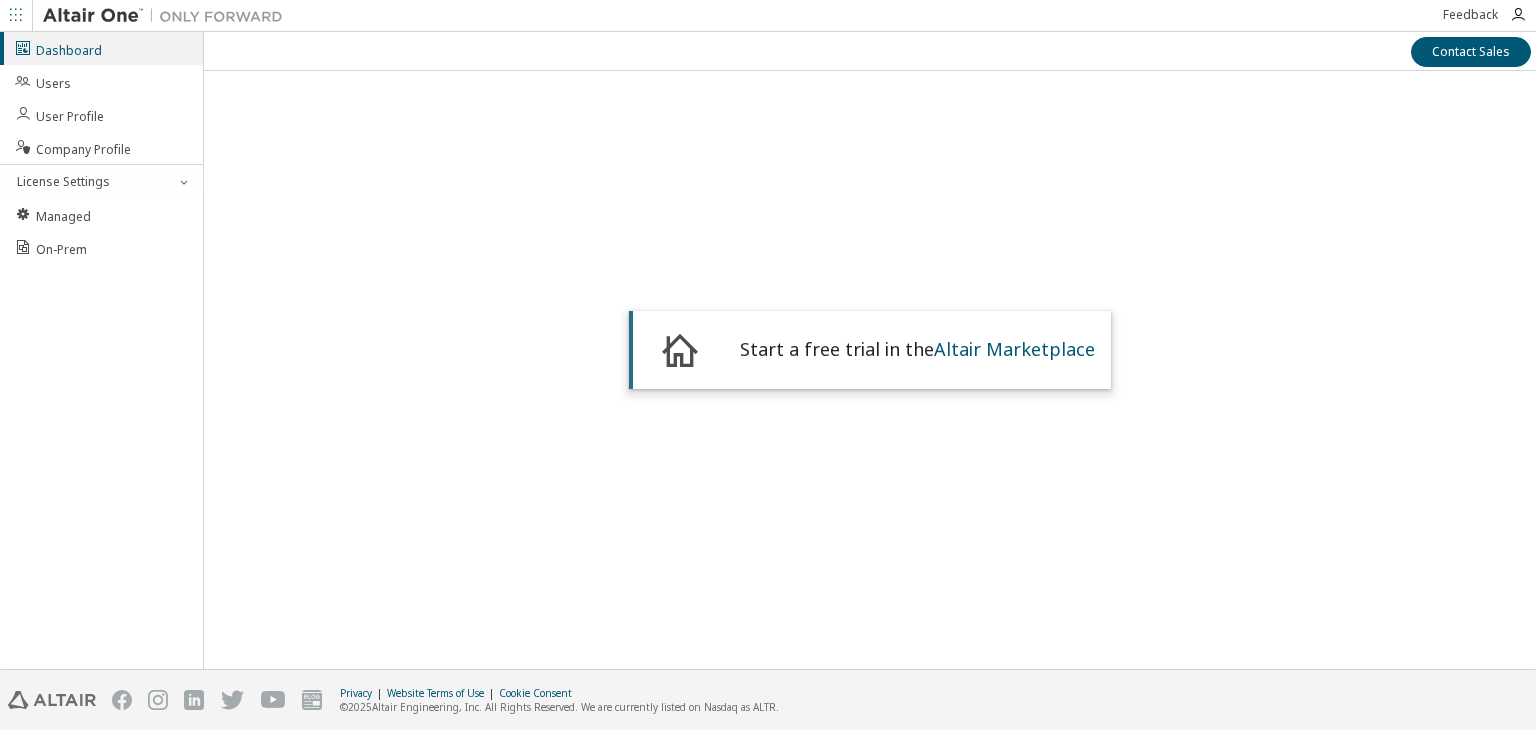 click at bounding box center [168, 16] 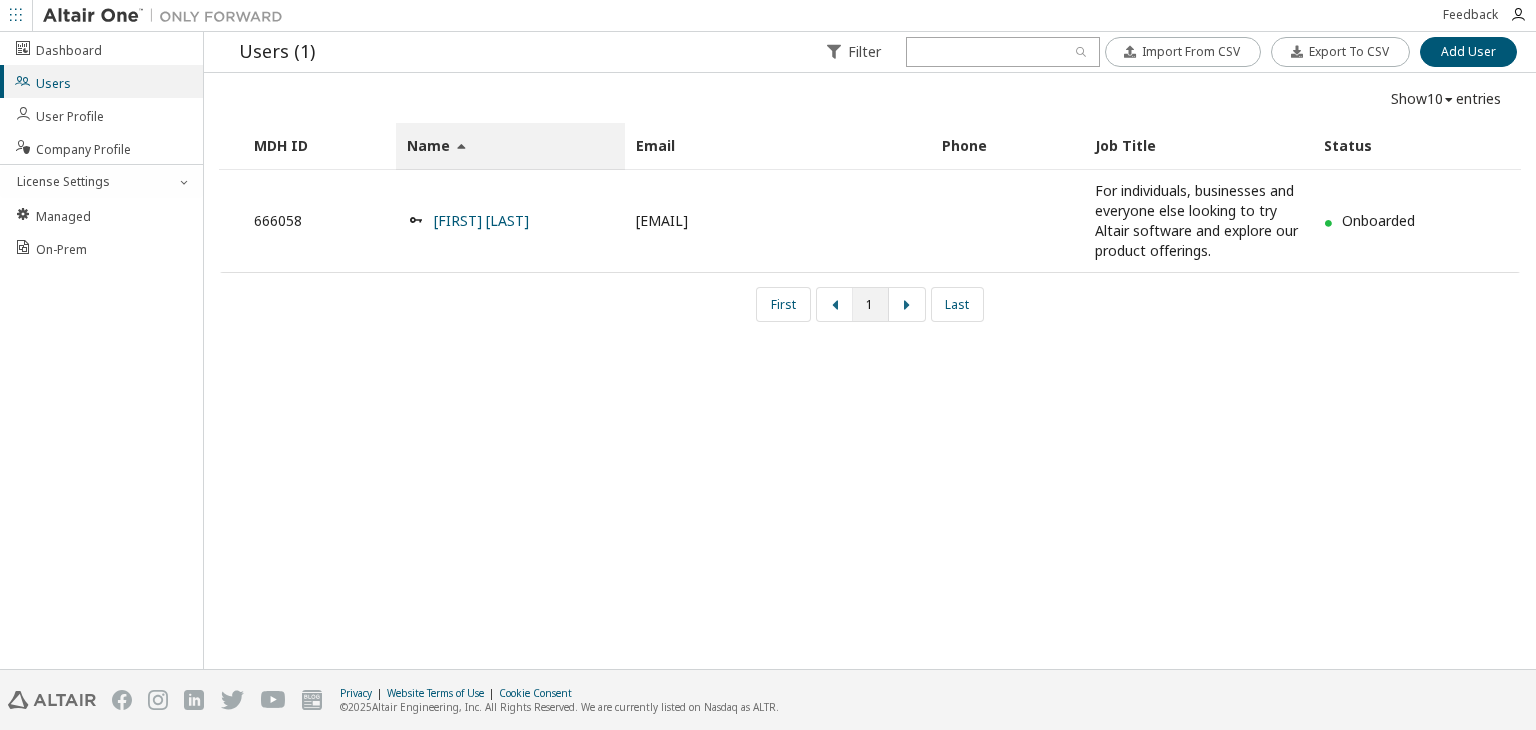 scroll, scrollTop: 0, scrollLeft: 0, axis: both 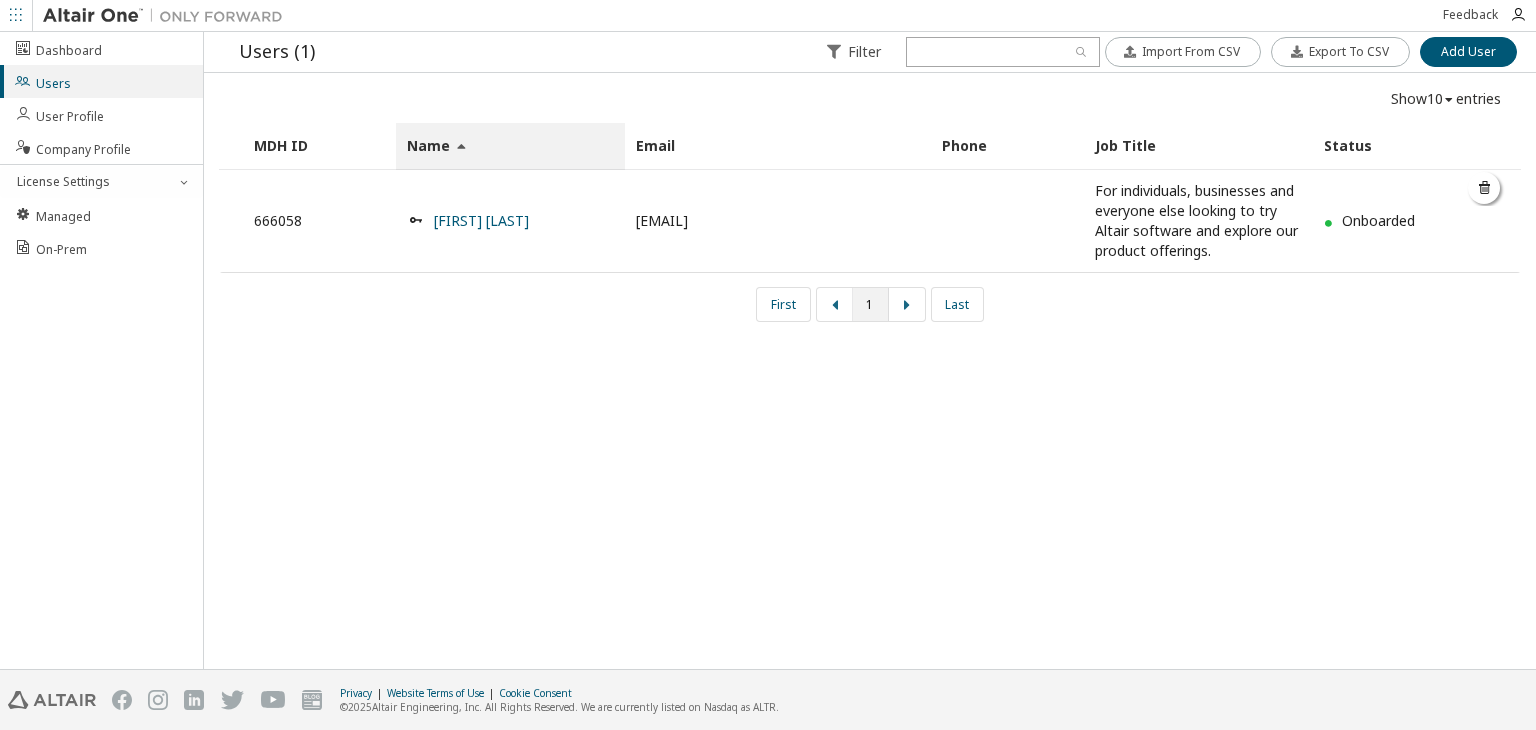 click on "Onboarded" at bounding box center [1389, 221] 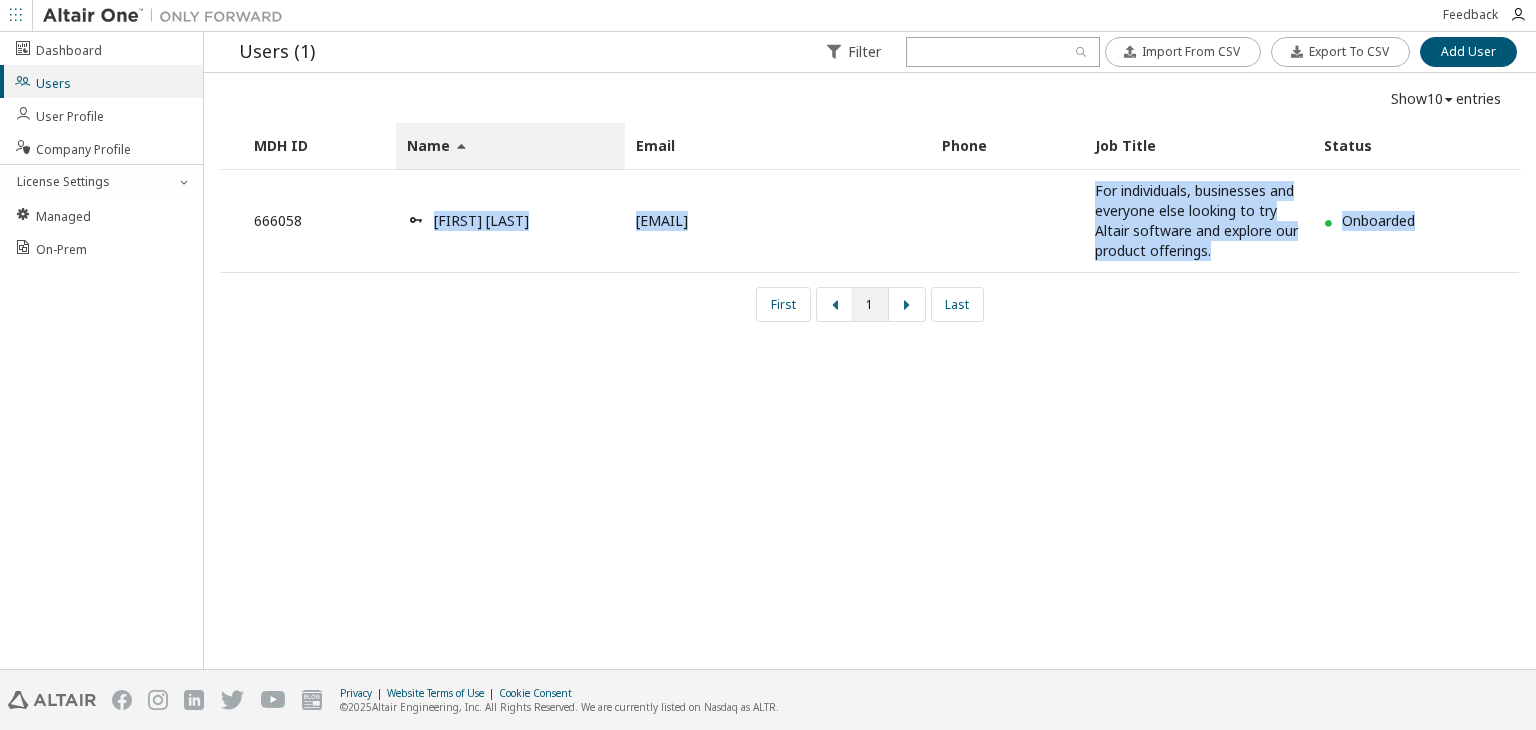 drag, startPoint x: 1360, startPoint y: 225, endPoint x: 393, endPoint y: 181, distance: 968.0005 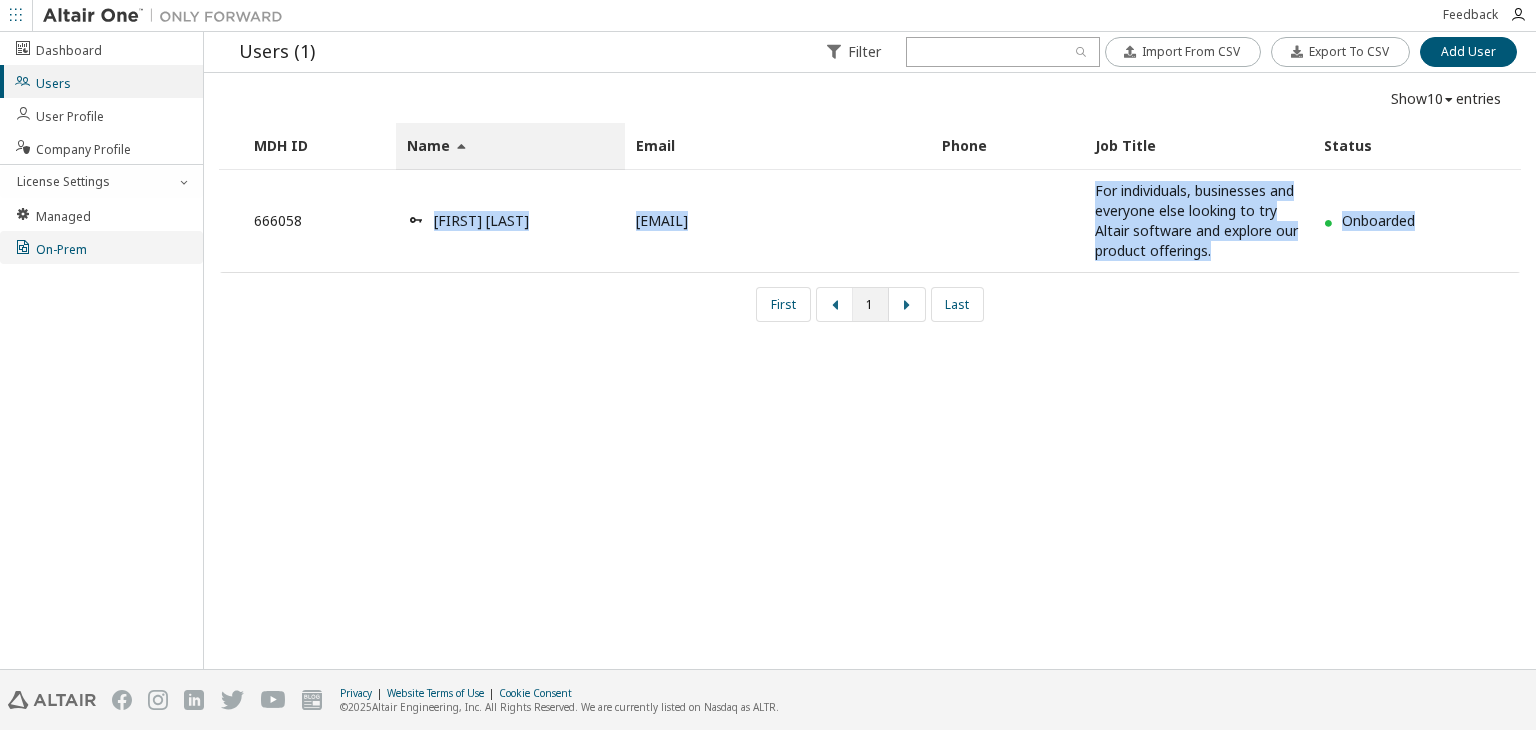 click on "On-Prem" at bounding box center (50, 247) 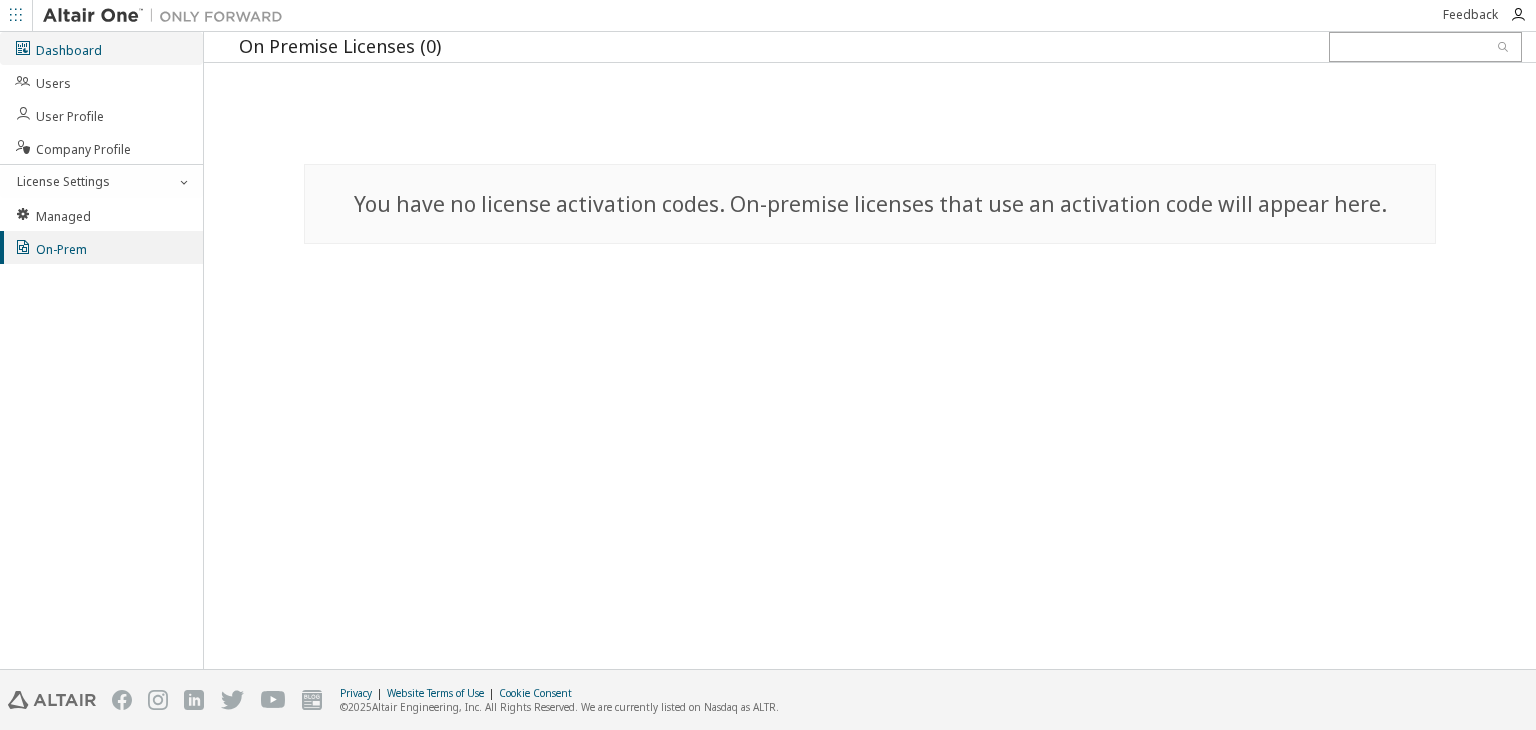 click on "Dashboard" at bounding box center [58, 48] 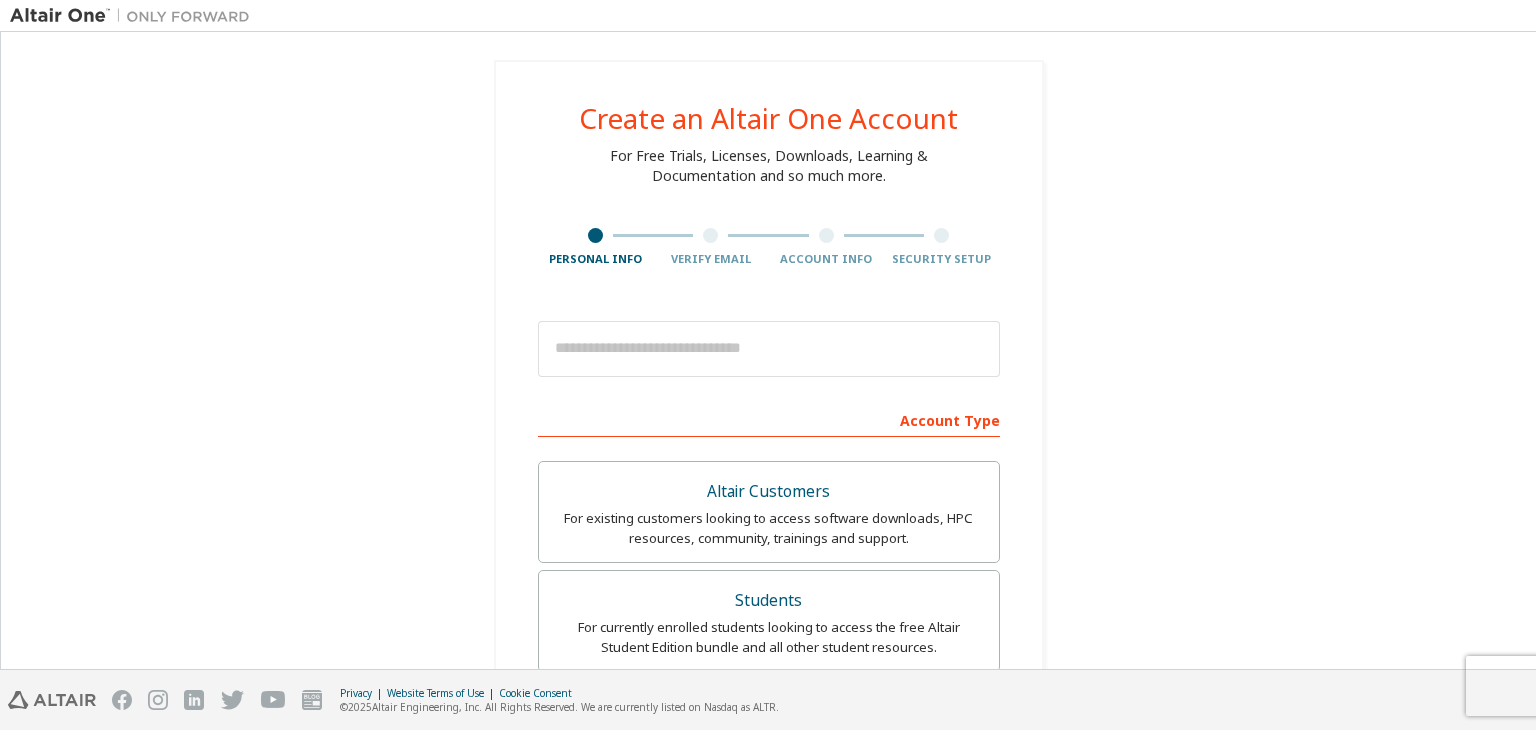 scroll, scrollTop: 0, scrollLeft: 0, axis: both 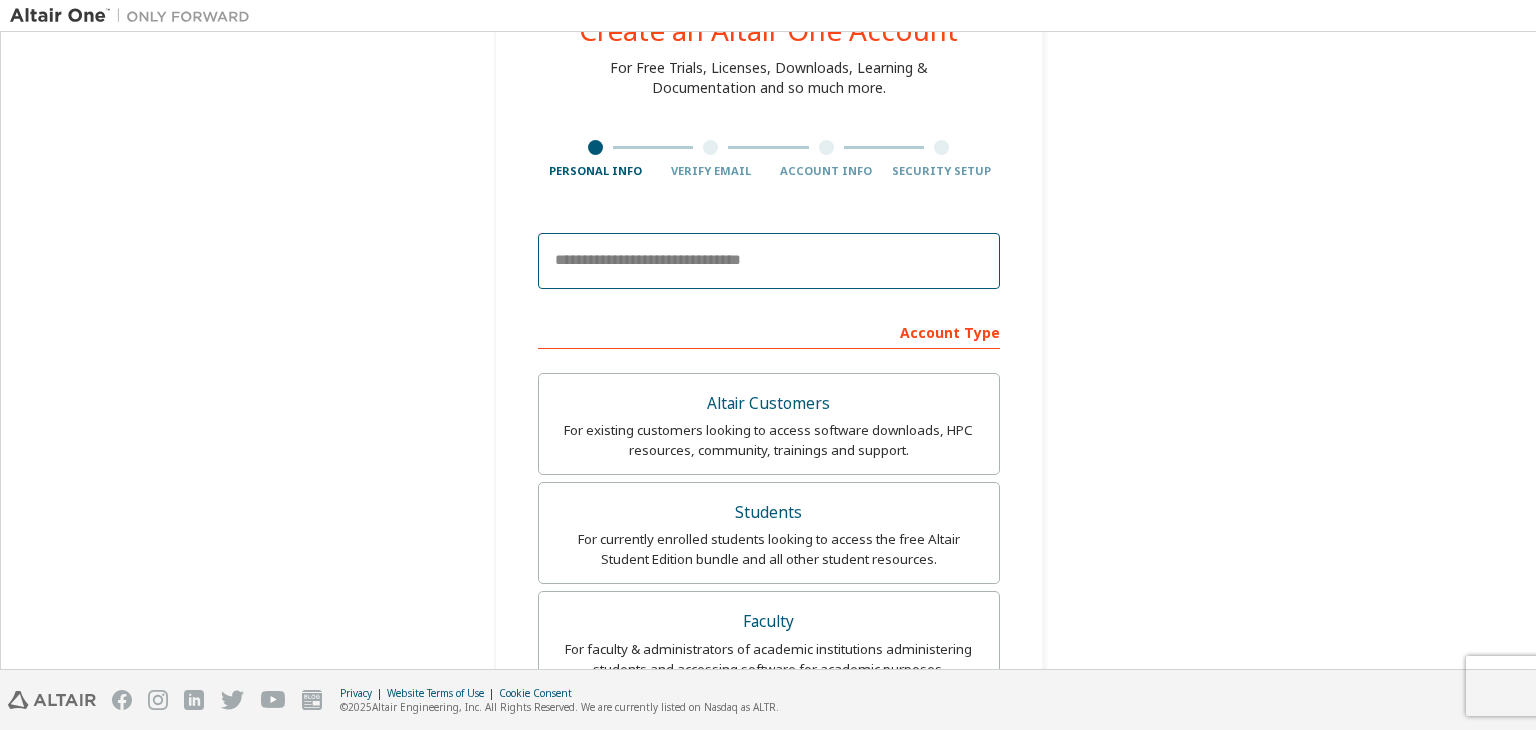 click at bounding box center [769, 261] 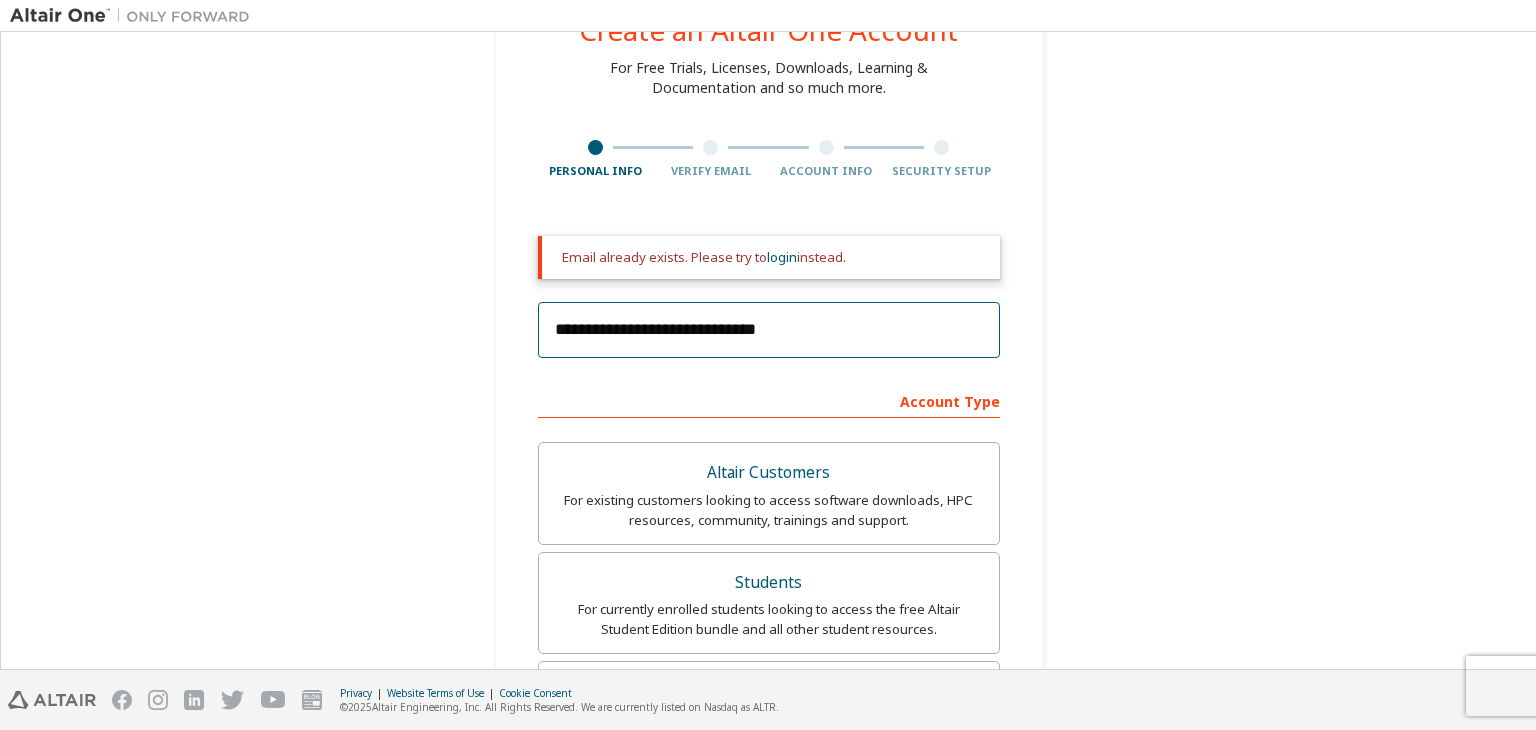 click on "**********" at bounding box center [769, 330] 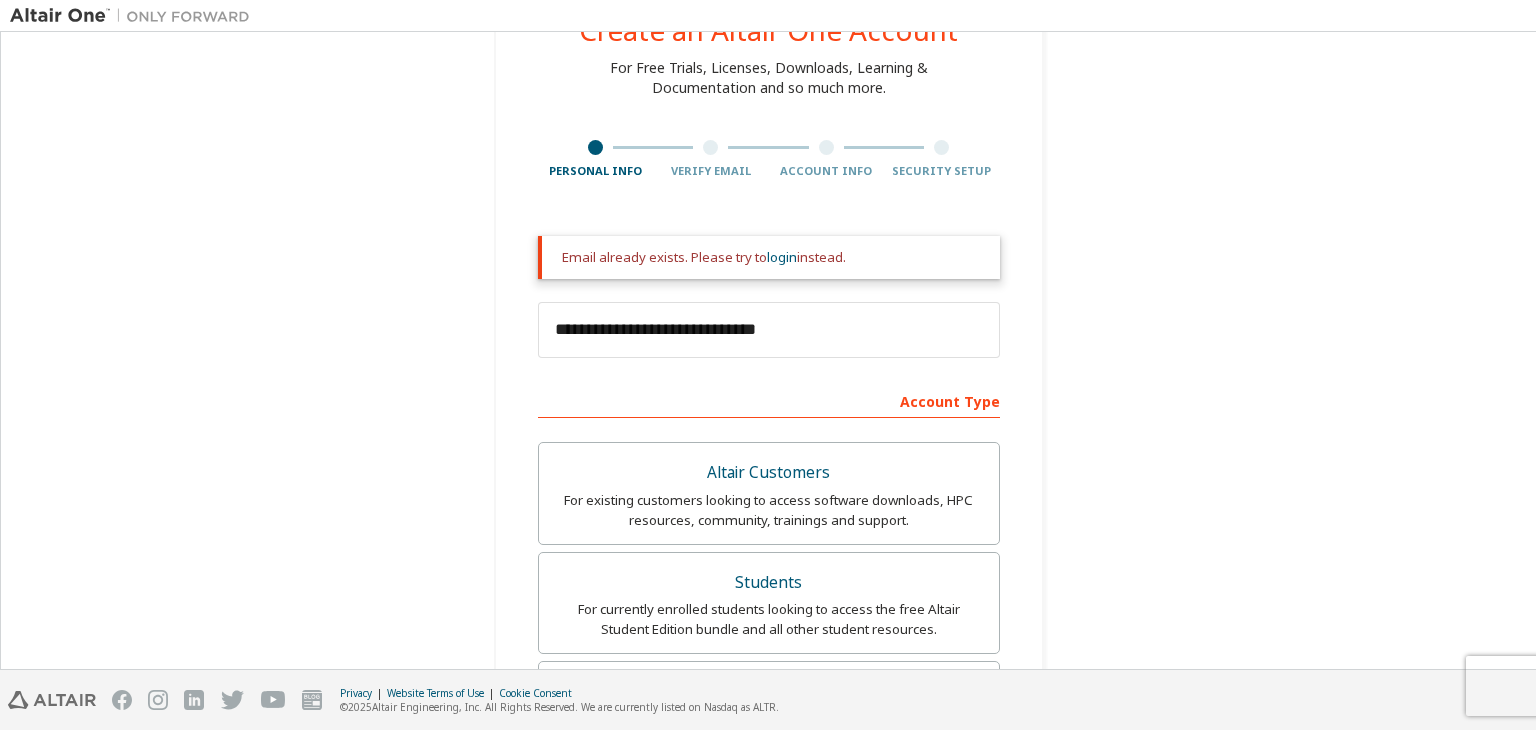 click on "Account Type" at bounding box center [769, 400] 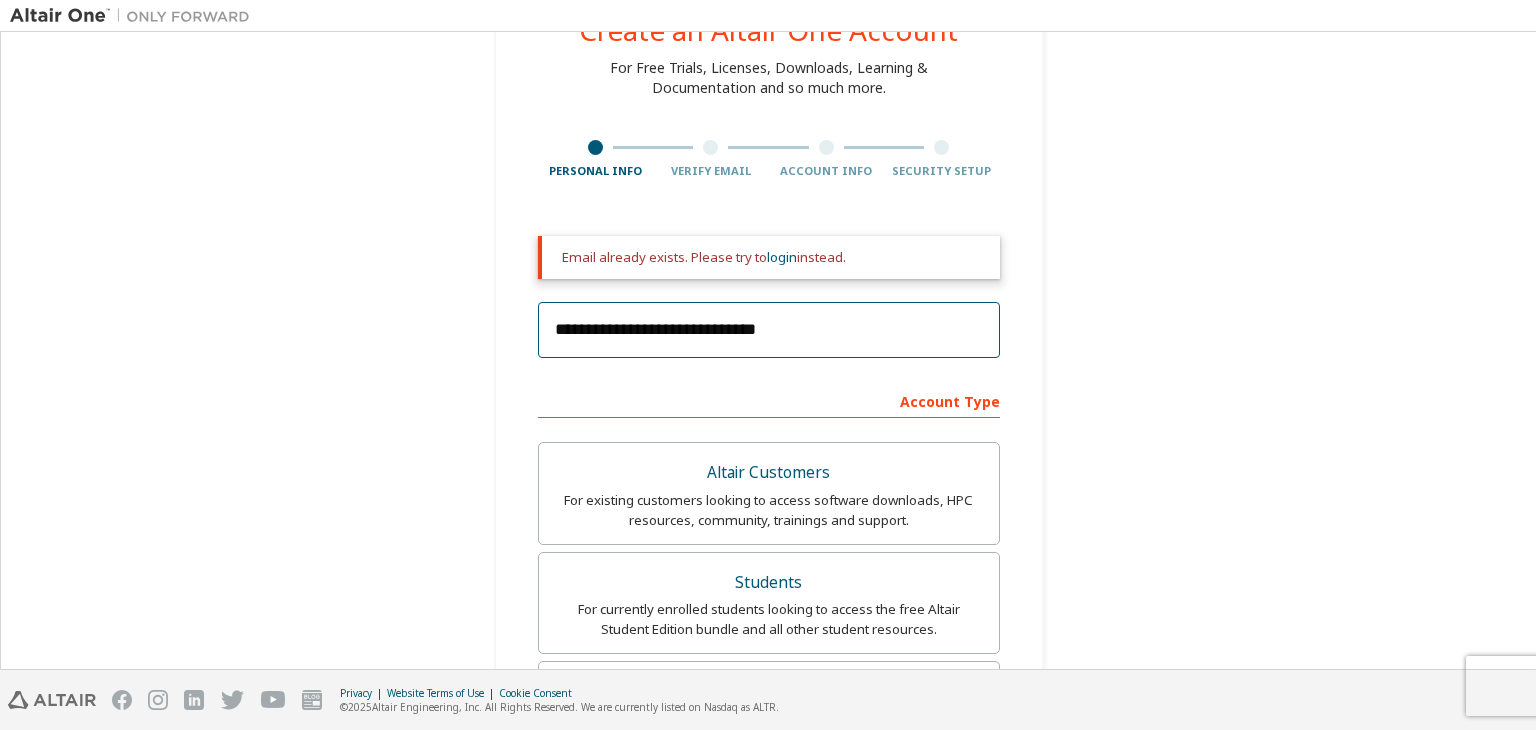 click on "**********" at bounding box center [769, 330] 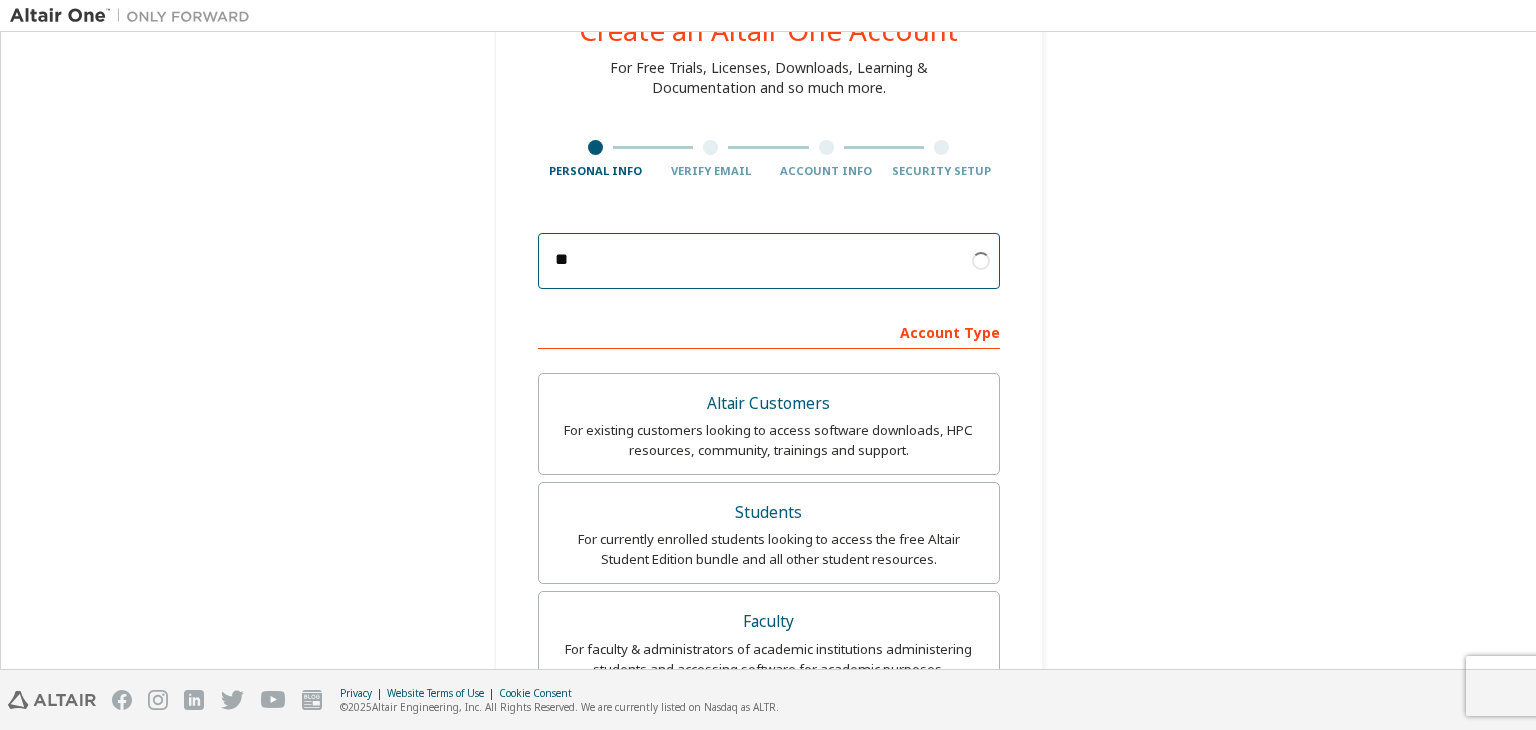 type on "*" 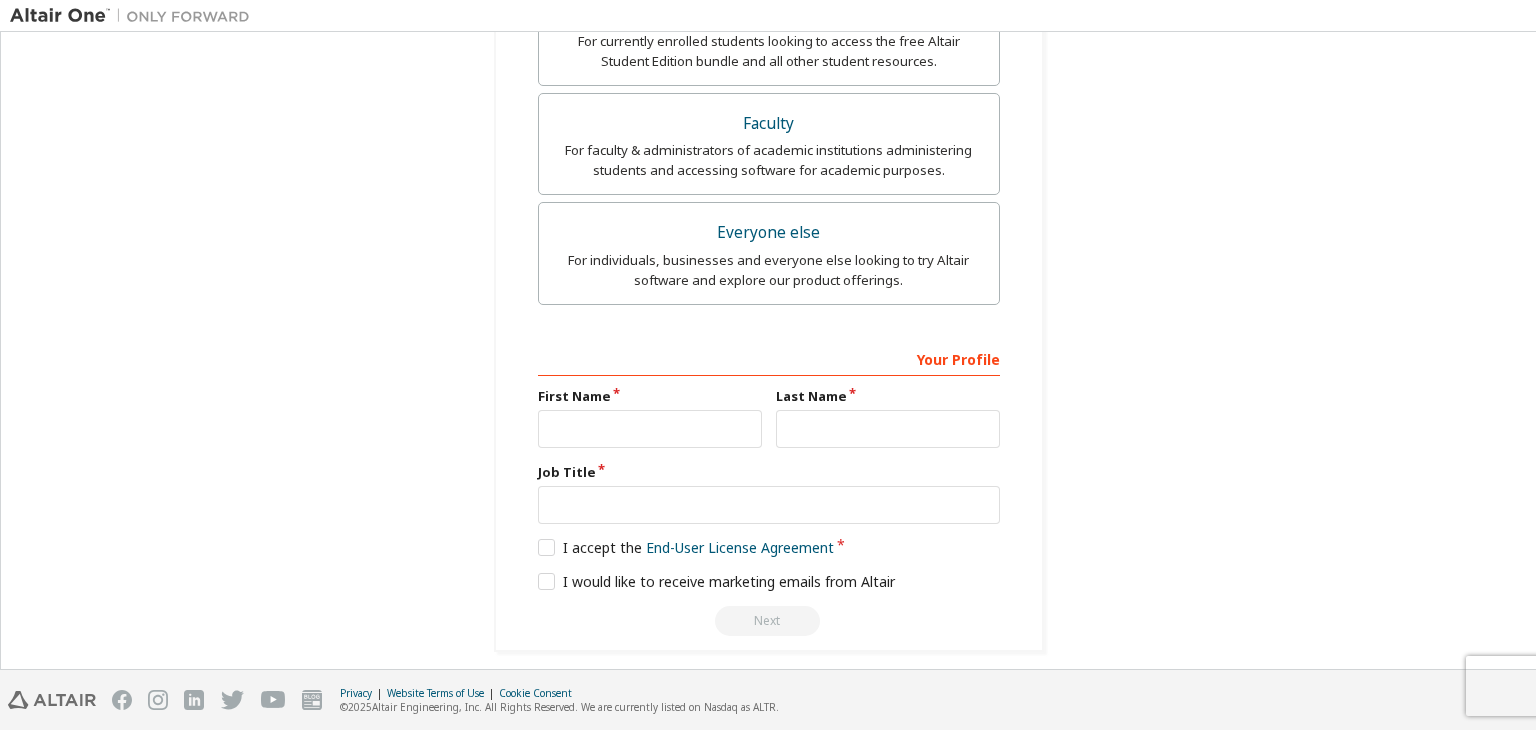 scroll, scrollTop: 662, scrollLeft: 0, axis: vertical 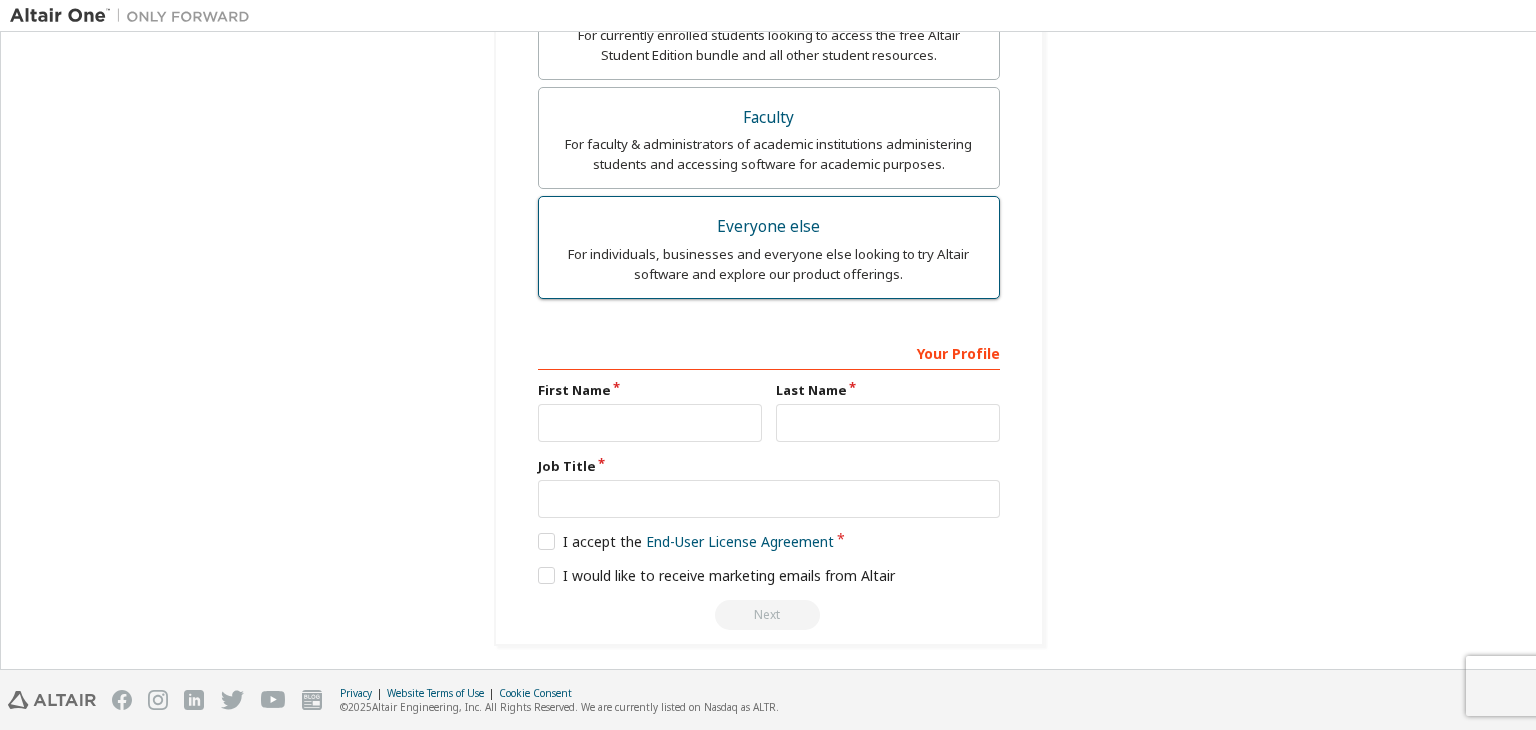 type on "**********" 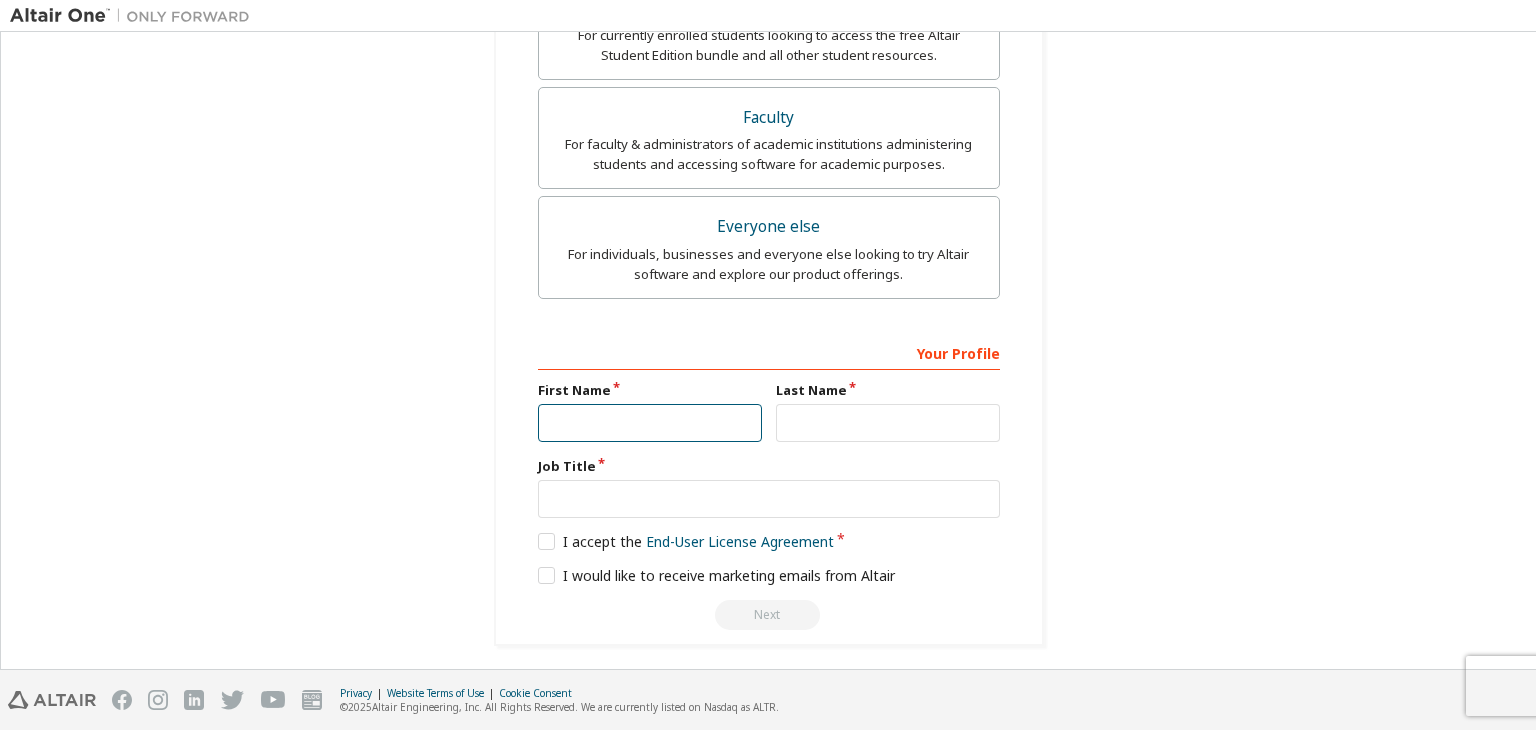 click at bounding box center (650, 423) 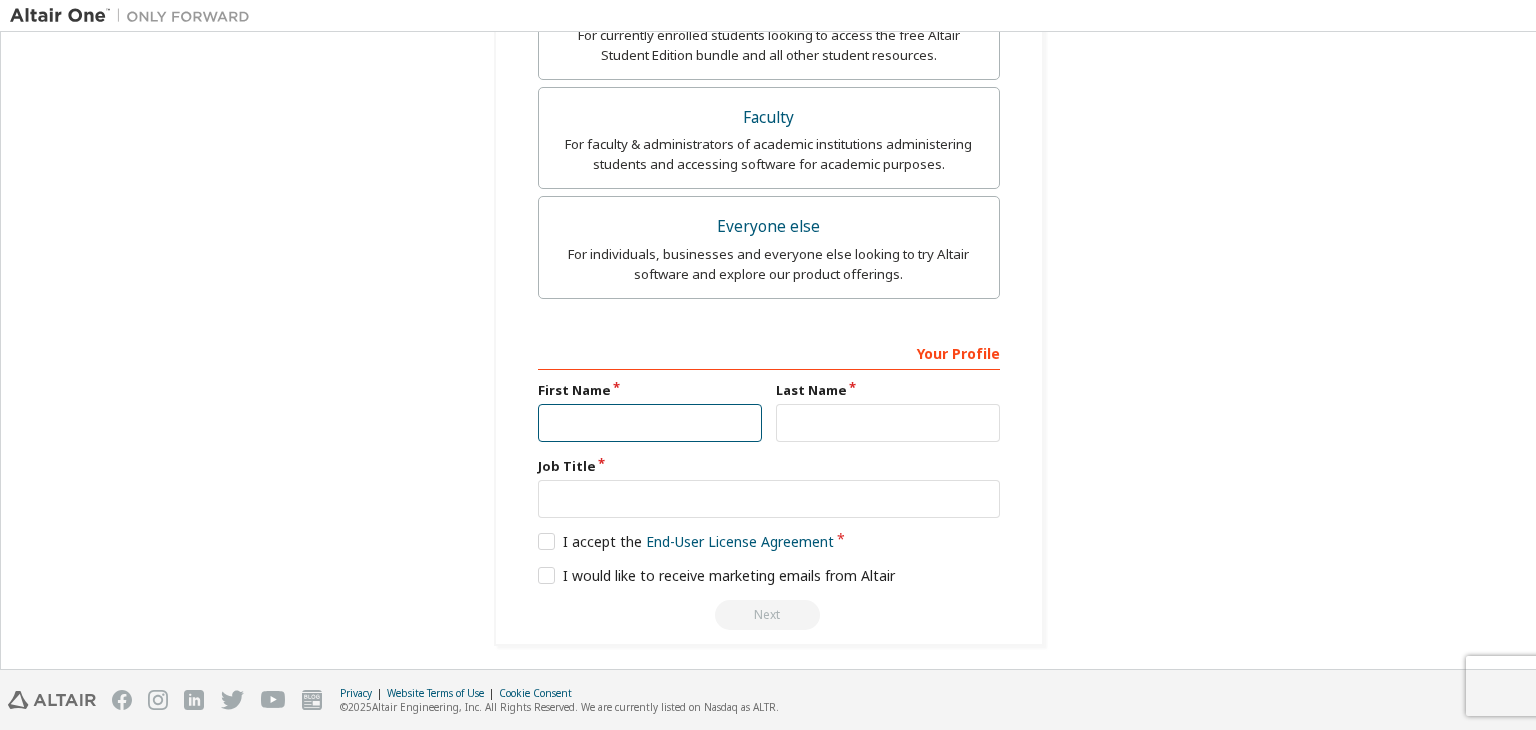 type on "****" 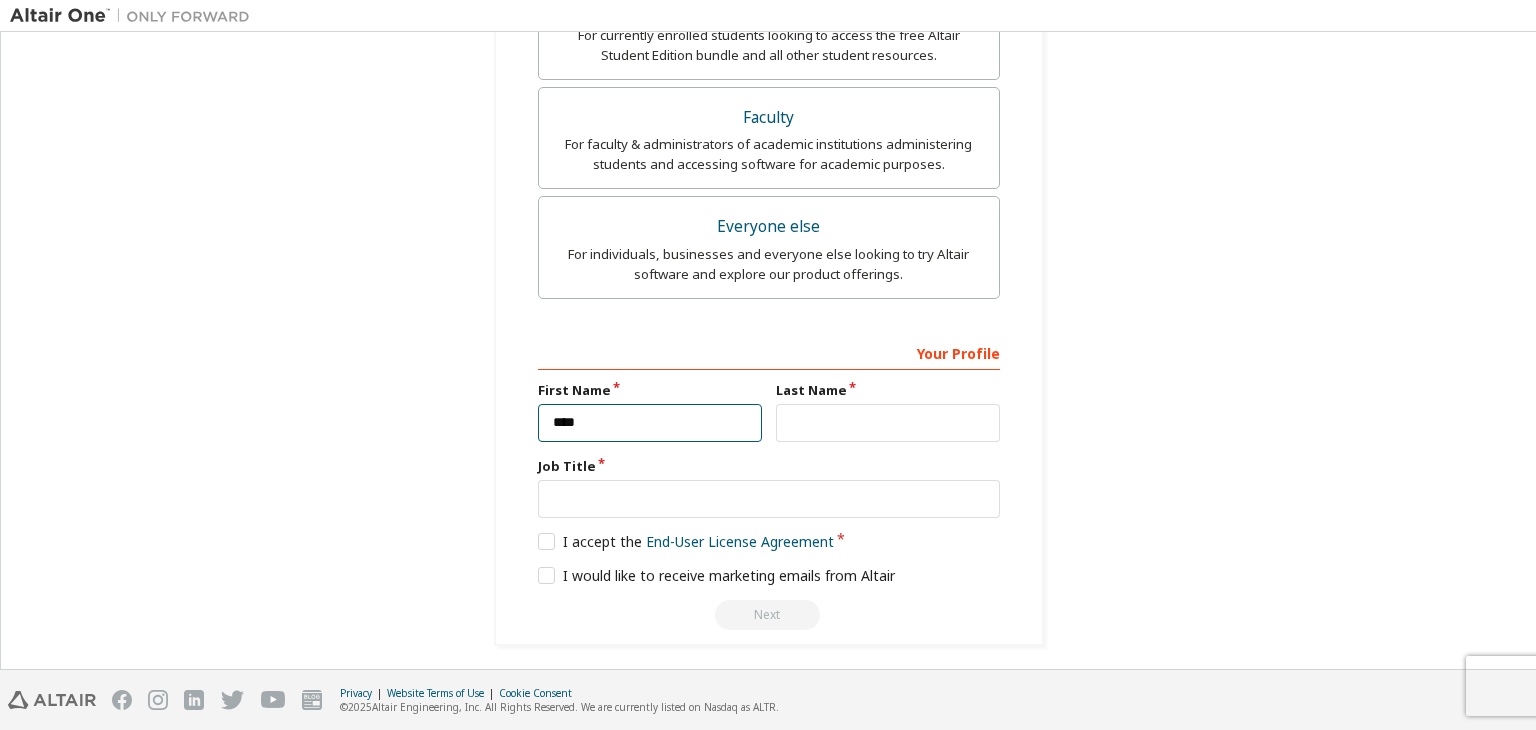type on "**********" 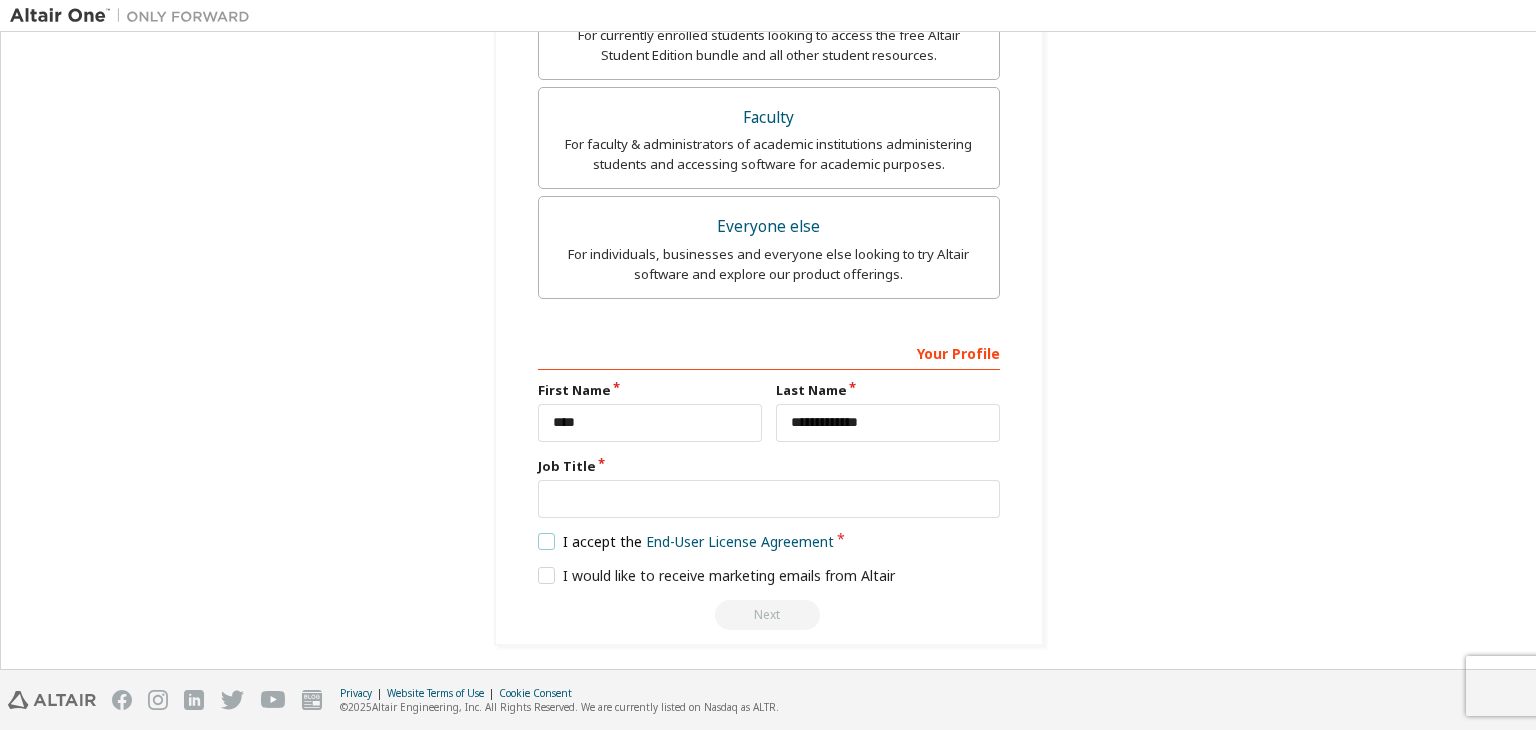 click on "I accept the    End-User License Agreement" at bounding box center [686, 541] 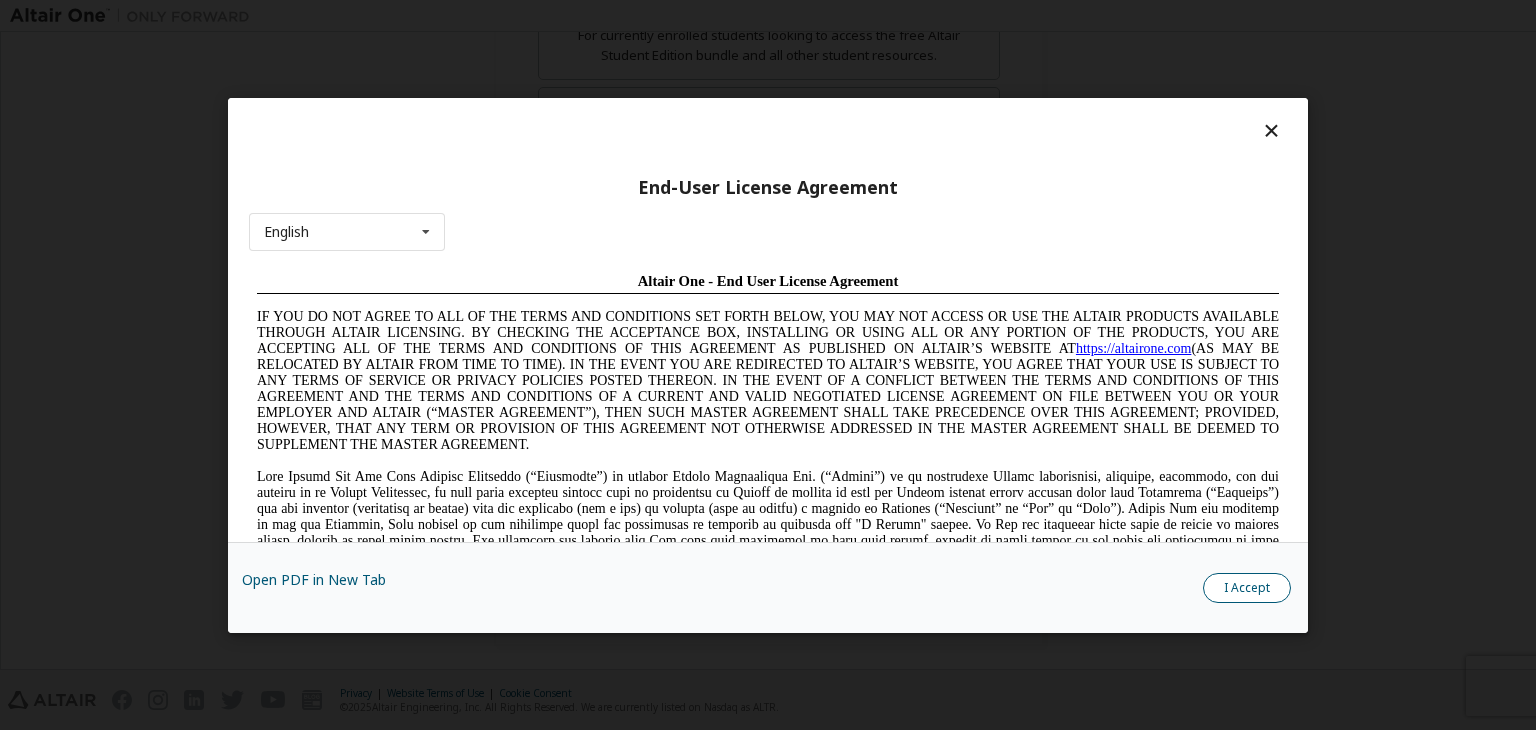scroll, scrollTop: 0, scrollLeft: 0, axis: both 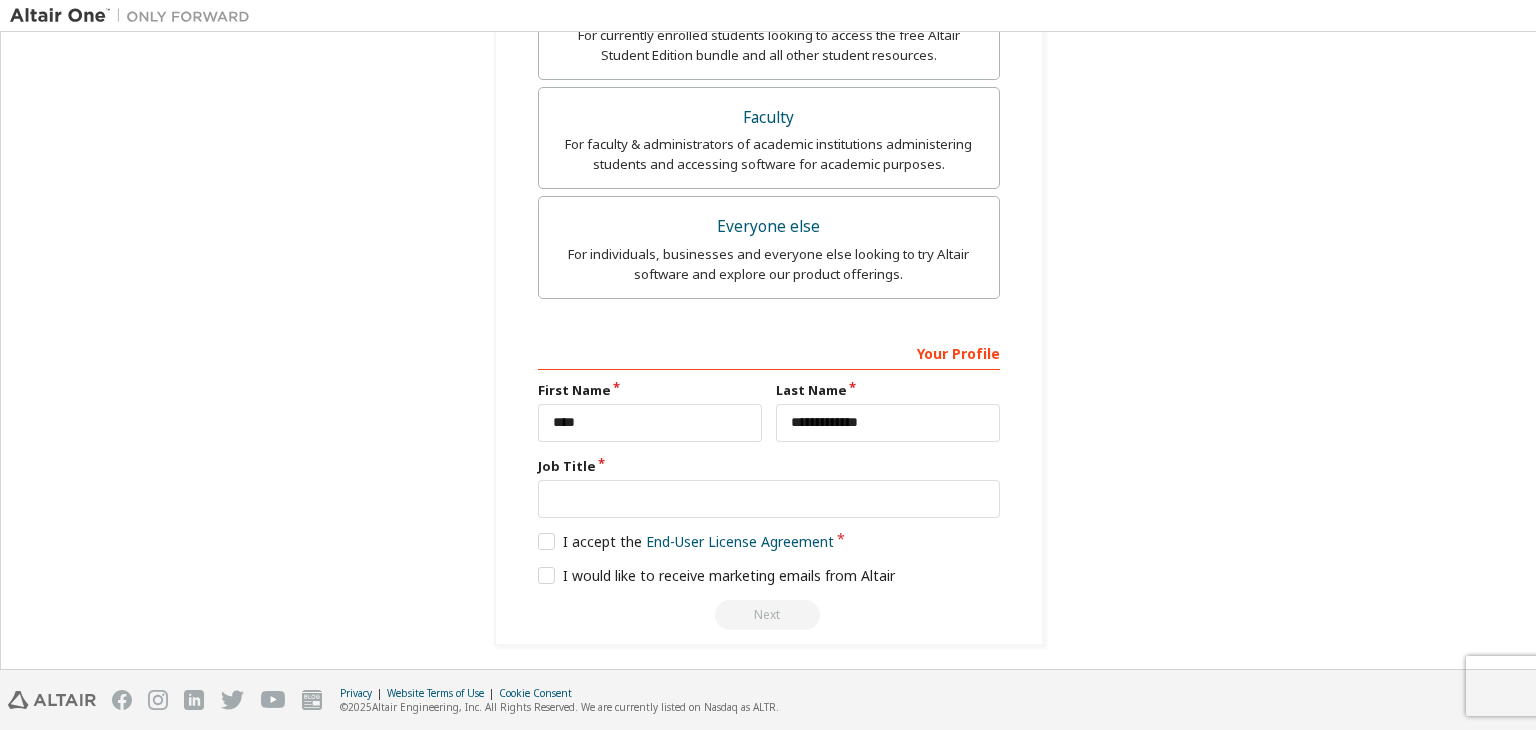 click on "Next" at bounding box center [769, 615] 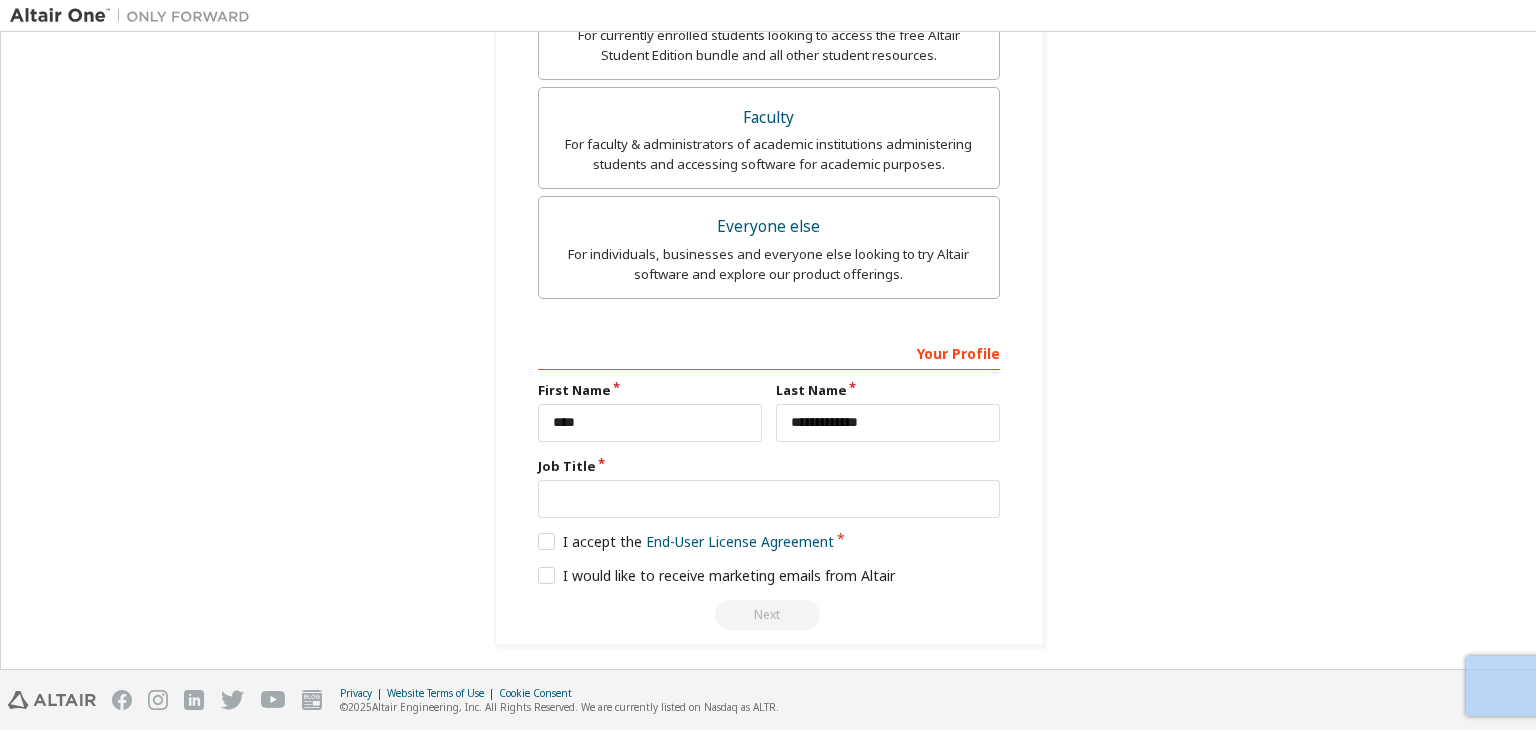 click on "Next" at bounding box center (769, 615) 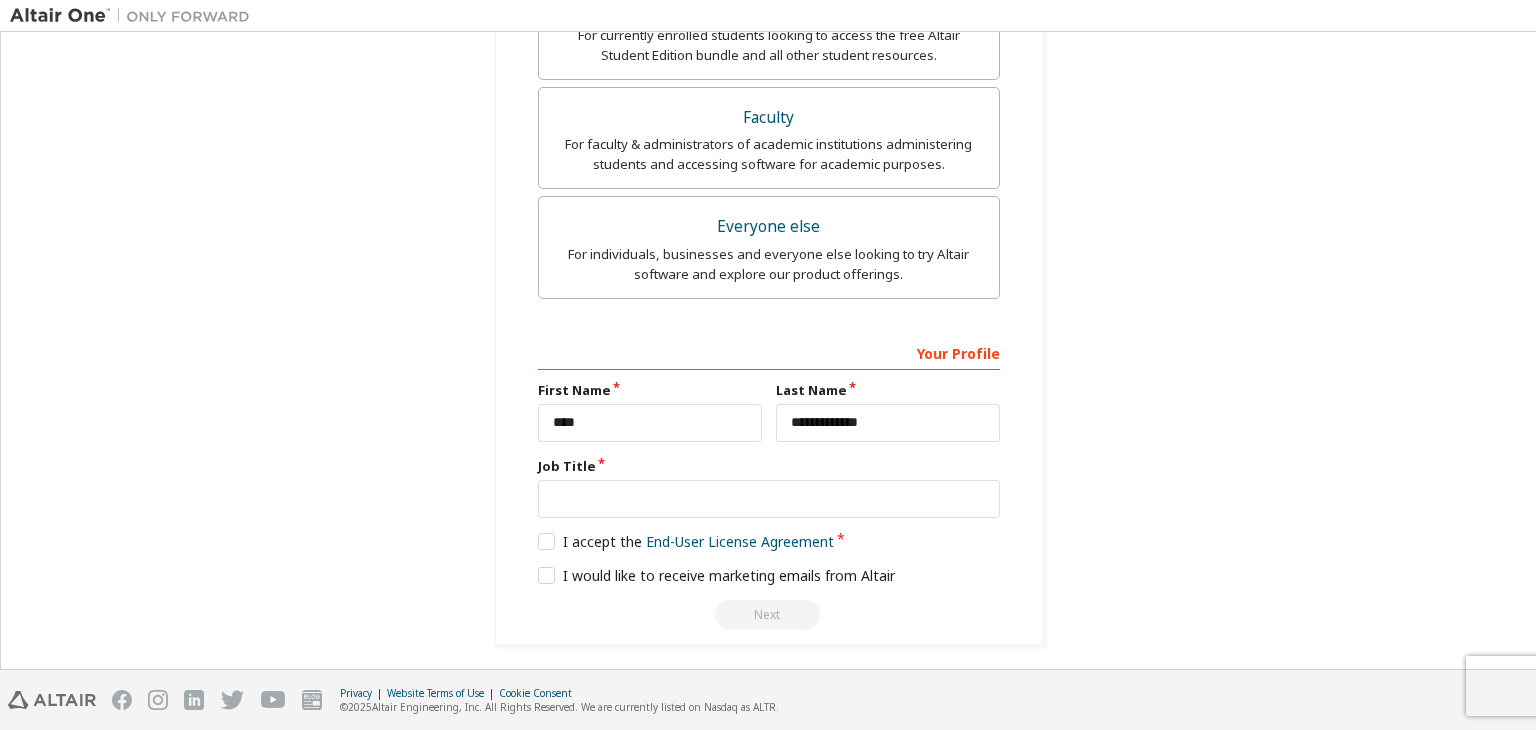click on "Your Profile" at bounding box center [769, 352] 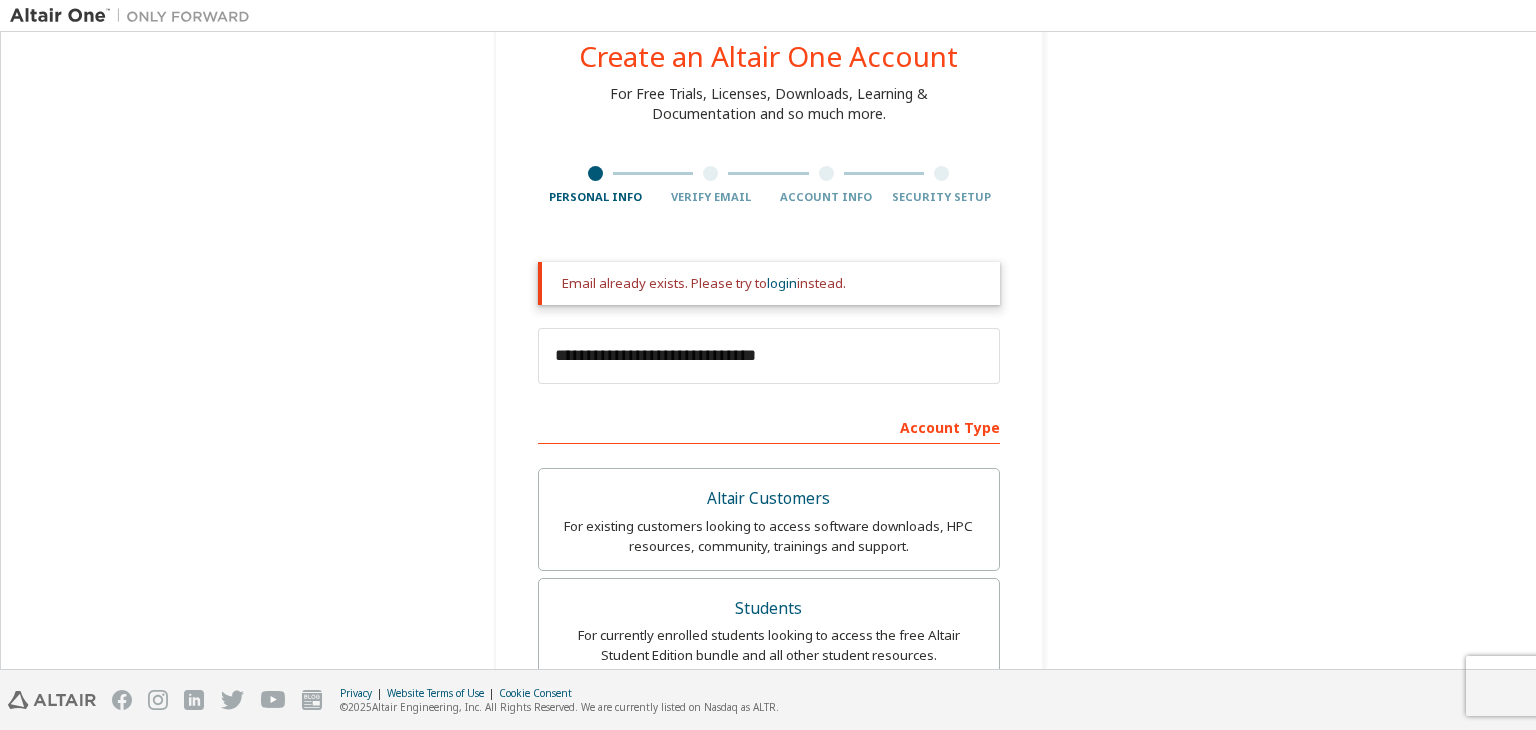 scroll, scrollTop: 61, scrollLeft: 0, axis: vertical 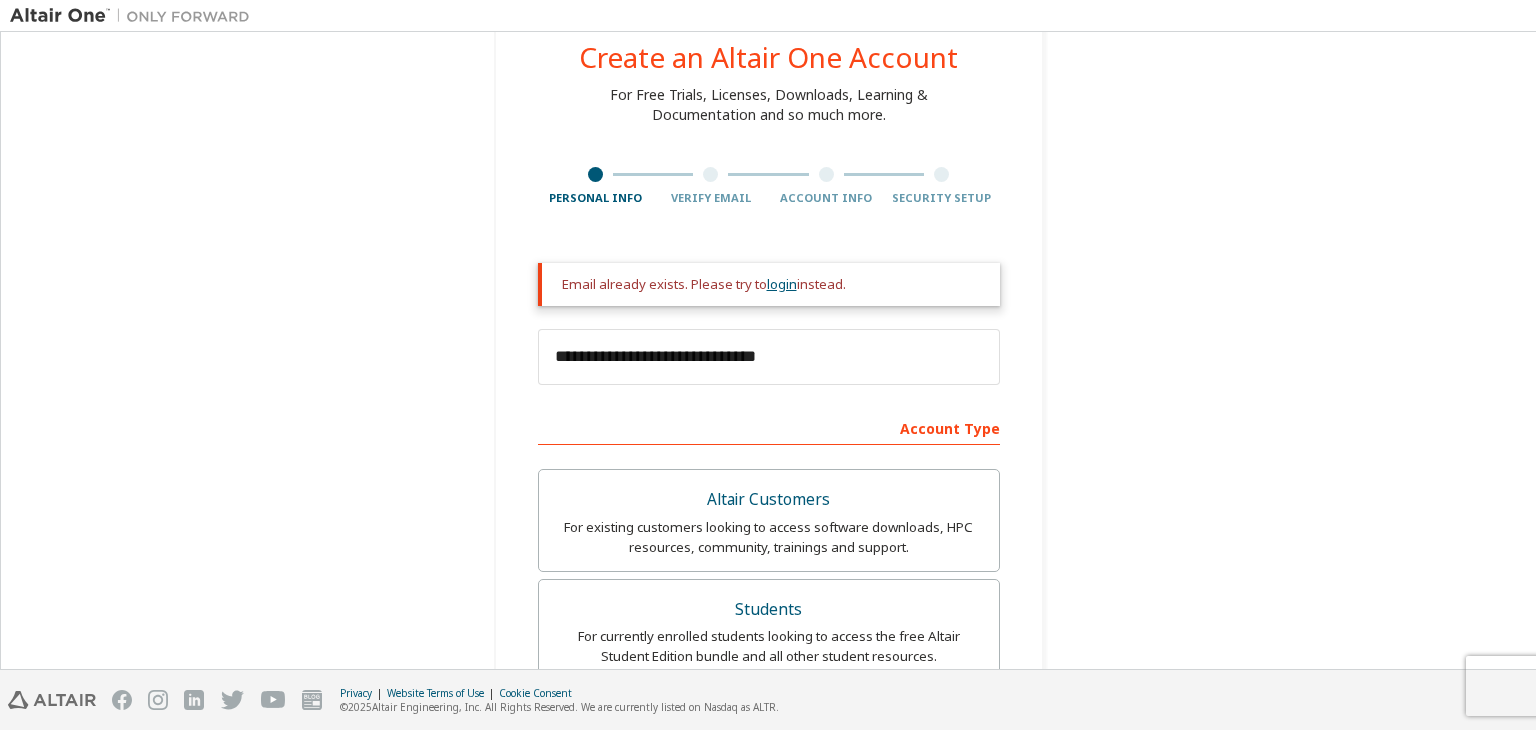 click on "login" at bounding box center [782, 284] 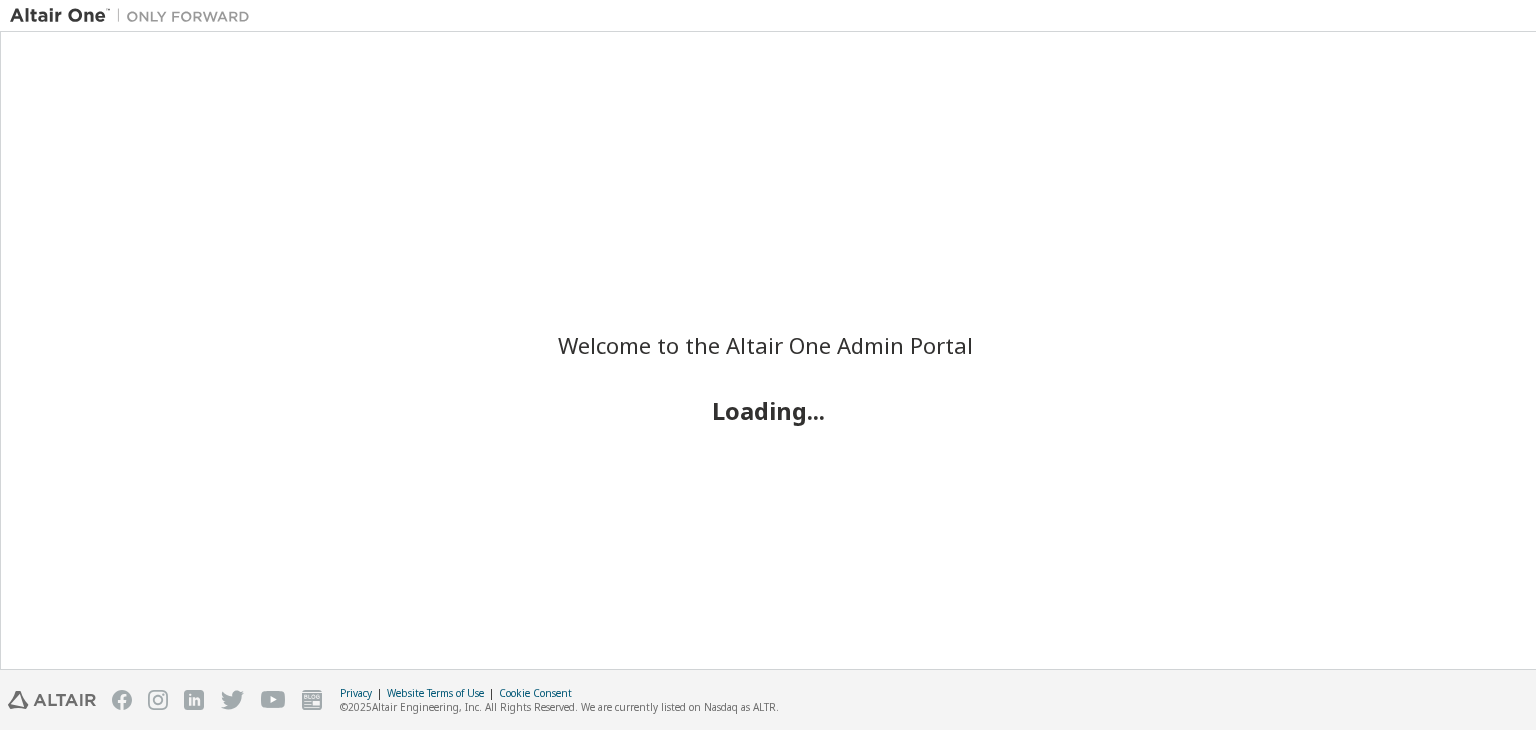 scroll, scrollTop: 0, scrollLeft: 0, axis: both 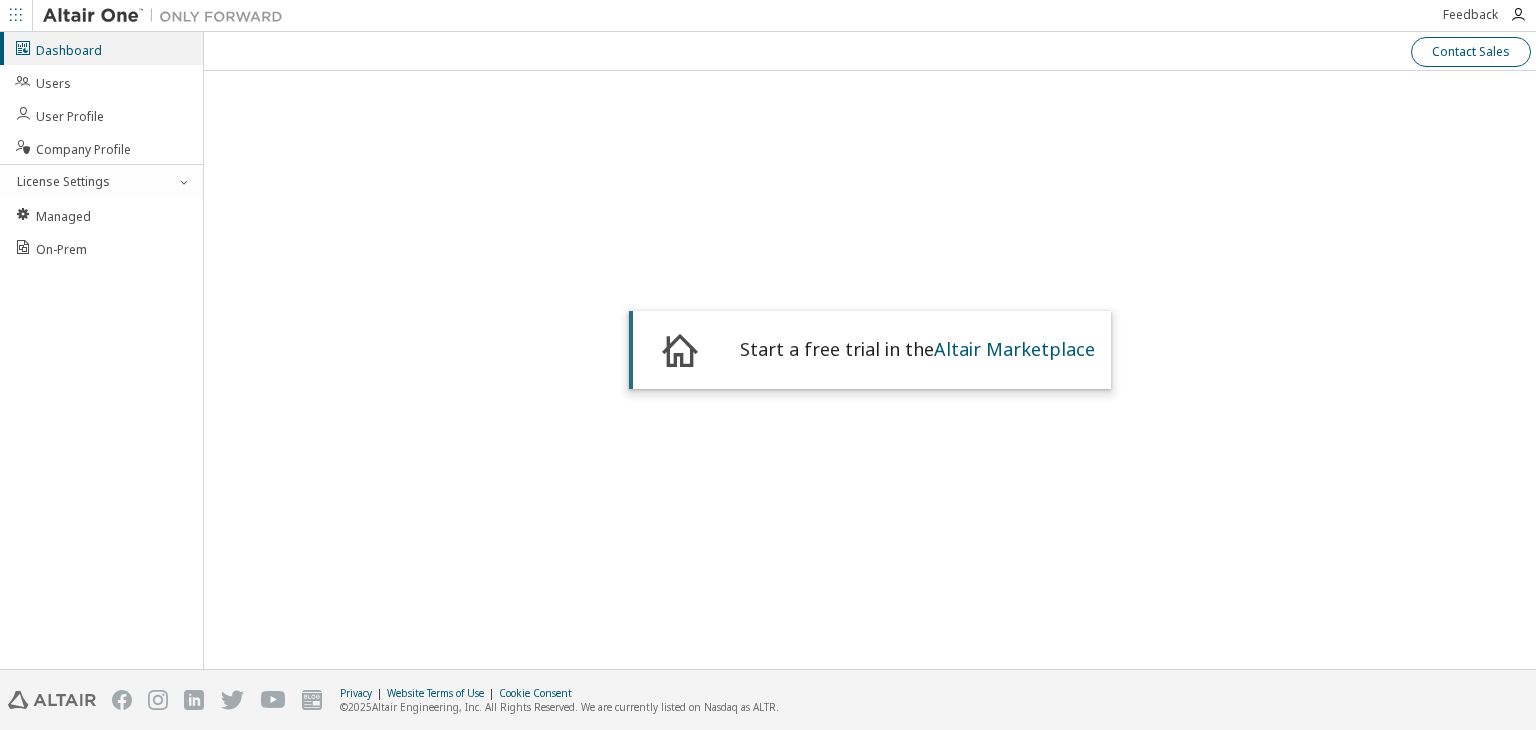 click on "Contact Sales" at bounding box center [1471, 52] 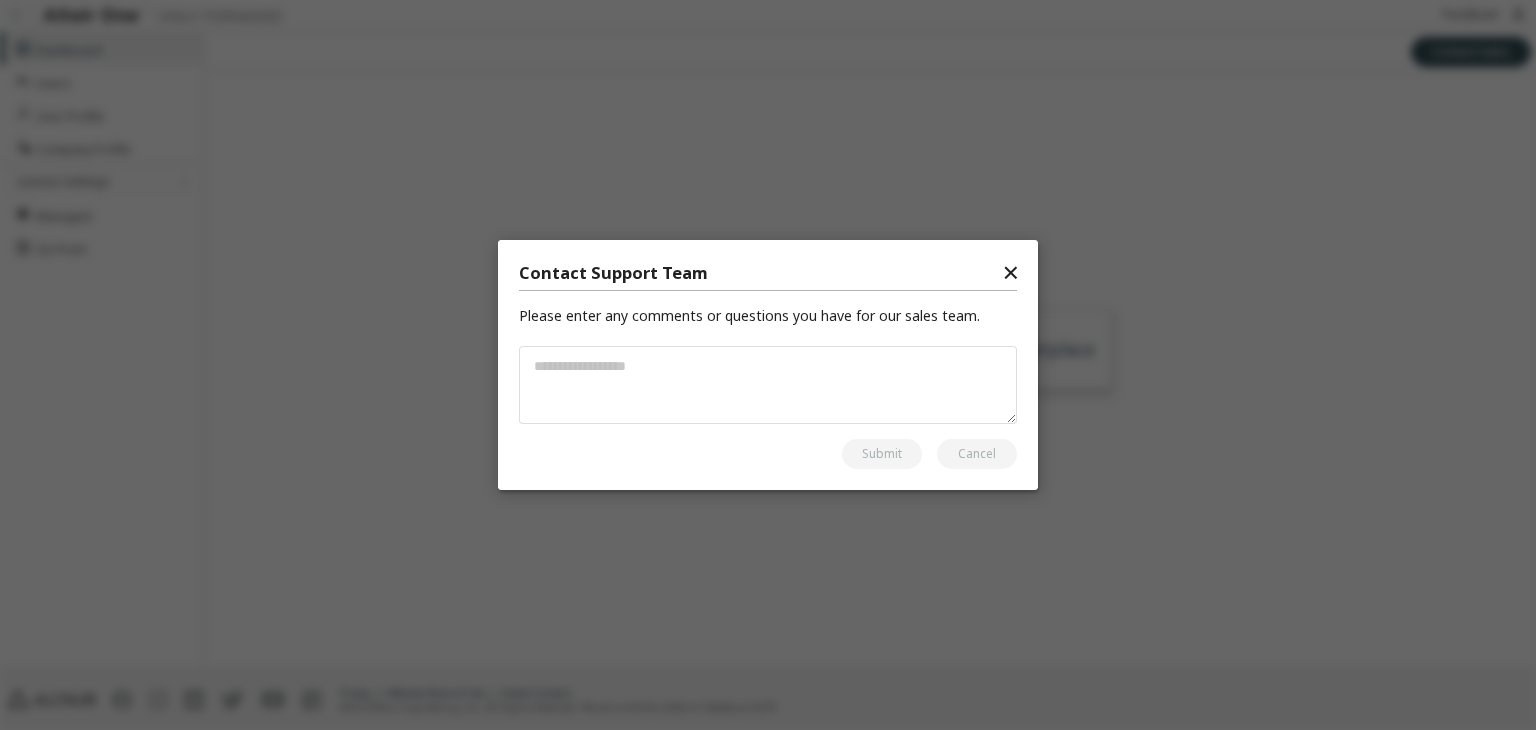 click on "✕" at bounding box center (1010, 273) 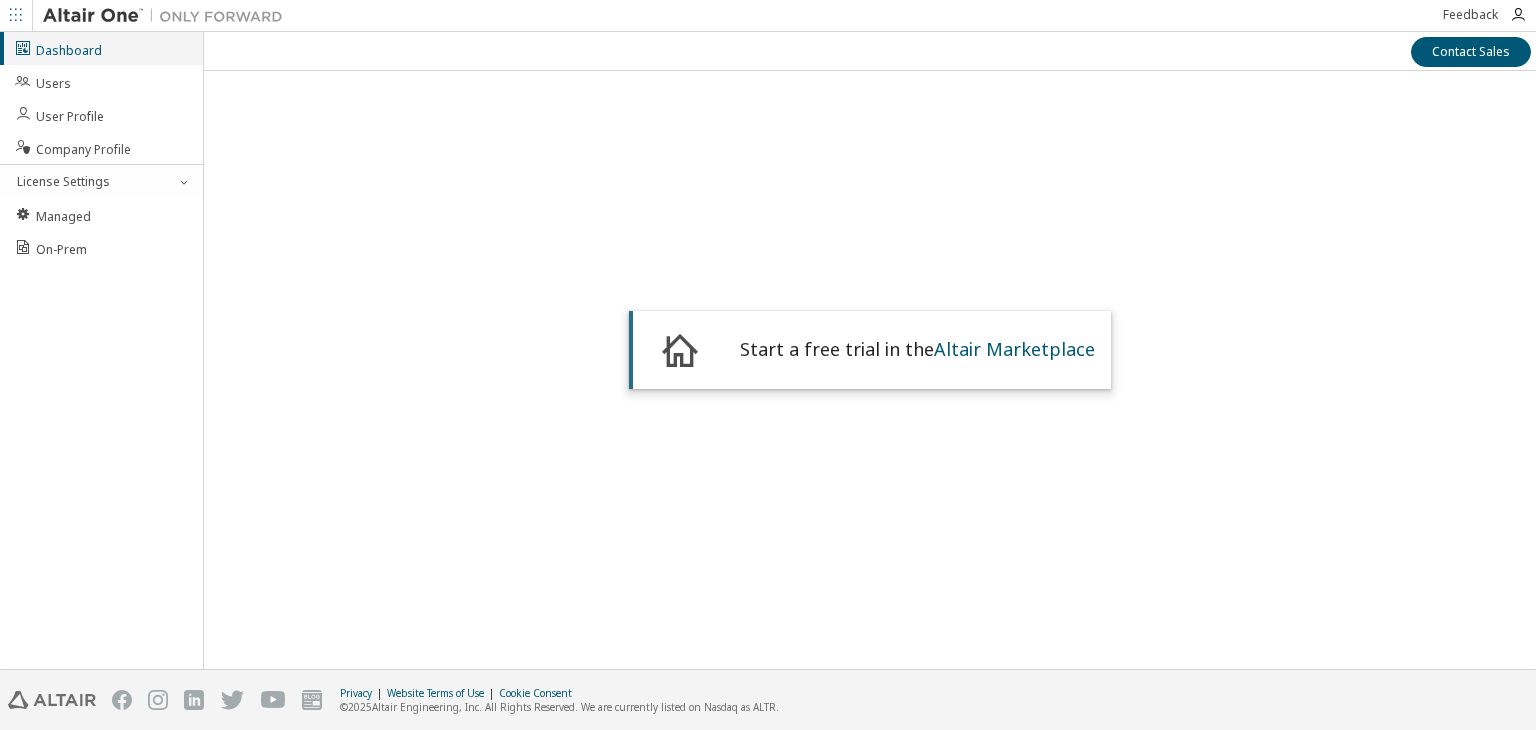 click on "Dashboard" at bounding box center (101, 48) 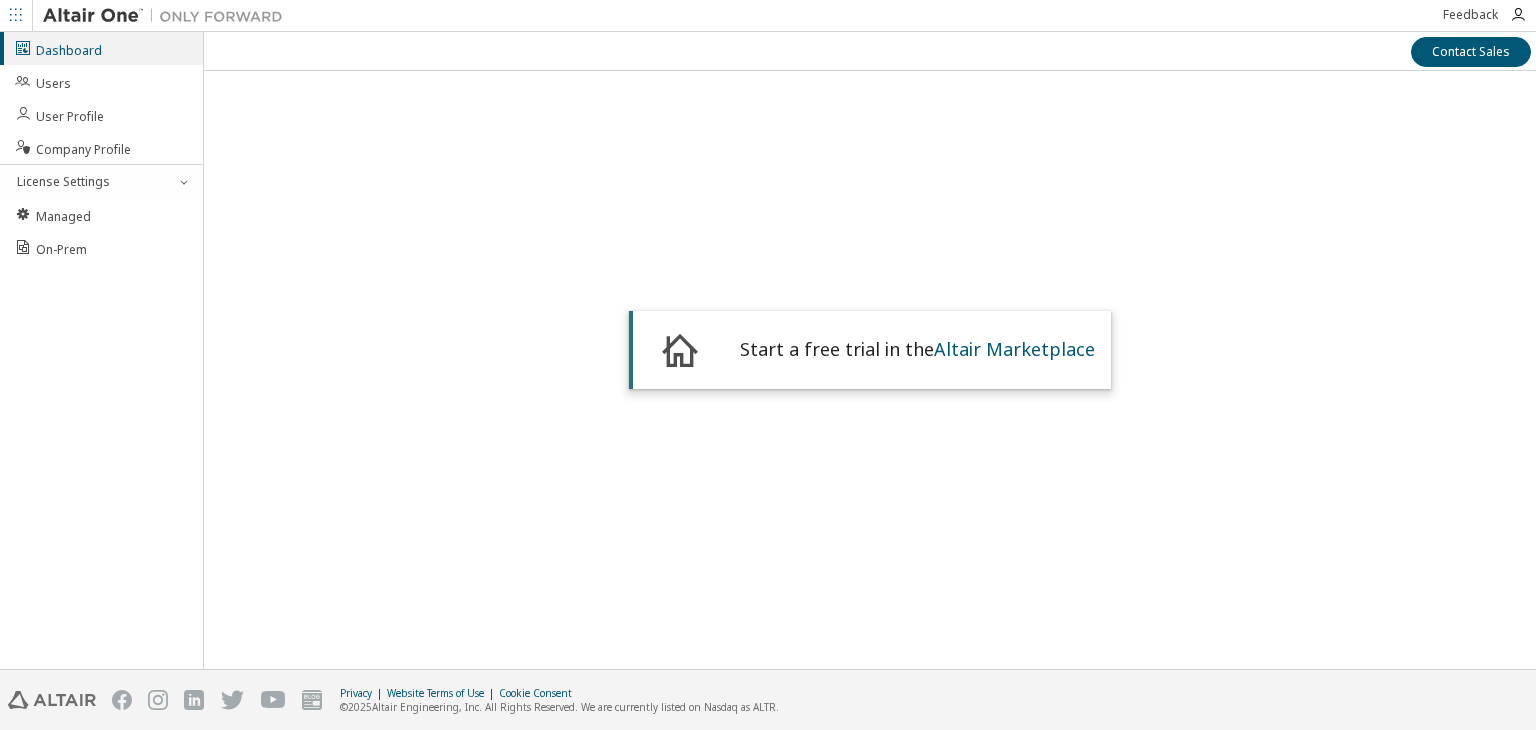click at bounding box center [168, 16] 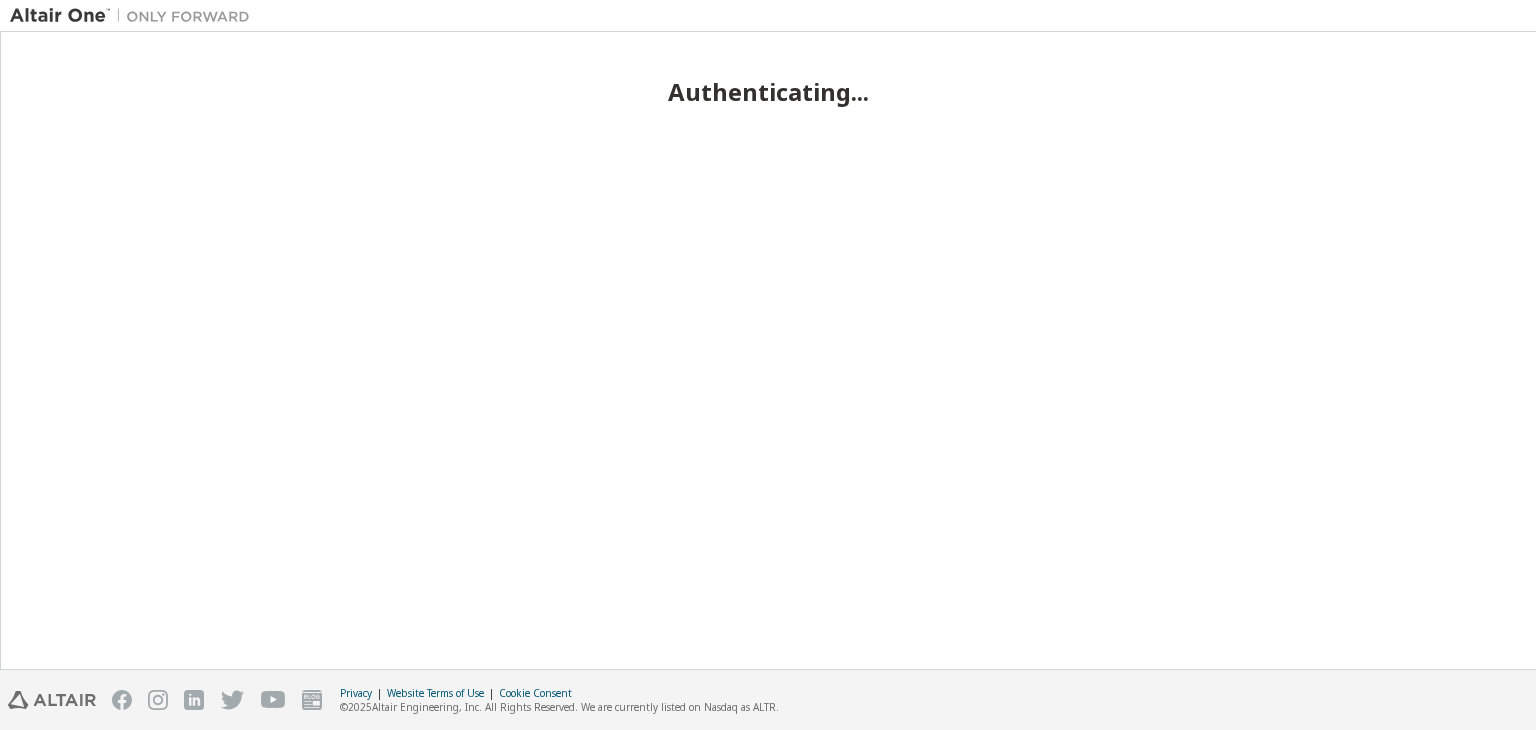 scroll, scrollTop: 0, scrollLeft: 0, axis: both 